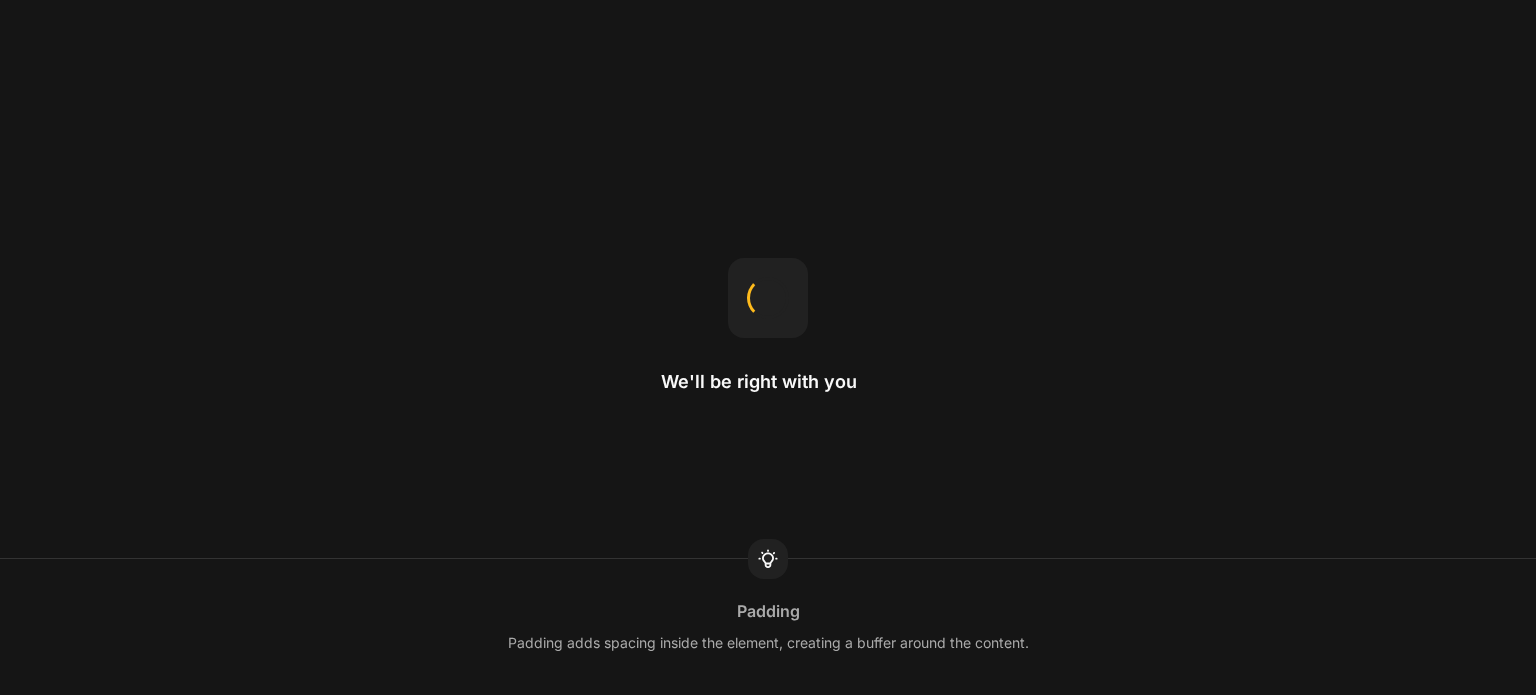scroll, scrollTop: 0, scrollLeft: 0, axis: both 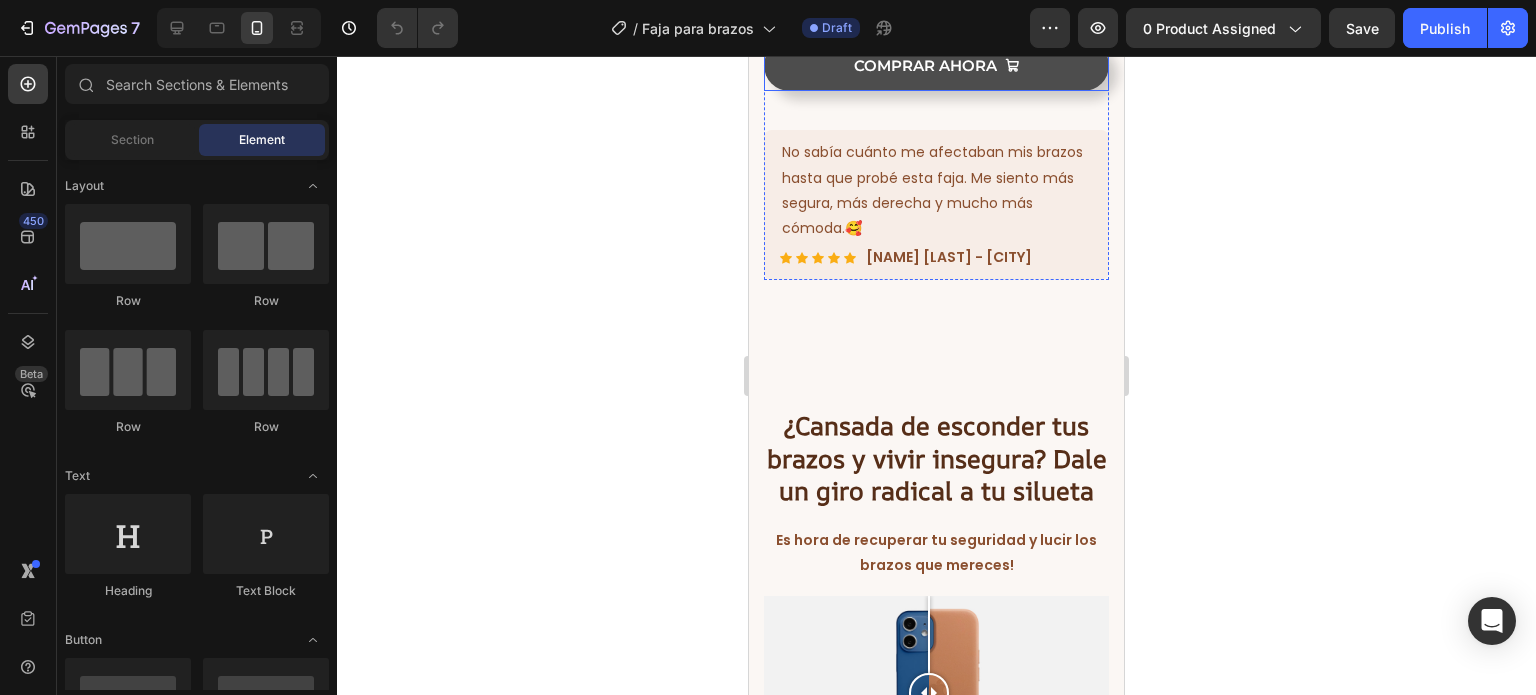click on "Comprar ahora" at bounding box center [936, 65] 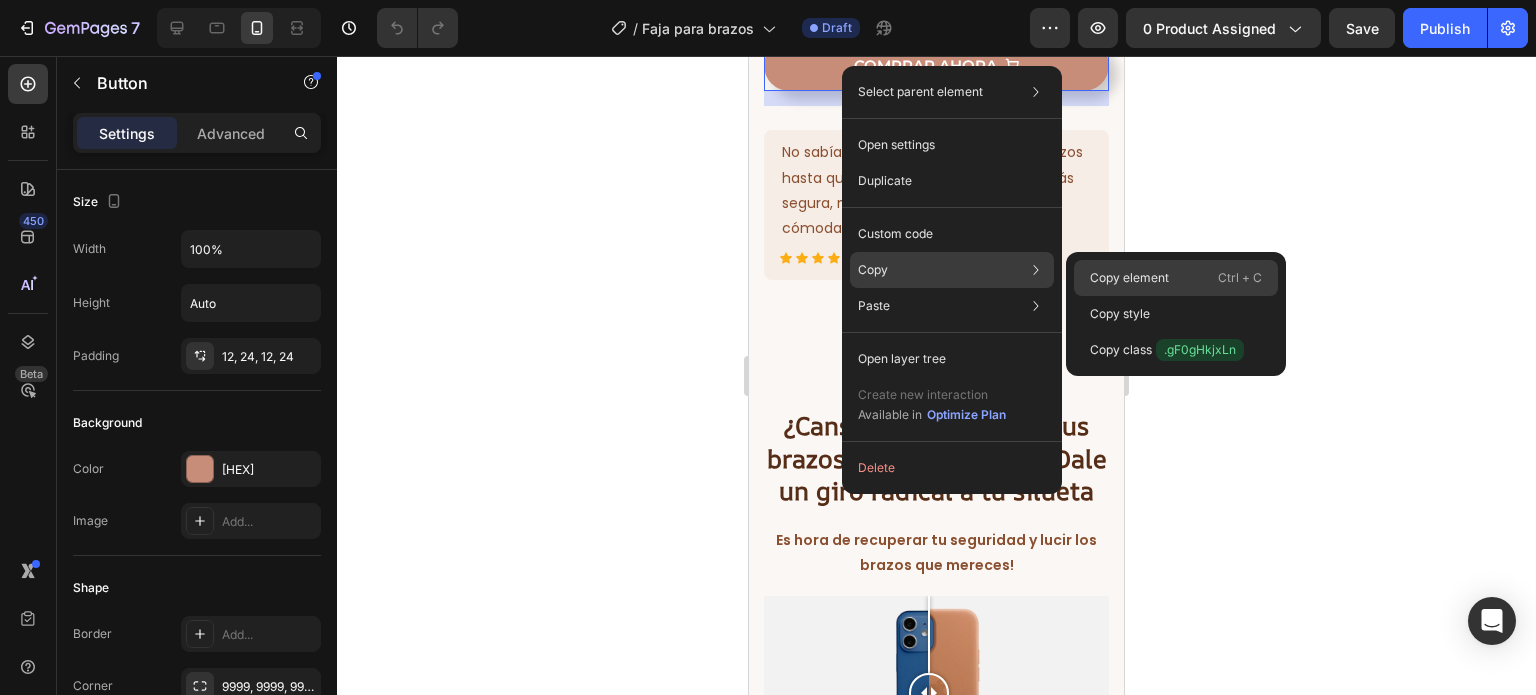 click on "Copy element  Ctrl + C" 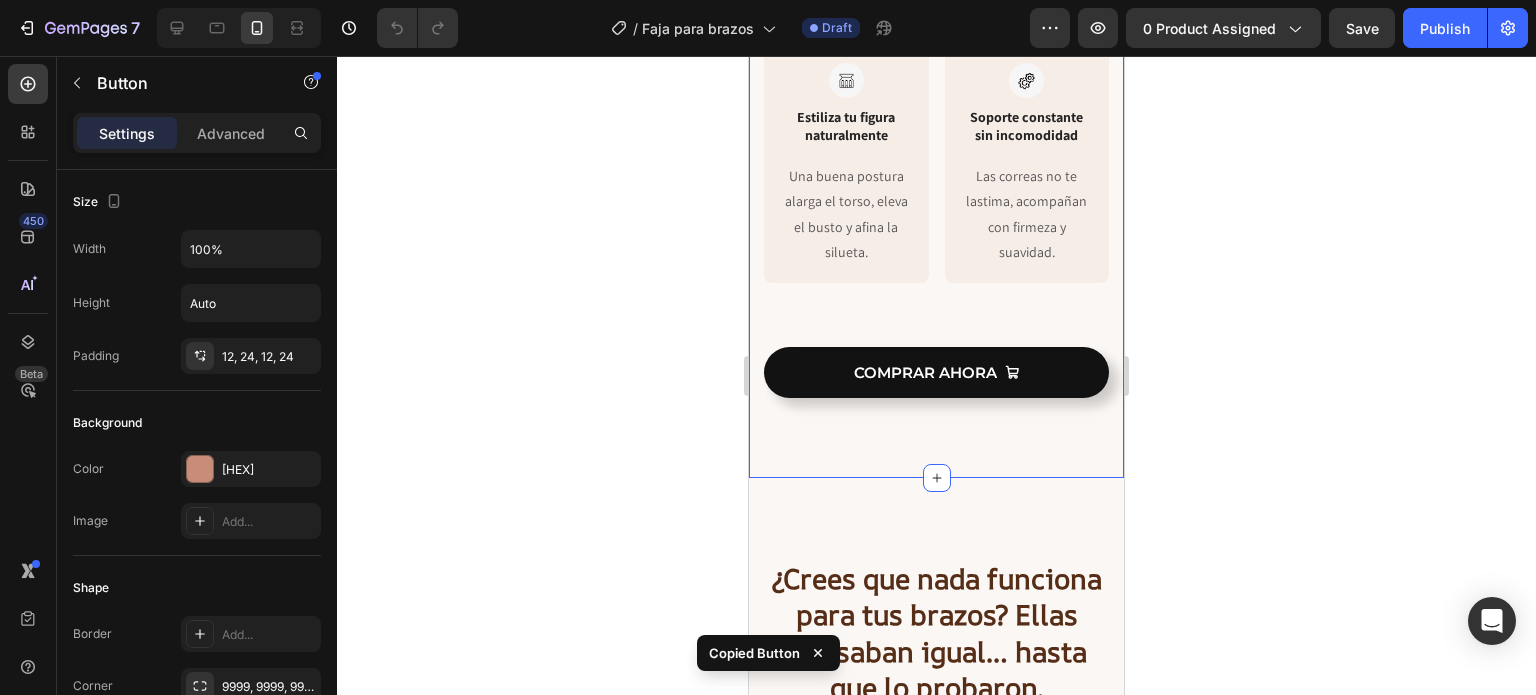 scroll, scrollTop: 5564, scrollLeft: 0, axis: vertical 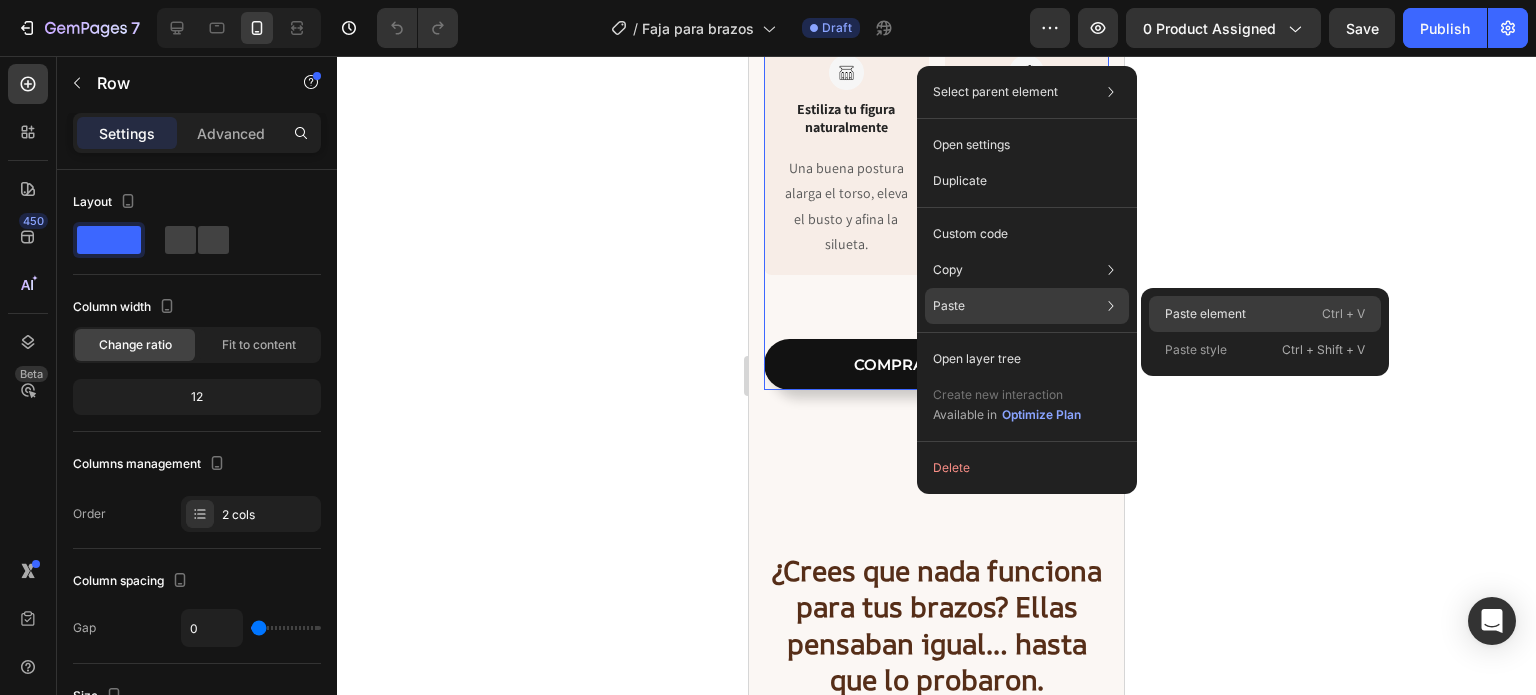 click on "Paste element  Ctrl + V" 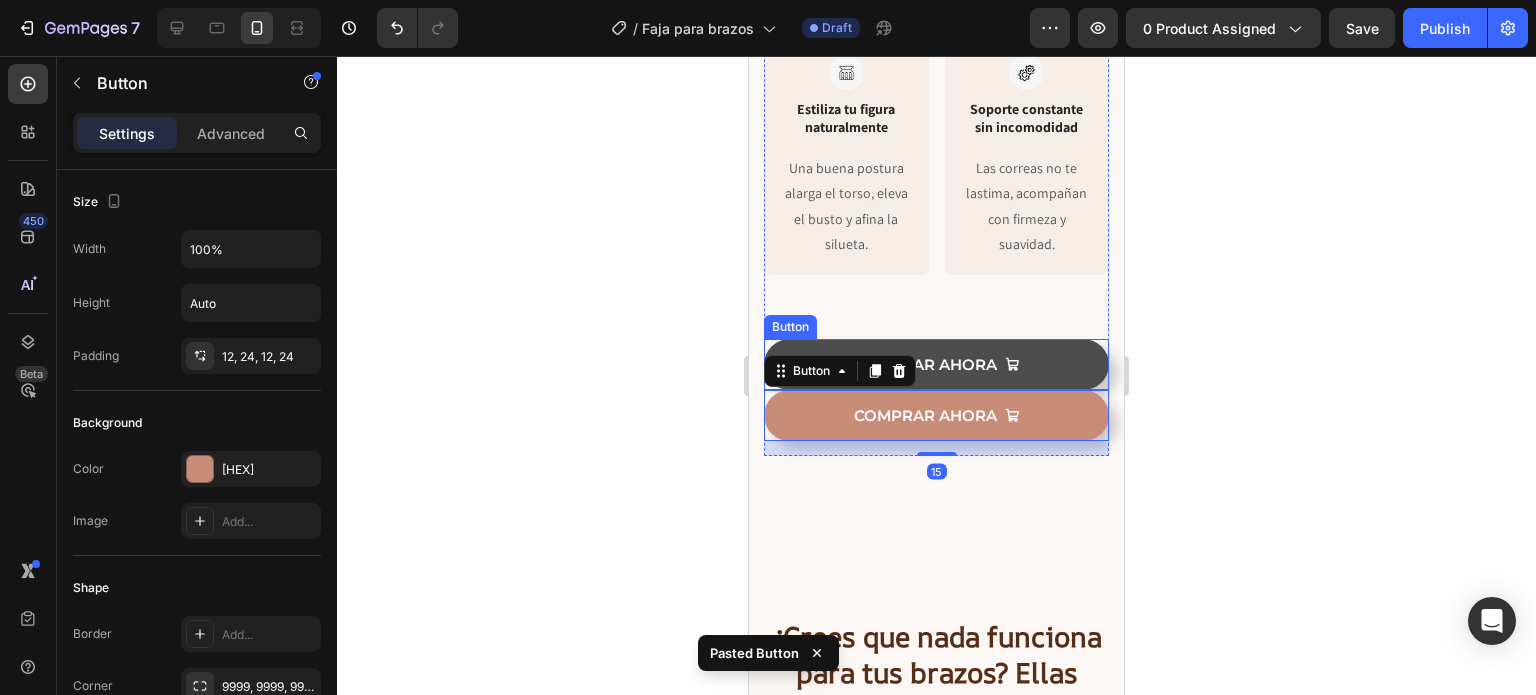 click on "Comprar ahora" at bounding box center [936, 364] 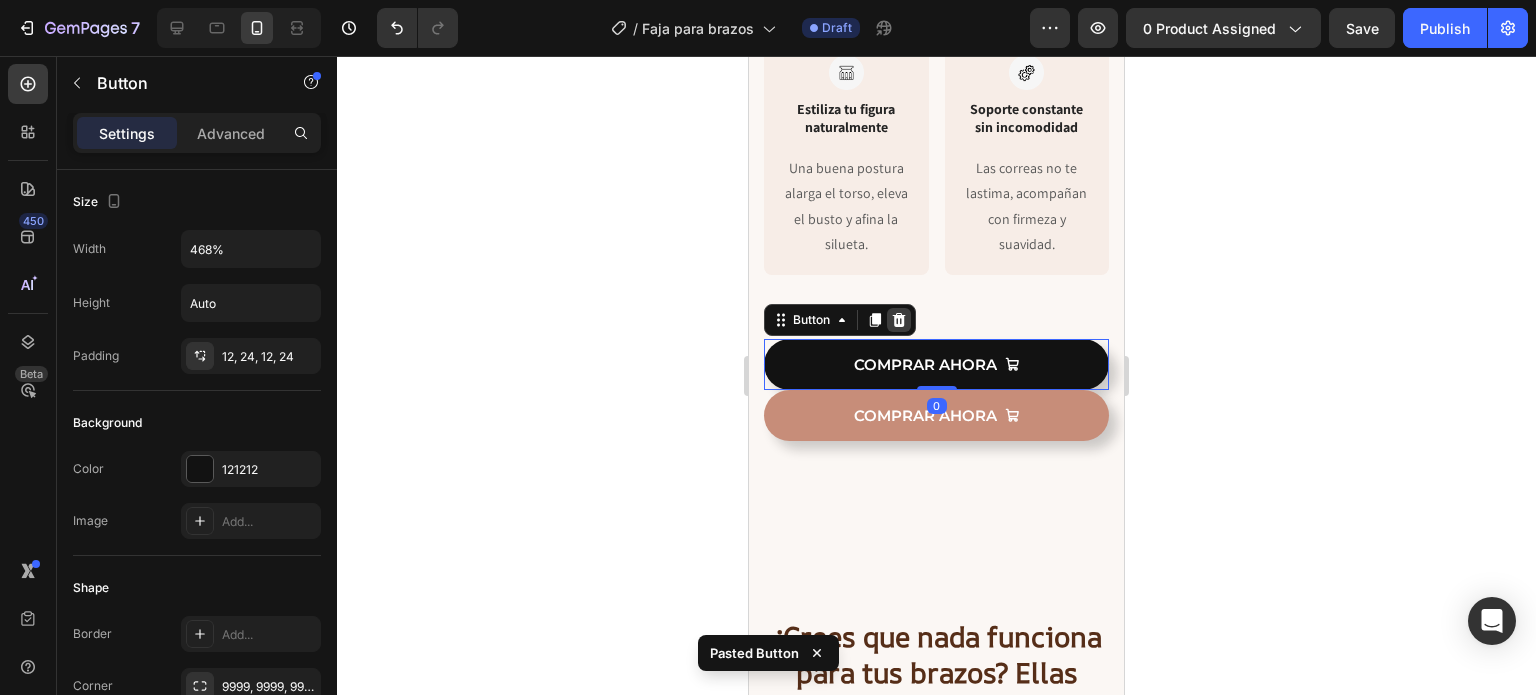 click 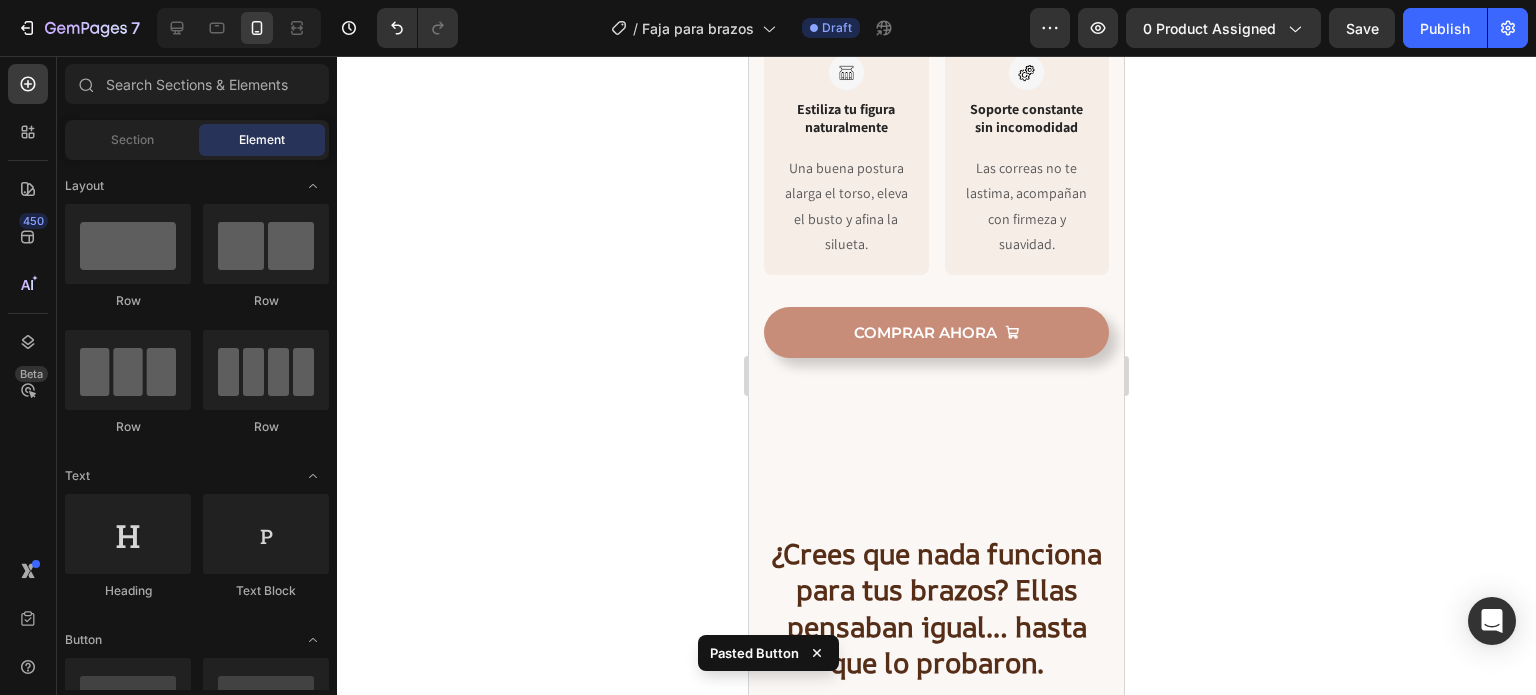 click 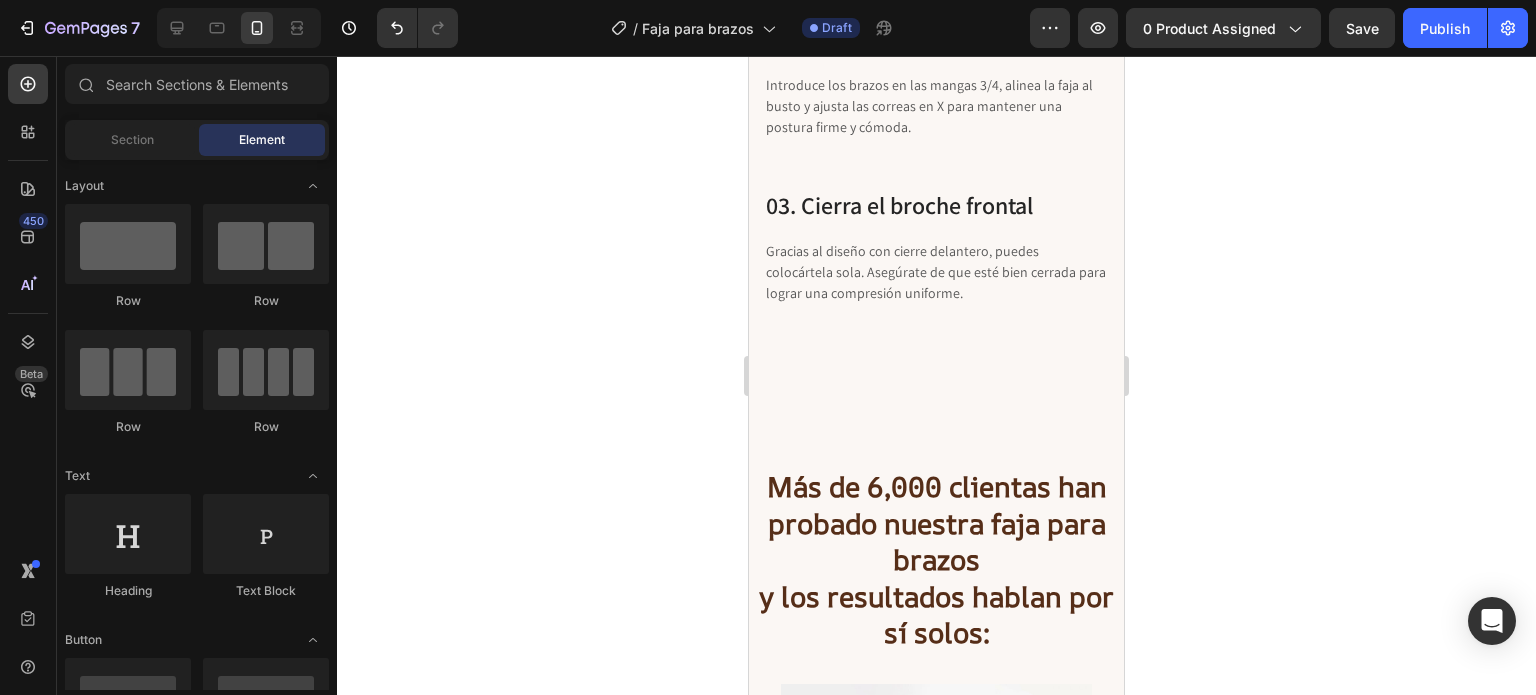 scroll, scrollTop: 7303, scrollLeft: 0, axis: vertical 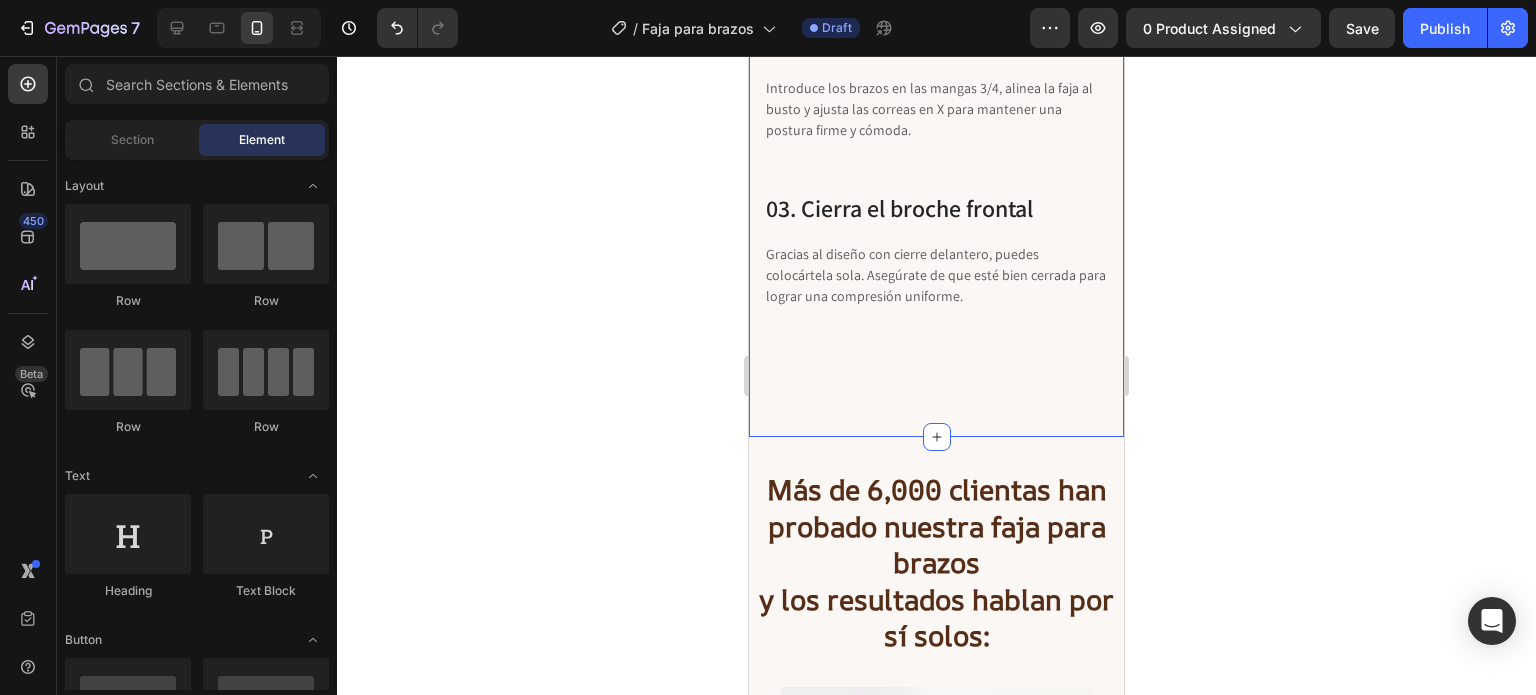 click on "Fácil de usar, cómoda desde el primer momento. Heading Video Sigue estos pasos simples: Text block 01. Abre el cierre frontal Heading Extiende la faja y asegúrate de que esté del lado correcto. Las correas deben quedar en la espalda. Text block Row 02. Coloca tus brazos y ajusta las correas en forma de X Heading Introduce los brazos en las mangas 3/4, alinea la faja al busto y ajusta las correas en X para mantener una postura firme y cómoda. Text block Row 03. Cierra el broche frontal Heading Gracias al diseño con cierre delantero, puedes colocártela sola. Asegúrate de que esté bien cerrada para lograr una compresión uniforme. Text block Row Video Row Section 8" at bounding box center (936, -108) 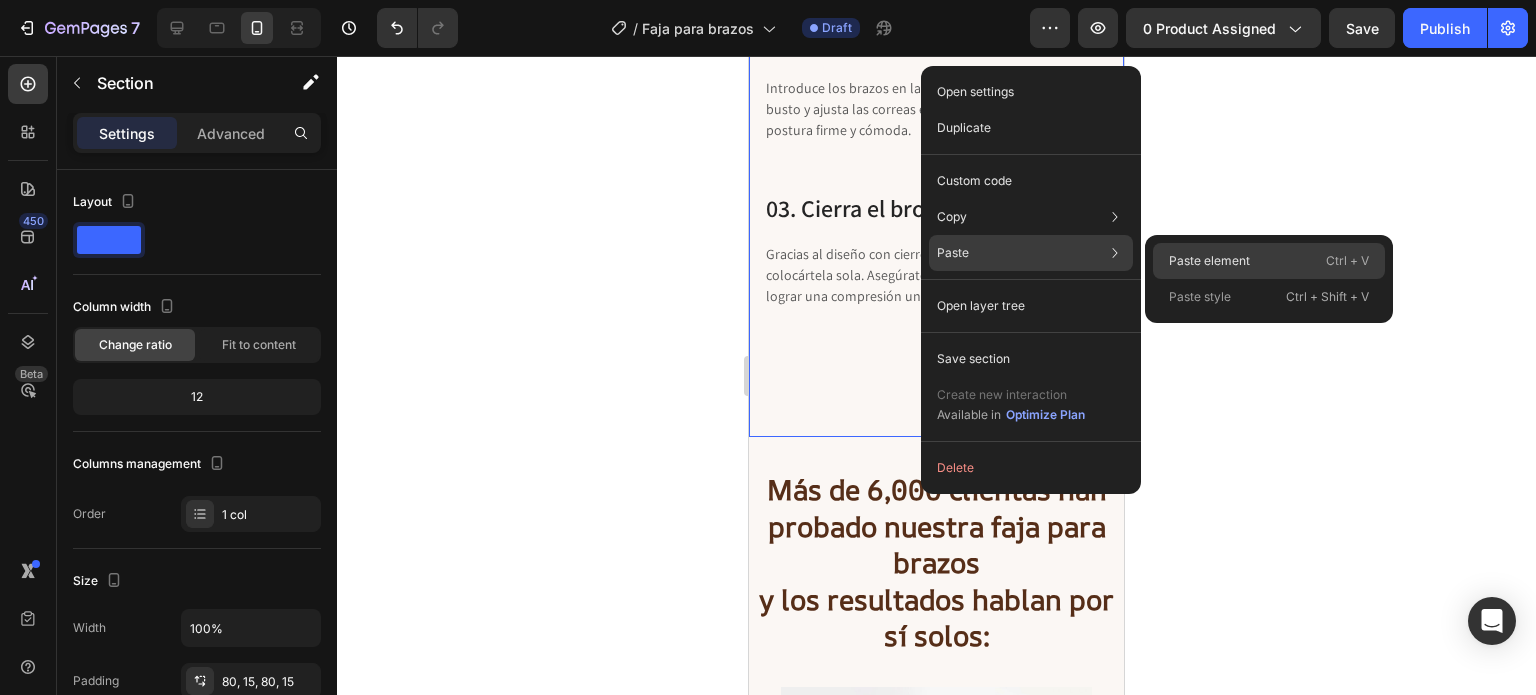 click on "Paste element" at bounding box center [1209, 261] 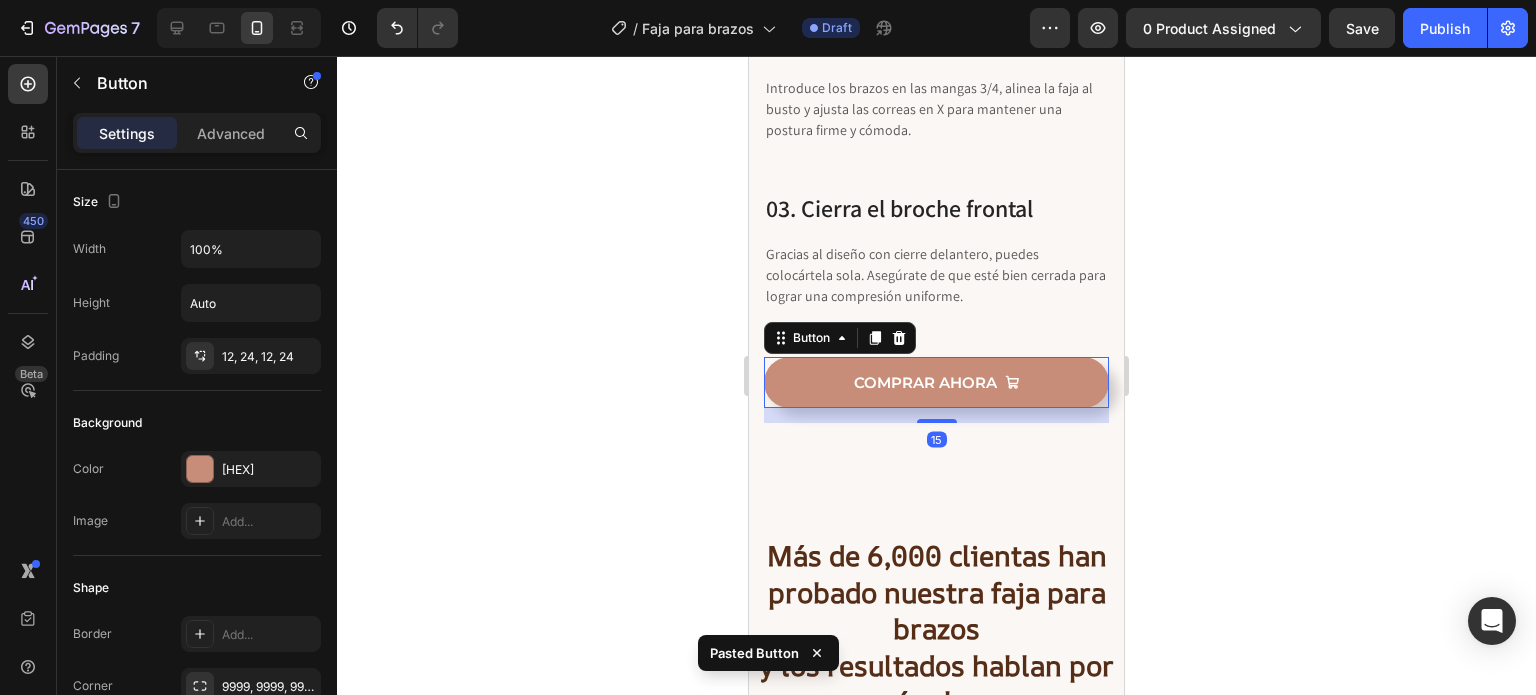 click 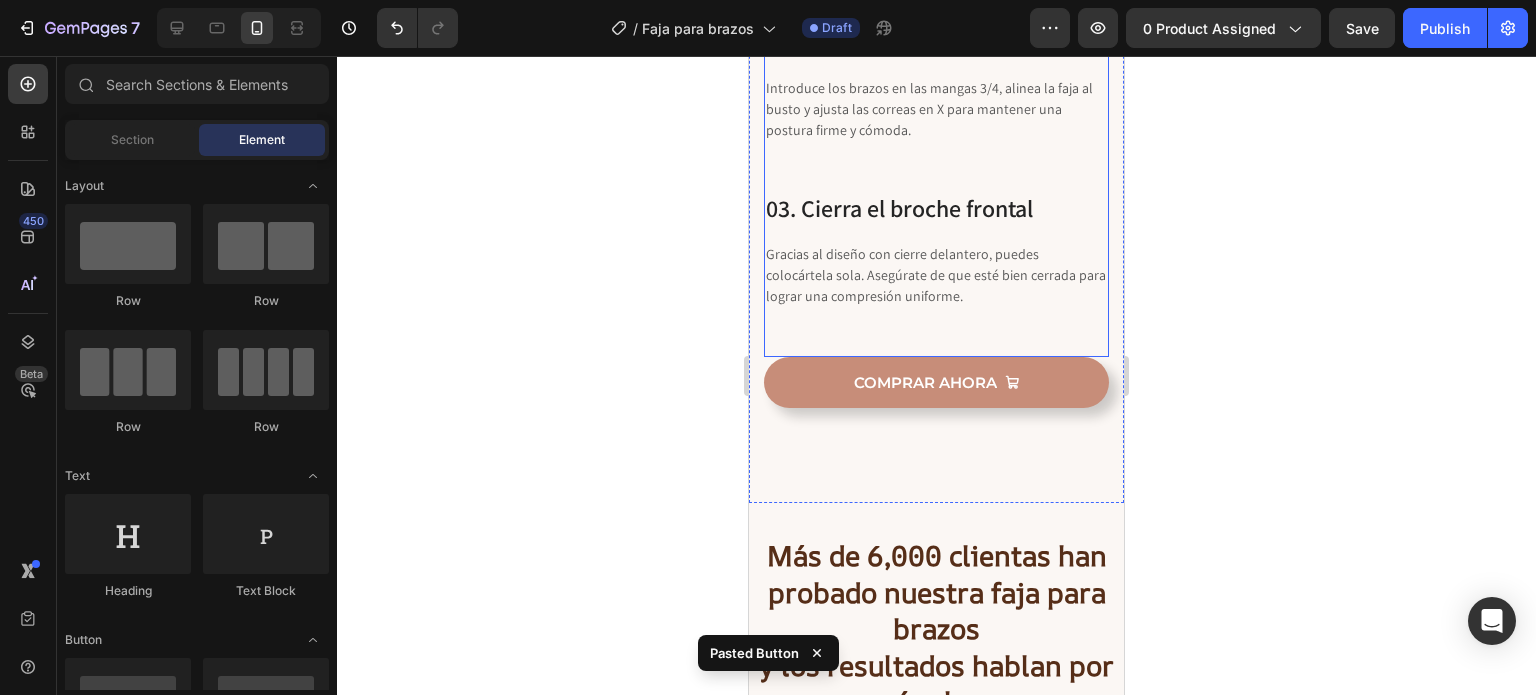 click on "Sigue estos pasos simples: Text block 01. Abre el cierre frontal Heading Extiende la faja y asegúrate de que esté del lado correcto. Las correas deben quedar en la espalda. Text block Row 02. Coloca tus brazos y ajusta las correas en forma de X Heading Introduce los brazos en las mangas 3/4, alinea la faja al busto y ajusta las correas en X para mantener una postura firme y cómoda. Text block Row 03. Cierra el broche frontal Heading Gracias al diseño con cierre delantero, puedes colocártela sola. Asegúrate de que esté bien cerrada para lograr una compresión uniforme. Text block Row" at bounding box center (936, 73) 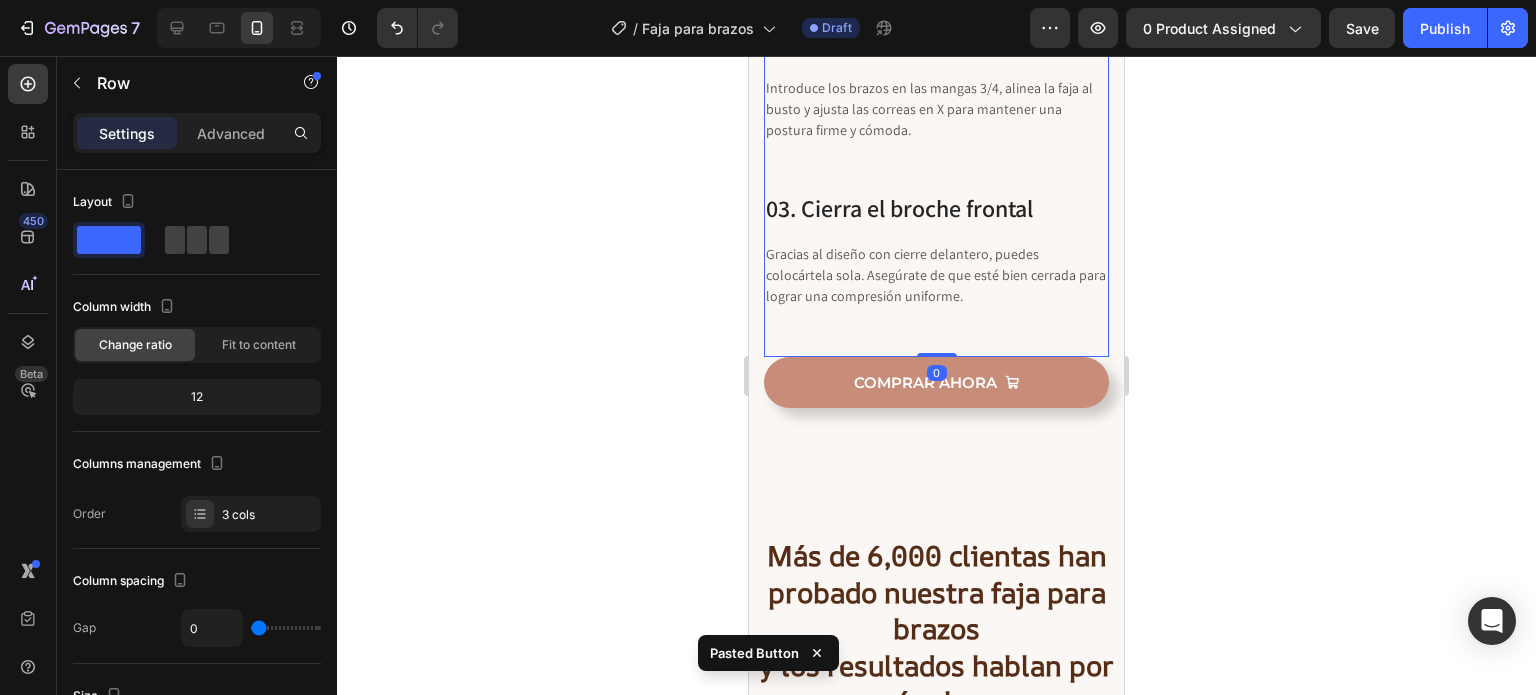 drag, startPoint x: 936, startPoint y: 347, endPoint x: 932, endPoint y: 333, distance: 14.56022 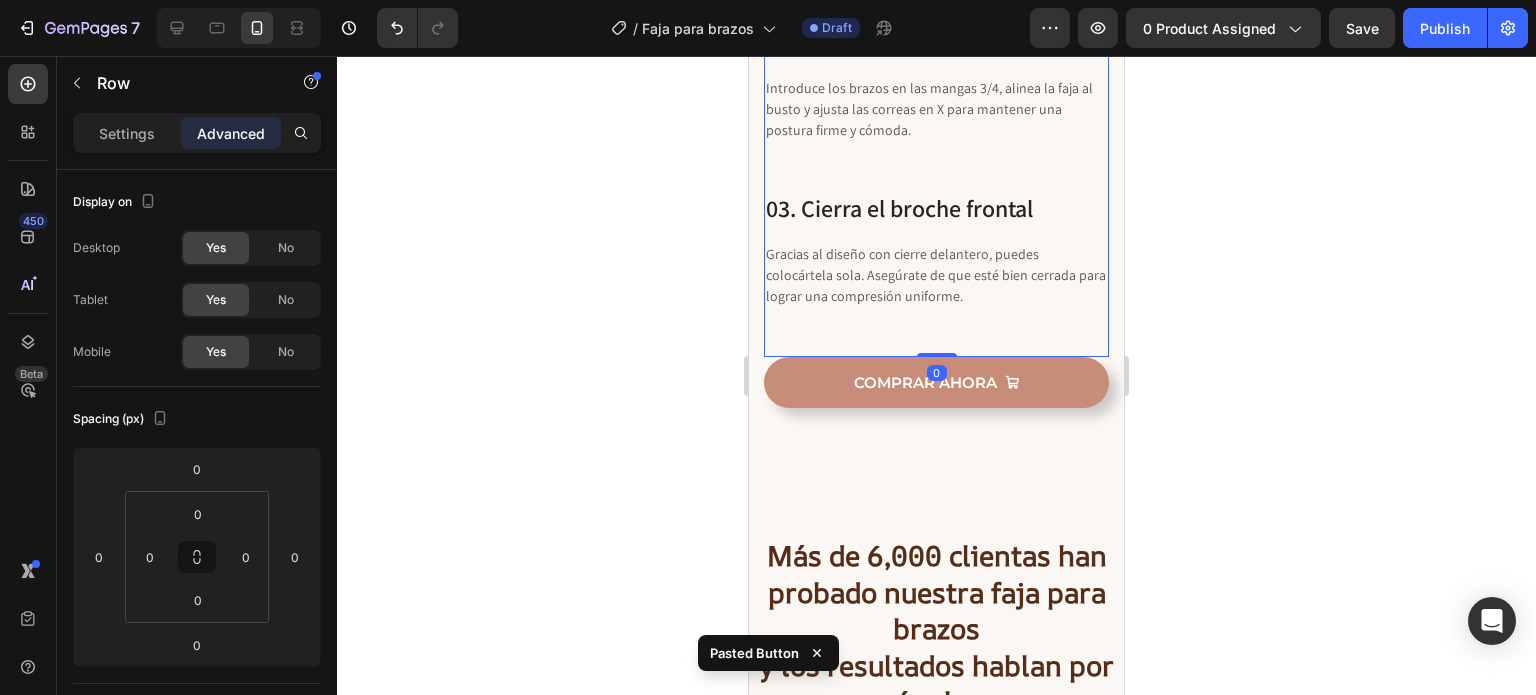 click 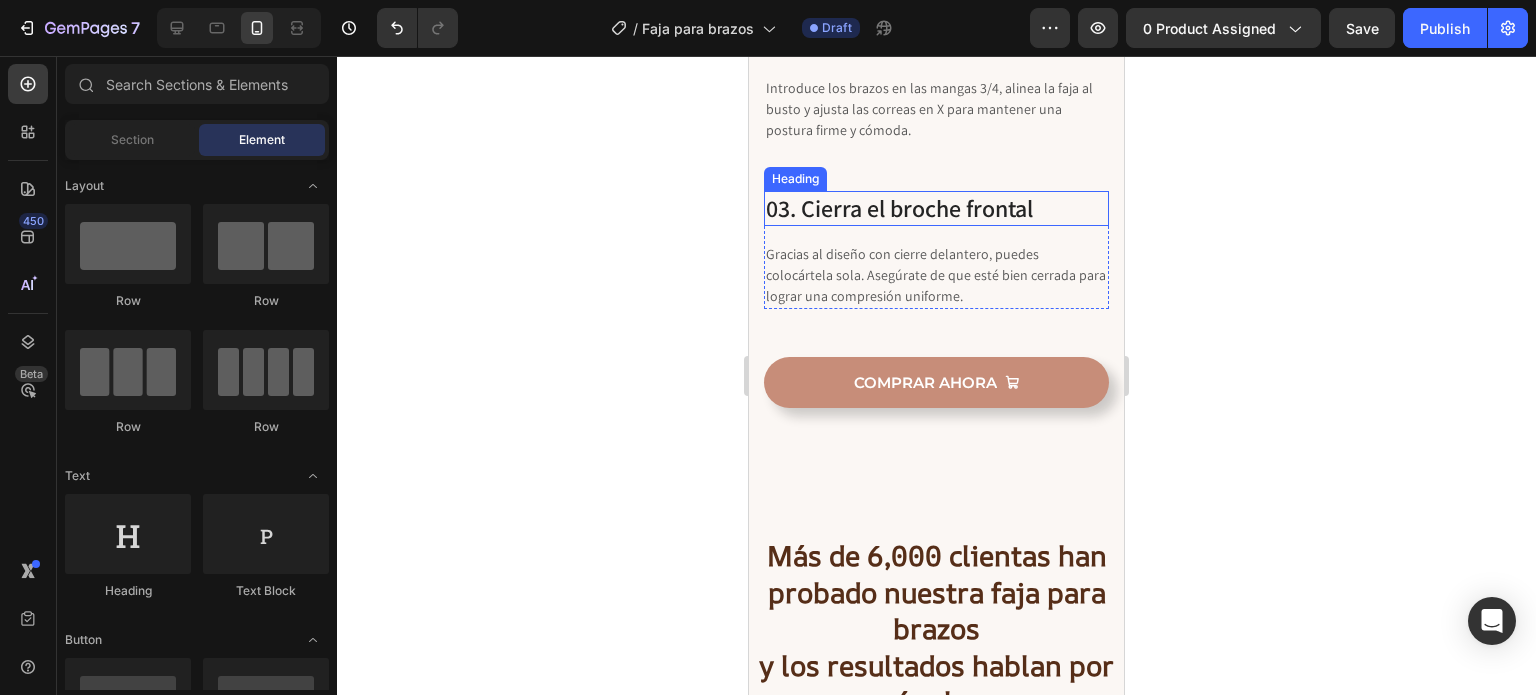 click on "03. Cierra el broche frontal" at bounding box center (936, 208) 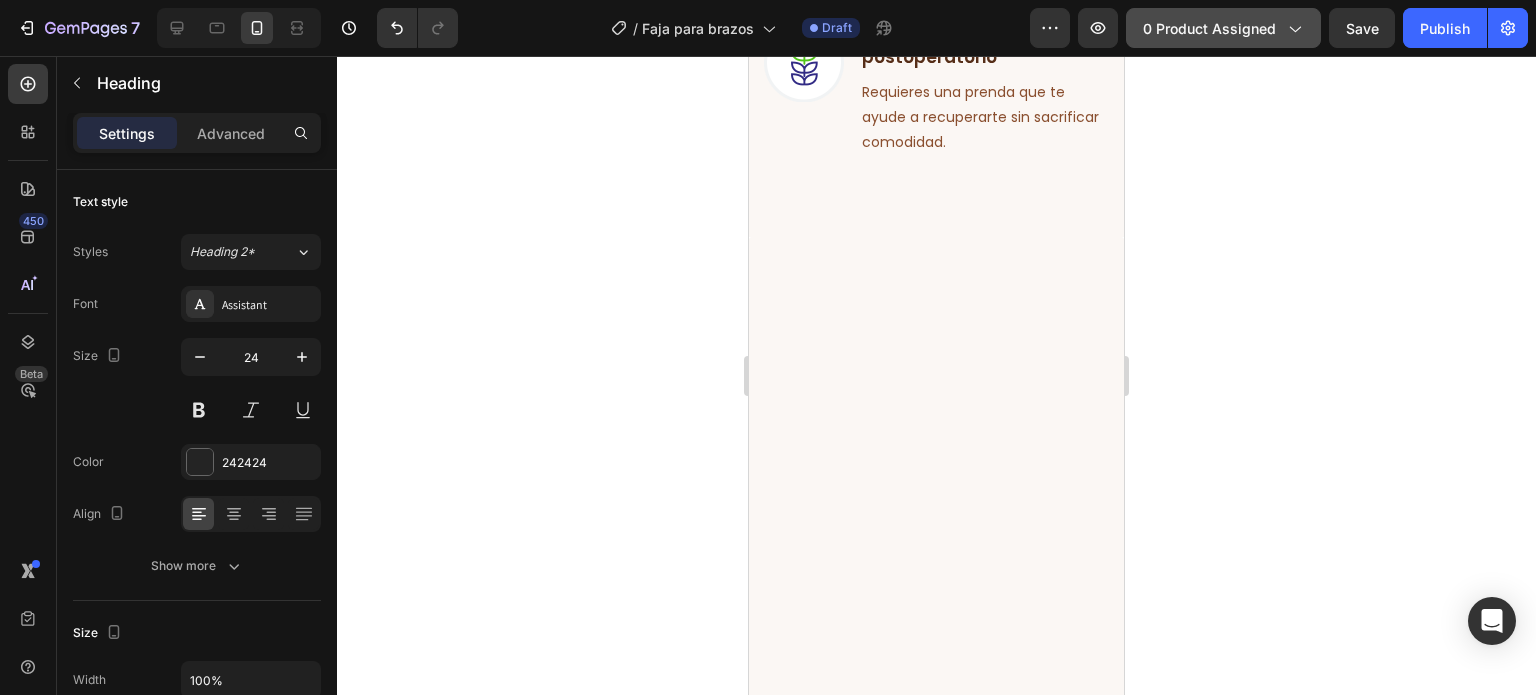 scroll, scrollTop: 539, scrollLeft: 0, axis: vertical 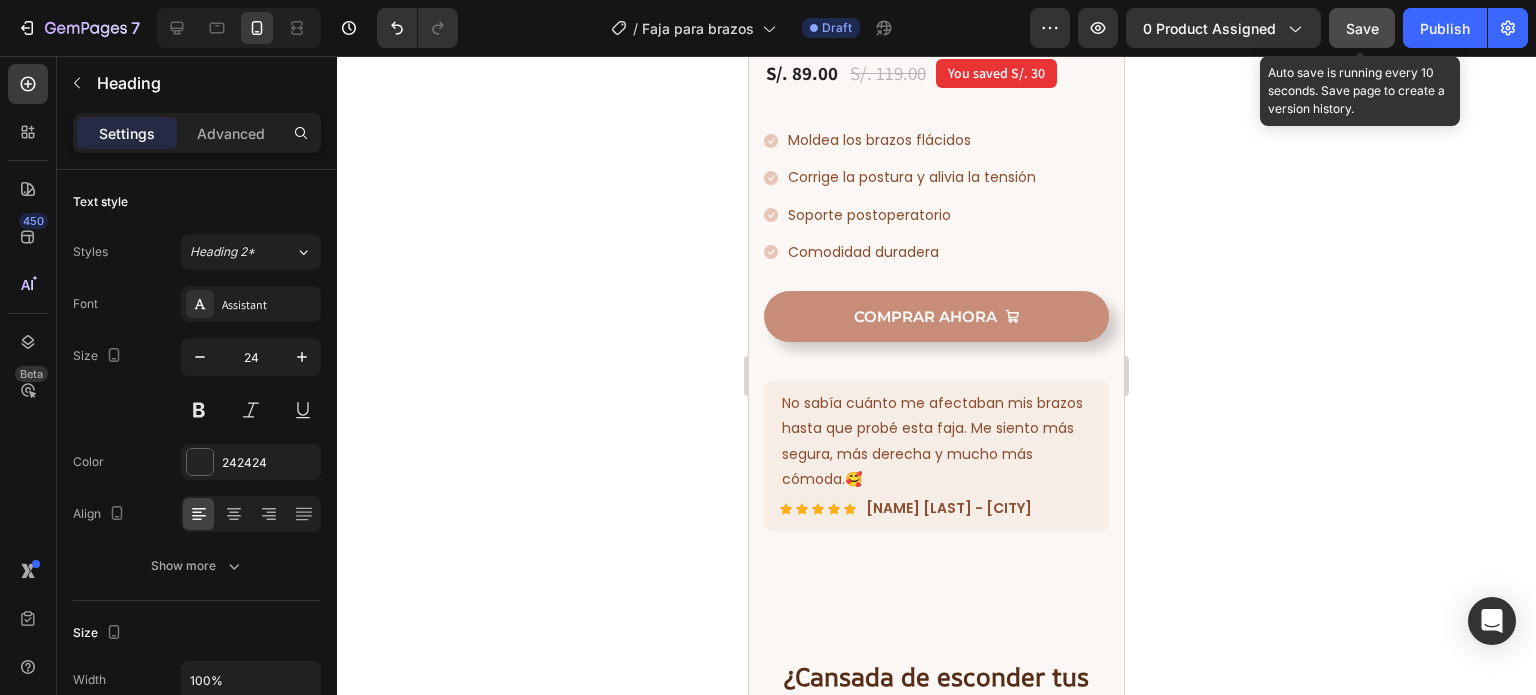 click on "Save" 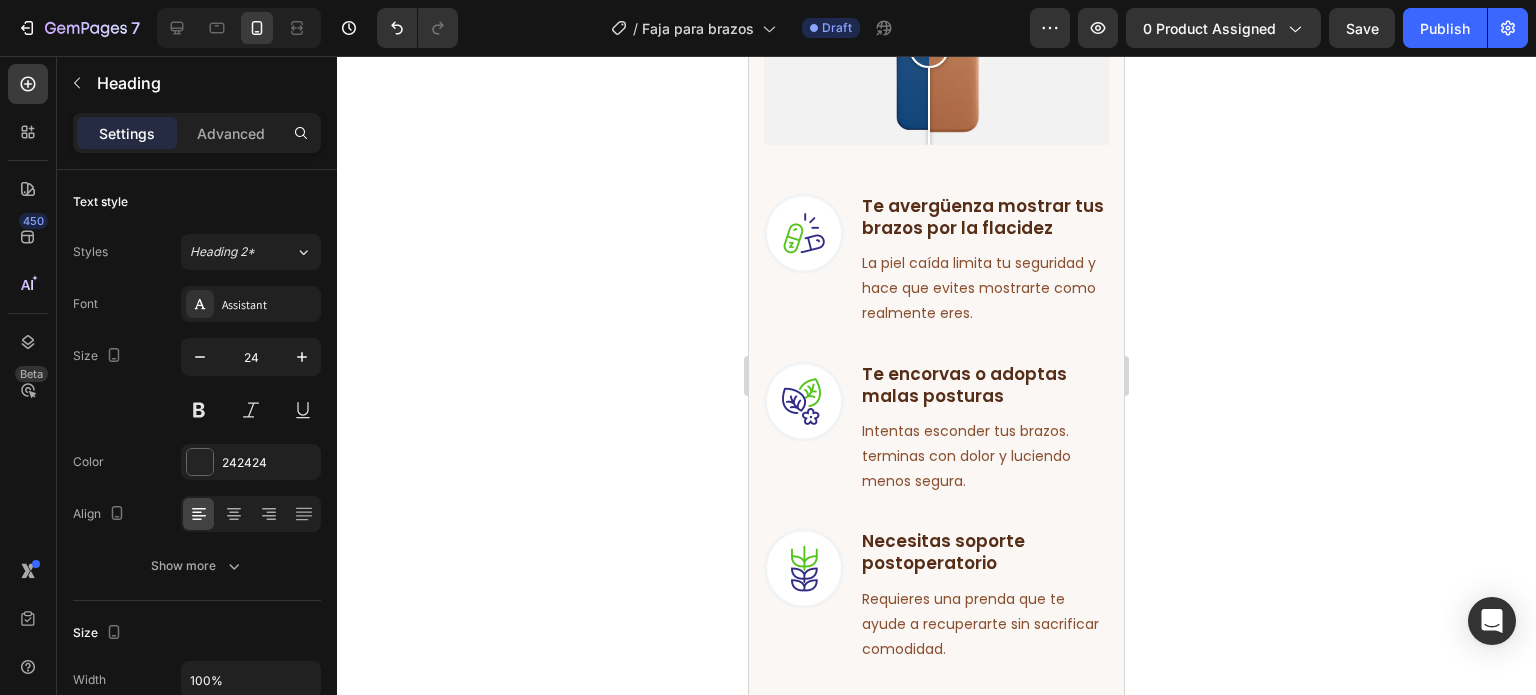 scroll, scrollTop: 1424, scrollLeft: 0, axis: vertical 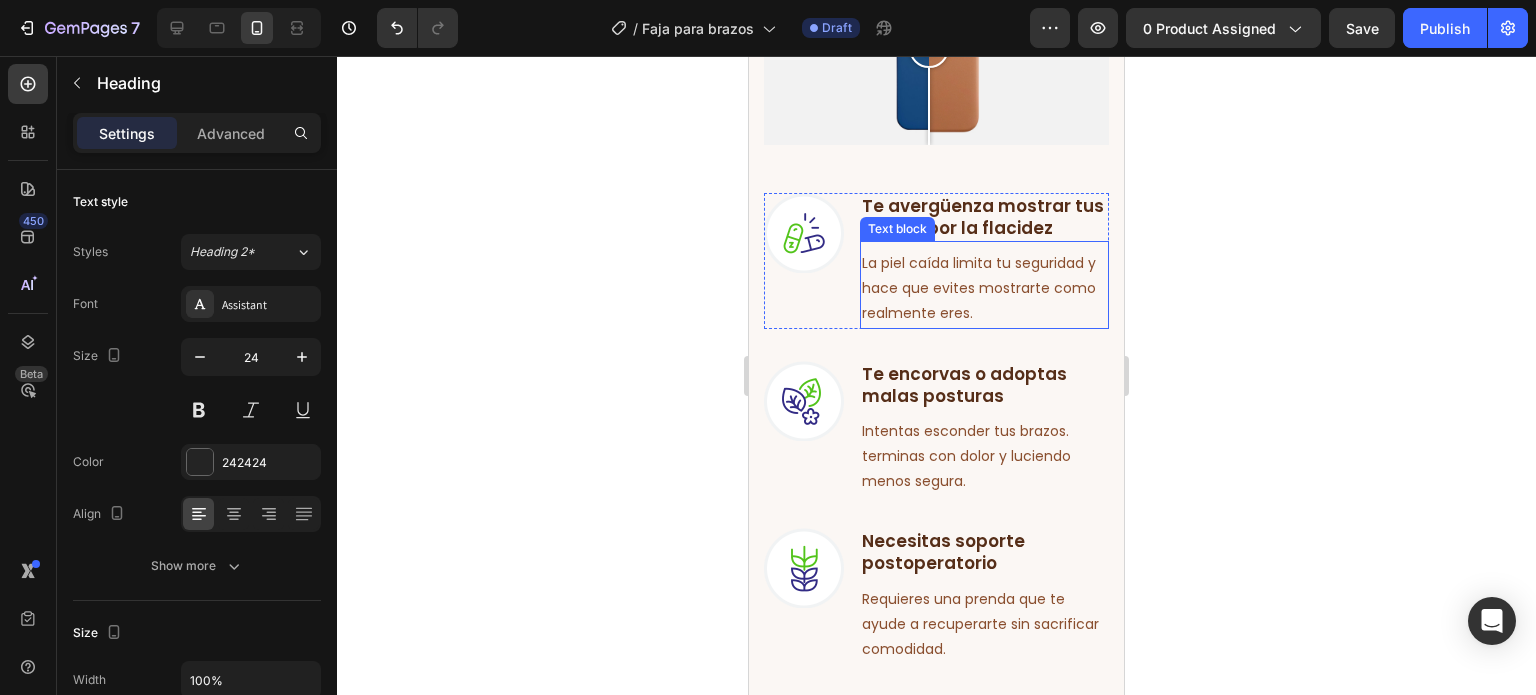 click on "La piel caída limita tu seguridad y hace que evites mostrarte como realmente eres." at bounding box center [984, 289] 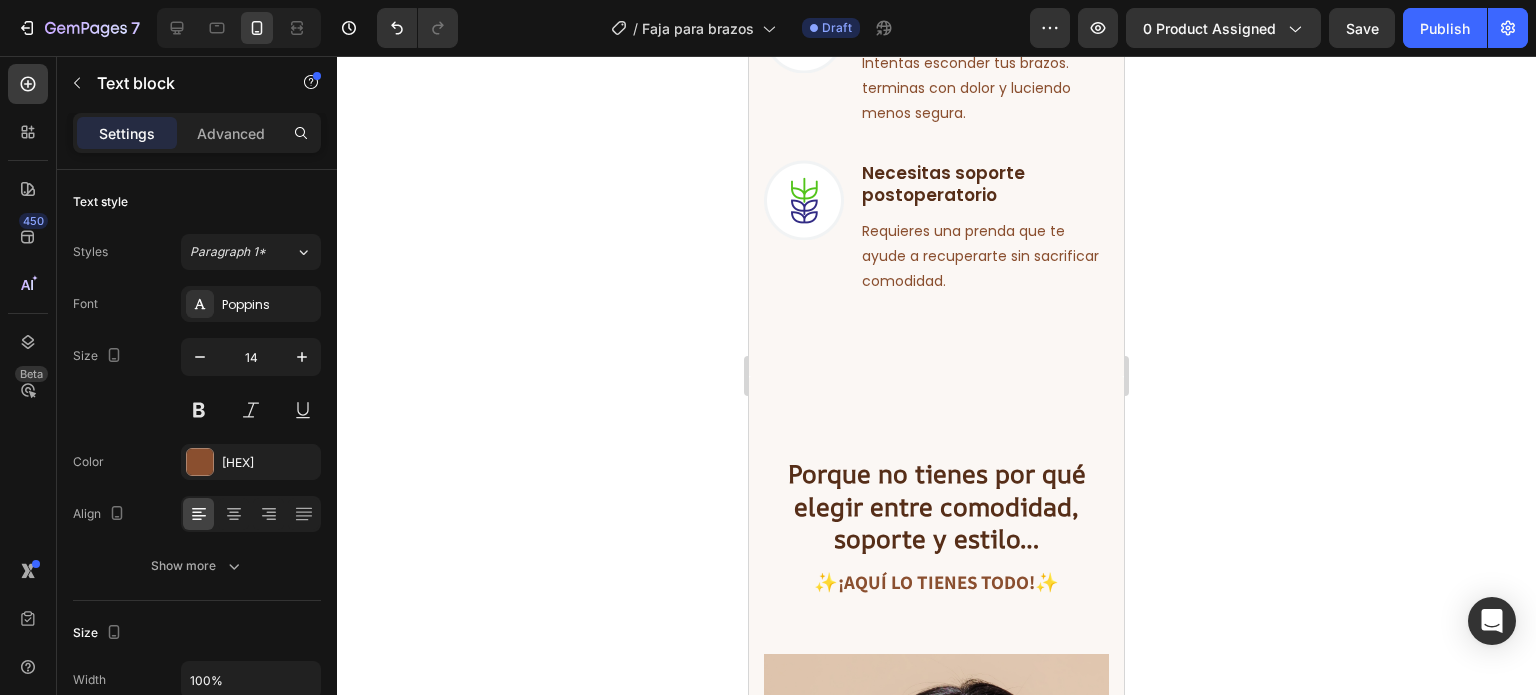 scroll, scrollTop: 1788, scrollLeft: 0, axis: vertical 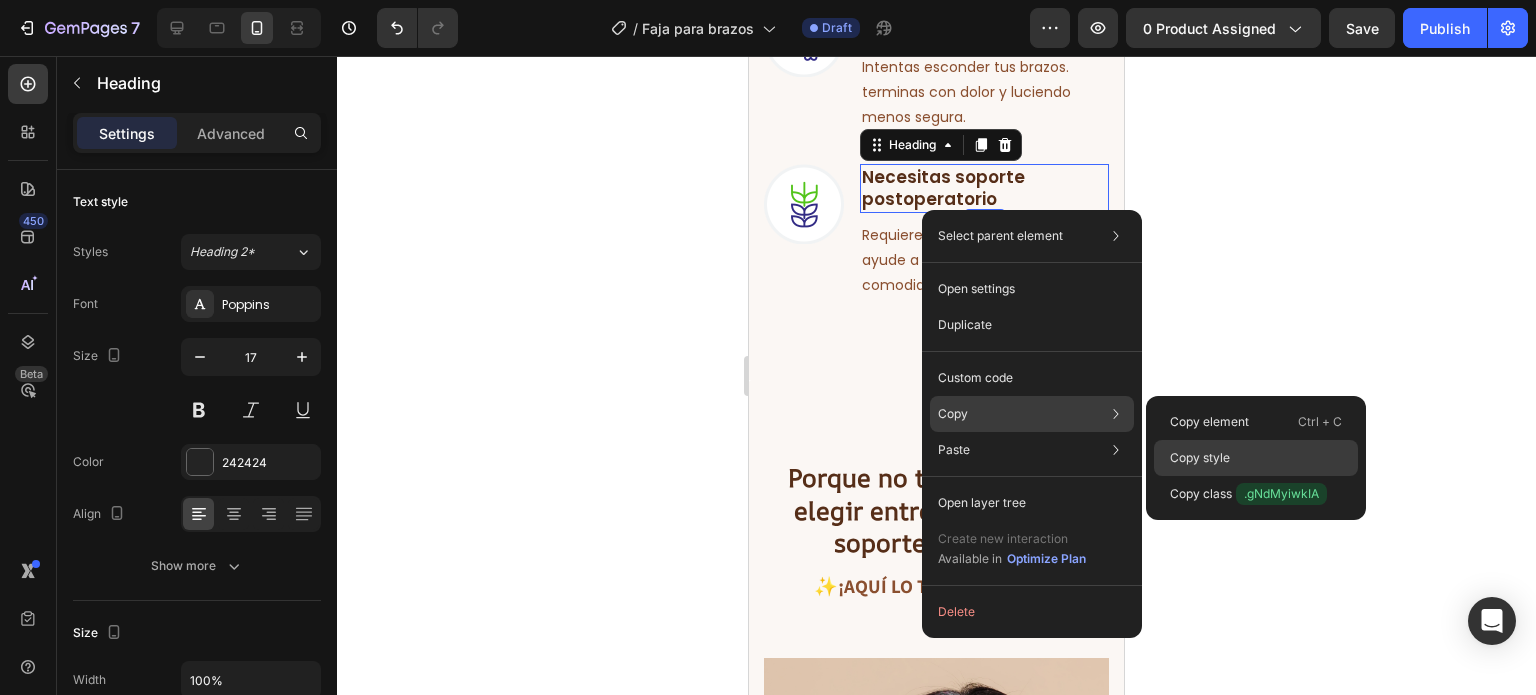 click on "Copy style" 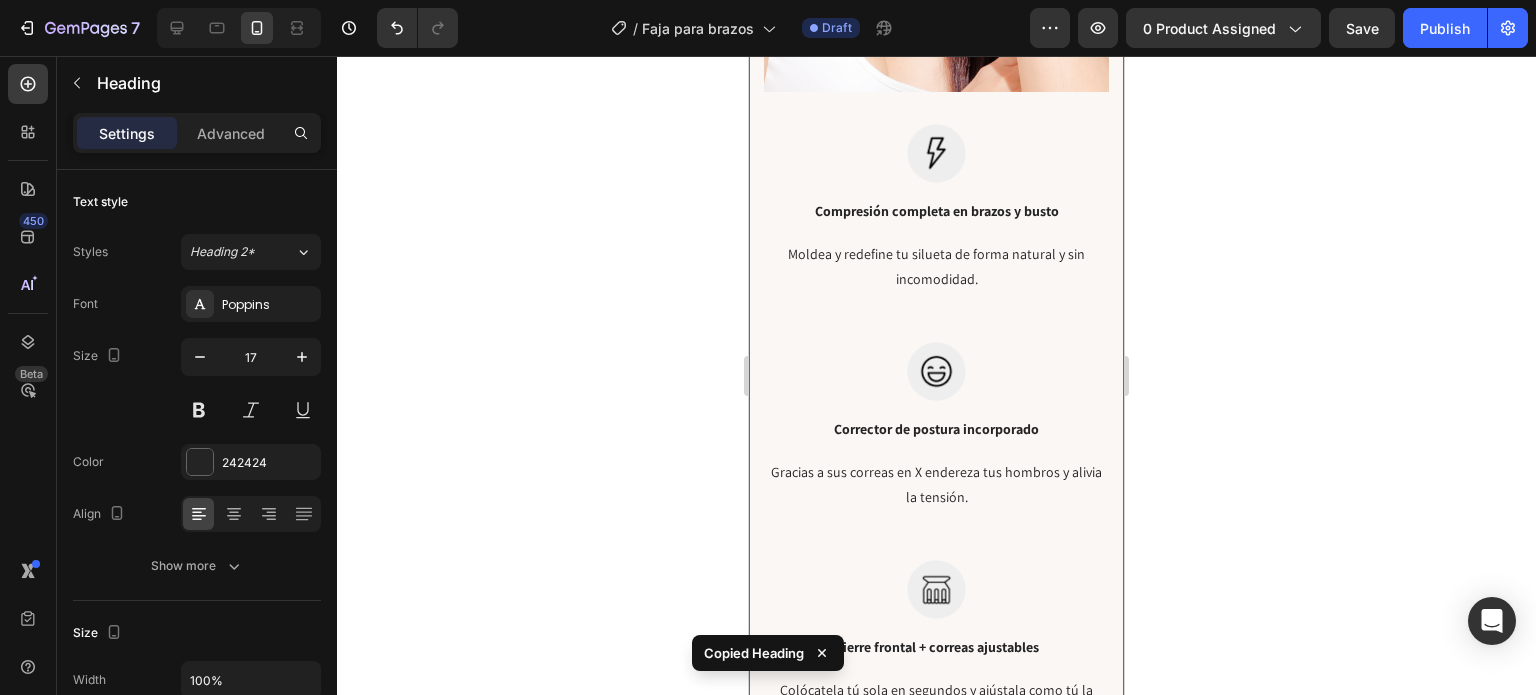 scroll, scrollTop: 2948, scrollLeft: 0, axis: vertical 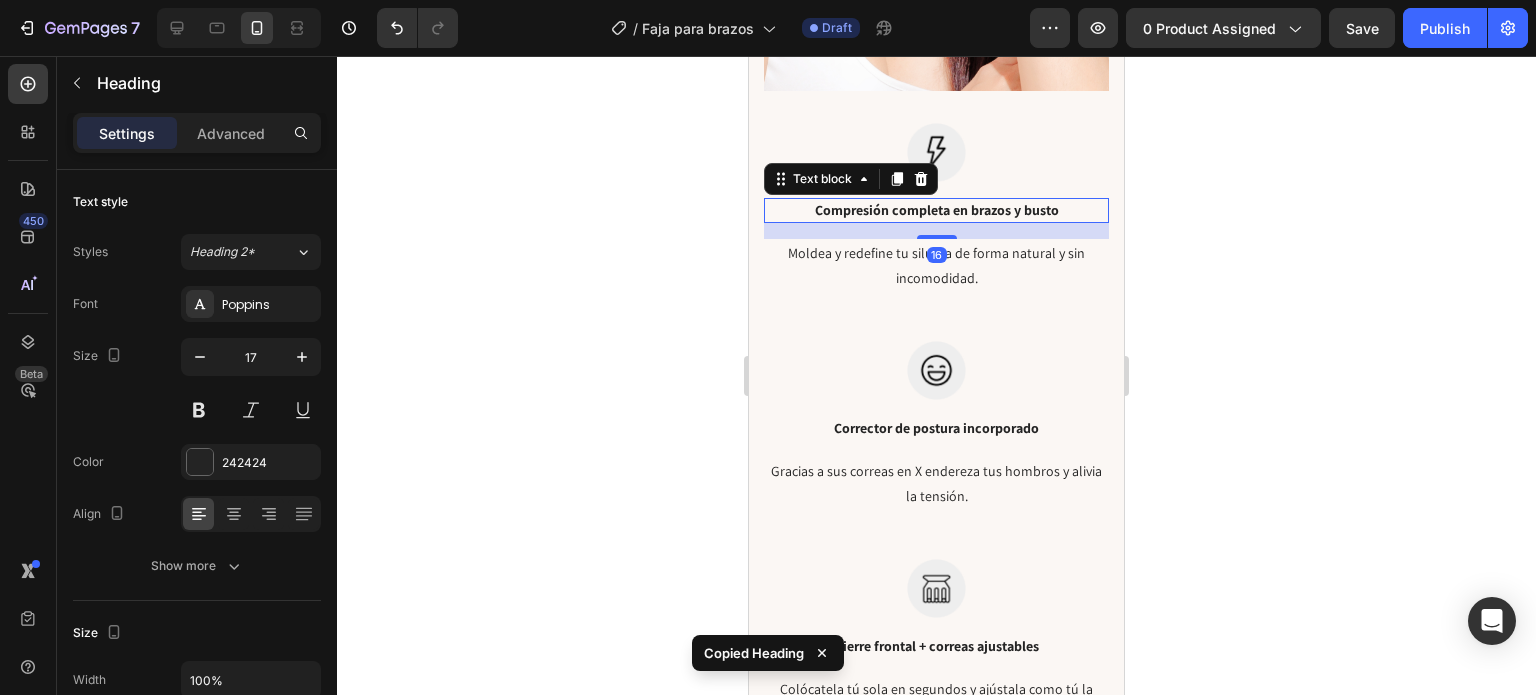 click on "Compresión completa en brazos y busto" at bounding box center (936, 210) 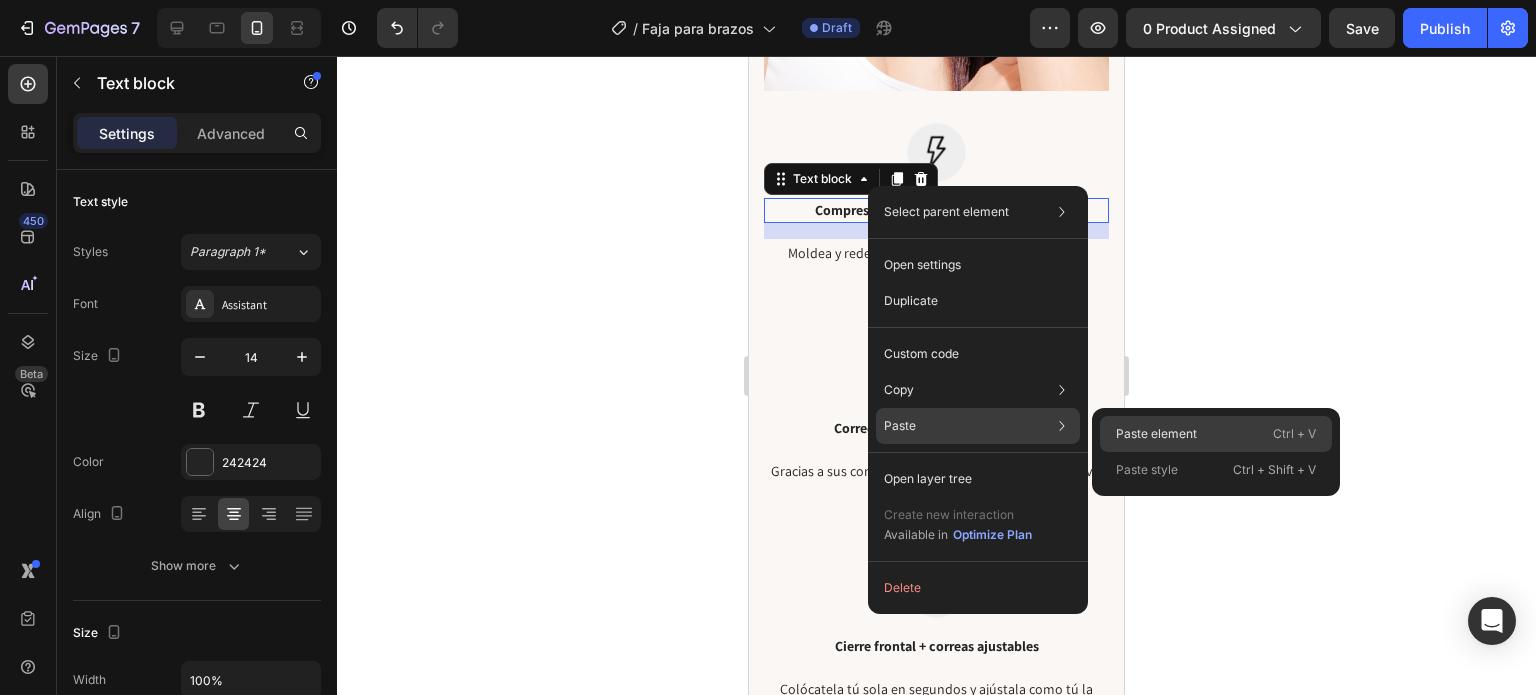 click on "Paste element" at bounding box center [1156, 434] 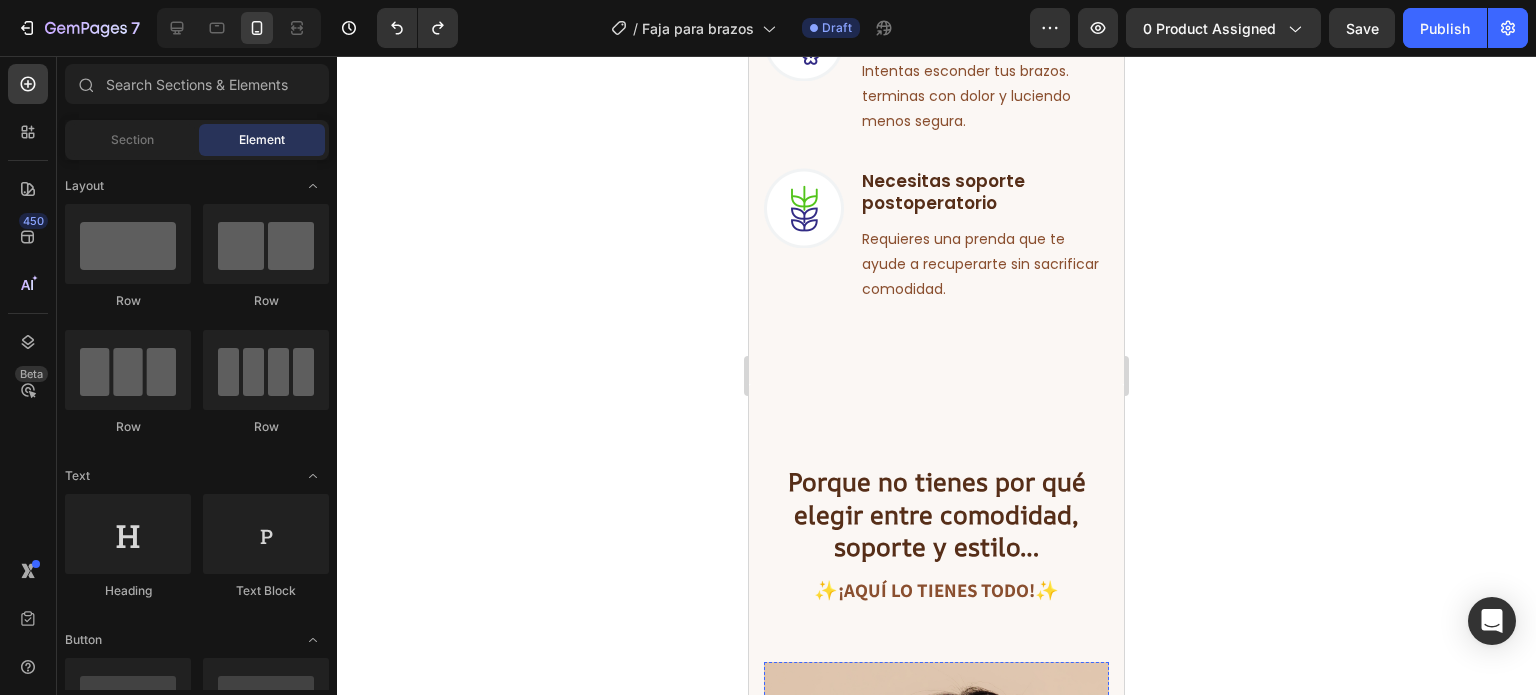 scroll, scrollTop: 1780, scrollLeft: 0, axis: vertical 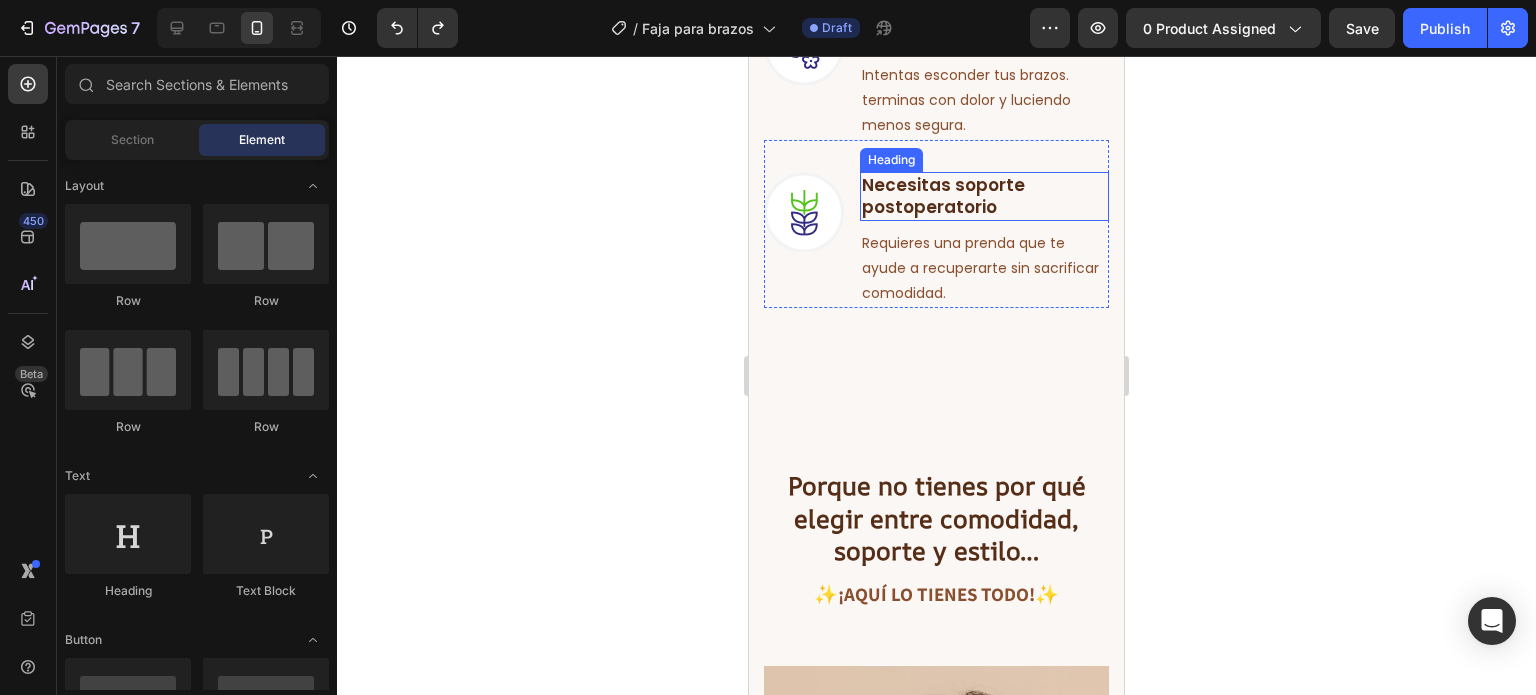 click on "Necesitas soporte postoperatorio" at bounding box center [943, 196] 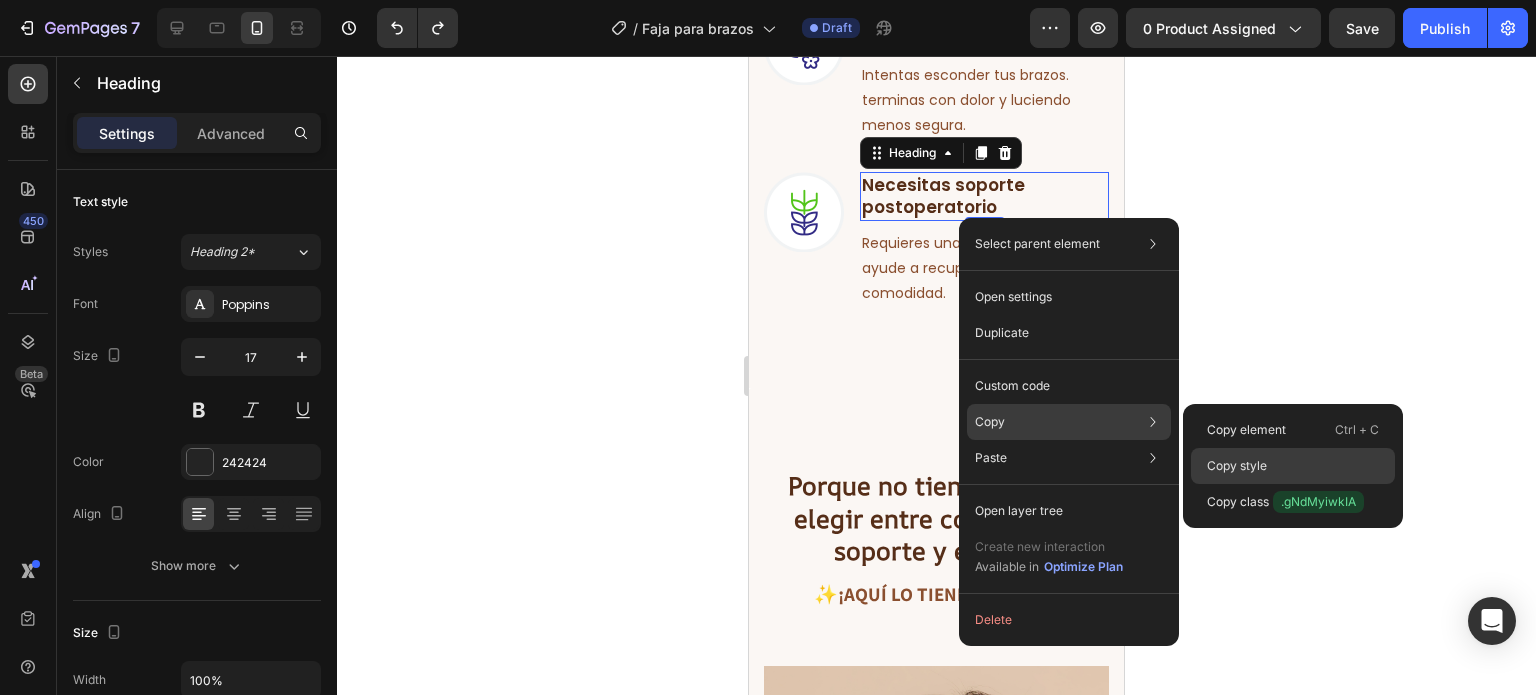 click on "Copy style" at bounding box center [1237, 466] 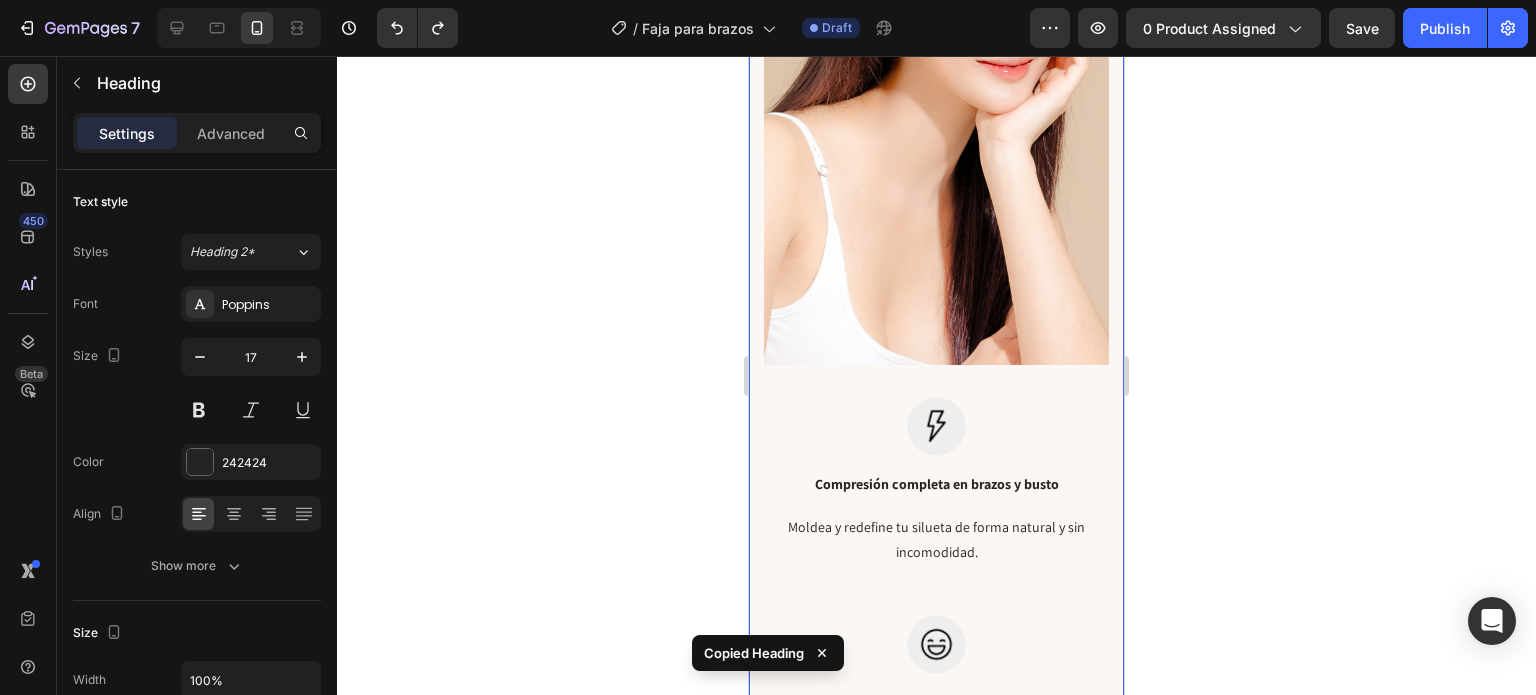 scroll, scrollTop: 2676, scrollLeft: 0, axis: vertical 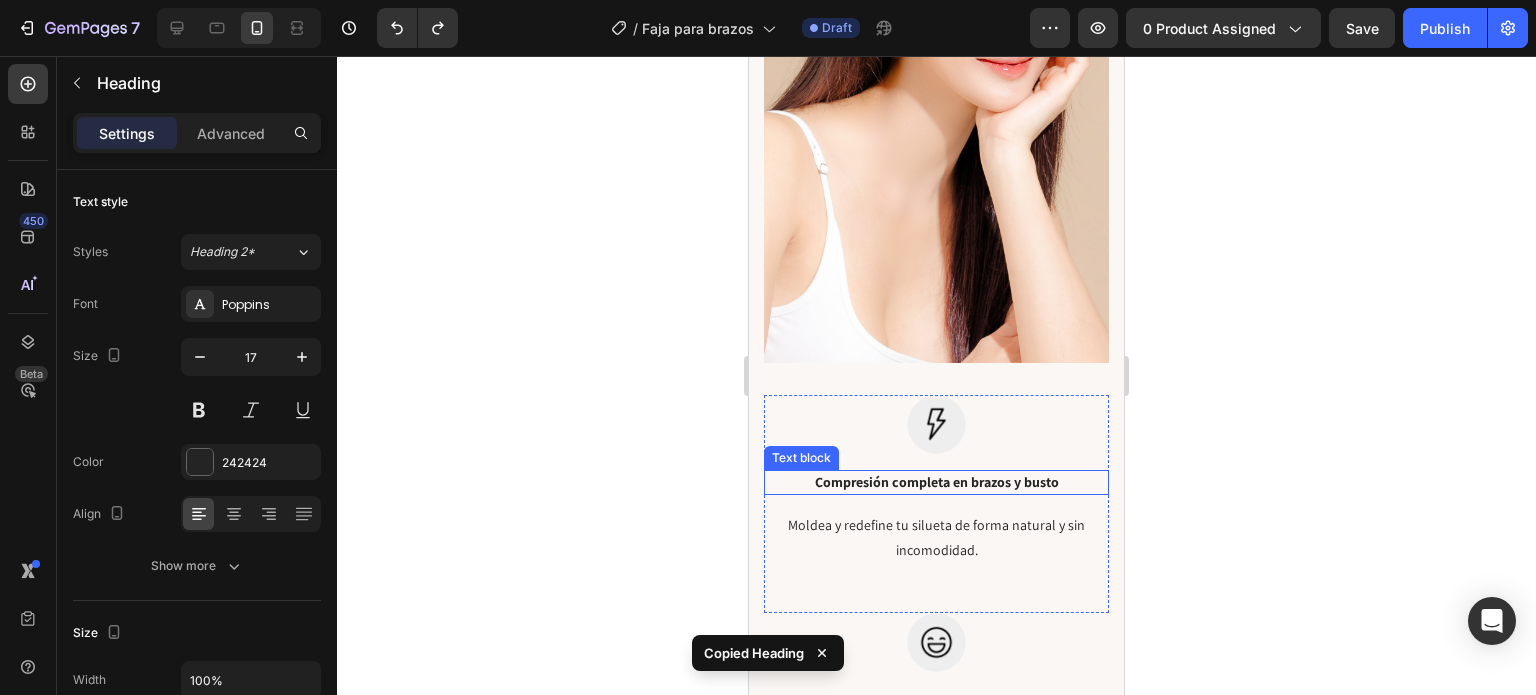 click on "Compresión completa en brazos y busto" at bounding box center (936, 482) 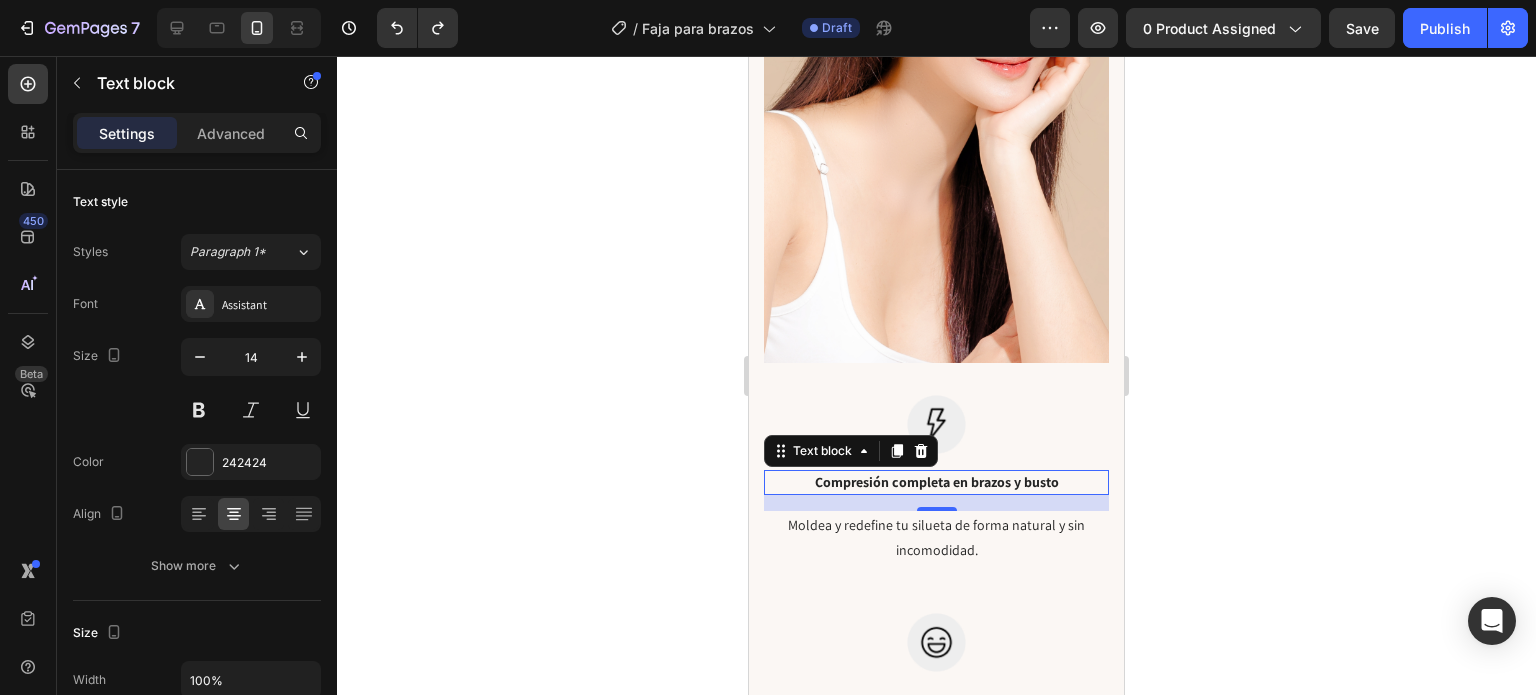 click 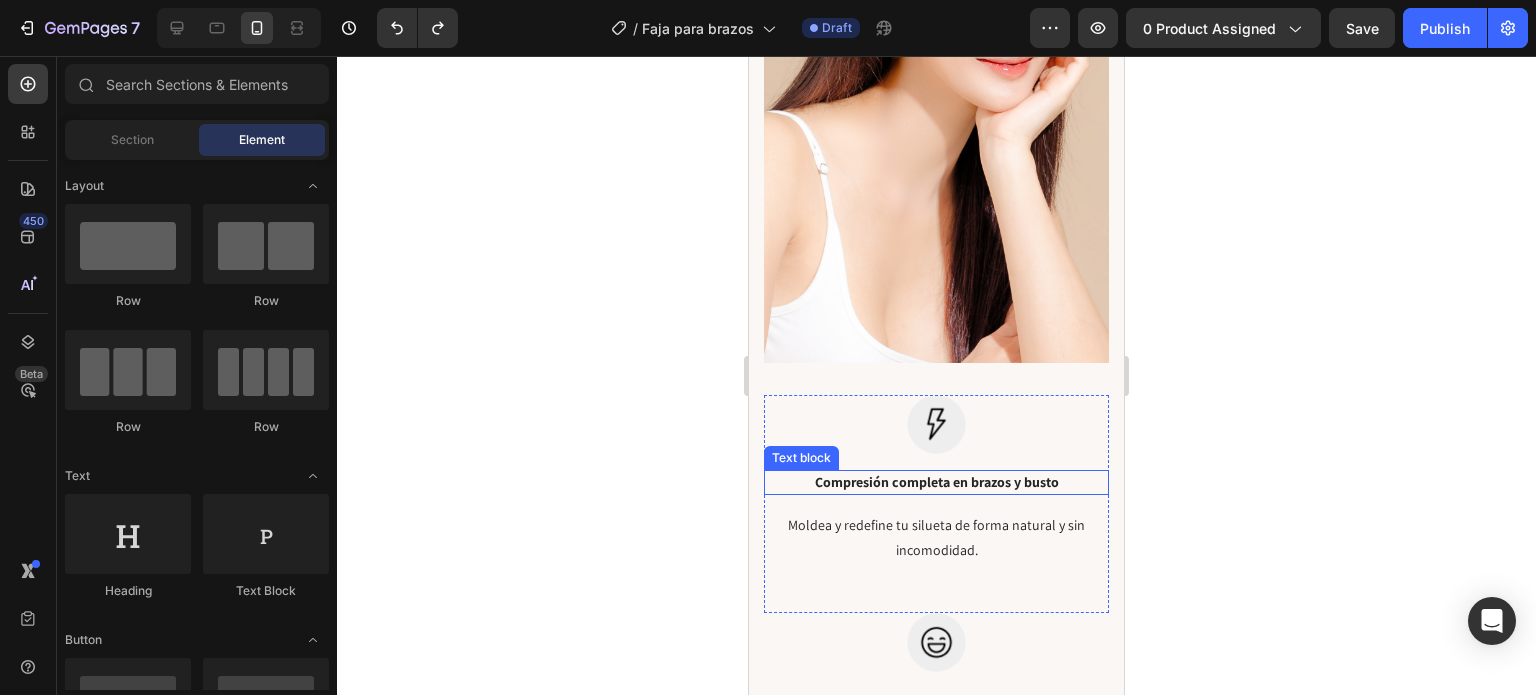 click on "Compresión completa en brazos y busto" at bounding box center [936, 482] 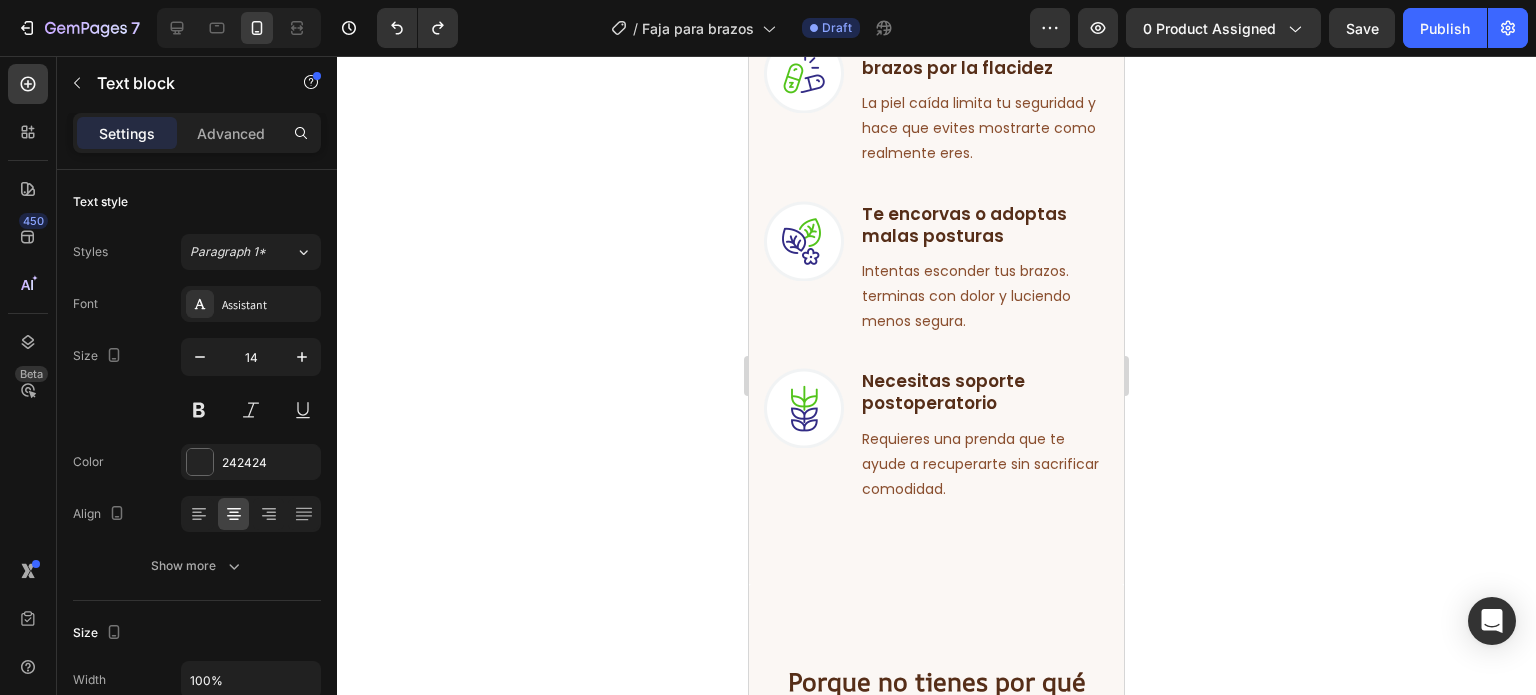 scroll, scrollTop: 1584, scrollLeft: 0, axis: vertical 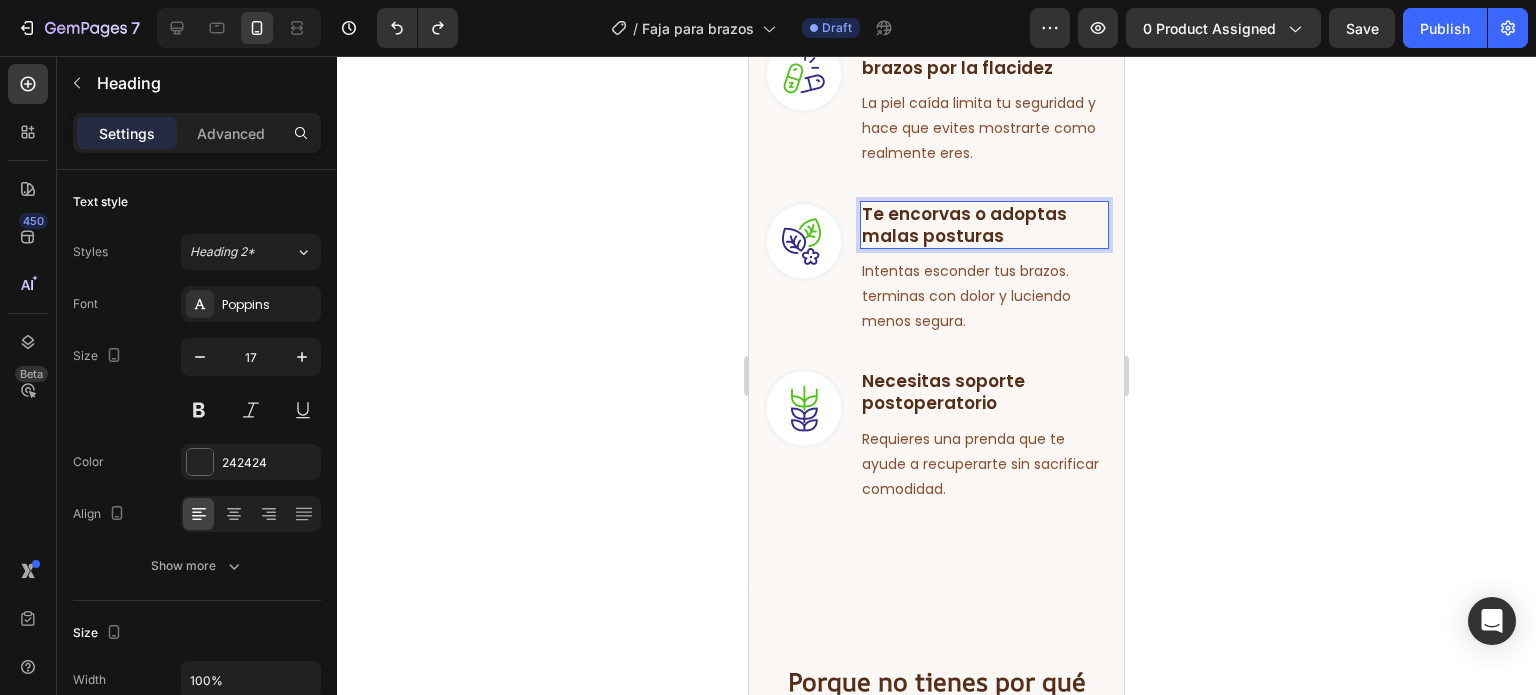 click on "Te encorvas o adoptas malas posturas" at bounding box center [964, 225] 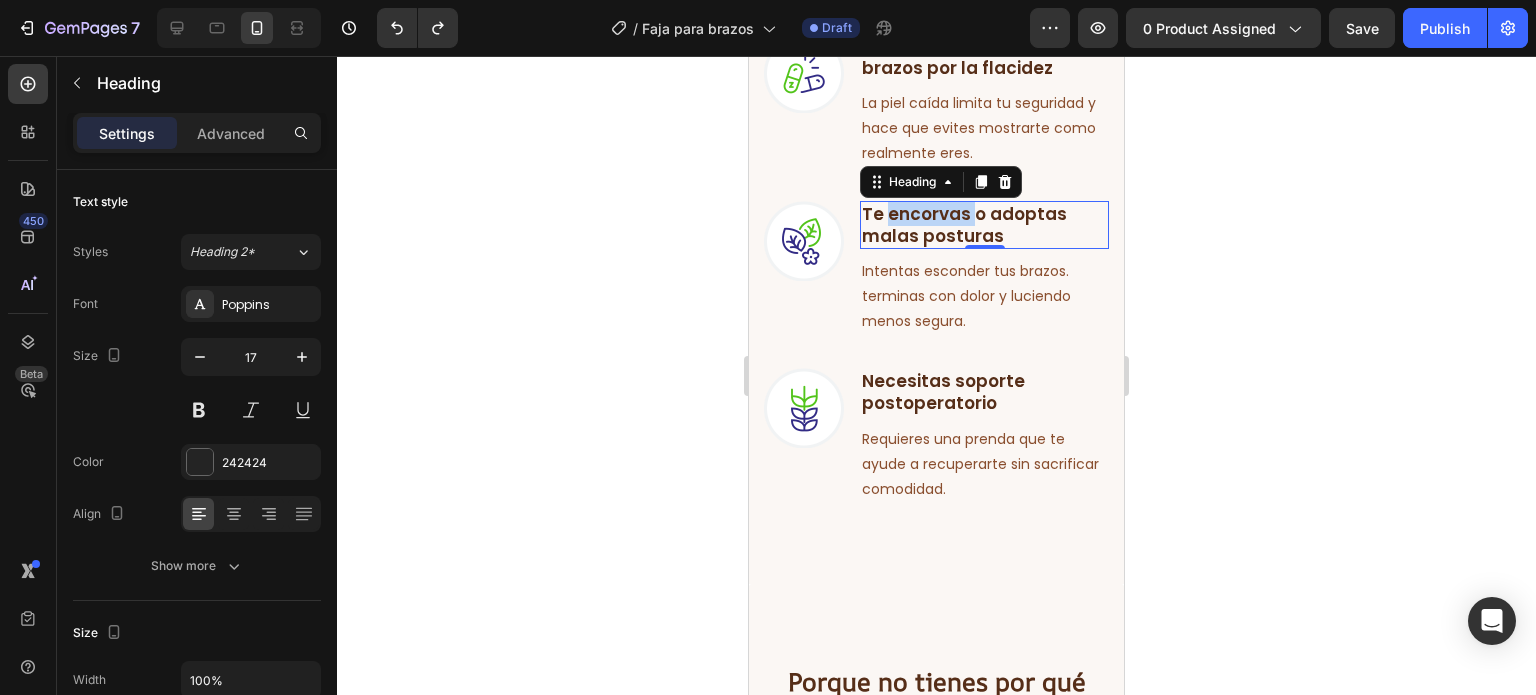 click on "Te encorvas o adoptas malas posturas" at bounding box center (964, 225) 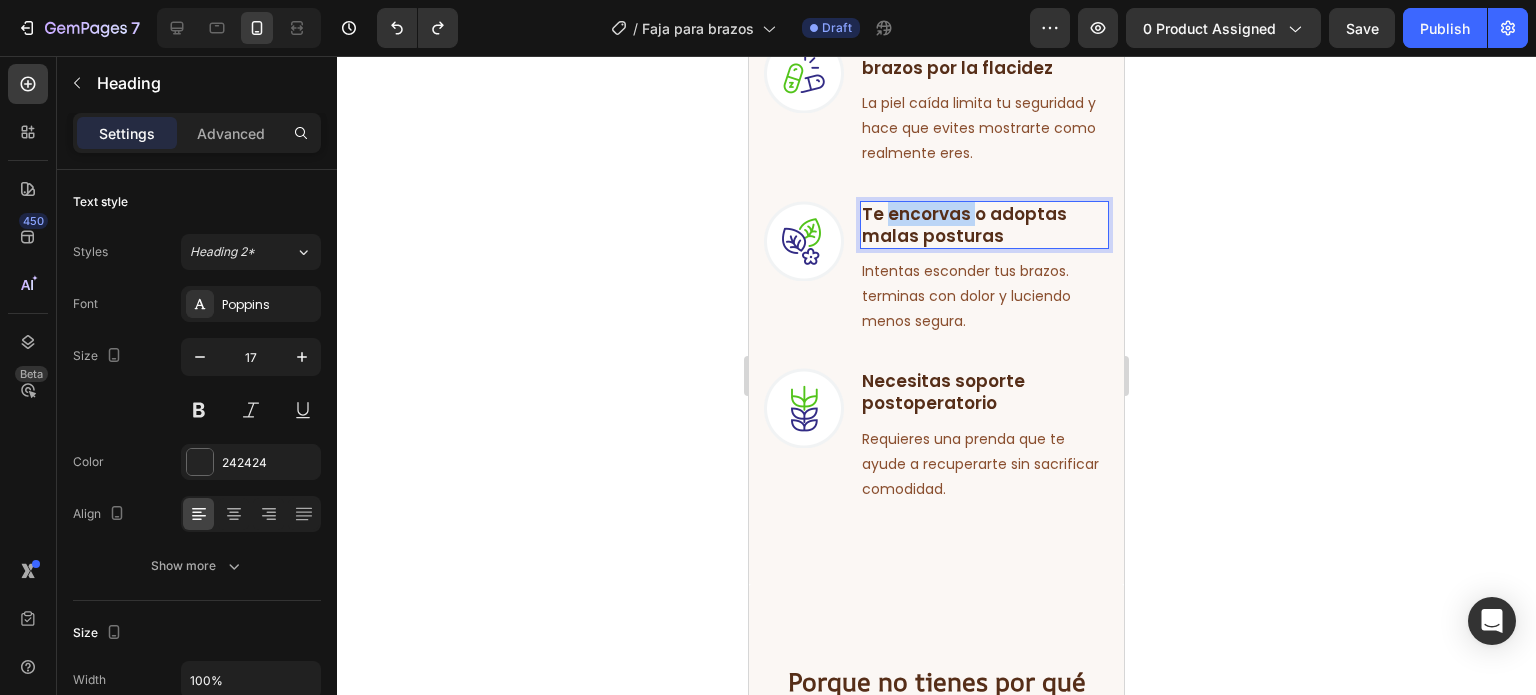 click on "Te encorvas o adoptas malas posturas" at bounding box center [964, 225] 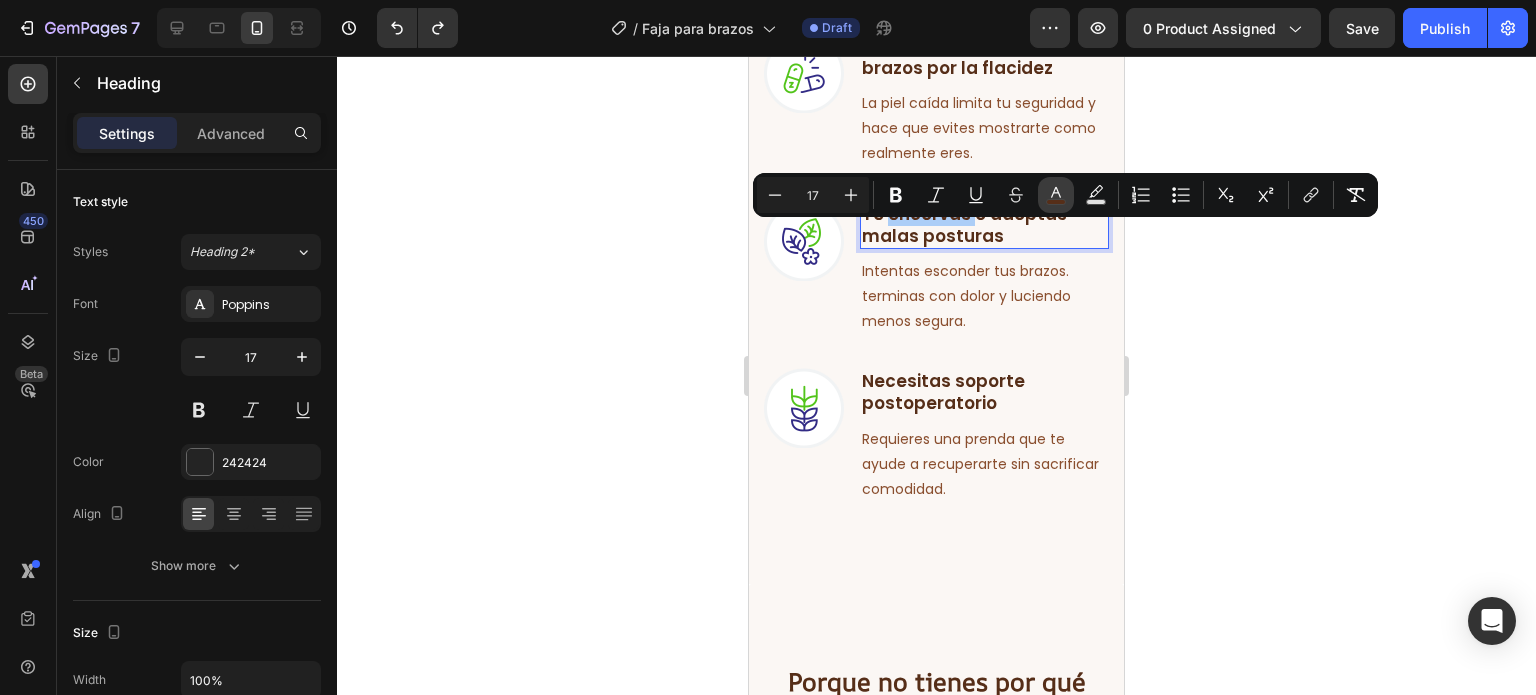 click 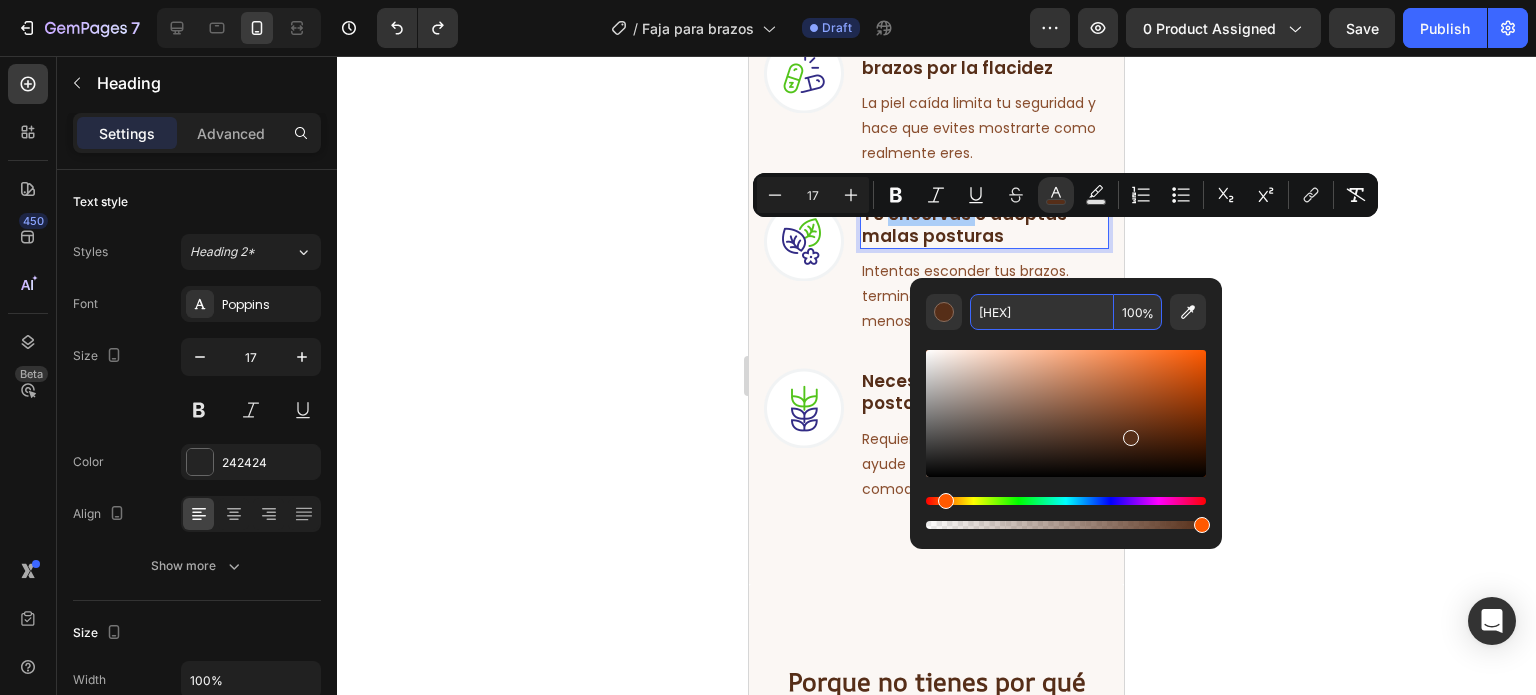 click on "562E18" at bounding box center [1042, 312] 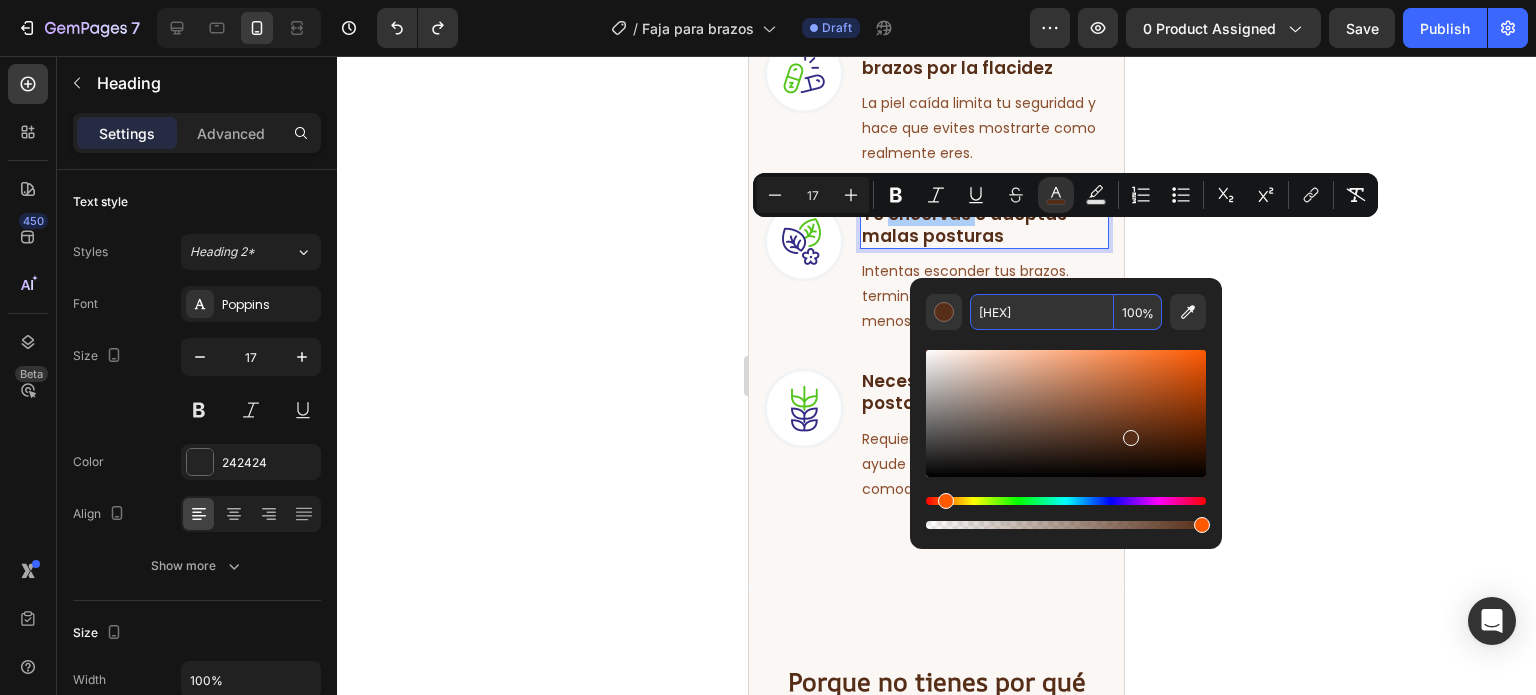 click 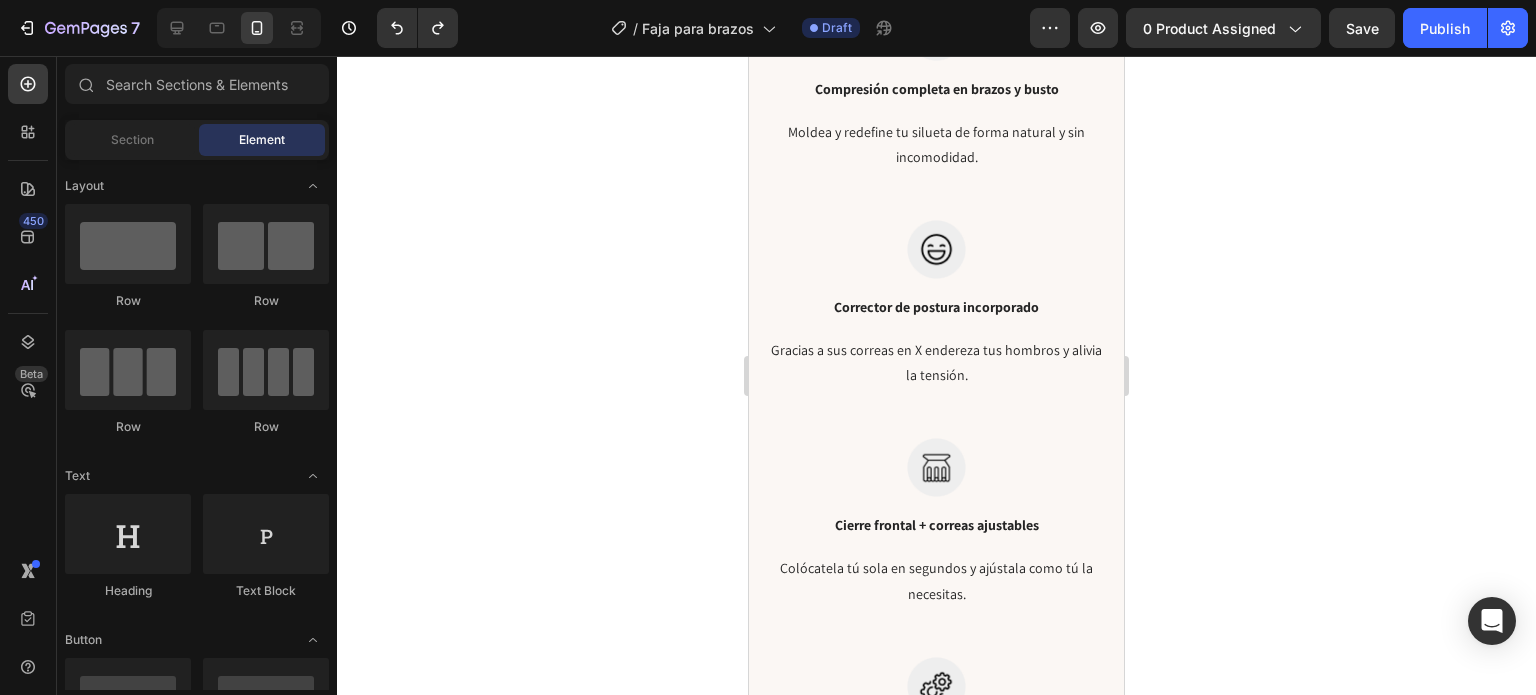 scroll, scrollTop: 3065, scrollLeft: 0, axis: vertical 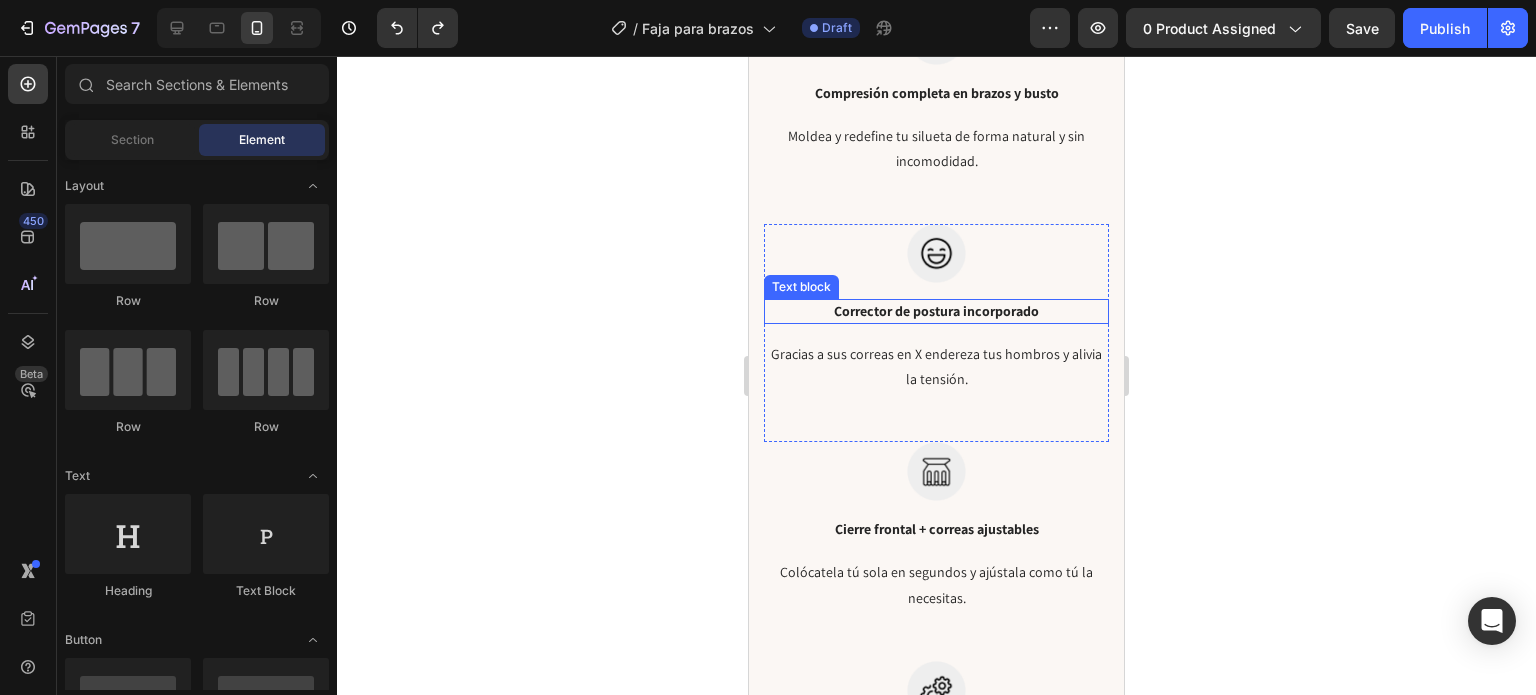 click on "Corrector de postura incorporado" at bounding box center (936, 311) 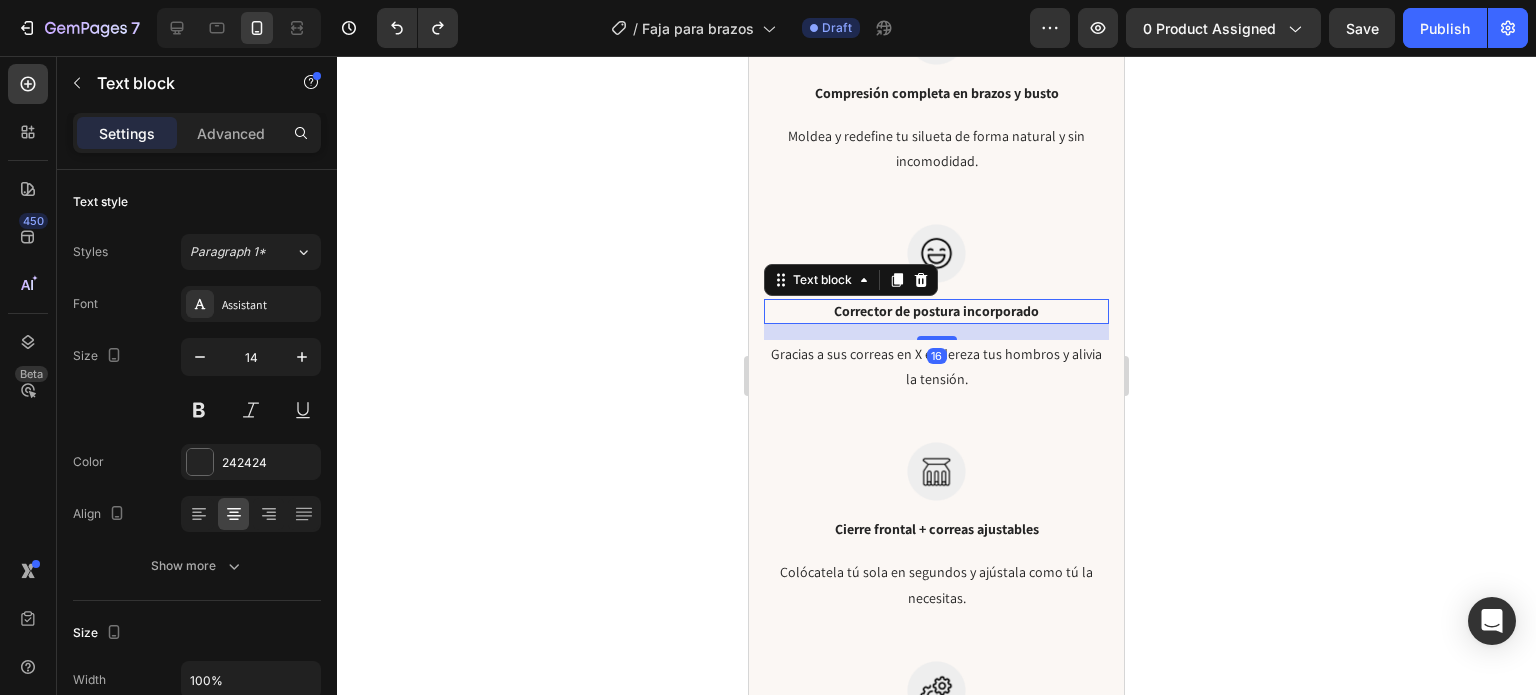 click on "Corrector de postura incorporado" at bounding box center (936, 311) 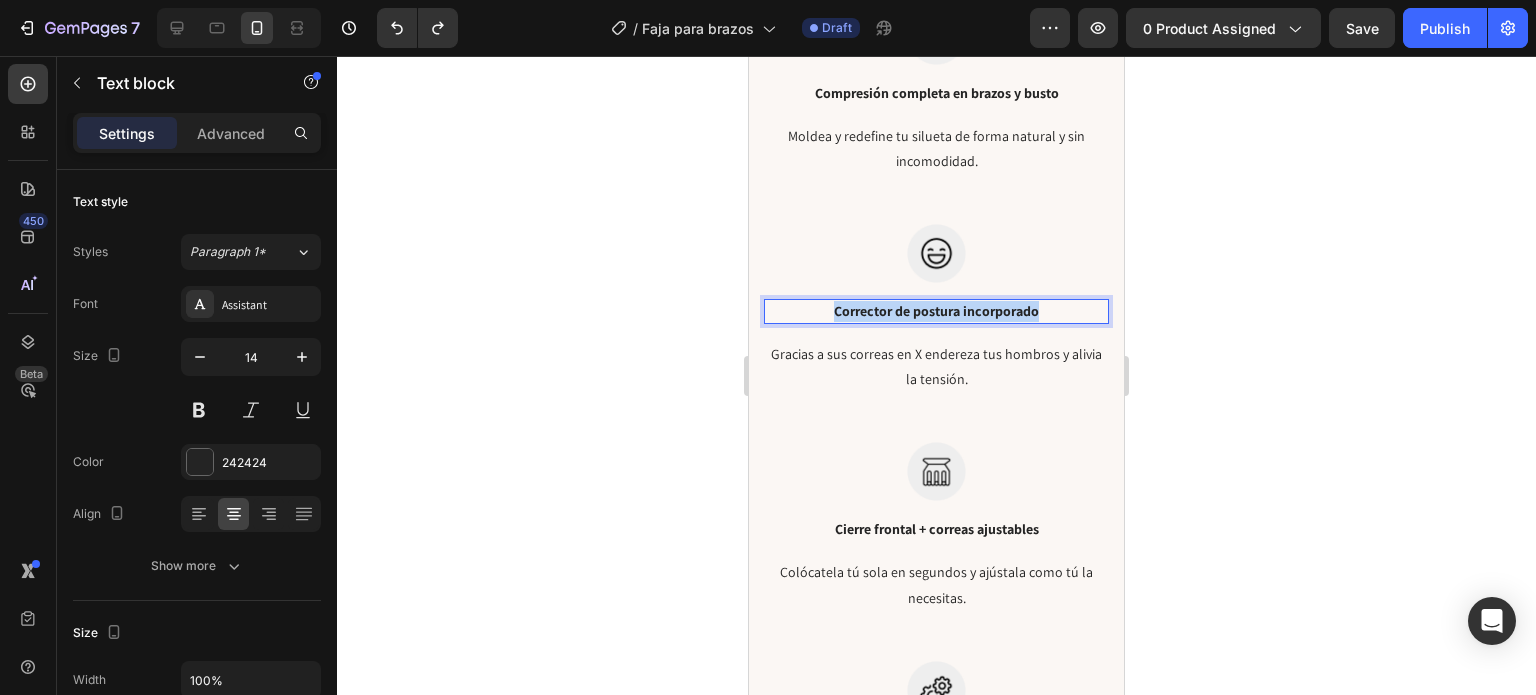 click on "Corrector de postura incorporado" at bounding box center [936, 311] 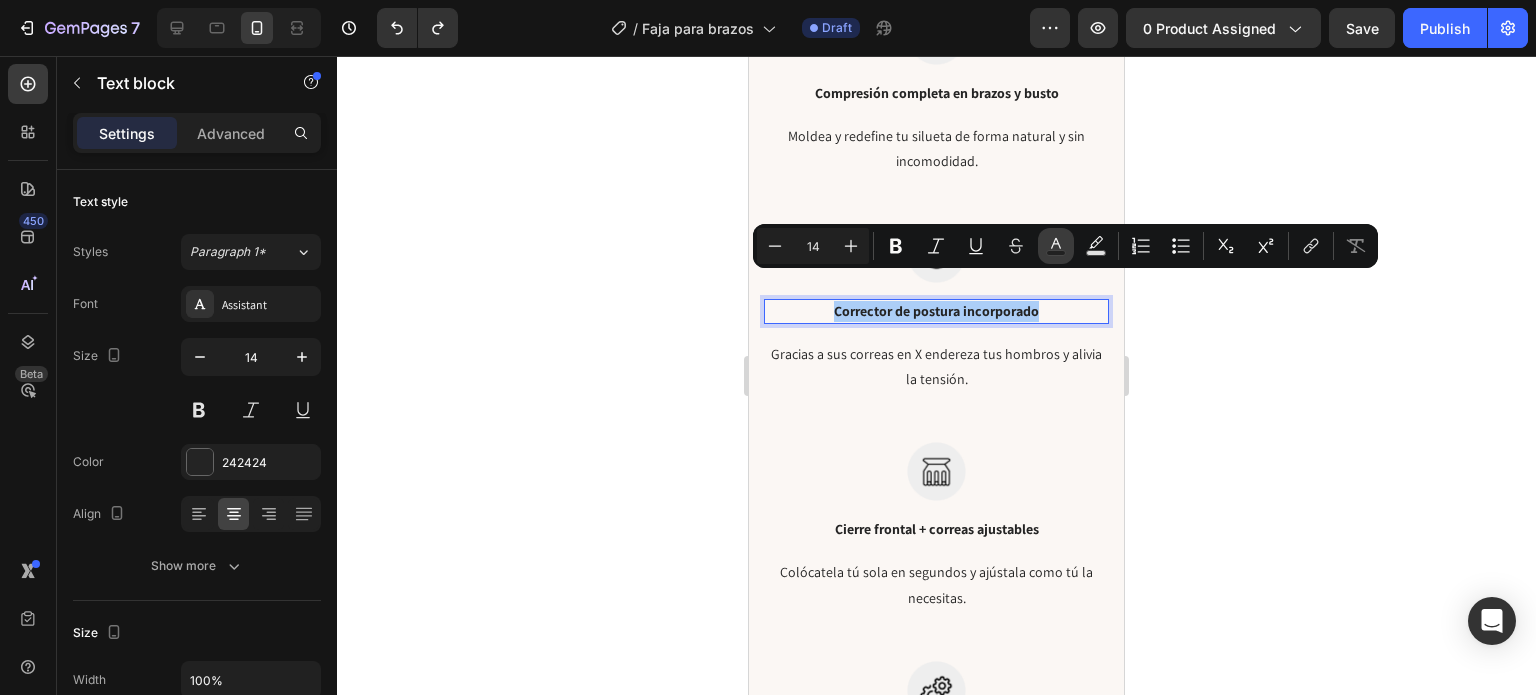 click 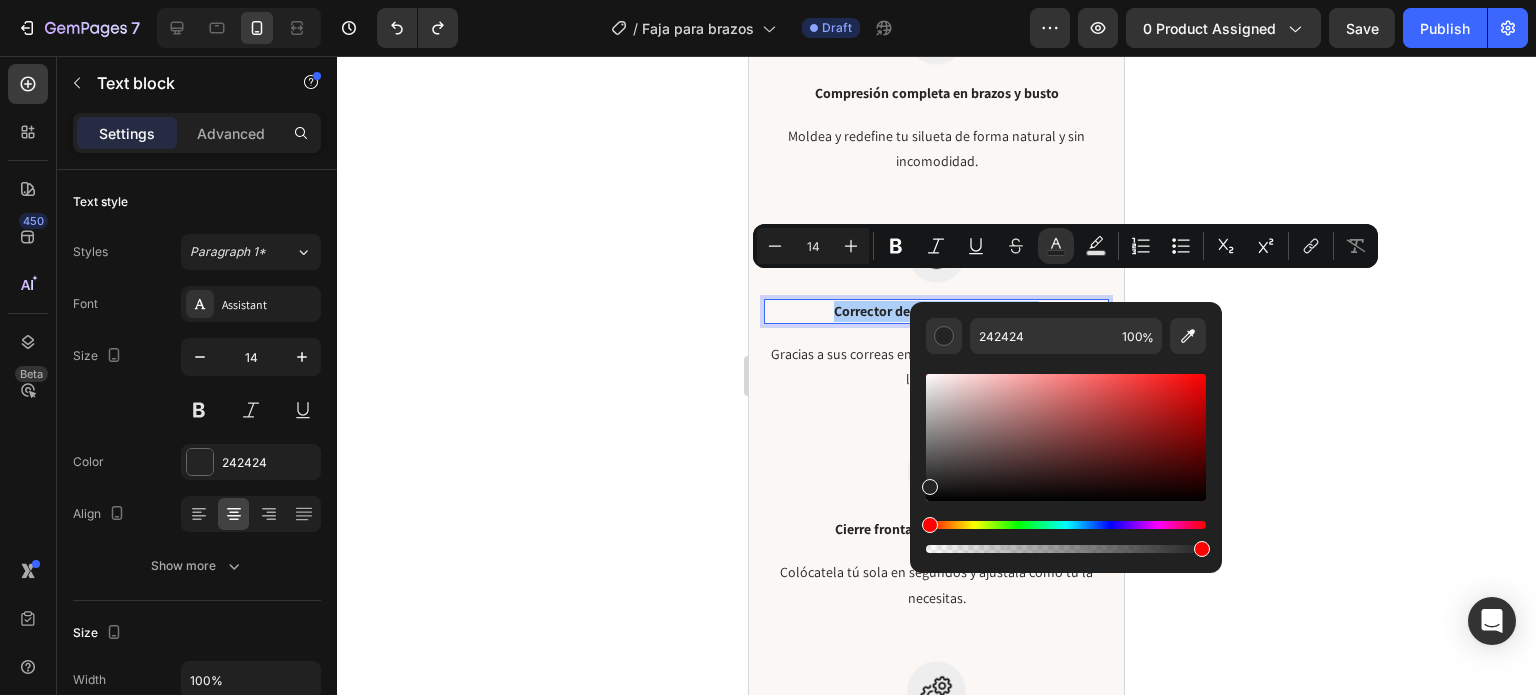 click on "242424 100 %" at bounding box center [1066, 429] 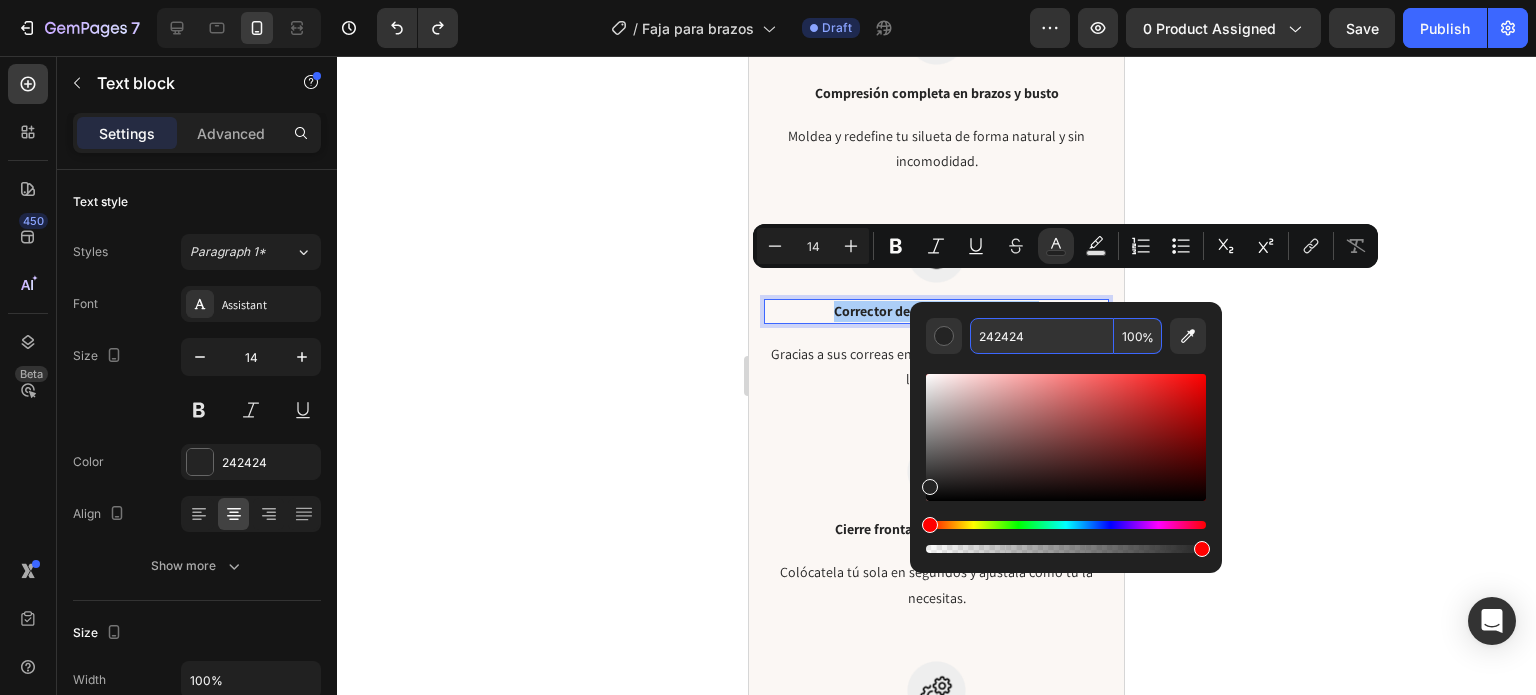 click on "242424" at bounding box center (1042, 336) 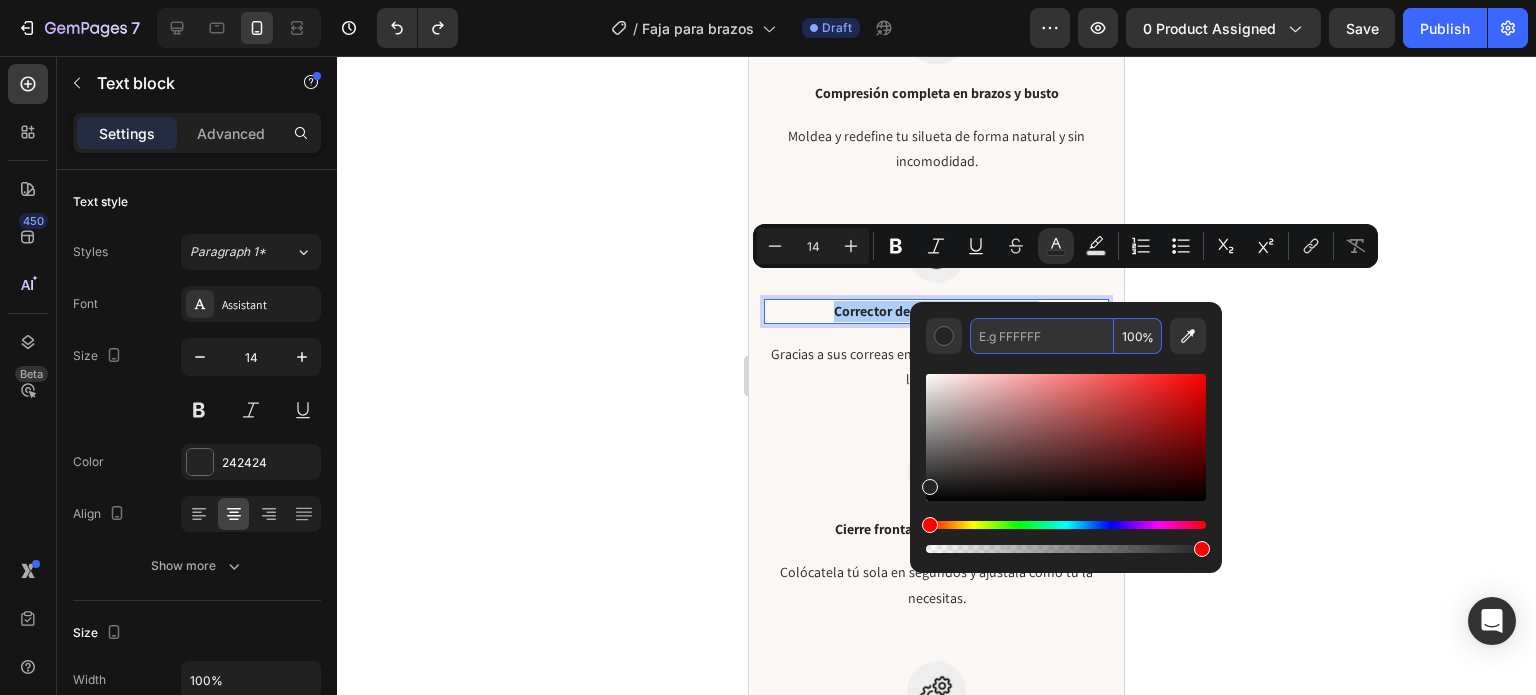 paste on "562E18" 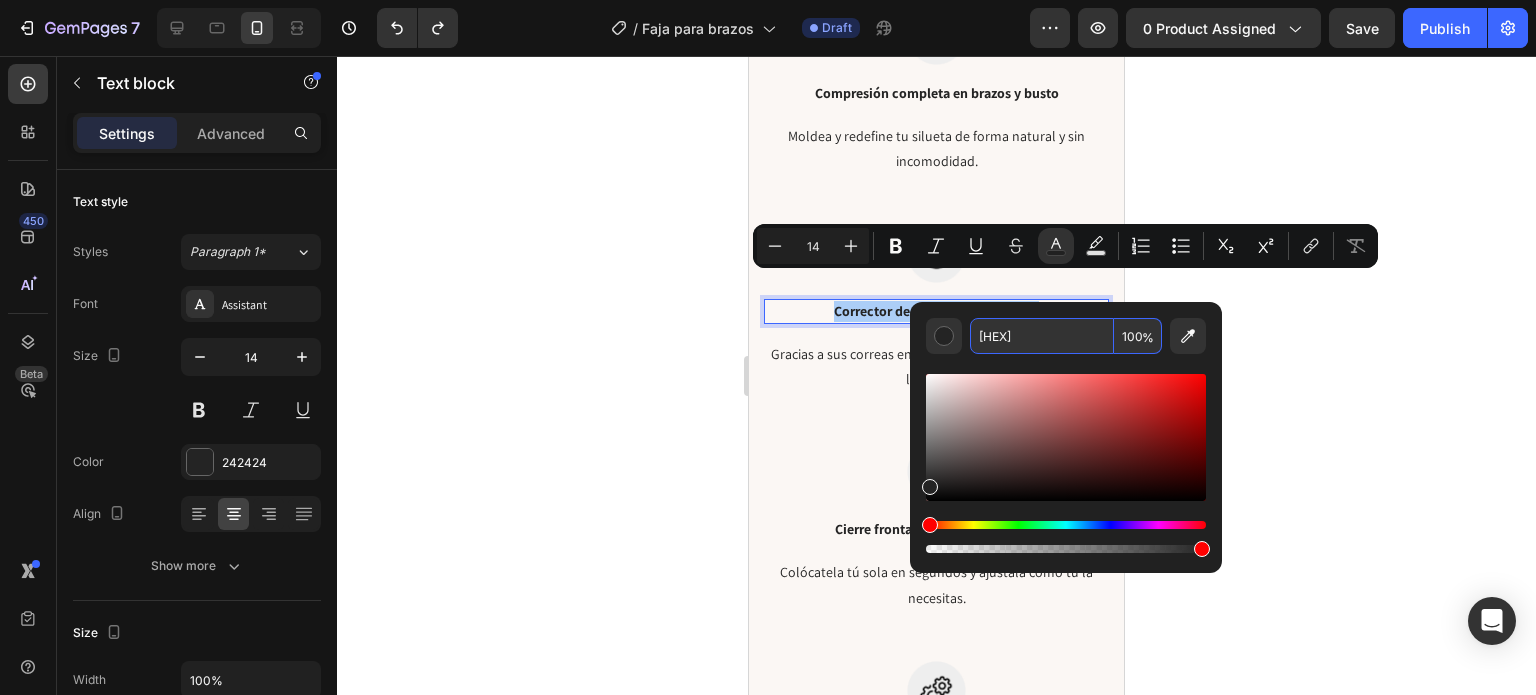 type on "562E18" 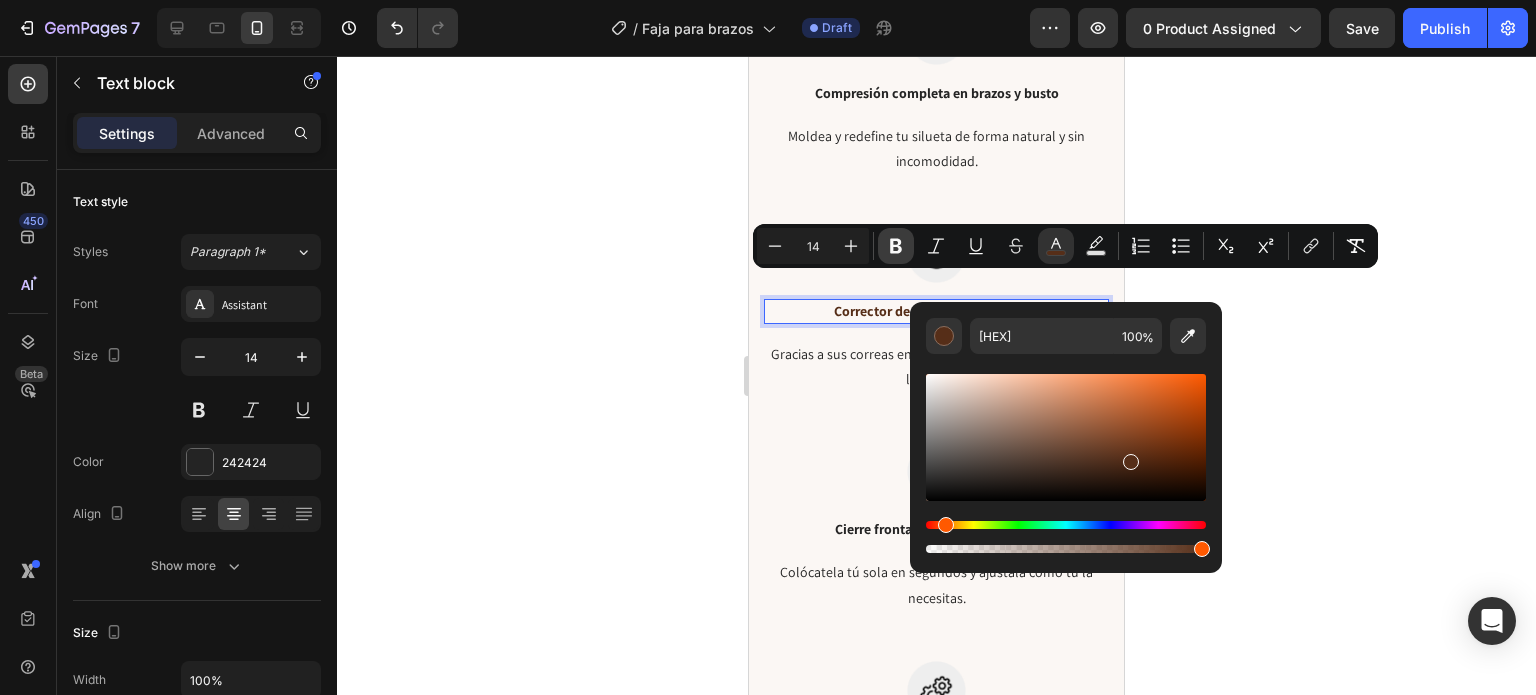 click 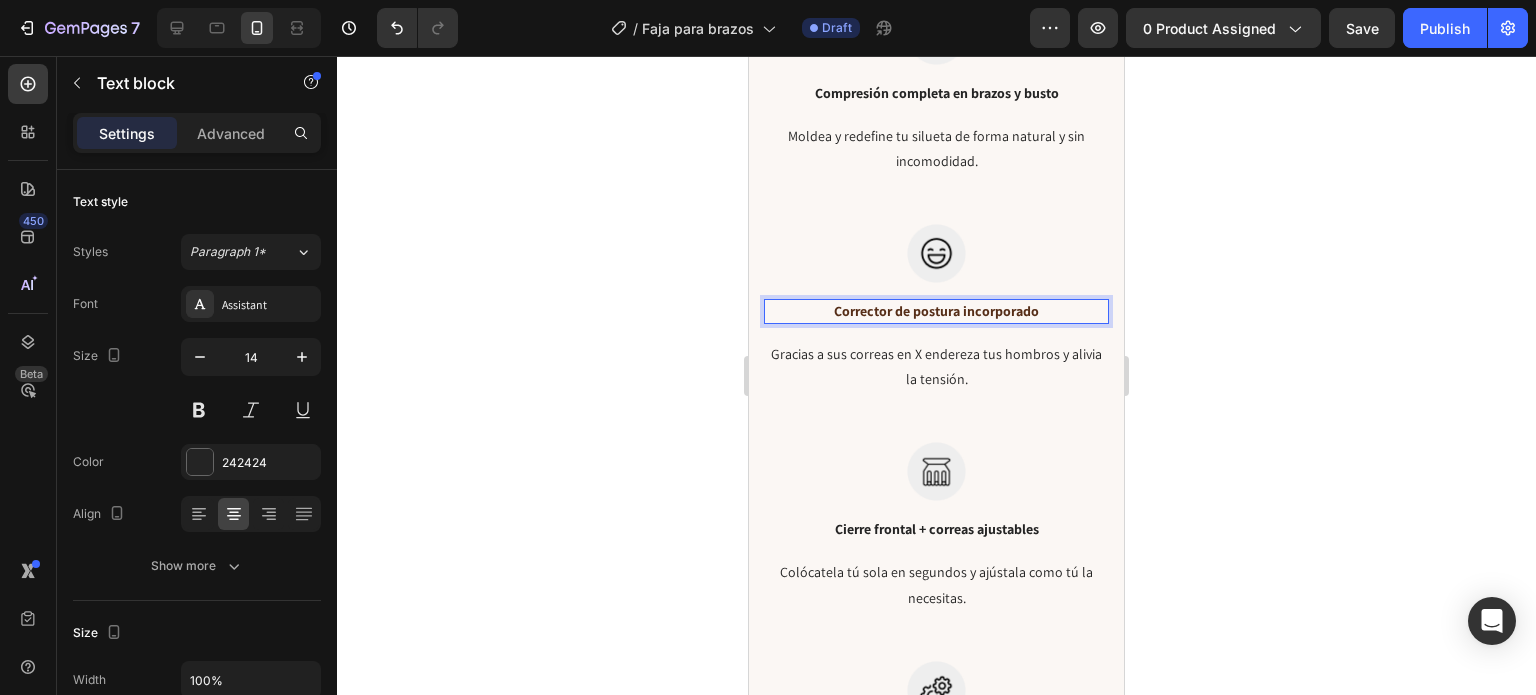 click on "Corrector de postura incorporado" at bounding box center (936, 311) 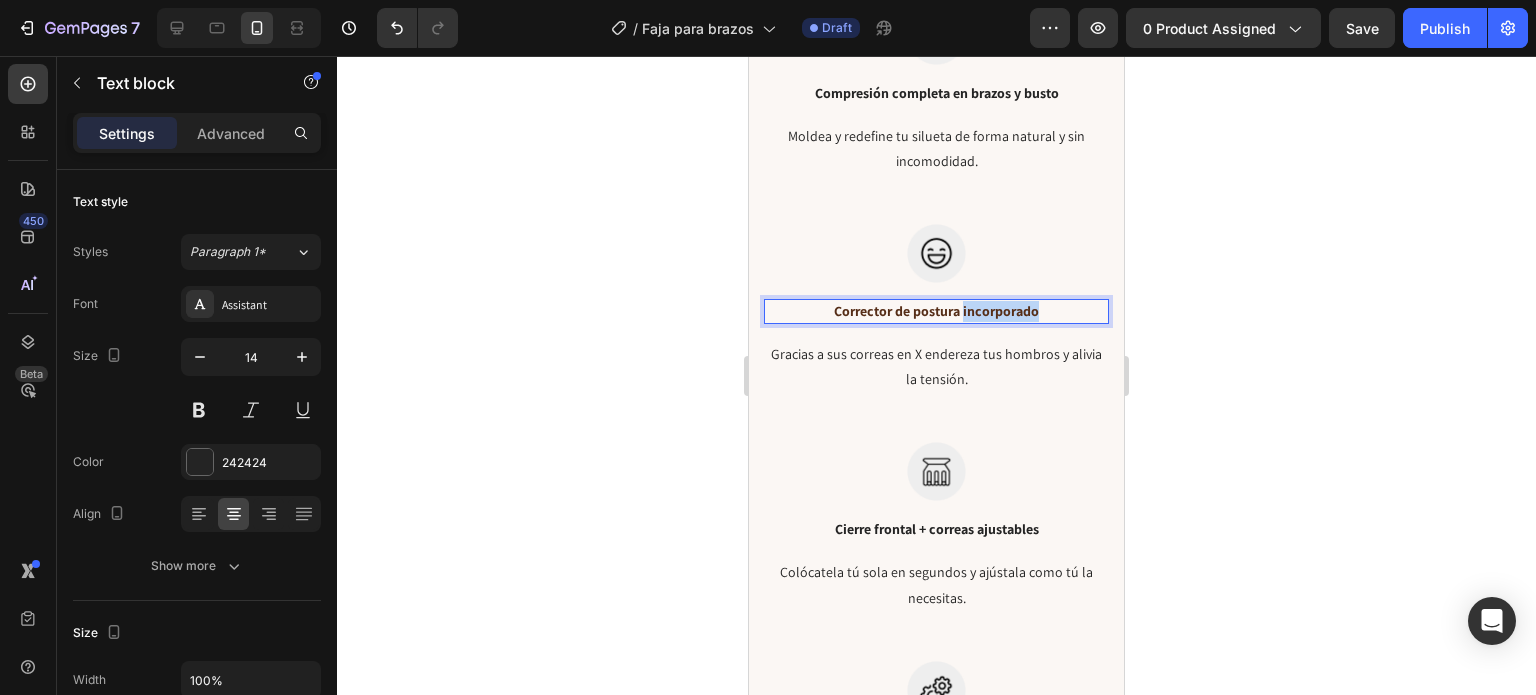 click on "Corrector de postura incorporado" at bounding box center (936, 311) 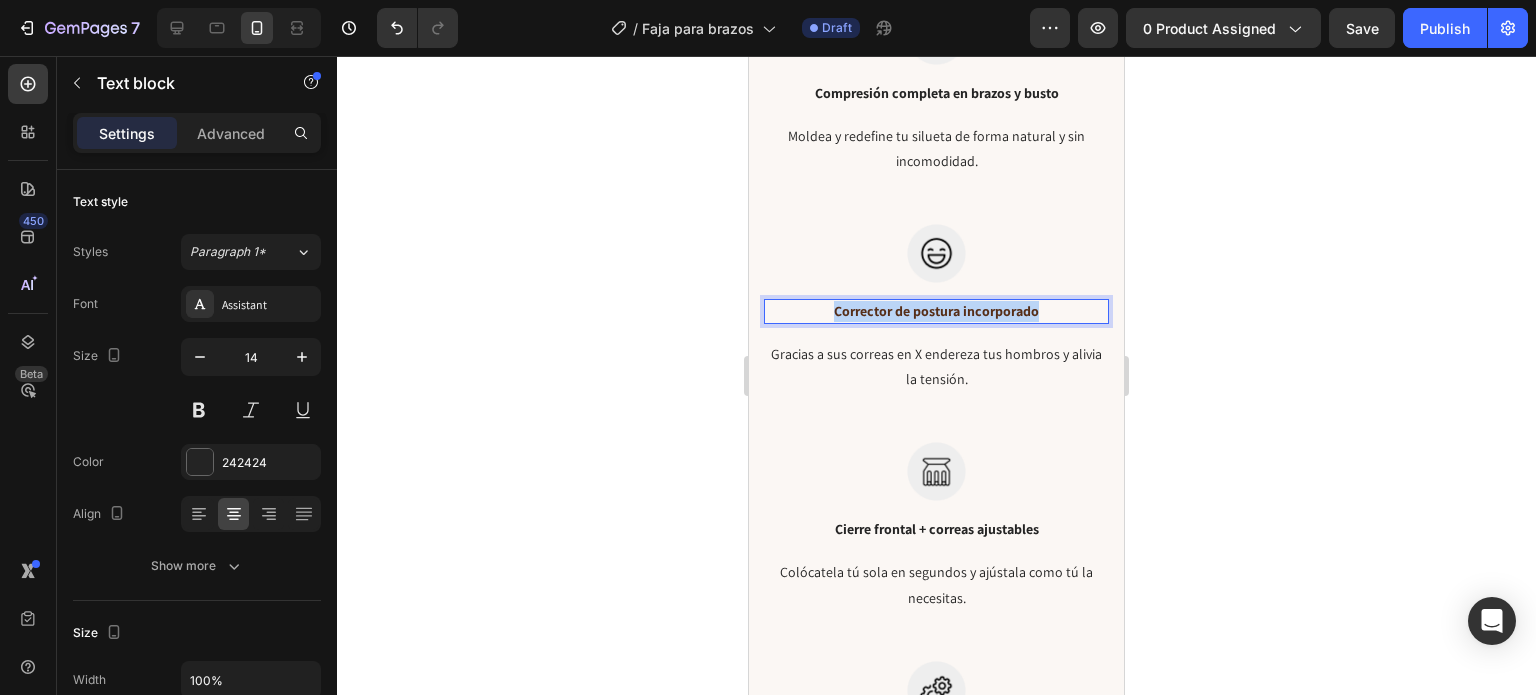 click on "Corrector de postura incorporado" at bounding box center (936, 311) 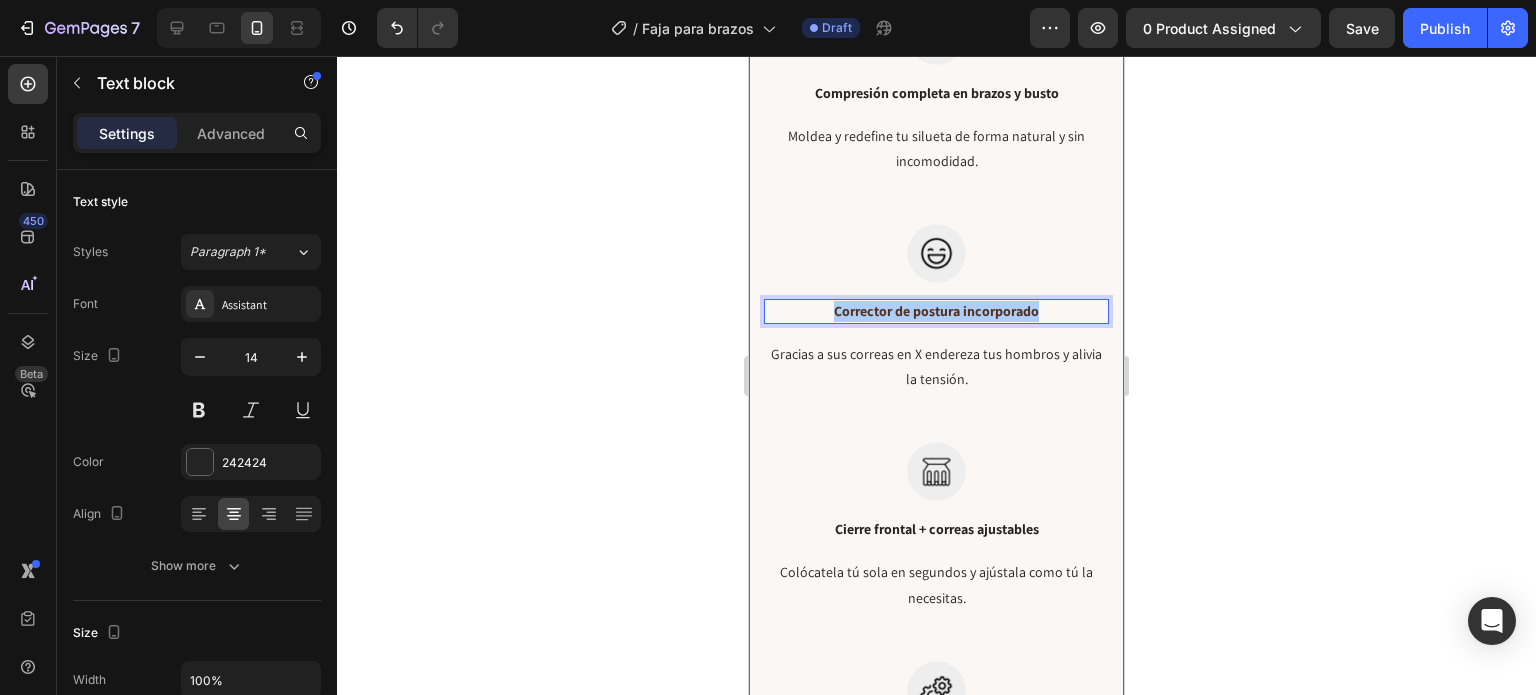click 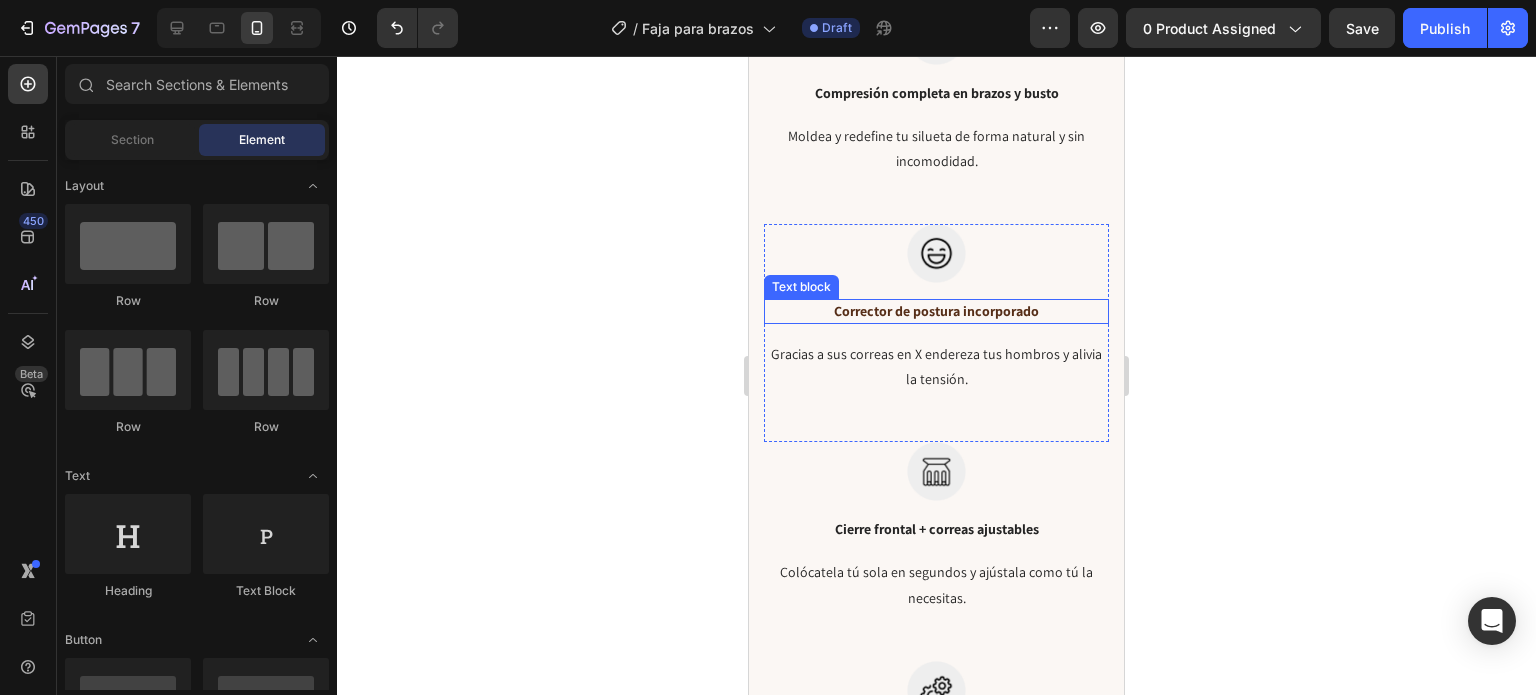 click on "Corrector de postura incorporado" at bounding box center (936, 311) 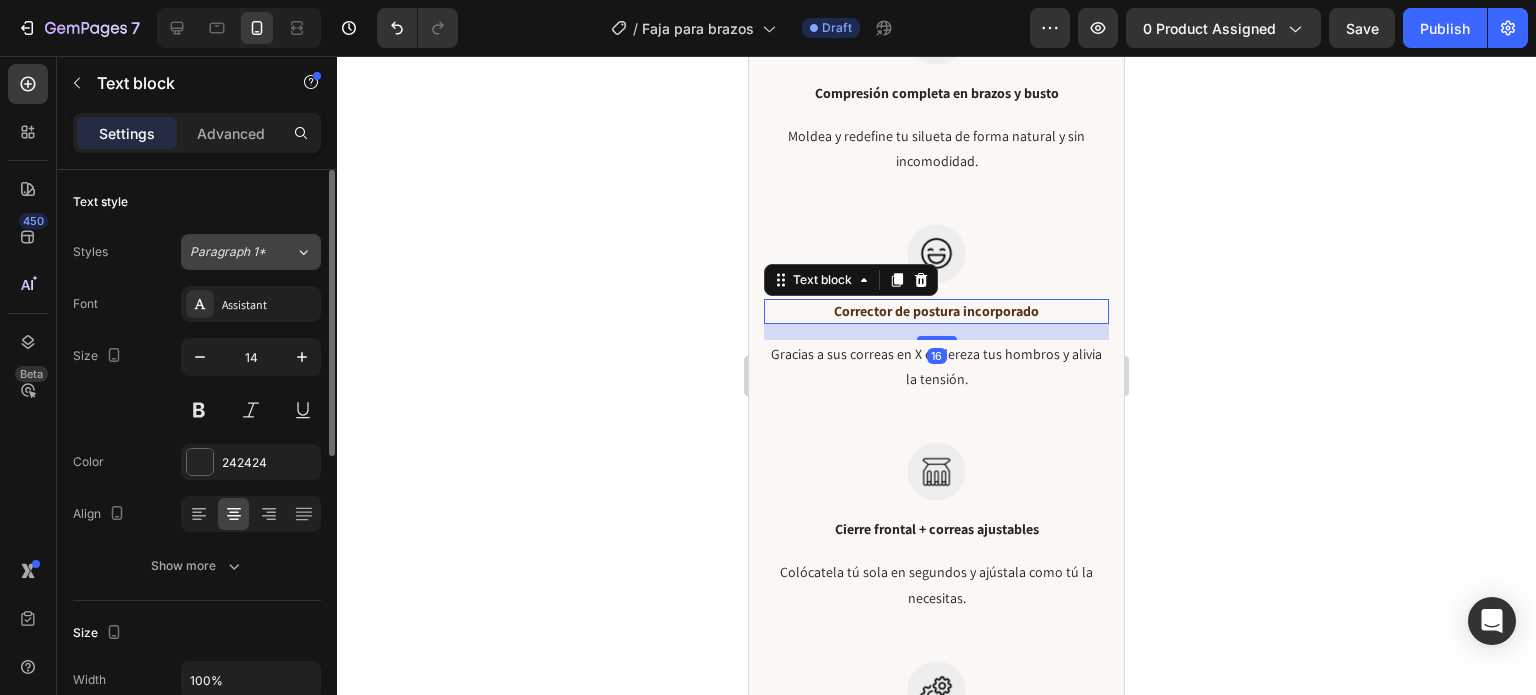 click on "Paragraph 1*" at bounding box center (242, 252) 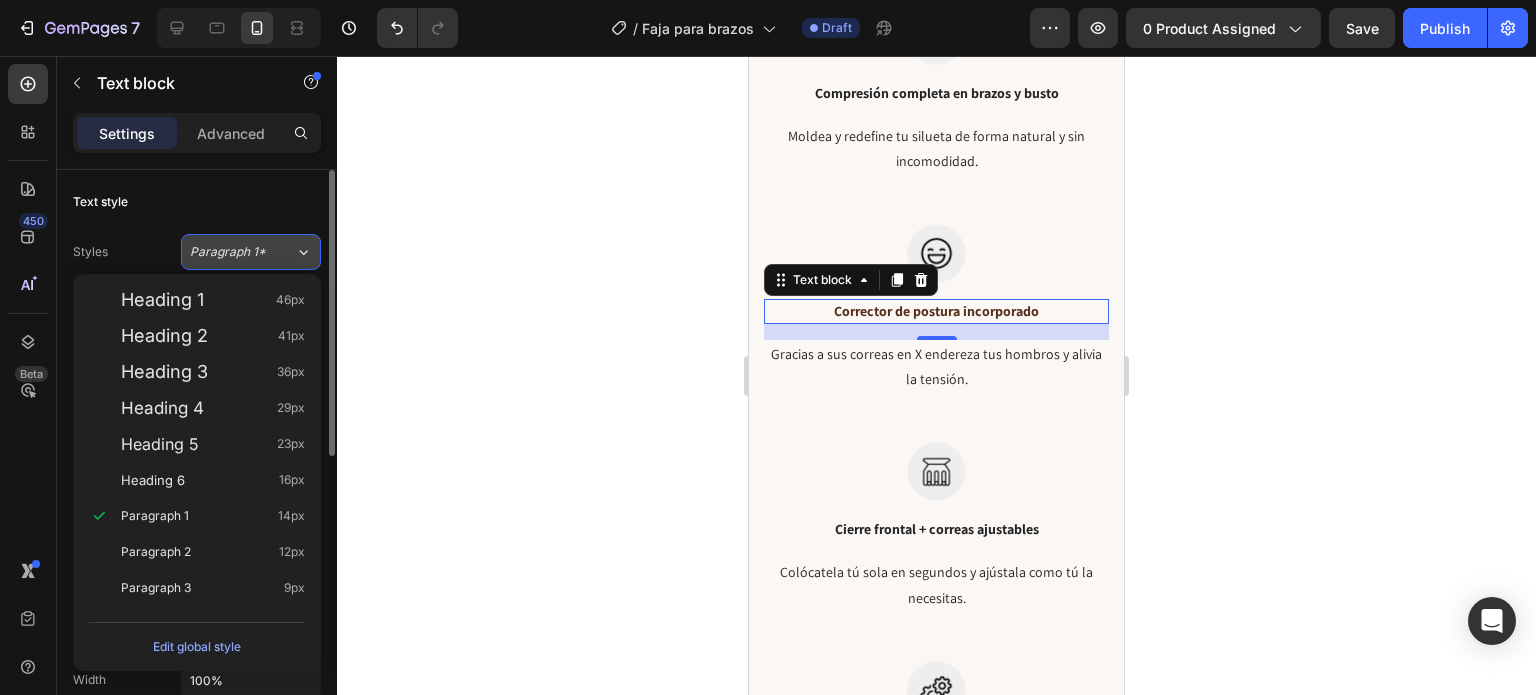 click on "Paragraph 1*" at bounding box center (242, 252) 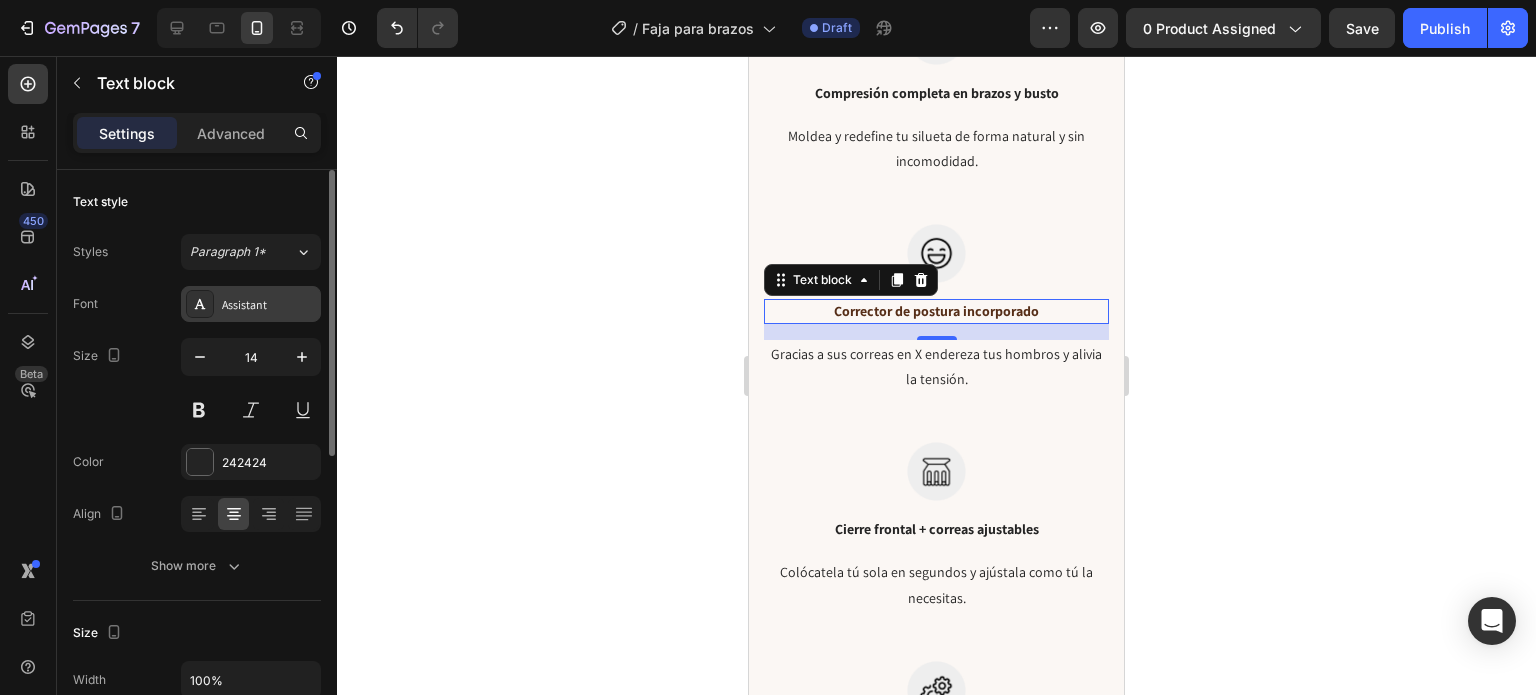 click on "Assistant" at bounding box center (269, 305) 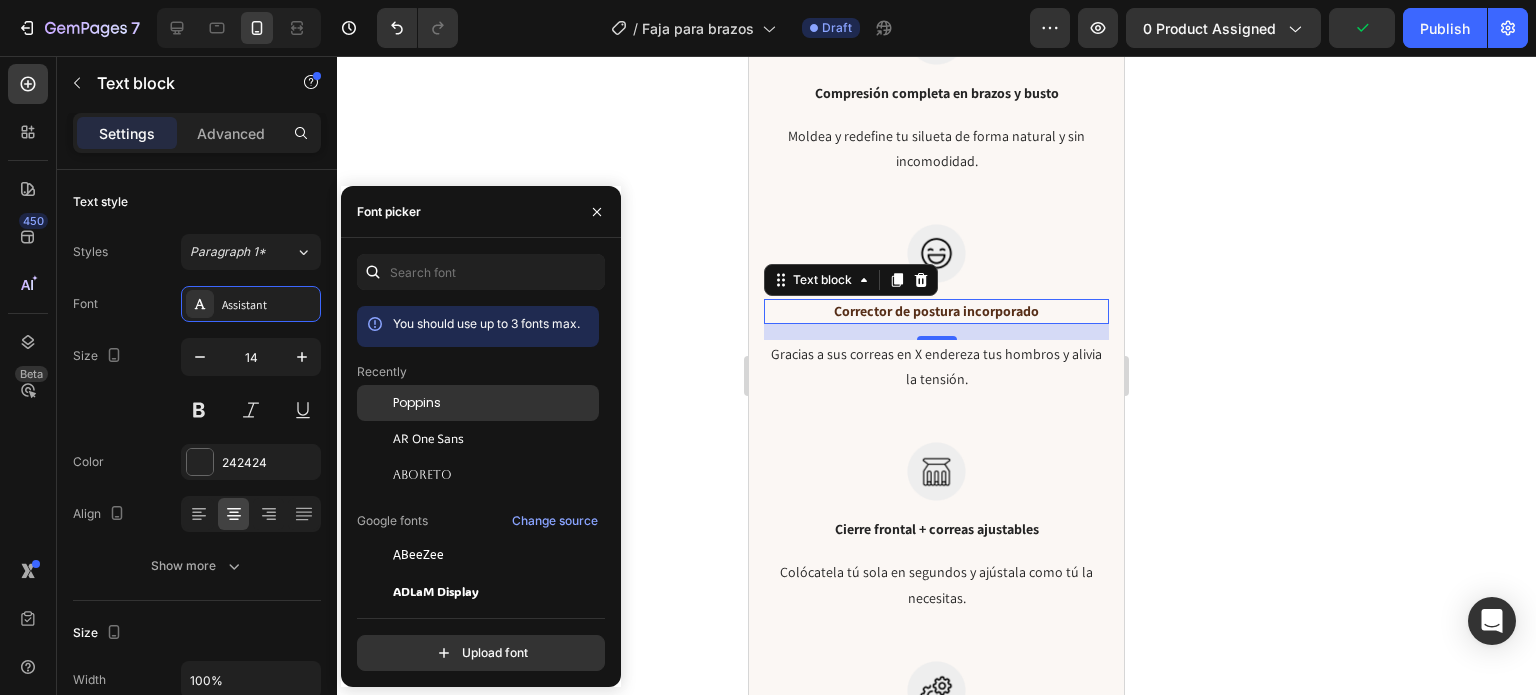 click on "Poppins" at bounding box center [417, 403] 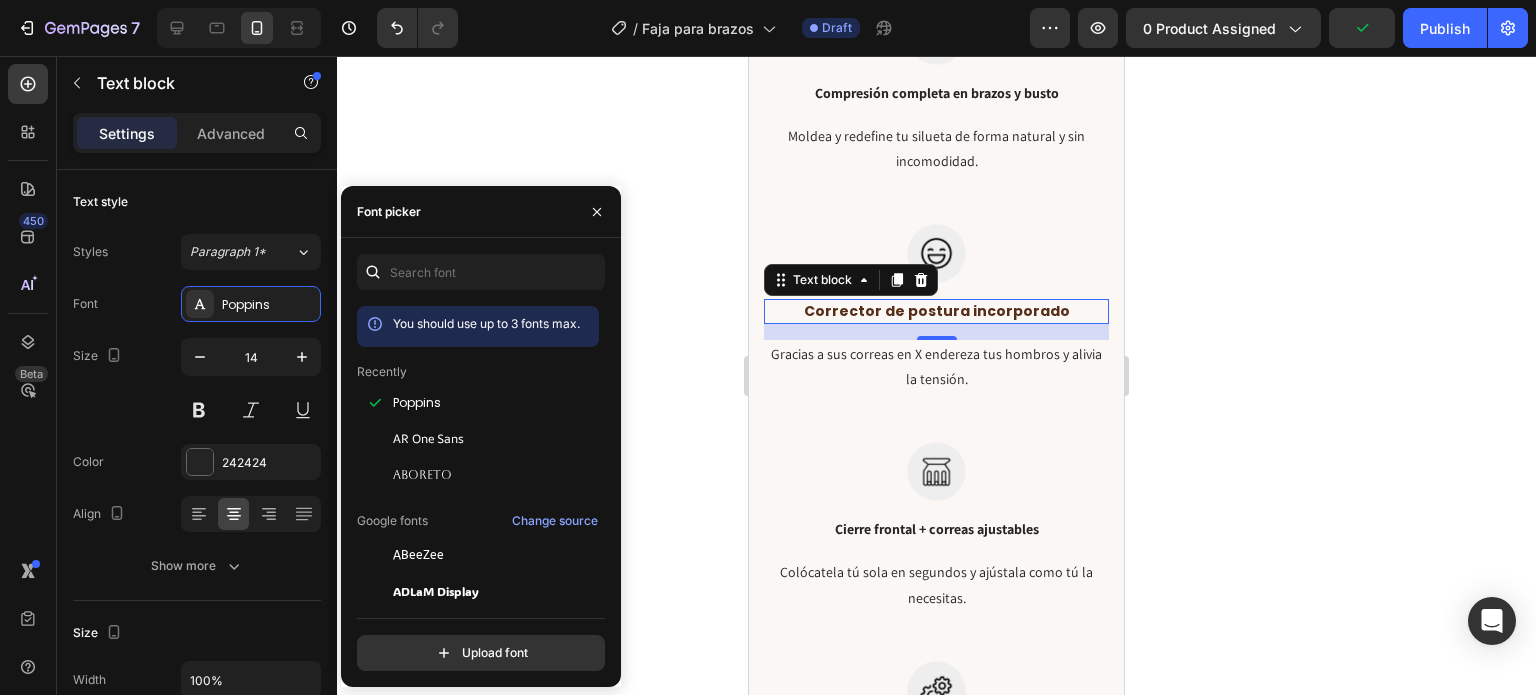 click 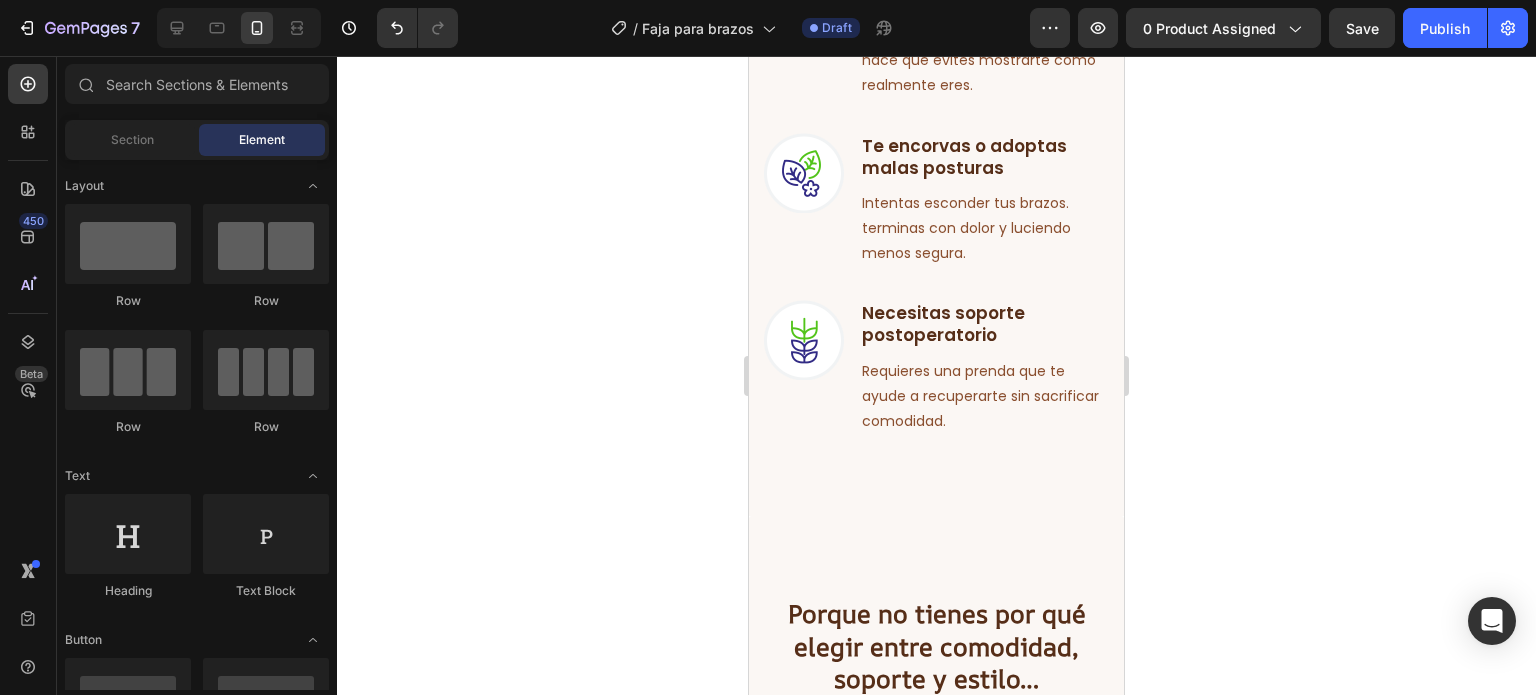 scroll, scrollTop: 1728, scrollLeft: 0, axis: vertical 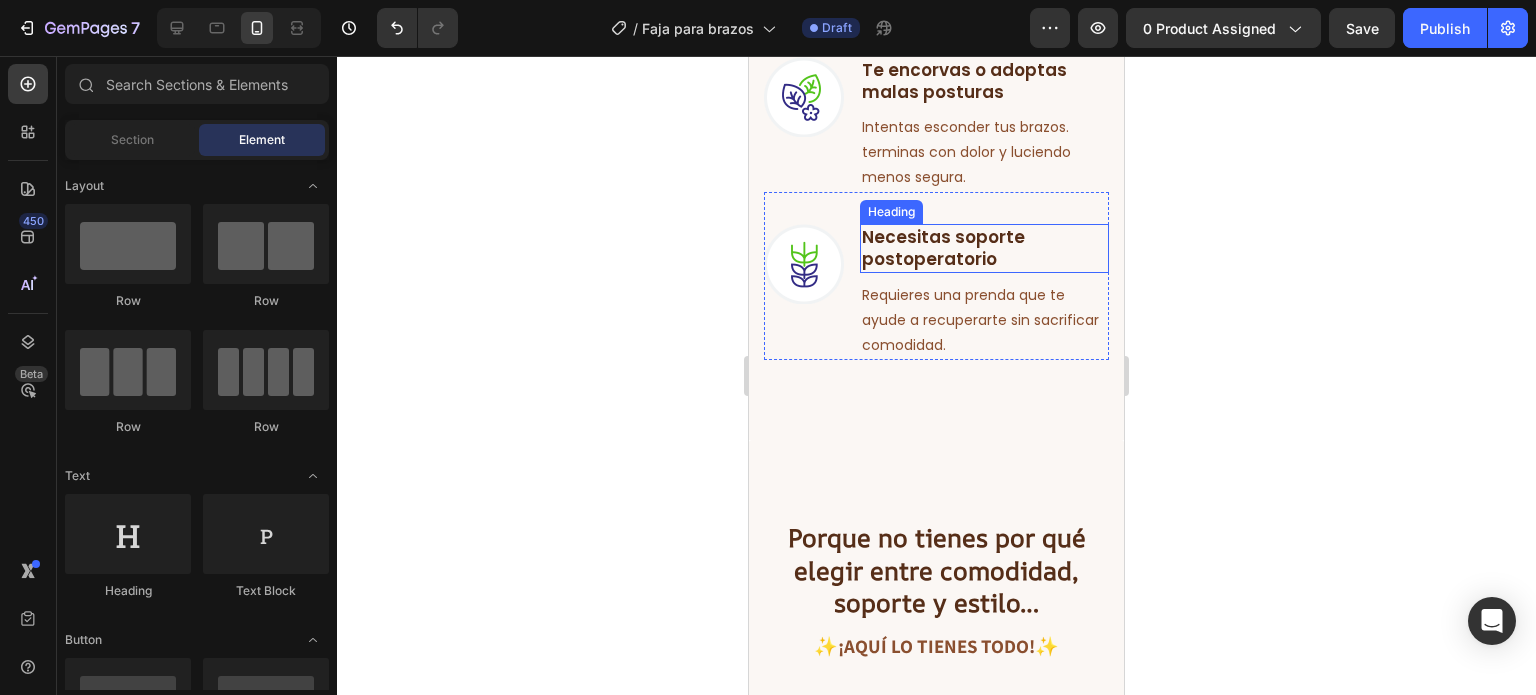 click on "Necesitas soporte postoperatorio" at bounding box center (943, 248) 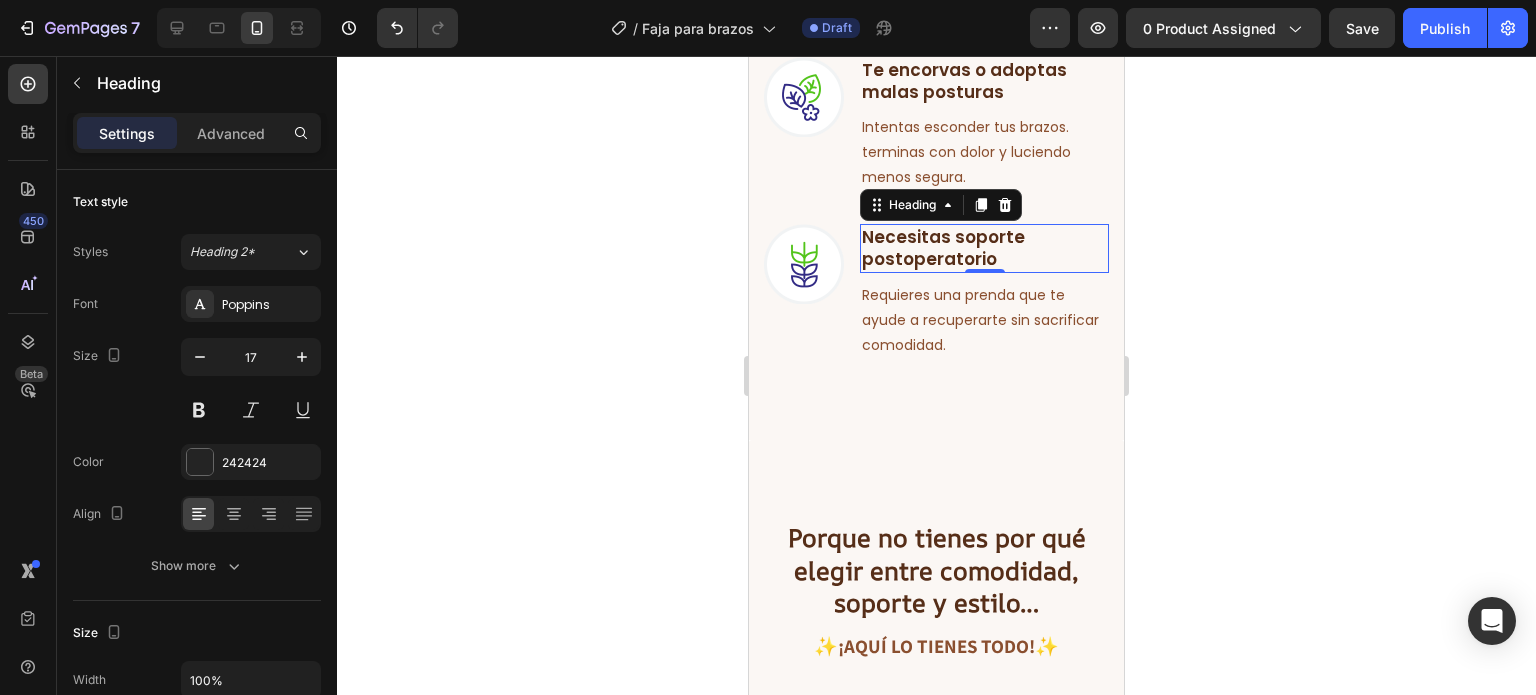 click 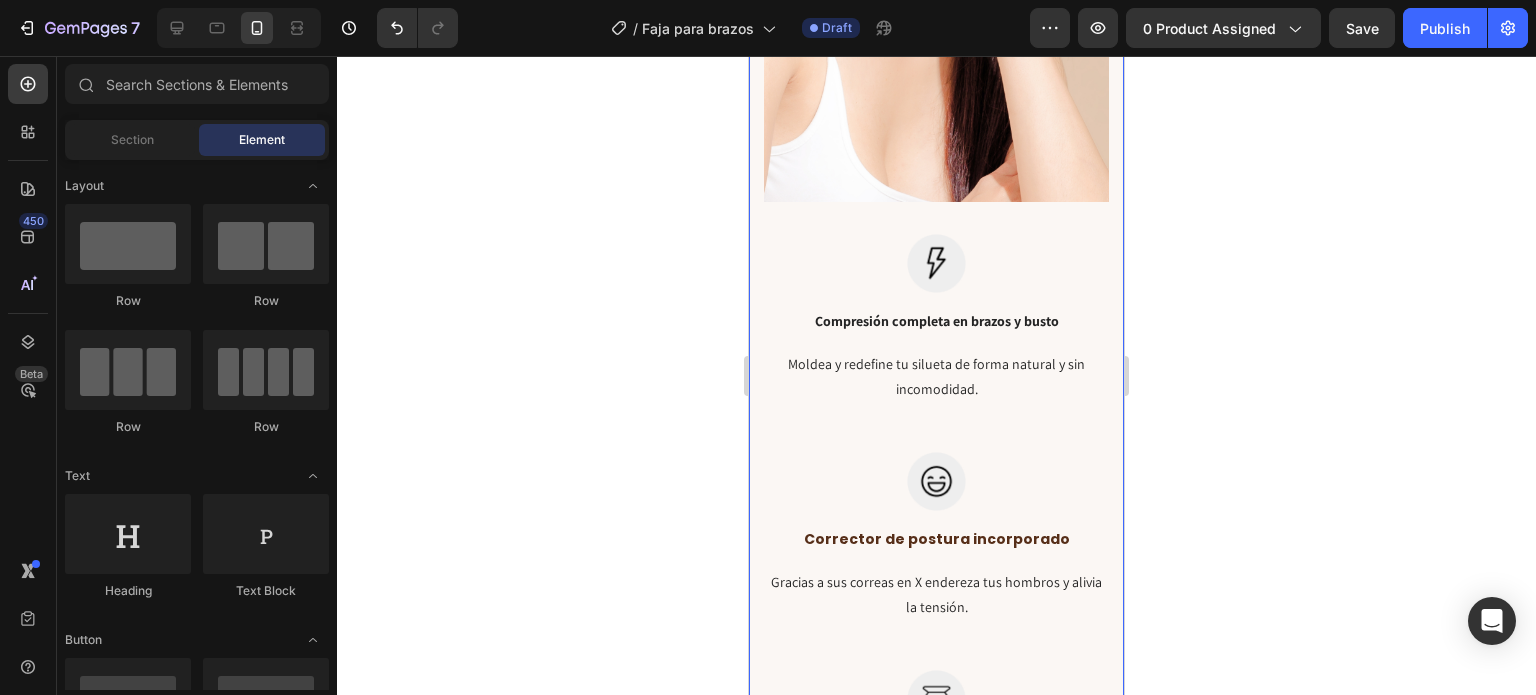 scroll, scrollTop: 2840, scrollLeft: 0, axis: vertical 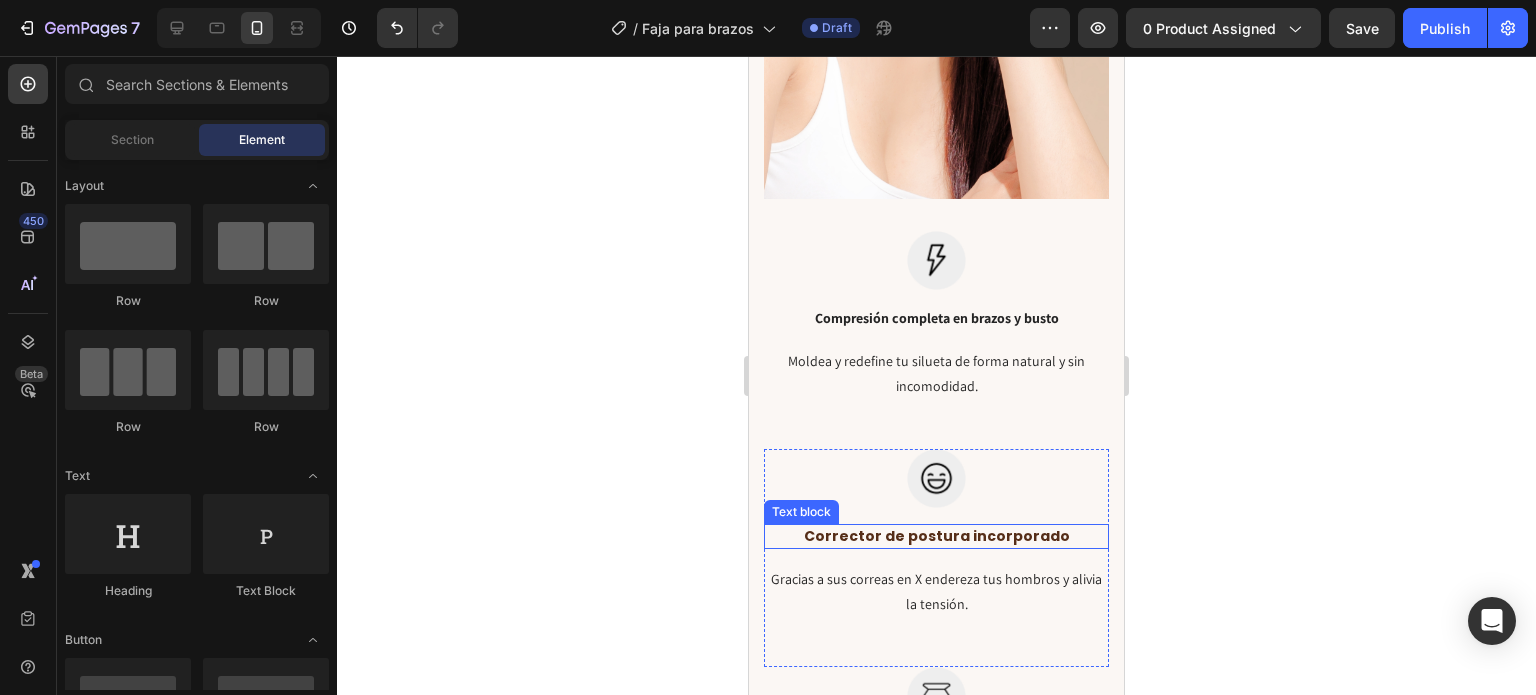 click on "Corrector de postura incorporado" at bounding box center [937, 536] 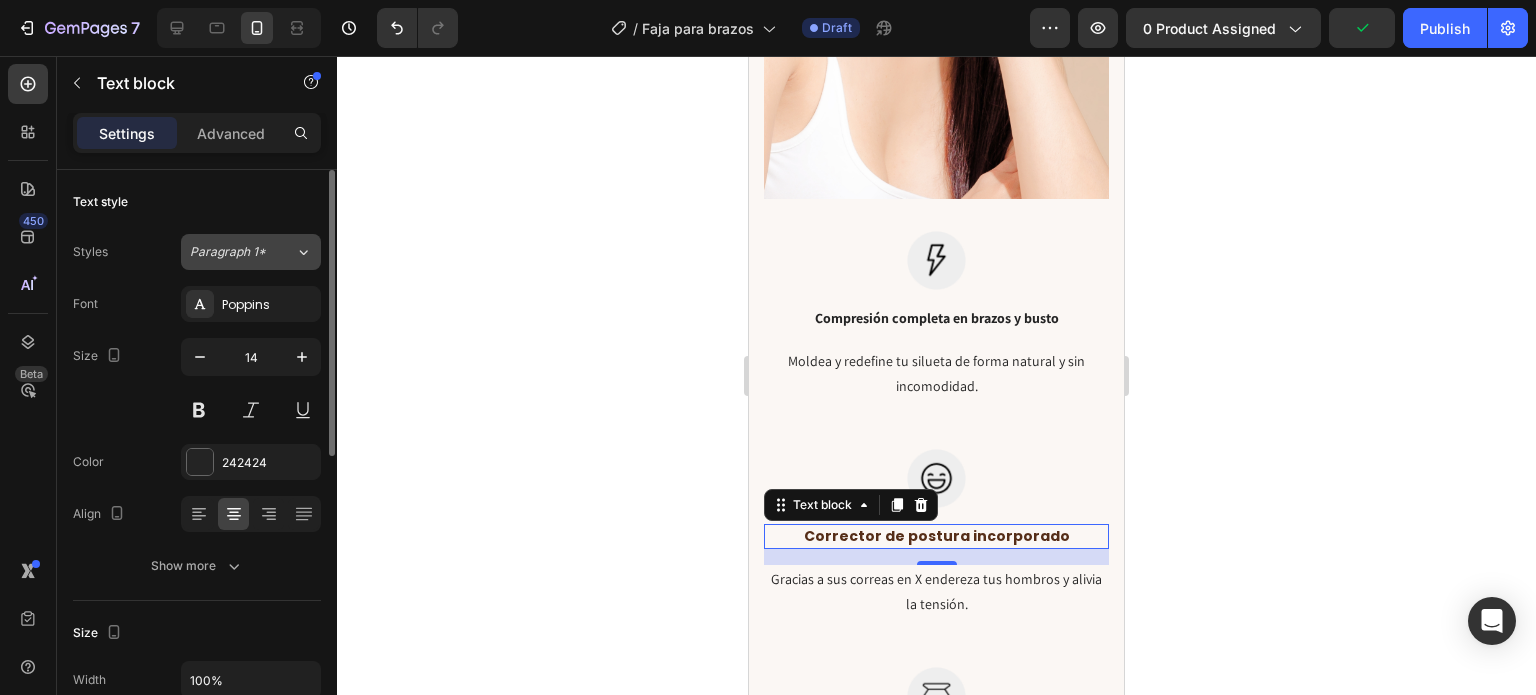 click on "Paragraph 1*" at bounding box center [242, 252] 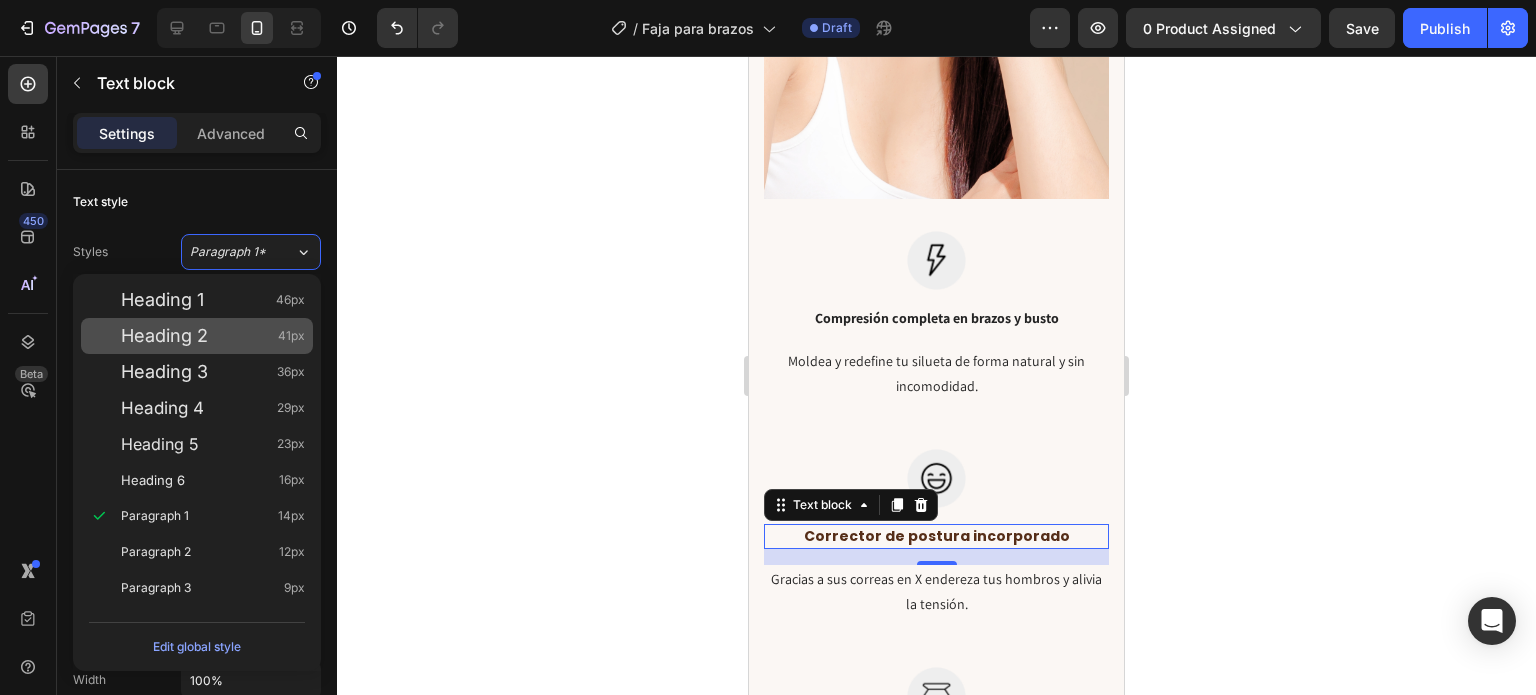 click on "Heading 2" at bounding box center [164, 336] 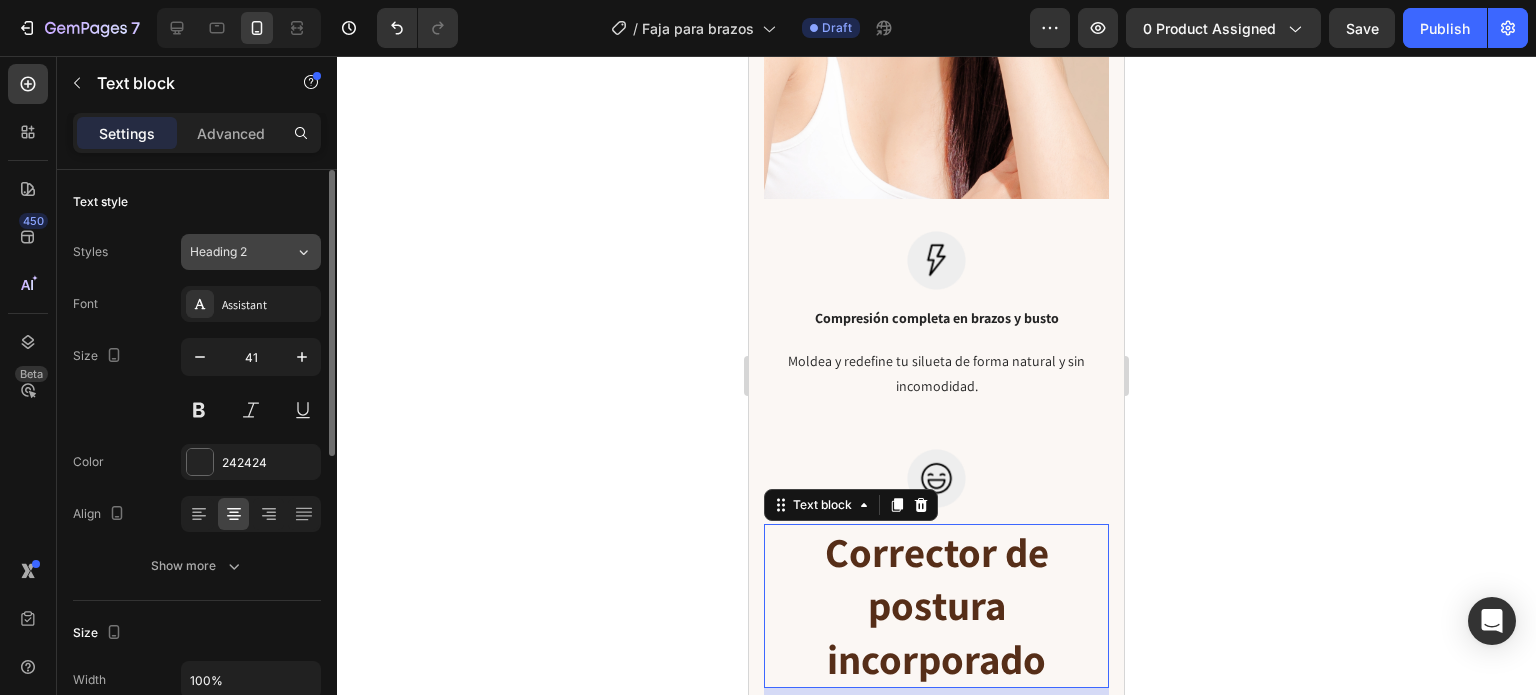 type on "14" 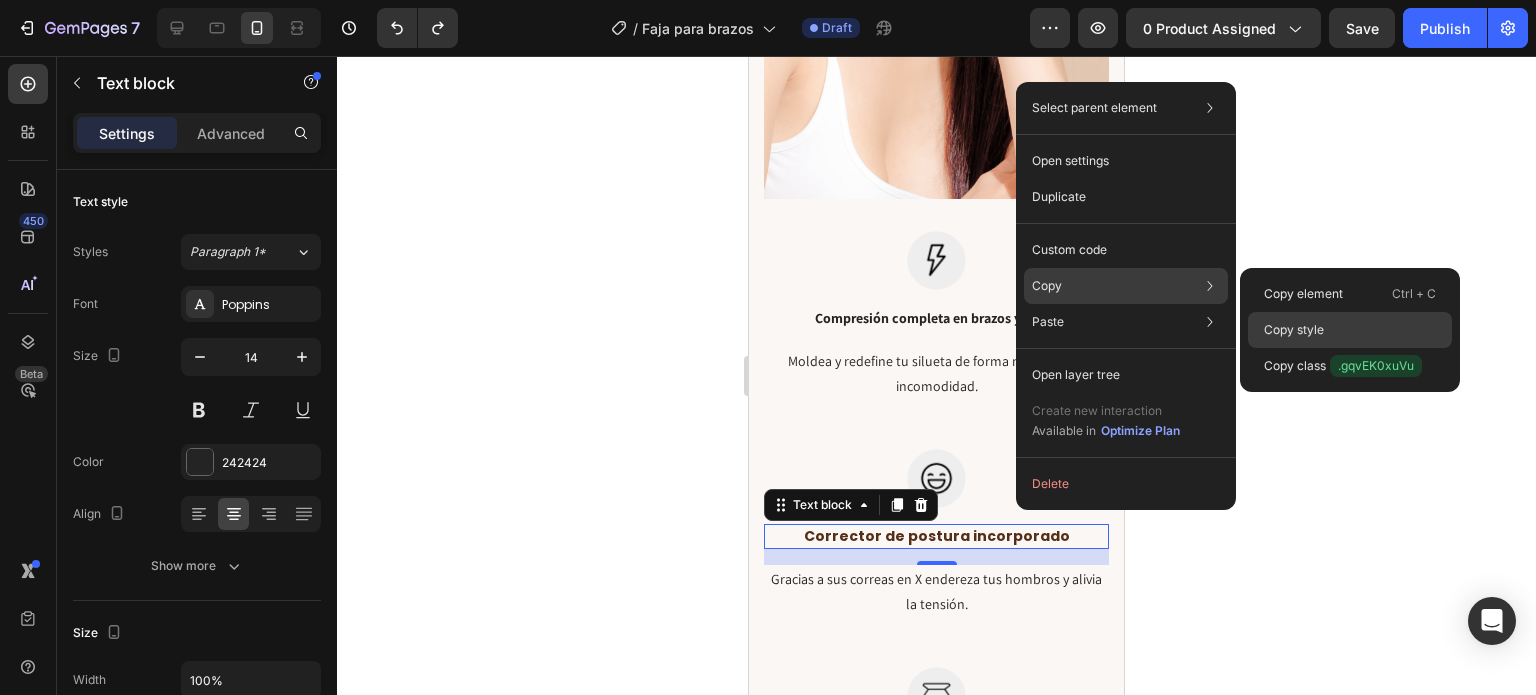 click on "Copy style" at bounding box center (1294, 330) 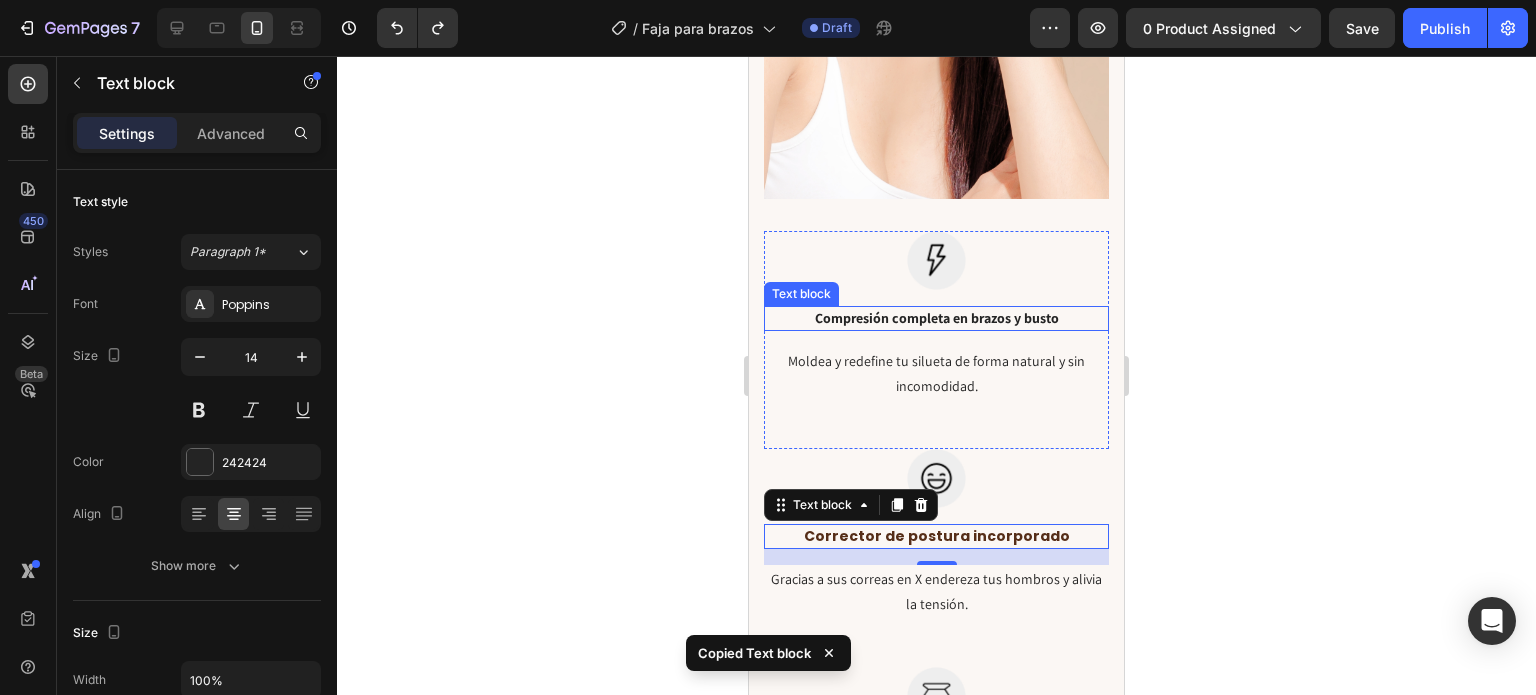 click on "Compresión completa en brazos y busto" at bounding box center [936, 318] 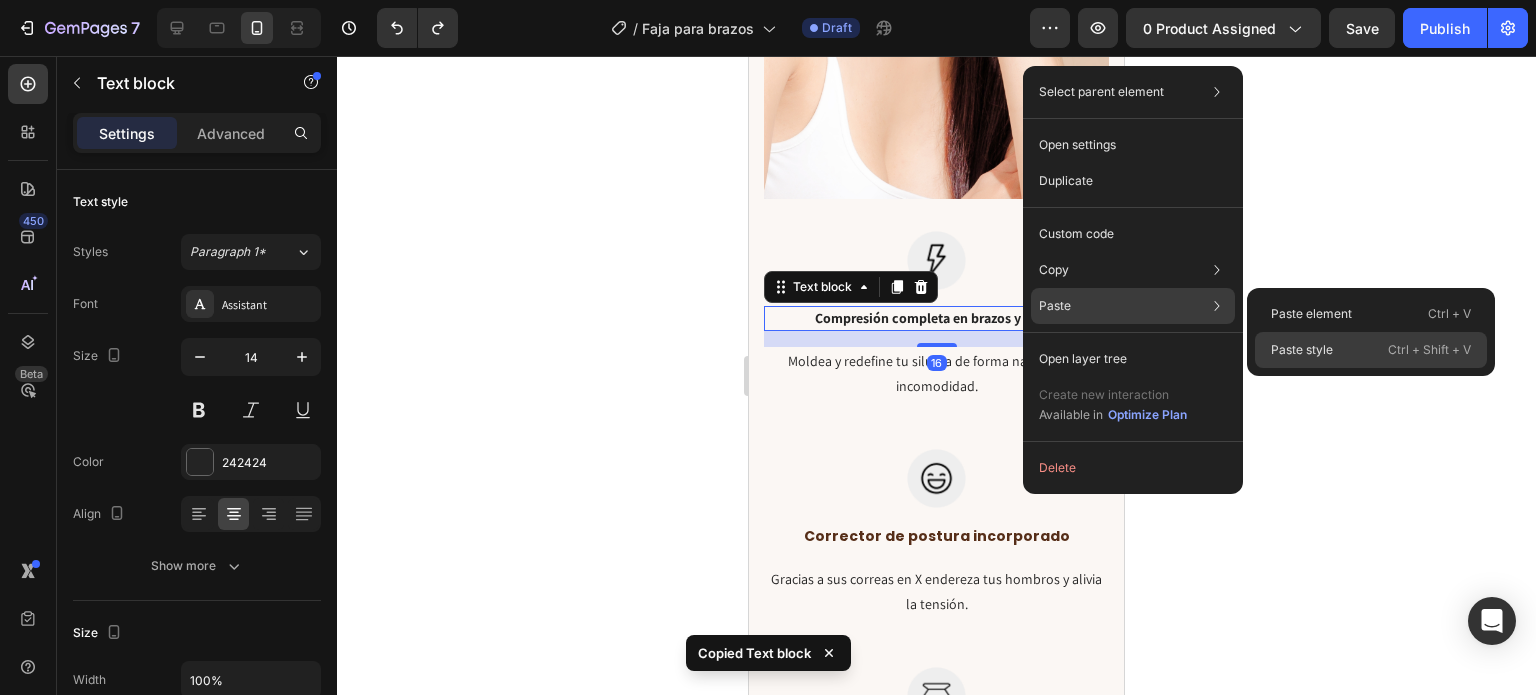 click on "Paste style" at bounding box center (1302, 350) 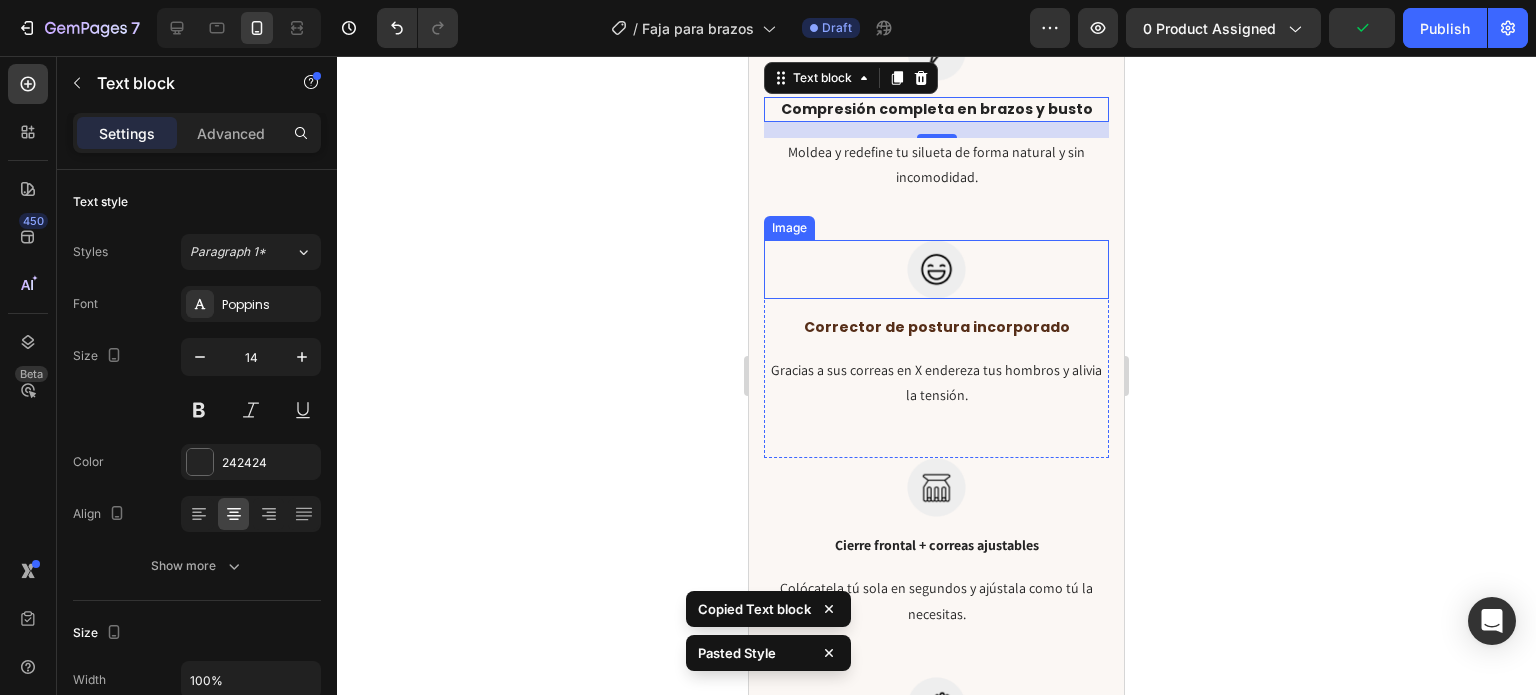 scroll, scrollTop: 3088, scrollLeft: 0, axis: vertical 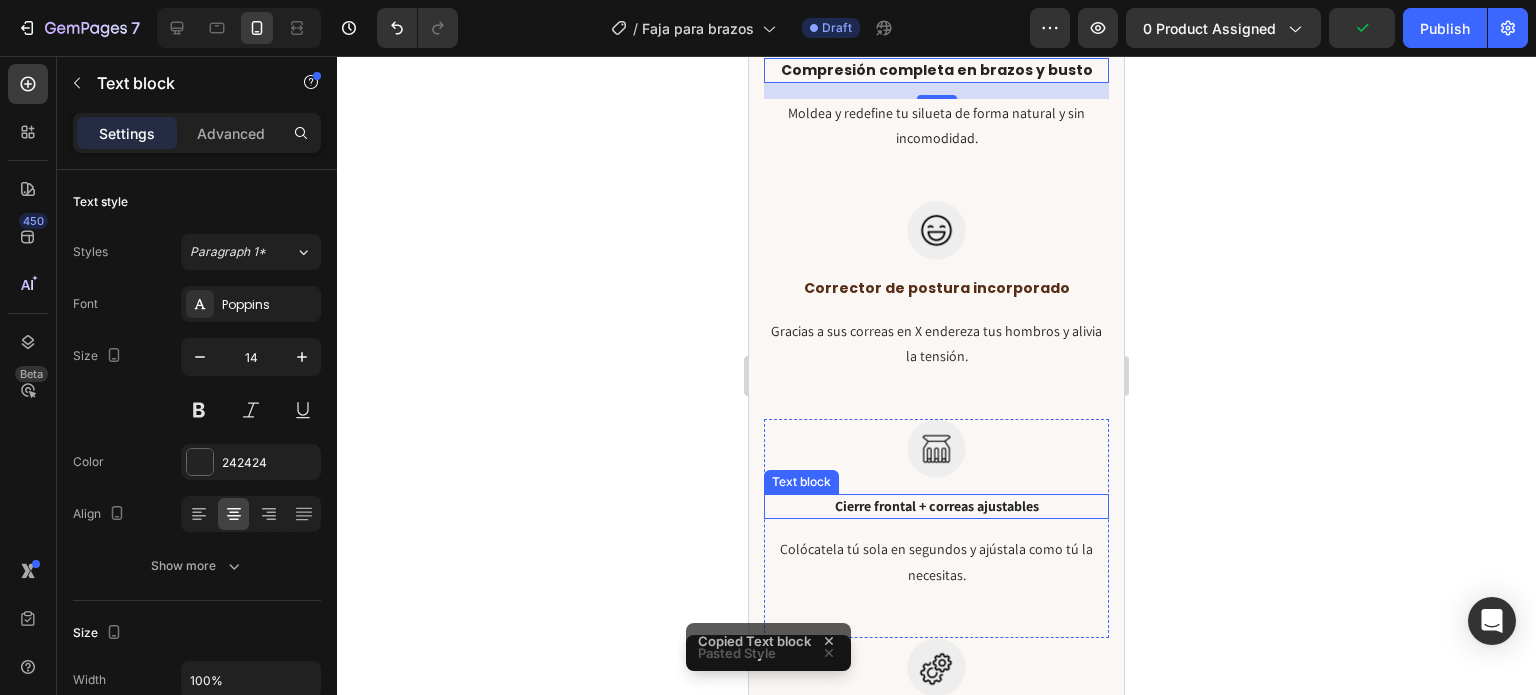 click on "Cierre frontal + correas ajustables" at bounding box center [936, 506] 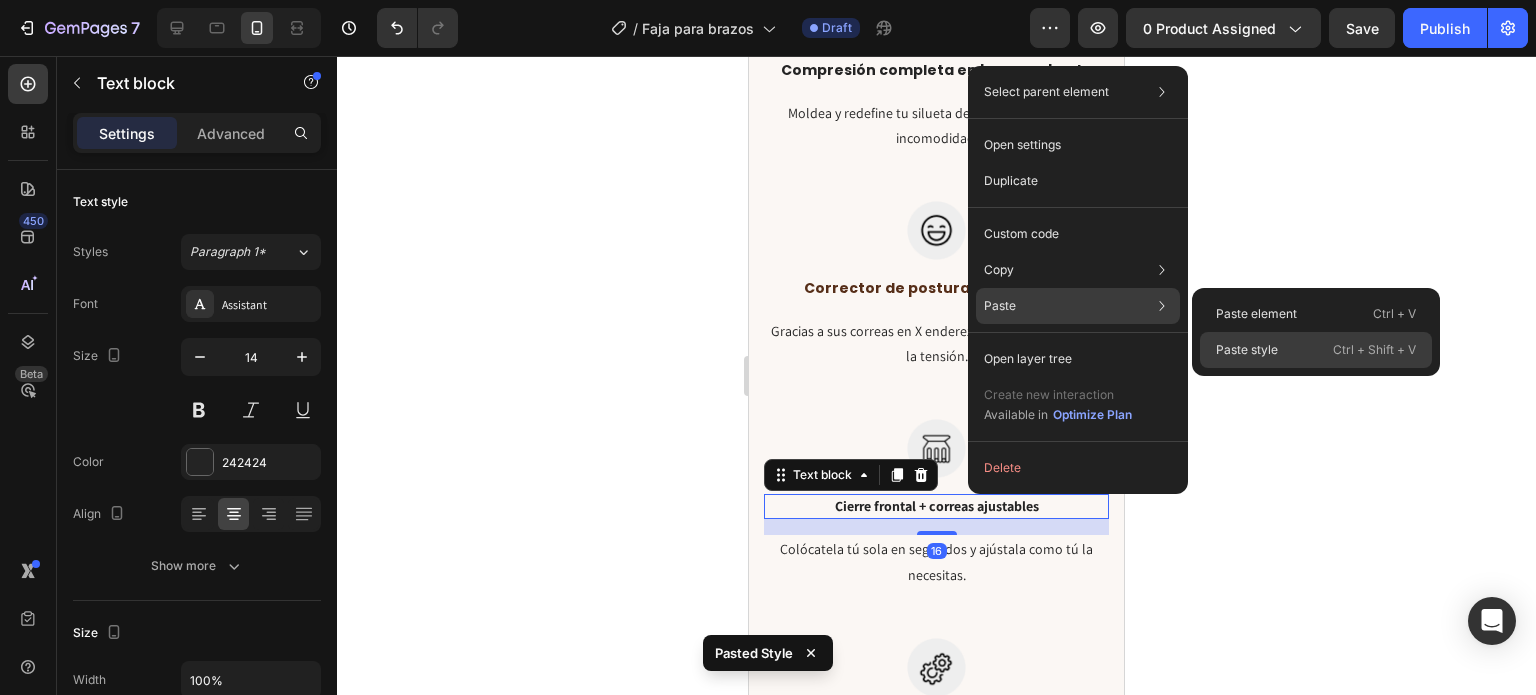 click on "Paste style" at bounding box center [1247, 350] 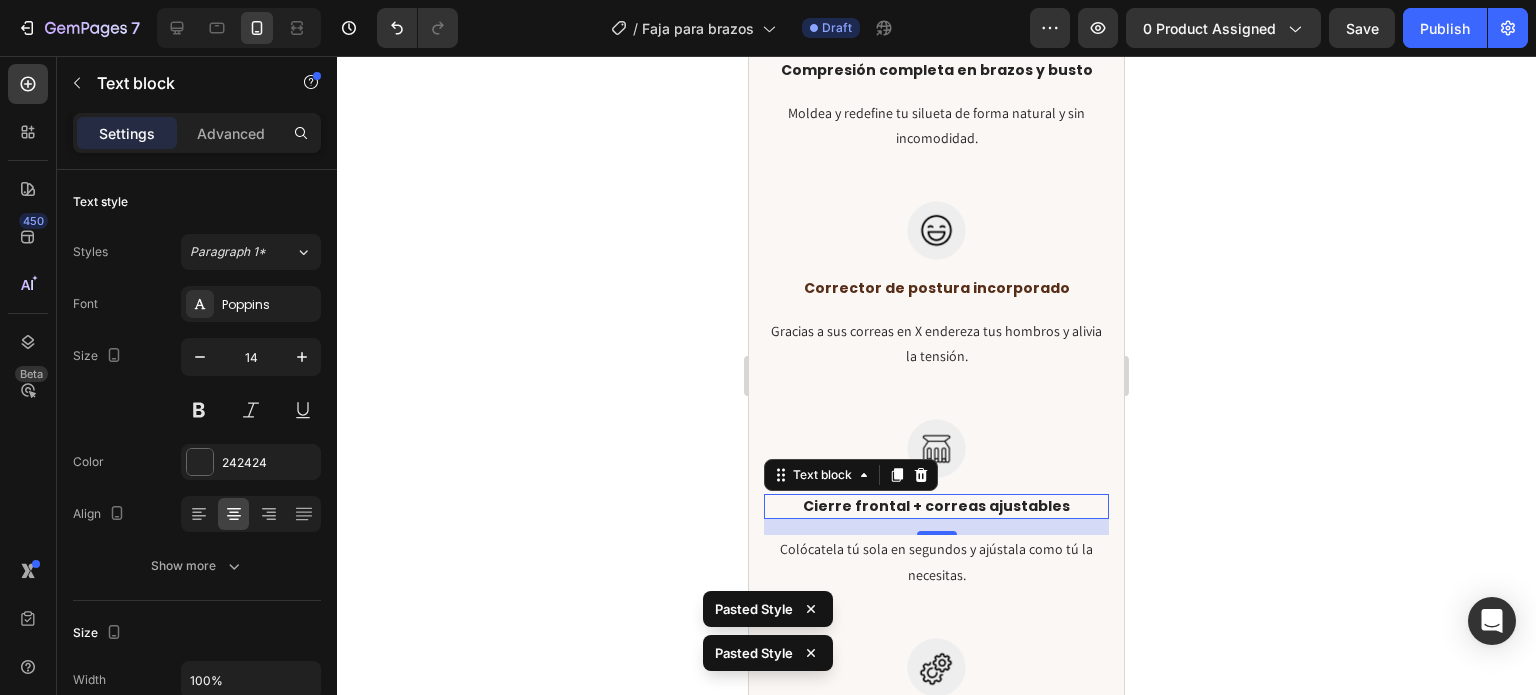 scroll, scrollTop: 3280, scrollLeft: 0, axis: vertical 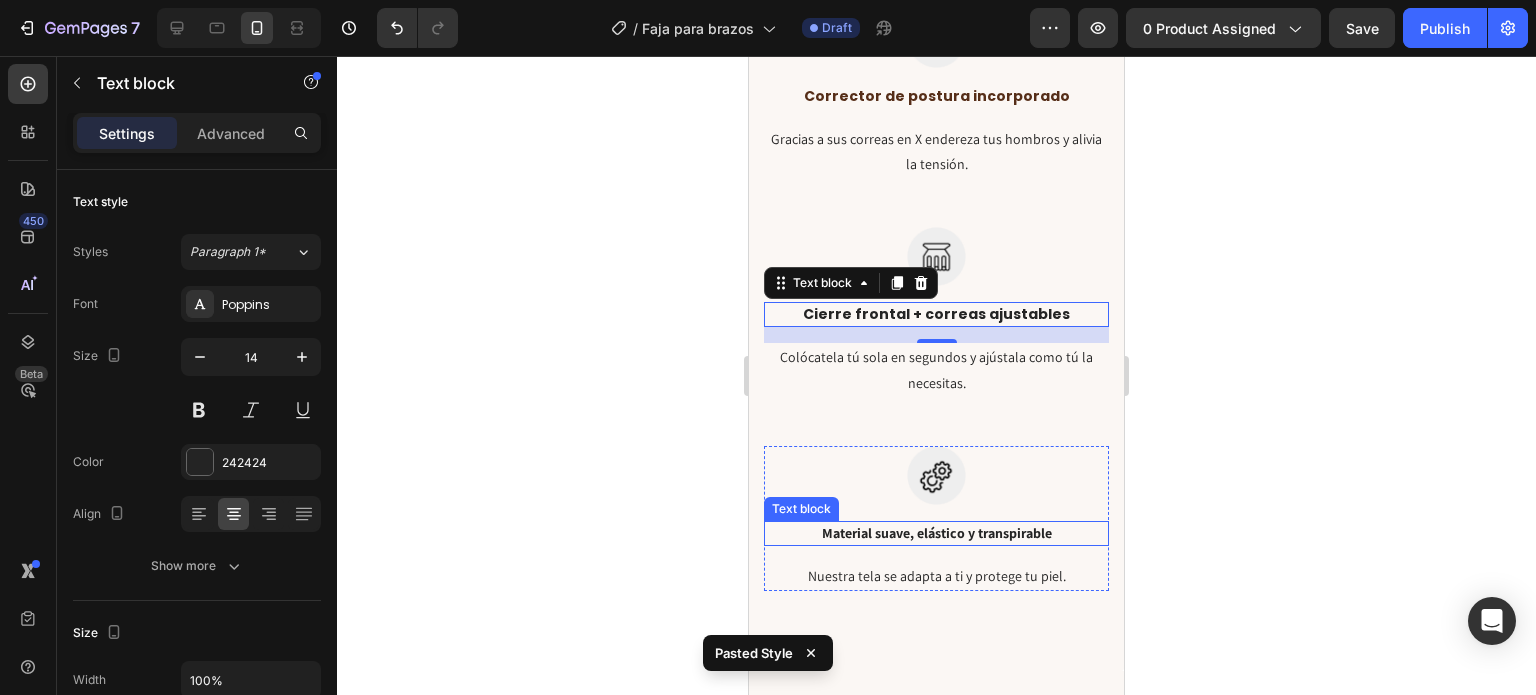 click on "Material suave, elástico y transpirable" at bounding box center (936, 533) 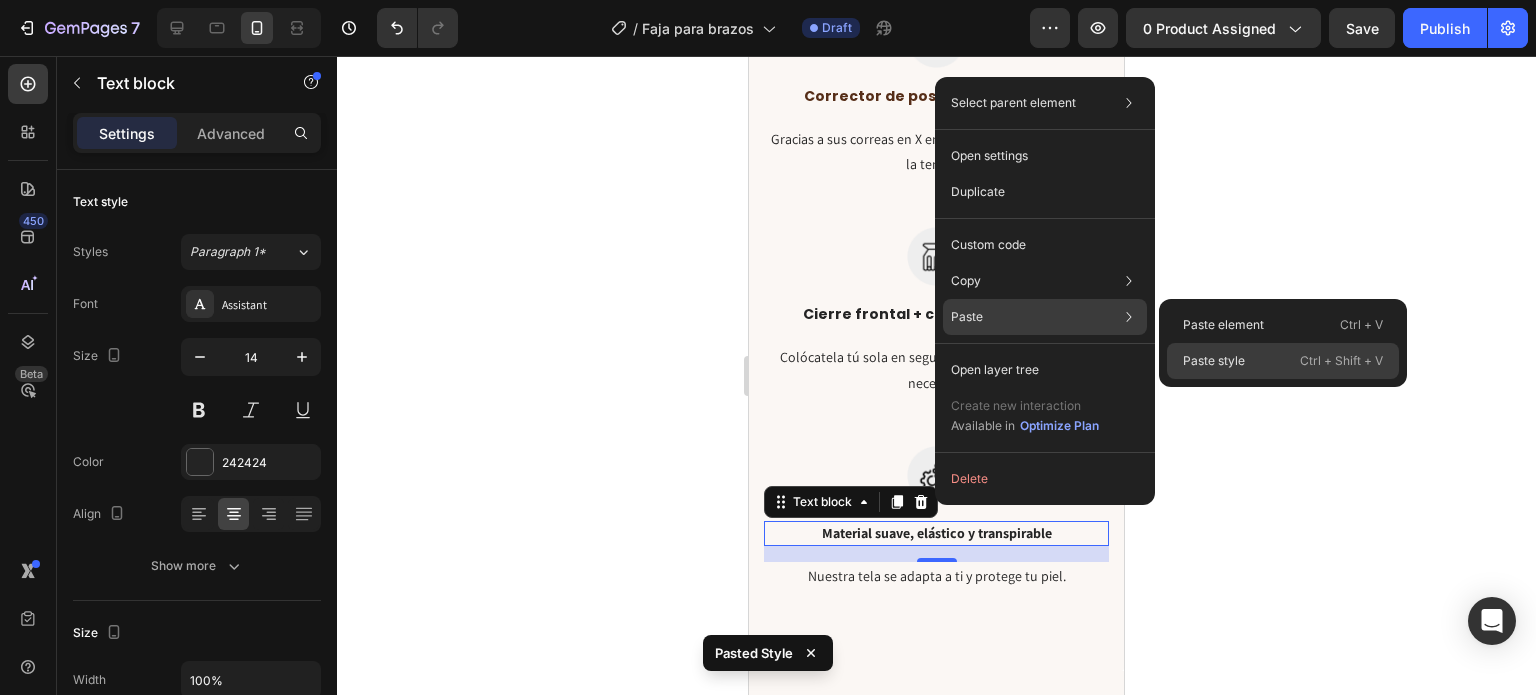 click on "Paste style" at bounding box center [1214, 361] 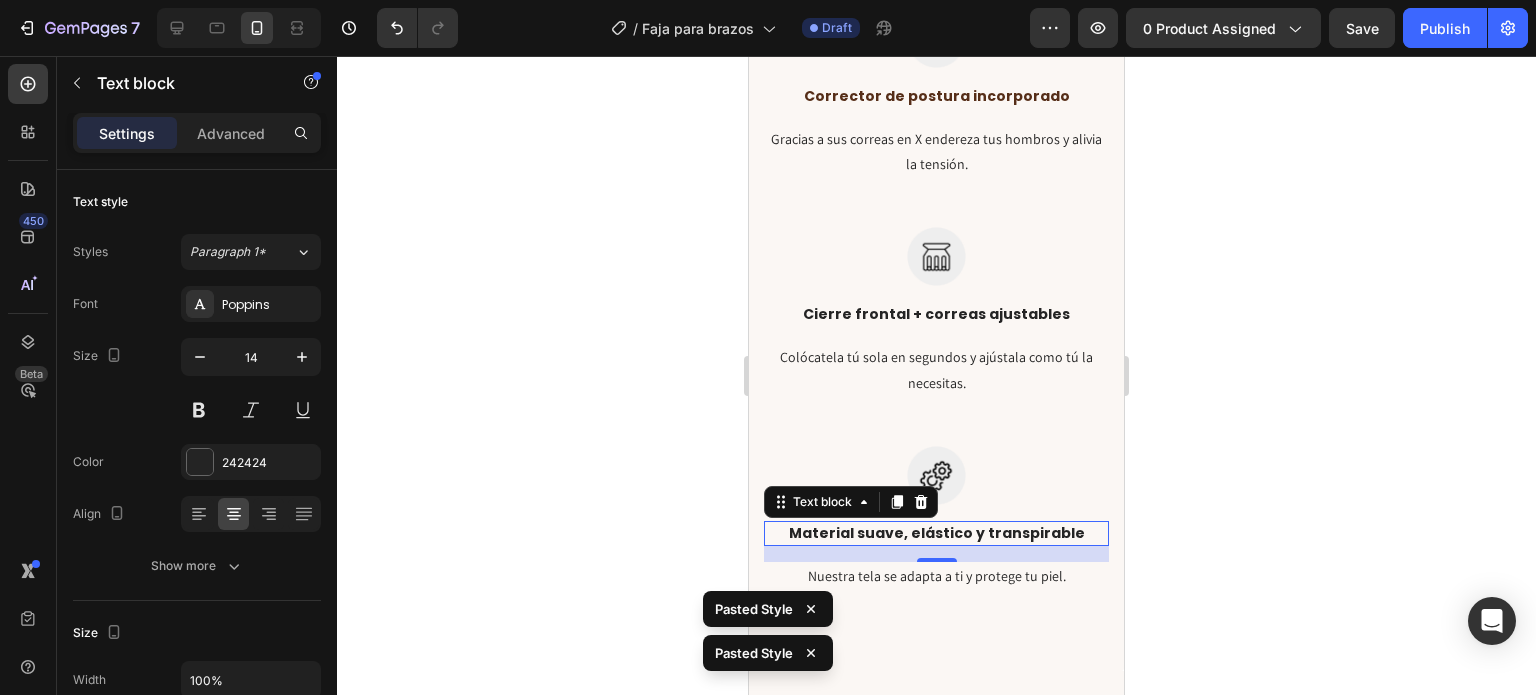 click 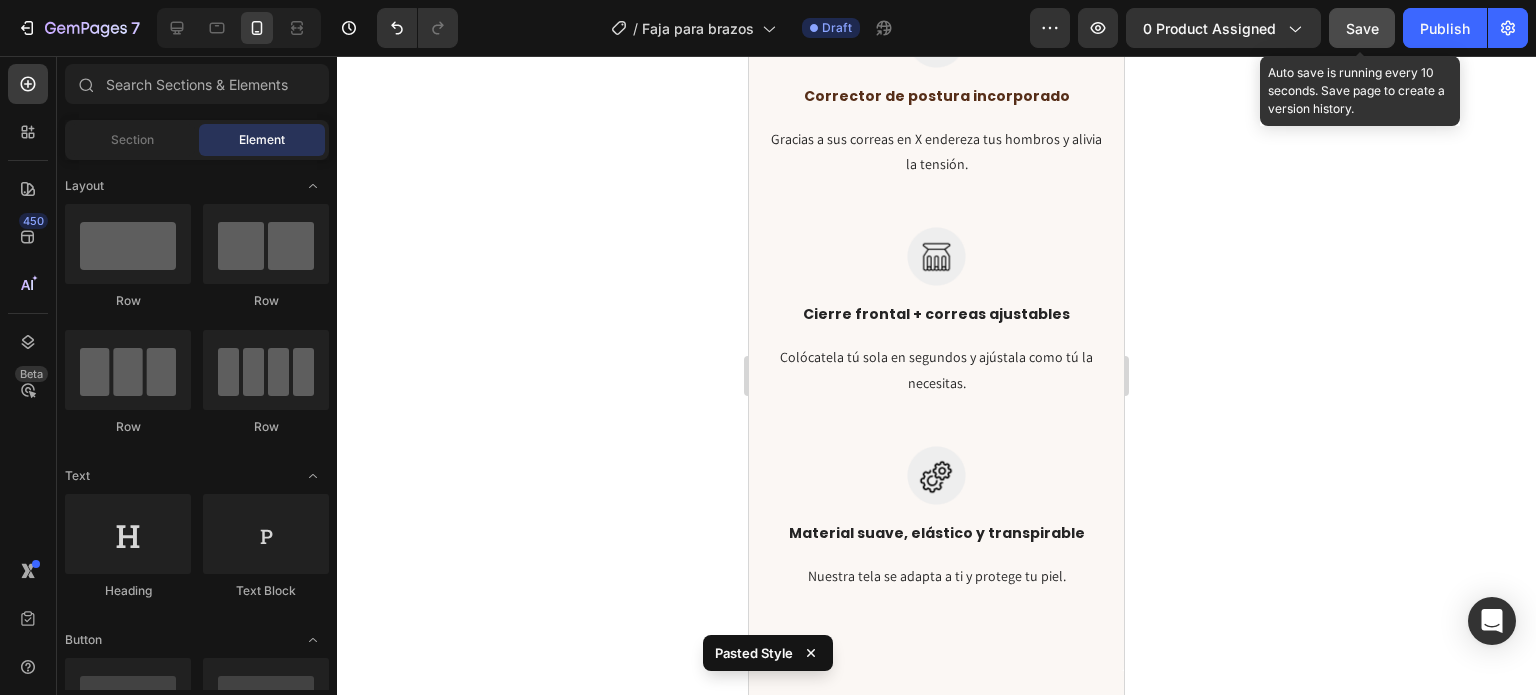 click on "Save" at bounding box center [1362, 28] 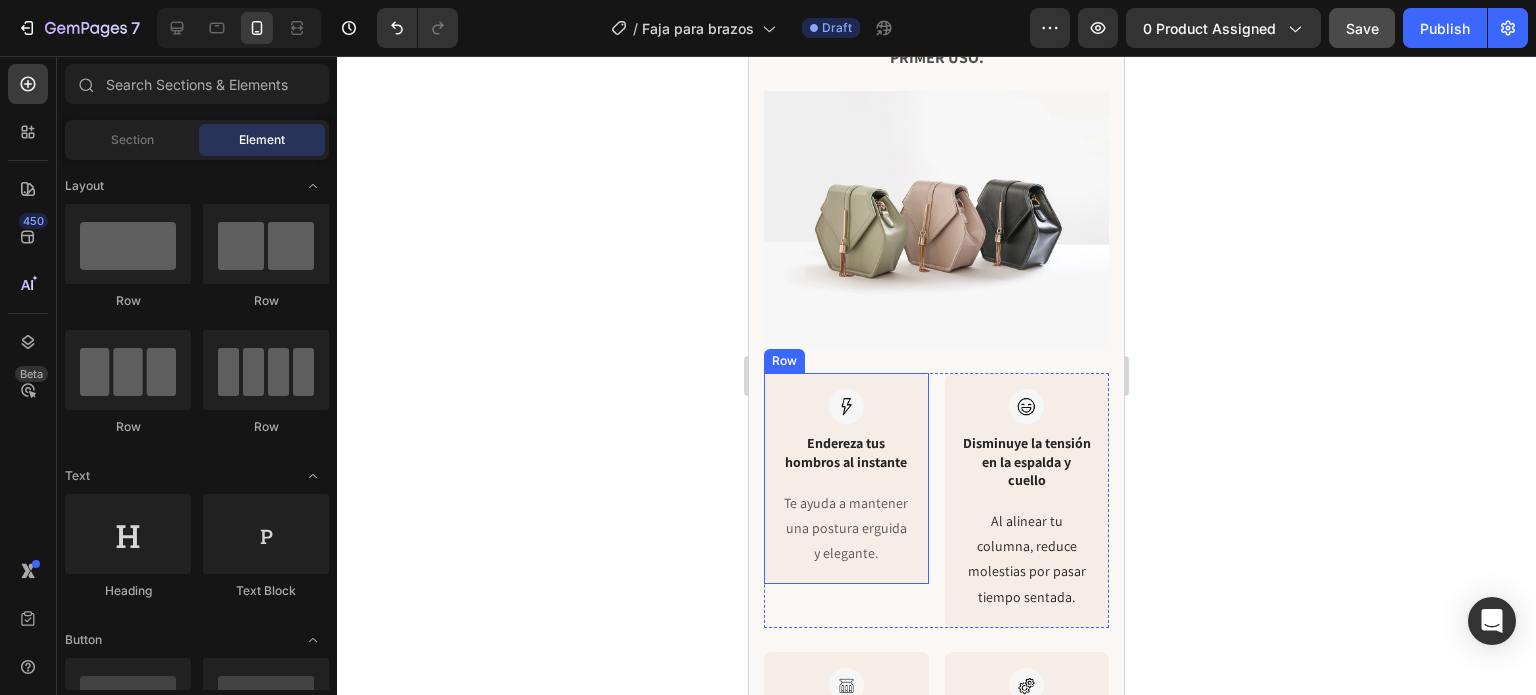 scroll, scrollTop: 5008, scrollLeft: 0, axis: vertical 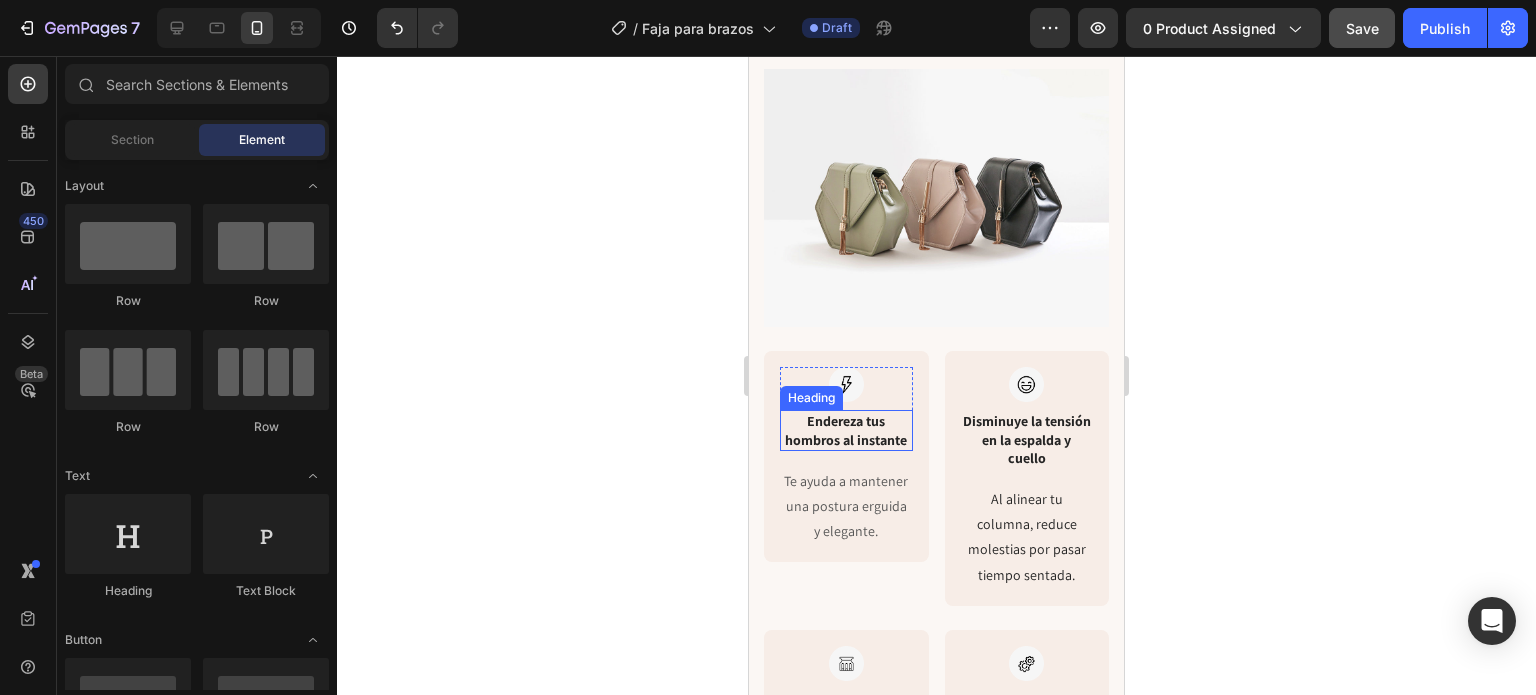 click on "Endereza tus hombros al instante" at bounding box center (846, 430) 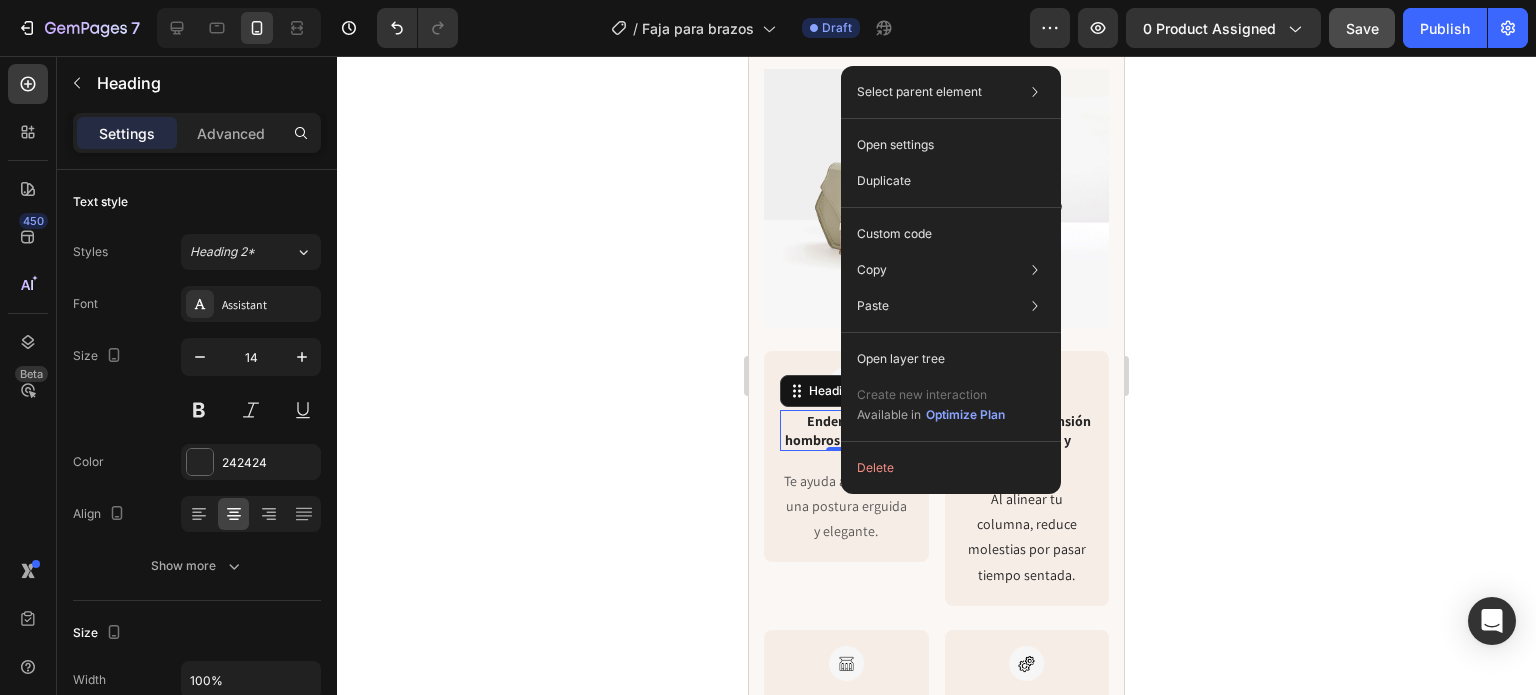 click 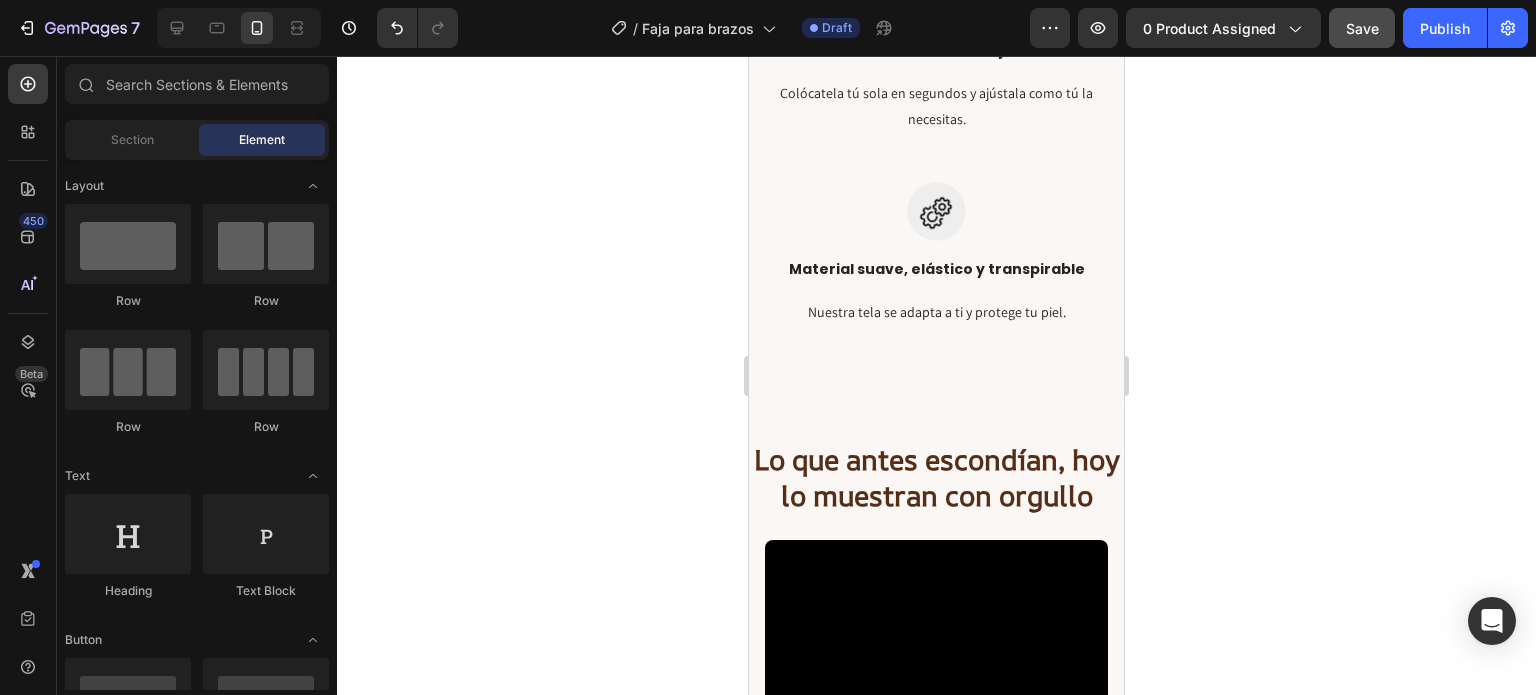 scroll, scrollTop: 3508, scrollLeft: 0, axis: vertical 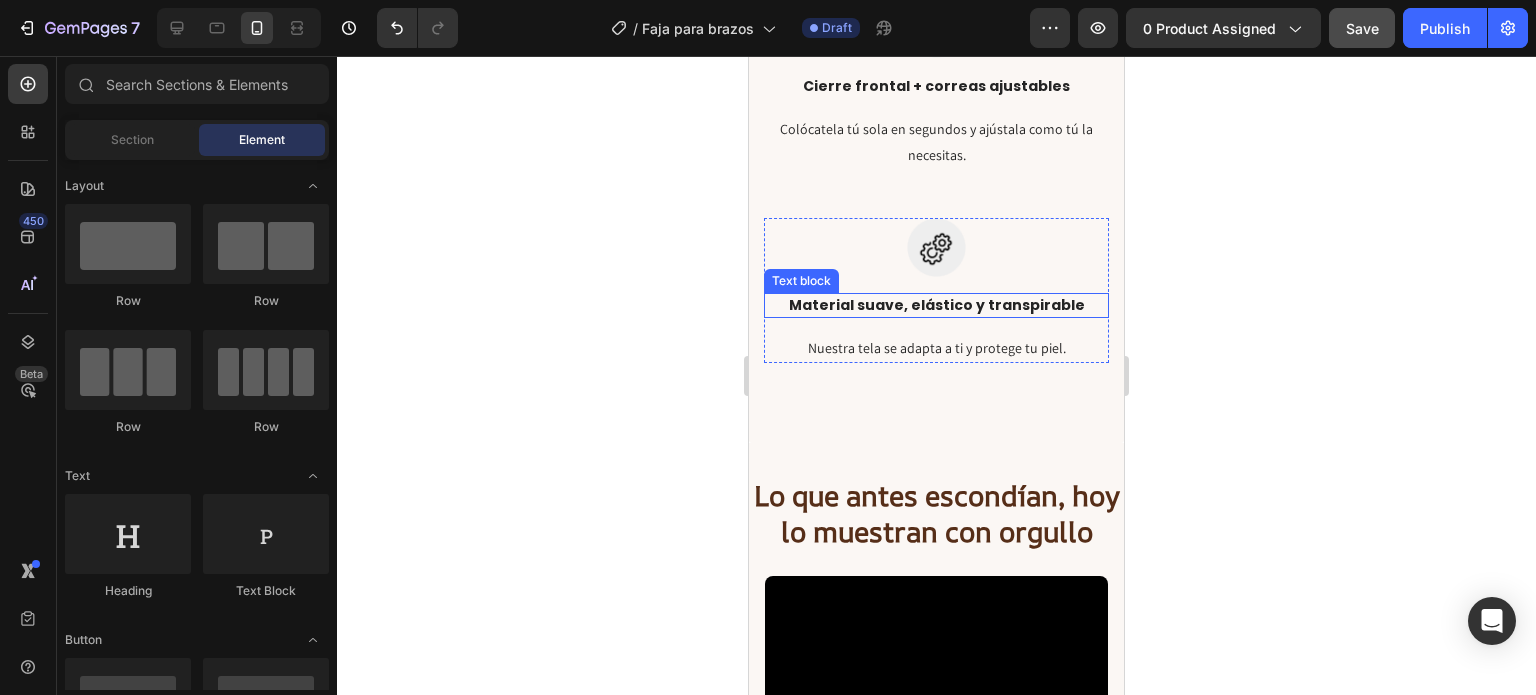click on "Material suave, elástico y transpirable" at bounding box center [936, 305] 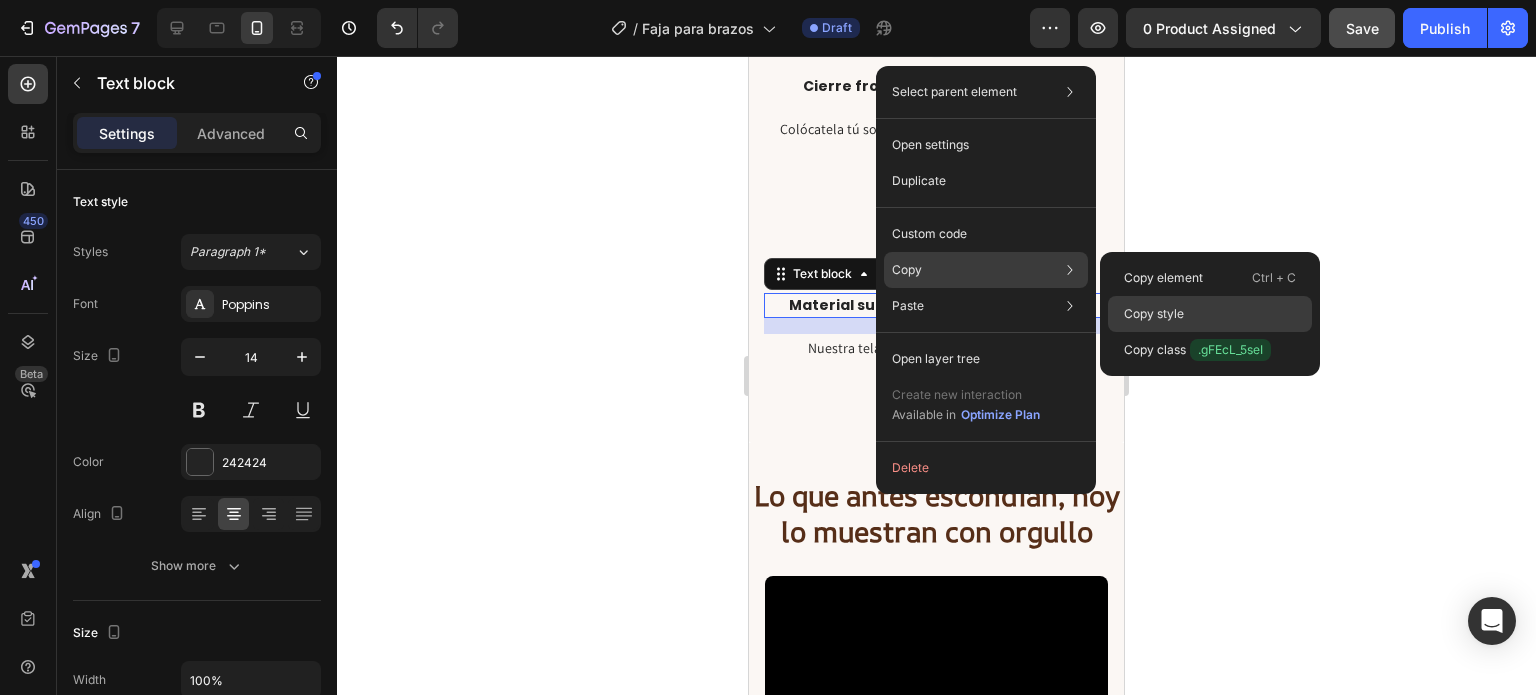 click on "Copy style" at bounding box center [1154, 314] 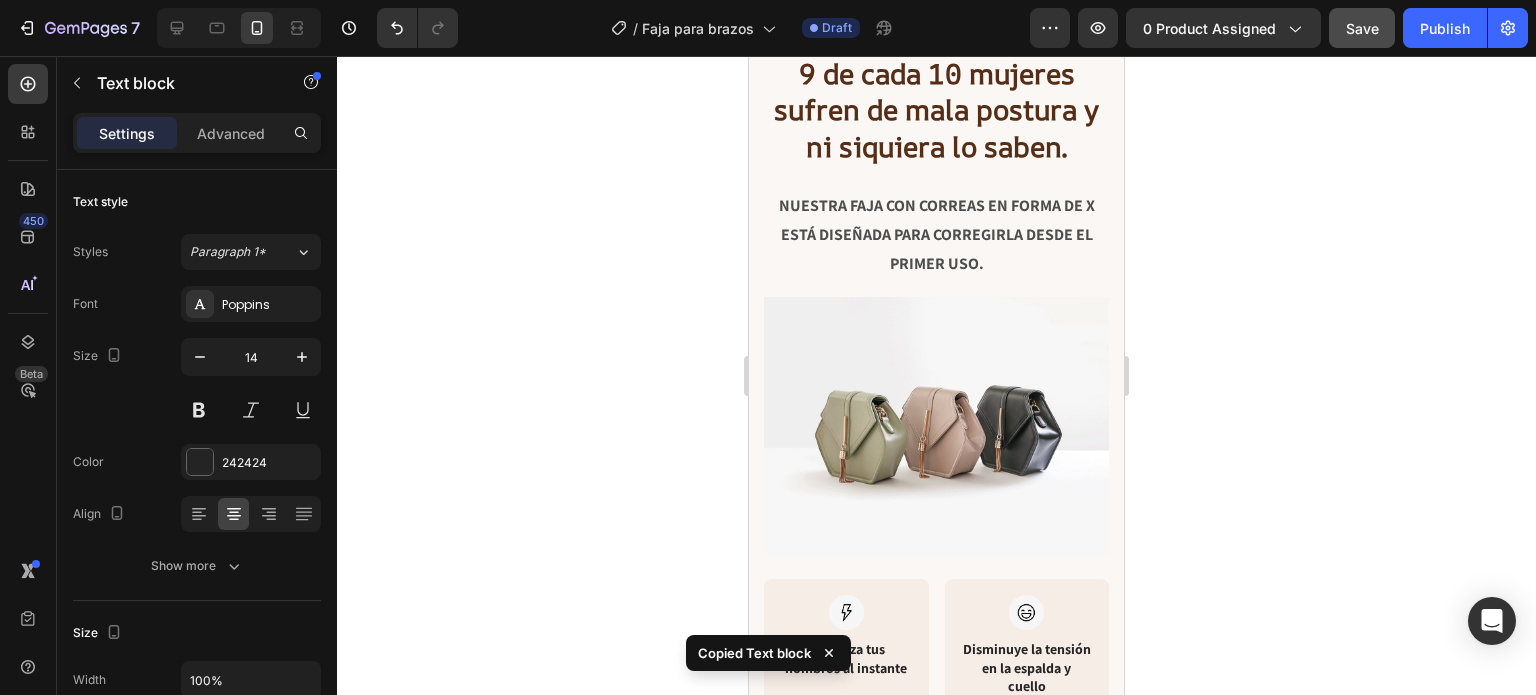 scroll, scrollTop: 5236, scrollLeft: 0, axis: vertical 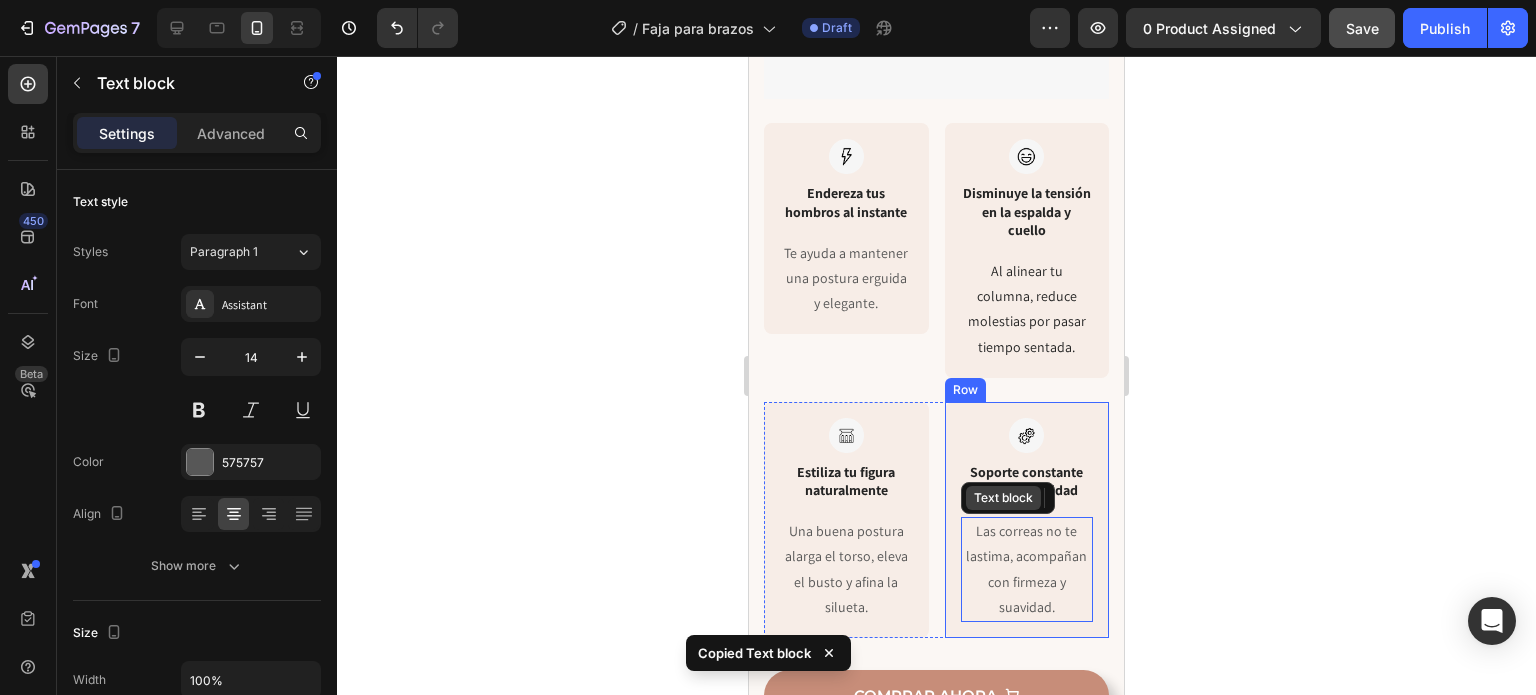 drag, startPoint x: 968, startPoint y: 385, endPoint x: 926, endPoint y: 343, distance: 59.39697 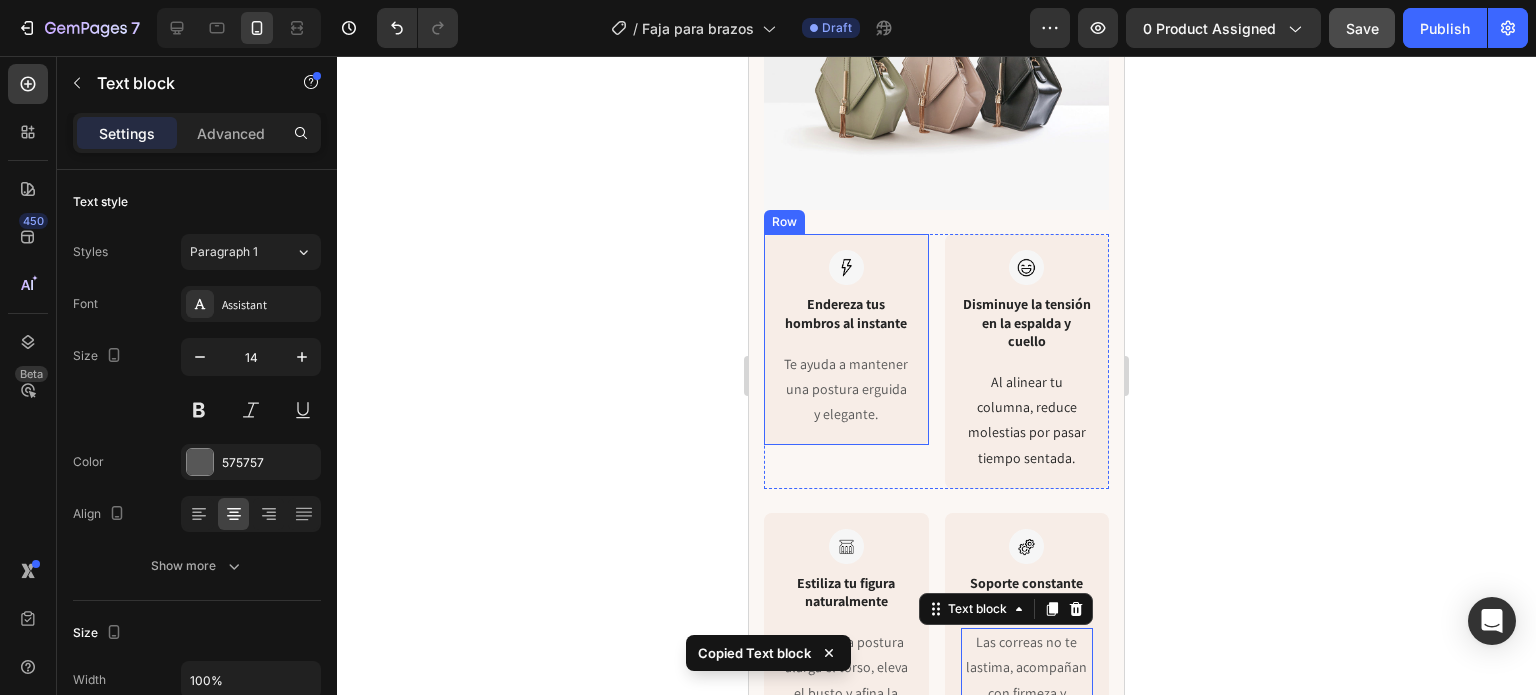 scroll, scrollTop: 5124, scrollLeft: 0, axis: vertical 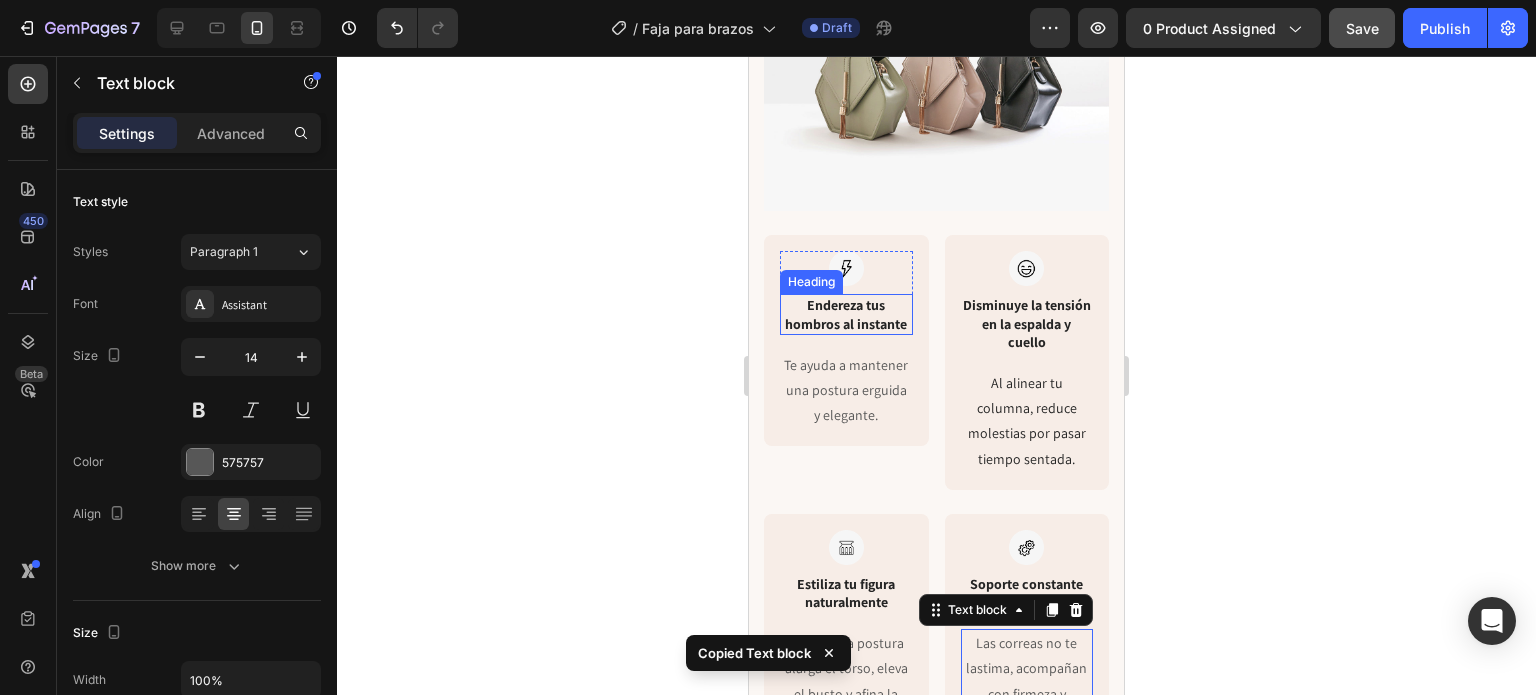 click on "Endereza tus hombros al instante" at bounding box center (846, 314) 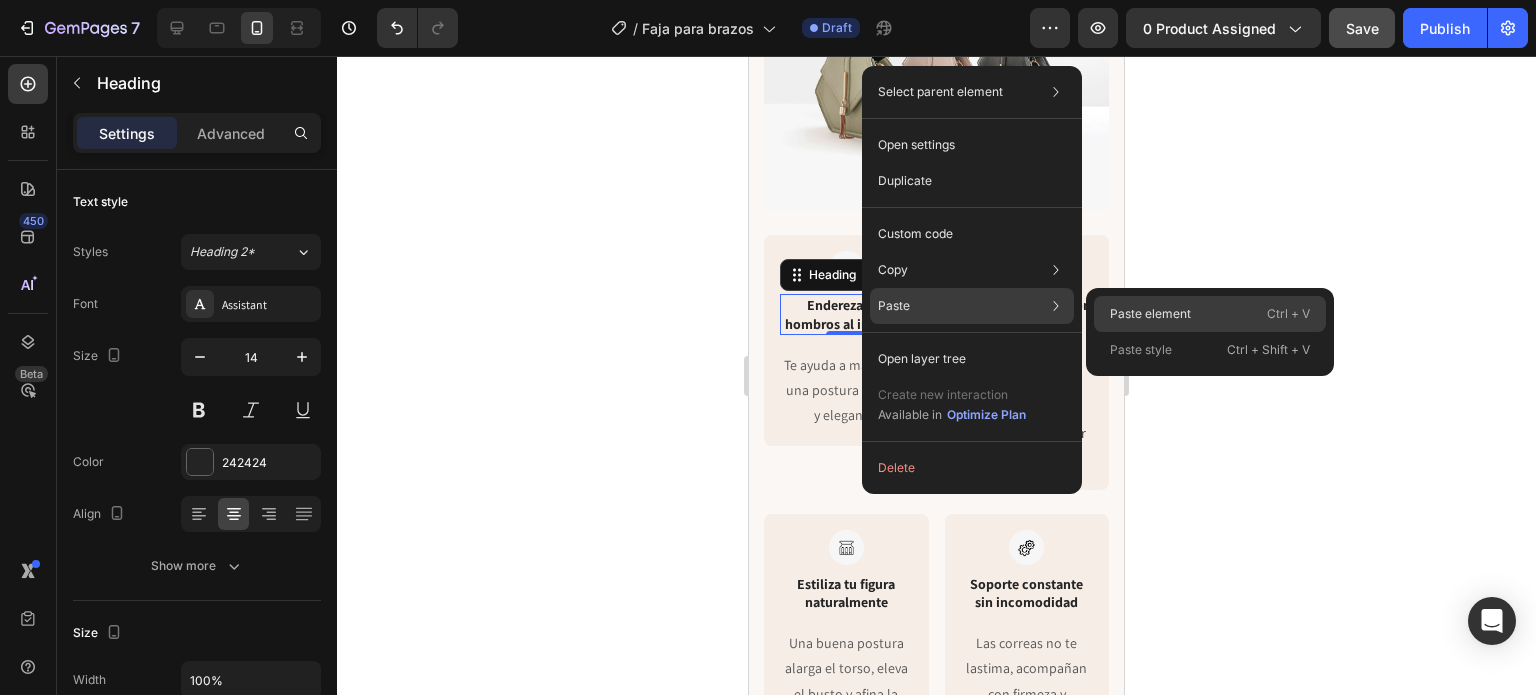 click on "Paste element" at bounding box center (1150, 314) 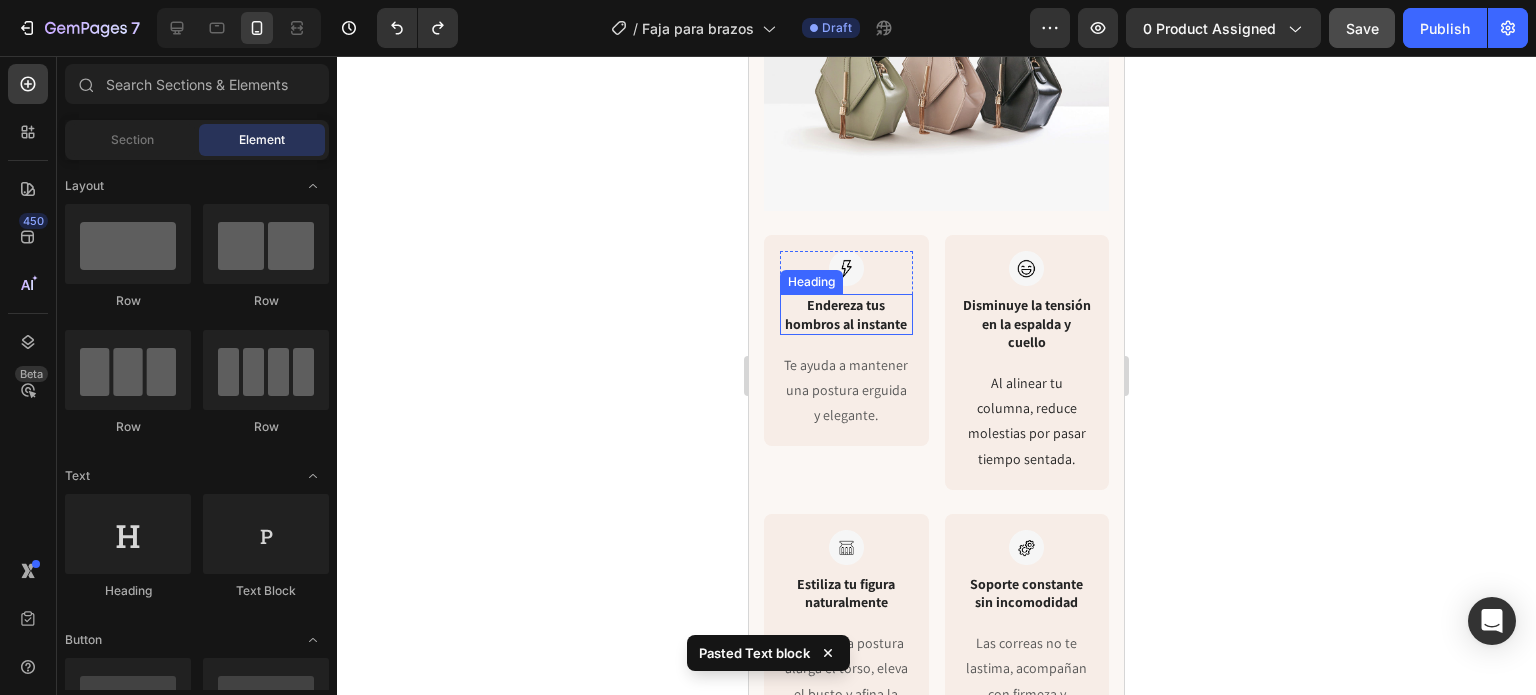 click on "Endereza tus hombros al instante" at bounding box center (846, 314) 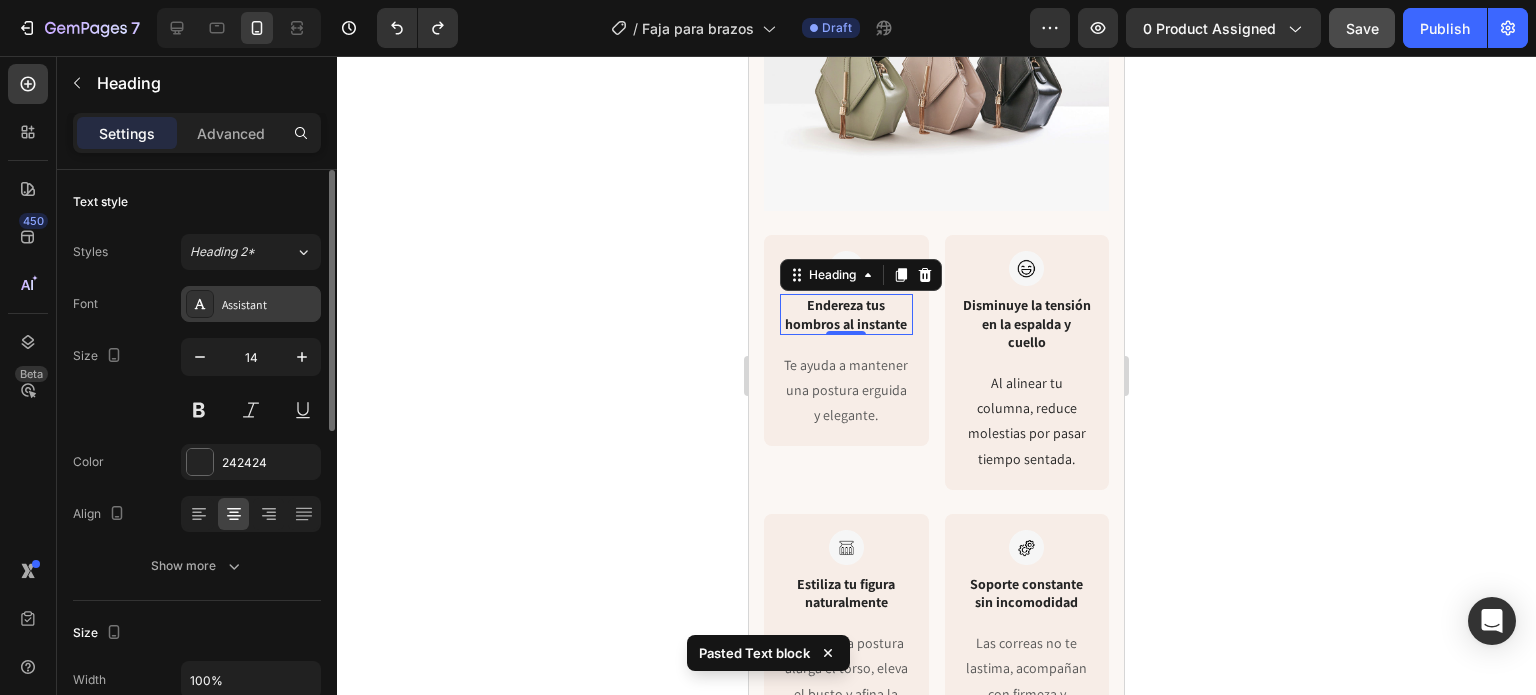 click on "Assistant" at bounding box center (269, 305) 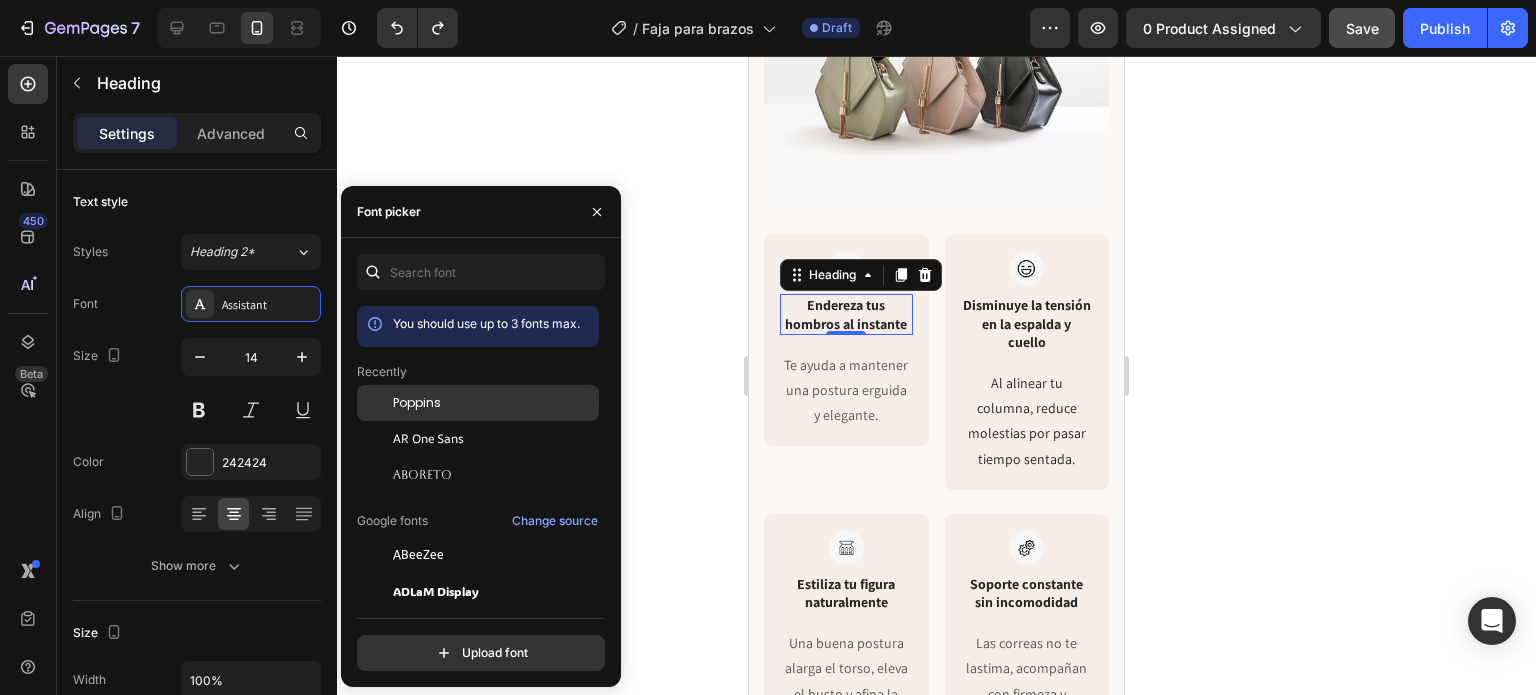 click on "Poppins" at bounding box center (417, 403) 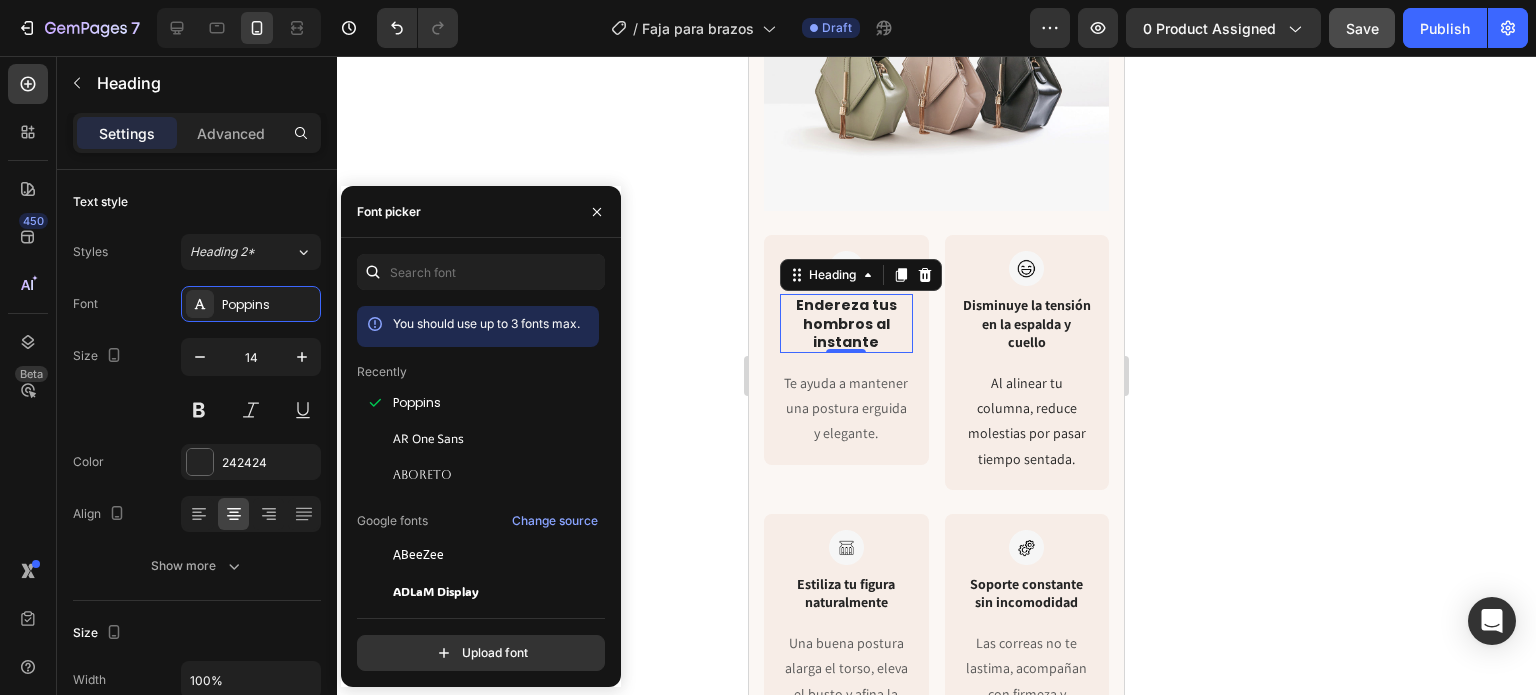 click 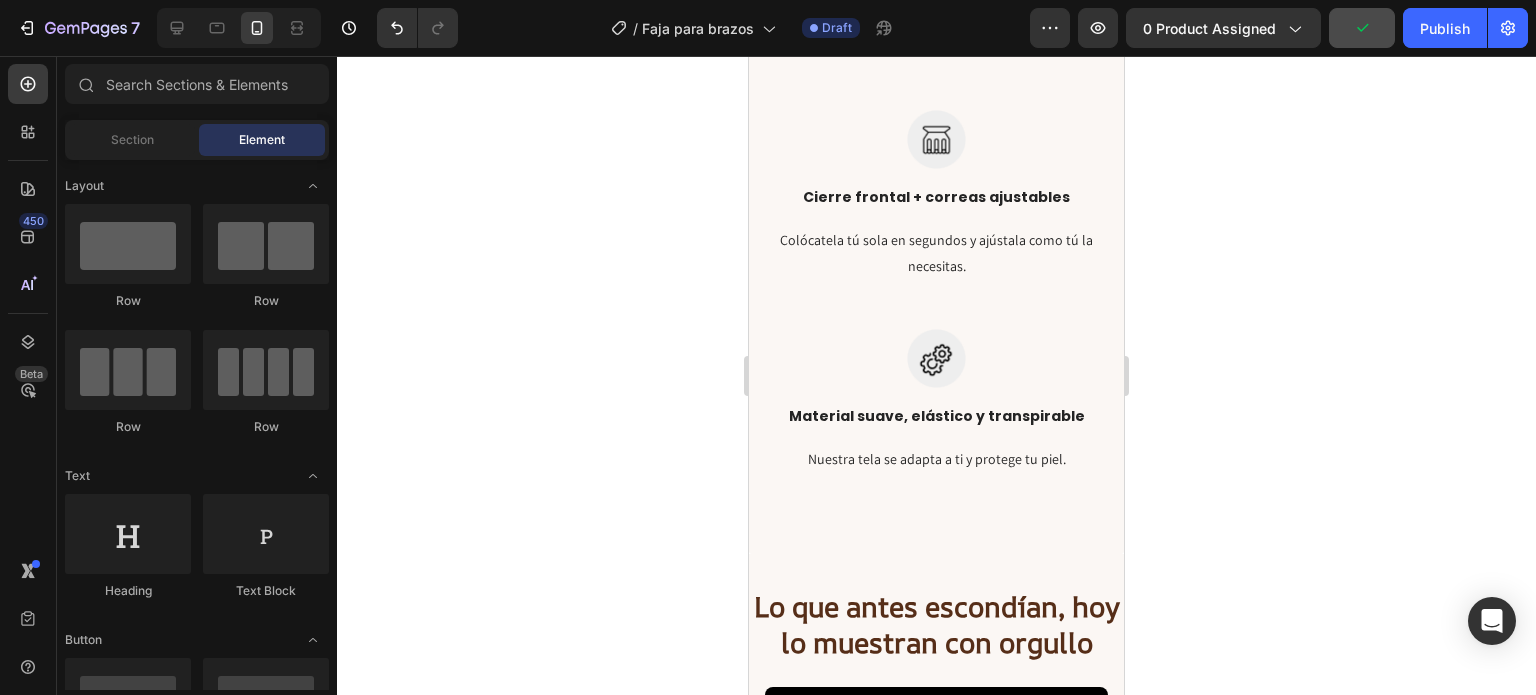 scroll, scrollTop: 3398, scrollLeft: 0, axis: vertical 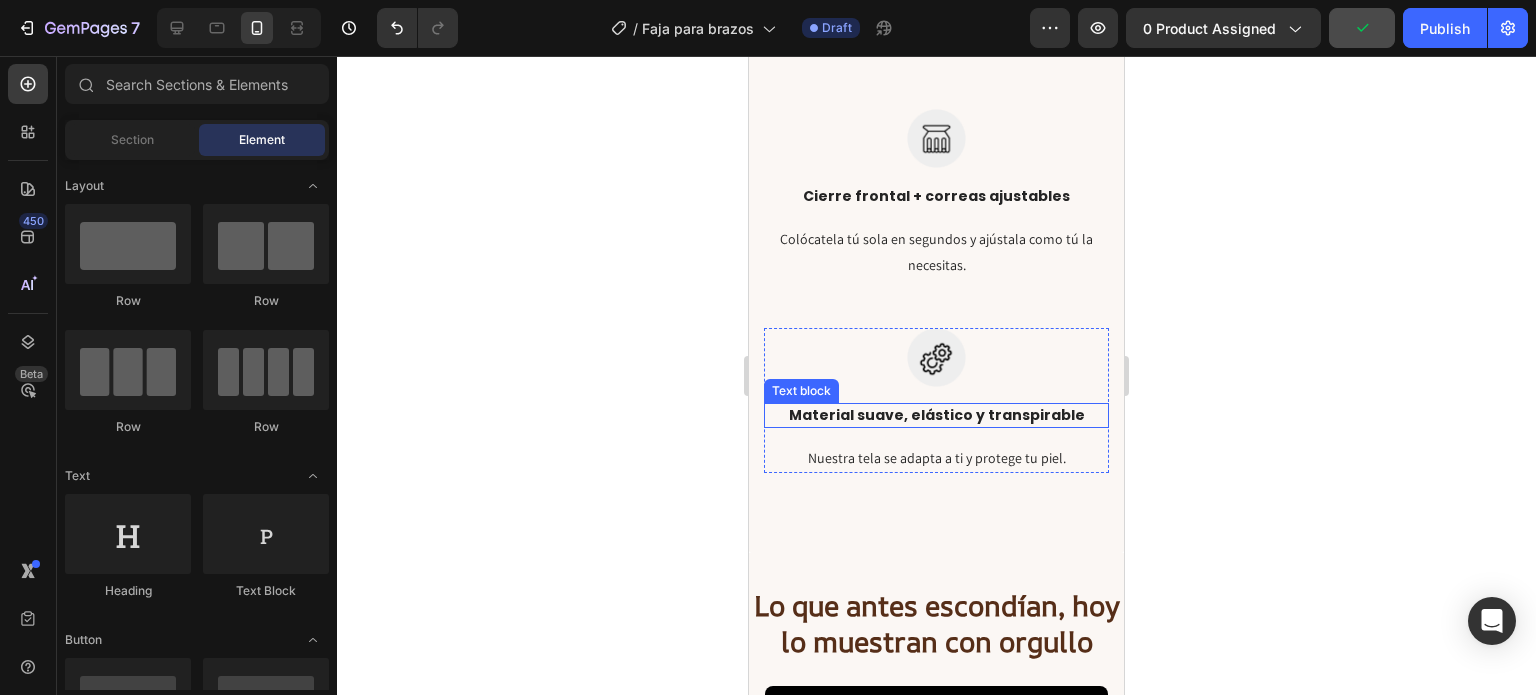 click on "Material suave, elástico y transpirable" at bounding box center (936, 415) 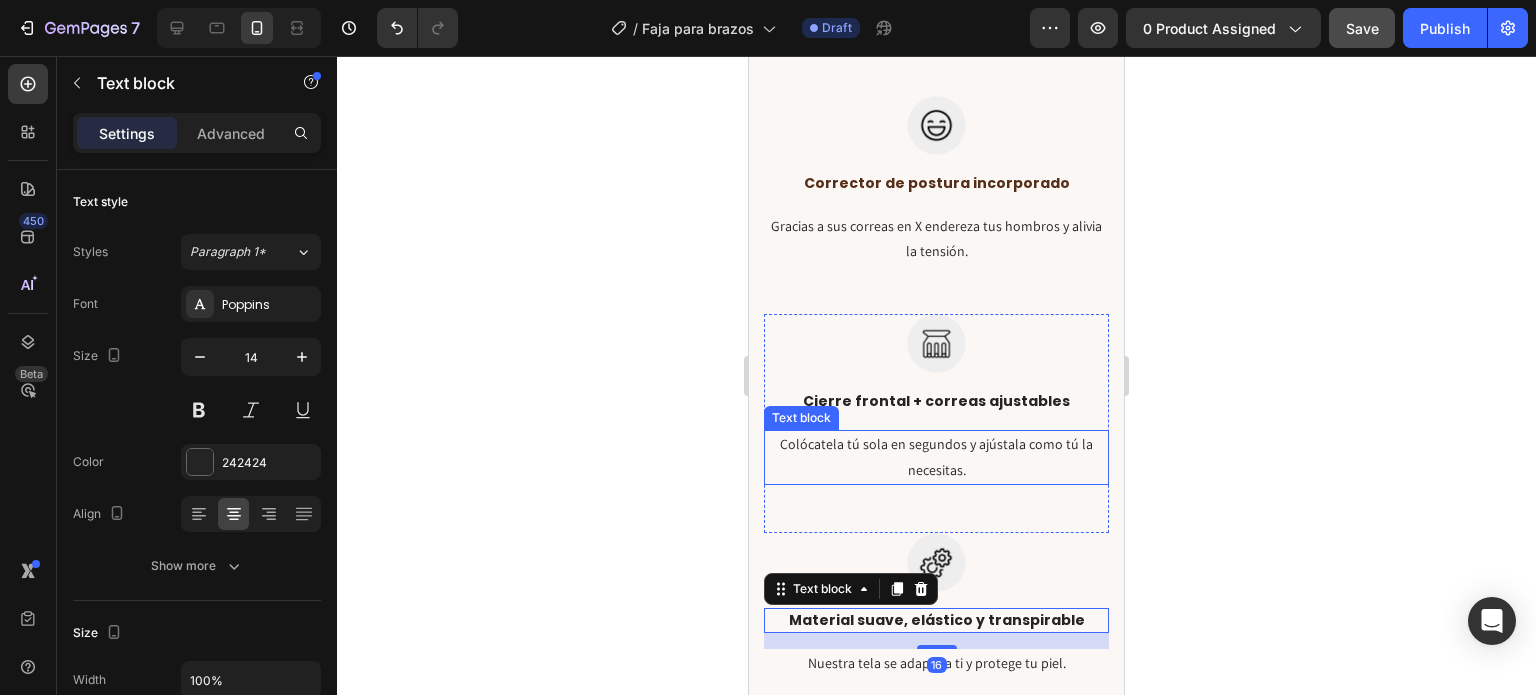 scroll, scrollTop: 3170, scrollLeft: 0, axis: vertical 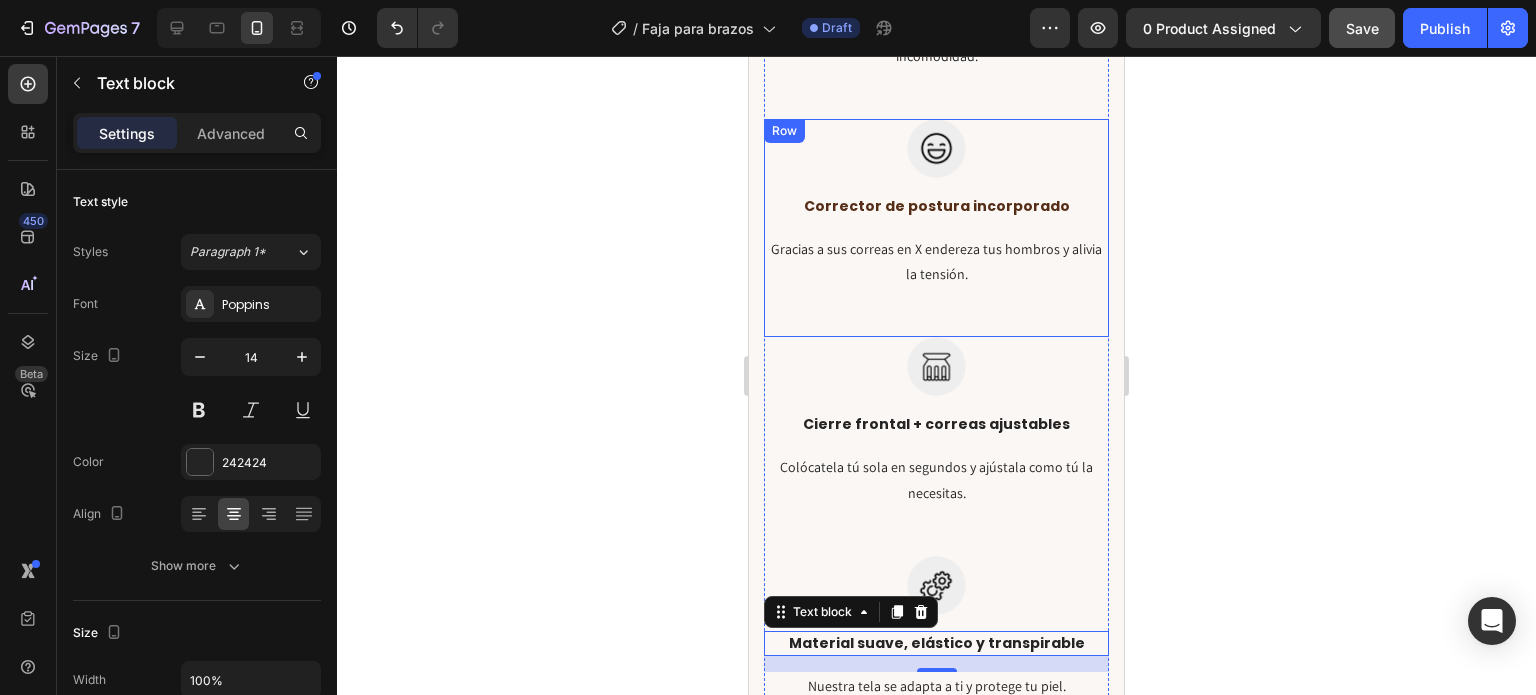 click on "Corrector de postura incorporado" at bounding box center [937, 206] 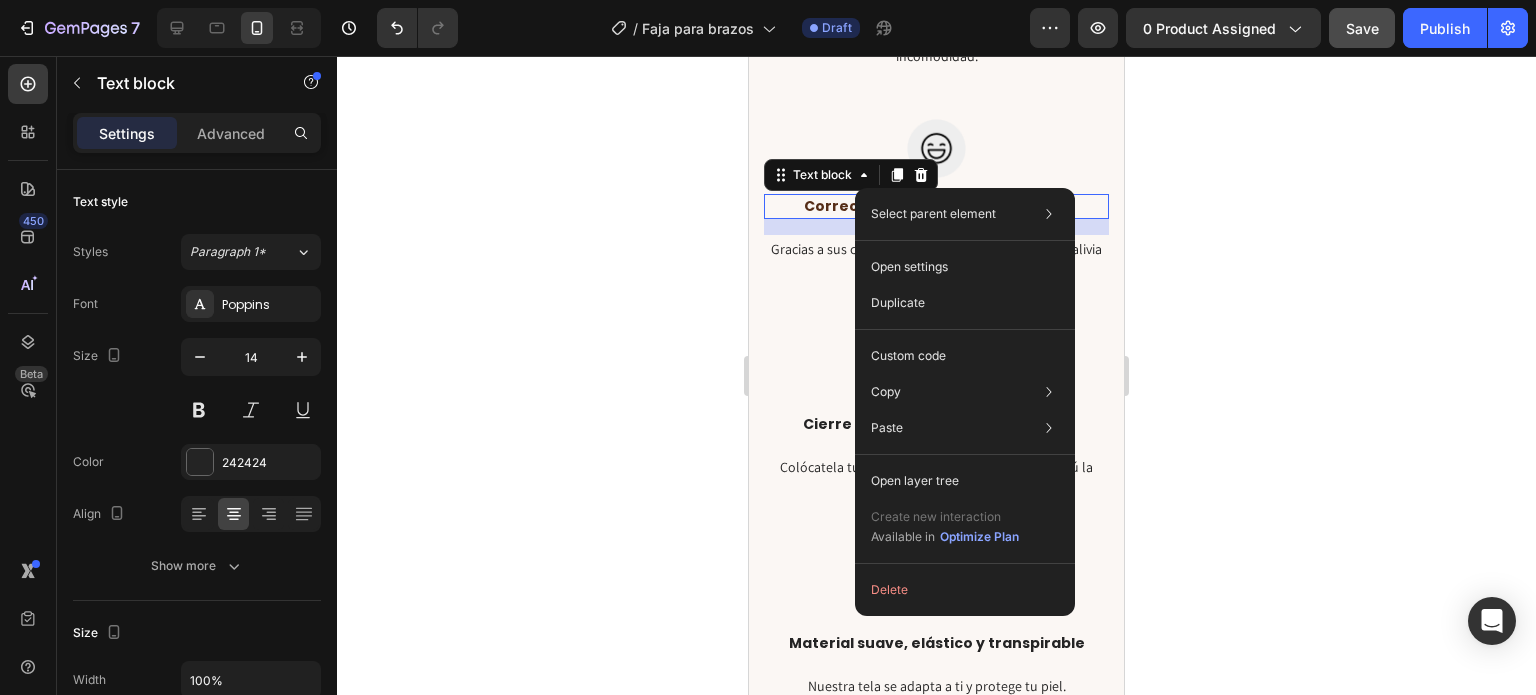 click on "Corrector de postura incorporado" at bounding box center (937, 206) 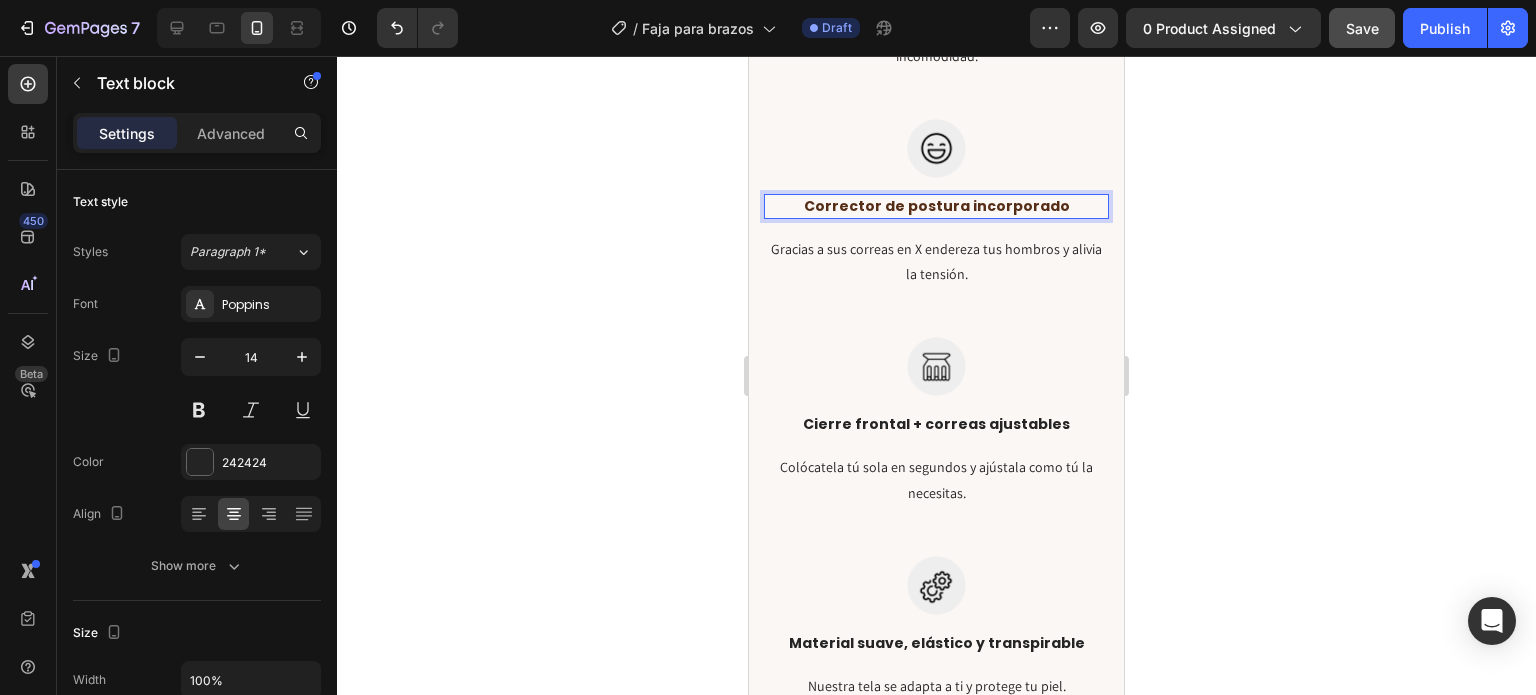 click on "Corrector de postura incorporado" at bounding box center (937, 206) 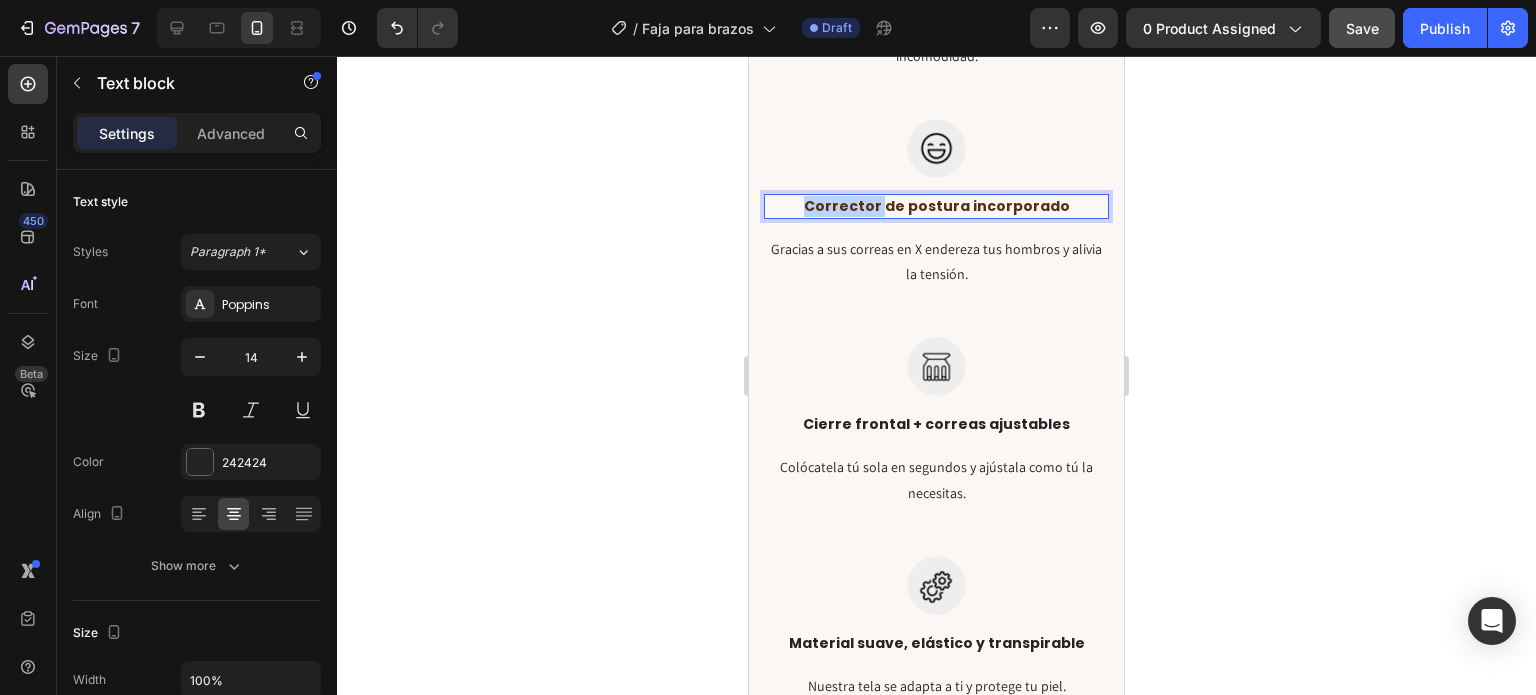 click on "Corrector de postura incorporado" at bounding box center [937, 206] 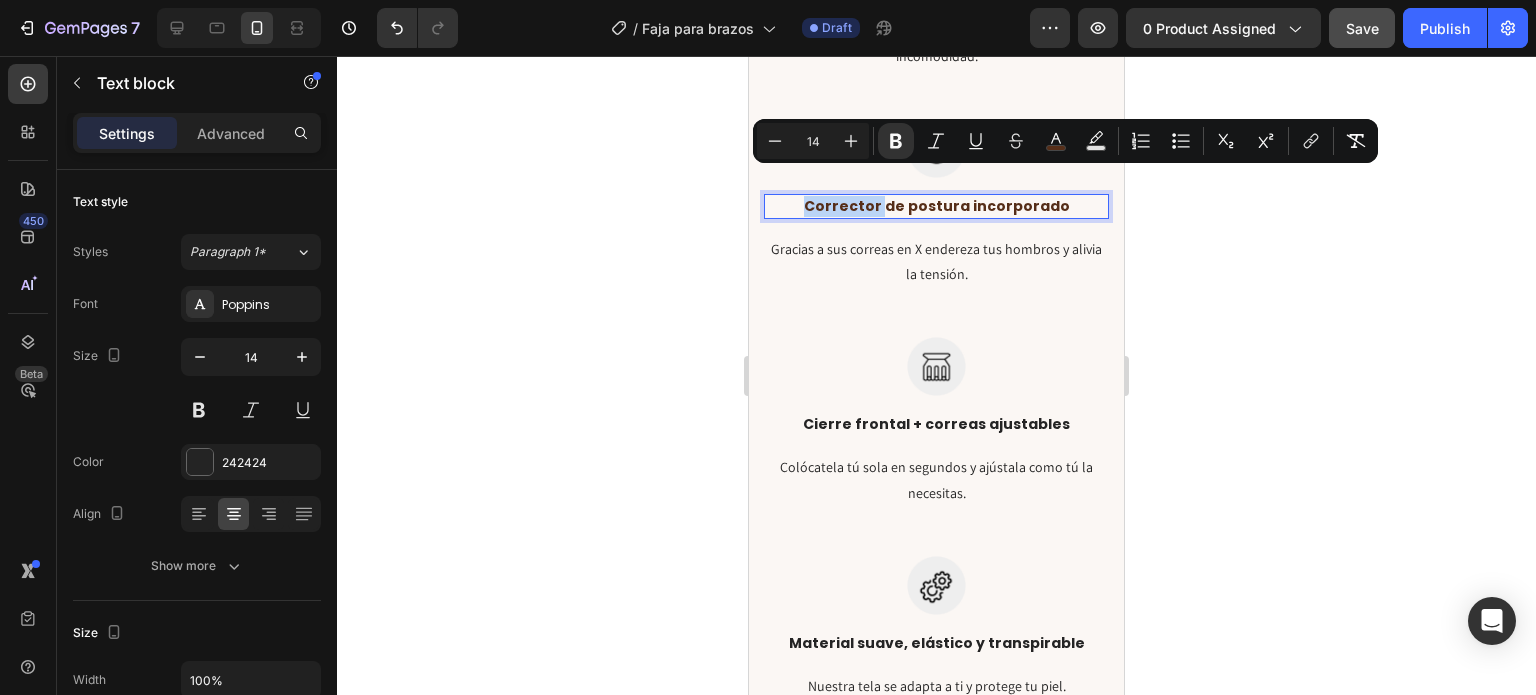 click on "Corrector de postura incorporado" at bounding box center (937, 206) 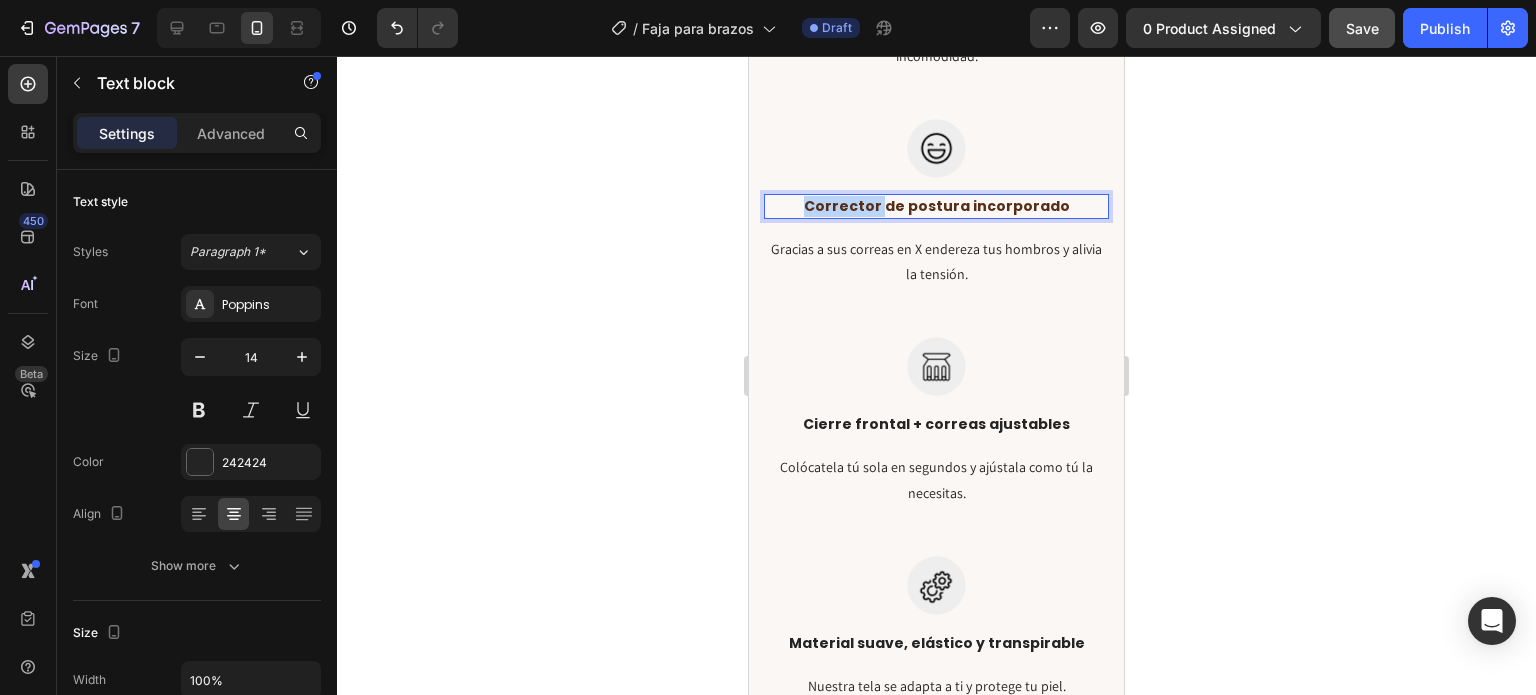 click on "Corrector de postura incorporado" at bounding box center [937, 206] 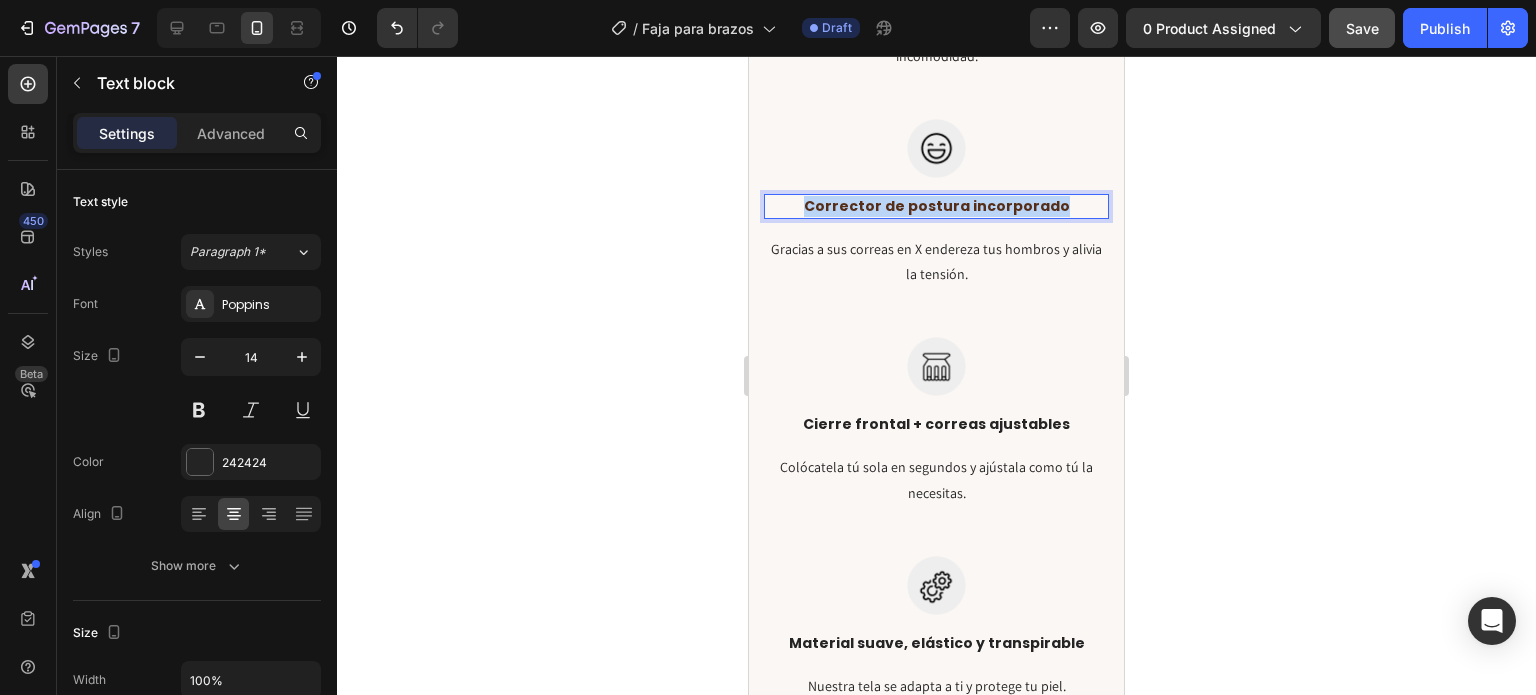 click on "Corrector de postura incorporado" at bounding box center [937, 206] 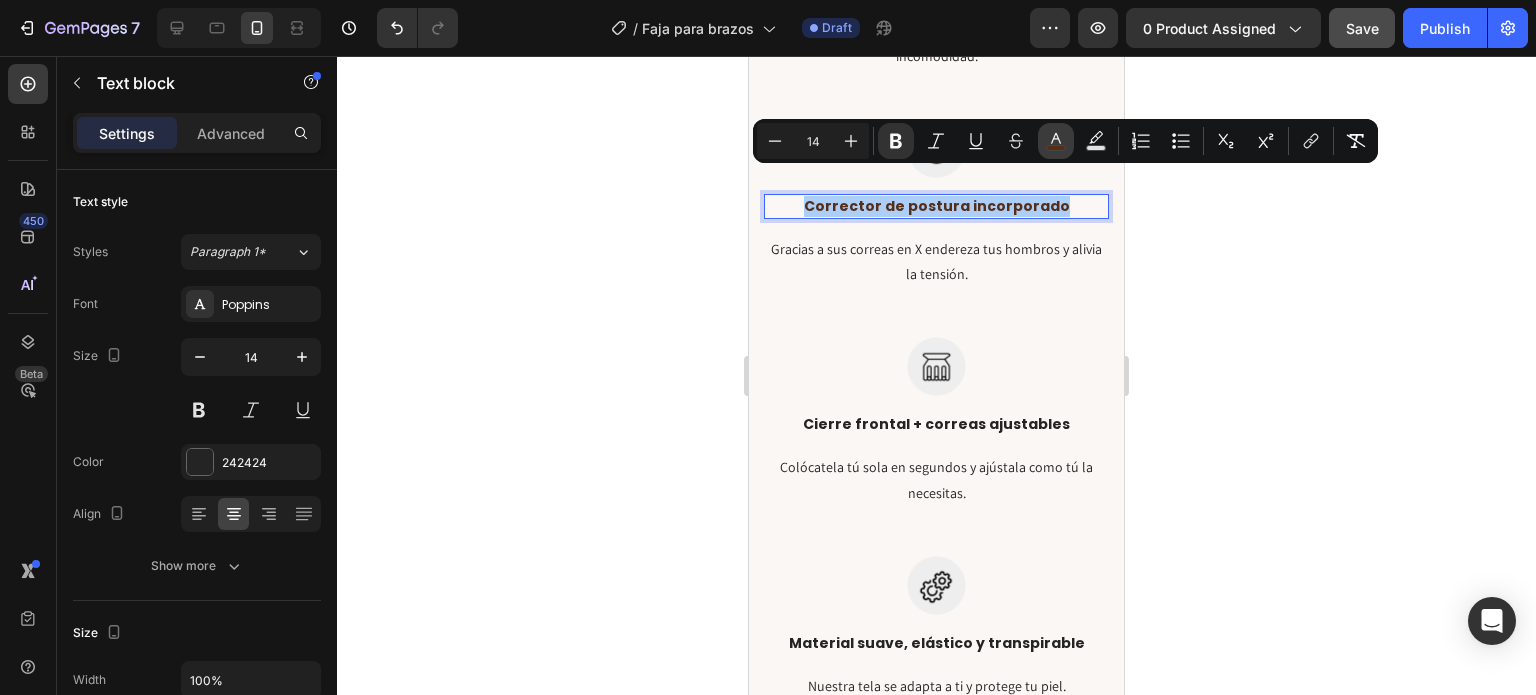 click on "color" at bounding box center [1056, 141] 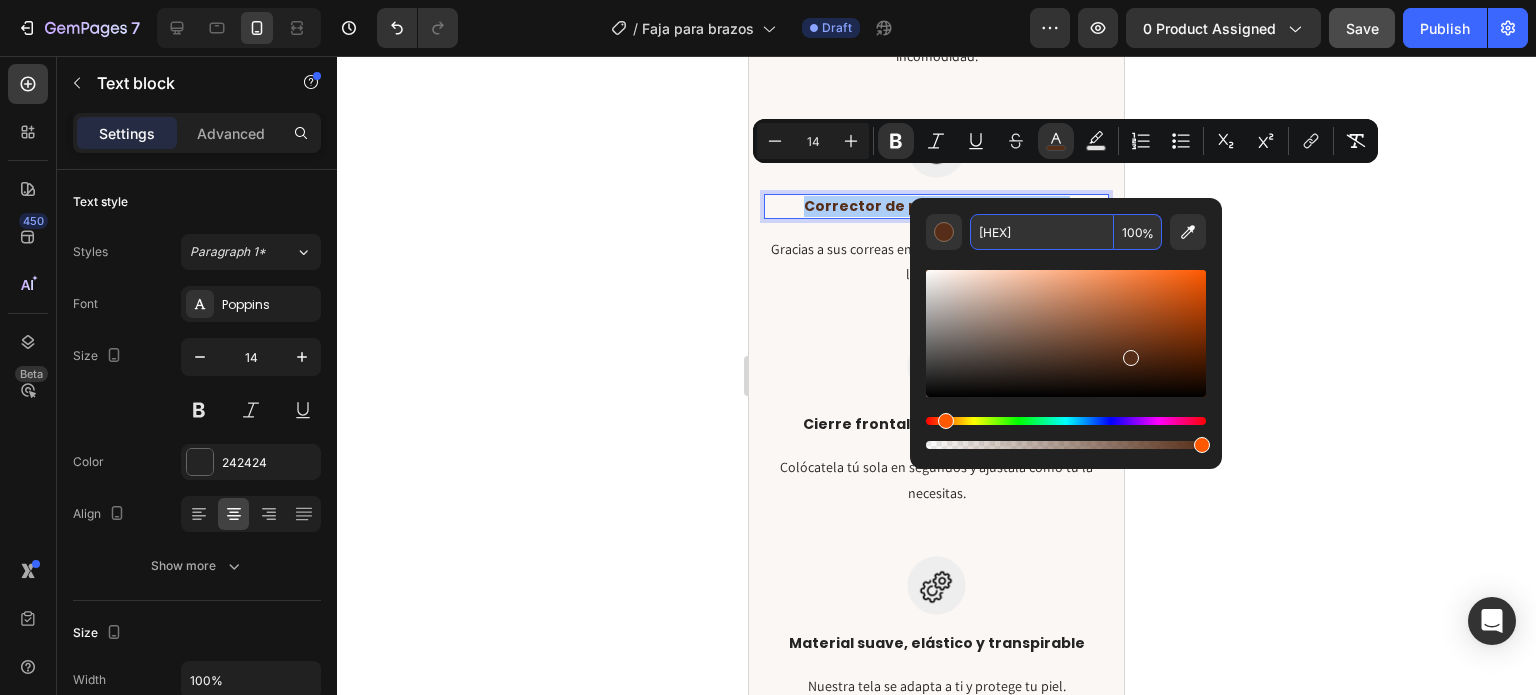 click on "562E18" at bounding box center [1042, 232] 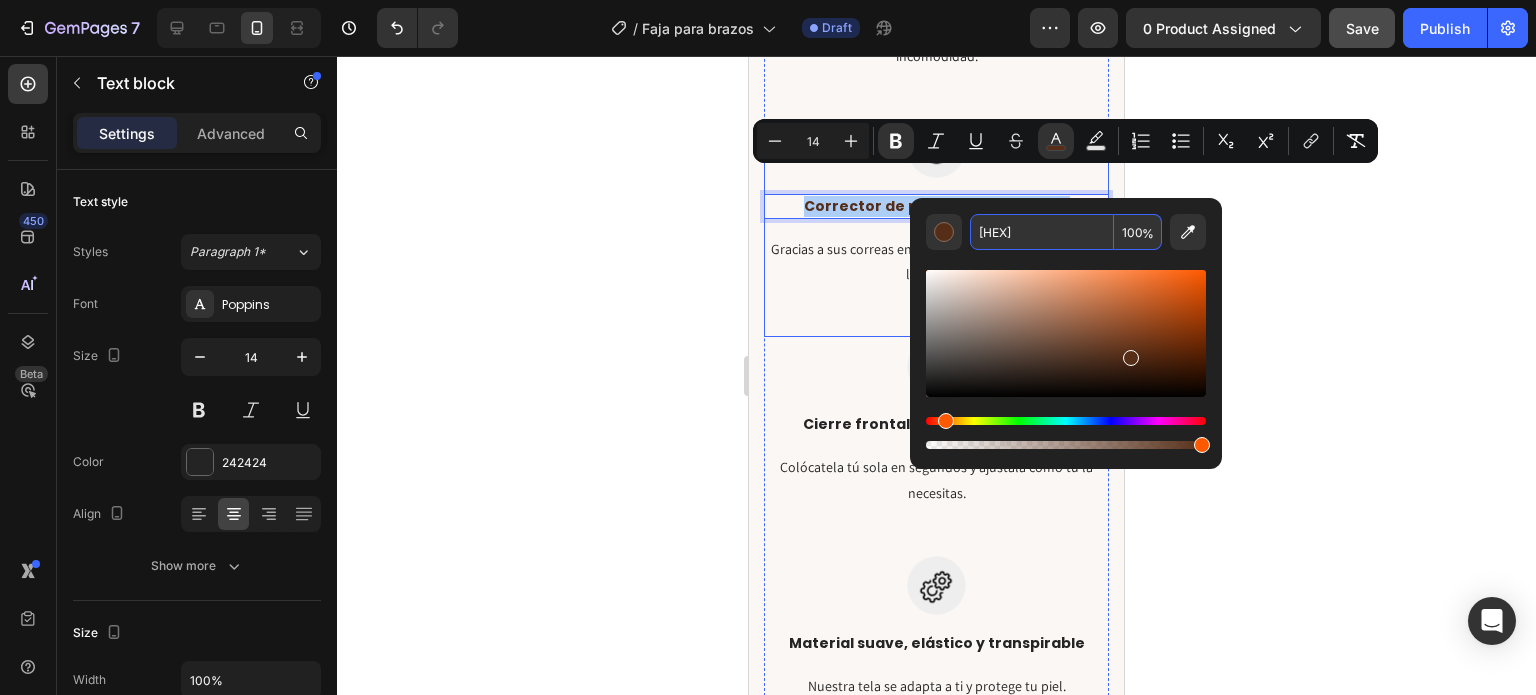 click 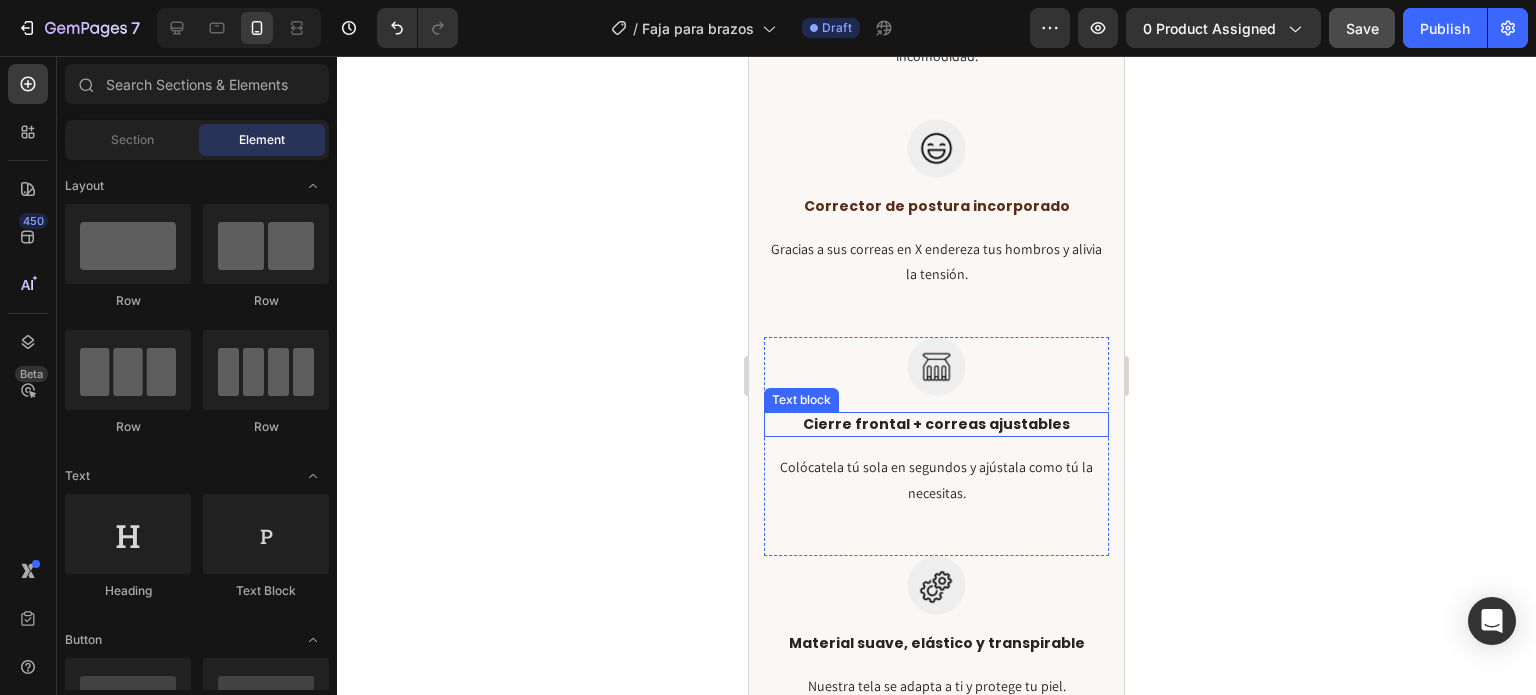 click on "Cierre frontal + correas ajustables" at bounding box center (936, 424) 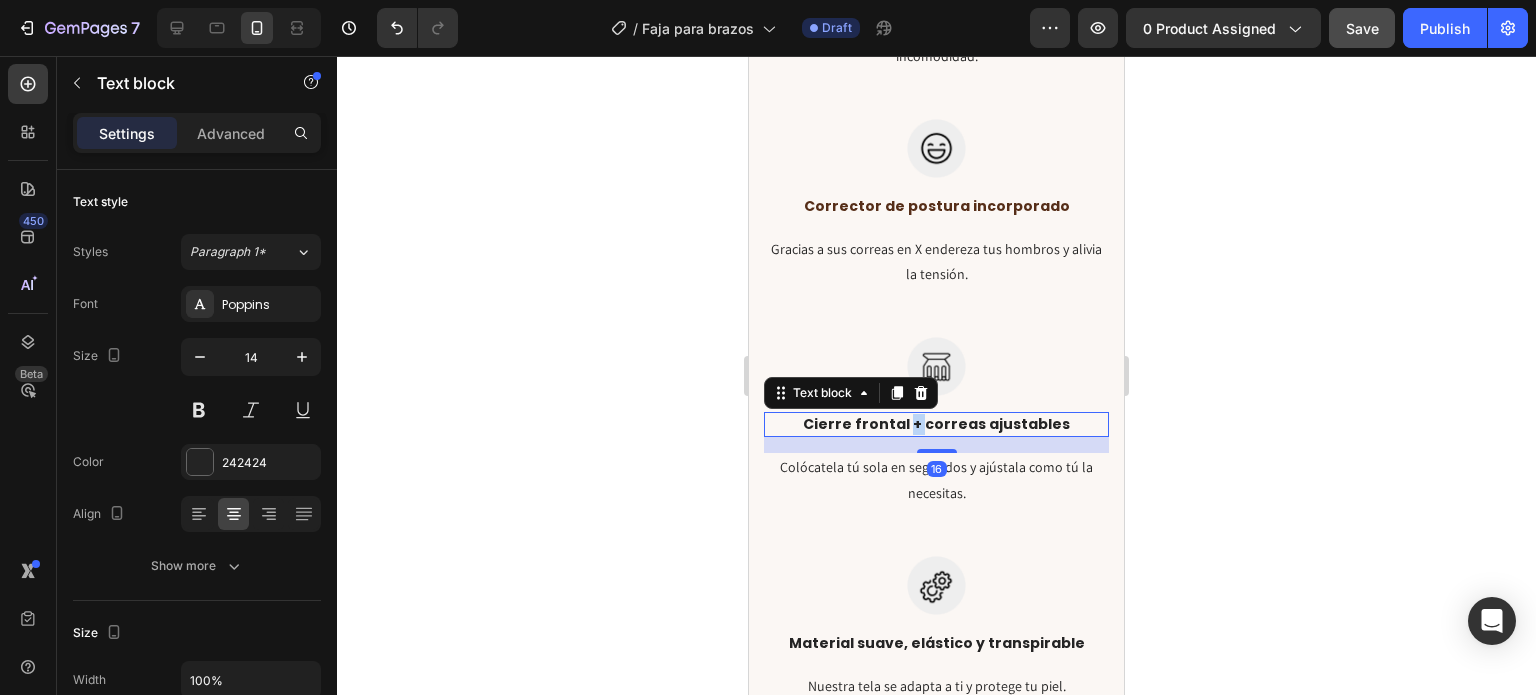 click on "Cierre frontal + correas ajustables" at bounding box center [936, 424] 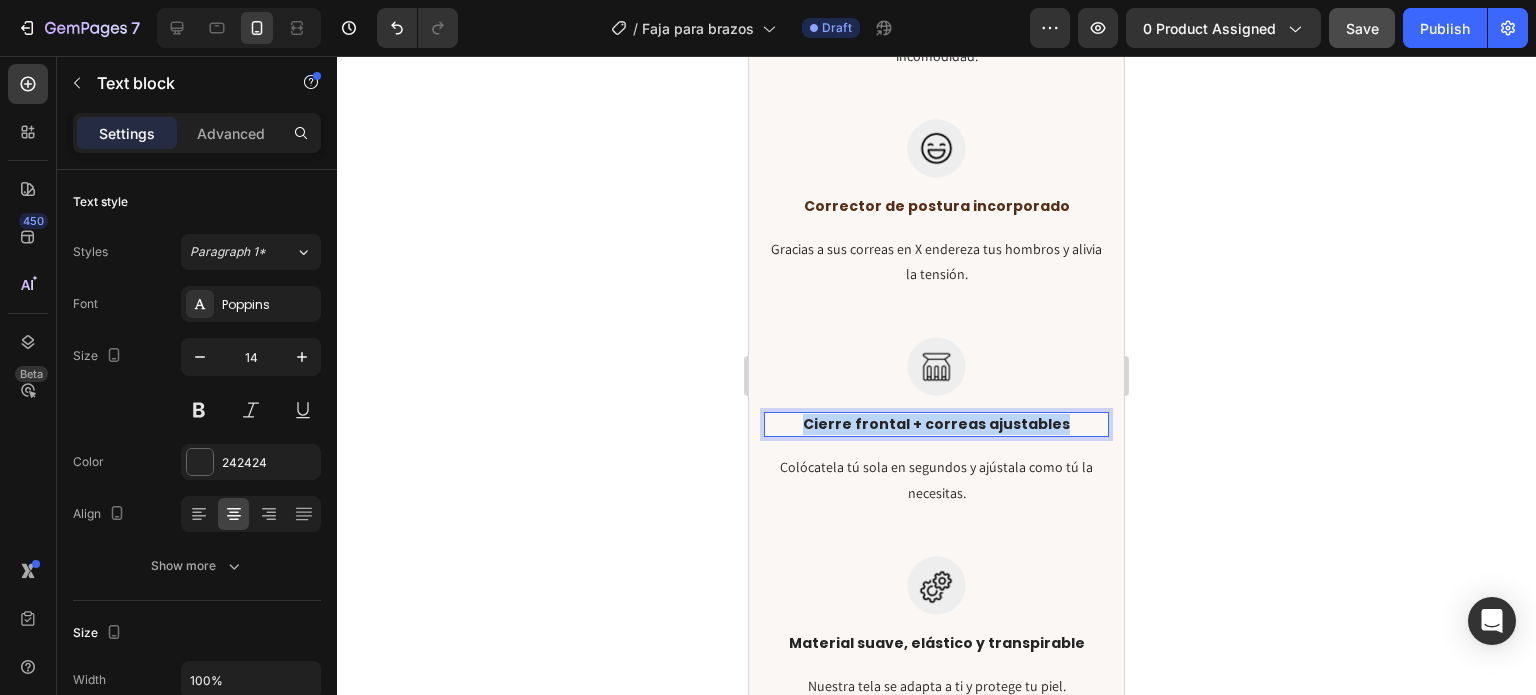 click on "Cierre frontal + correas ajustables" at bounding box center [936, 424] 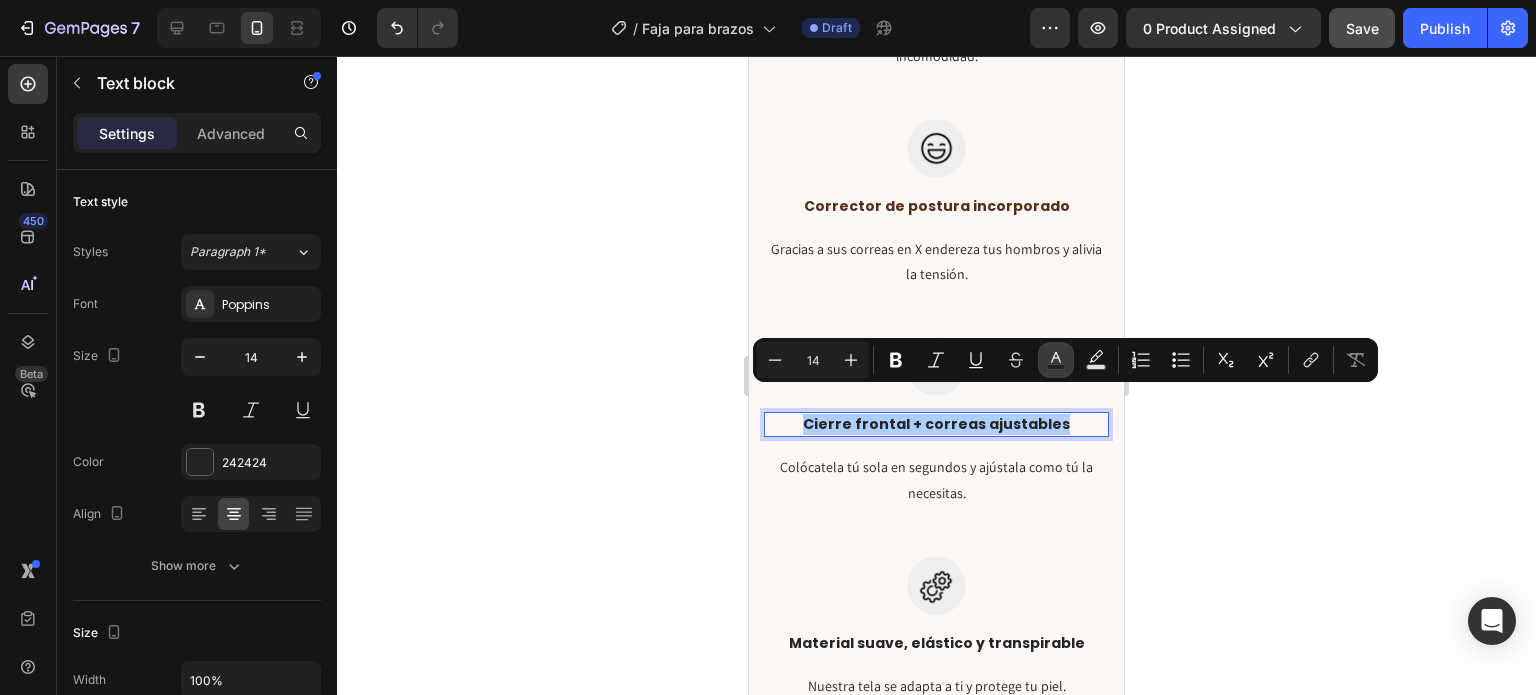 click 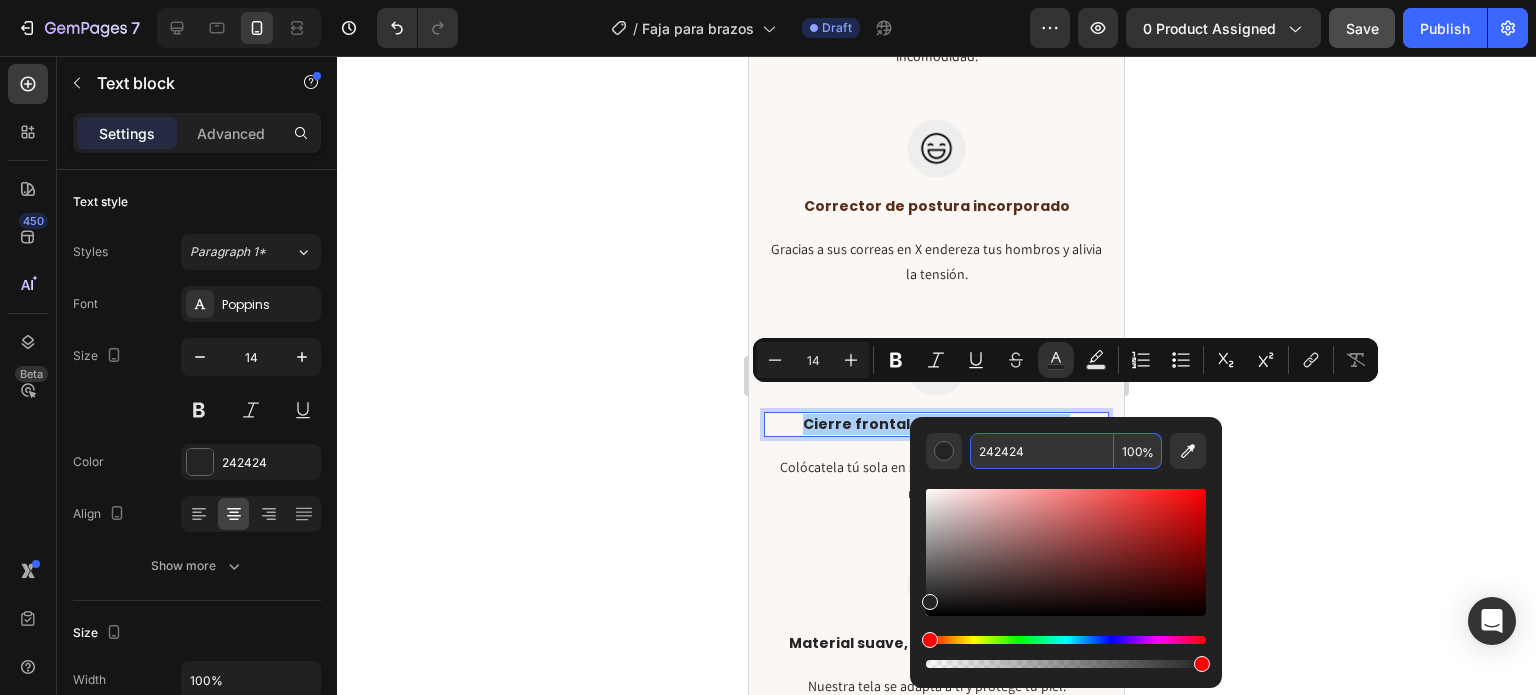 click on "242424" at bounding box center [1042, 451] 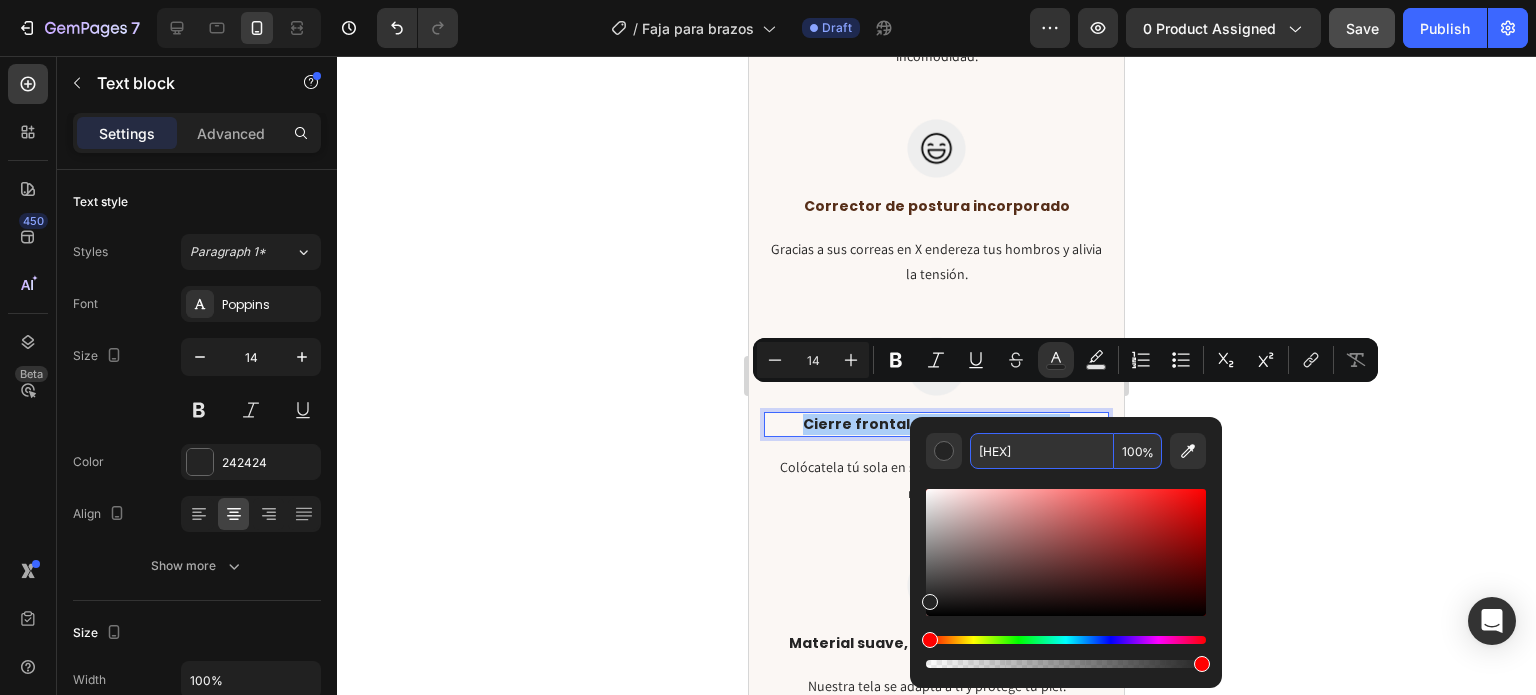 type on "562E18" 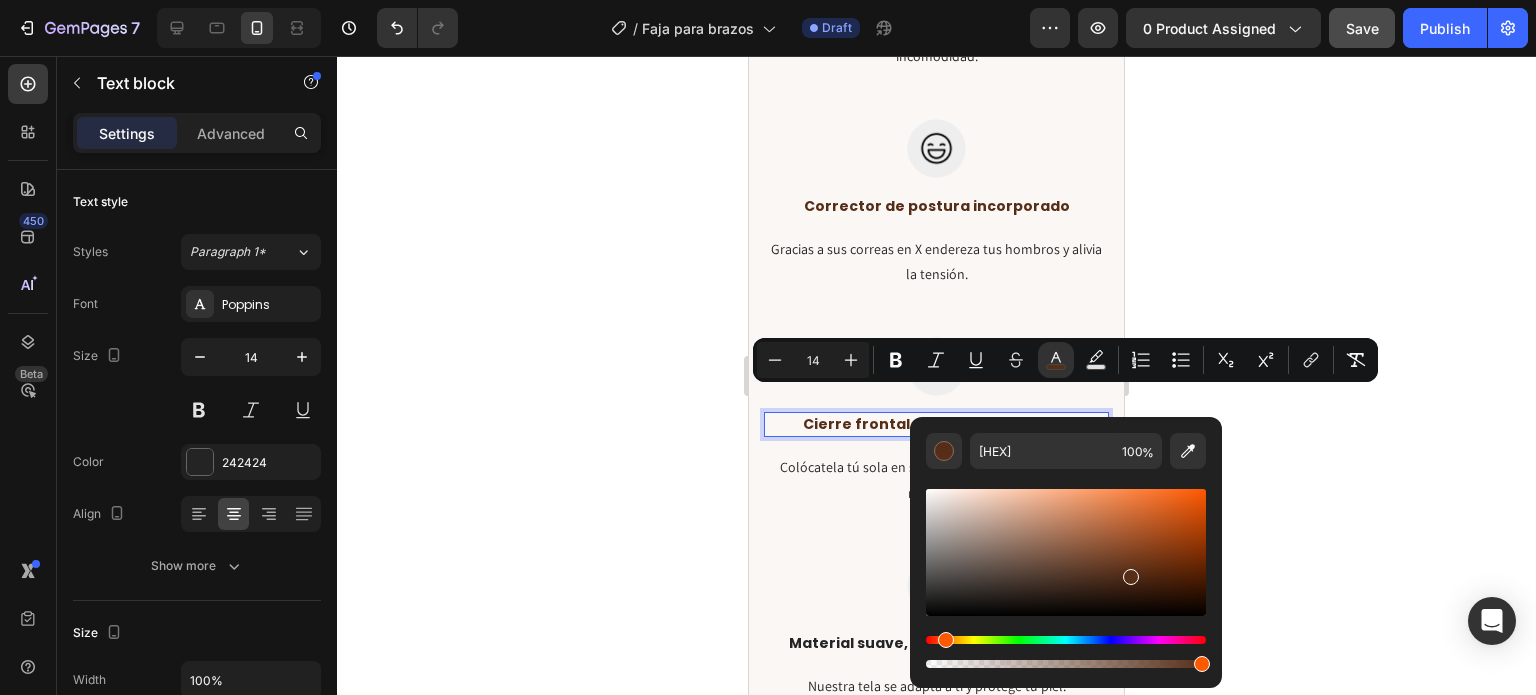 click 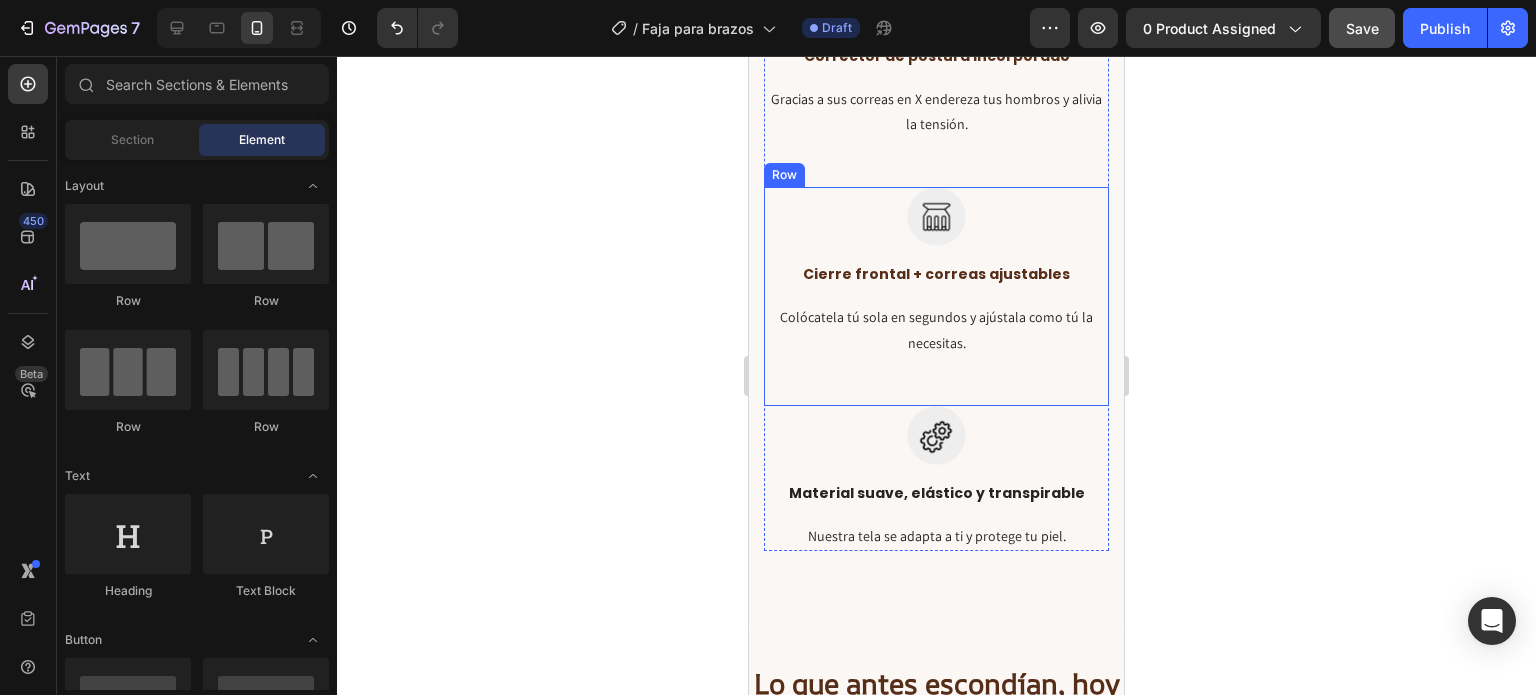 scroll, scrollTop: 3324, scrollLeft: 0, axis: vertical 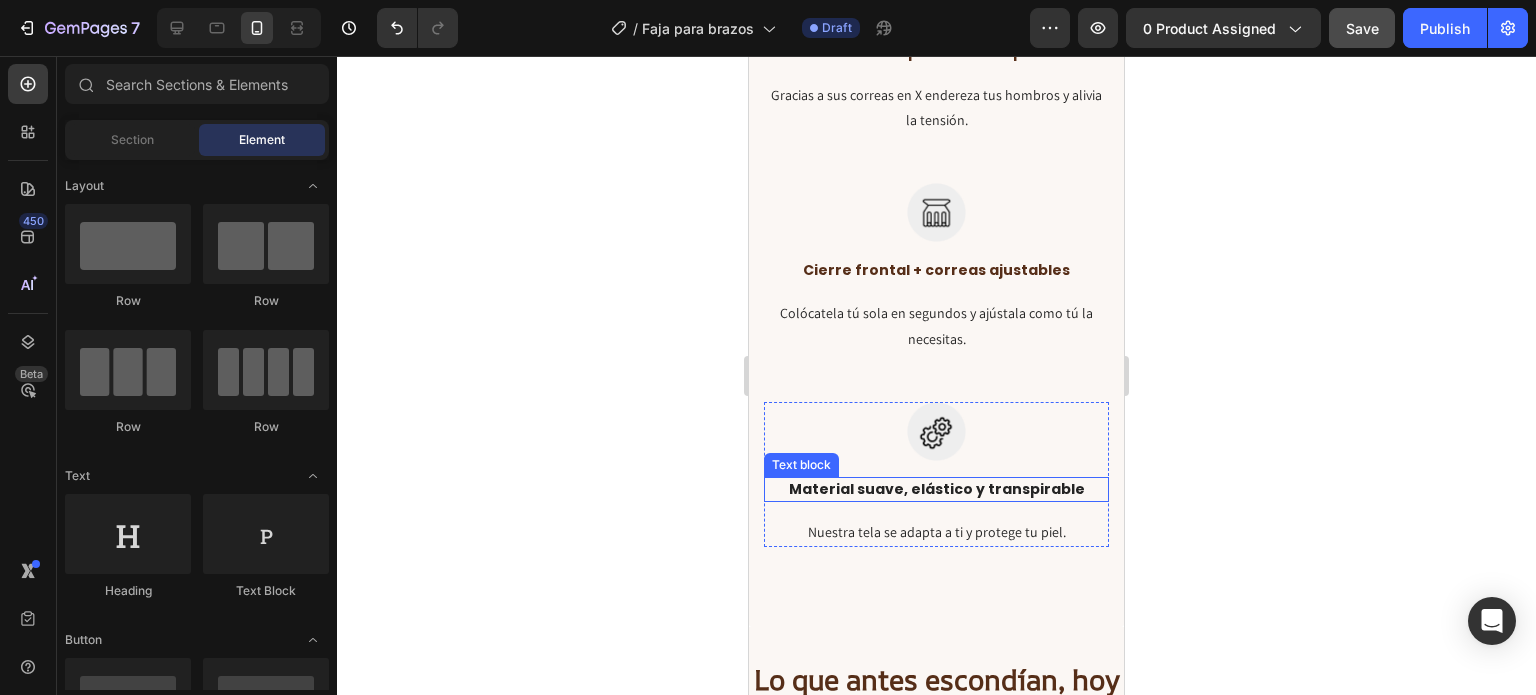 click on "Material suave, elástico y transpirable" at bounding box center (936, 489) 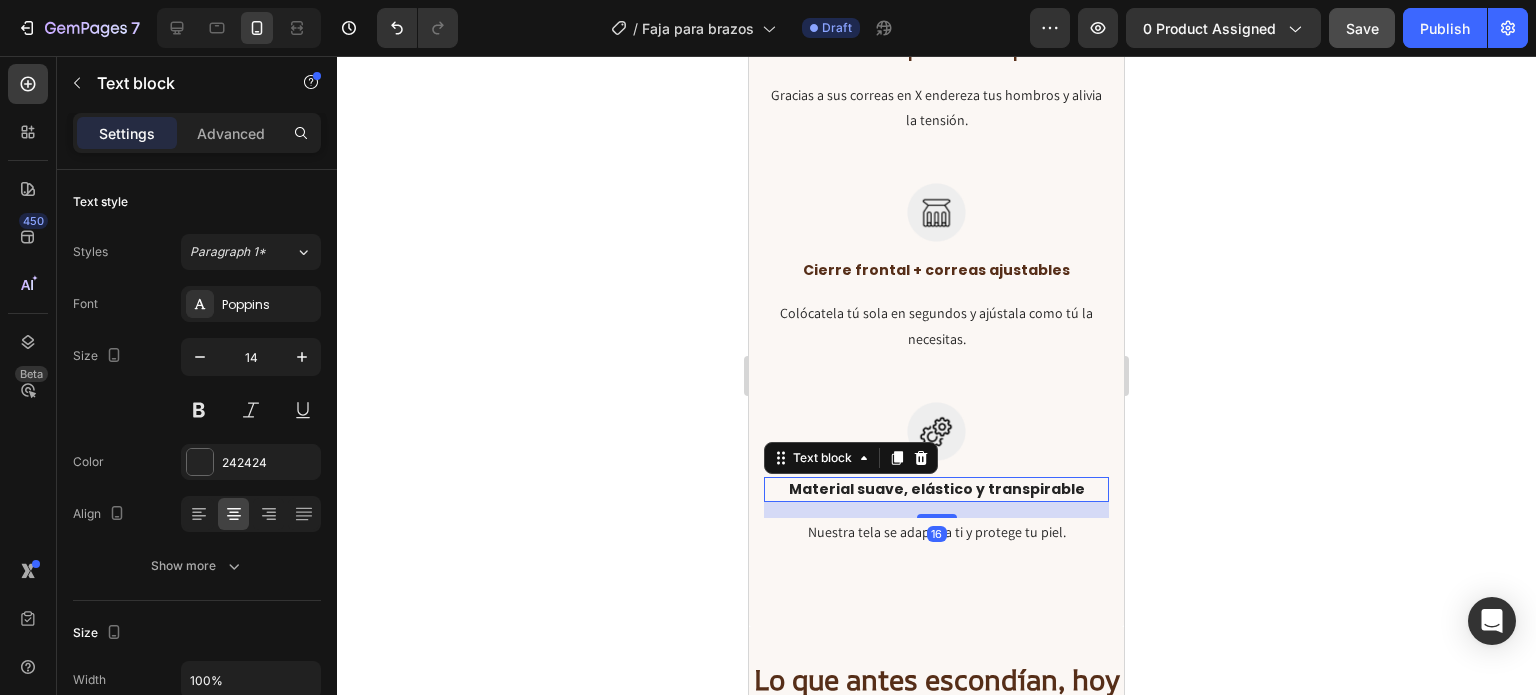 click on "Material suave, elástico y transpirable" at bounding box center (936, 489) 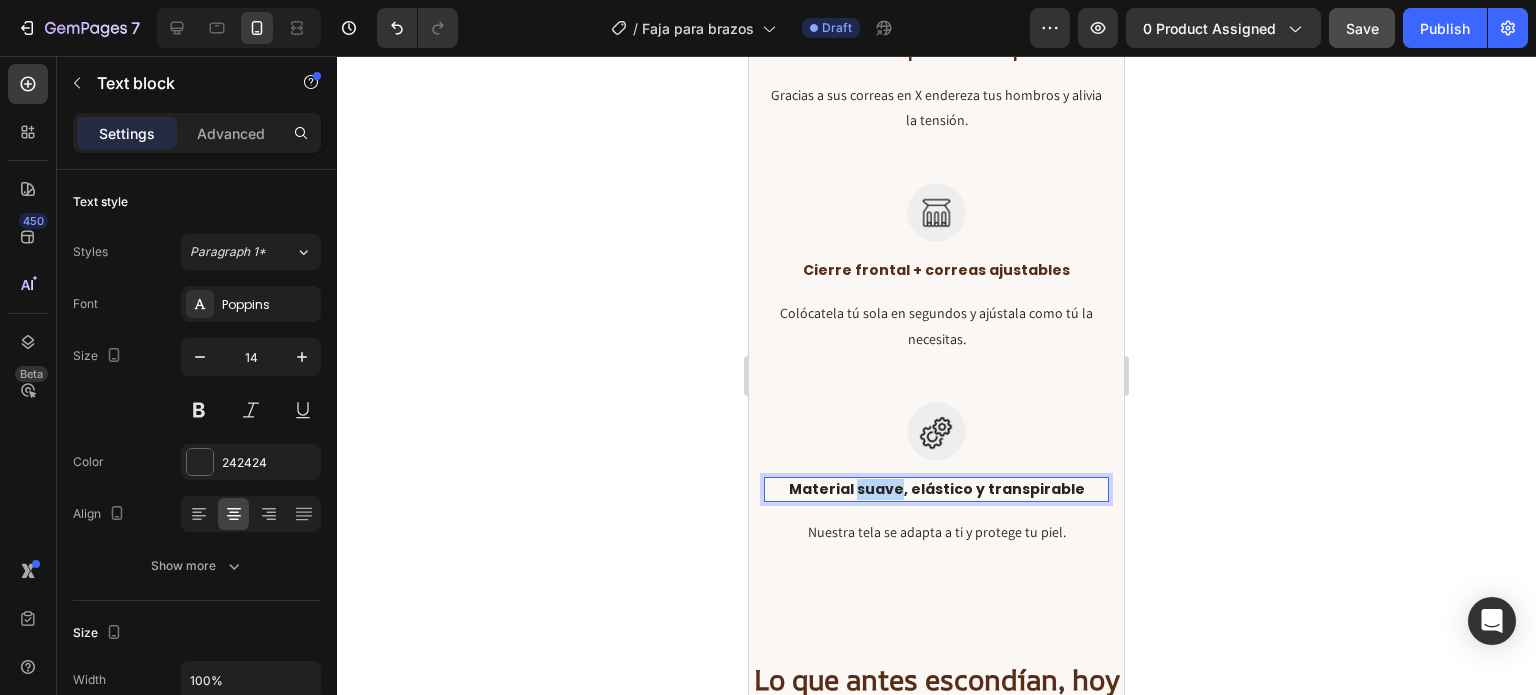 click on "Material suave, elástico y transpirable" at bounding box center (936, 489) 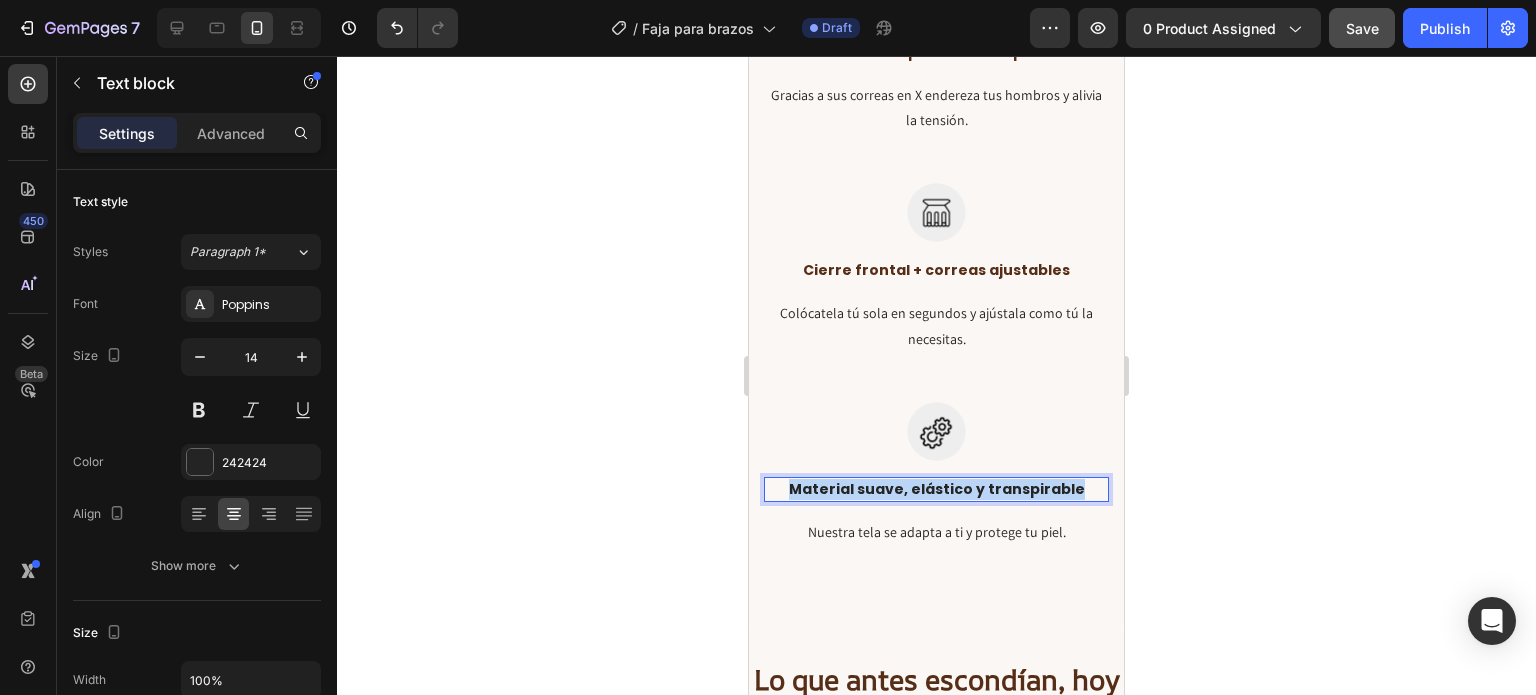click on "Material suave, elástico y transpirable" at bounding box center (936, 489) 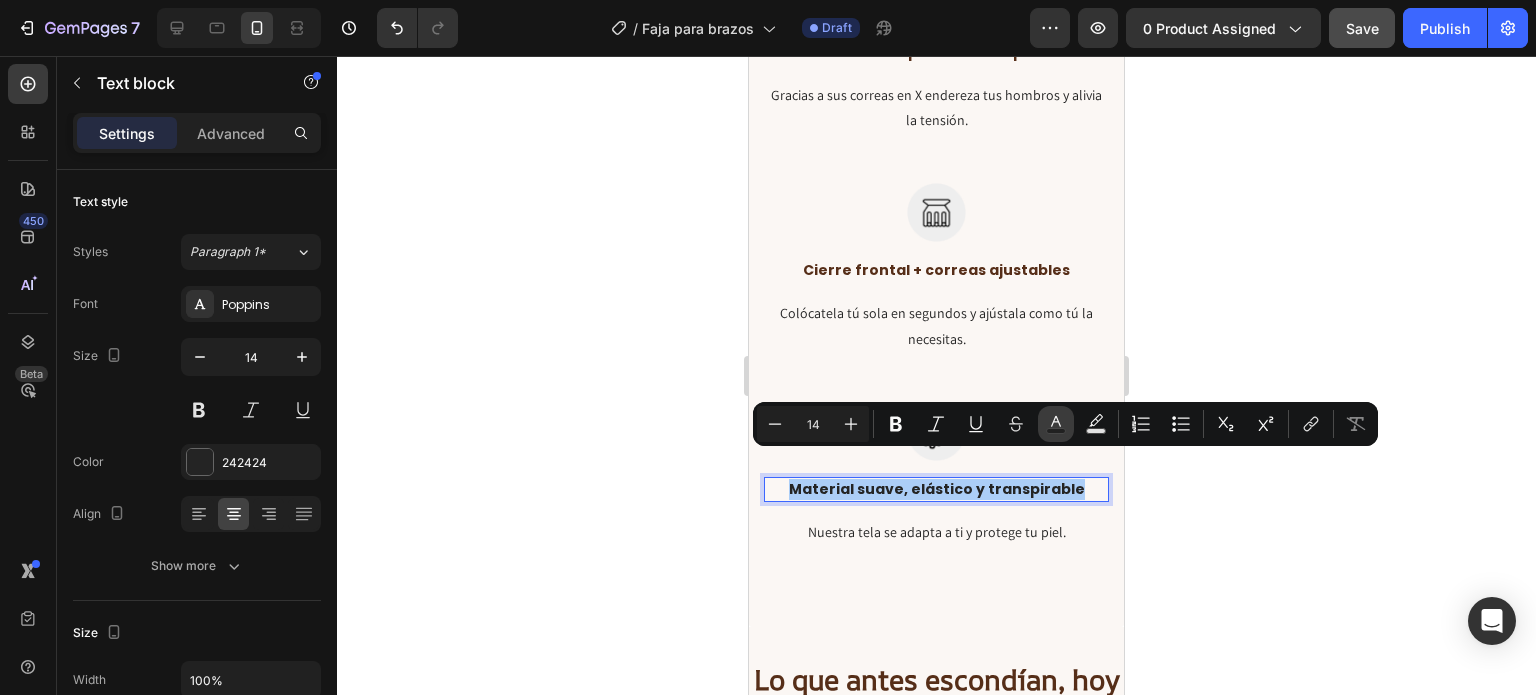 click 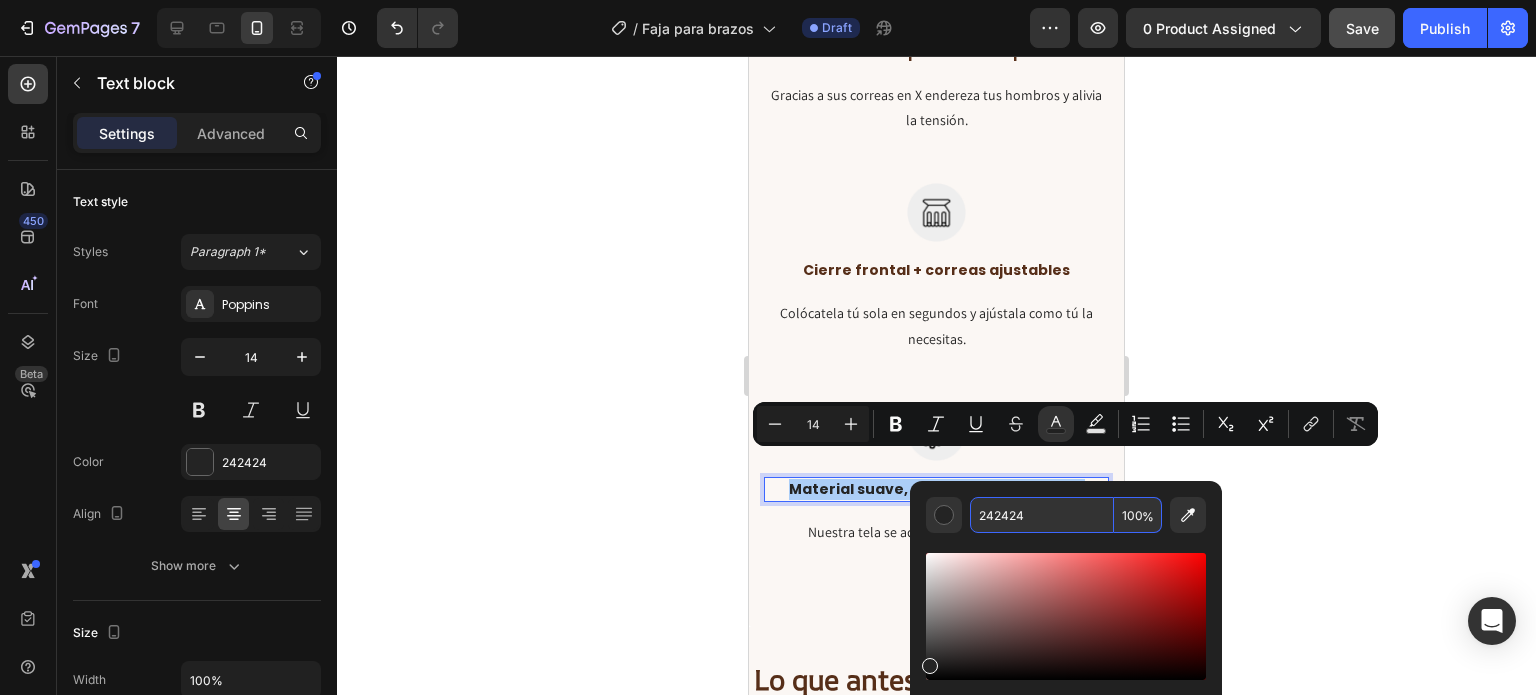 click on "242424" at bounding box center (1042, 515) 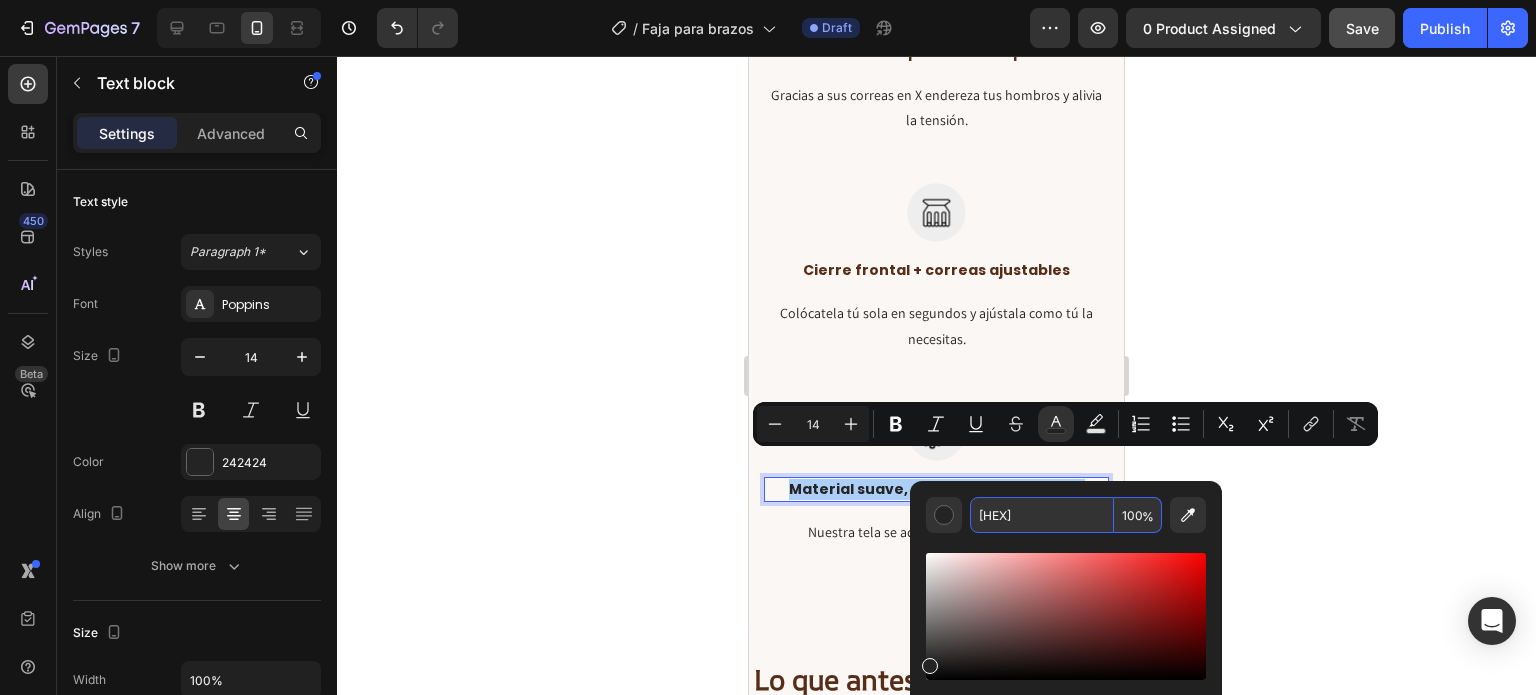 type on "562E18" 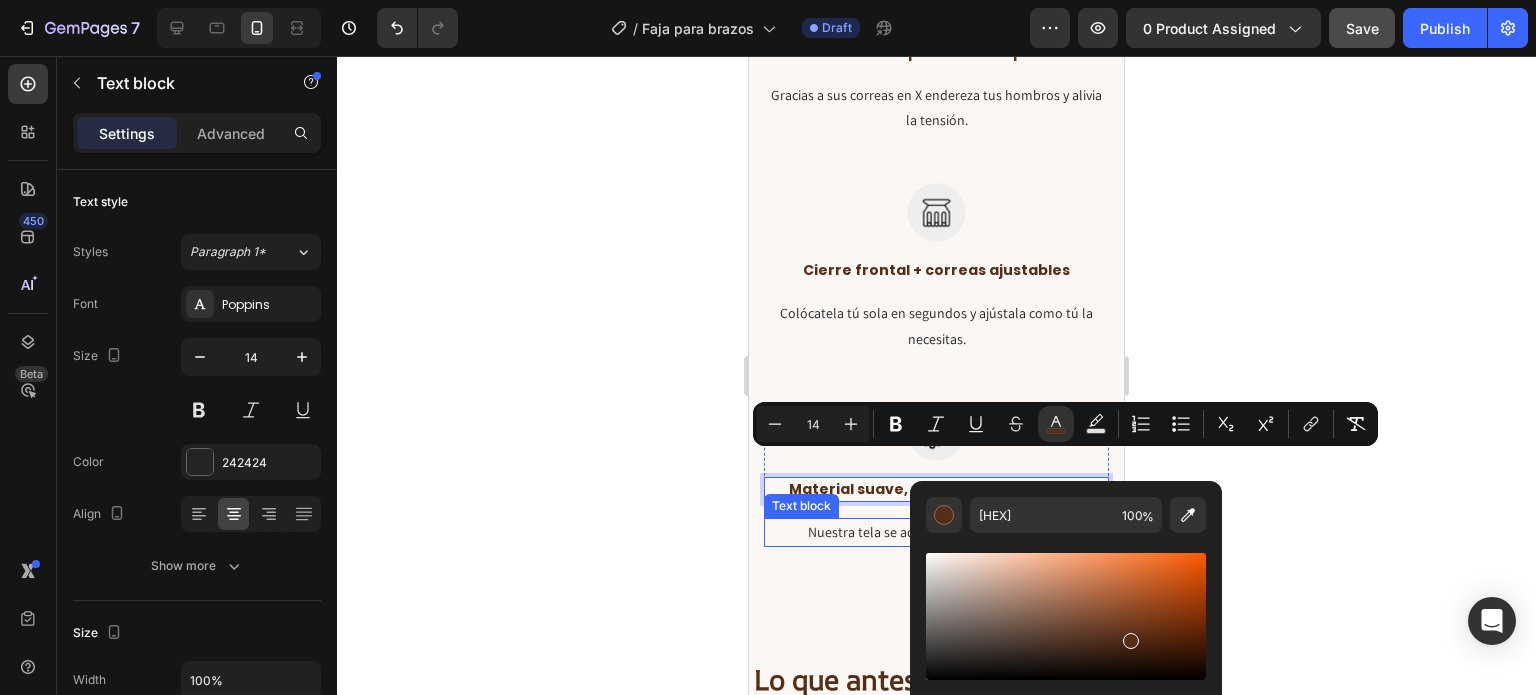 click 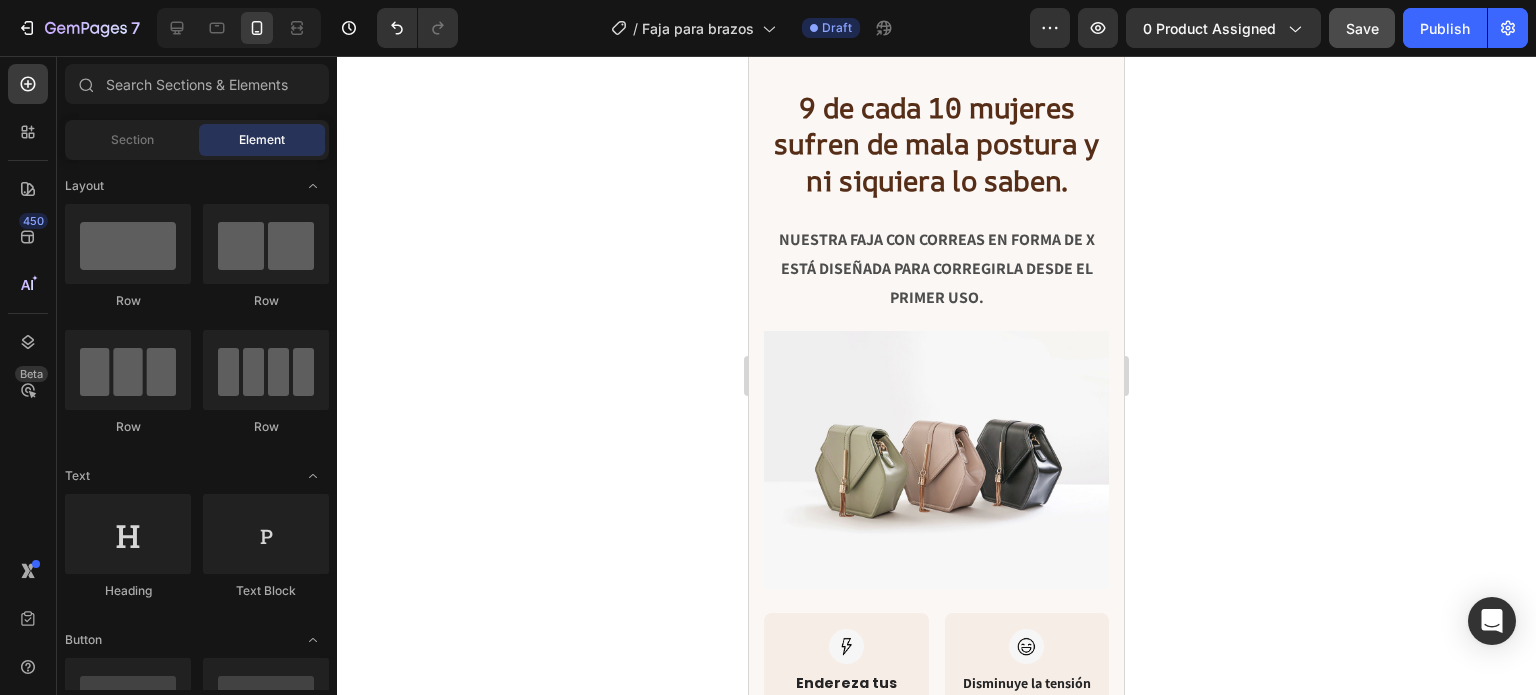 scroll, scrollTop: 5184, scrollLeft: 0, axis: vertical 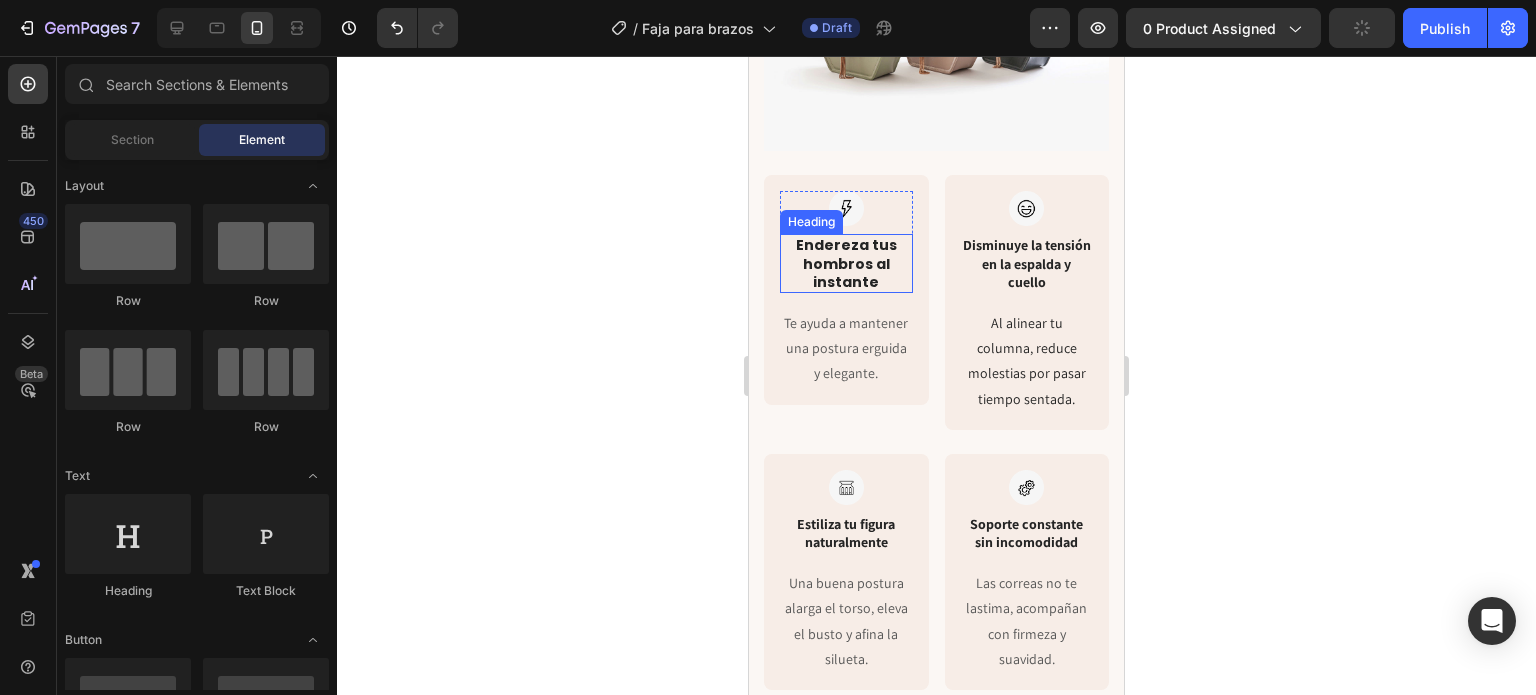 click on "Endereza tus hombros al instante" at bounding box center [846, 263] 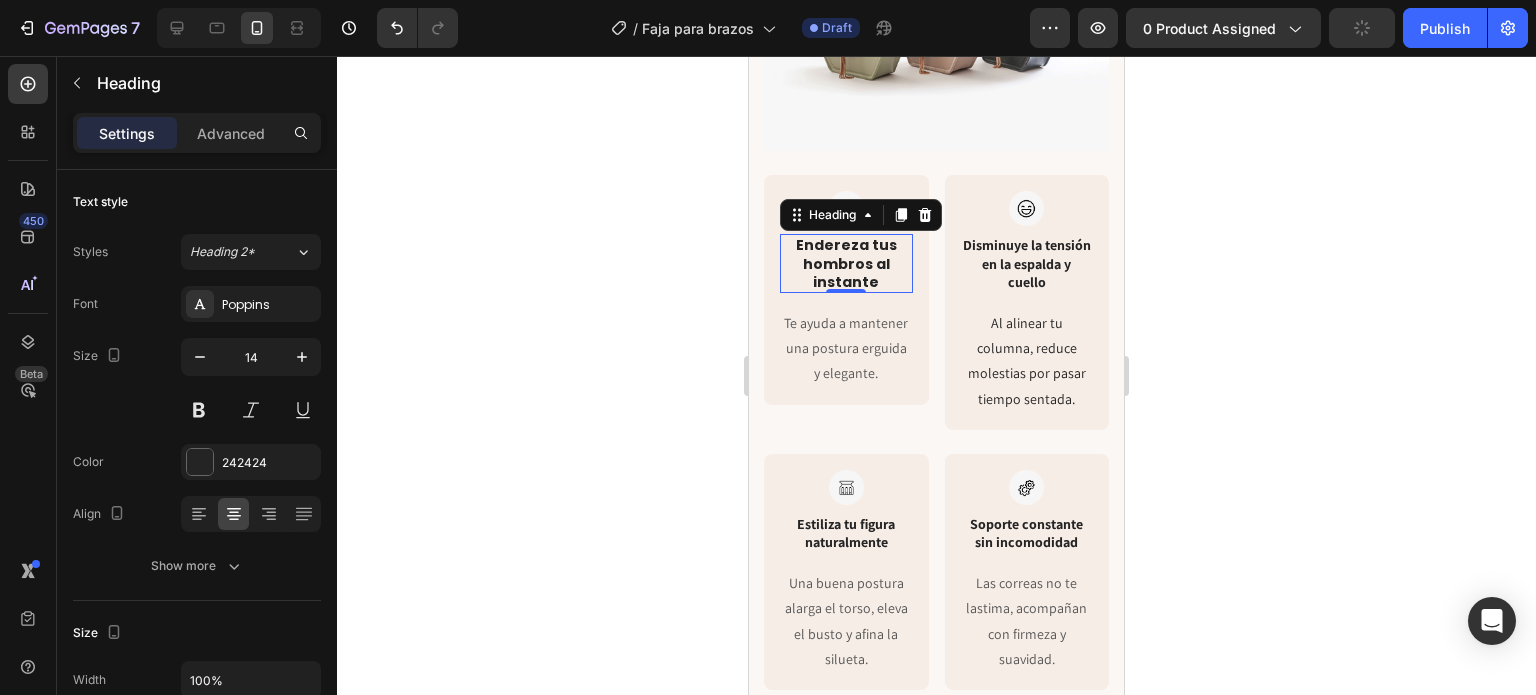 click on "Endereza tus hombros al instante" at bounding box center [846, 263] 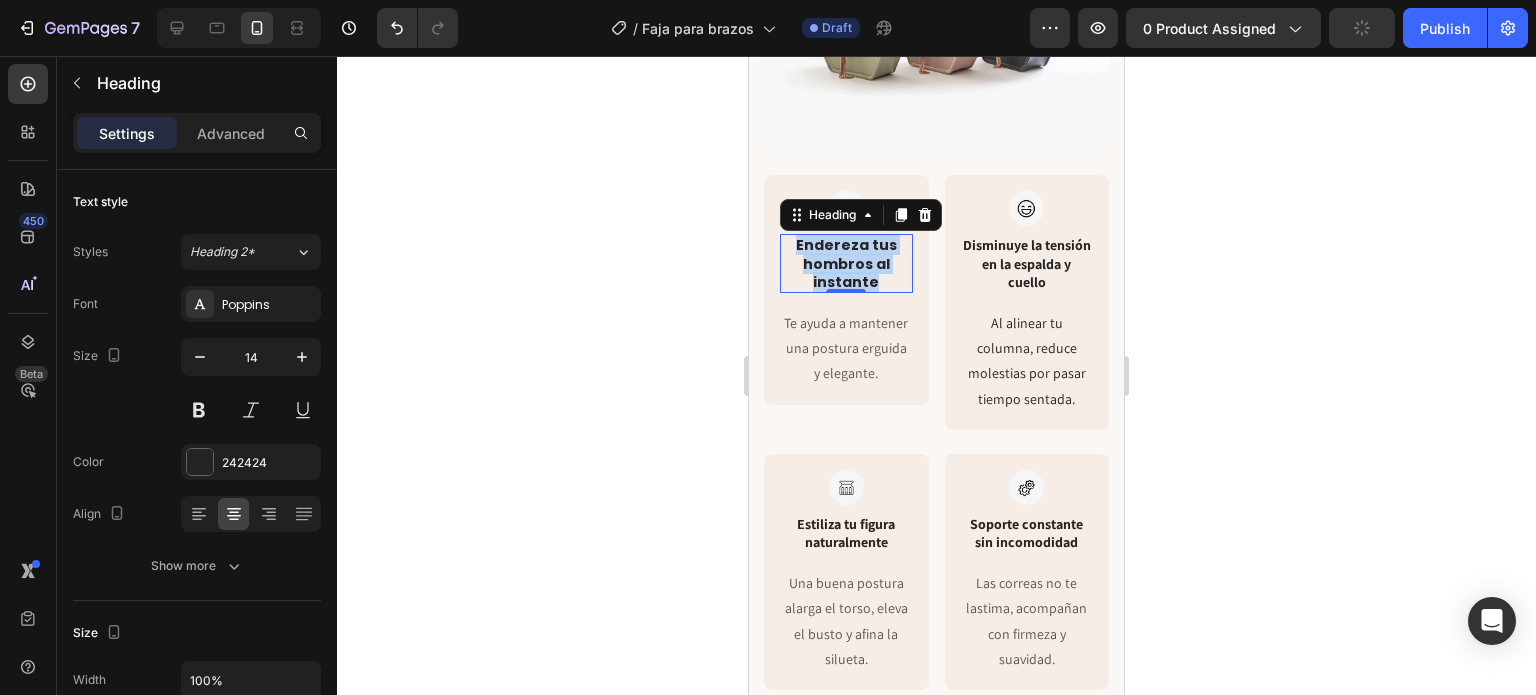 click on "Endereza tus hombros al instante" at bounding box center [846, 263] 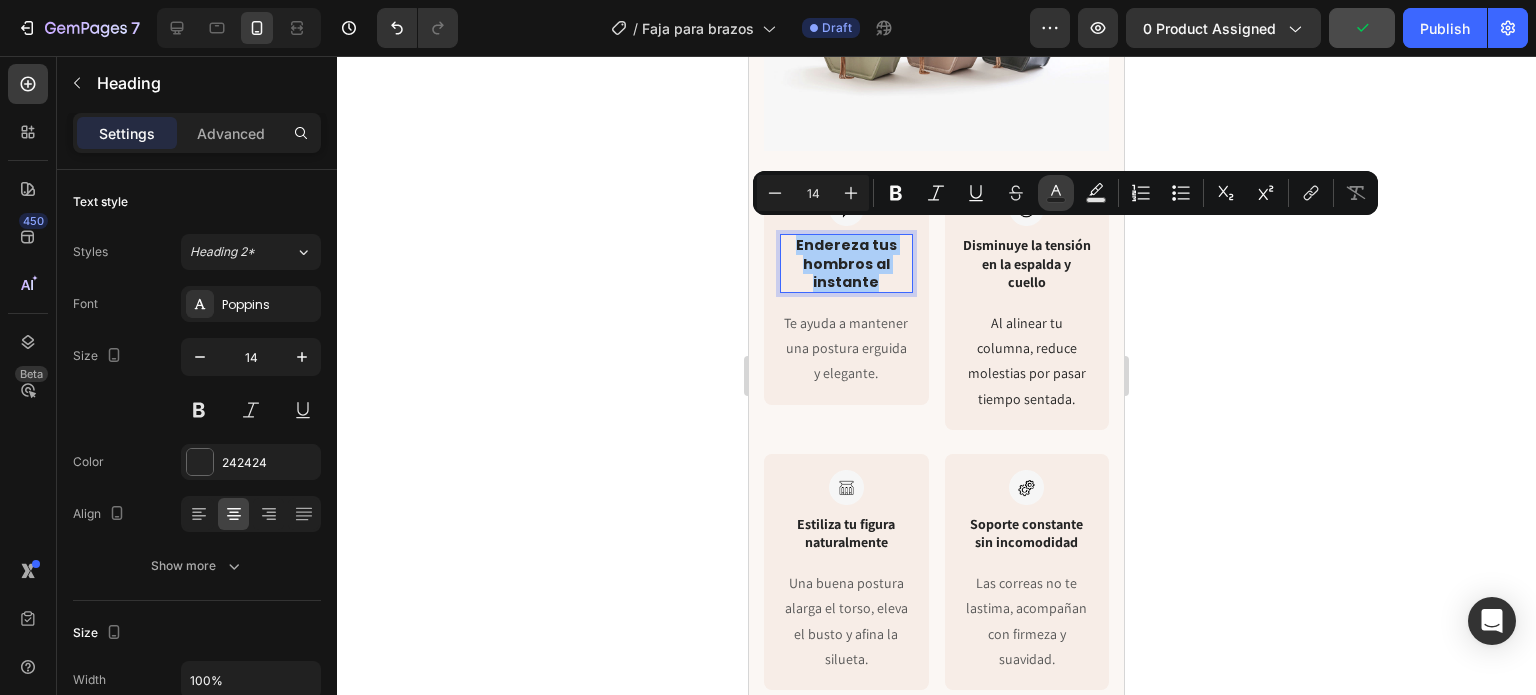 click 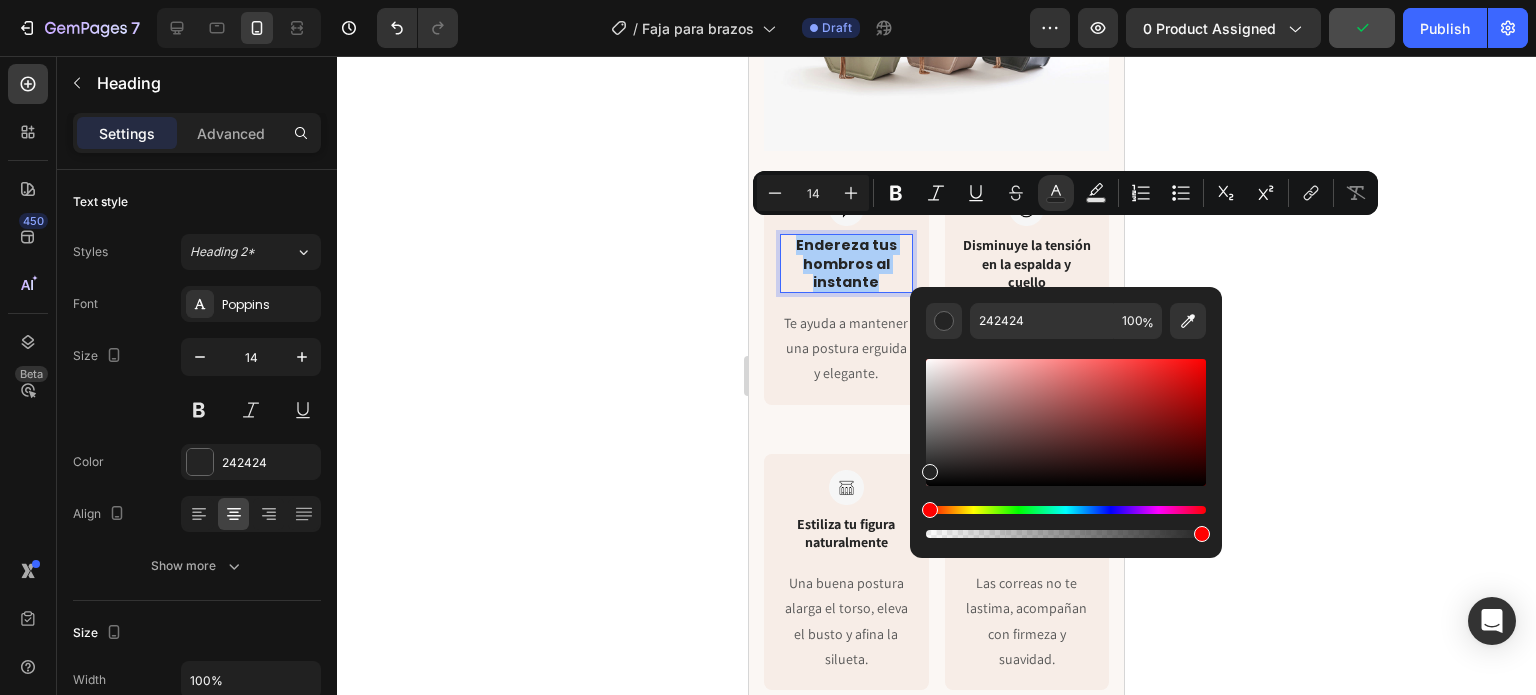 click on "242424 100 %" at bounding box center (1066, 414) 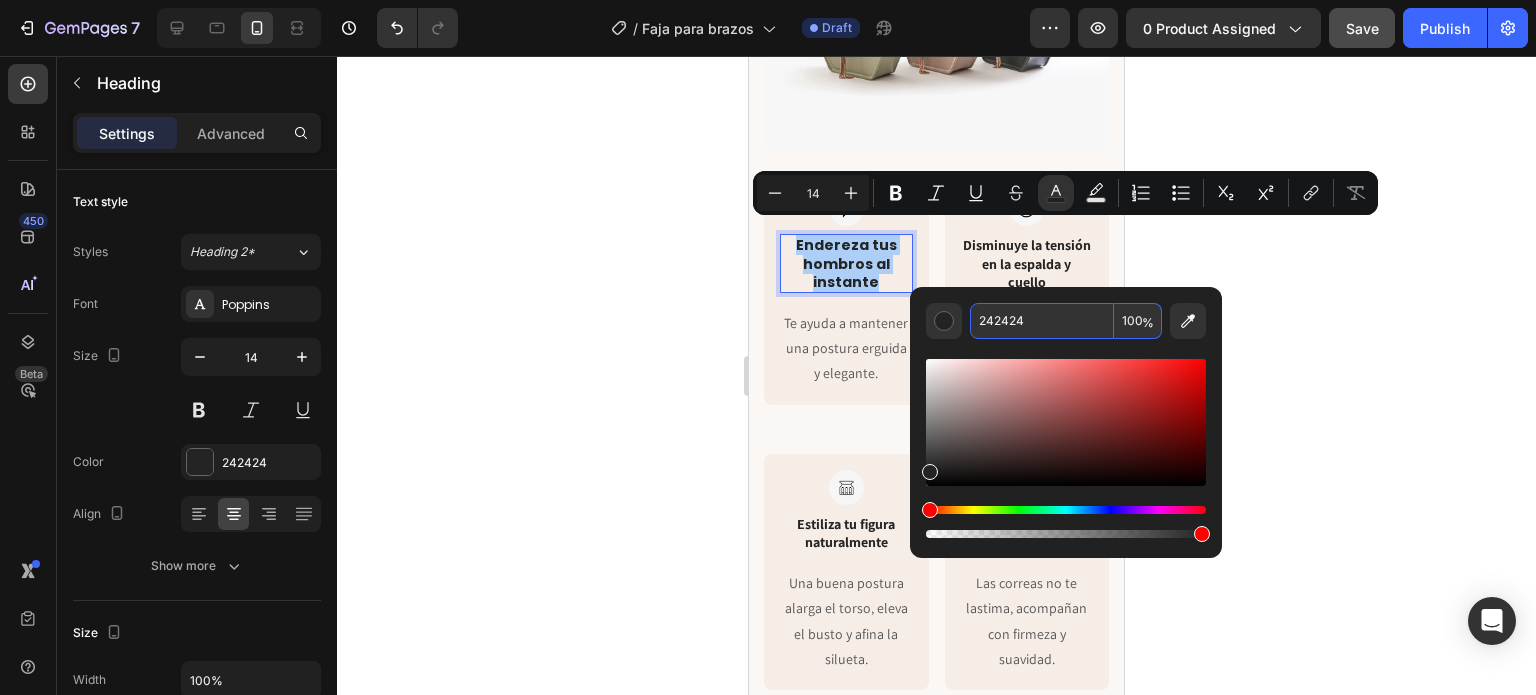 click on "242424" at bounding box center (1042, 321) 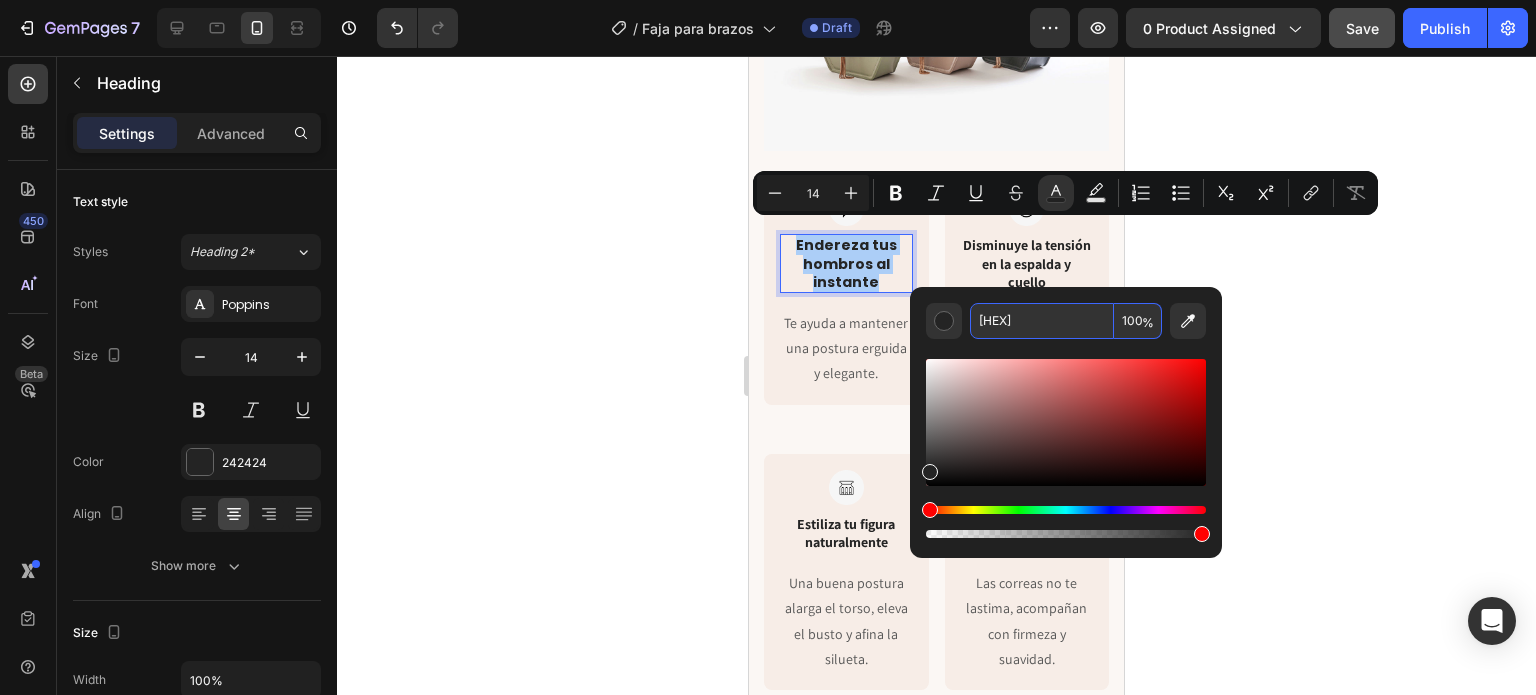 type on "562E18" 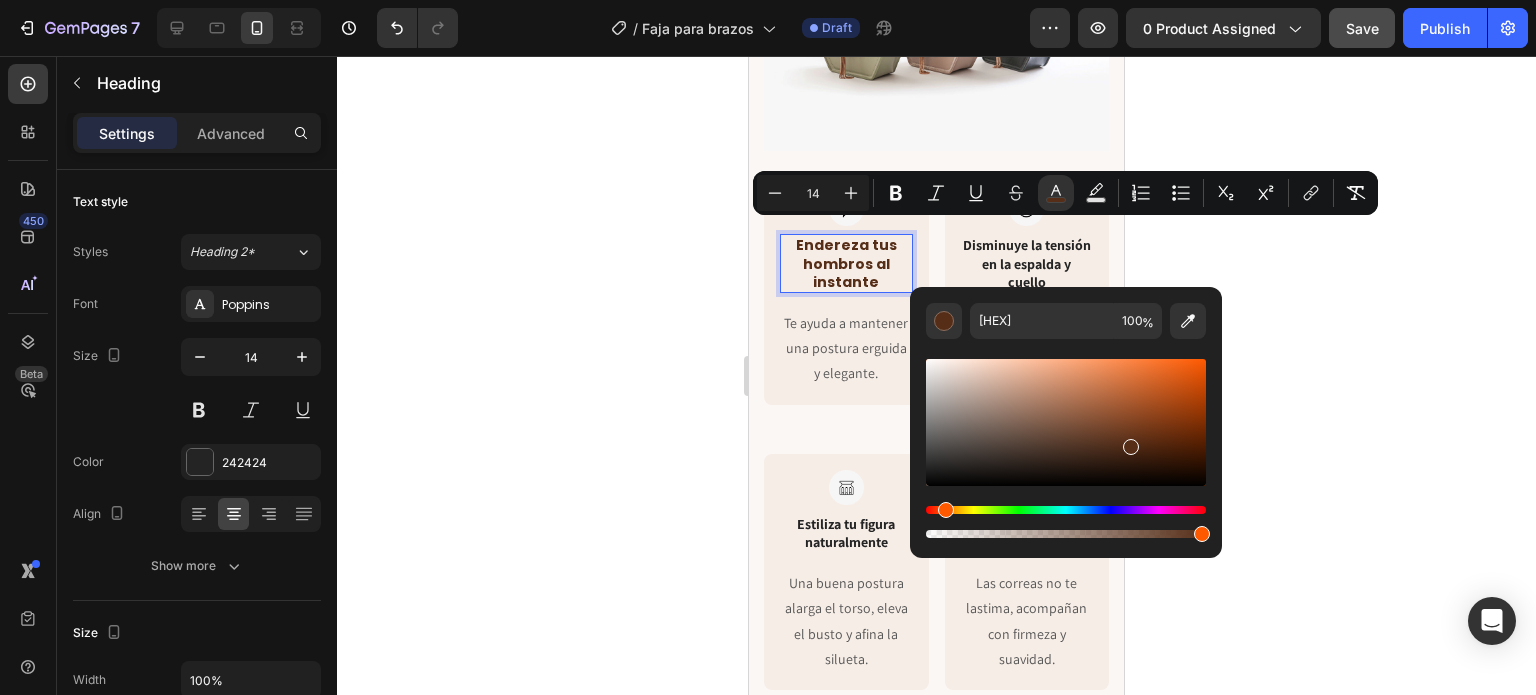 click 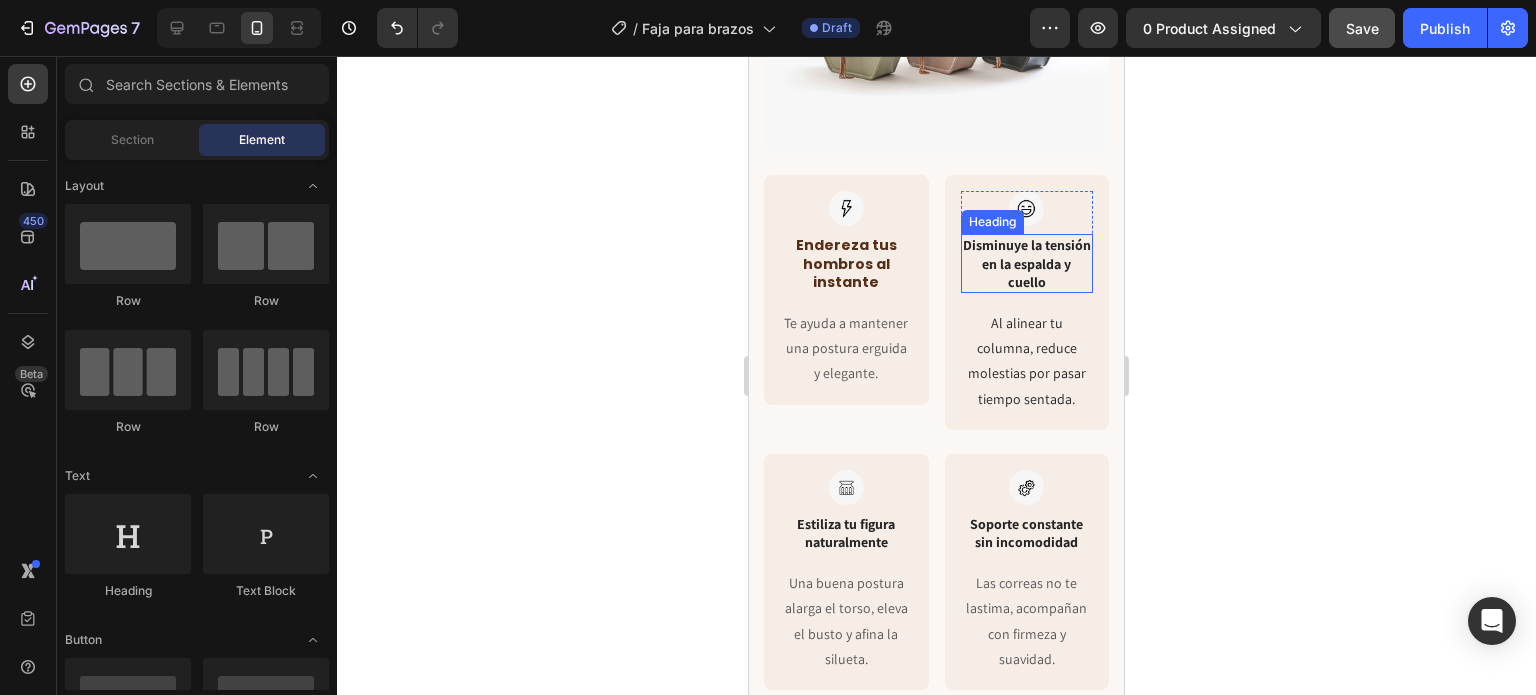 click on "Disminuye la tensión en la espalda y cuello" at bounding box center [1027, 263] 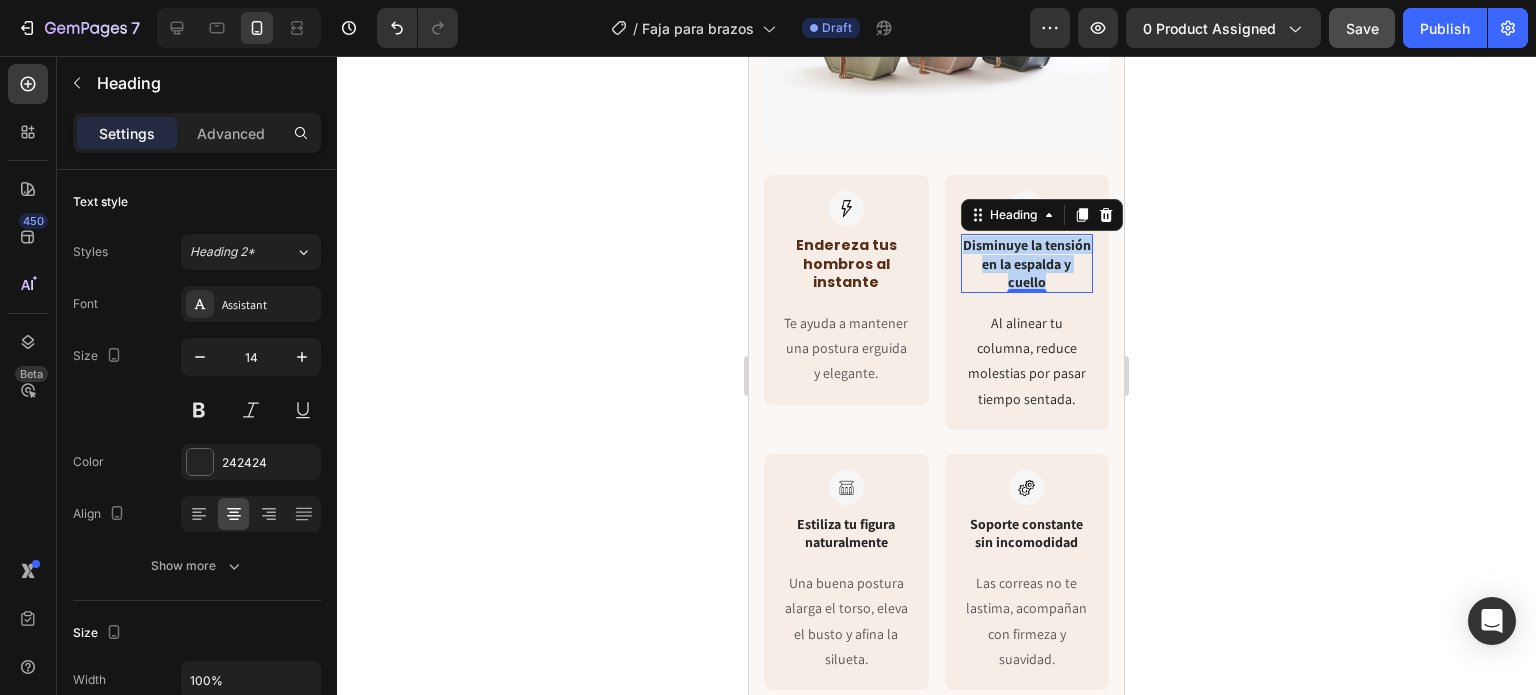 click on "Disminuye la tensión en la espalda y cuello" at bounding box center (1027, 263) 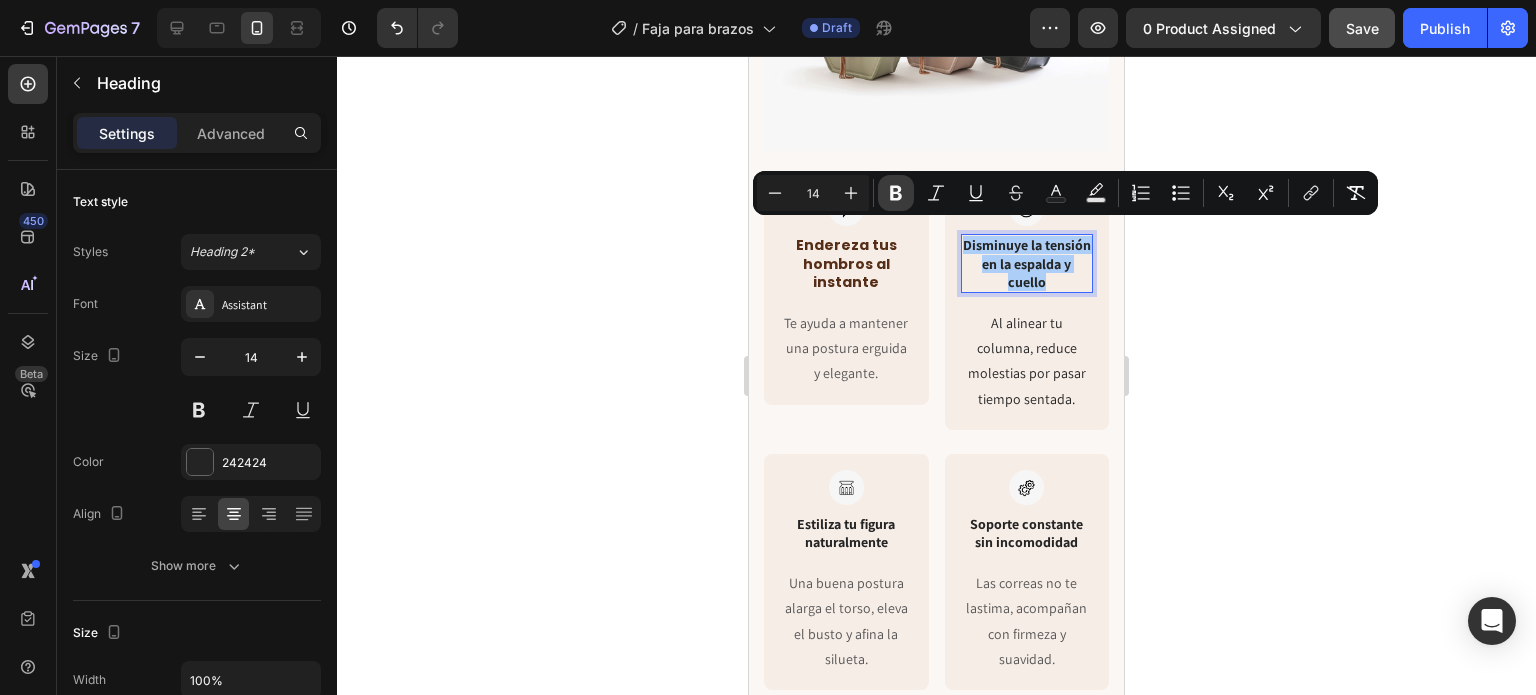 click 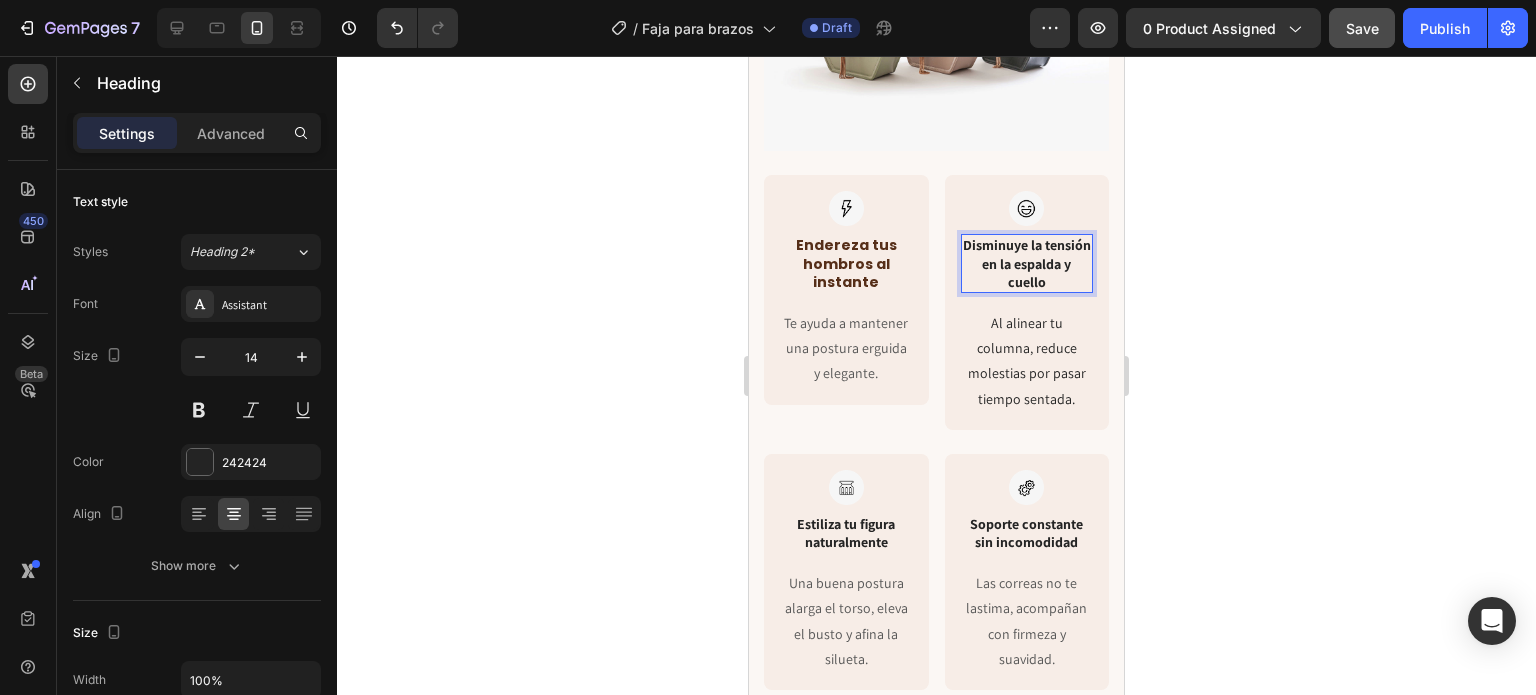 click on "Disminuye la tensión en la espalda y cuello" at bounding box center (1027, 263) 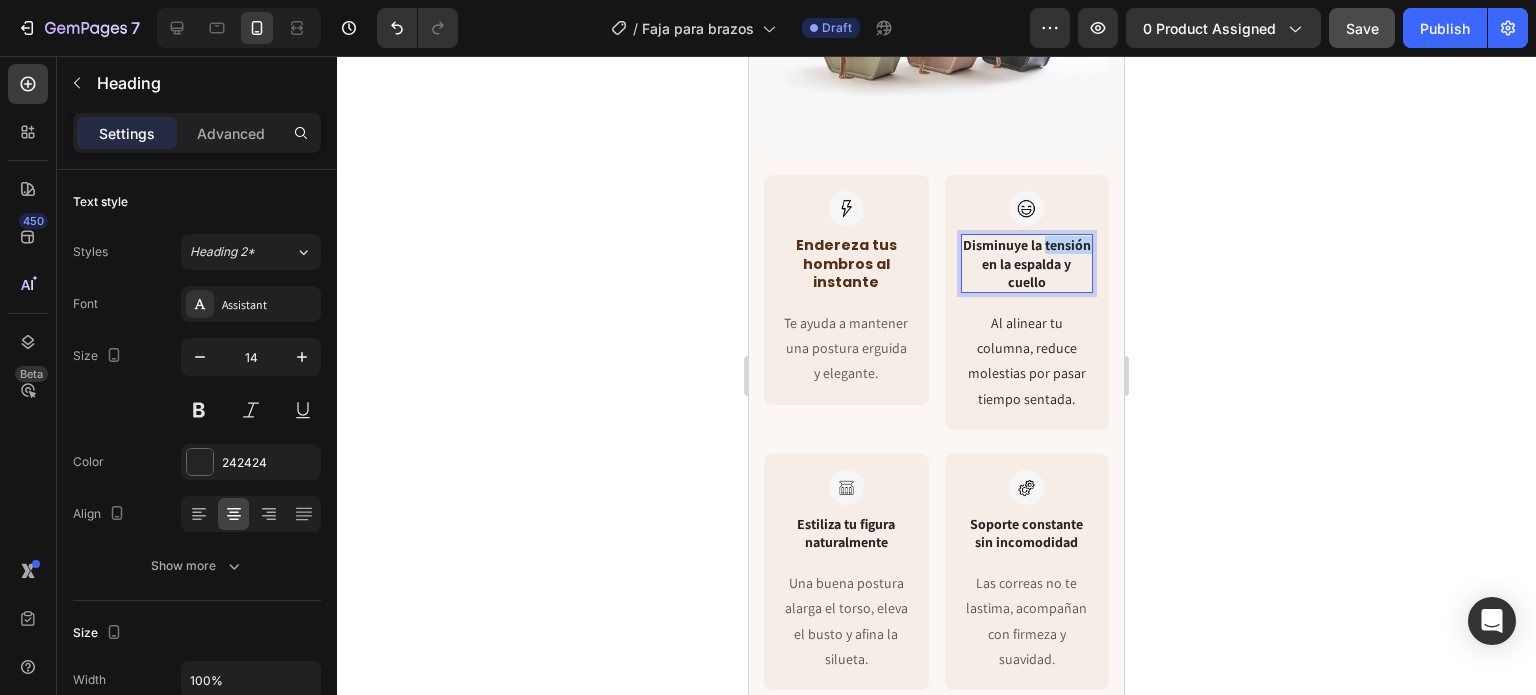 click on "Disminuye la tensión en la espalda y cuello" at bounding box center [1027, 263] 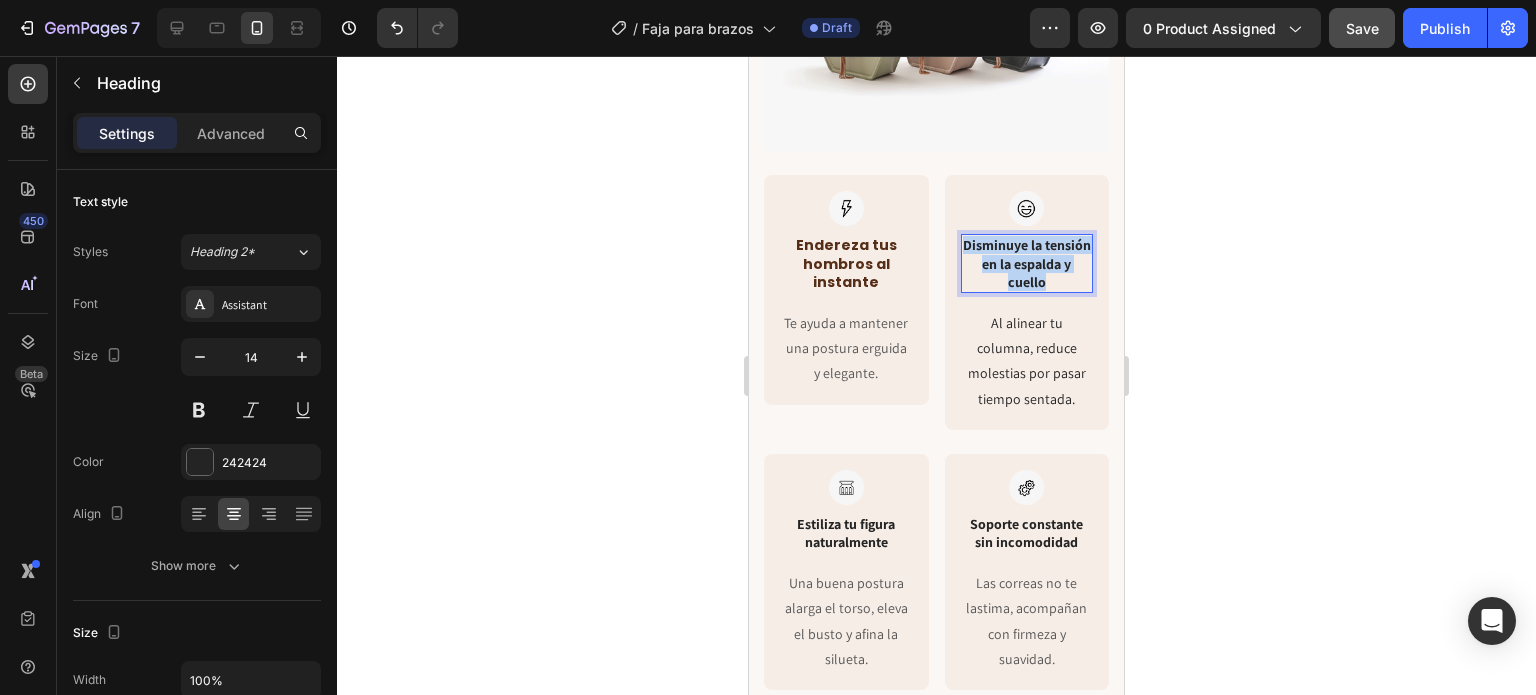 click on "Disminuye la tensión en la espalda y cuello" at bounding box center (1027, 263) 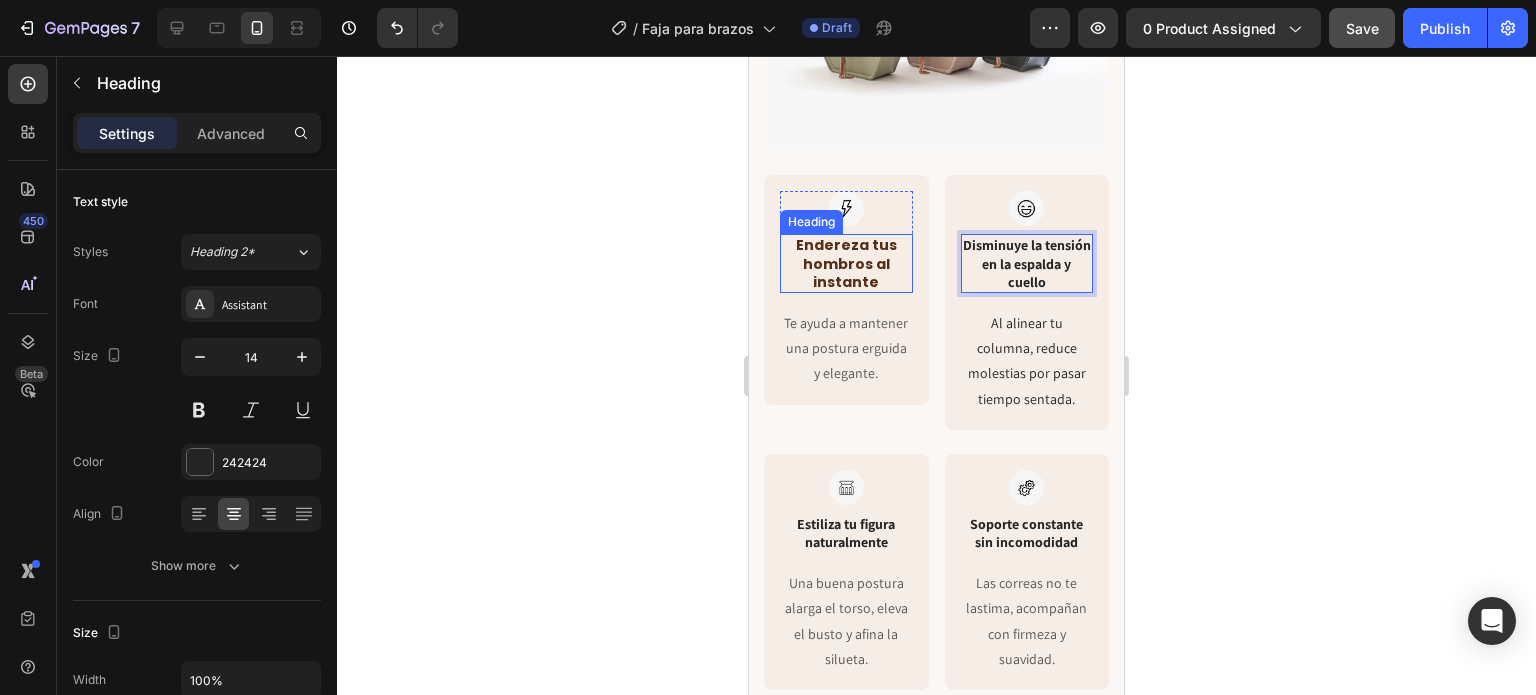 click on "Endereza tus hombros al instante" at bounding box center [846, 263] 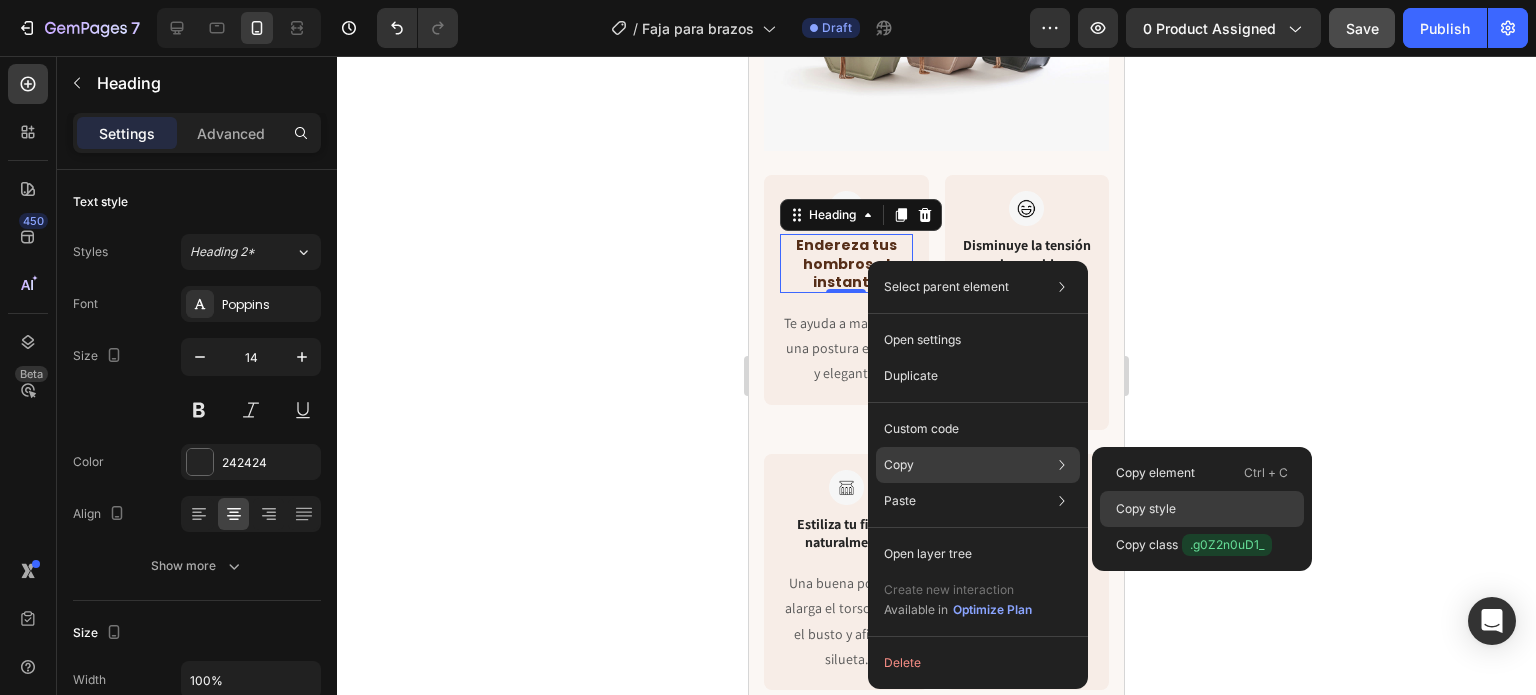 click on "Copy style" at bounding box center [1146, 509] 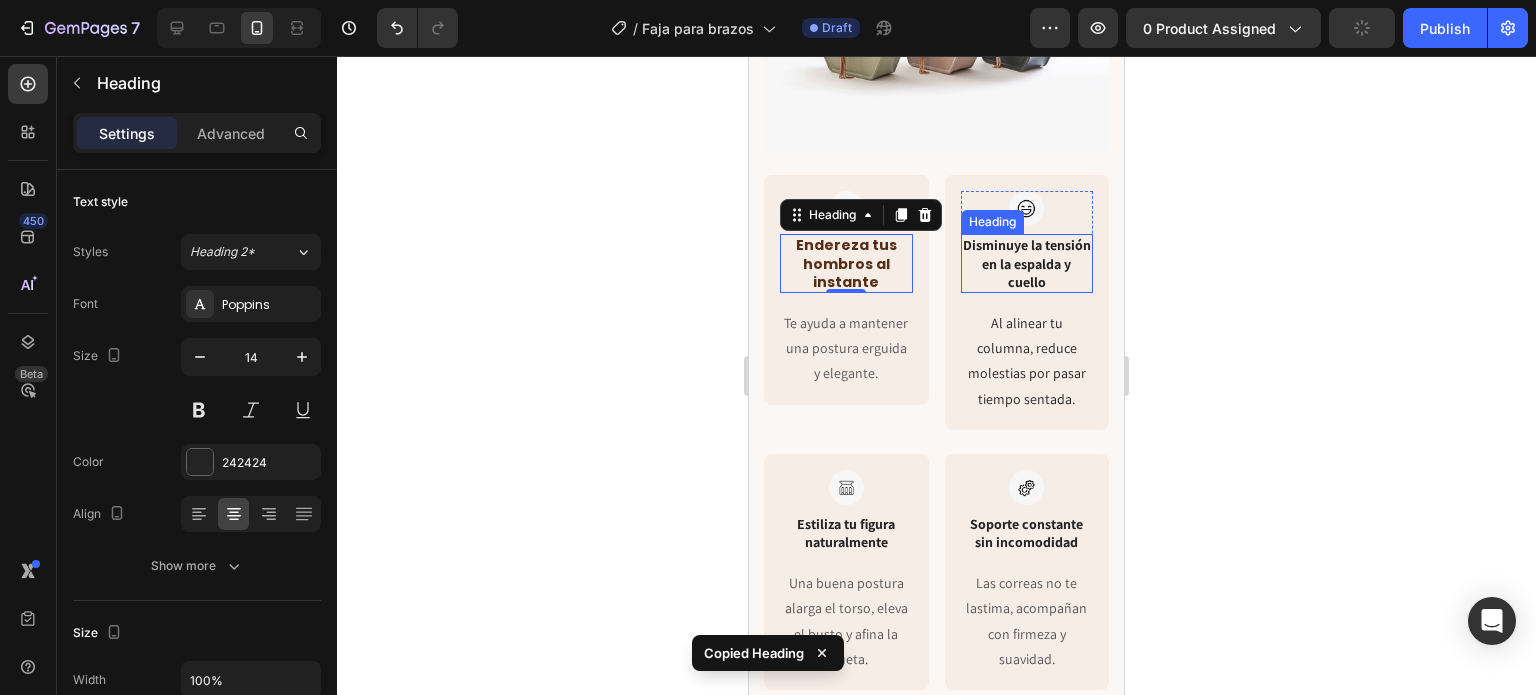 click on "Disminuye la tensión en la espalda y cuello" at bounding box center (1027, 263) 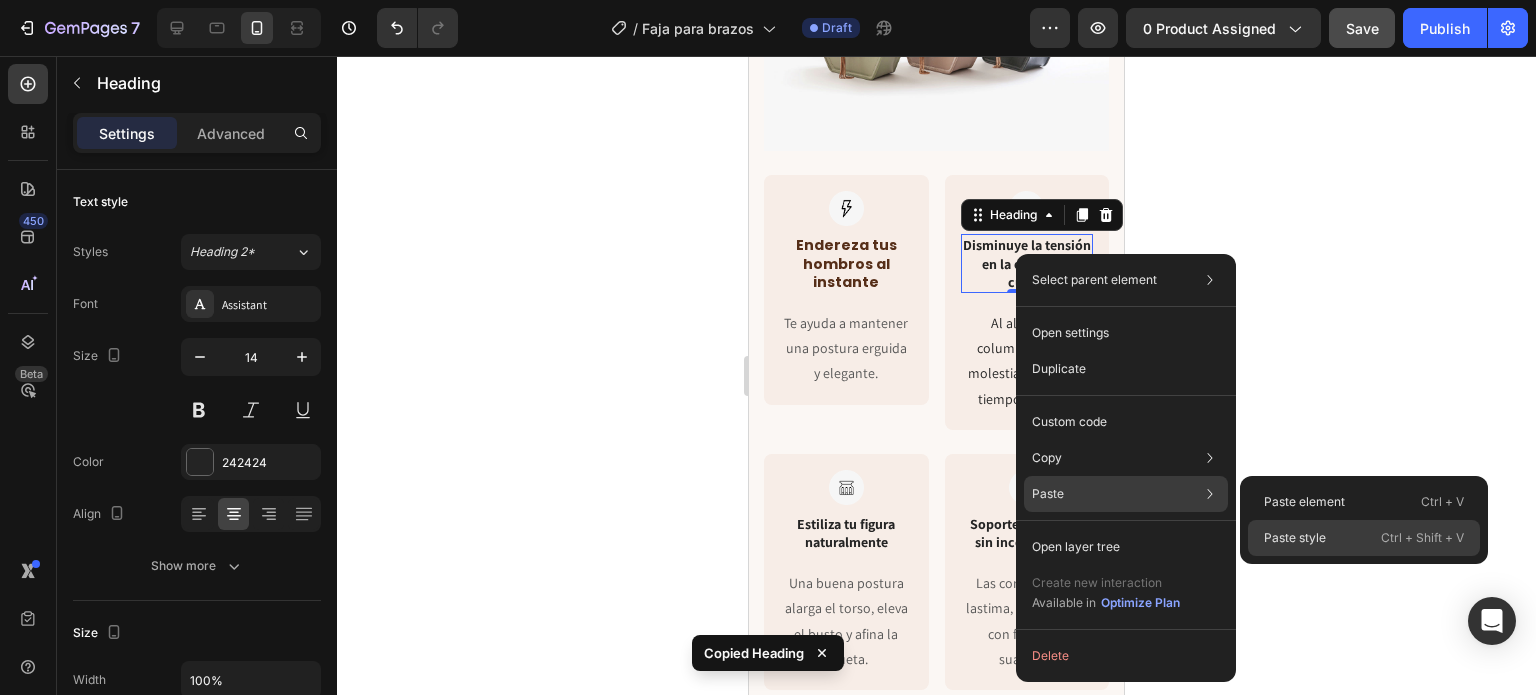 click on "Paste style" at bounding box center (1295, 538) 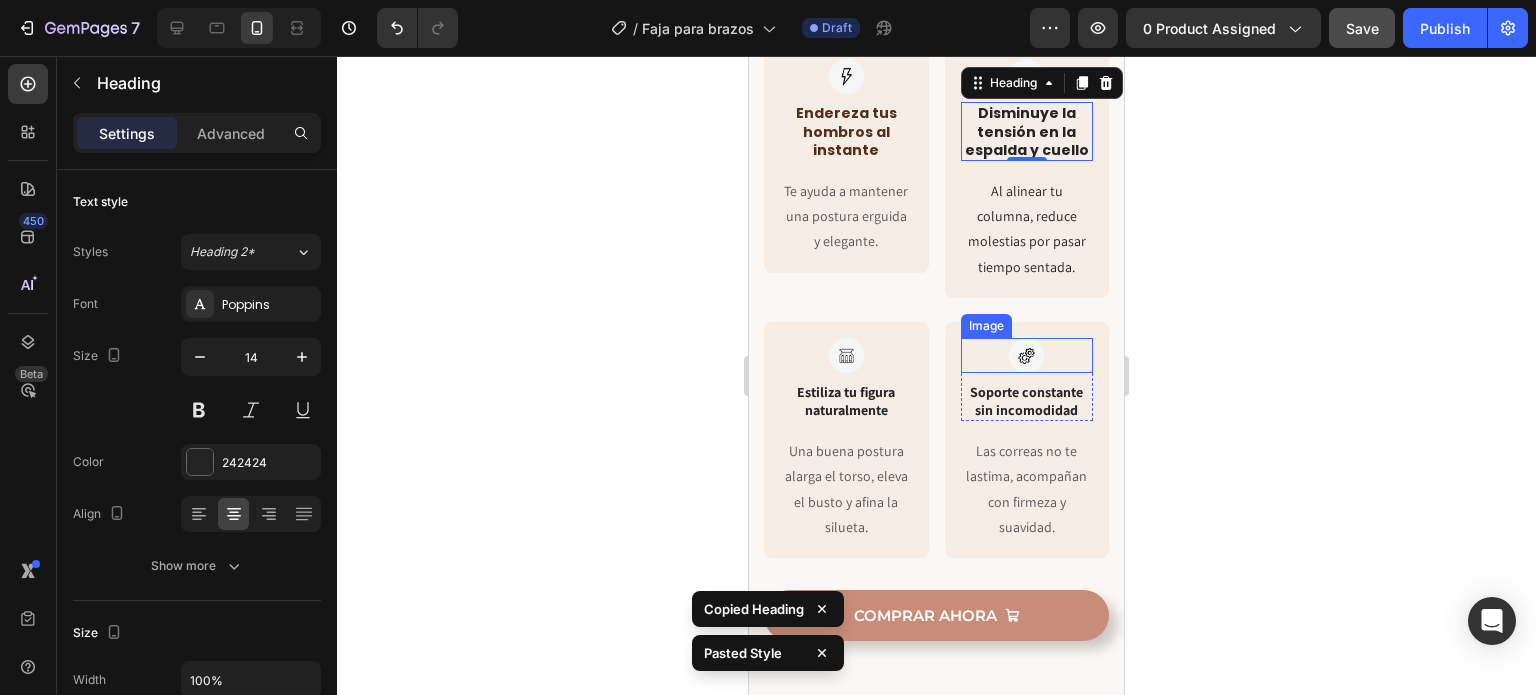 scroll, scrollTop: 5317, scrollLeft: 0, axis: vertical 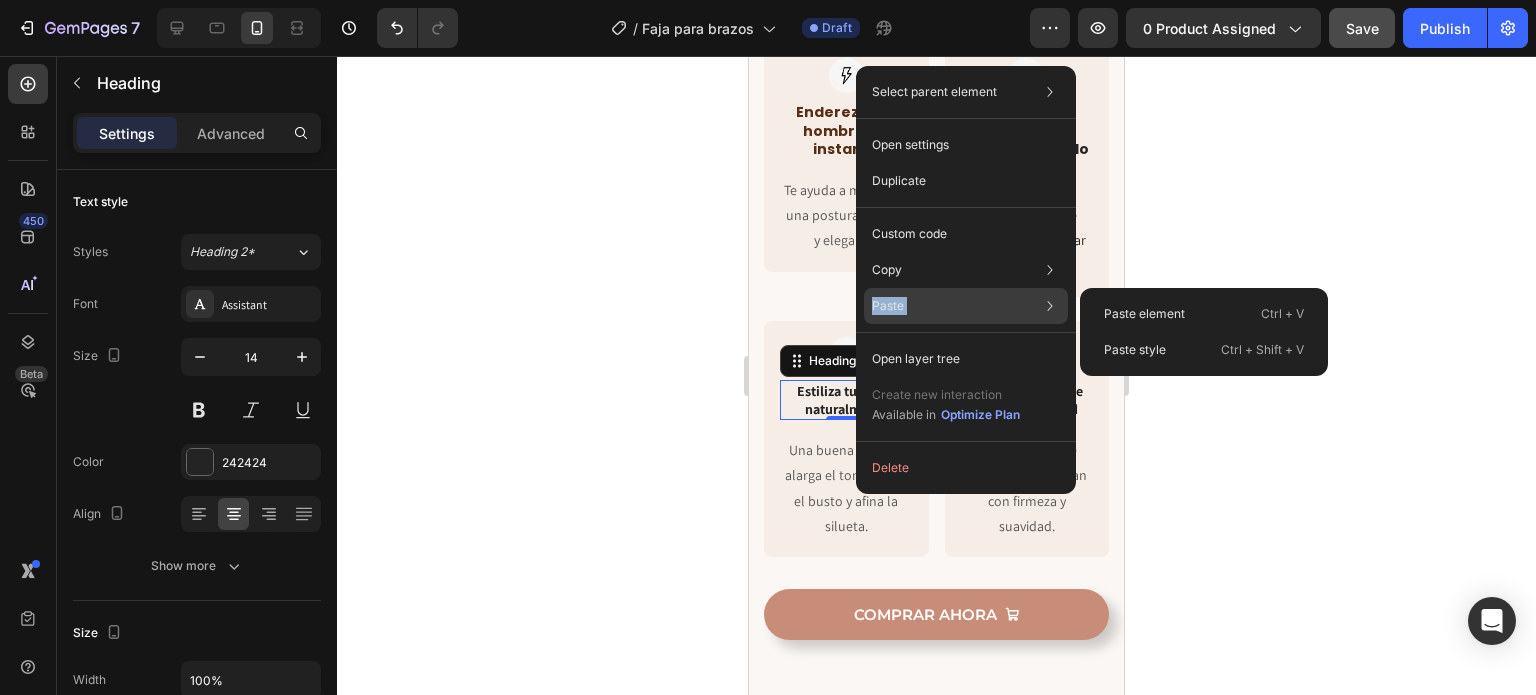 drag, startPoint x: 1143, startPoint y: 315, endPoint x: 1053, endPoint y: 297, distance: 91.78235 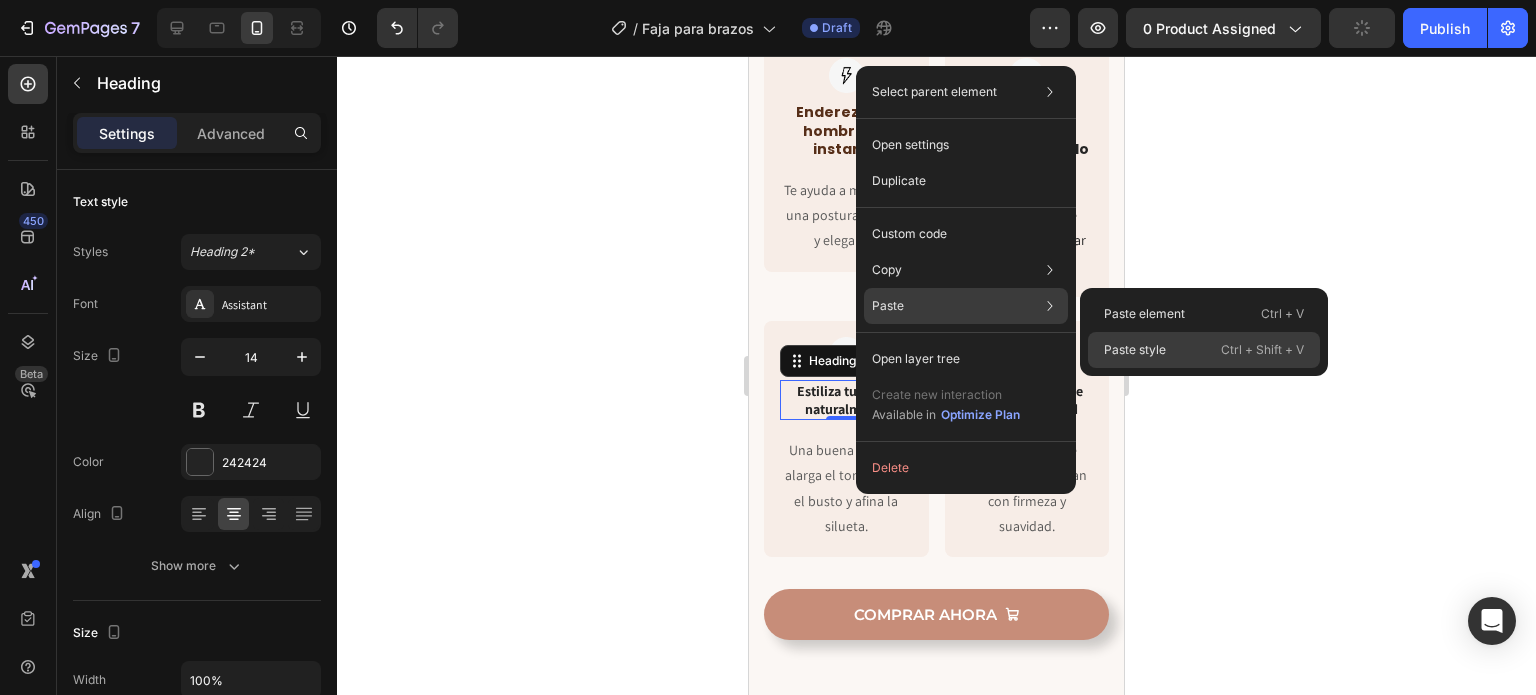 click on "Paste style" at bounding box center [1135, 350] 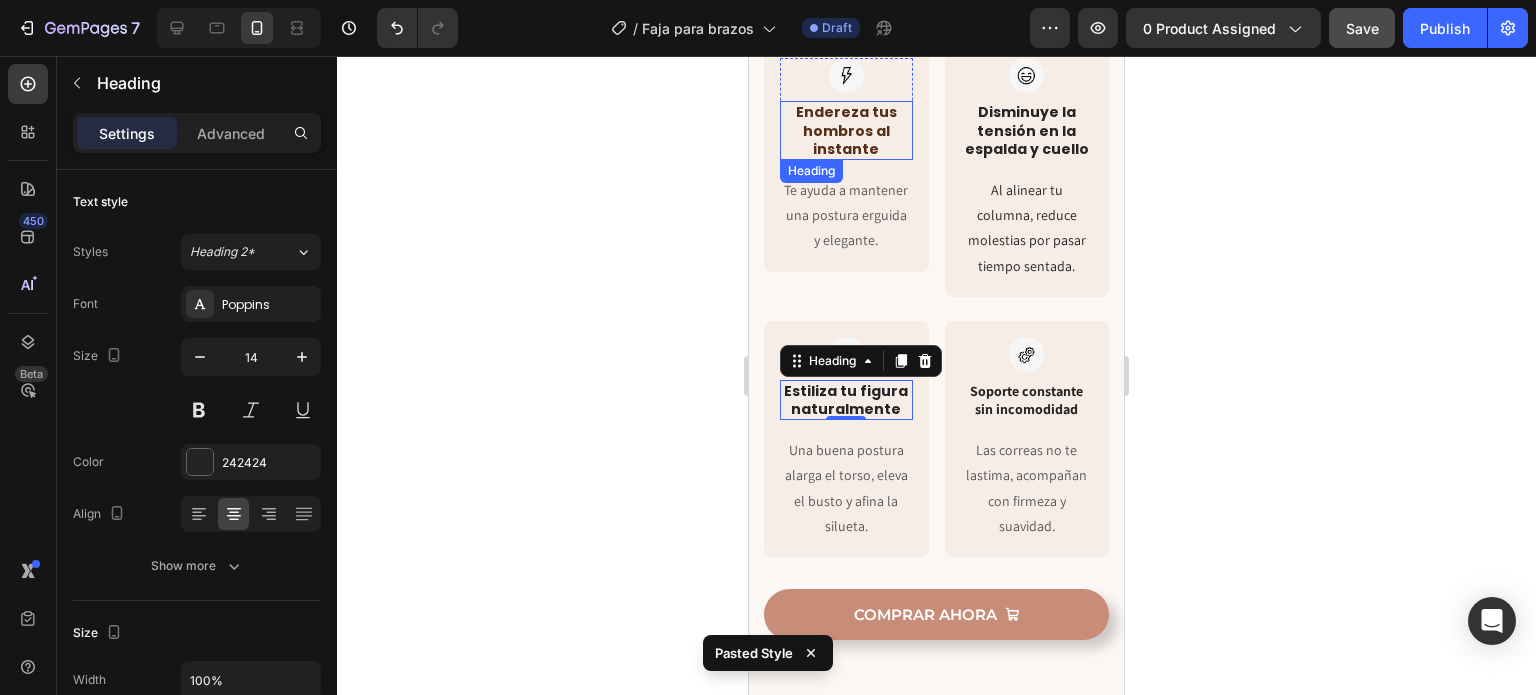 click on "Endereza tus hombros al instante" at bounding box center [846, 130] 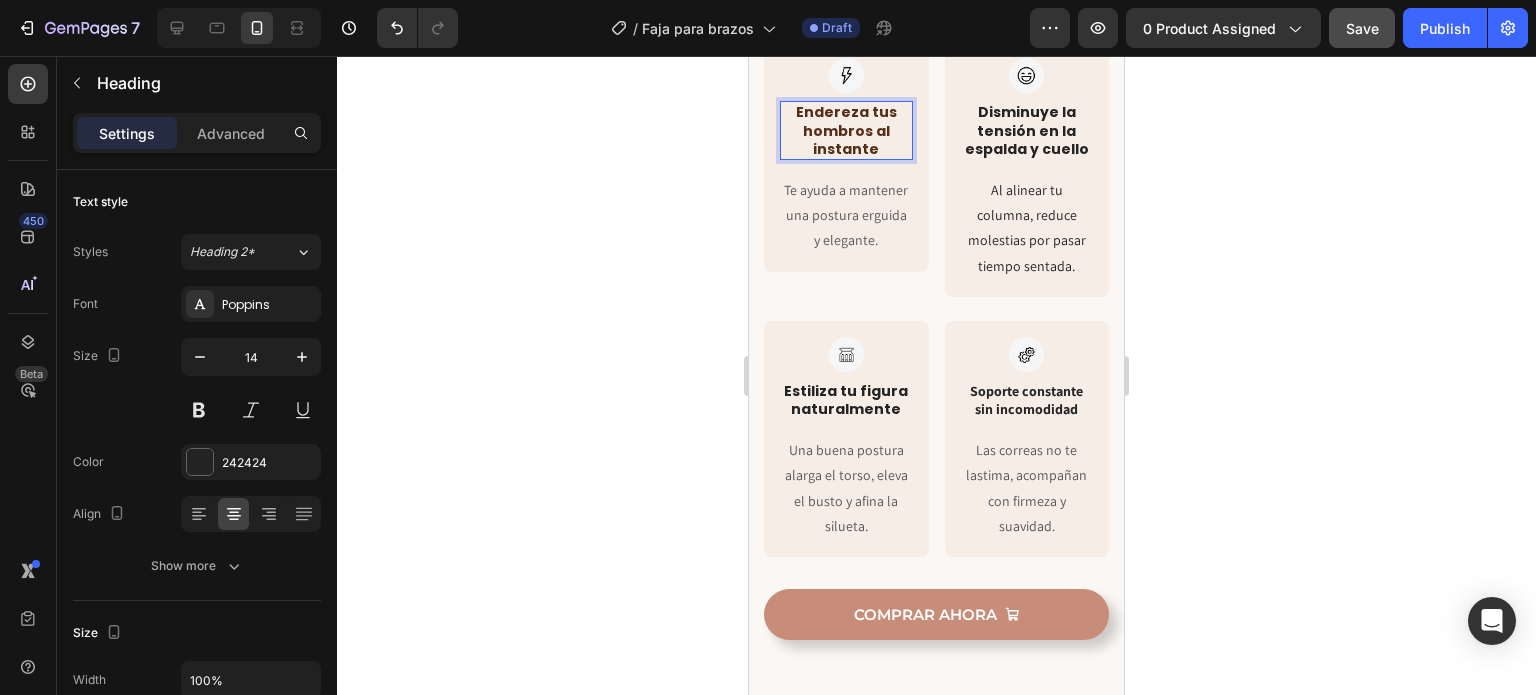 click on "Endereza tus hombros al instante" at bounding box center (846, 130) 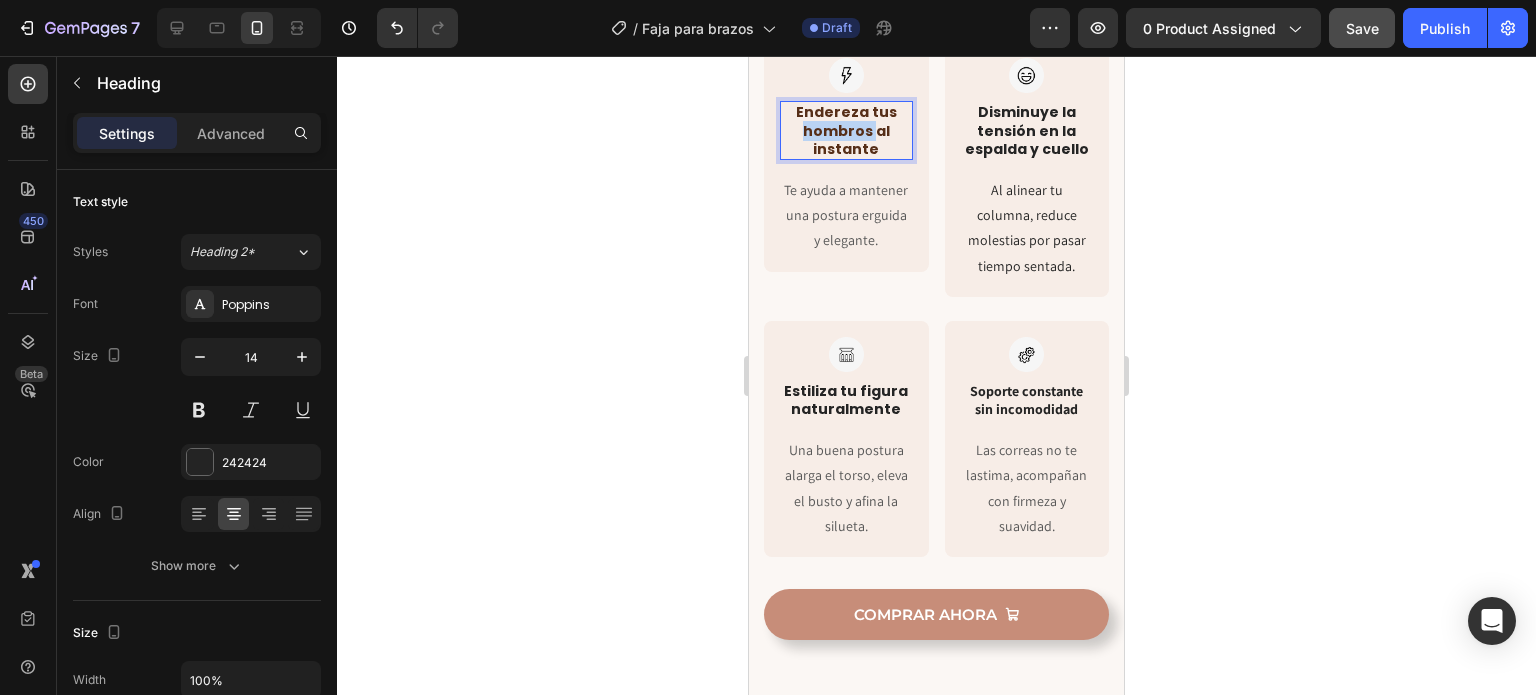 click on "Endereza tus hombros al instante" at bounding box center [846, 130] 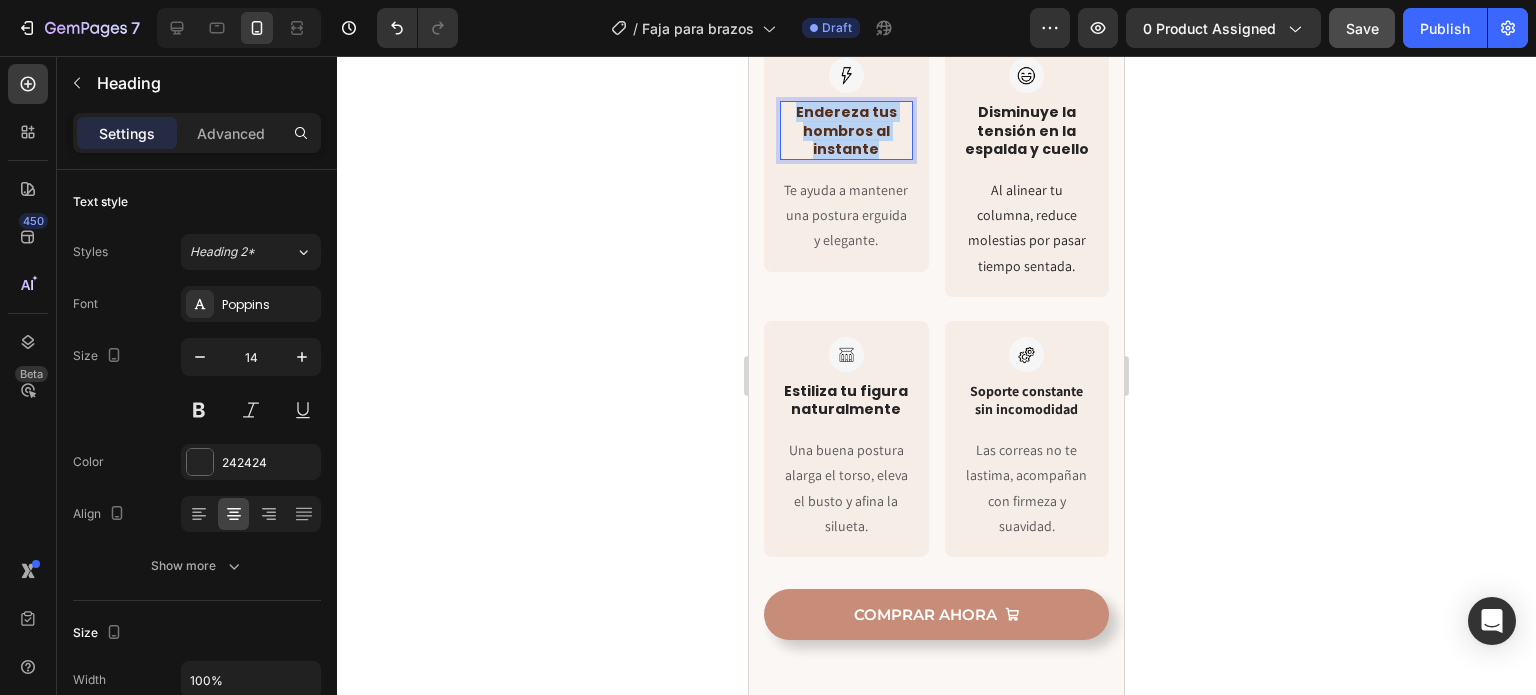 click on "Endereza tus hombros al instante" at bounding box center (846, 130) 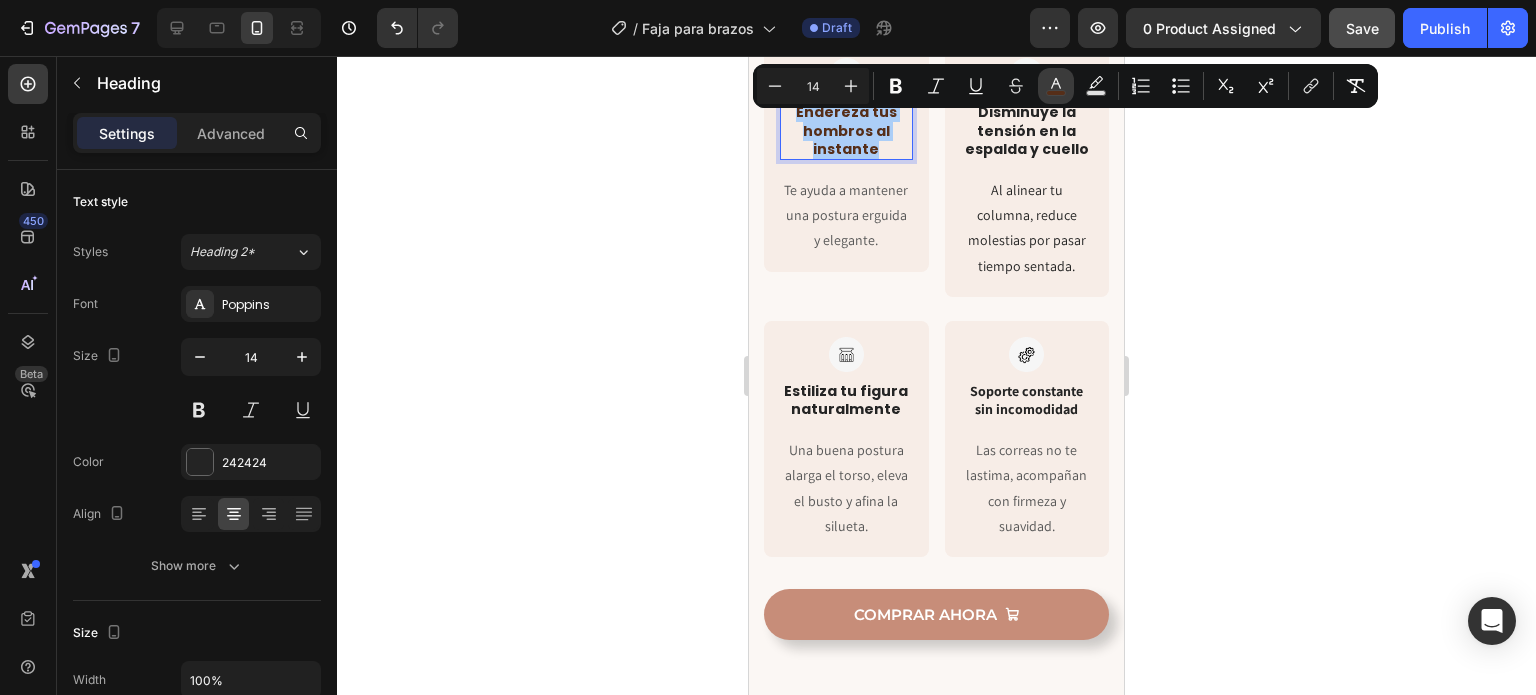 click 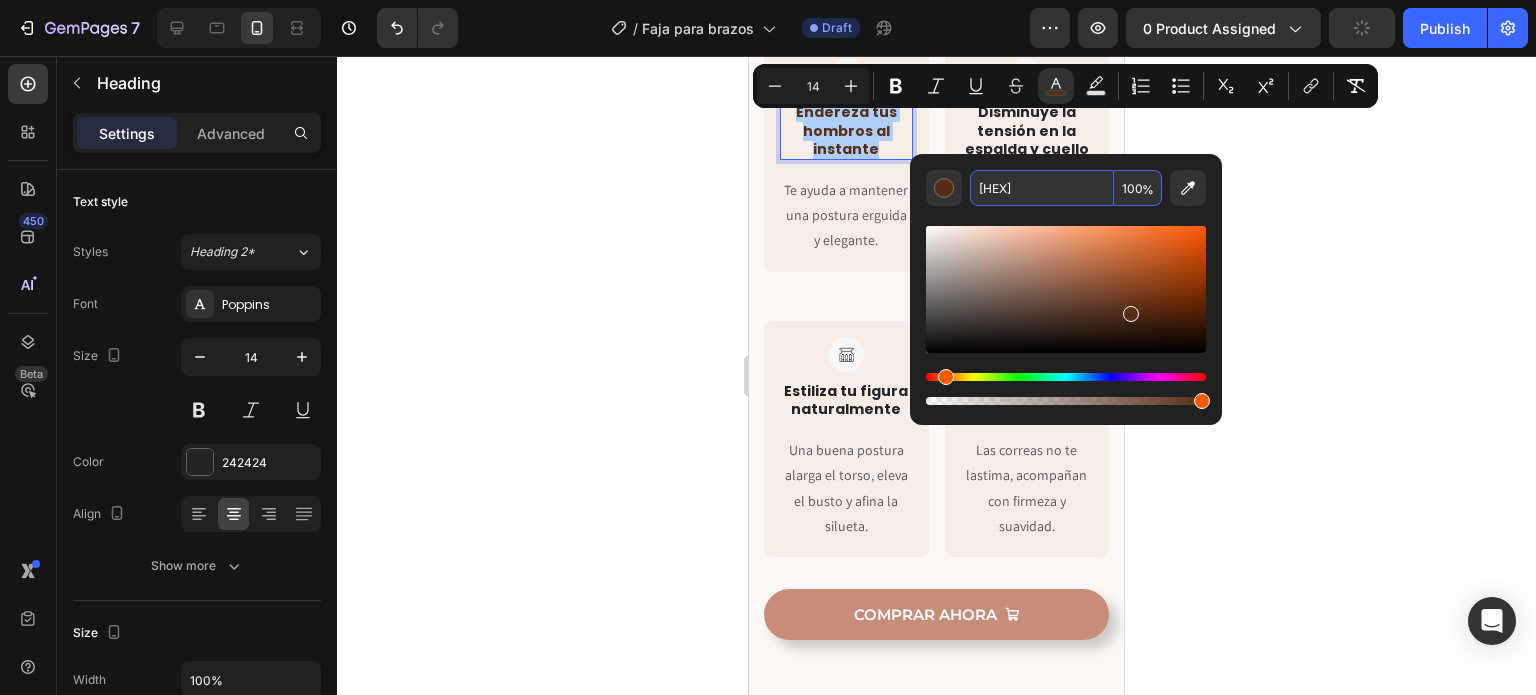 click on "562E18" at bounding box center (1042, 188) 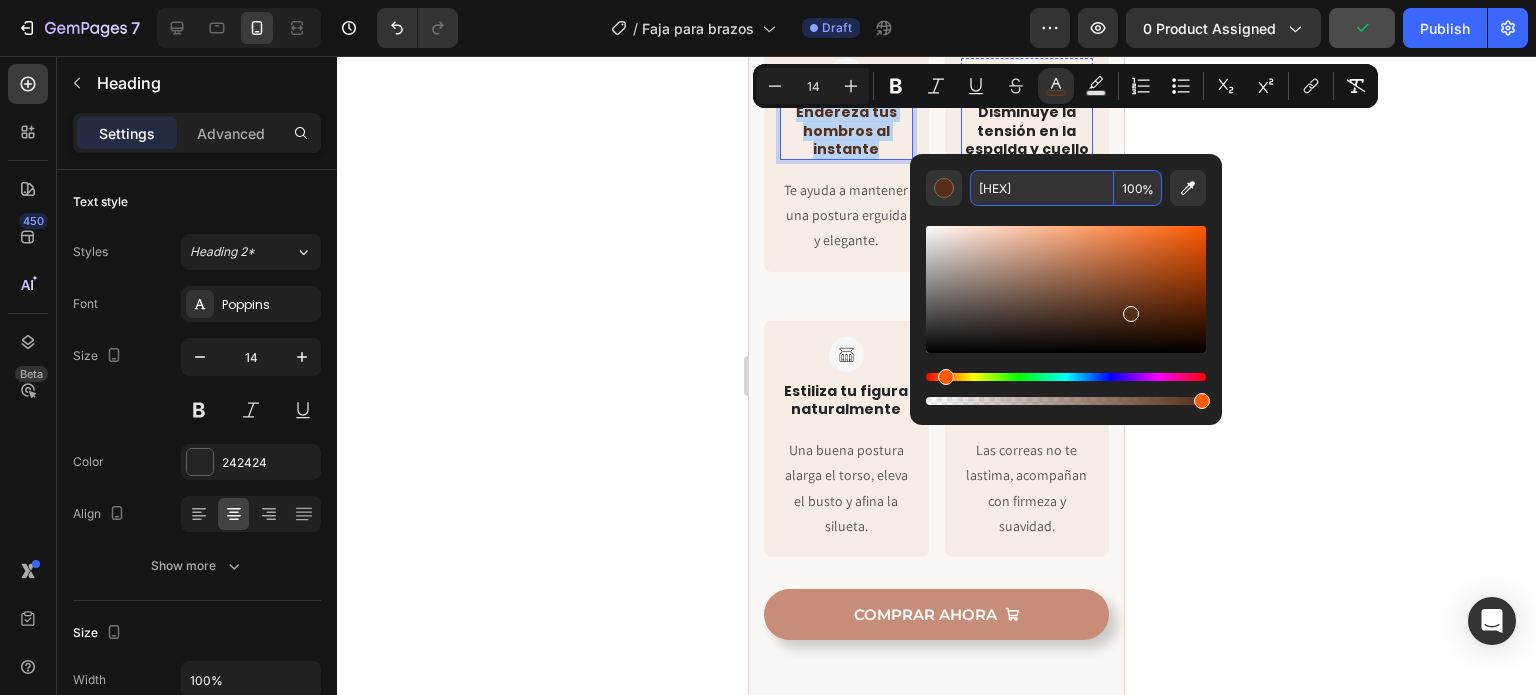 click on "Disminuye la tensión en la espalda y cuello" at bounding box center [1027, 130] 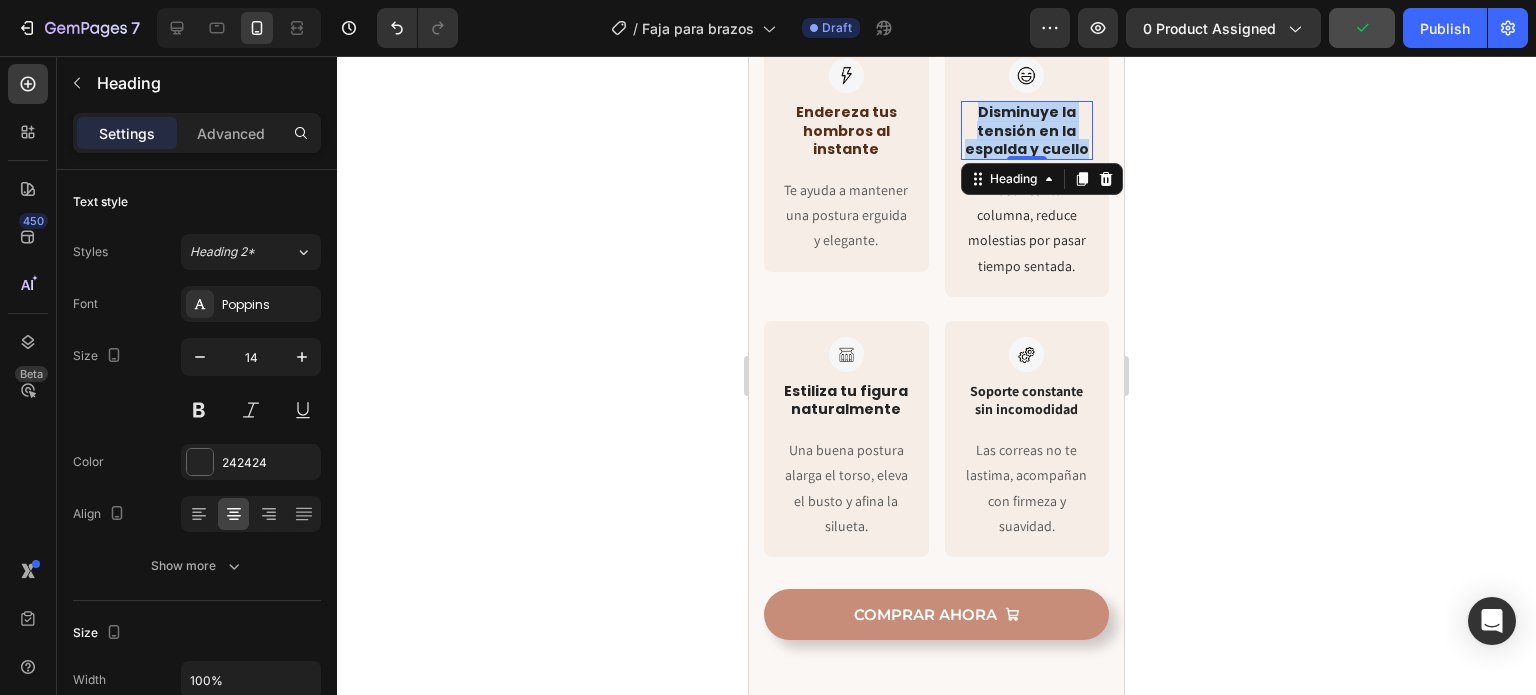 click on "Disminuye la tensión en la espalda y cuello" at bounding box center [1027, 130] 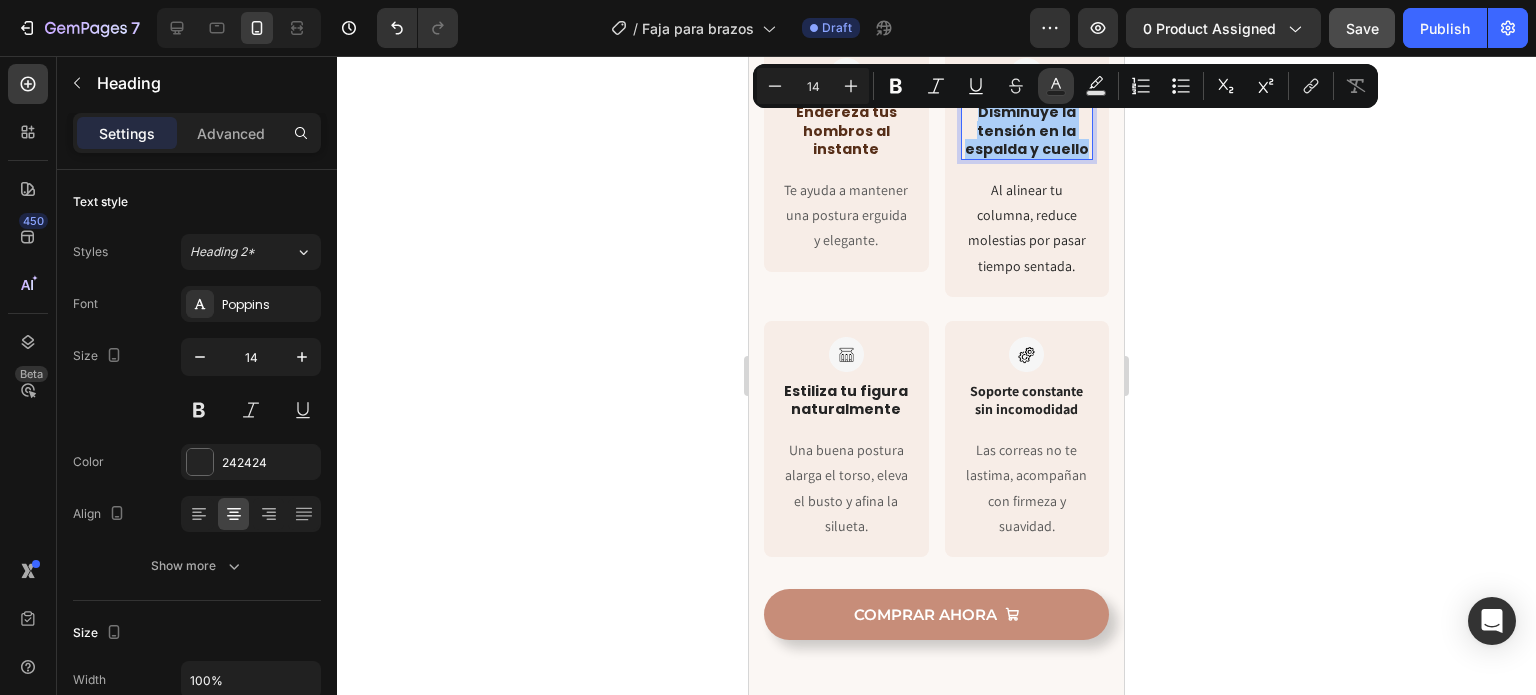 click 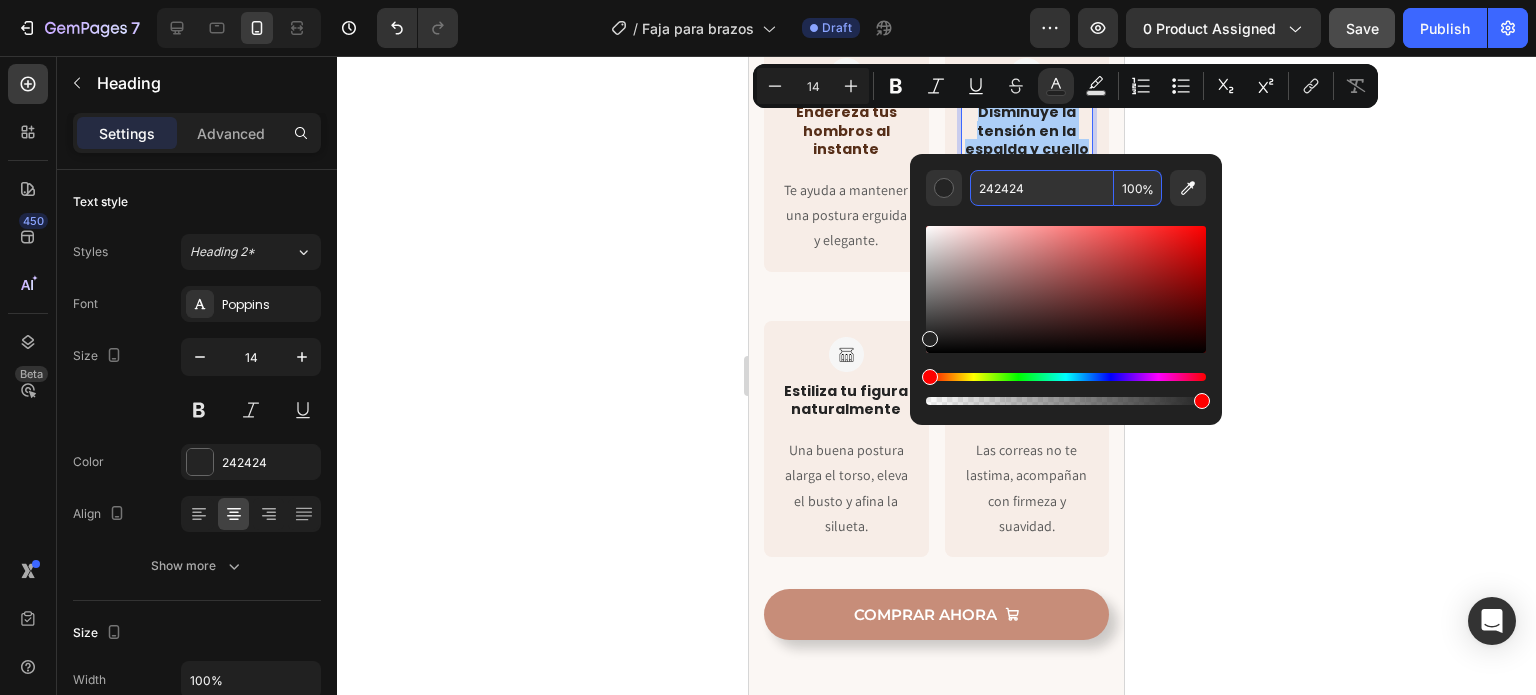 click on "242424" at bounding box center (1042, 188) 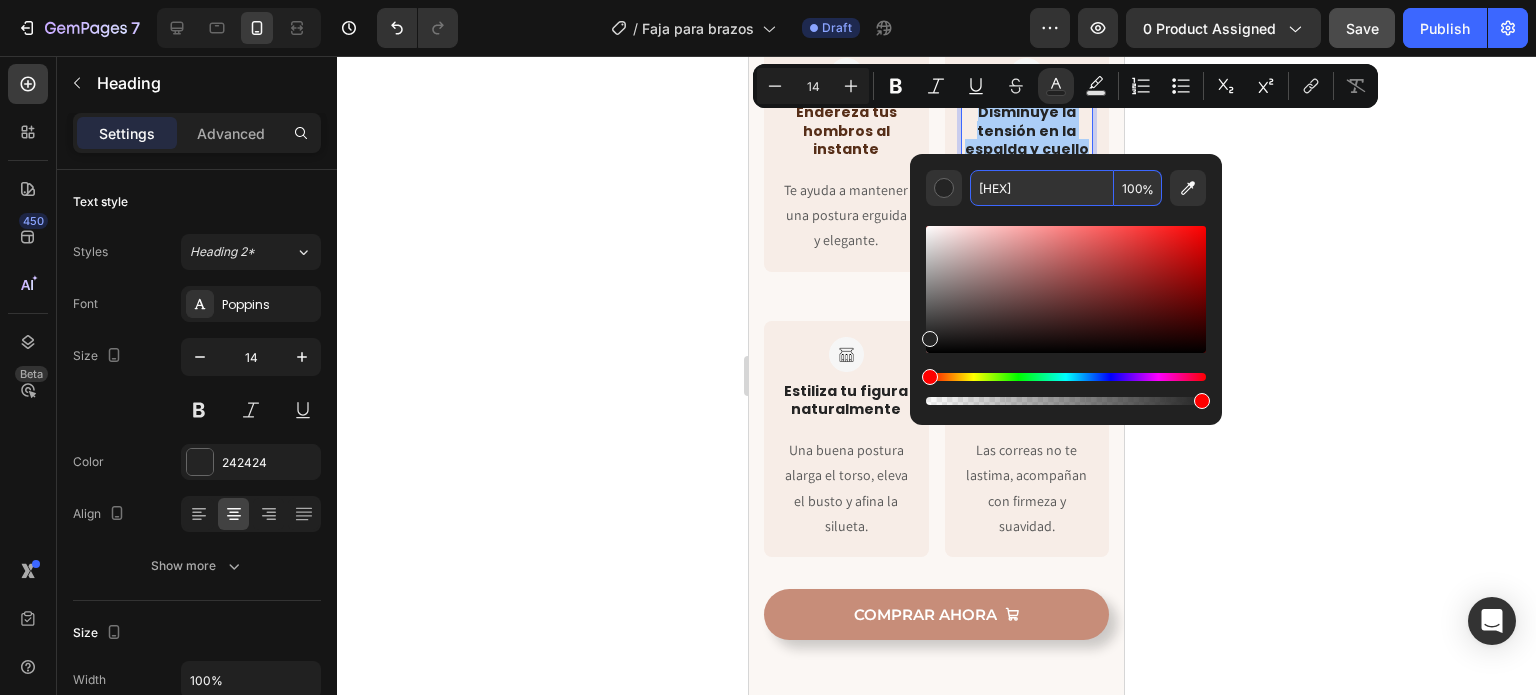 type on "562E18" 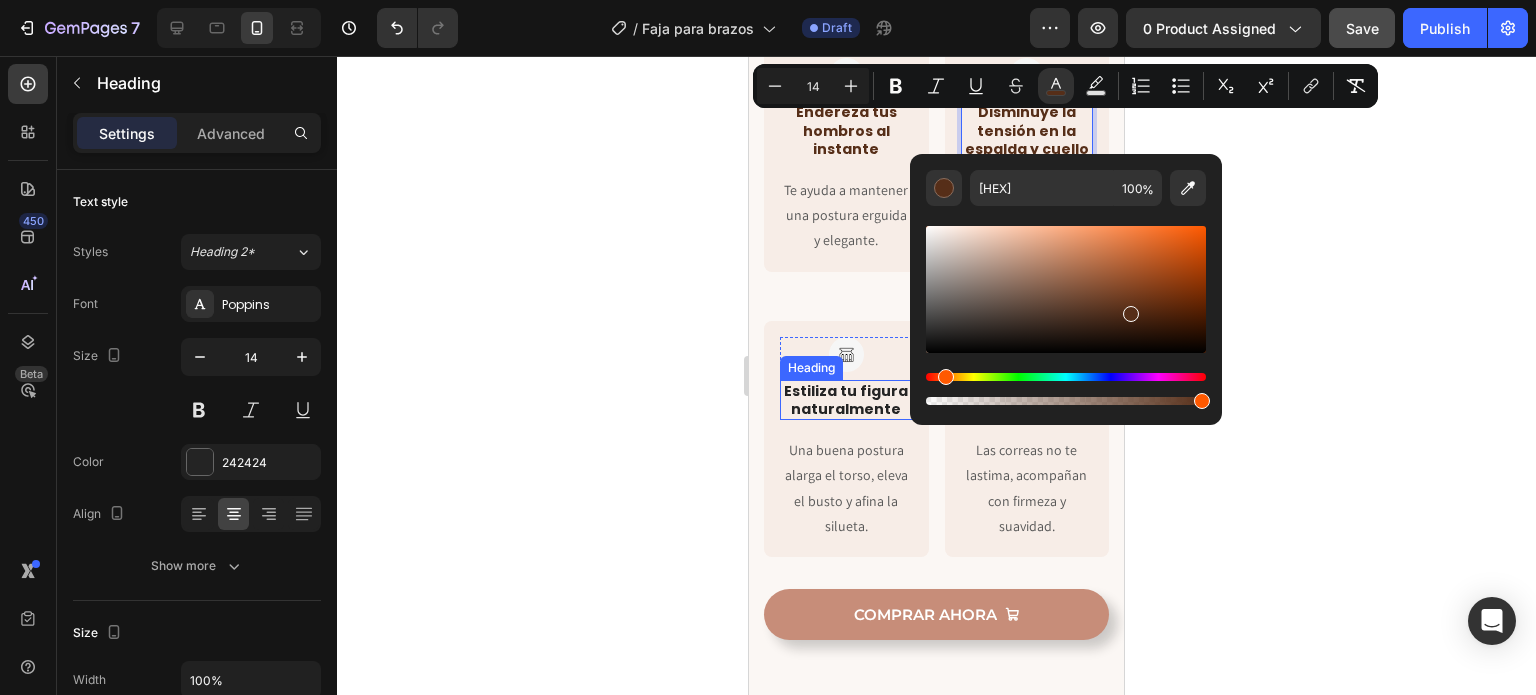 click on "Estiliza tu figura naturalmente" at bounding box center (846, 400) 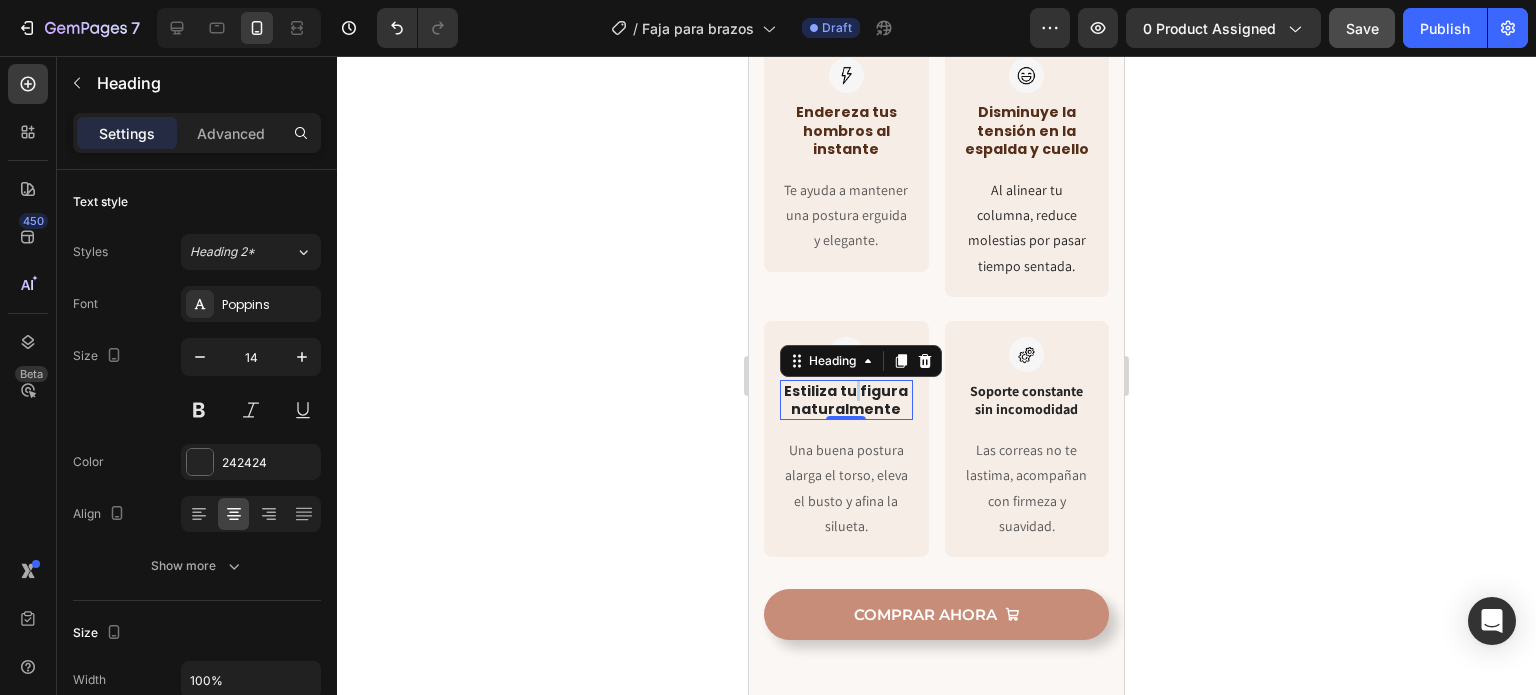 click on "Estiliza tu figura naturalmente" at bounding box center (846, 400) 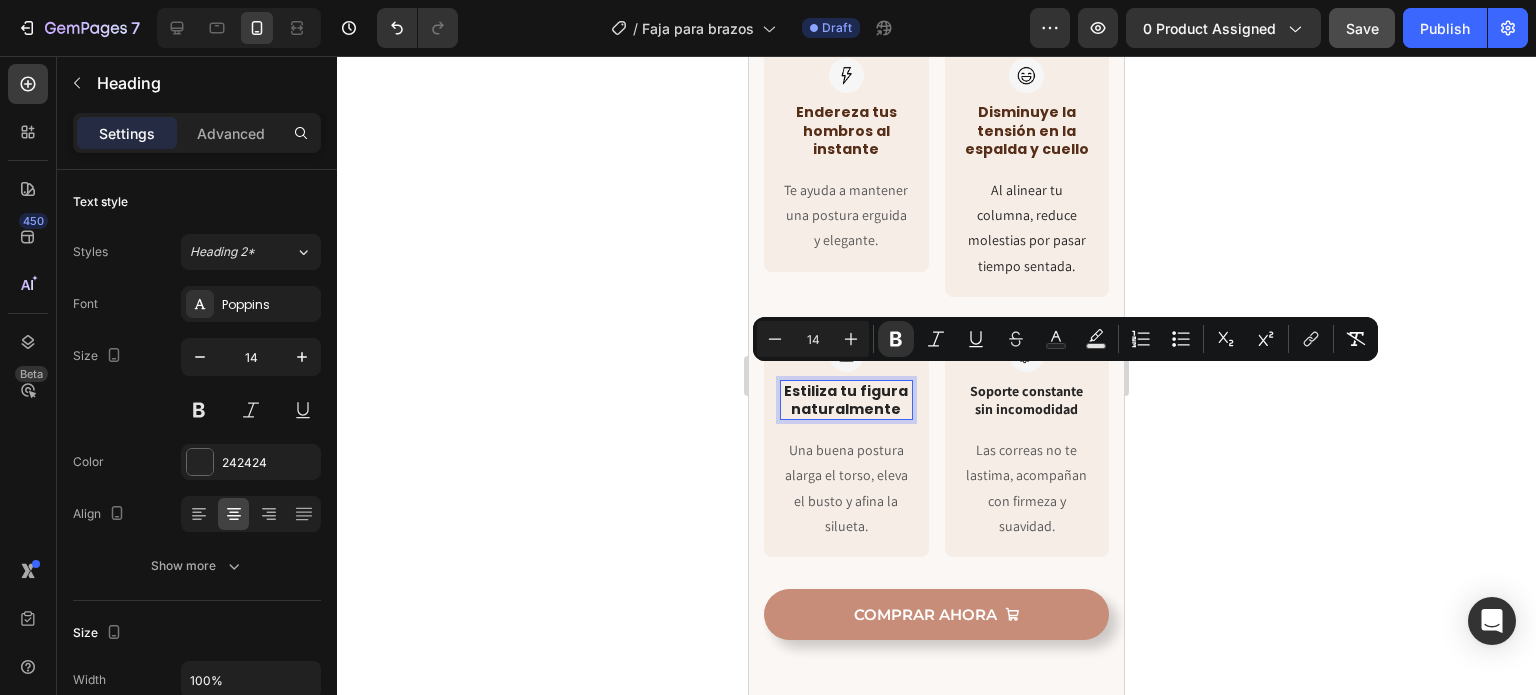 drag, startPoint x: 848, startPoint y: 381, endPoint x: 802, endPoint y: 386, distance: 46.270943 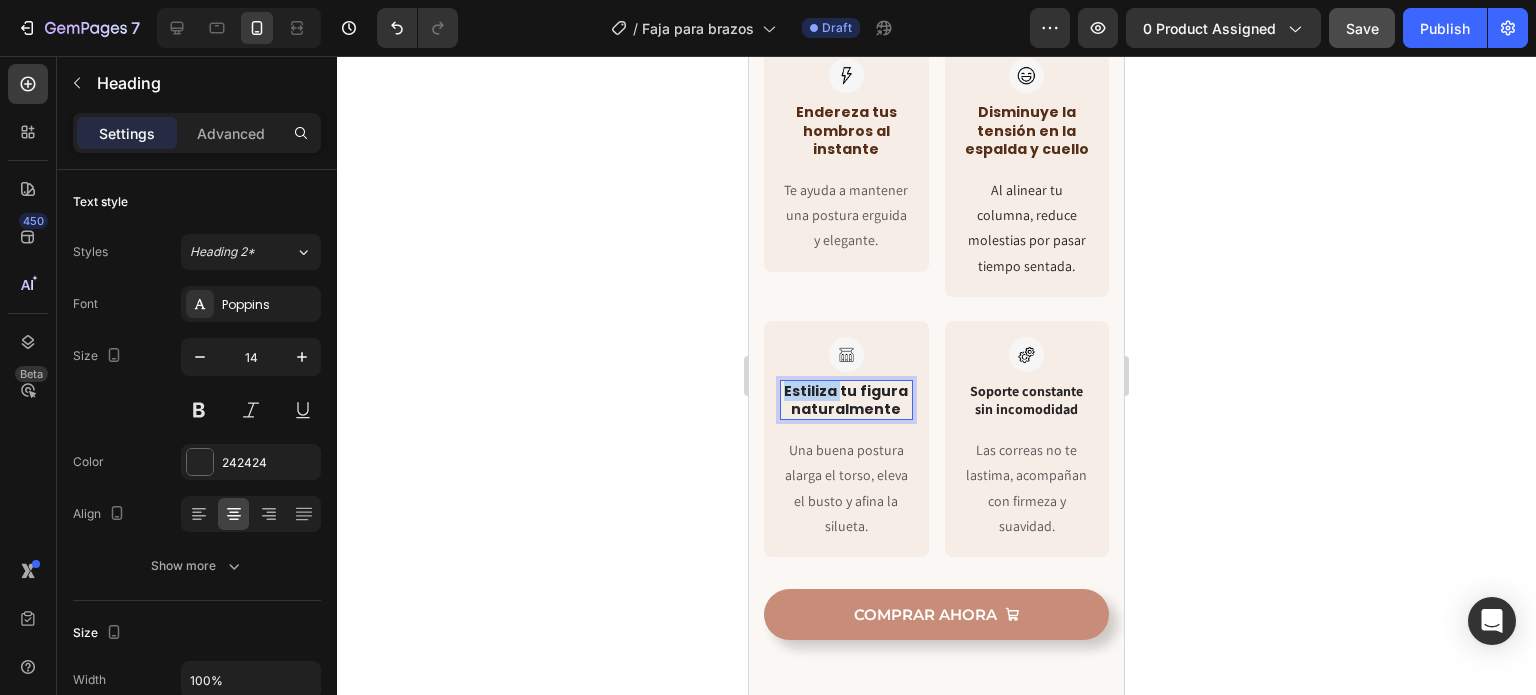 click on "Estiliza tu figura naturalmente" at bounding box center (846, 400) 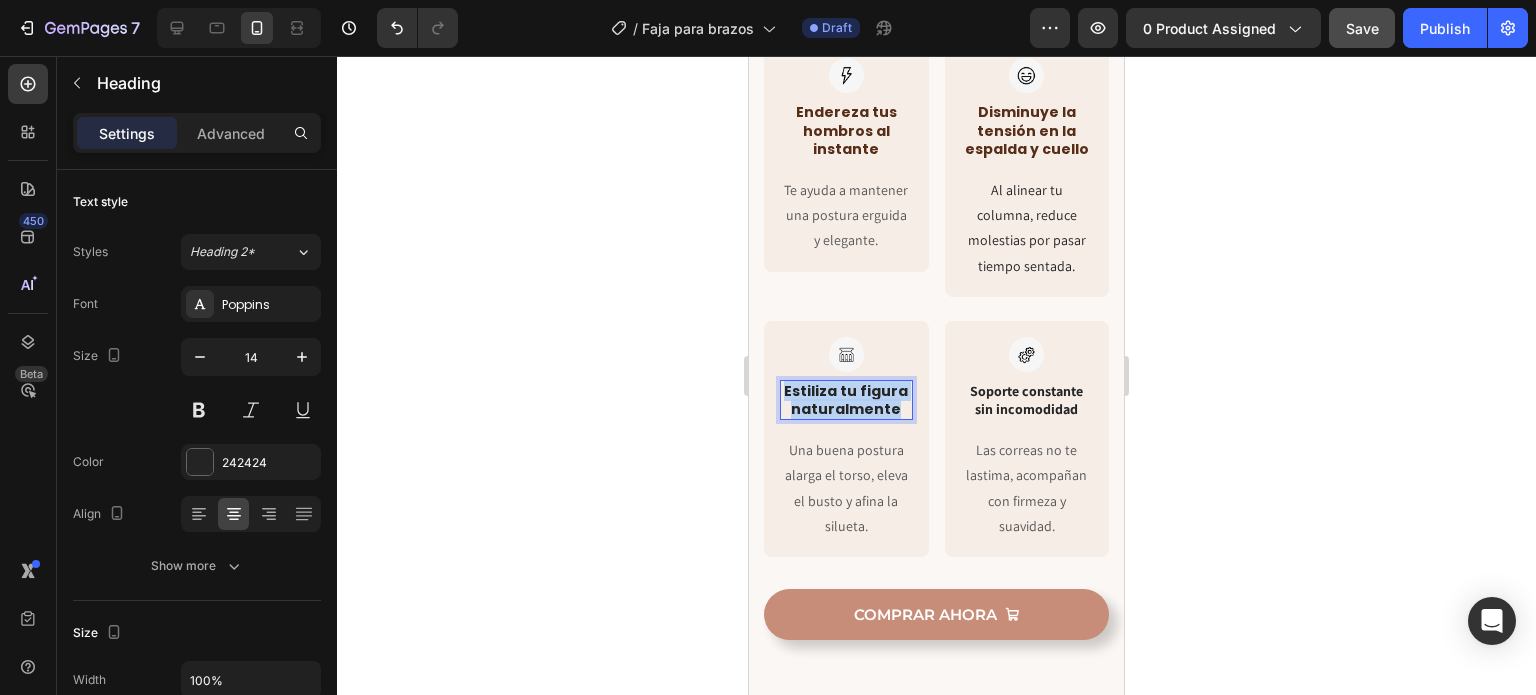 click on "Estiliza tu figura naturalmente" at bounding box center (846, 400) 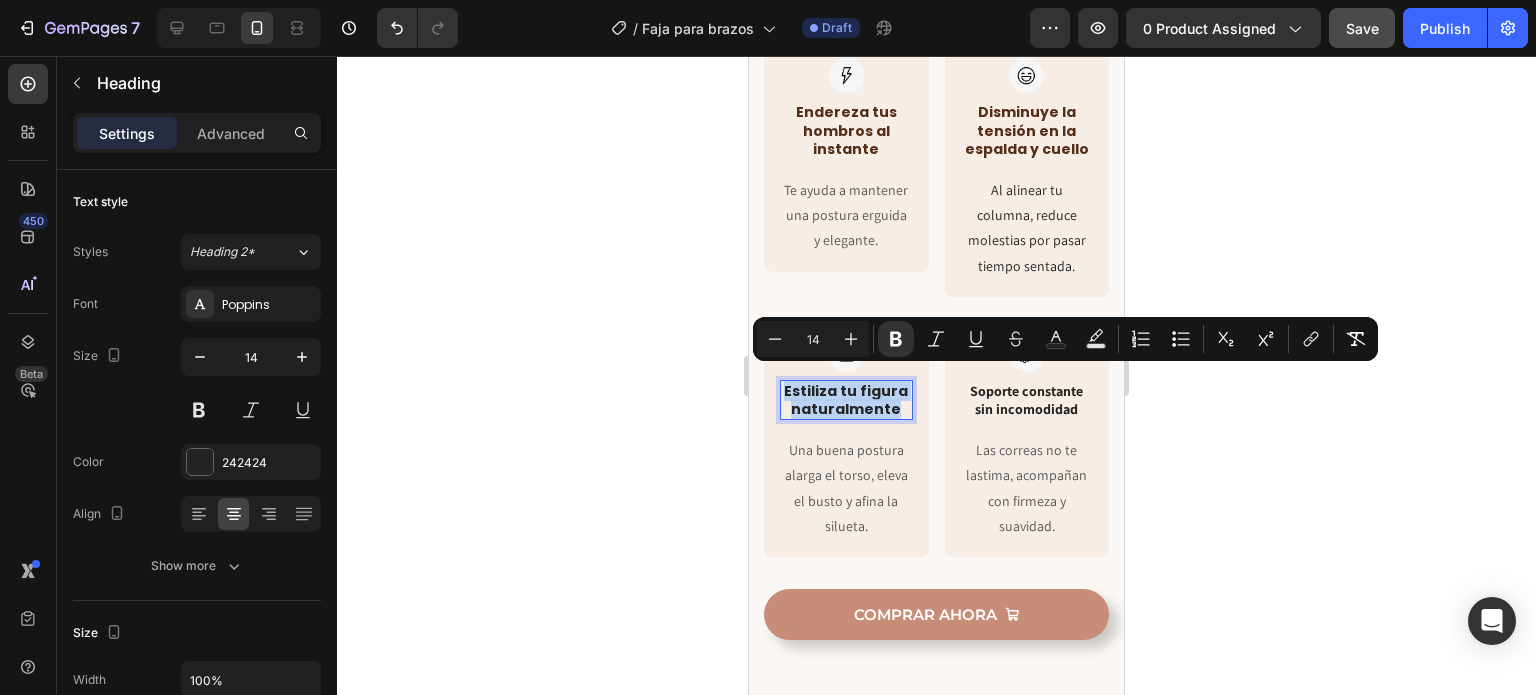 click on "Estiliza tu figura naturalmente" at bounding box center [846, 400] 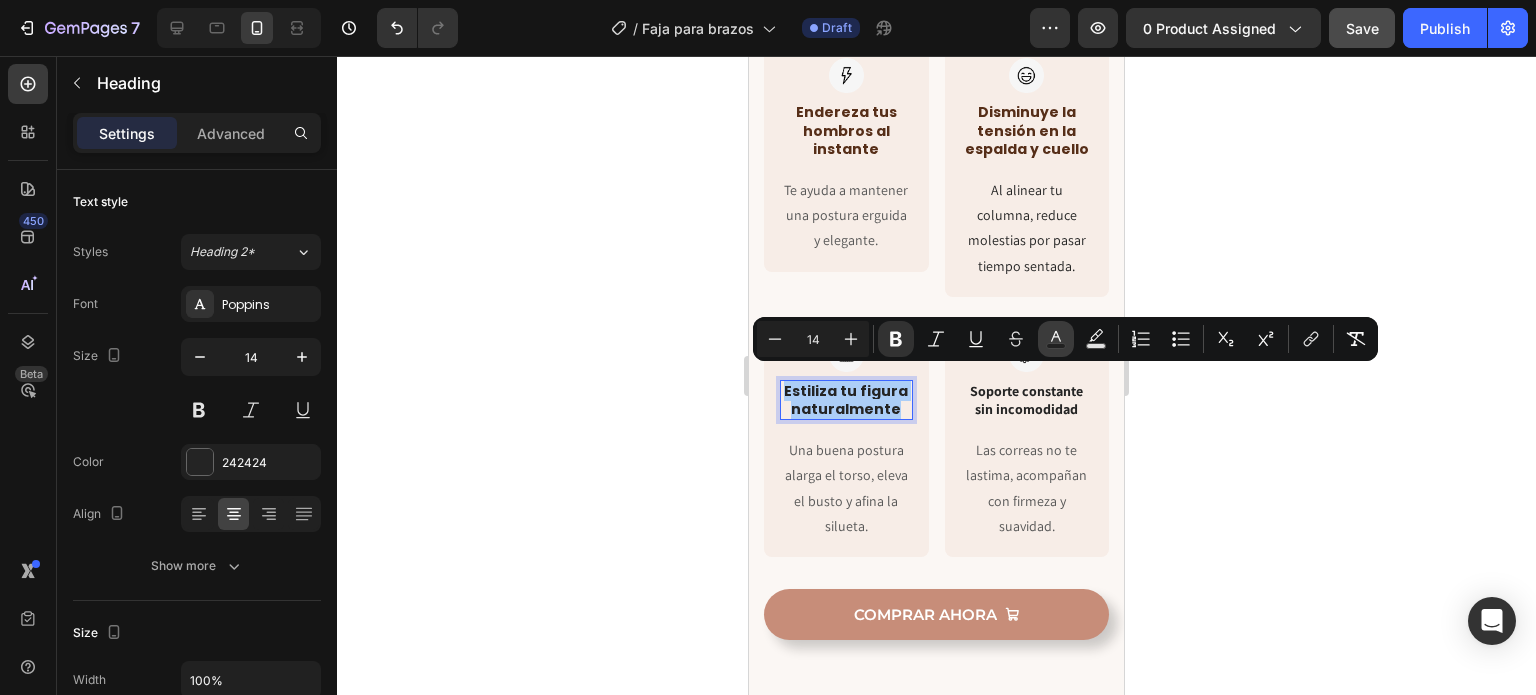 click 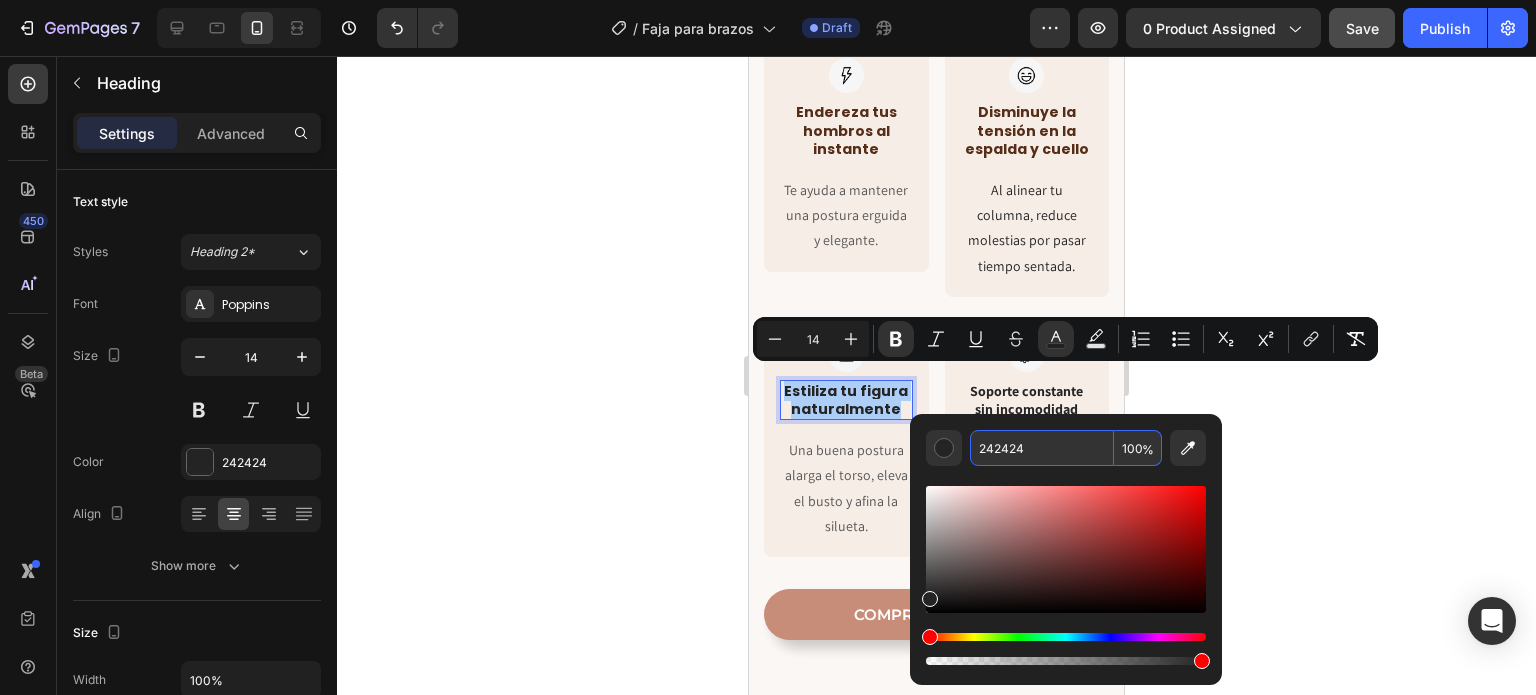 click on "242424" at bounding box center [1042, 448] 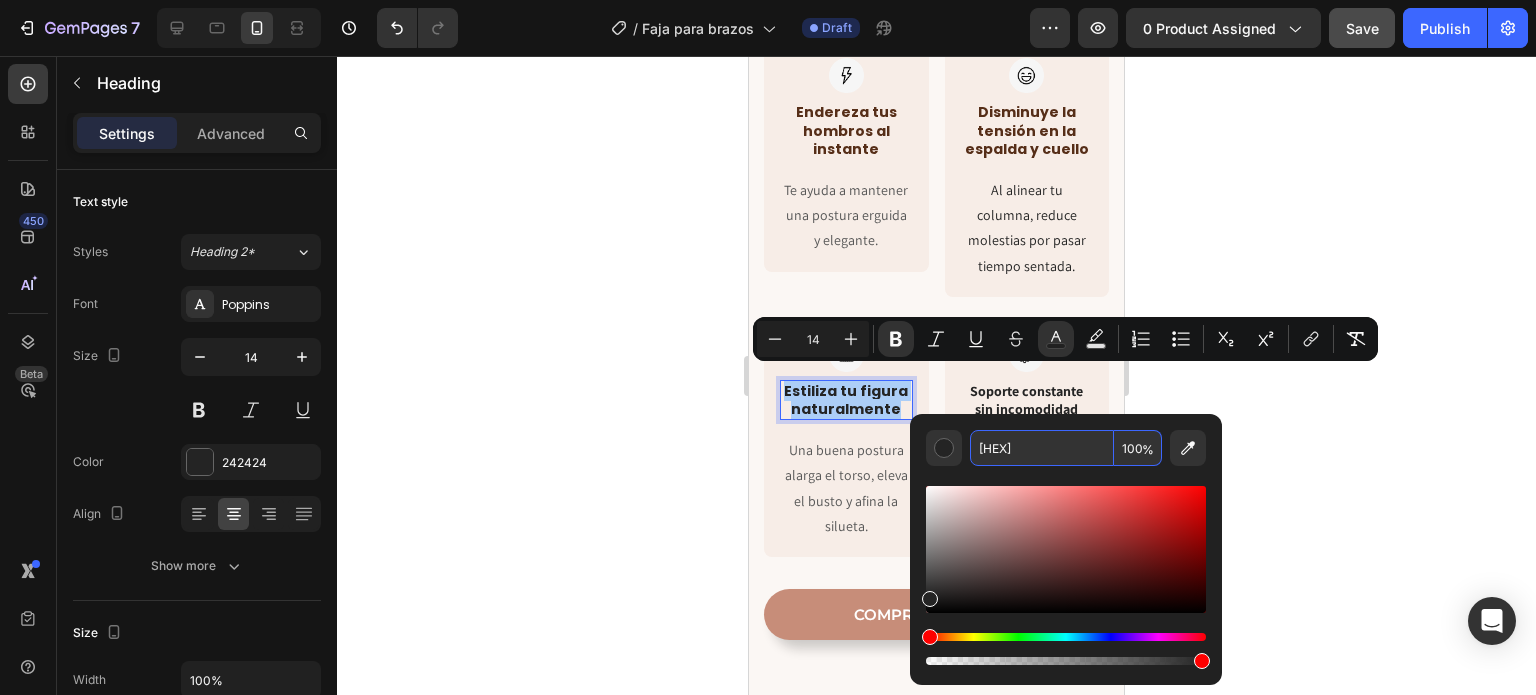 type on "562E18" 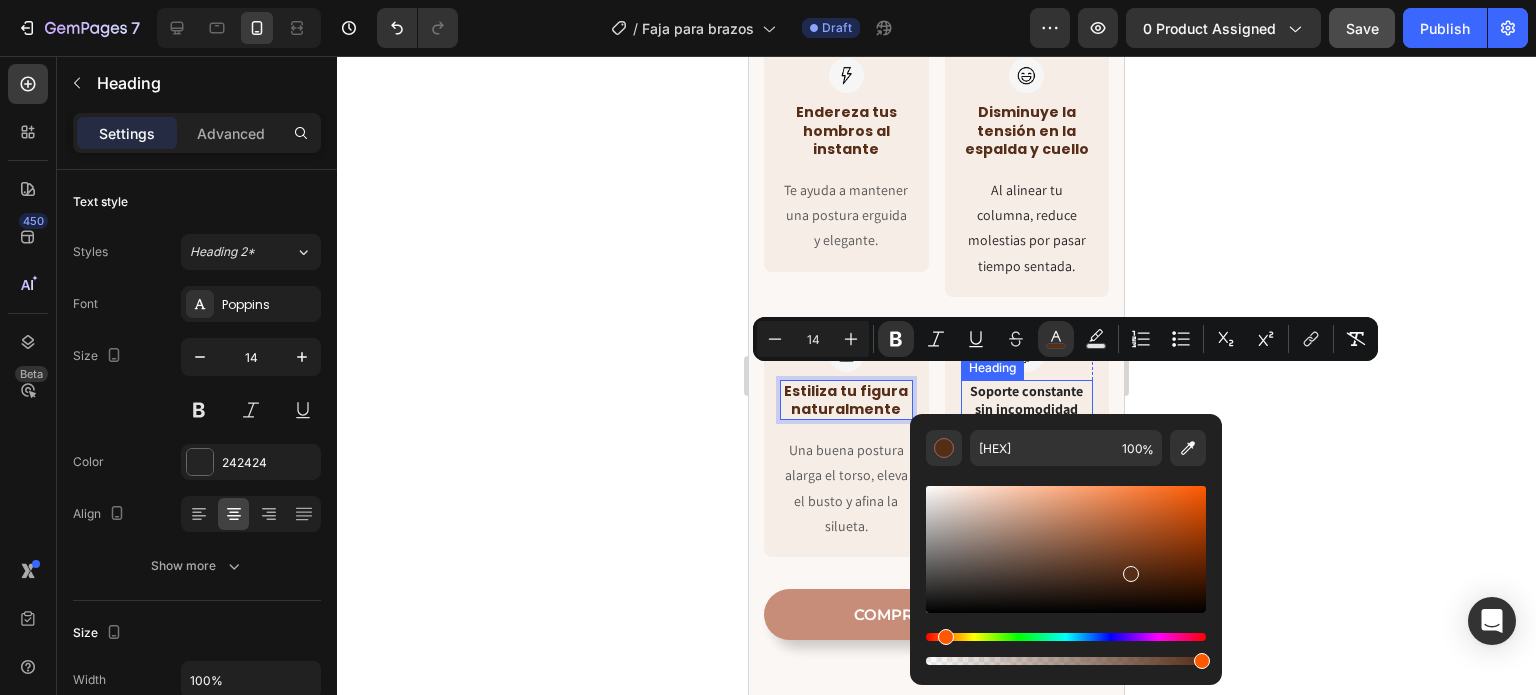 click on "Soporte constante sin incomodidad" at bounding box center [1027, 400] 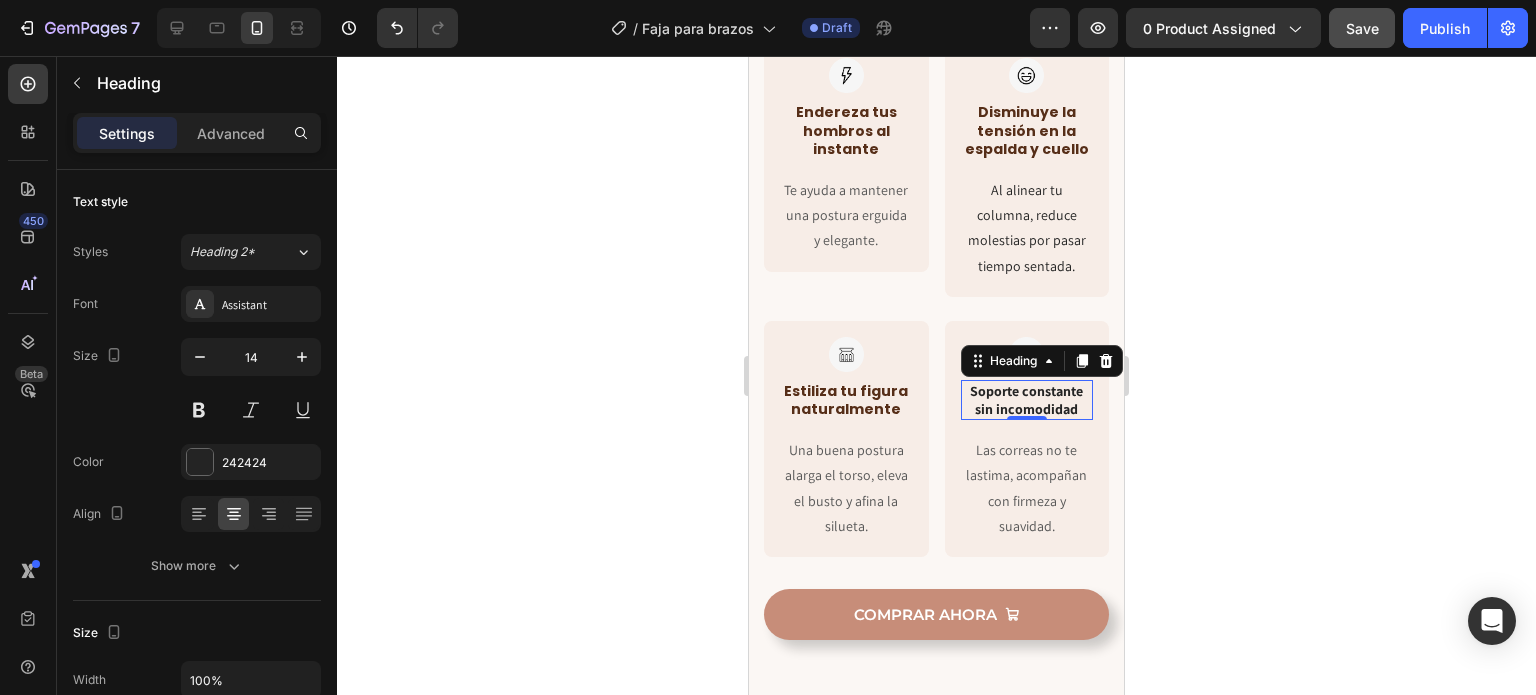 click on "Soporte constante sin incomodidad" at bounding box center [1027, 400] 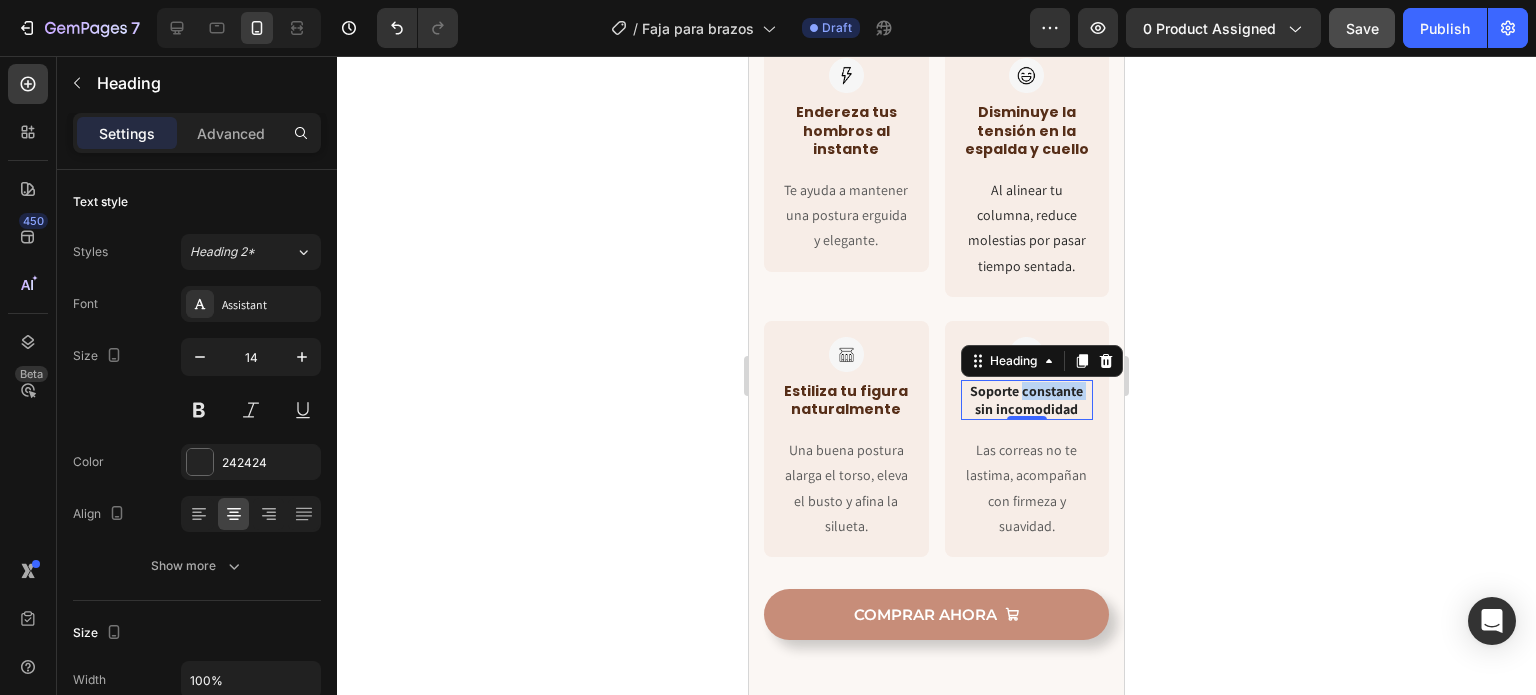 click on "Soporte constante sin incomodidad" at bounding box center [1027, 400] 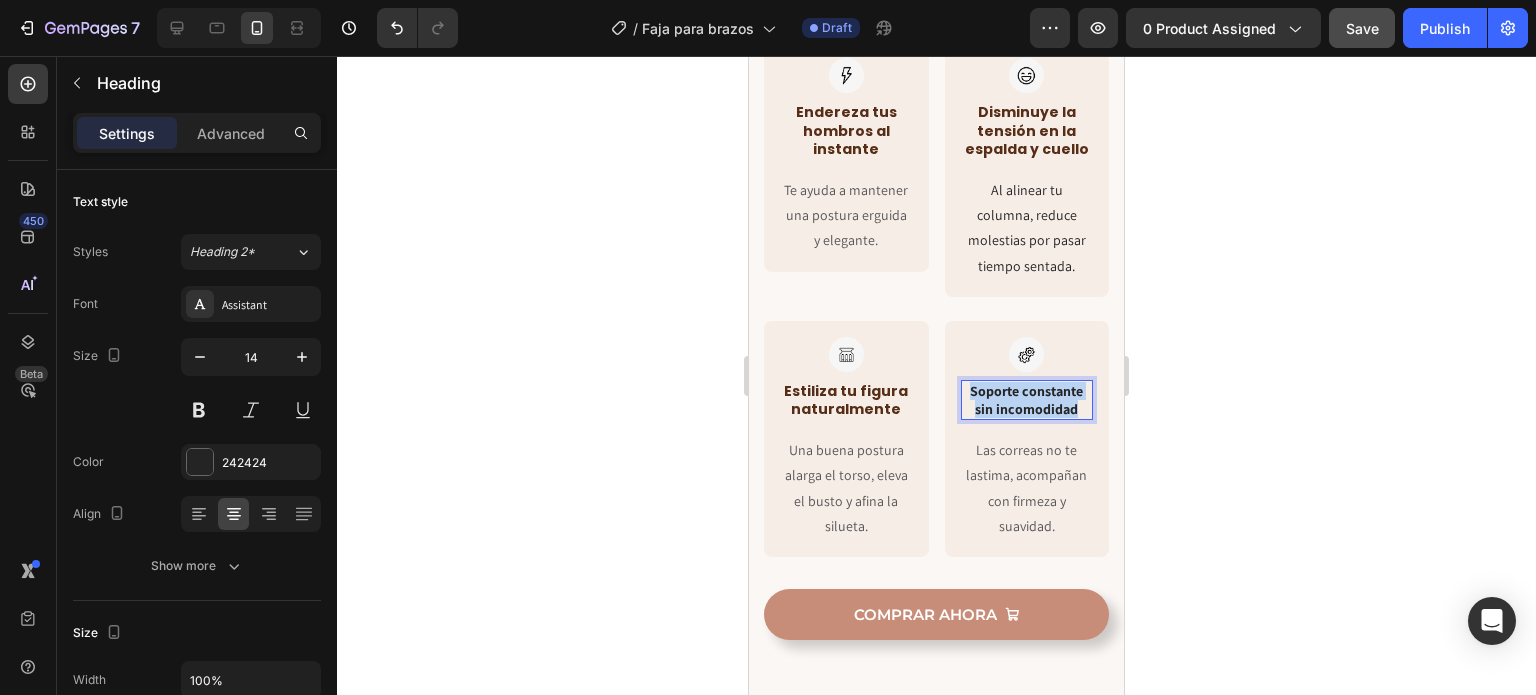click on "Soporte constante sin incomodidad" at bounding box center [1027, 400] 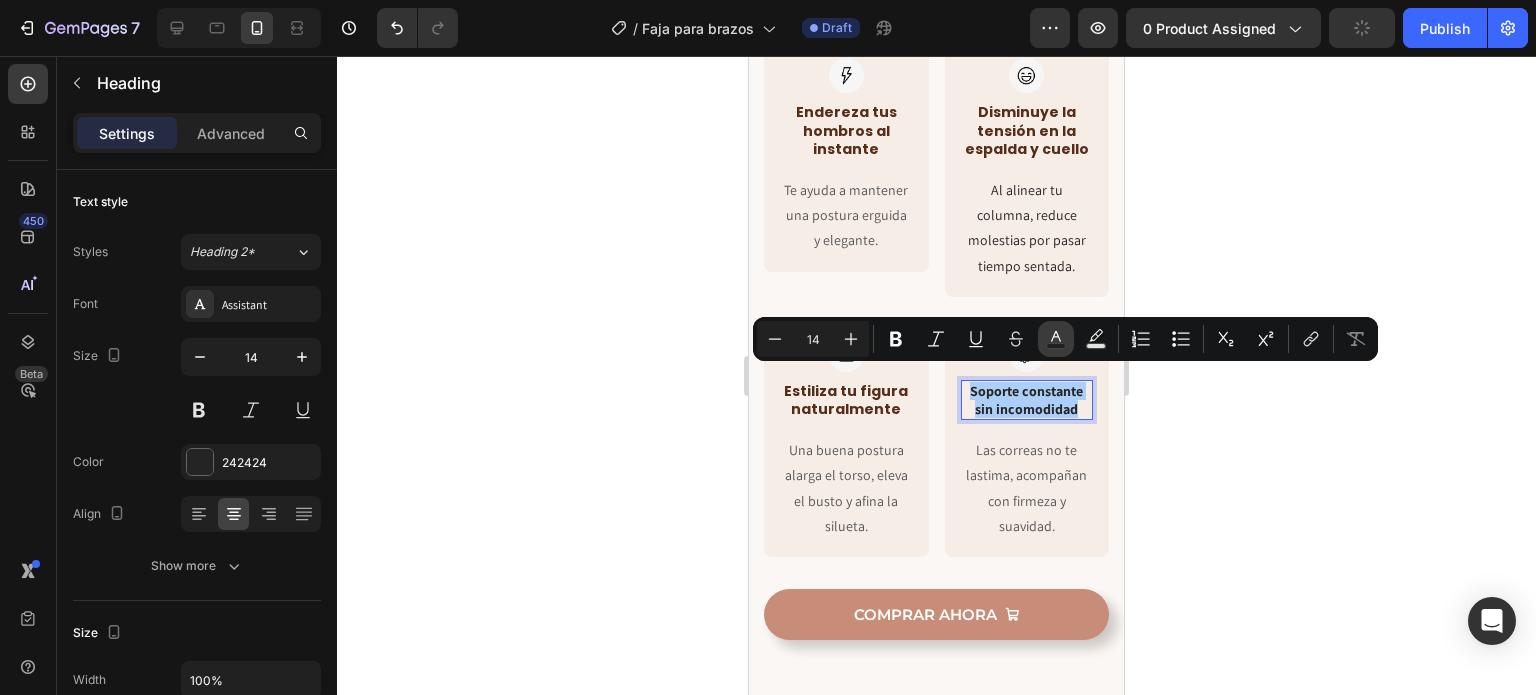 click 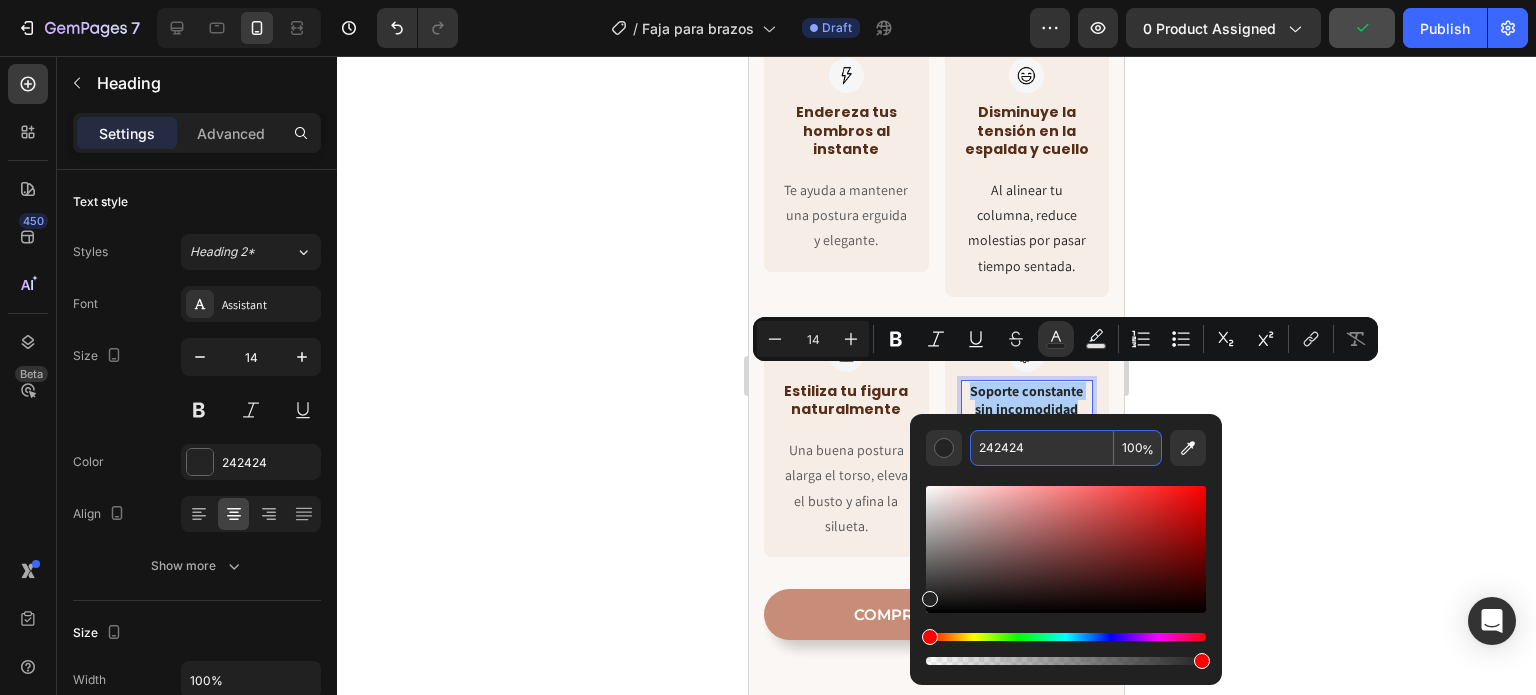 click on "242424" at bounding box center [1042, 448] 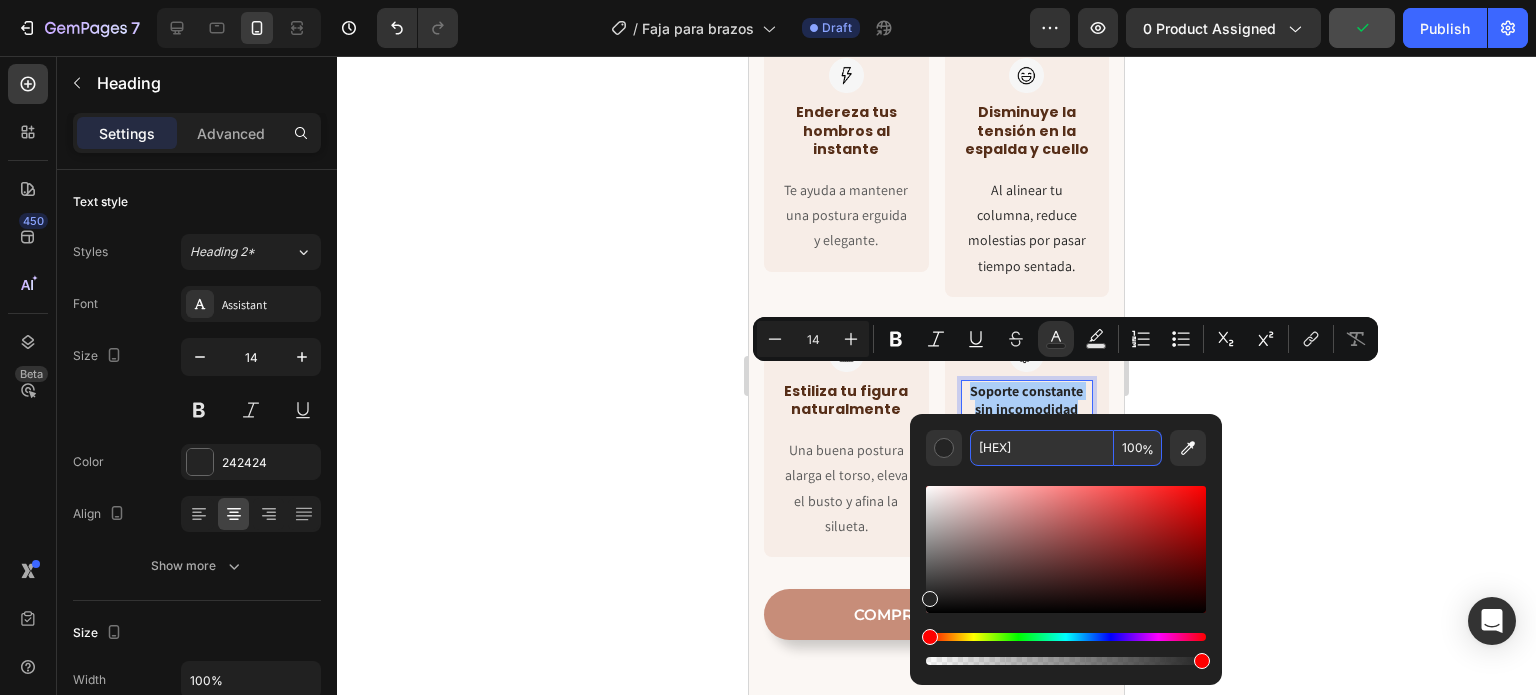 type on "562E18" 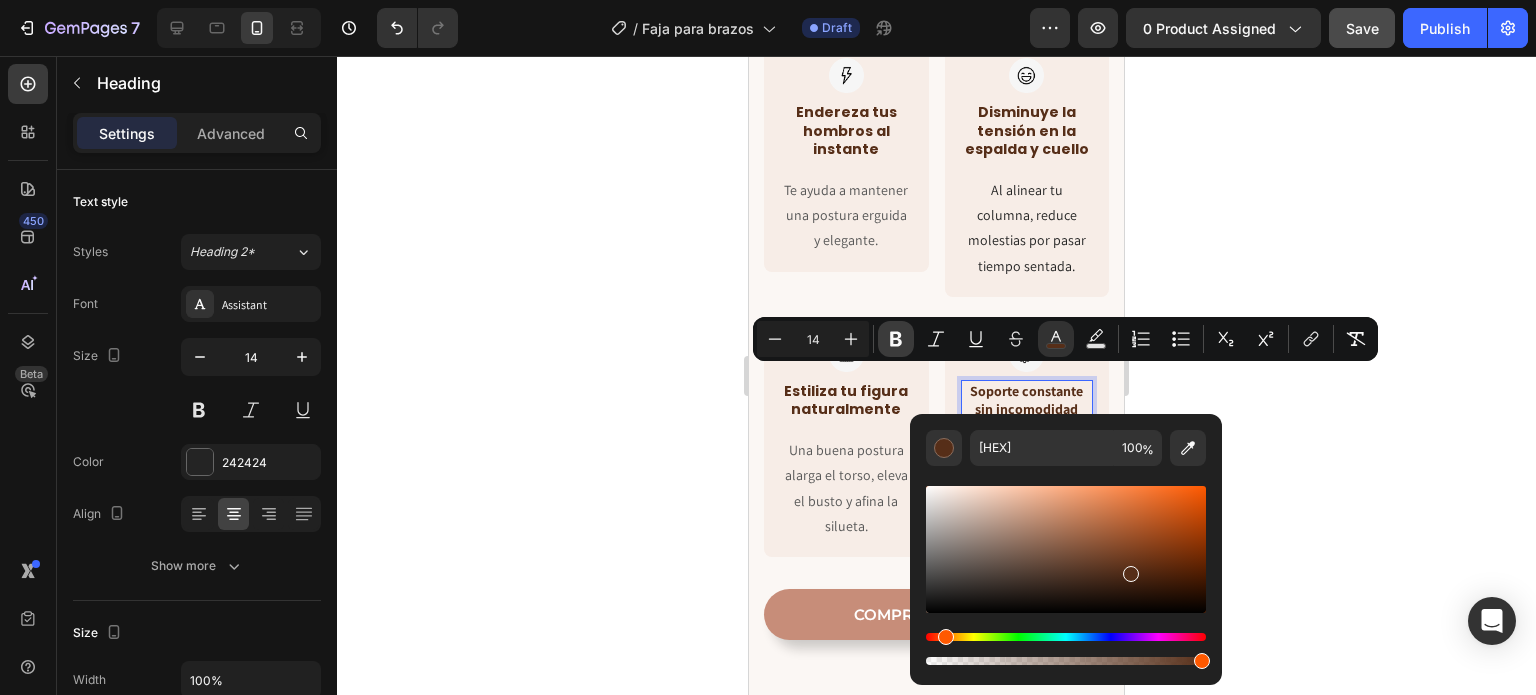 click on "Bold" at bounding box center [896, 339] 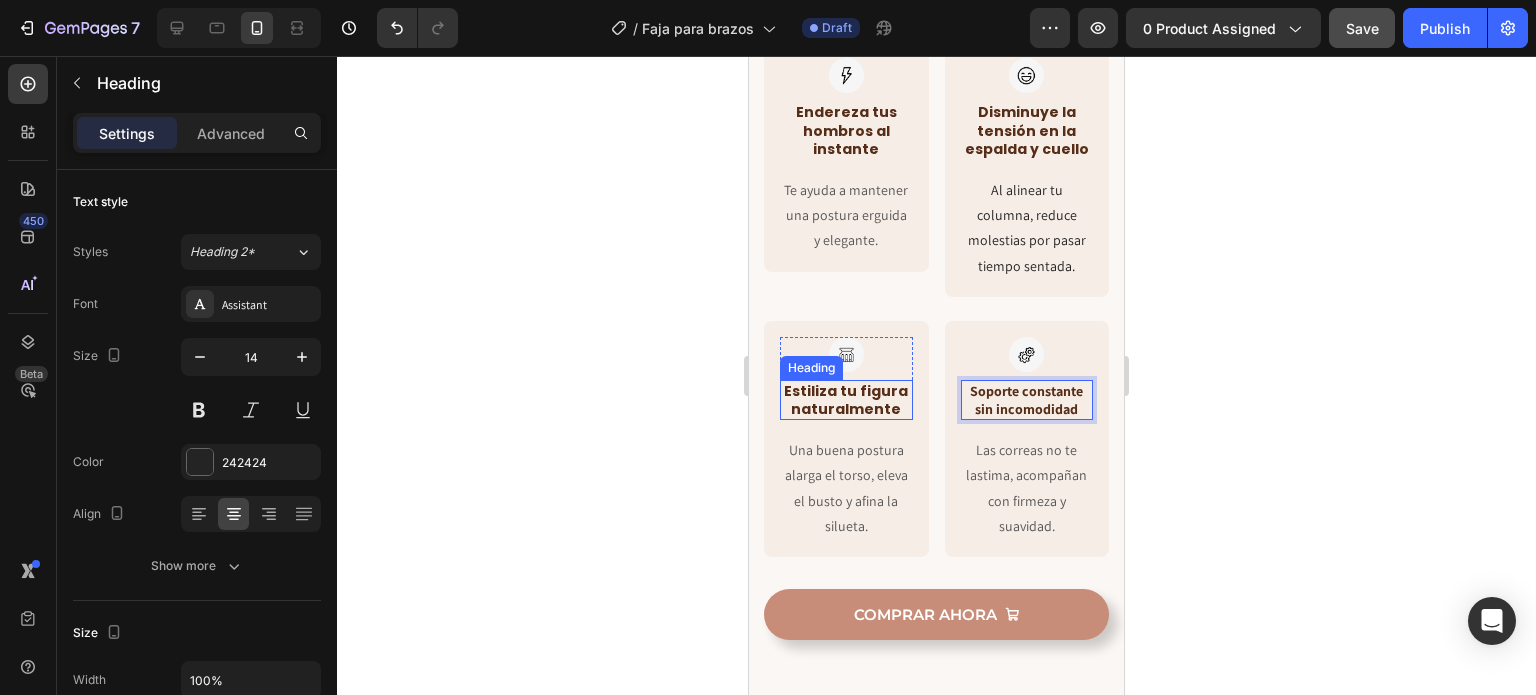 click on "Estiliza tu figura naturalmente" at bounding box center (846, 400) 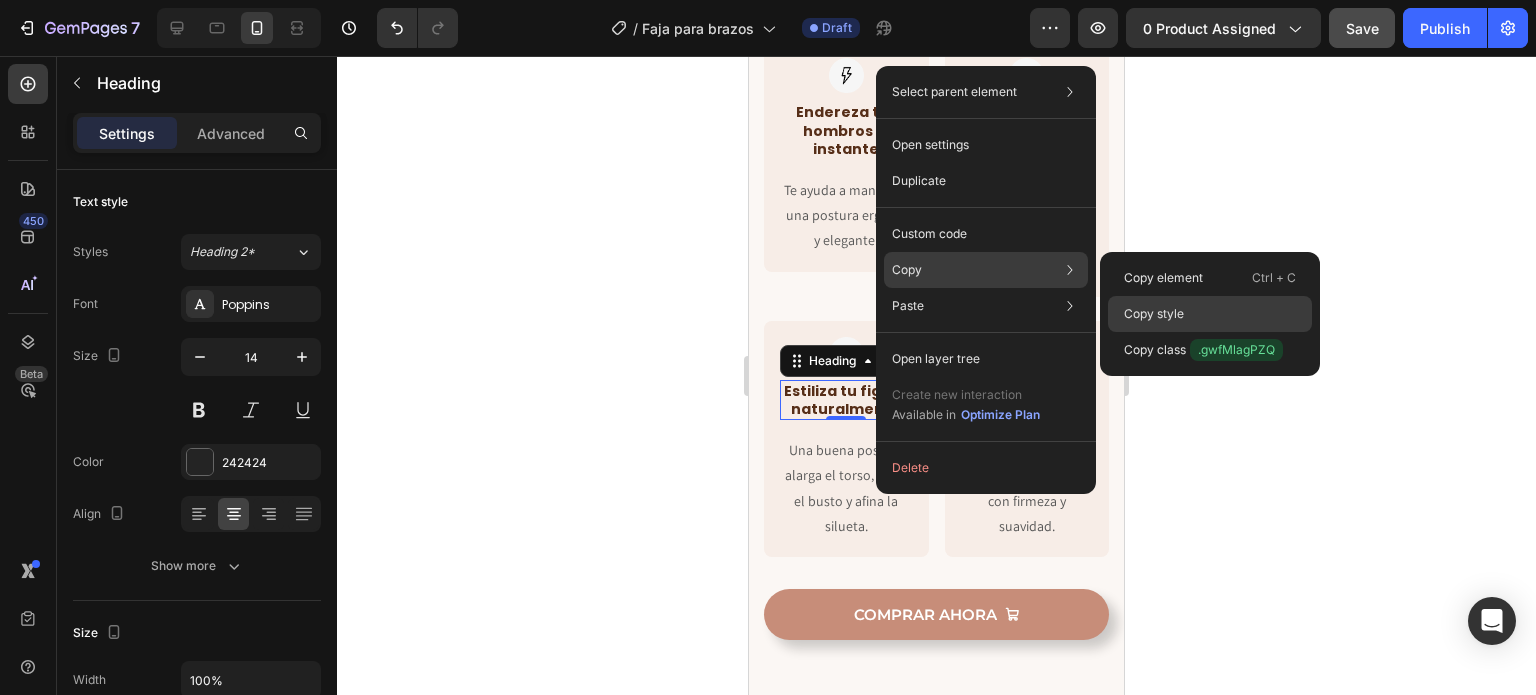 click on "Copy style" at bounding box center (1154, 314) 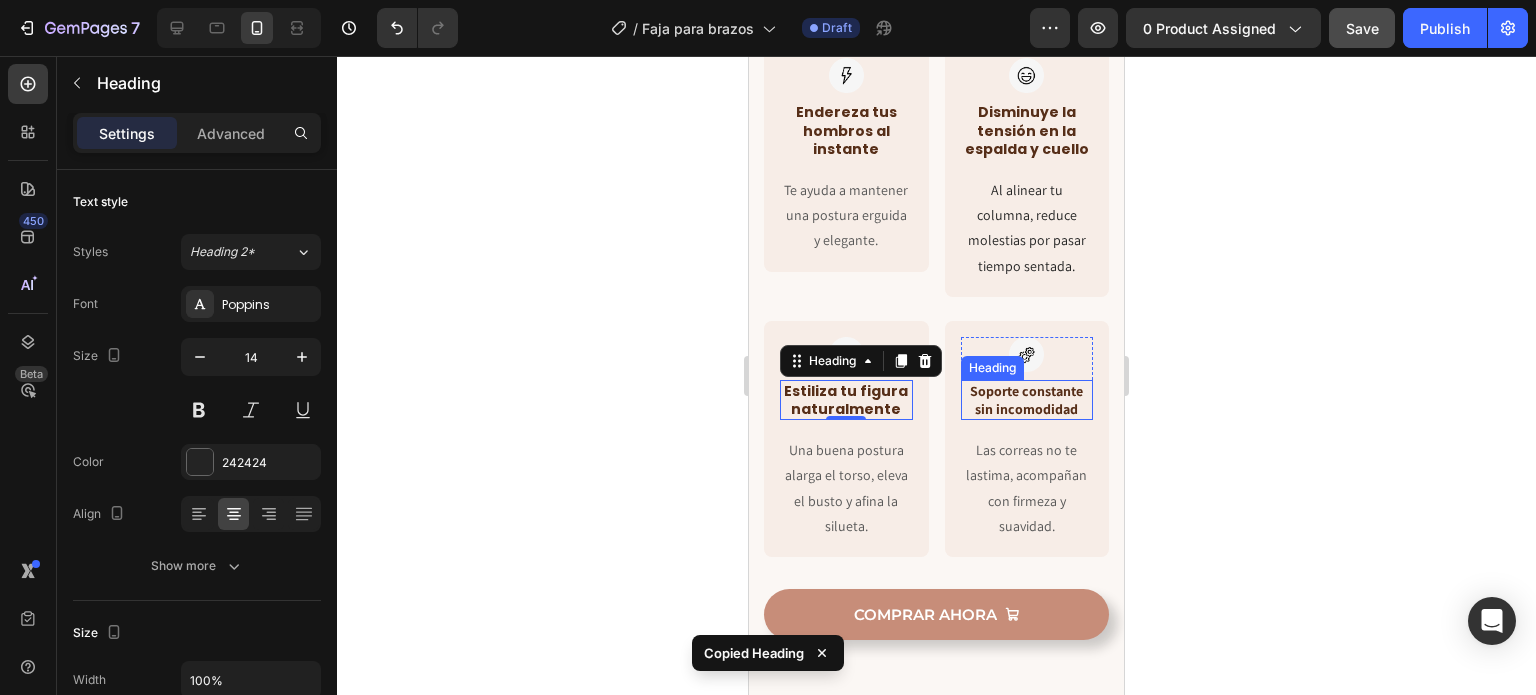 click on "Soporte constante sin incomodidad" at bounding box center [1026, 400] 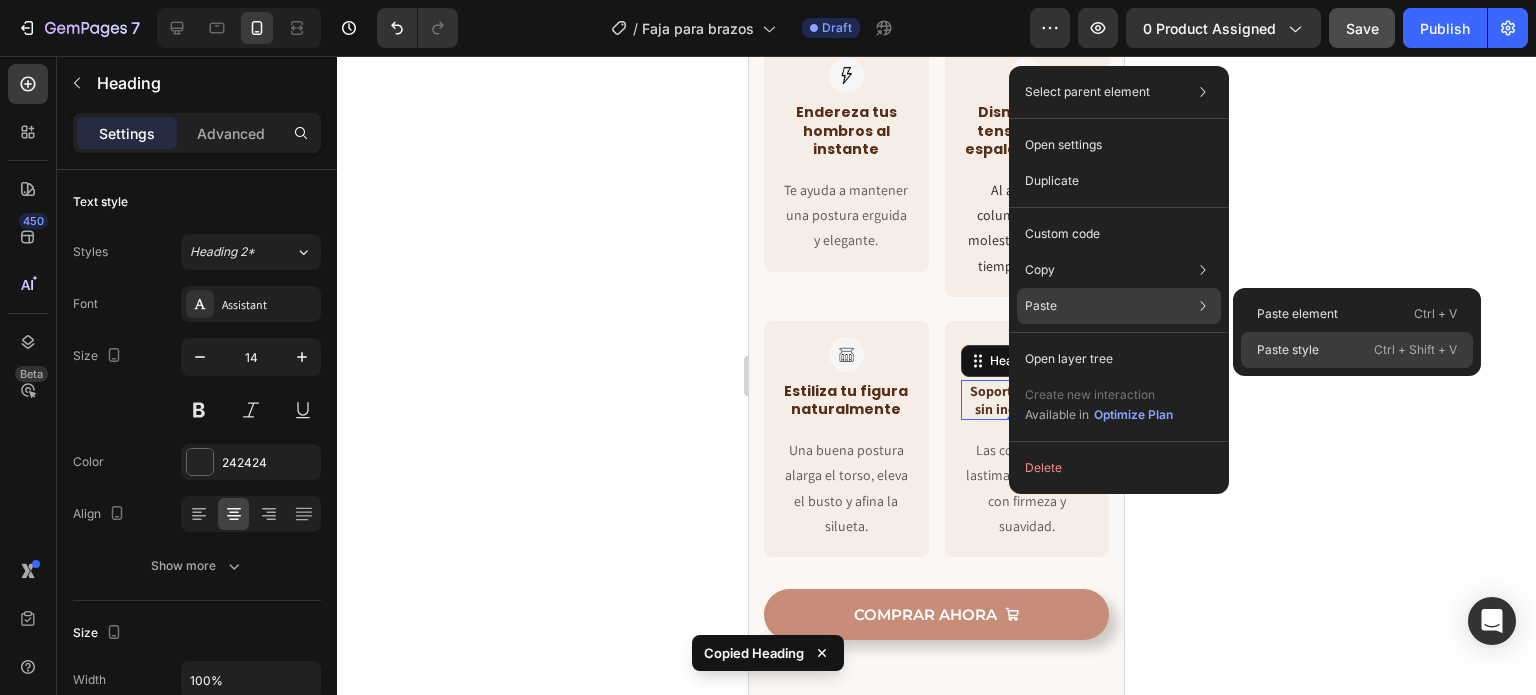 click on "Paste style  Ctrl + Shift + V" 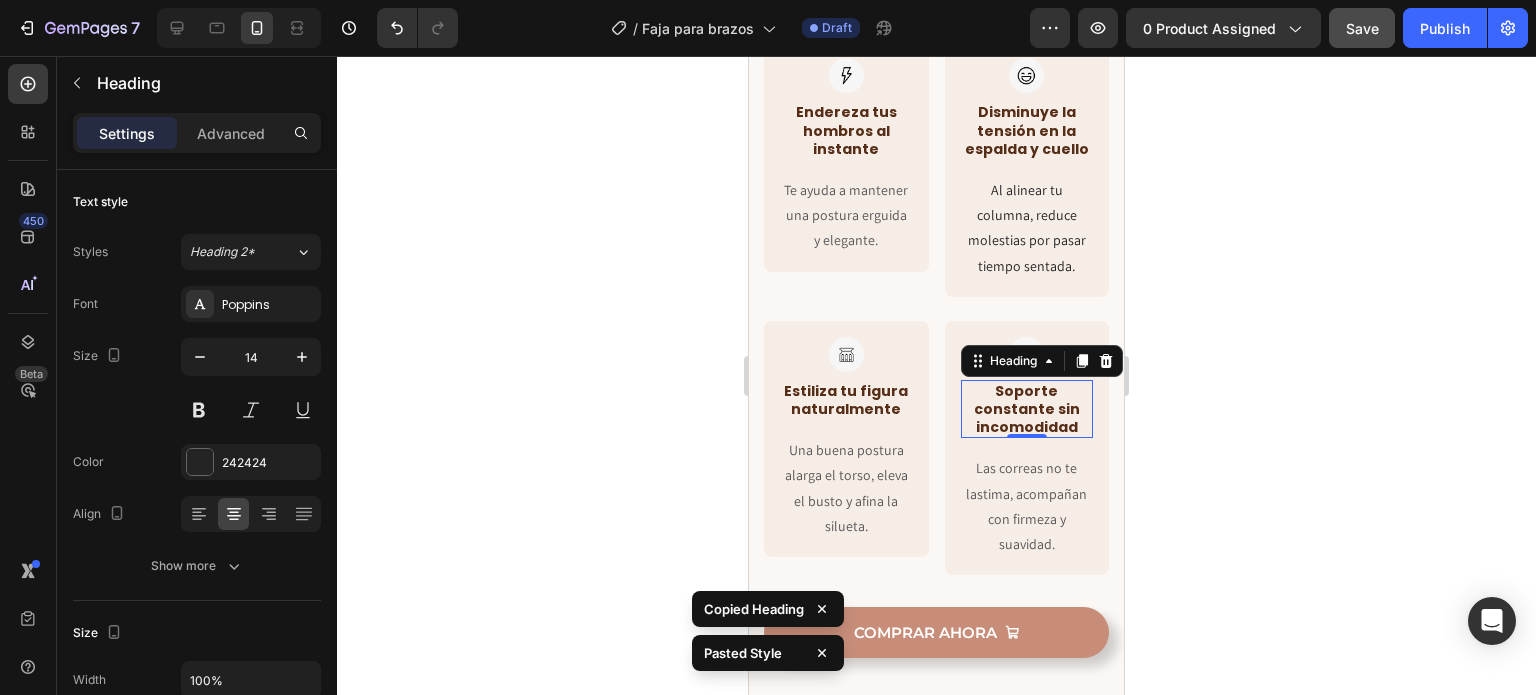 click 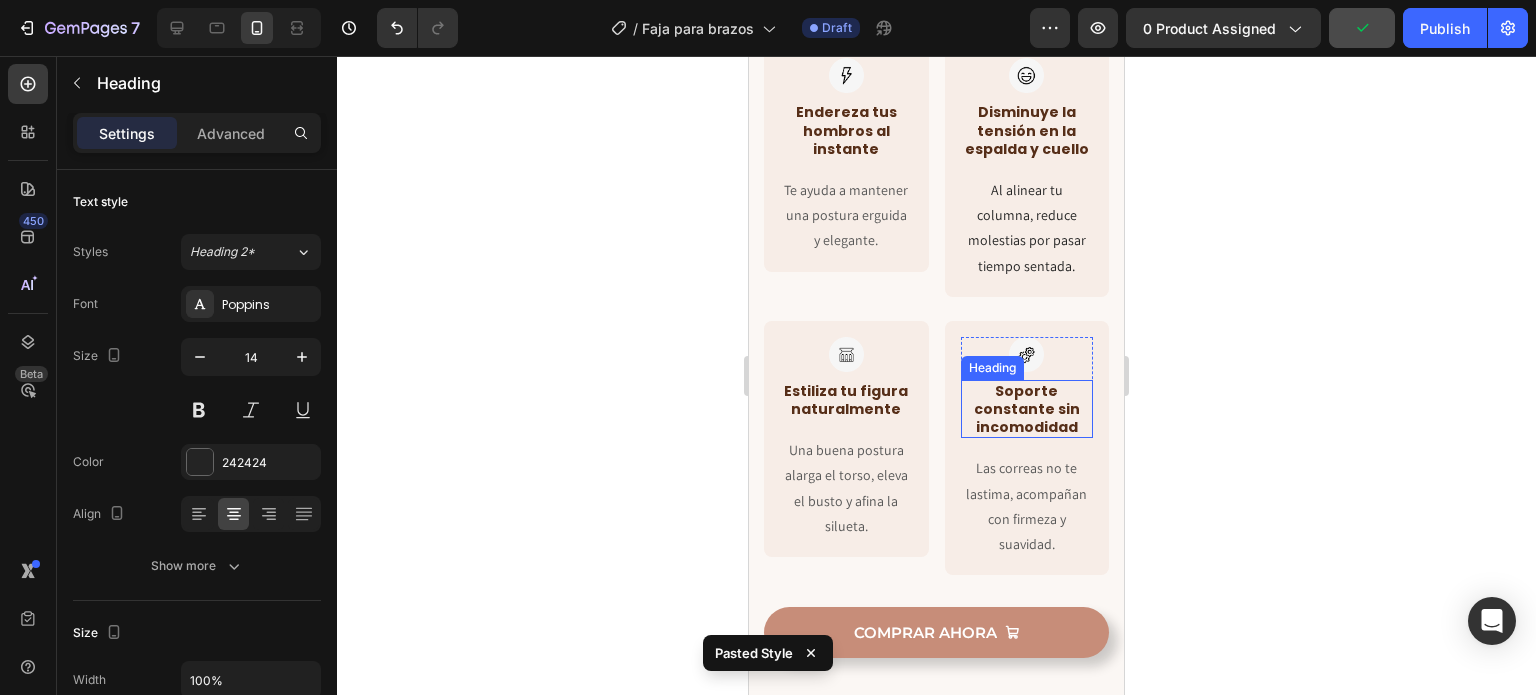 click on "Soporte constante sin incomodidad" at bounding box center (1027, 409) 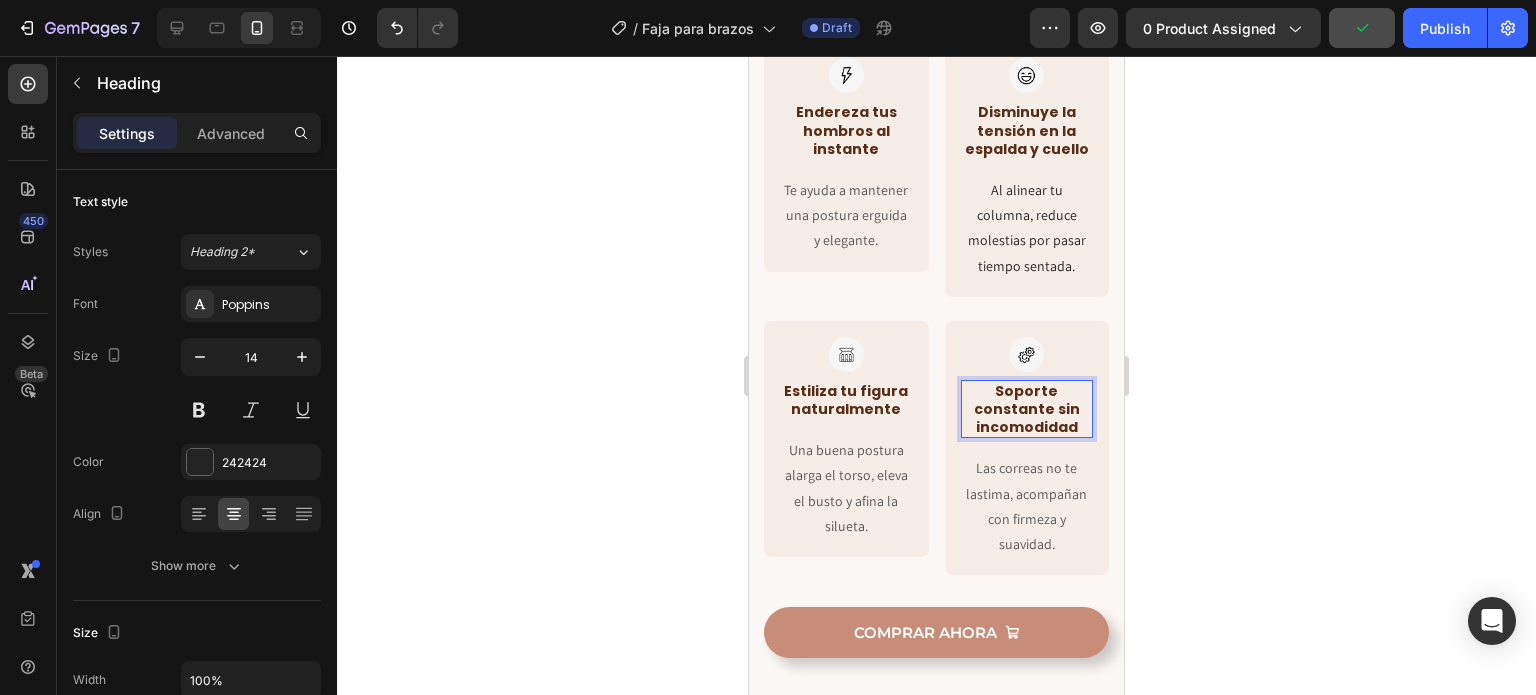 click on "Soporte constante sin incomodidad" at bounding box center (1027, 409) 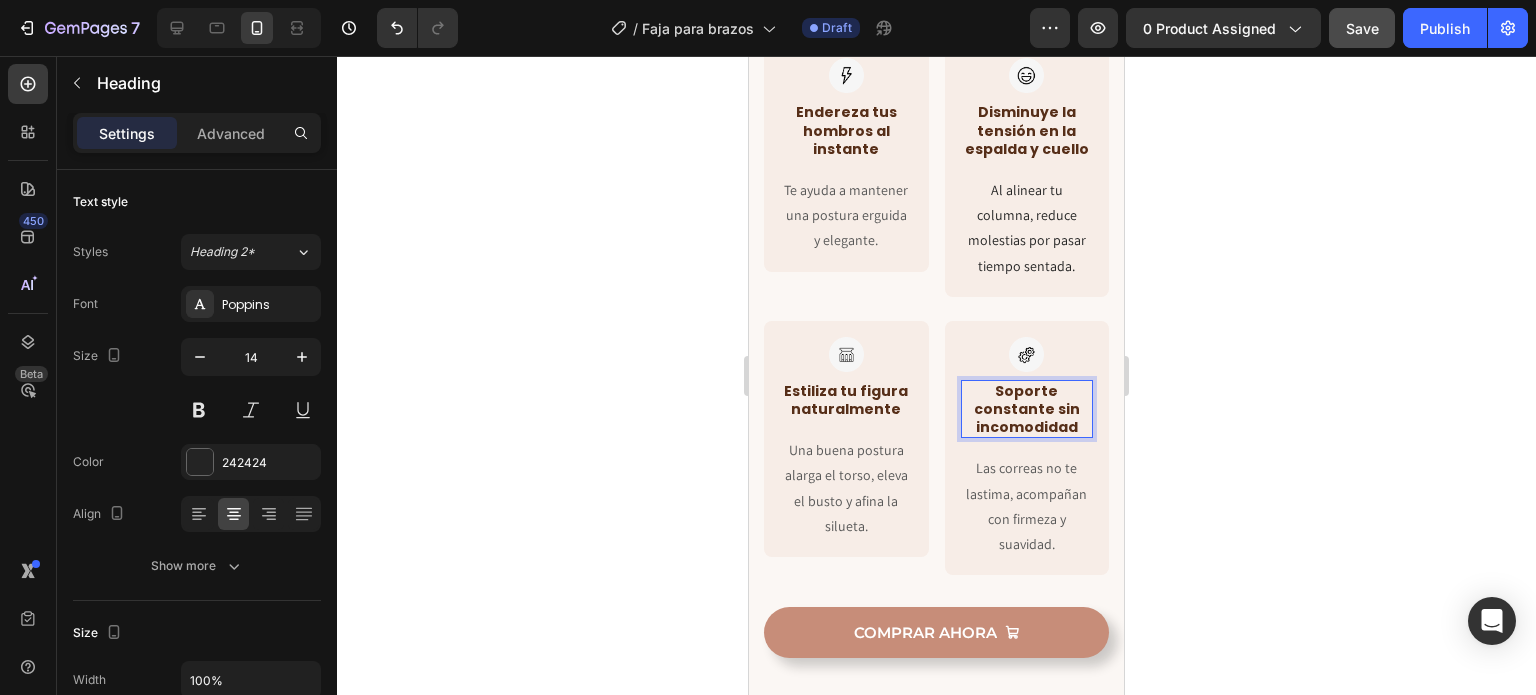 drag, startPoint x: 1036, startPoint y: 399, endPoint x: 977, endPoint y: 394, distance: 59.211487 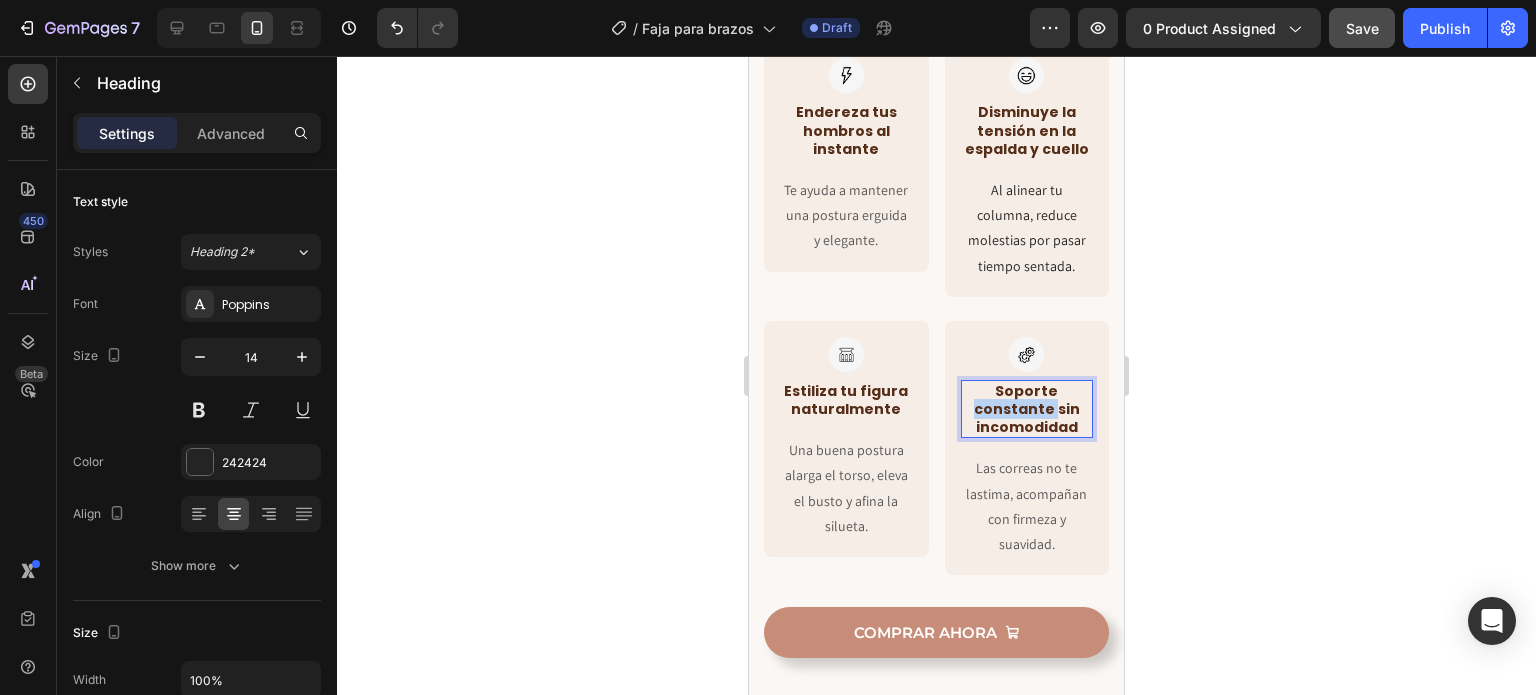 click on "Soporte constante sin incomodidad" at bounding box center (1027, 409) 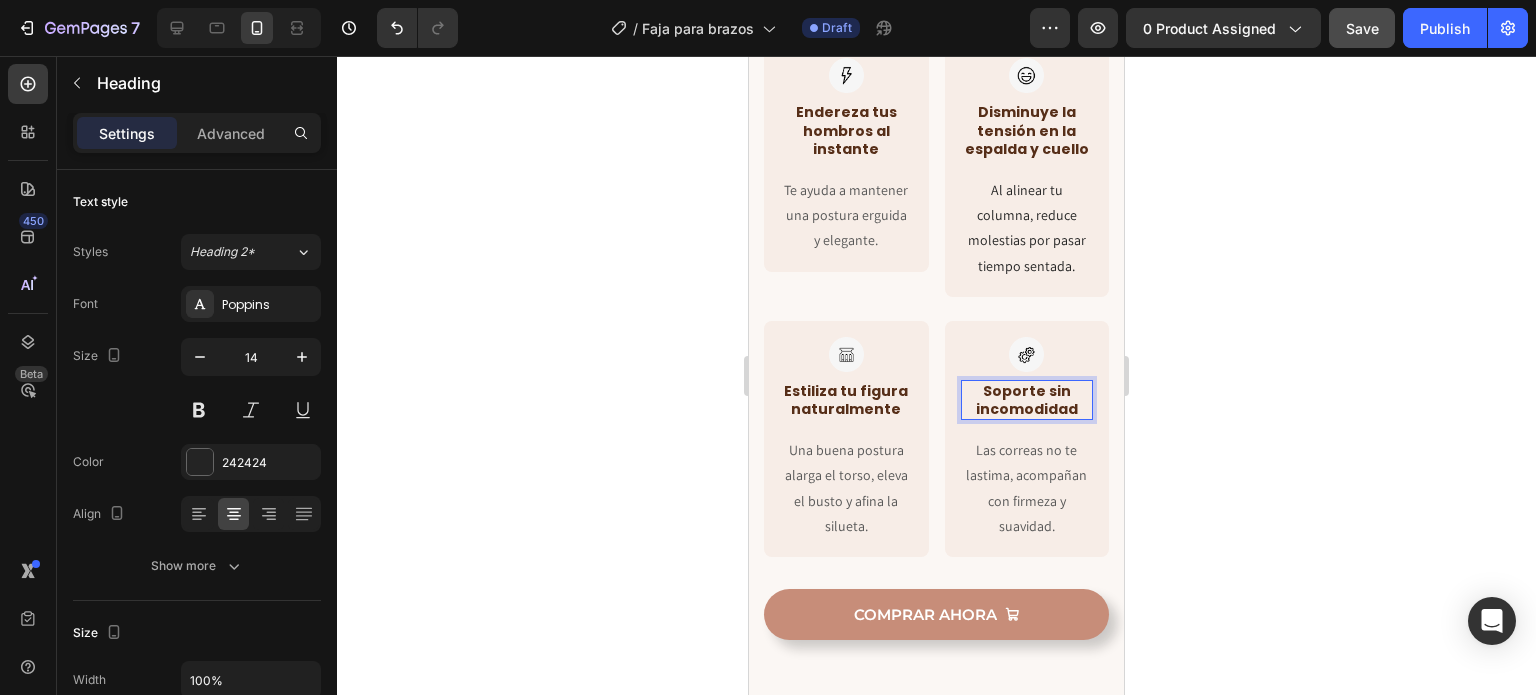 click 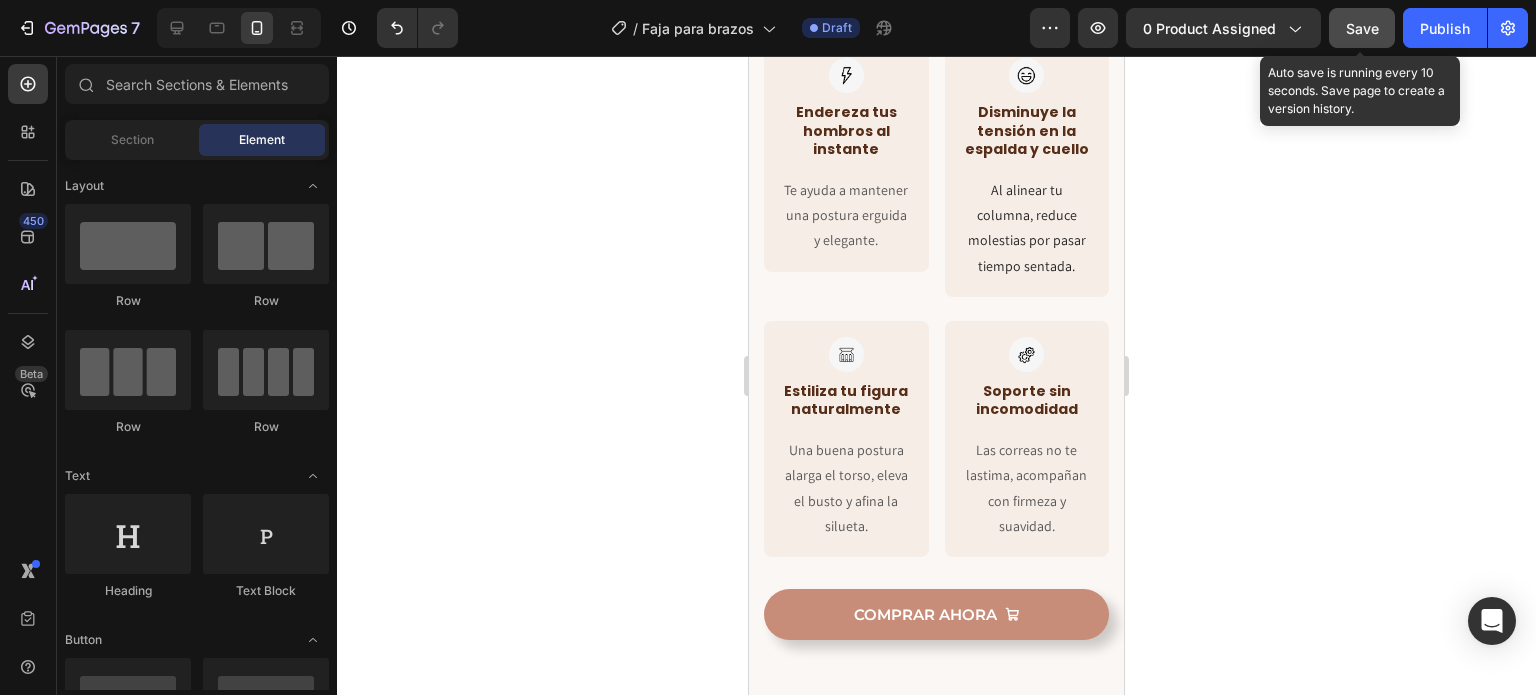 click on "Save" 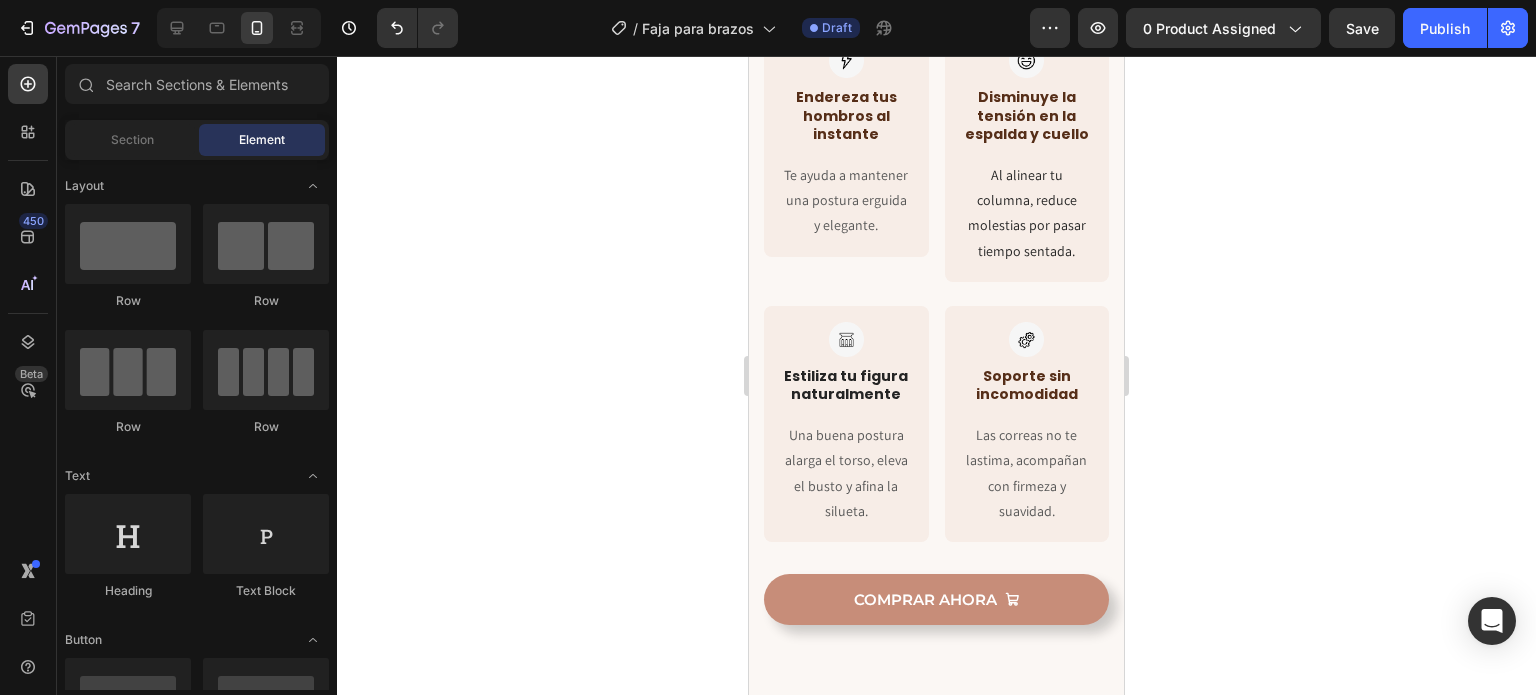 scroll, scrollTop: 5324, scrollLeft: 0, axis: vertical 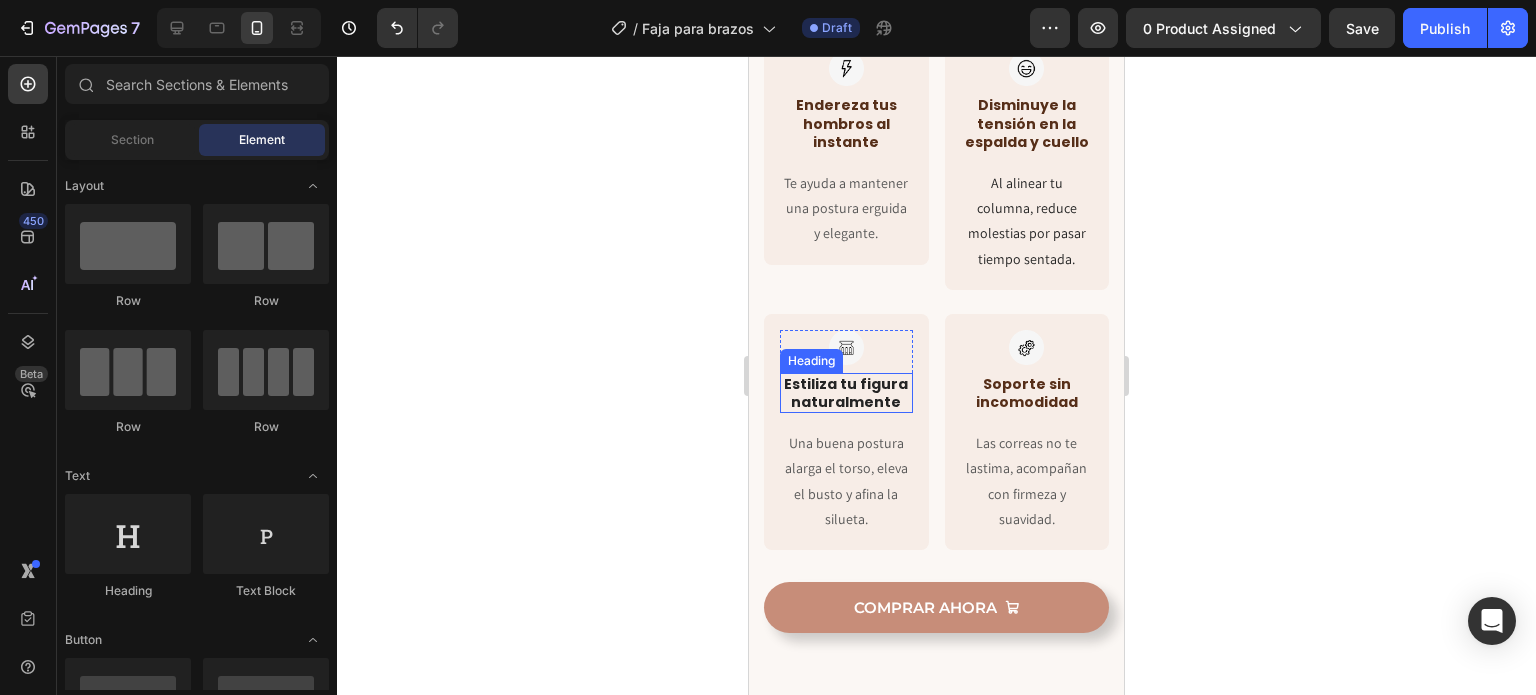 click on "Estiliza tu figura naturalmente" at bounding box center [846, 393] 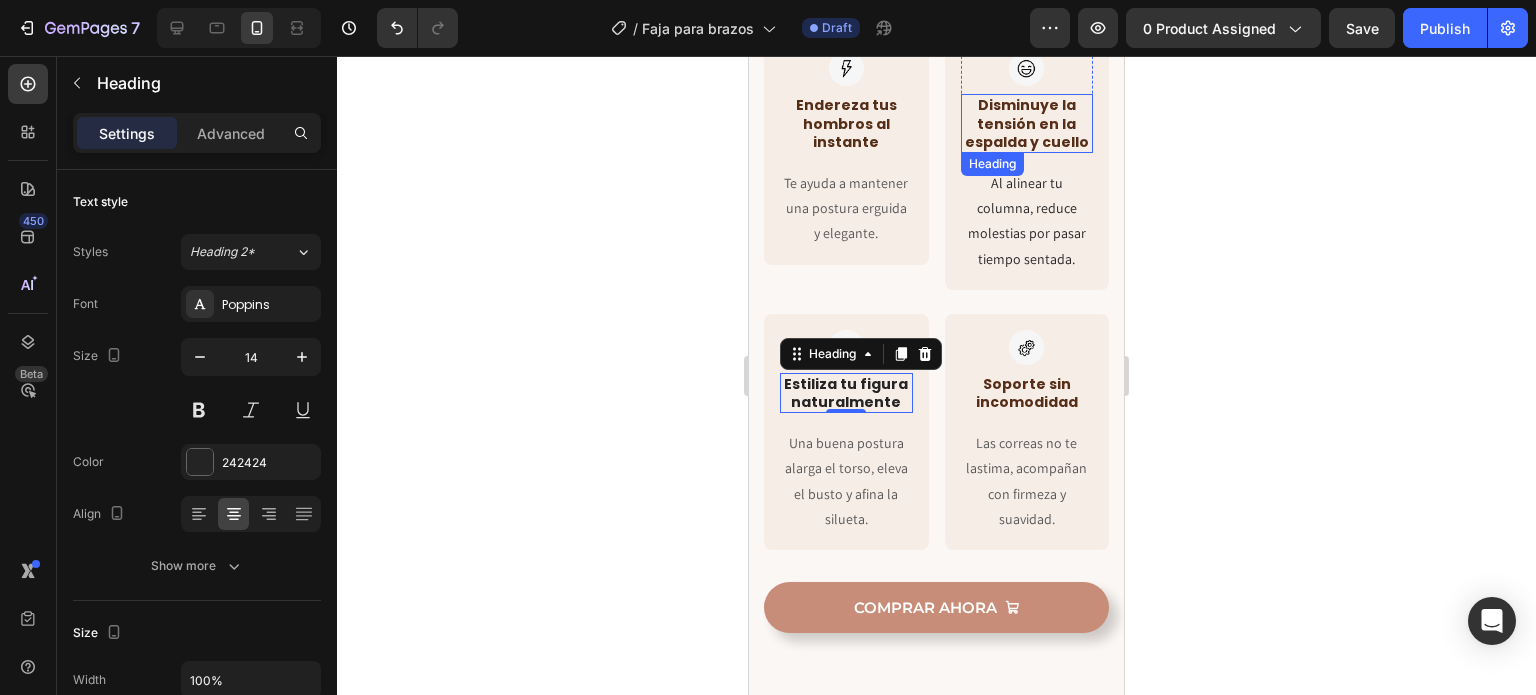 click on "Disminuye la tensión en la espalda y cuello" at bounding box center [1027, 123] 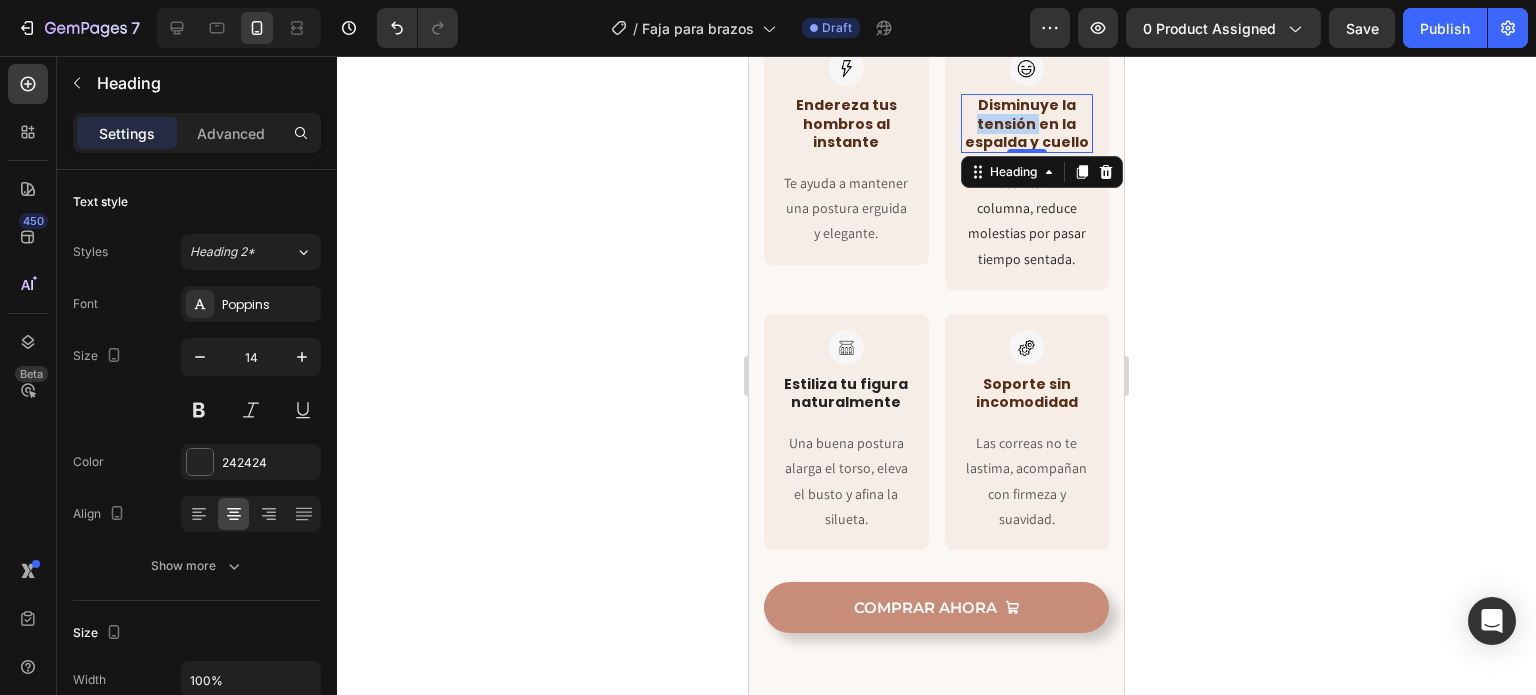 click on "Disminuye la tensión en la espalda y cuello" at bounding box center [1027, 123] 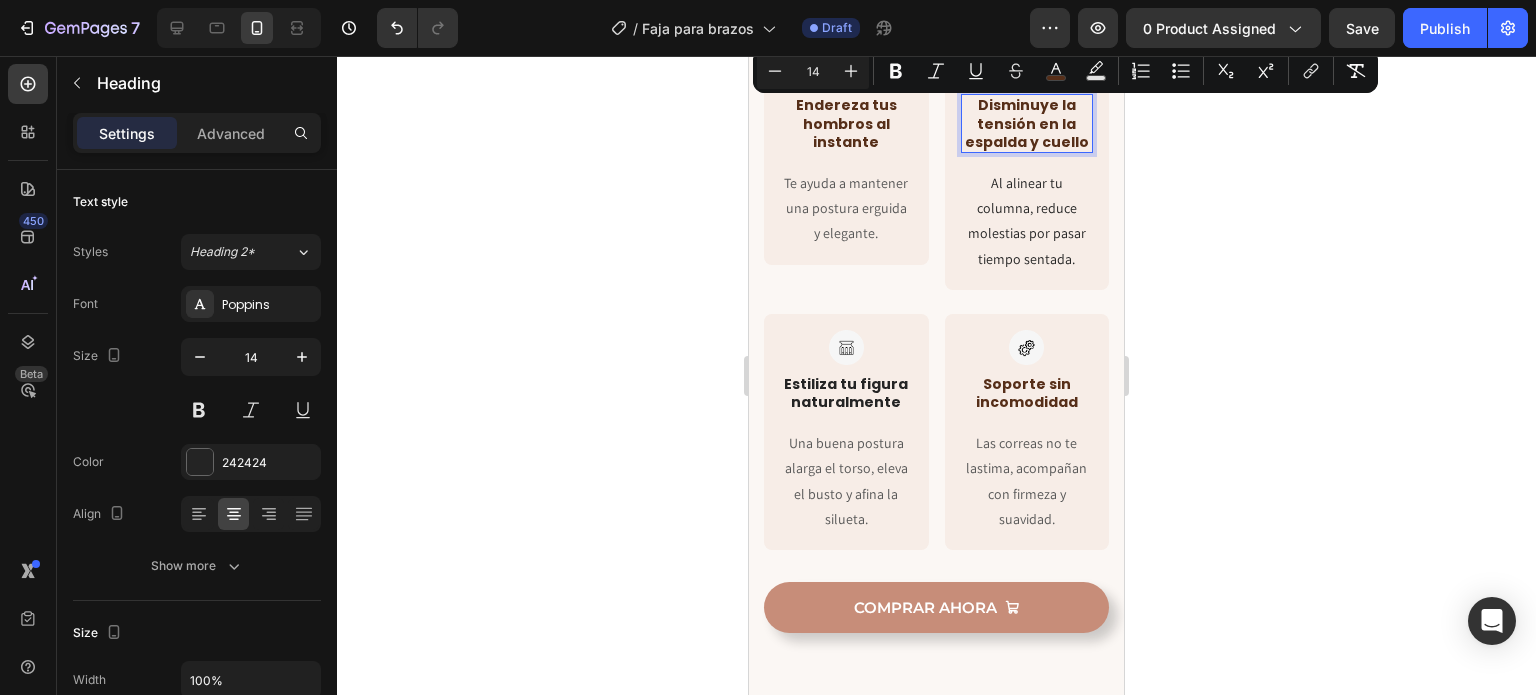 click on "Disminuye la tensión en la espalda y cuello" at bounding box center [1027, 123] 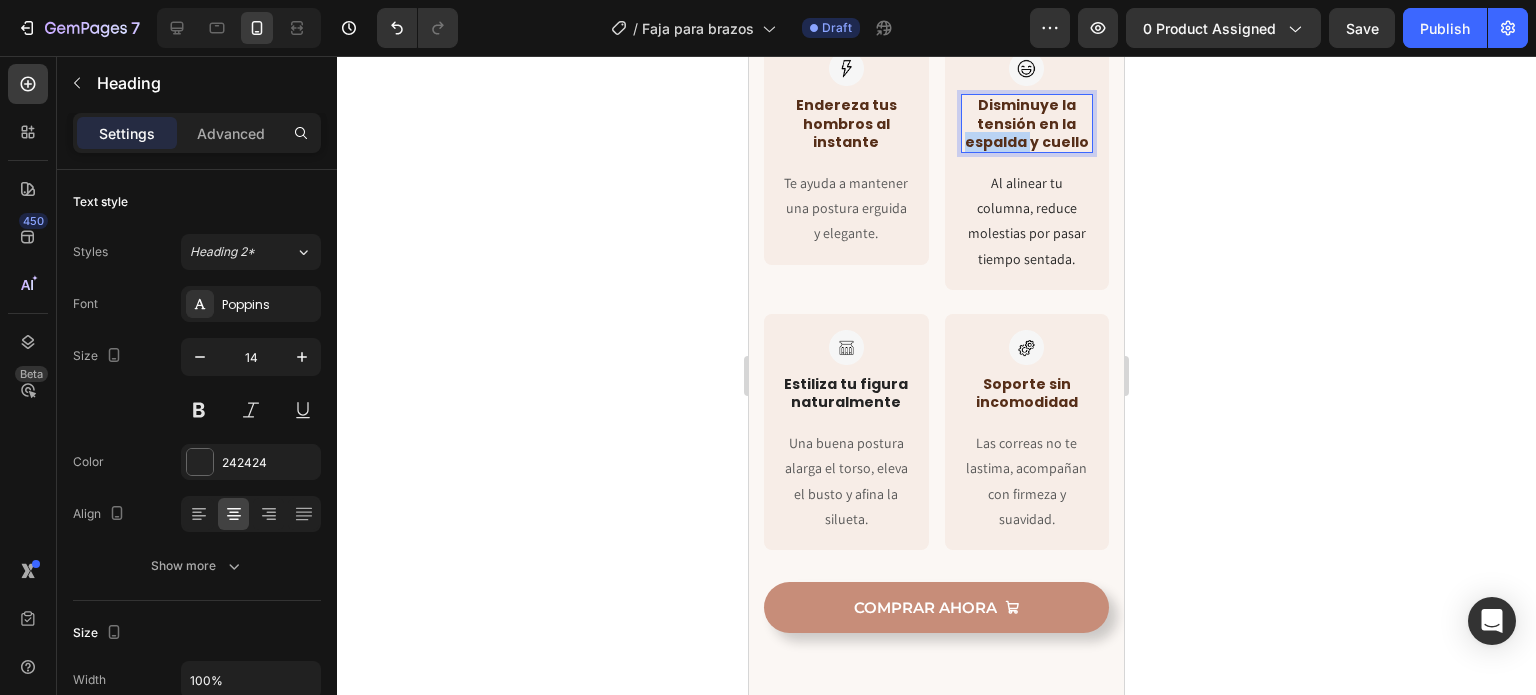 click on "Disminuye la tensión en la espalda y cuello" at bounding box center (1027, 123) 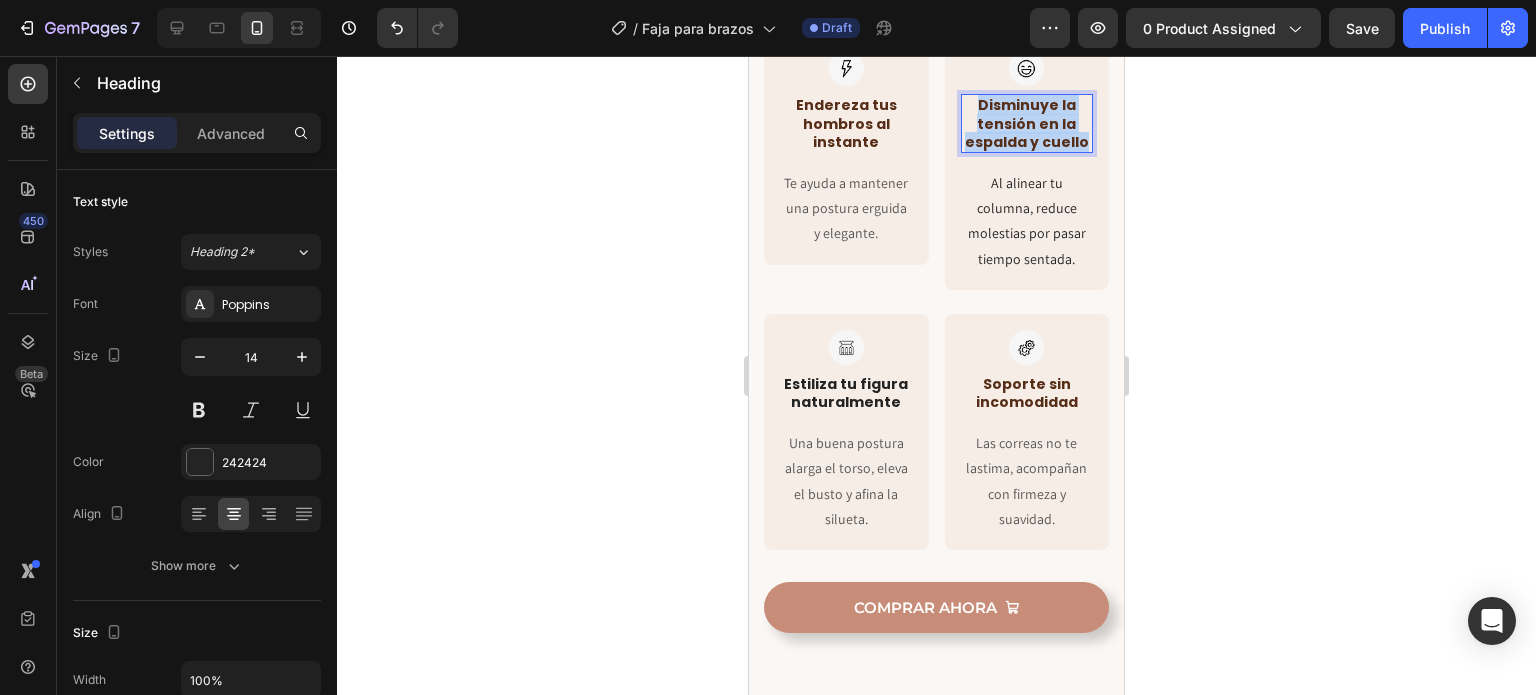 click on "Disminuye la tensión en la espalda y cuello" at bounding box center [1027, 123] 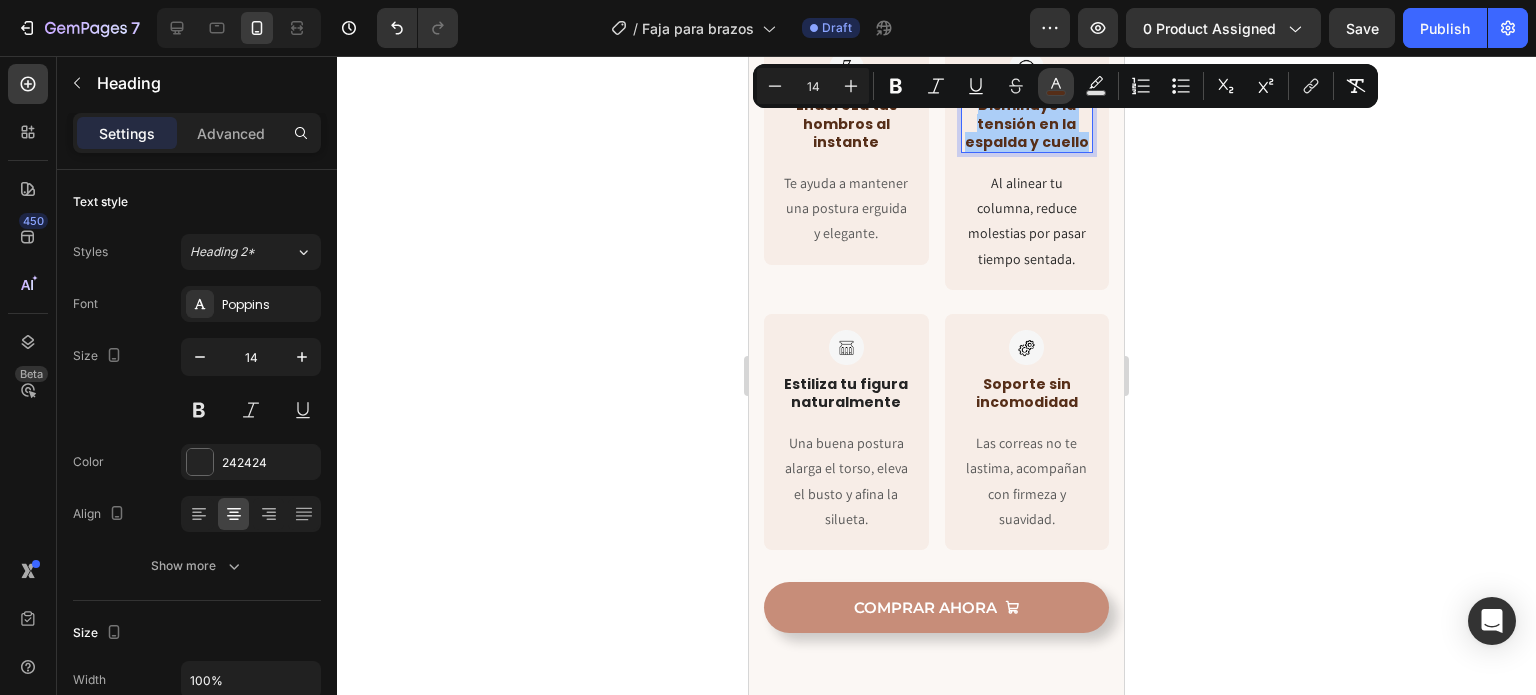 click on "color" at bounding box center [1056, 86] 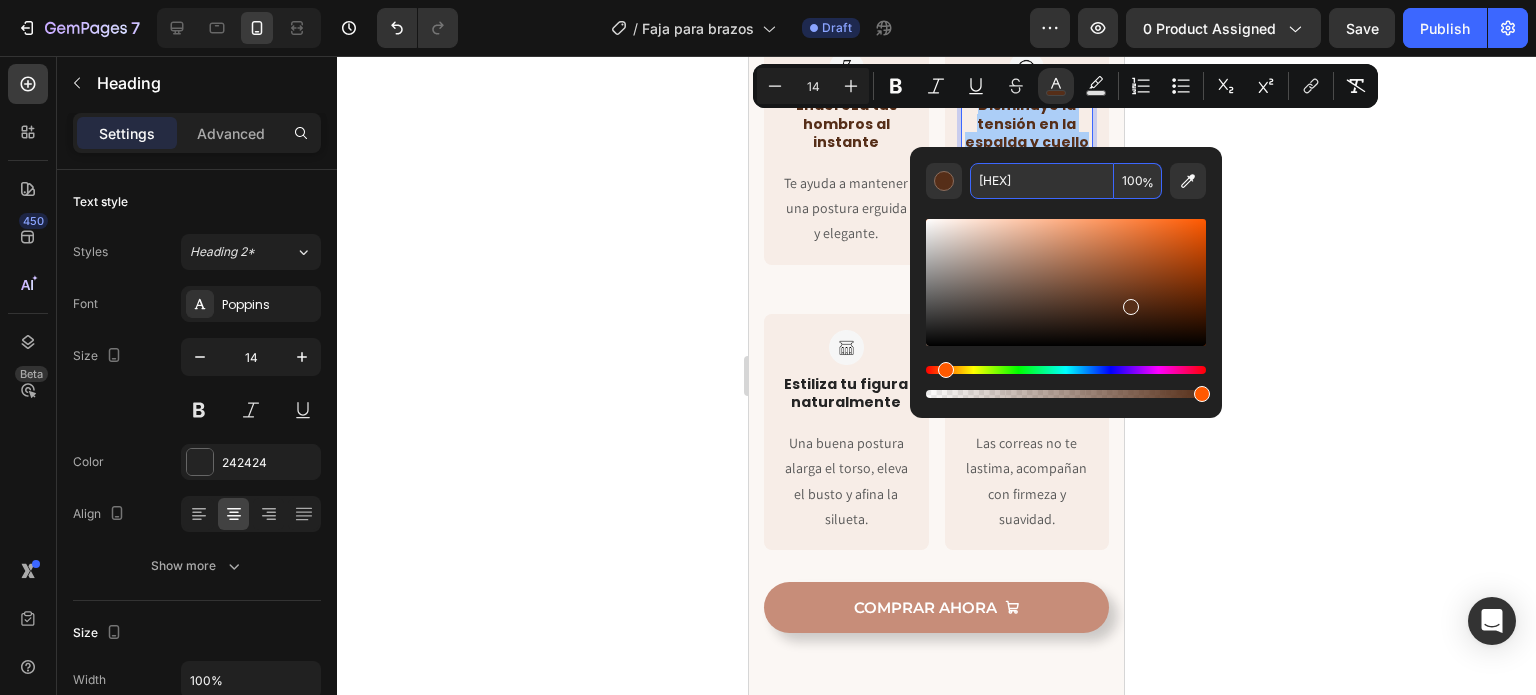 click on "562E18" at bounding box center [1042, 181] 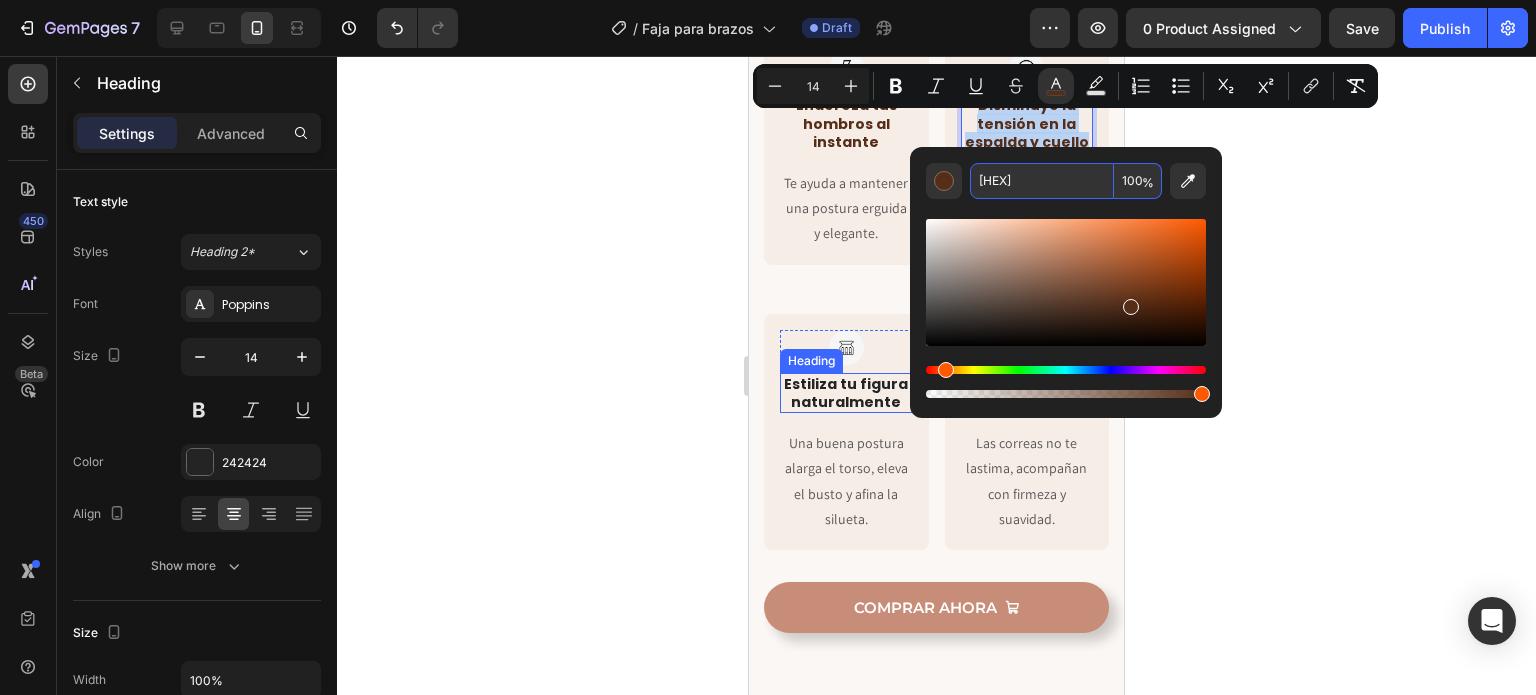 click on "Estiliza tu figura naturalmente" at bounding box center [846, 393] 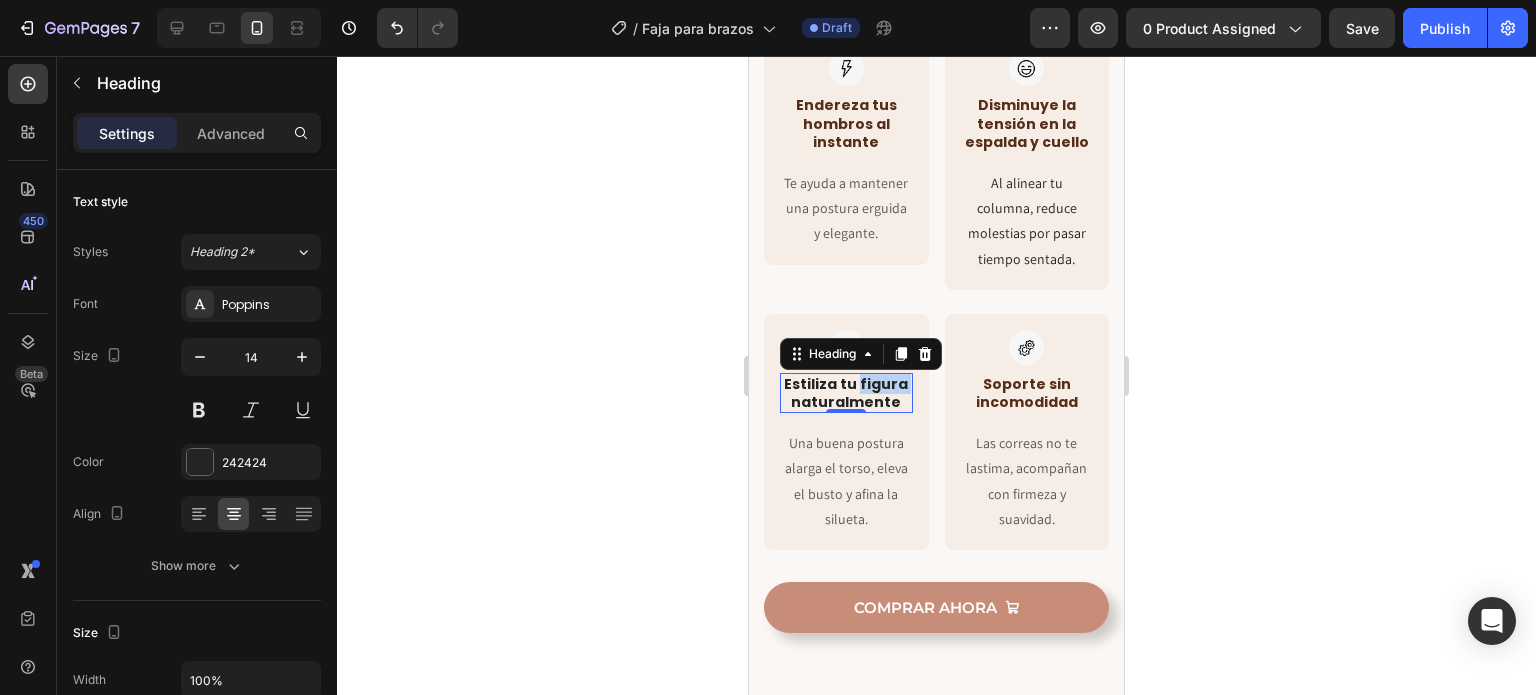 click on "Estiliza tu figura naturalmente" at bounding box center (846, 393) 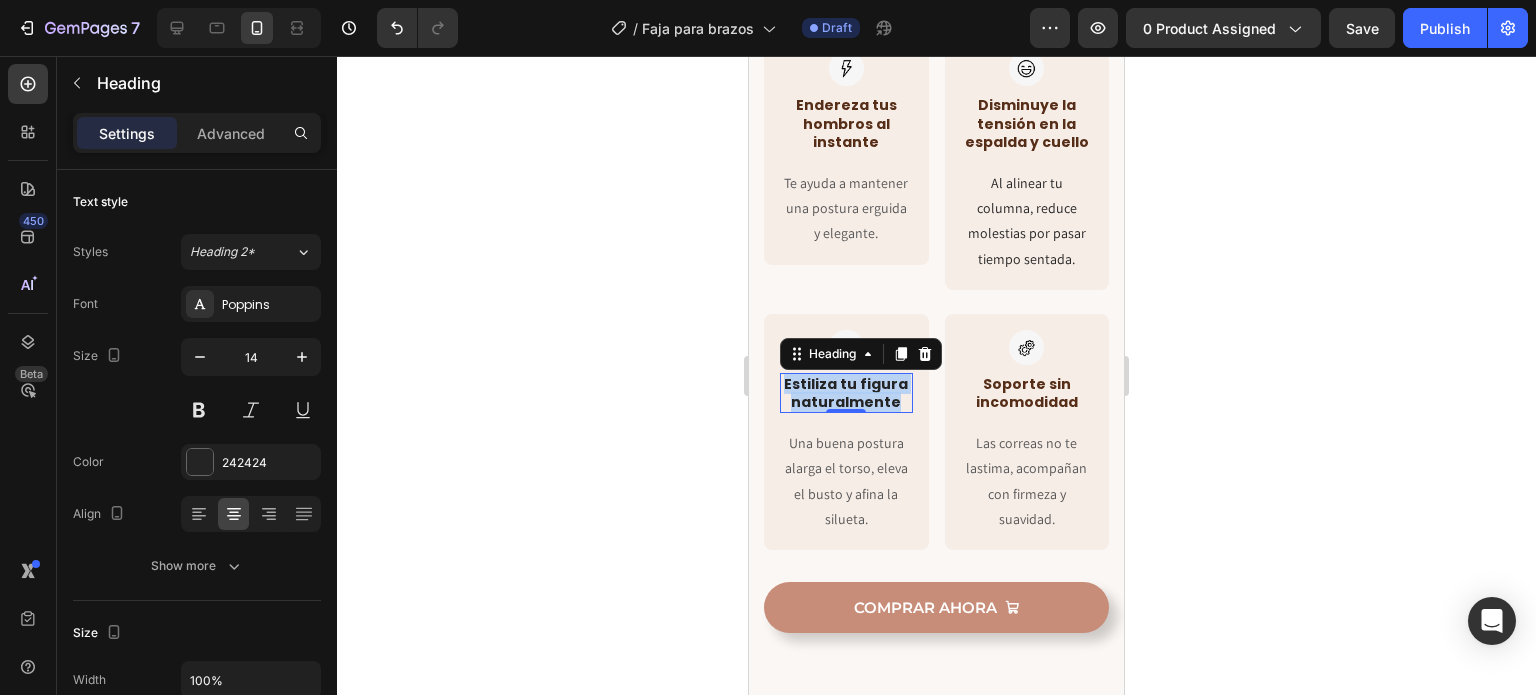 click on "Estiliza tu figura naturalmente" at bounding box center [846, 393] 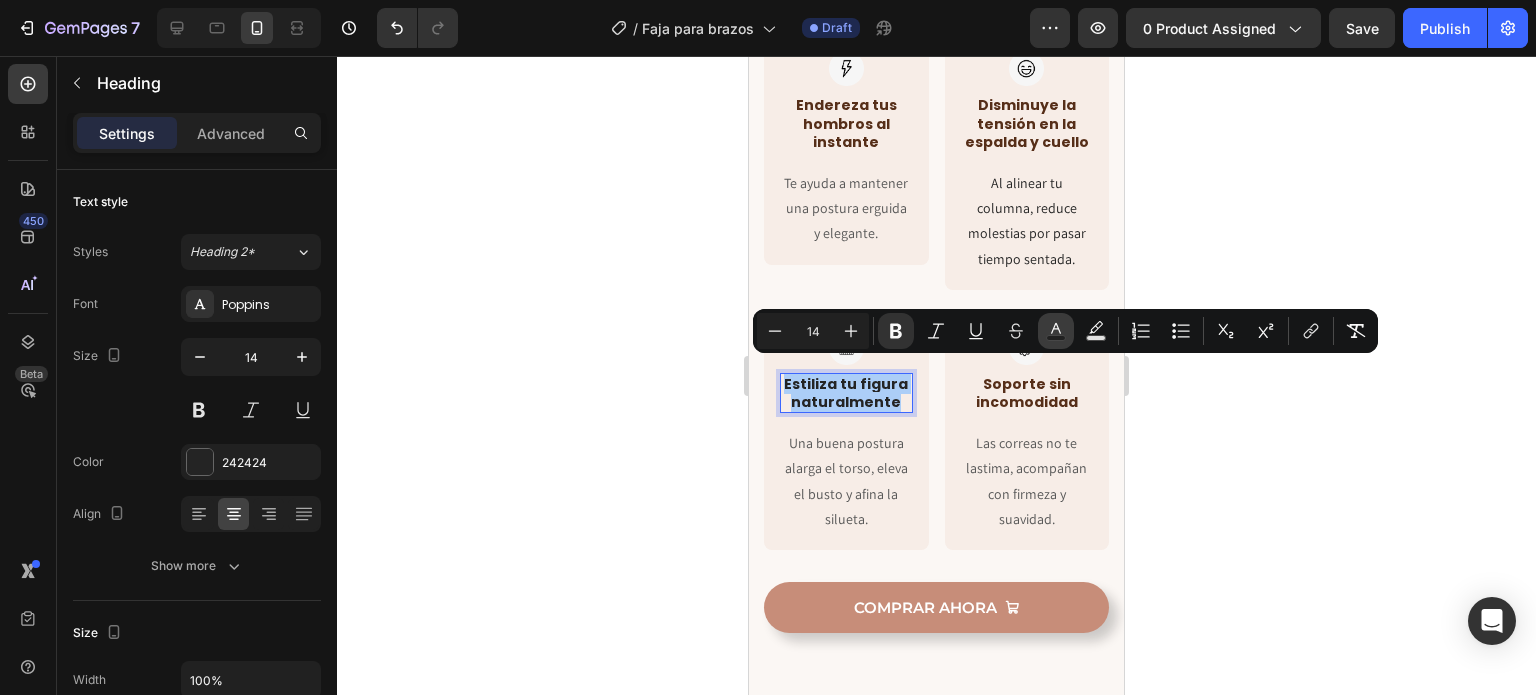 click 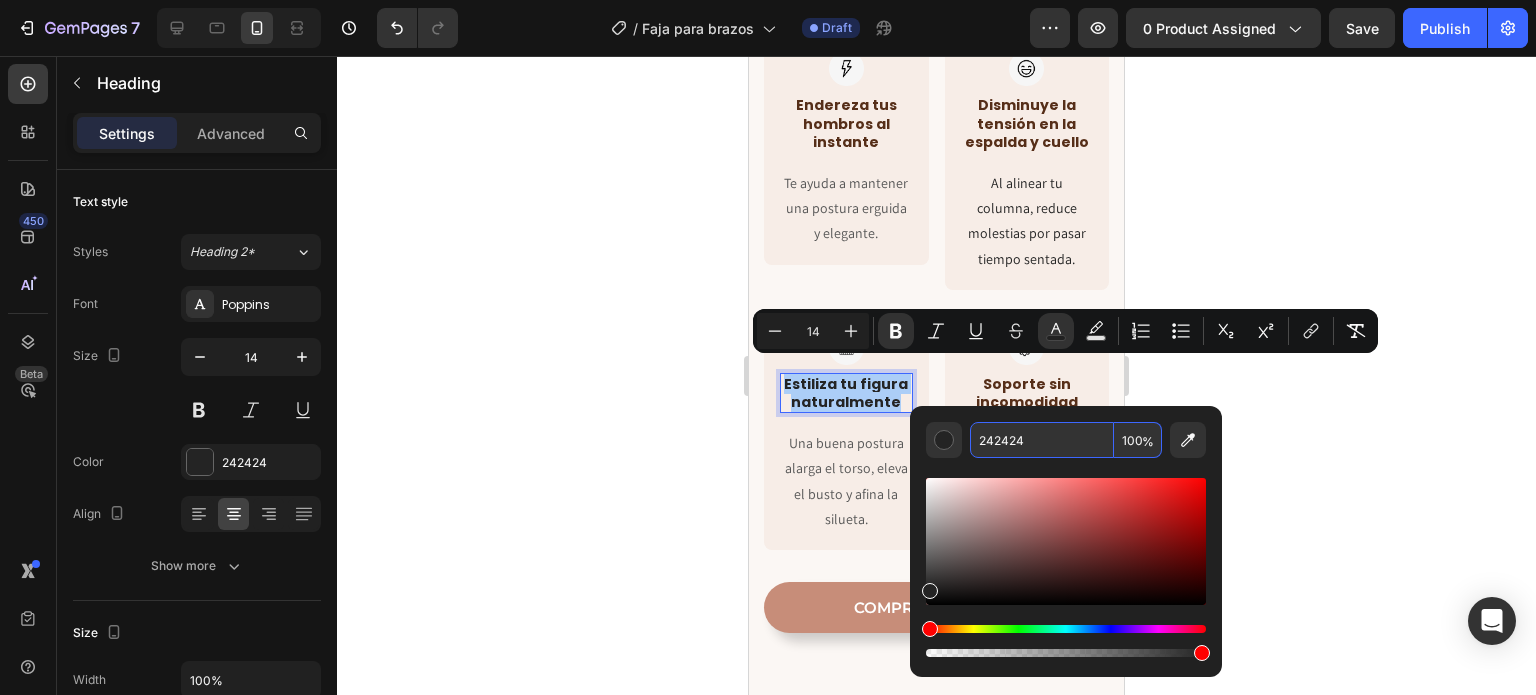 click on "242424" at bounding box center (1042, 440) 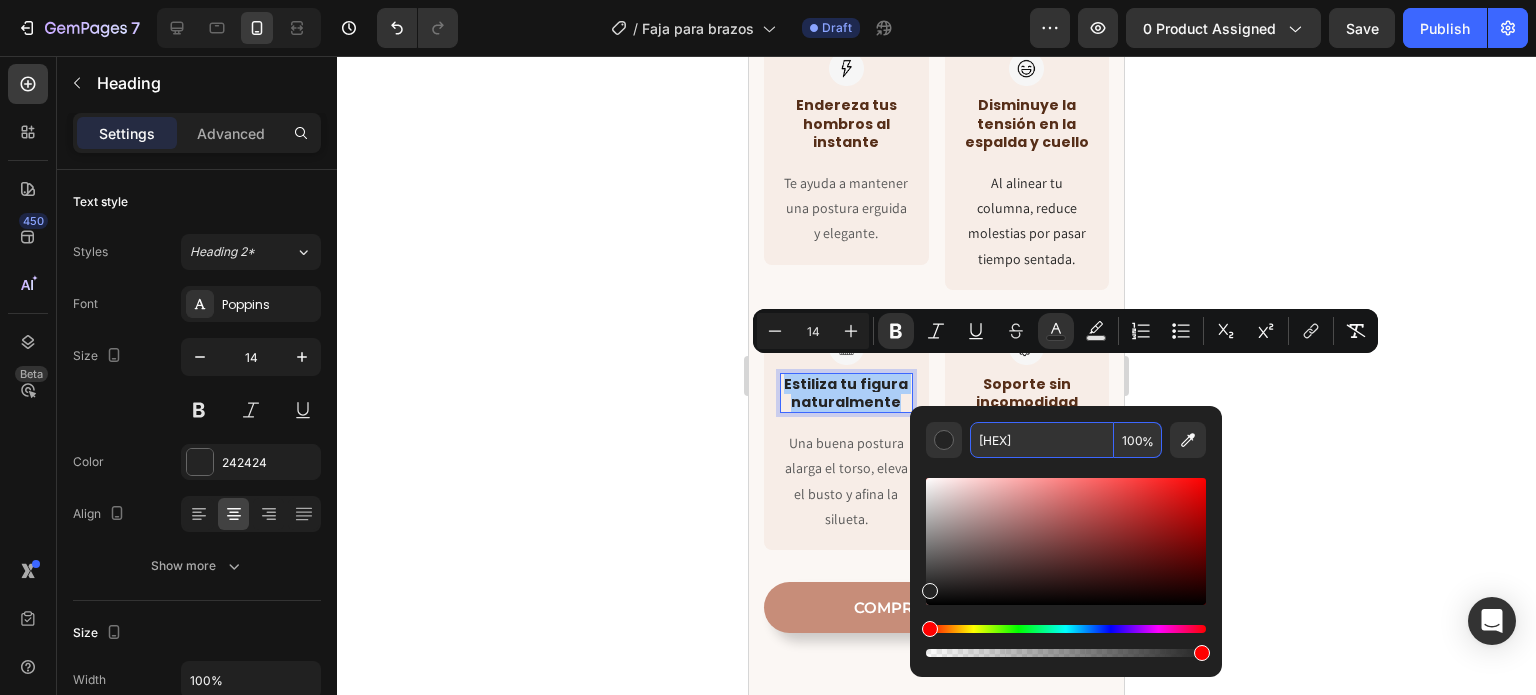 type on "562E18" 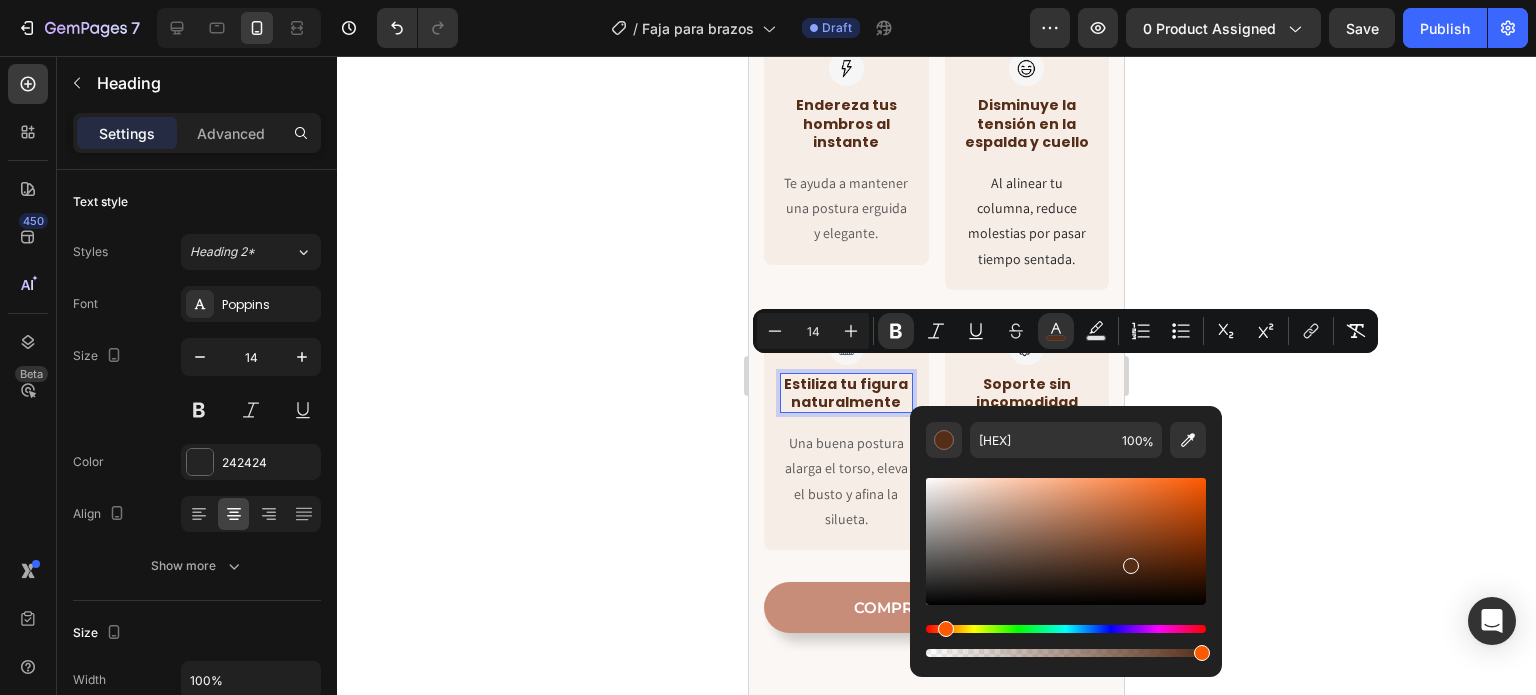 click 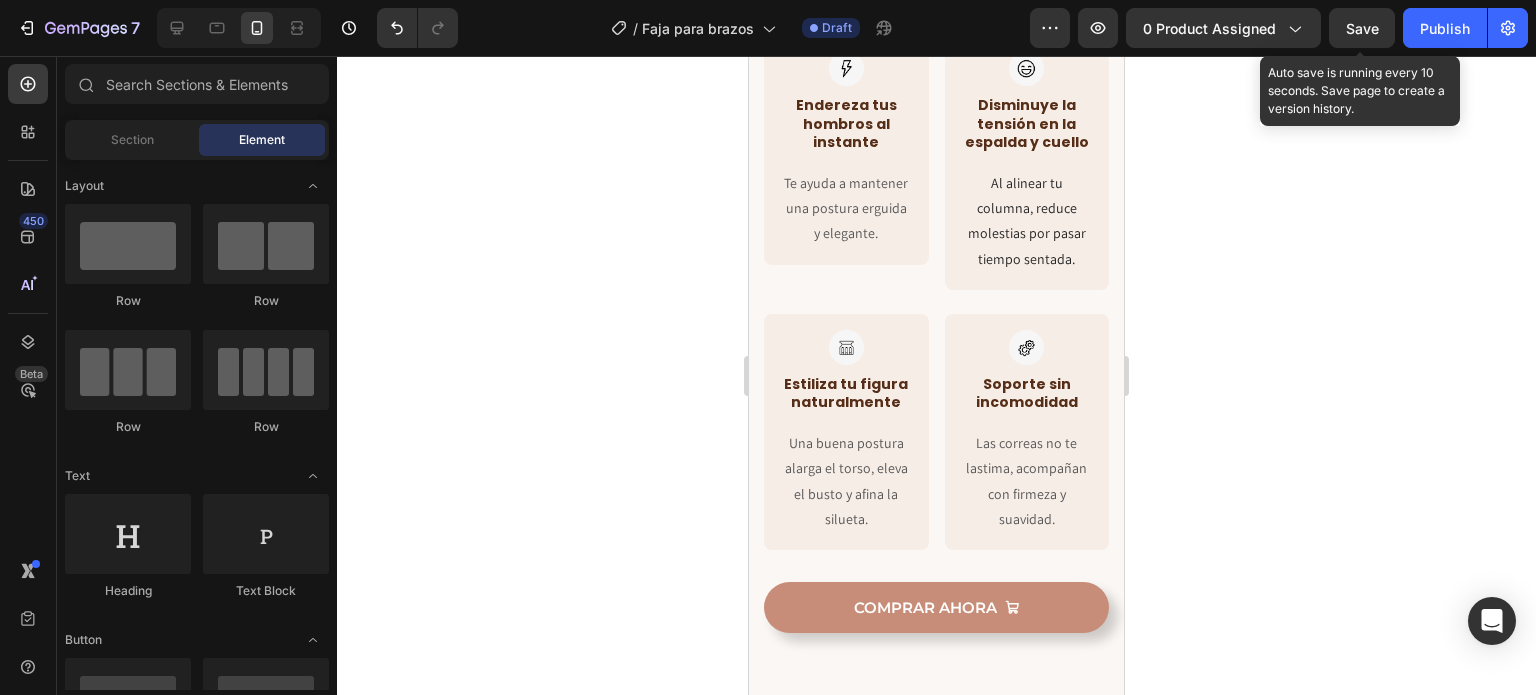 click on "Save" at bounding box center [1362, 28] 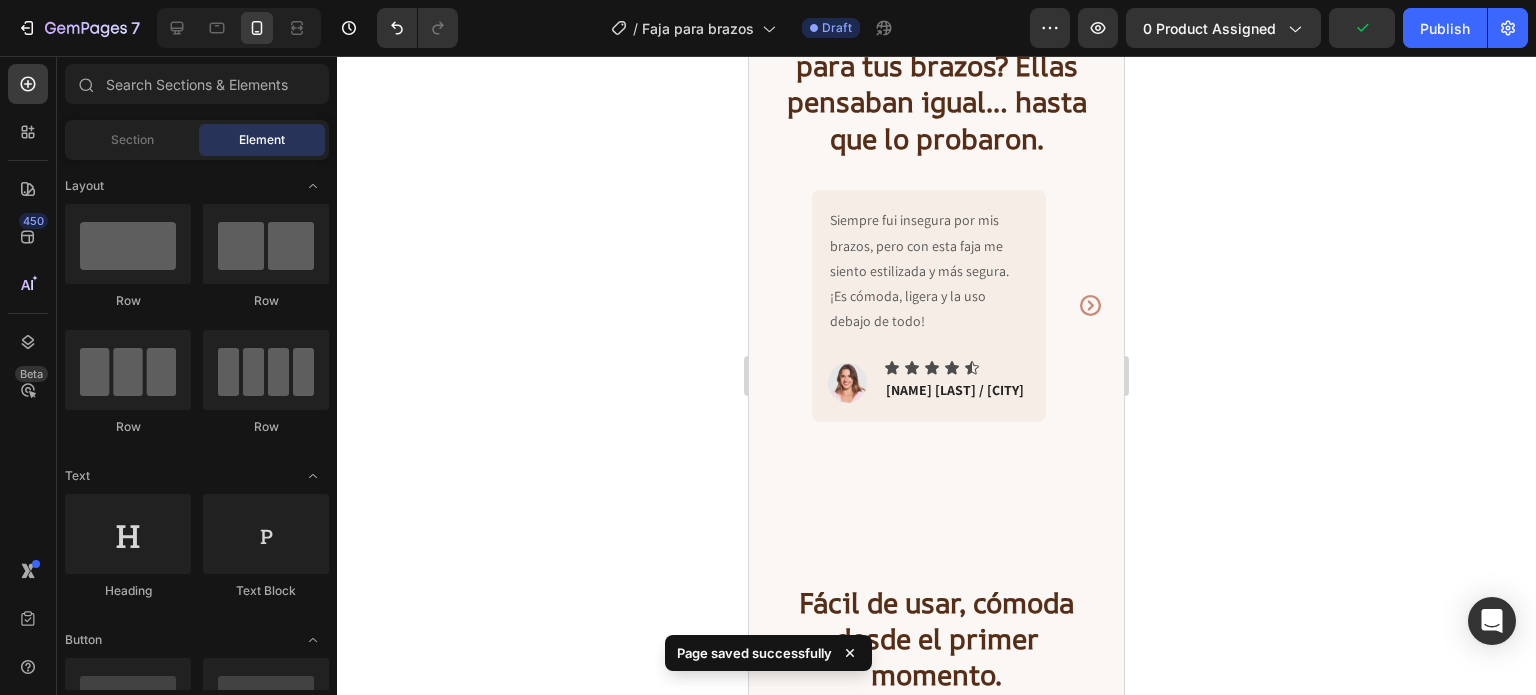 scroll, scrollTop: 6136, scrollLeft: 0, axis: vertical 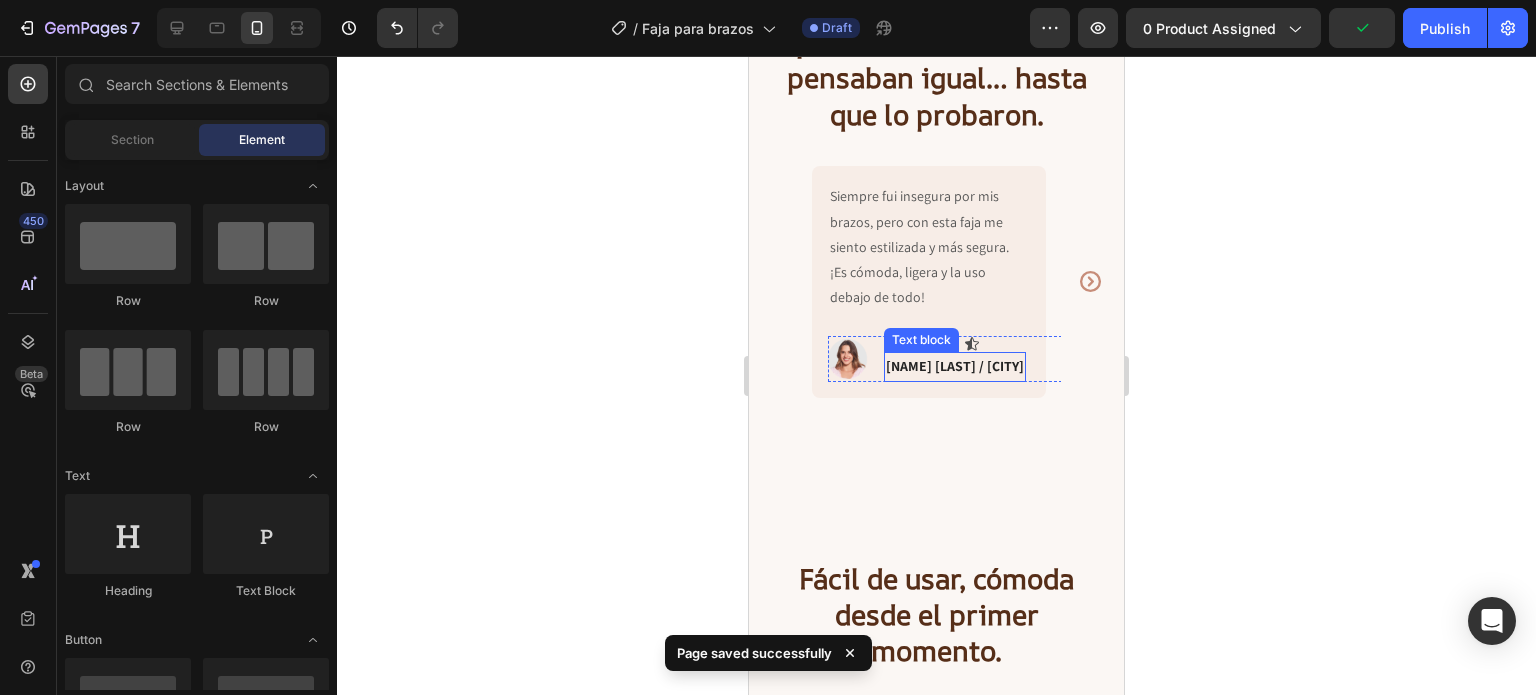 click on "[FIRST] [LAST] / [CITY]" at bounding box center (955, 366) 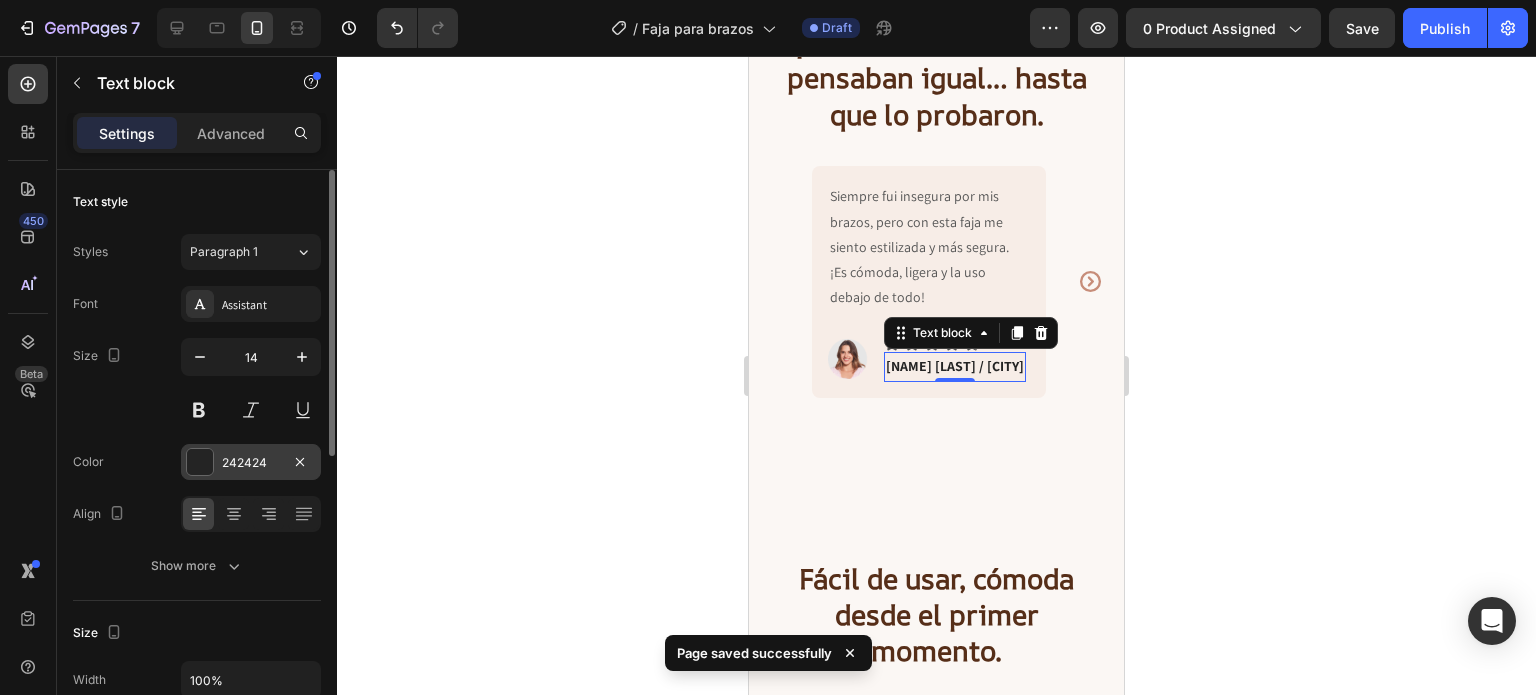 click on "242424" at bounding box center (251, 463) 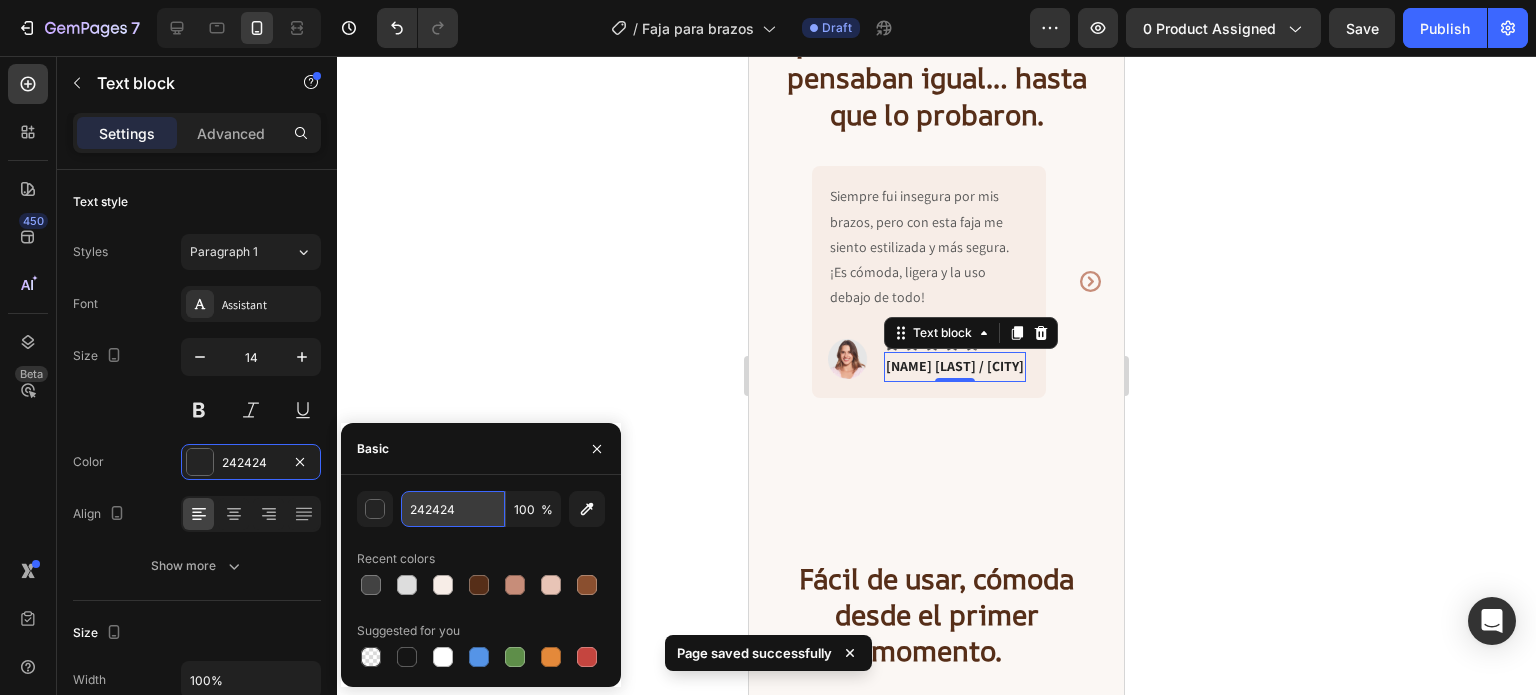 click on "242424" at bounding box center [453, 509] 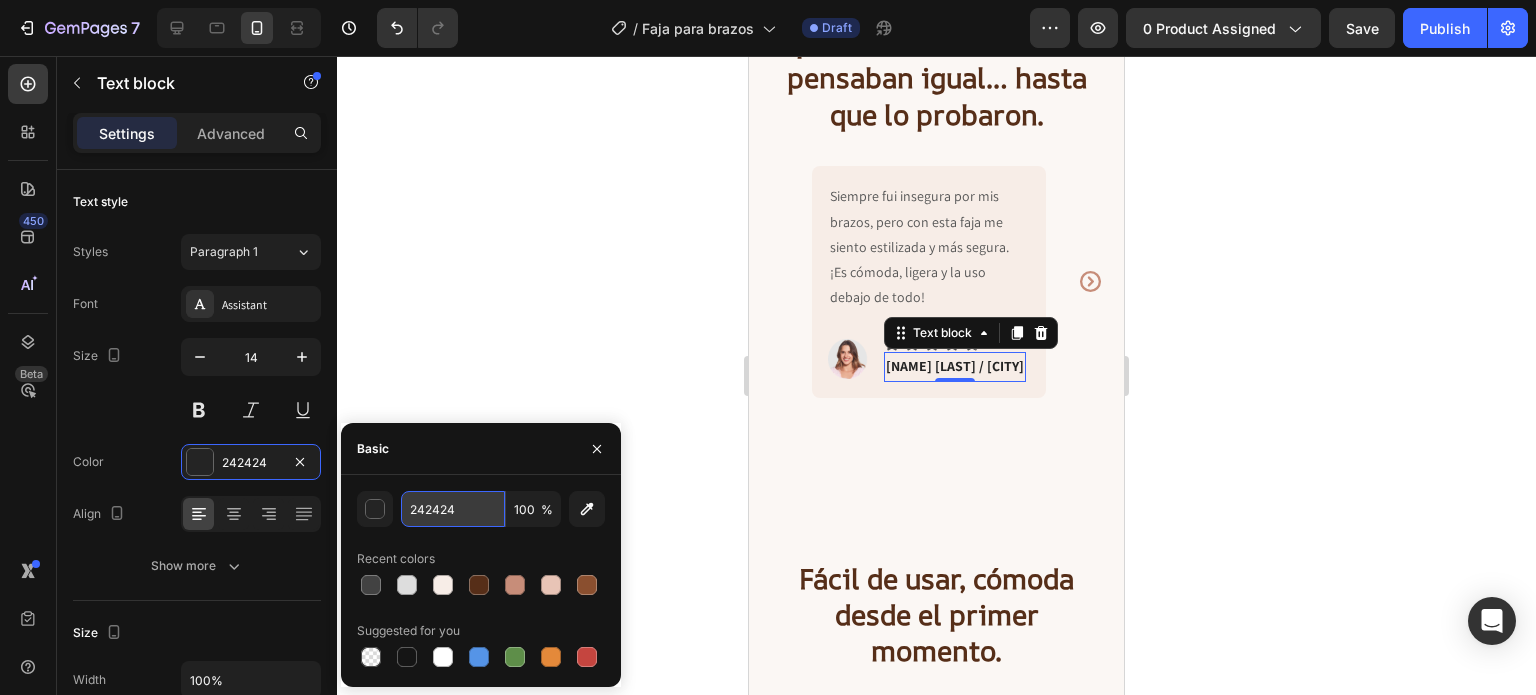 paste on "562E18" 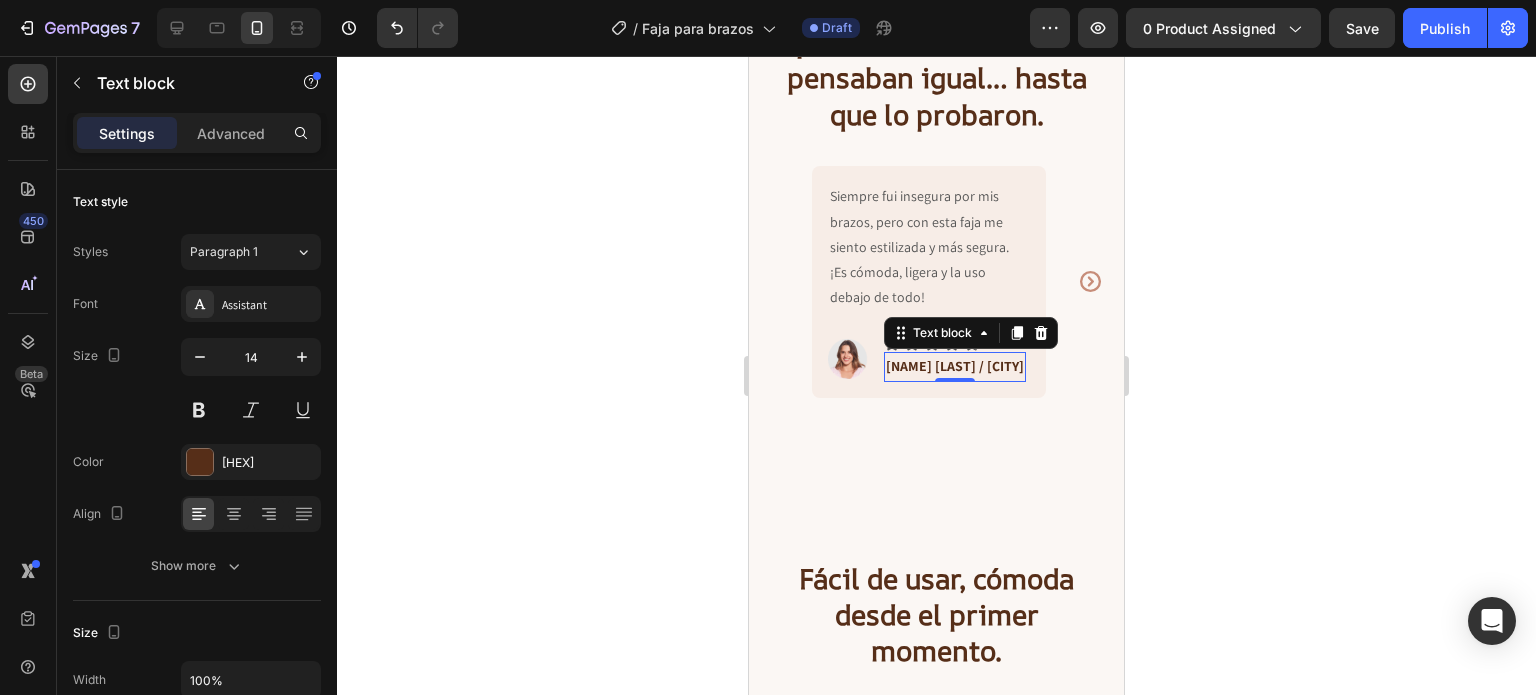 click 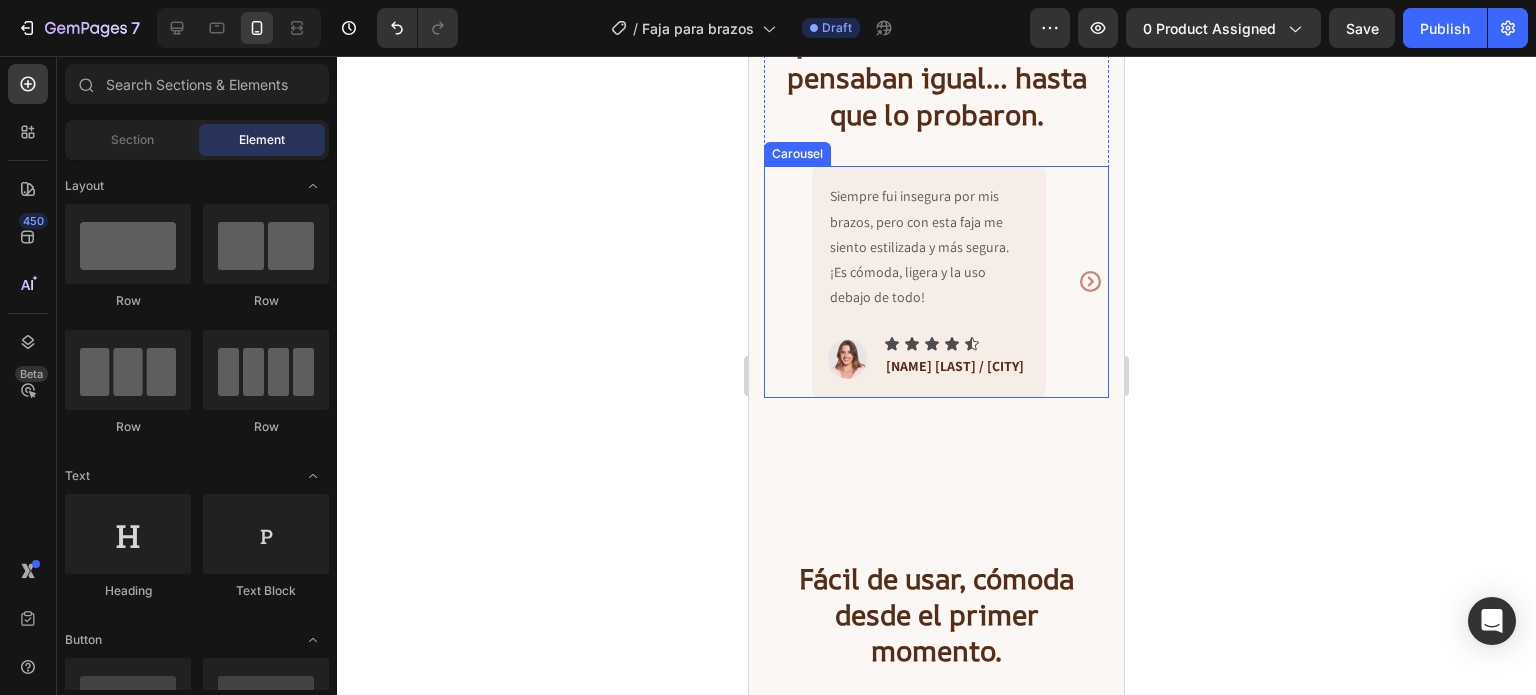 click 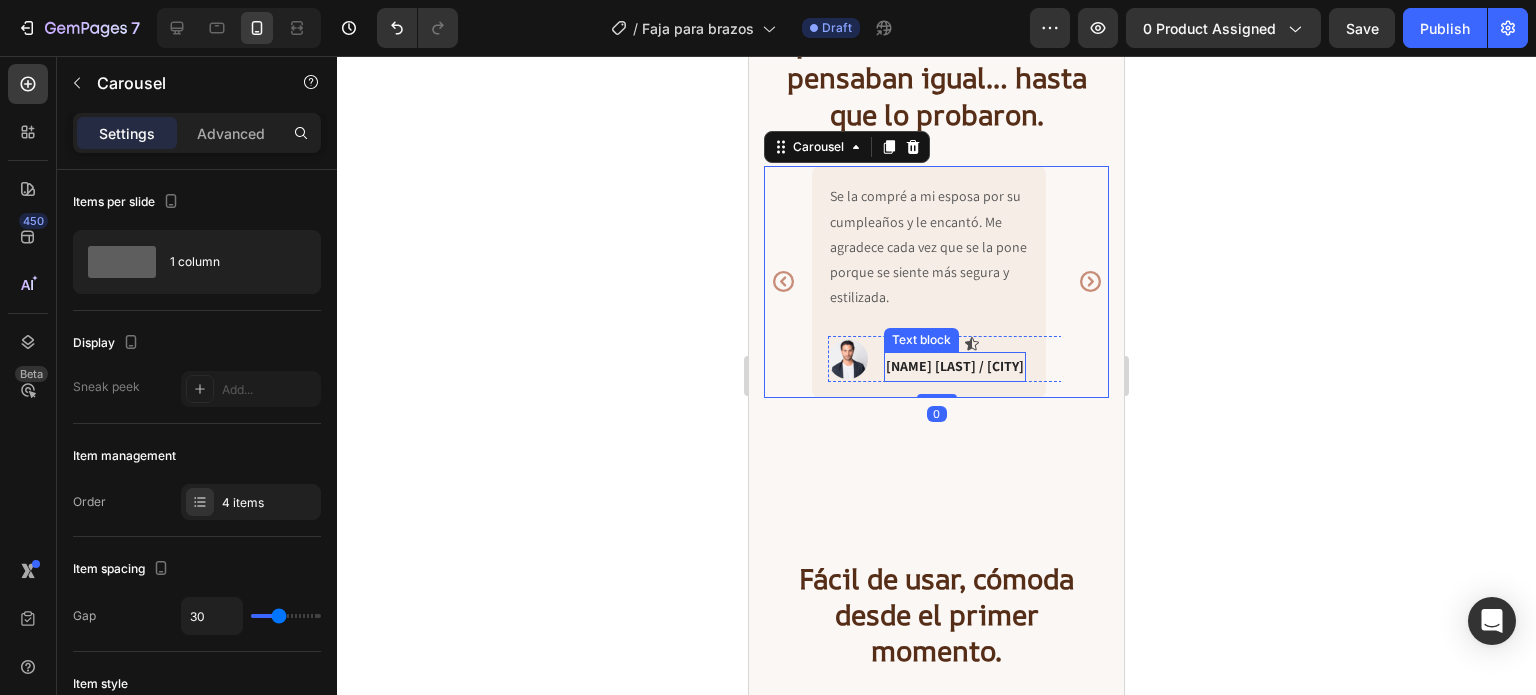 click on "[FIRST] [LAST] / [CITY]" at bounding box center [955, 366] 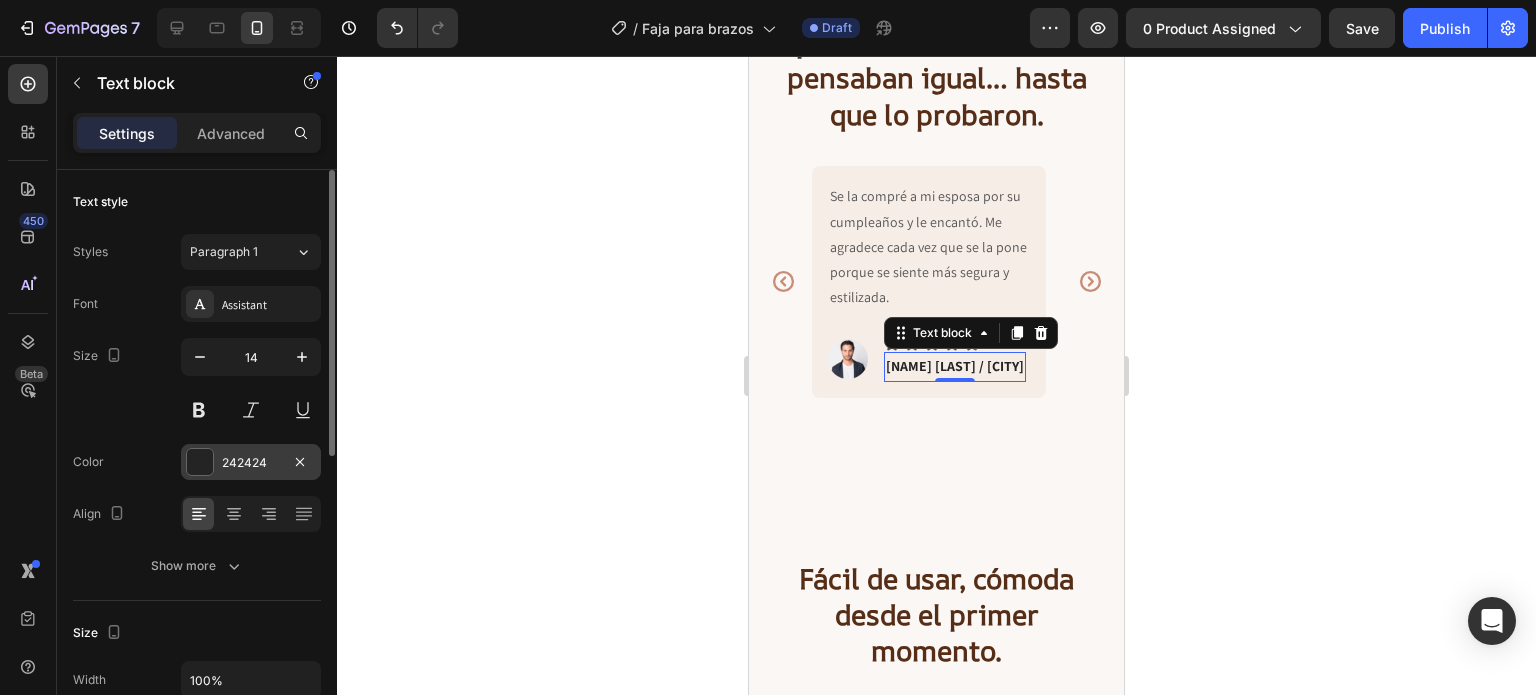 click on "242424" at bounding box center [251, 463] 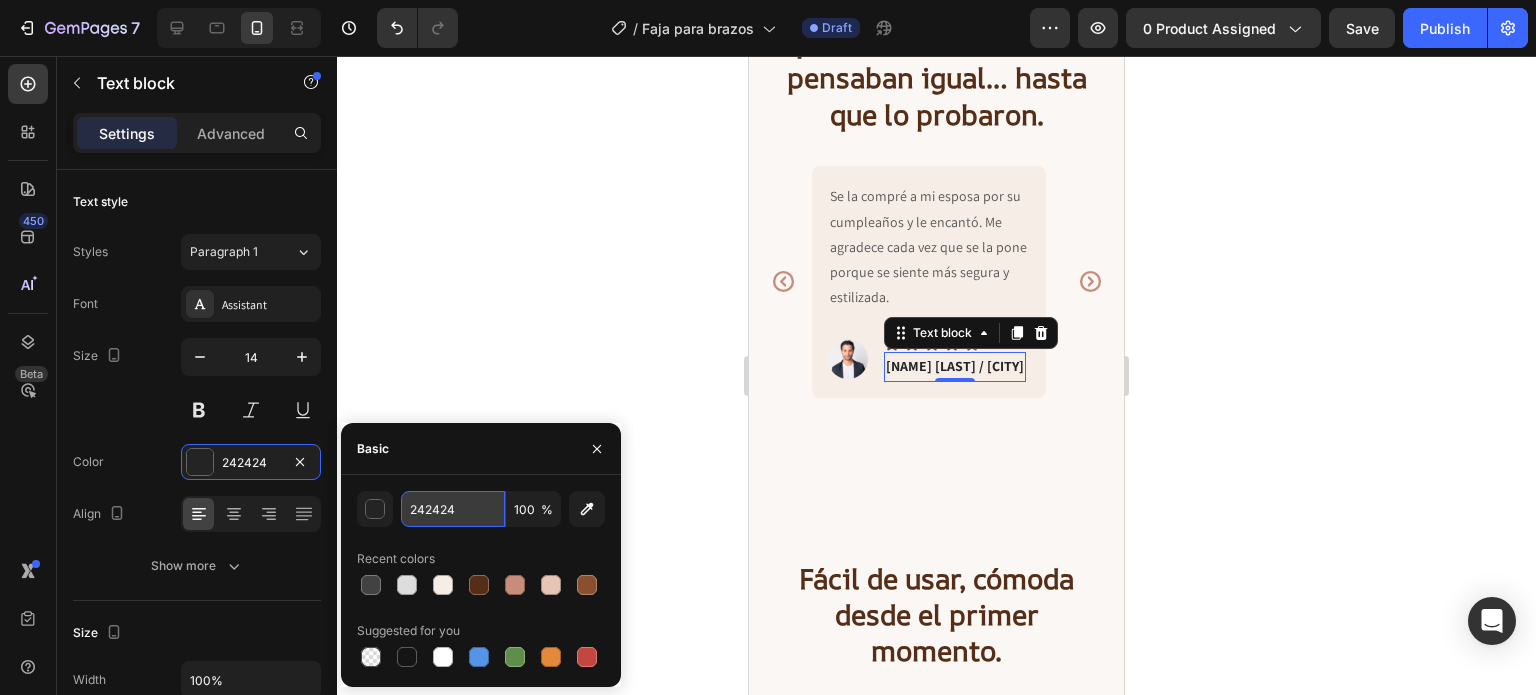 click on "242424" at bounding box center (453, 509) 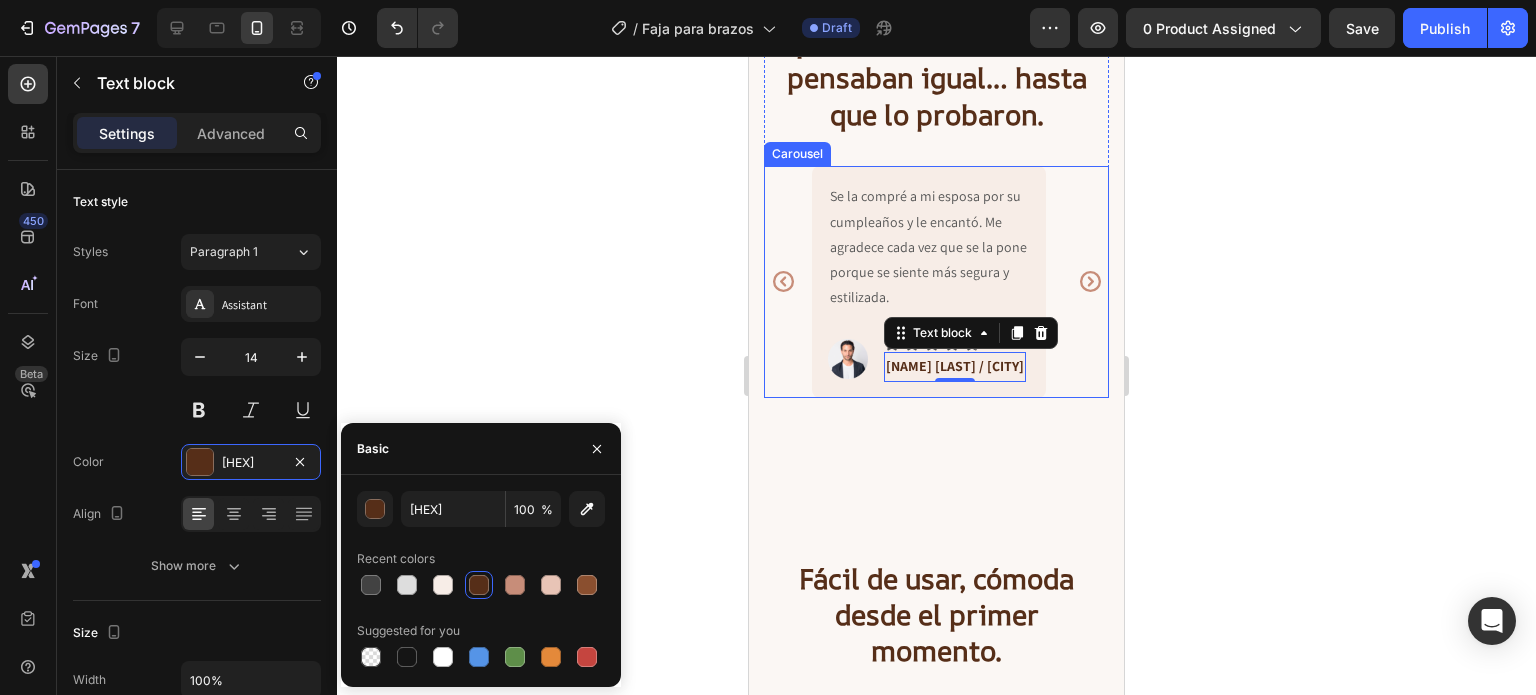 click 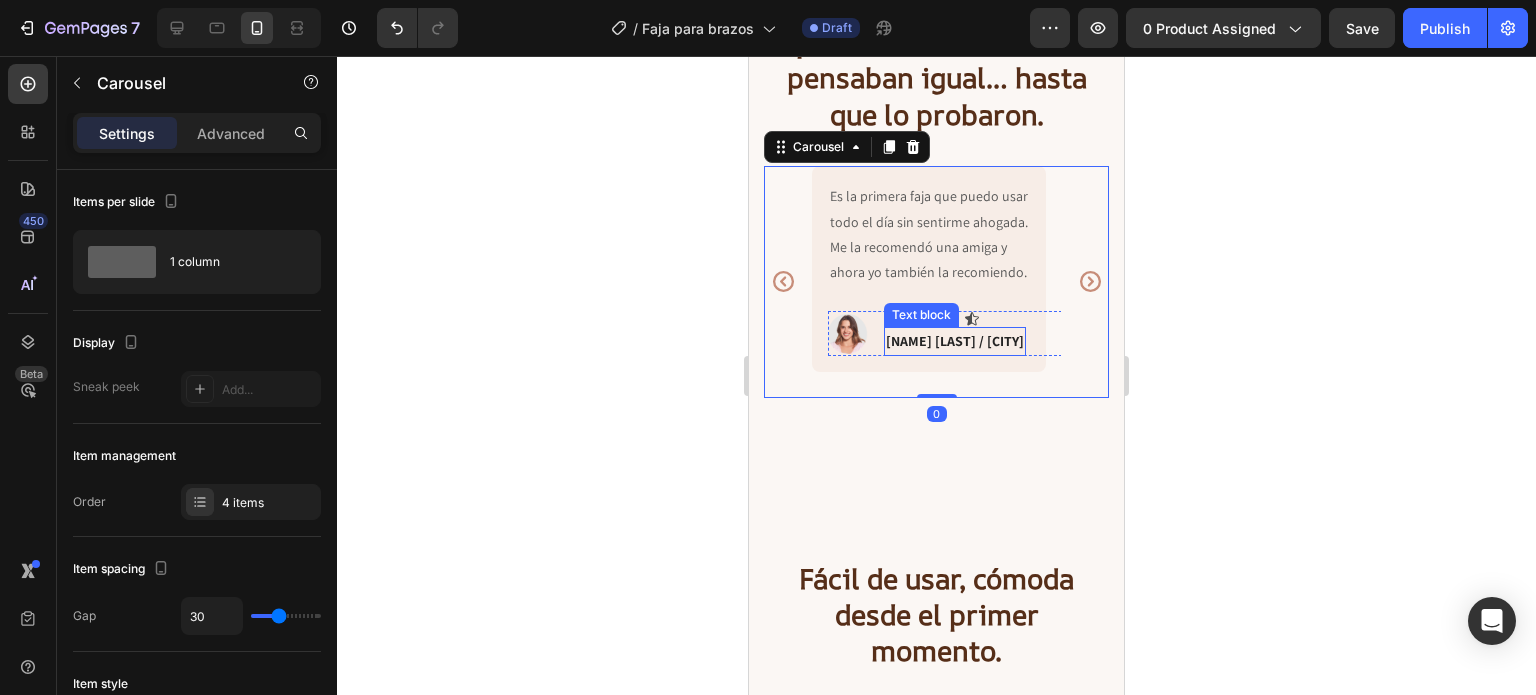 click on "[FIRST] [LAST] / [CITY])" at bounding box center [955, 341] 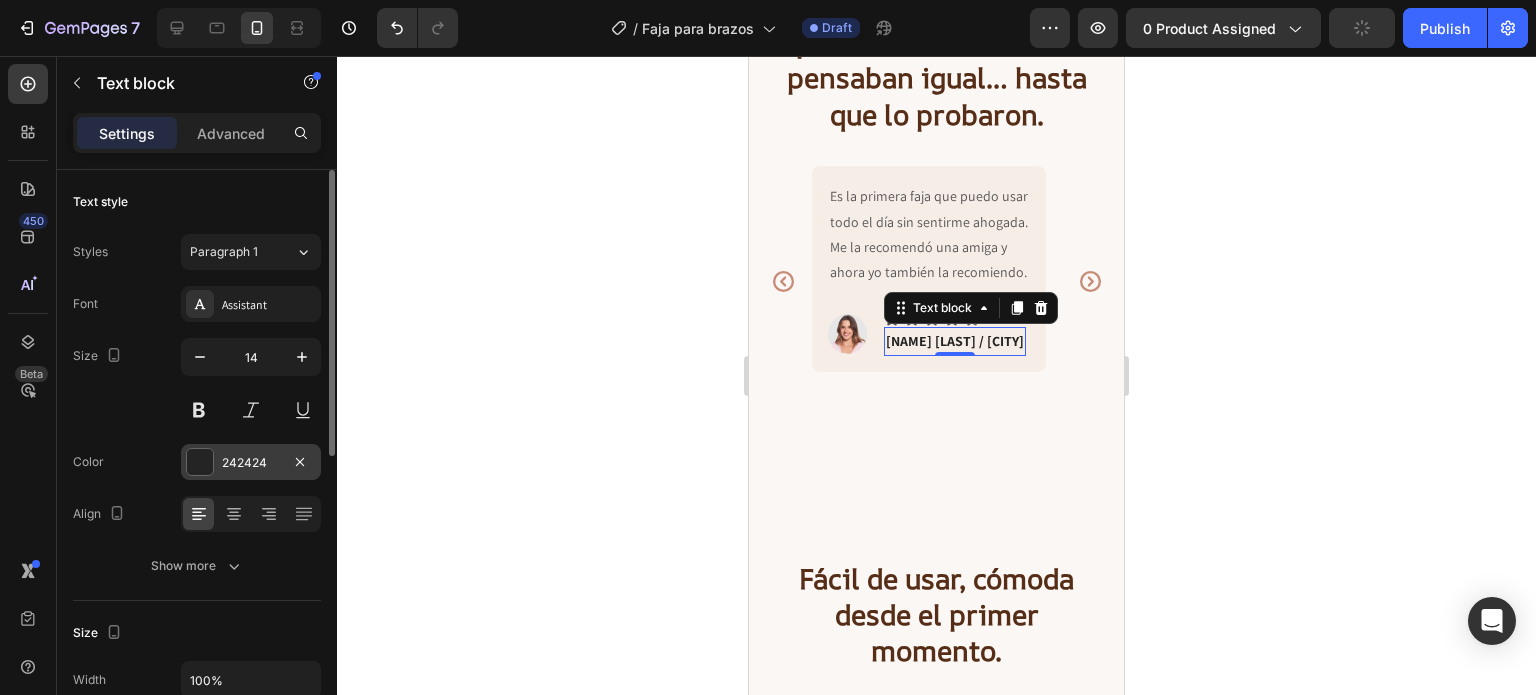 click on "242424" at bounding box center [251, 463] 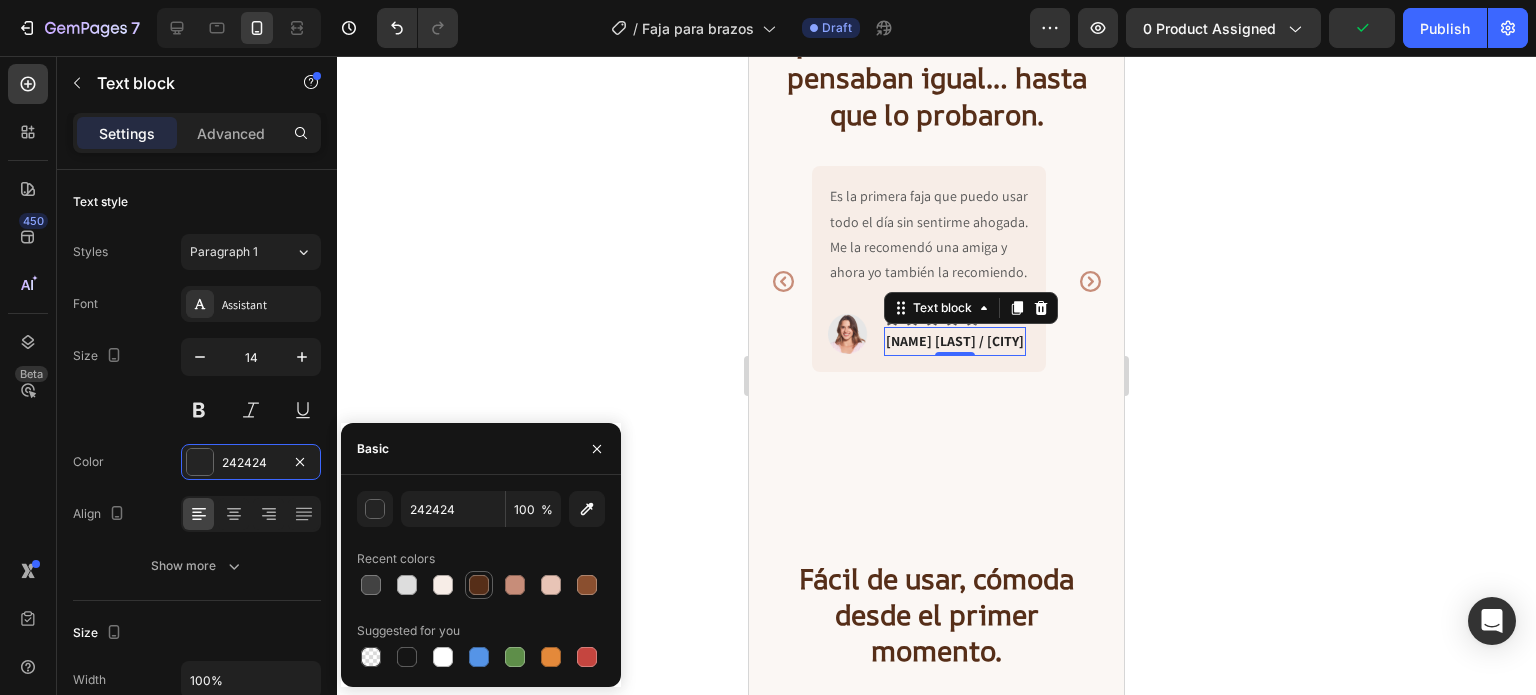 click at bounding box center [479, 585] 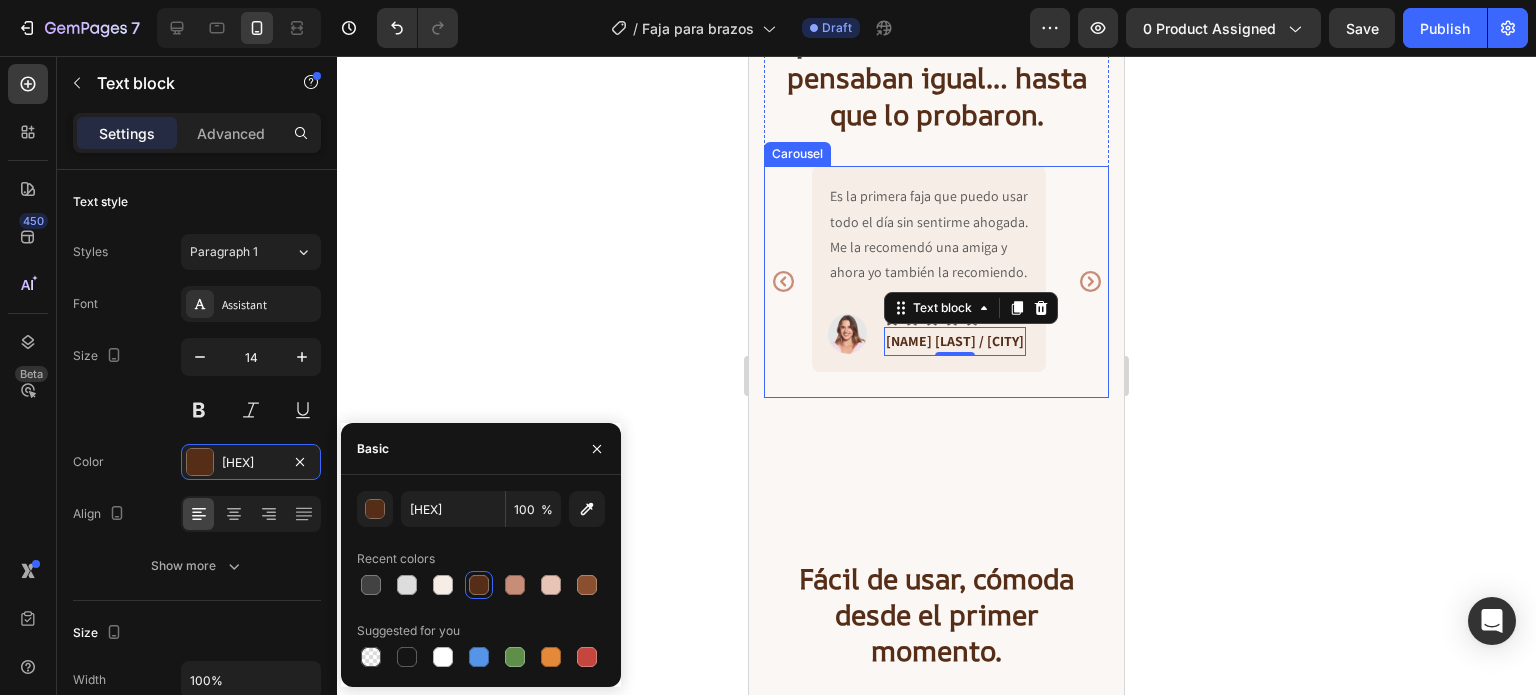 click 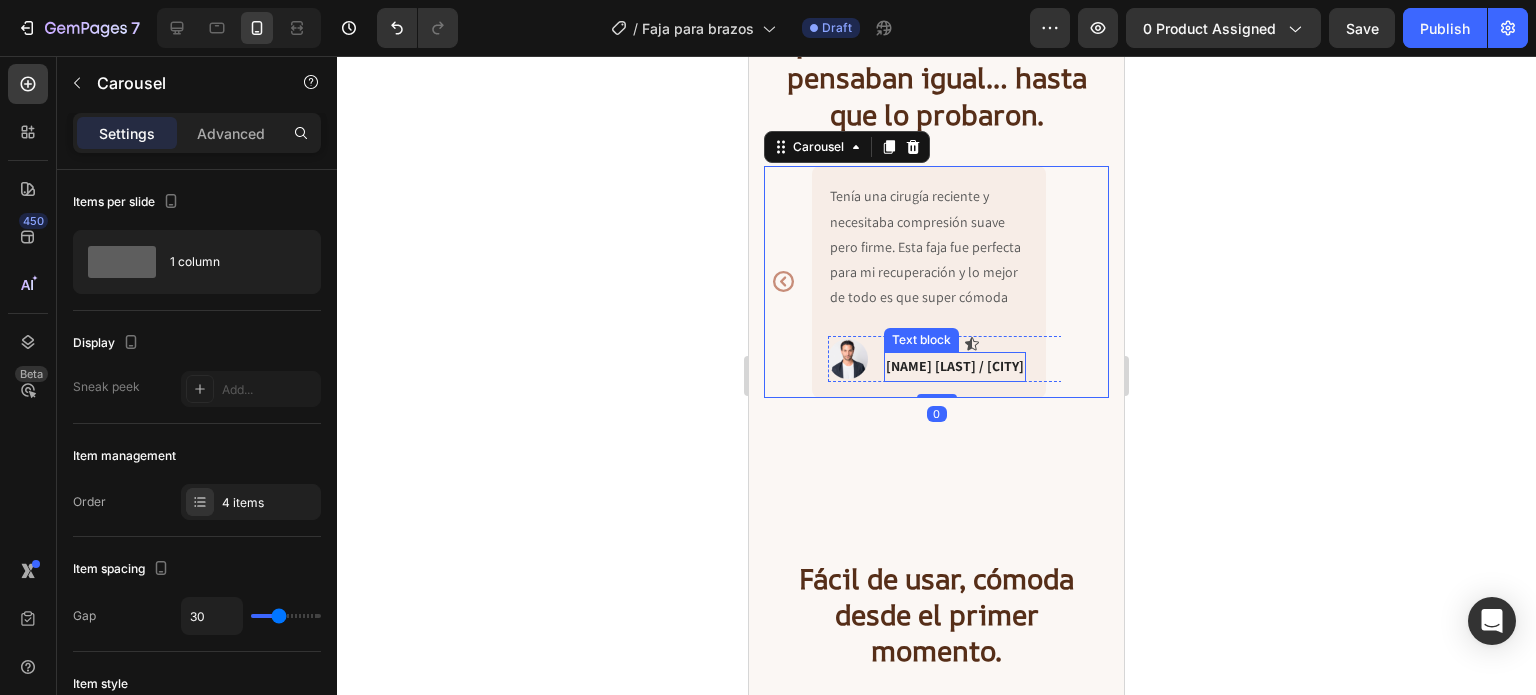 click on "[FIRST] [LAST] / [CITY]" at bounding box center [955, 366] 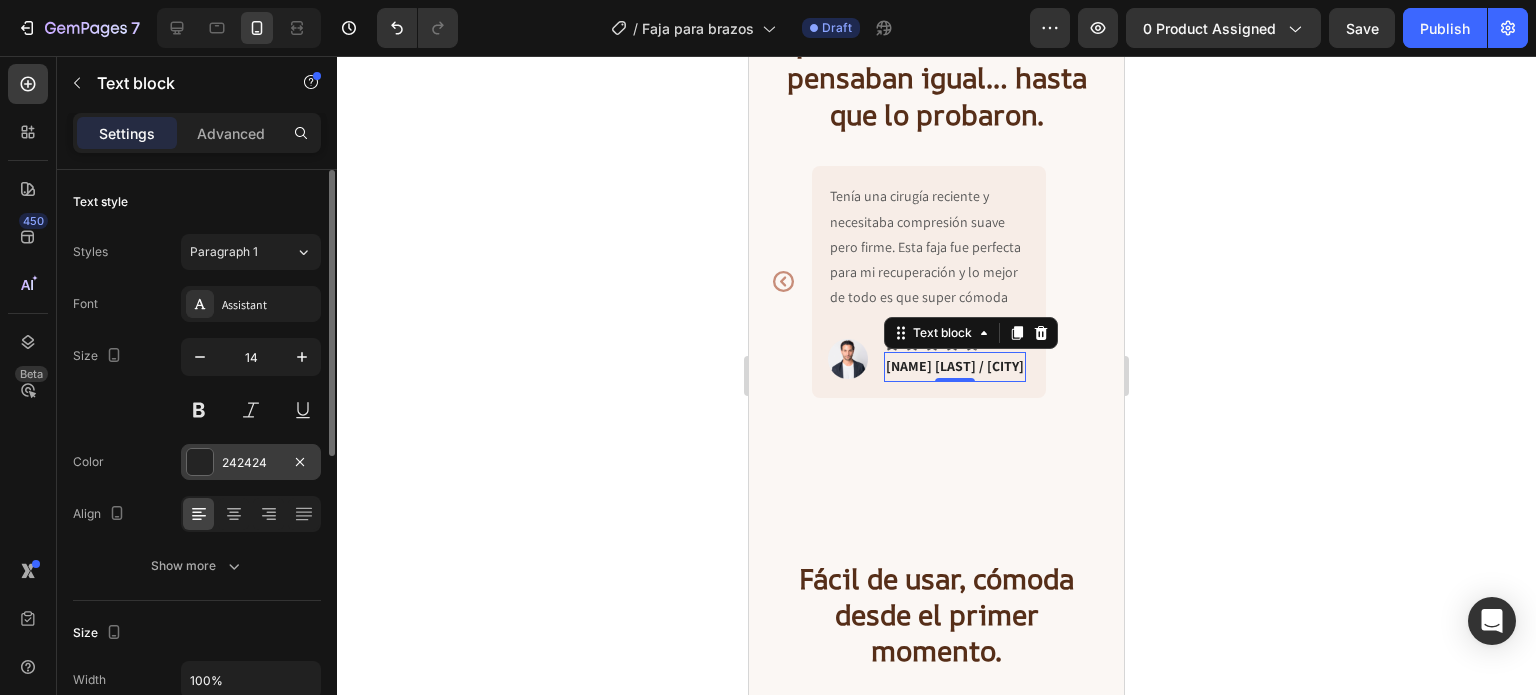 click on "242424" at bounding box center [251, 463] 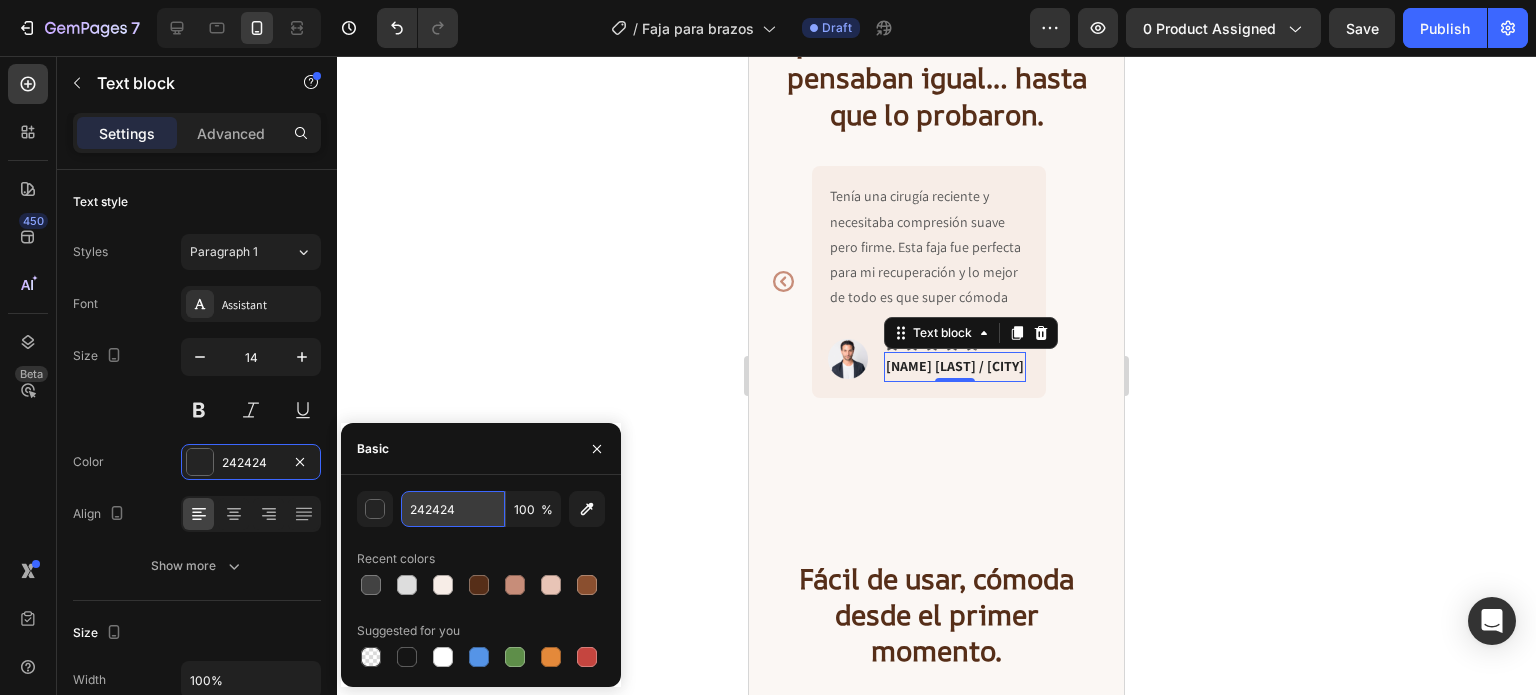 click on "242424" at bounding box center [453, 509] 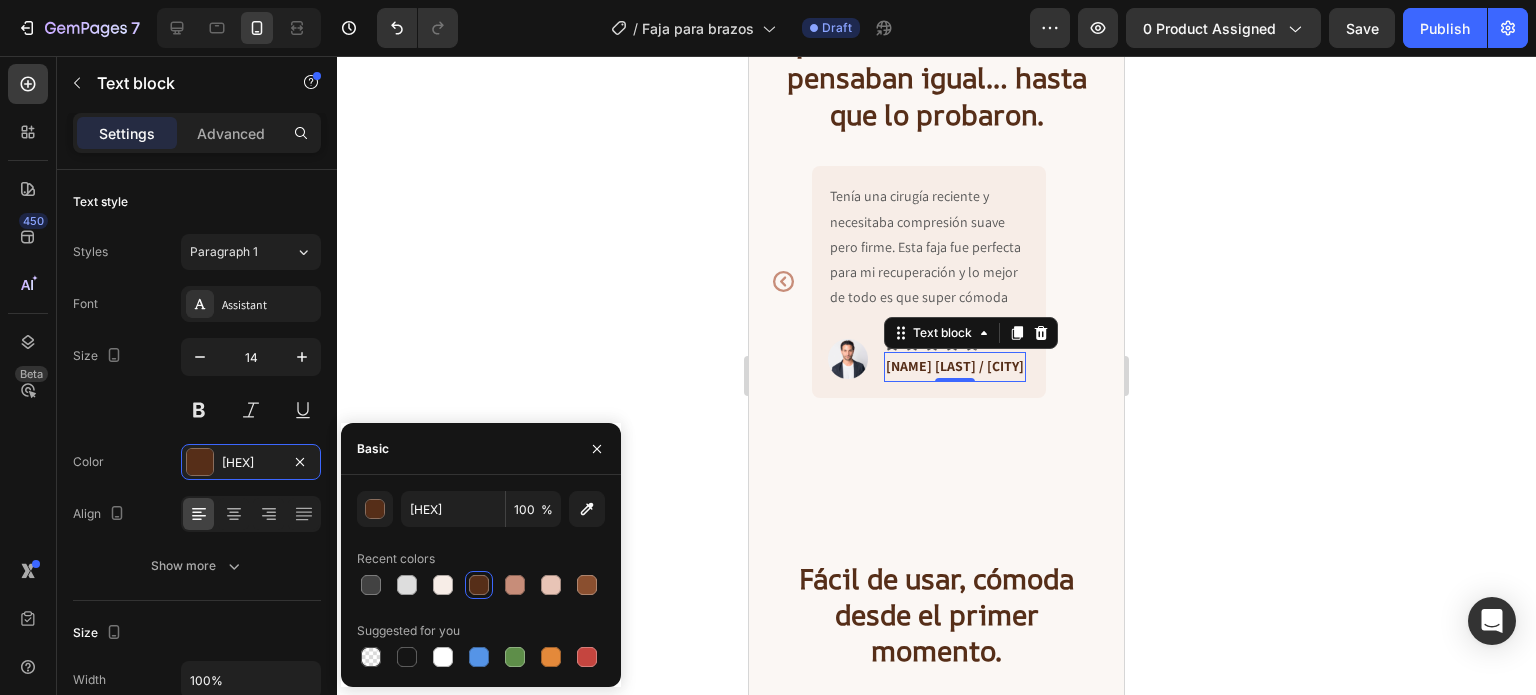 click 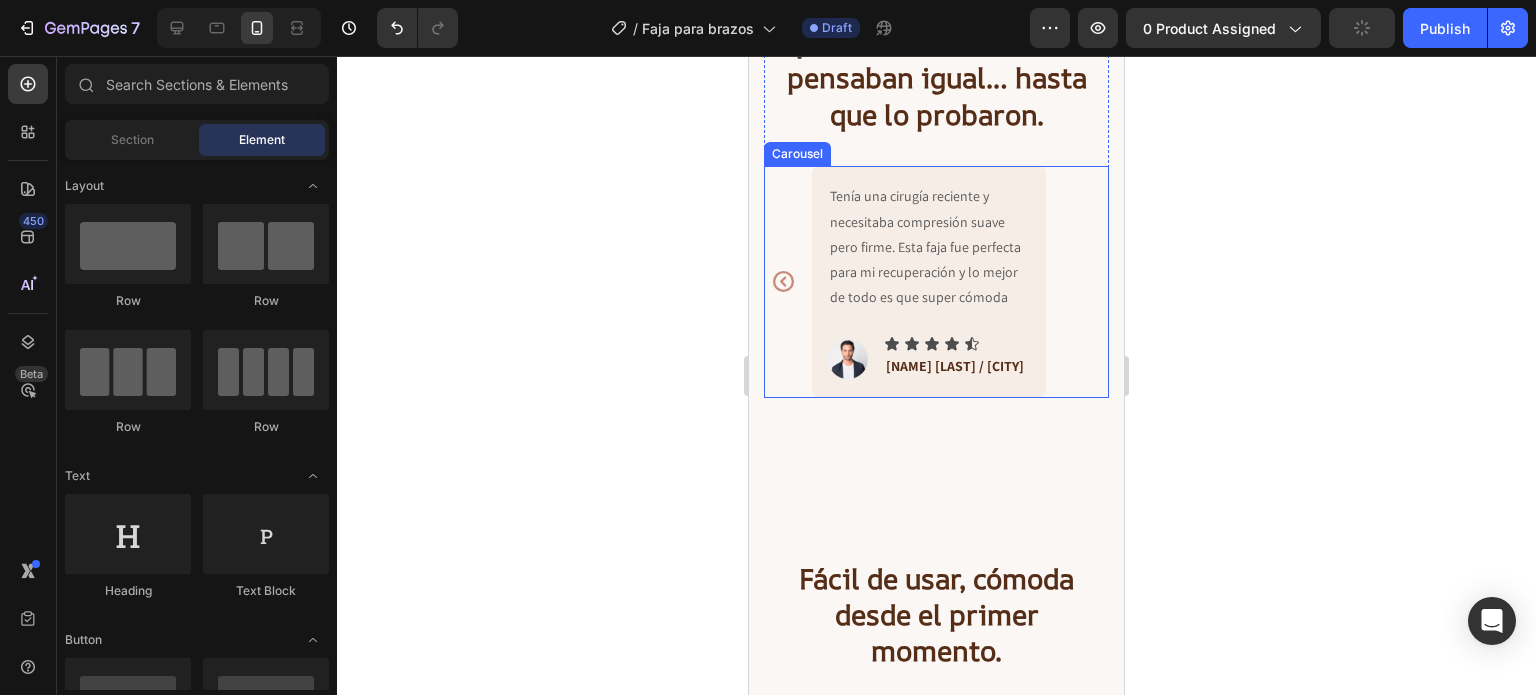 click 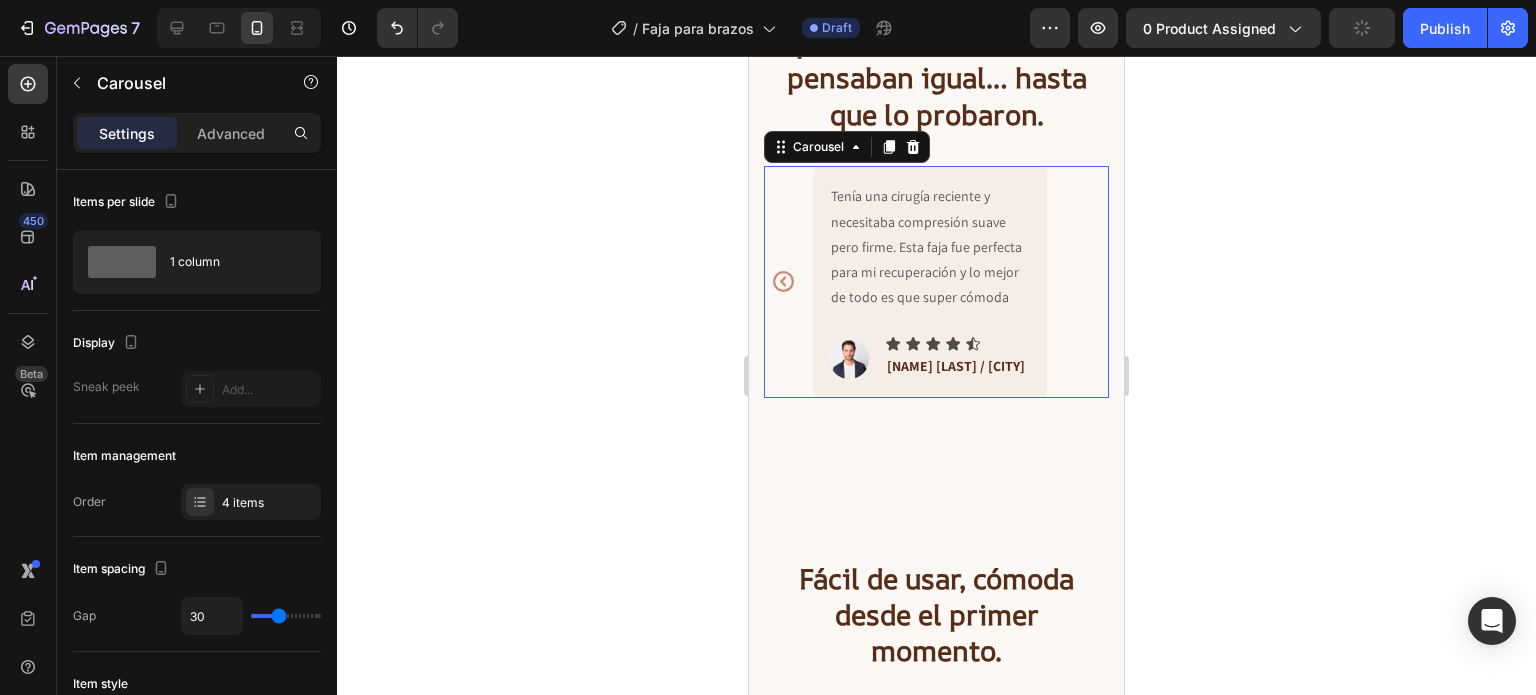 click 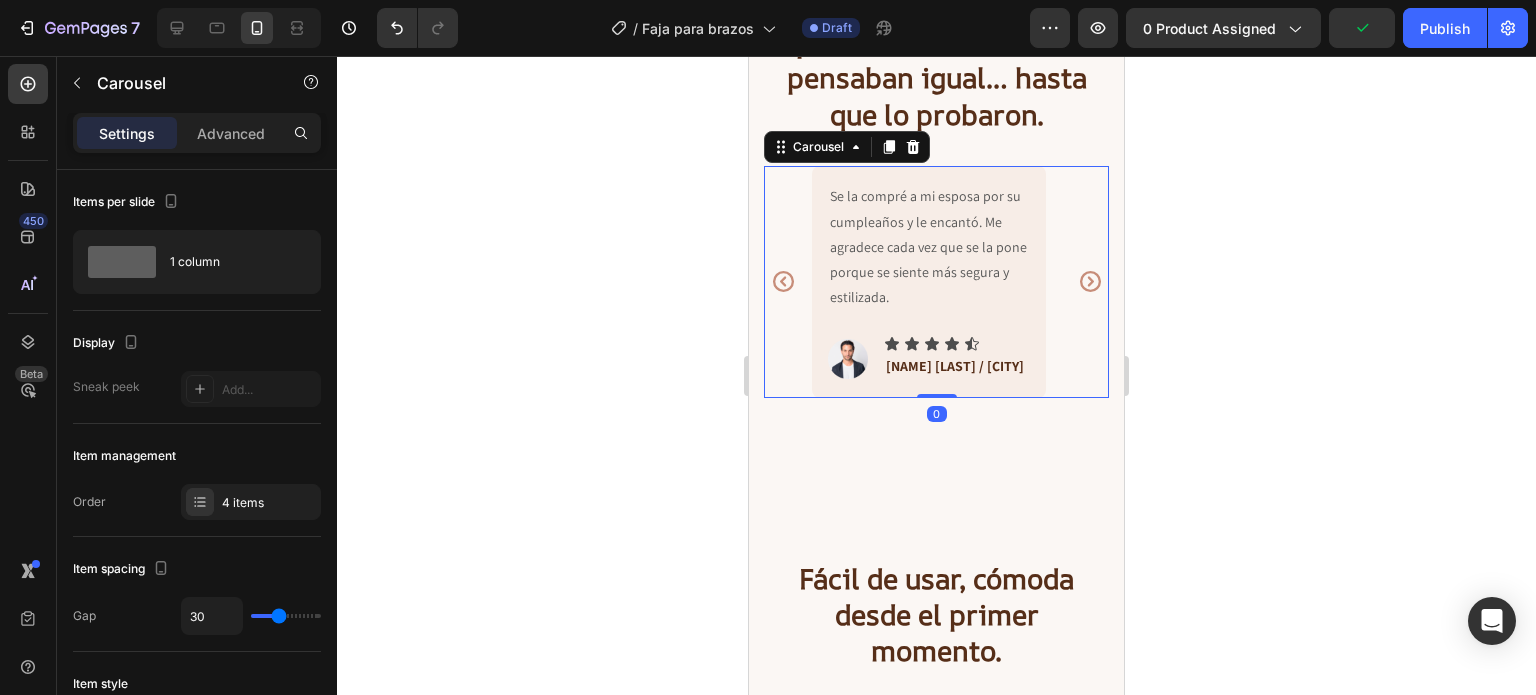 click 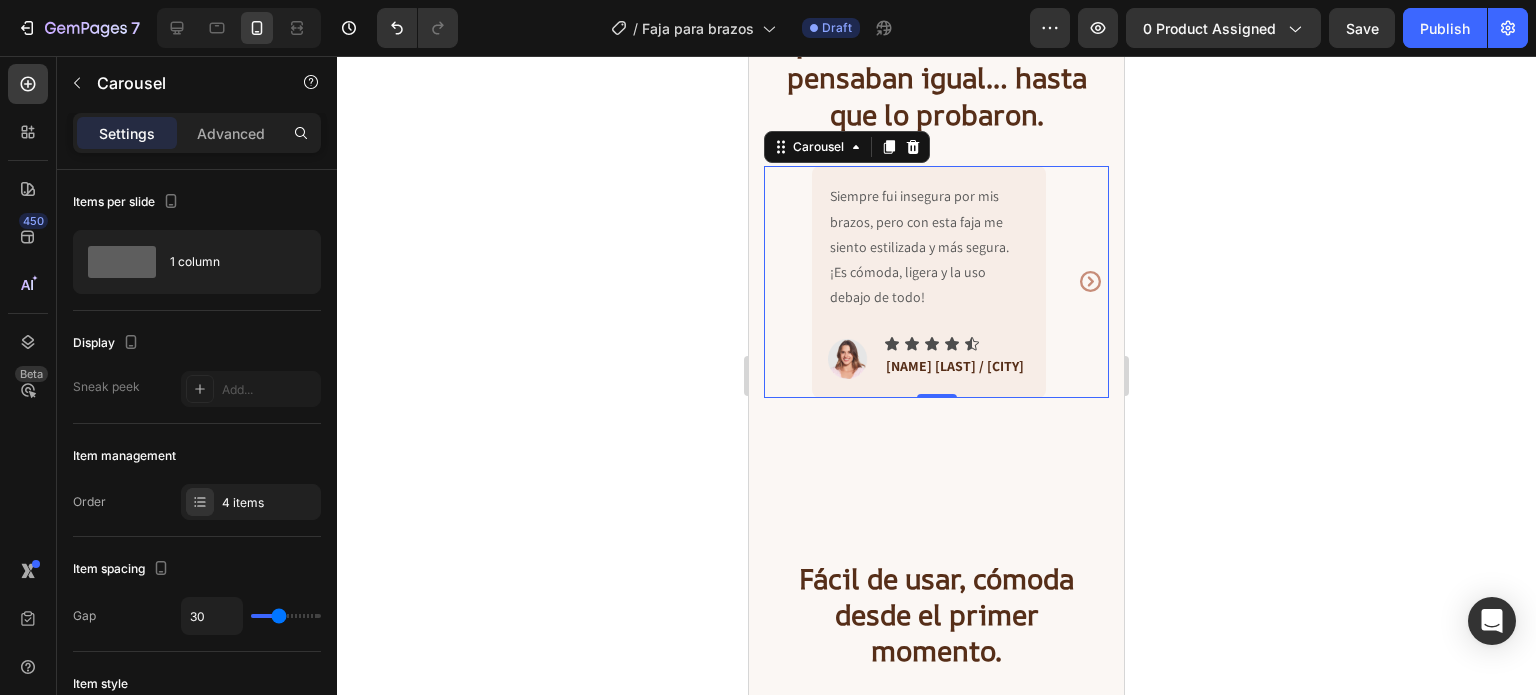 click 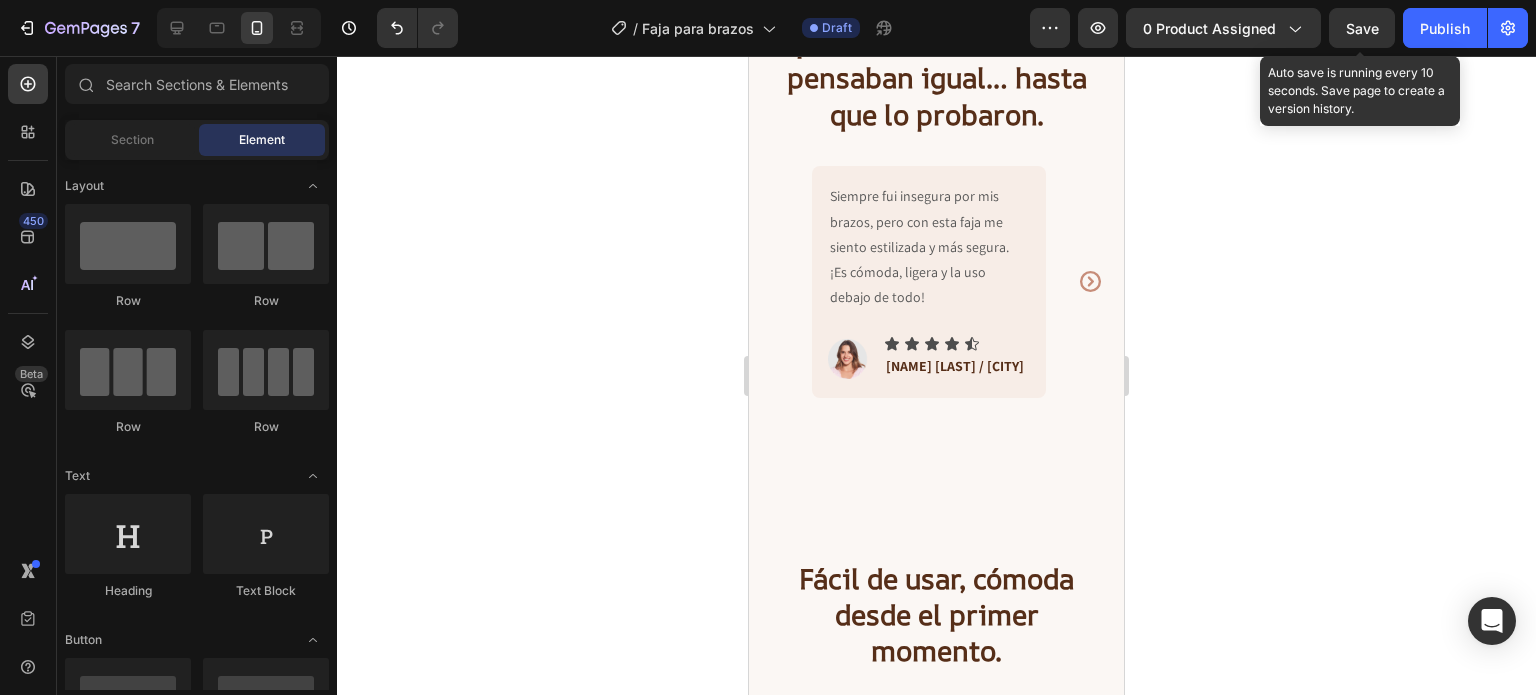 click on "Save" at bounding box center [1362, 28] 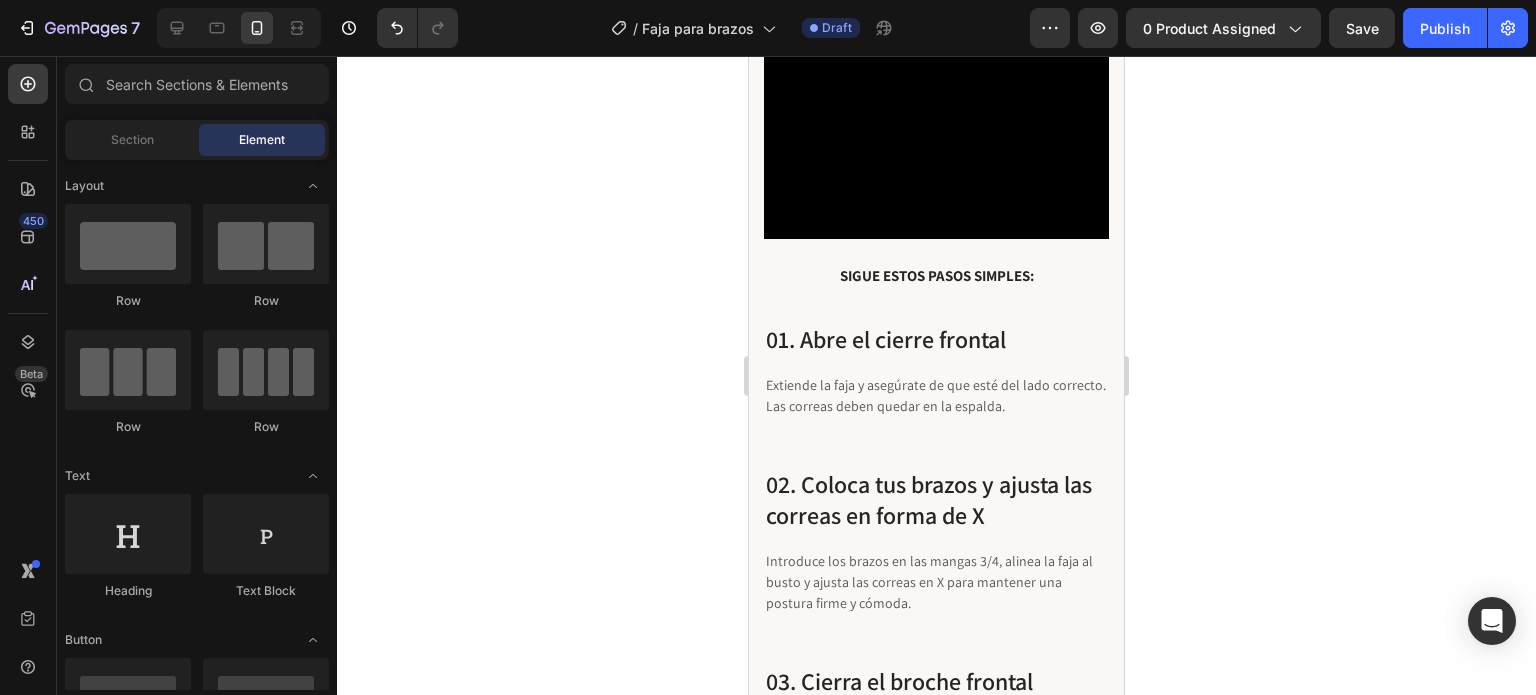 scroll, scrollTop: 6872, scrollLeft: 0, axis: vertical 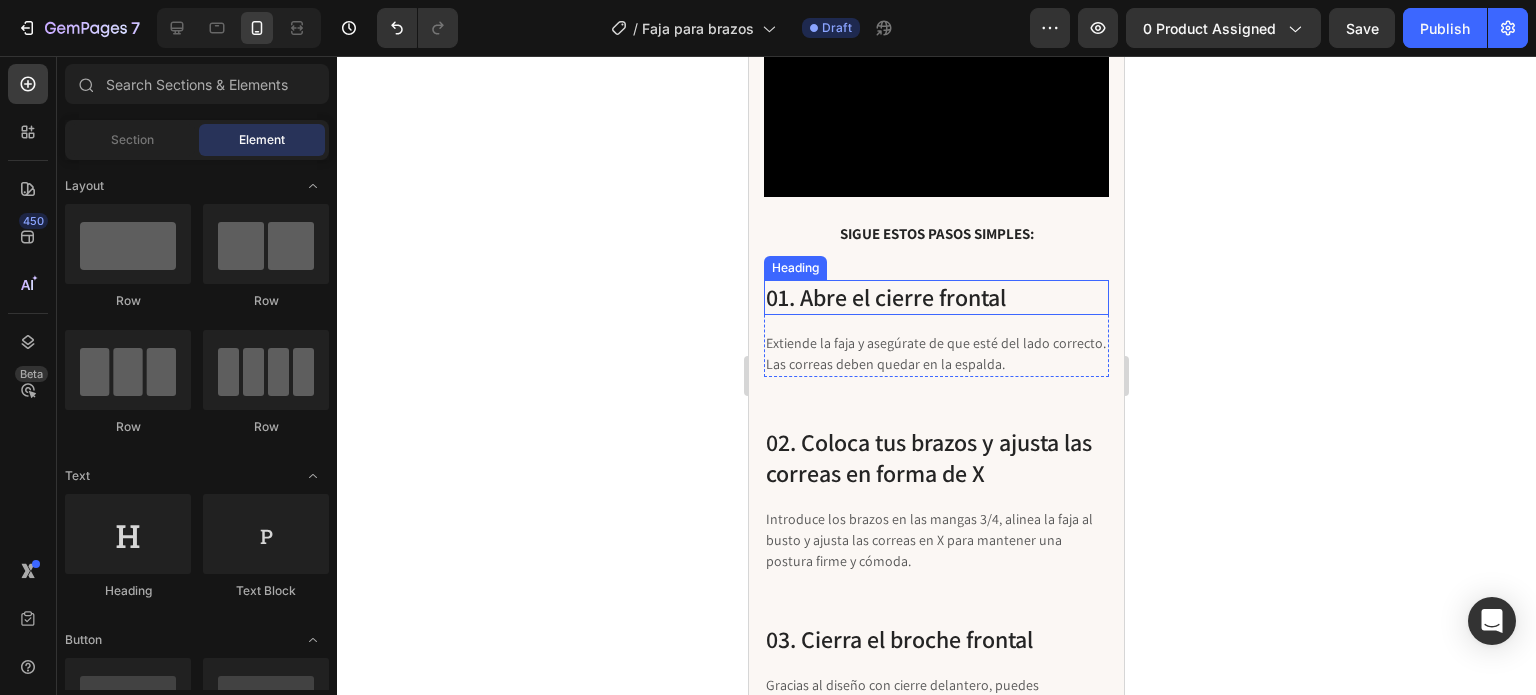 click on "01. Abre el cierre frontal" at bounding box center (936, 297) 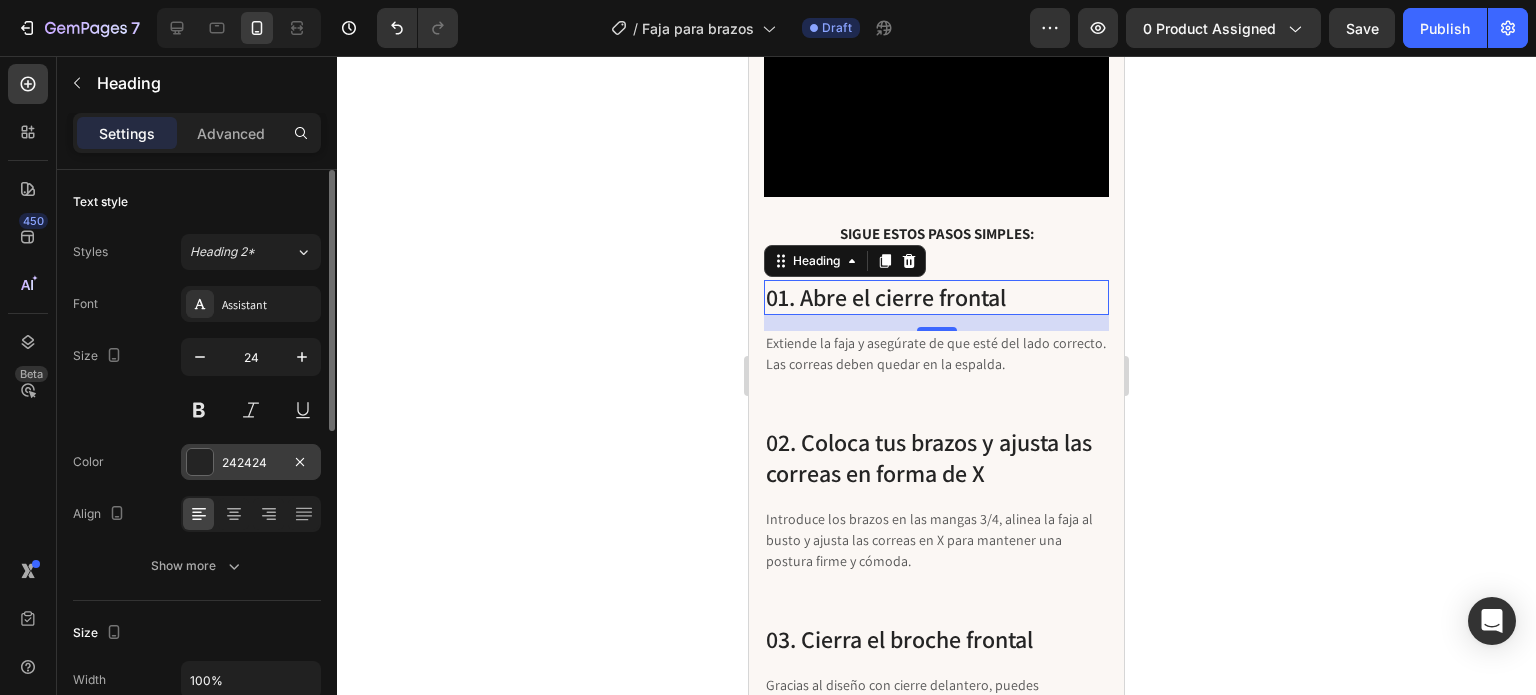 click on "242424" at bounding box center [251, 463] 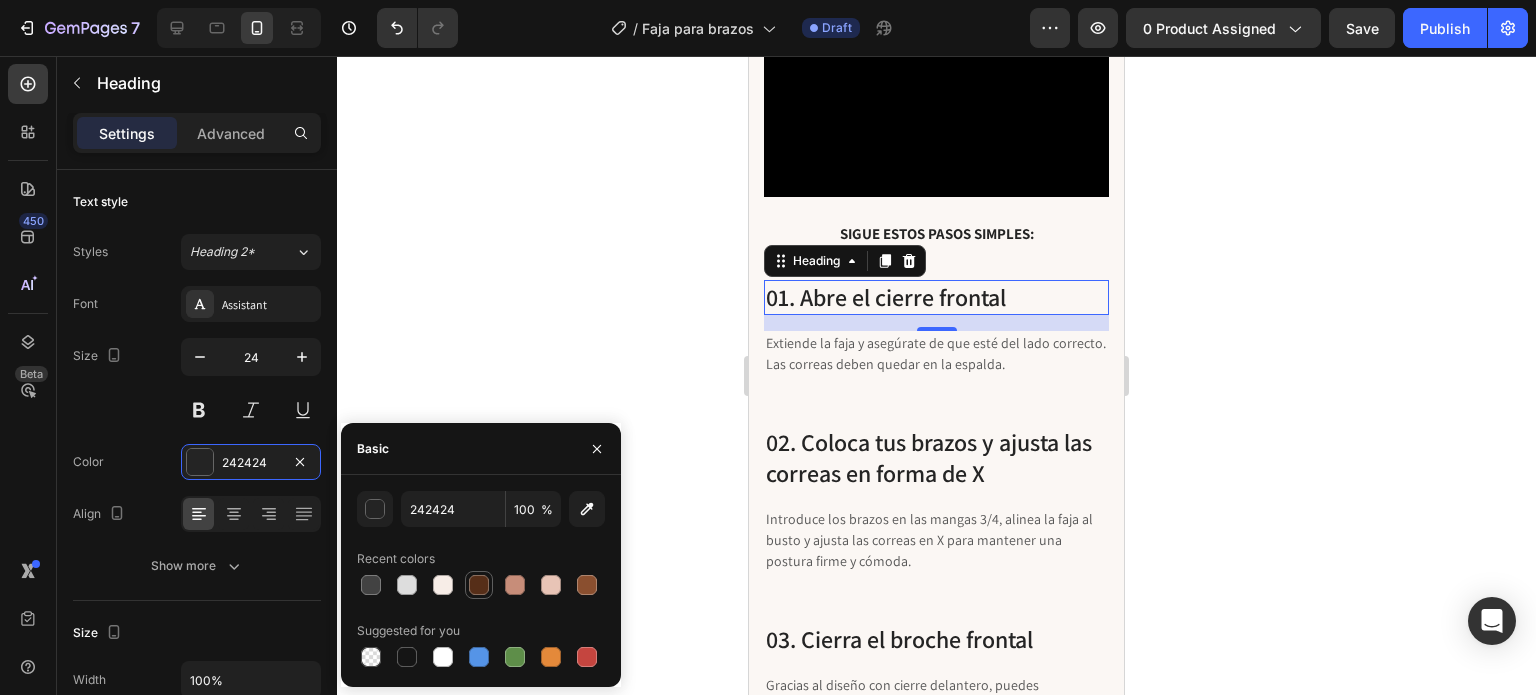 click at bounding box center (479, 585) 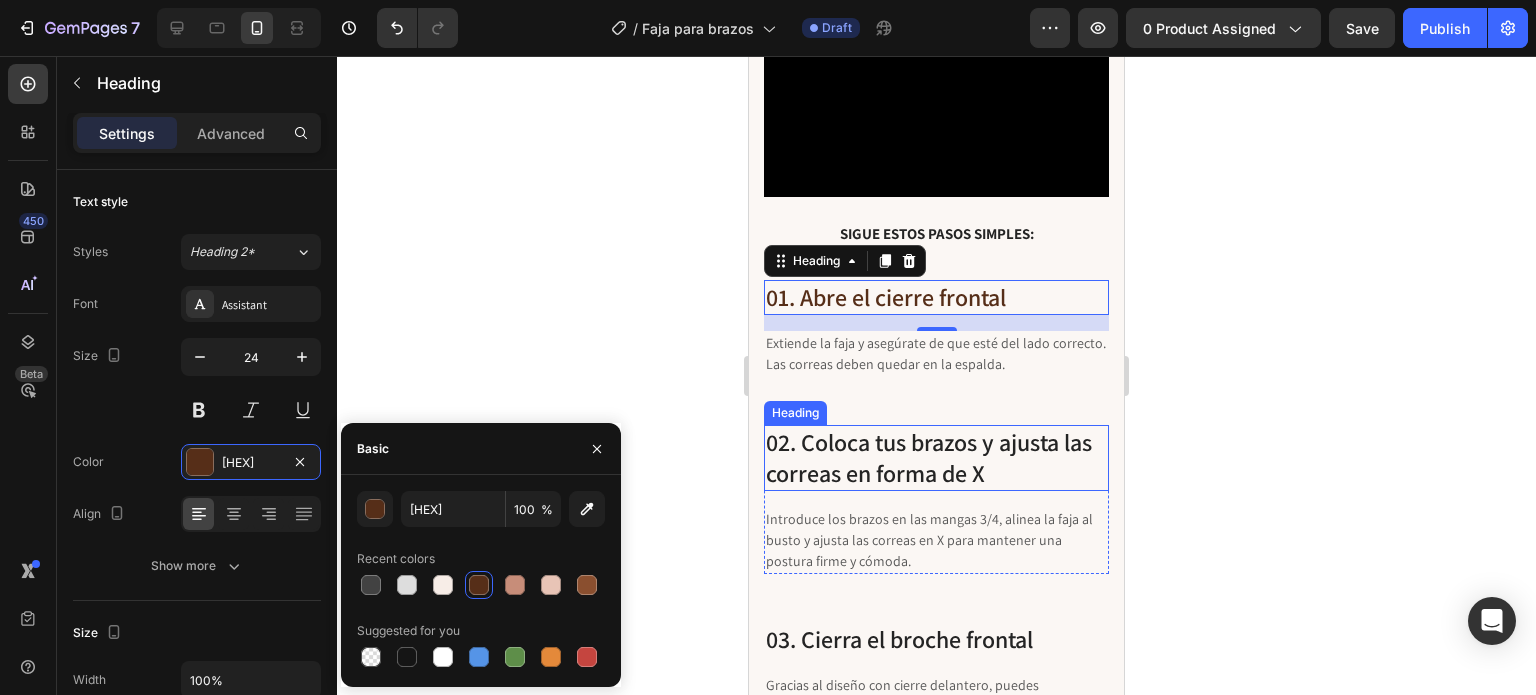 click on "02. Coloca tus brazos y ajusta las correas en forma de X" at bounding box center (936, 458) 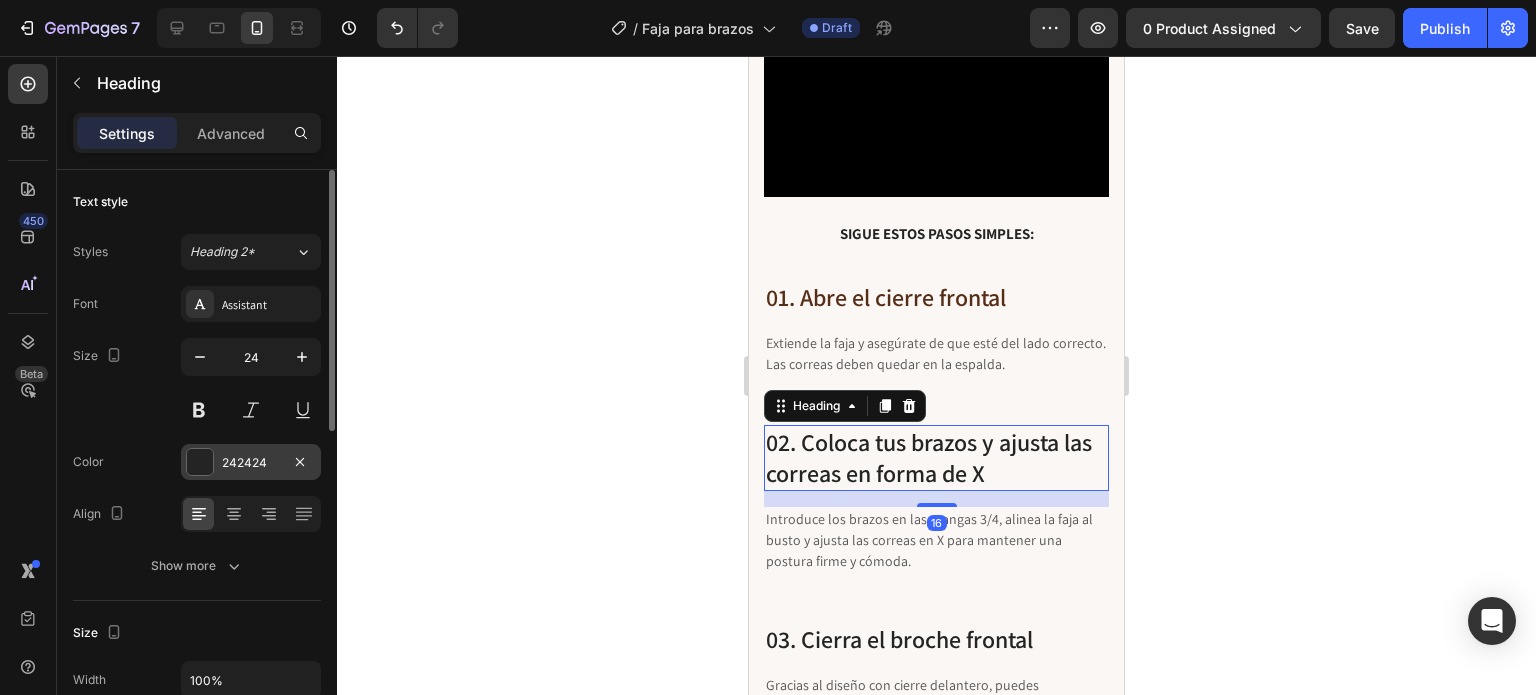 click on "242424" at bounding box center (251, 463) 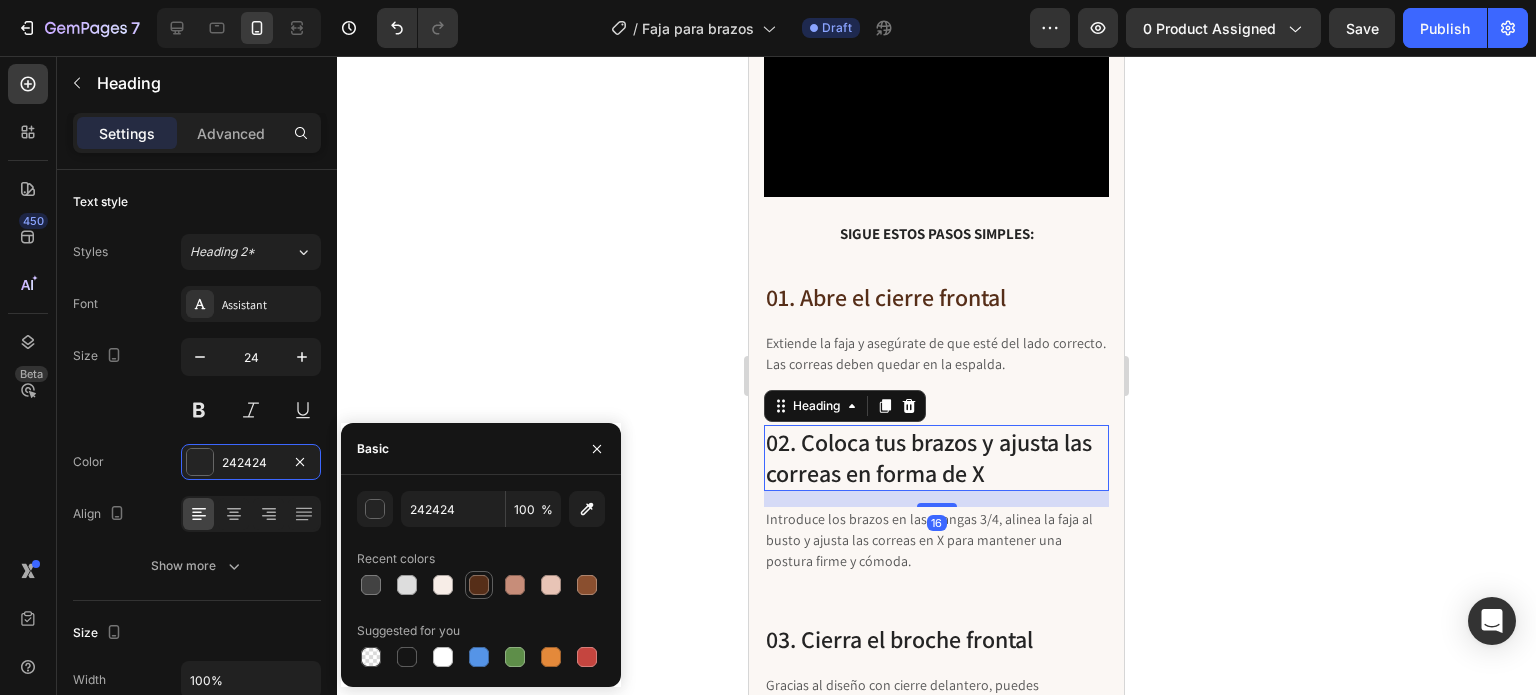 click at bounding box center [479, 585] 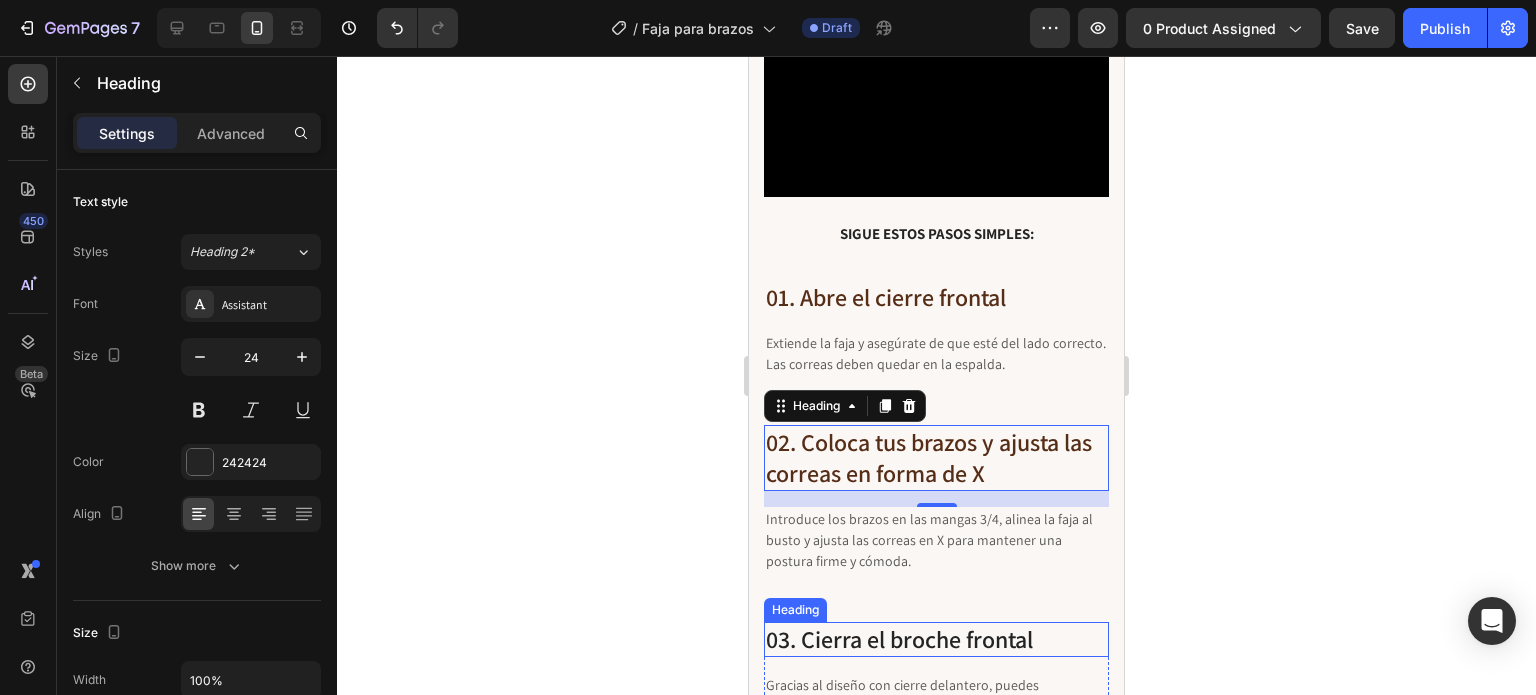 click on "03. Cierra el broche frontal" at bounding box center (936, 639) 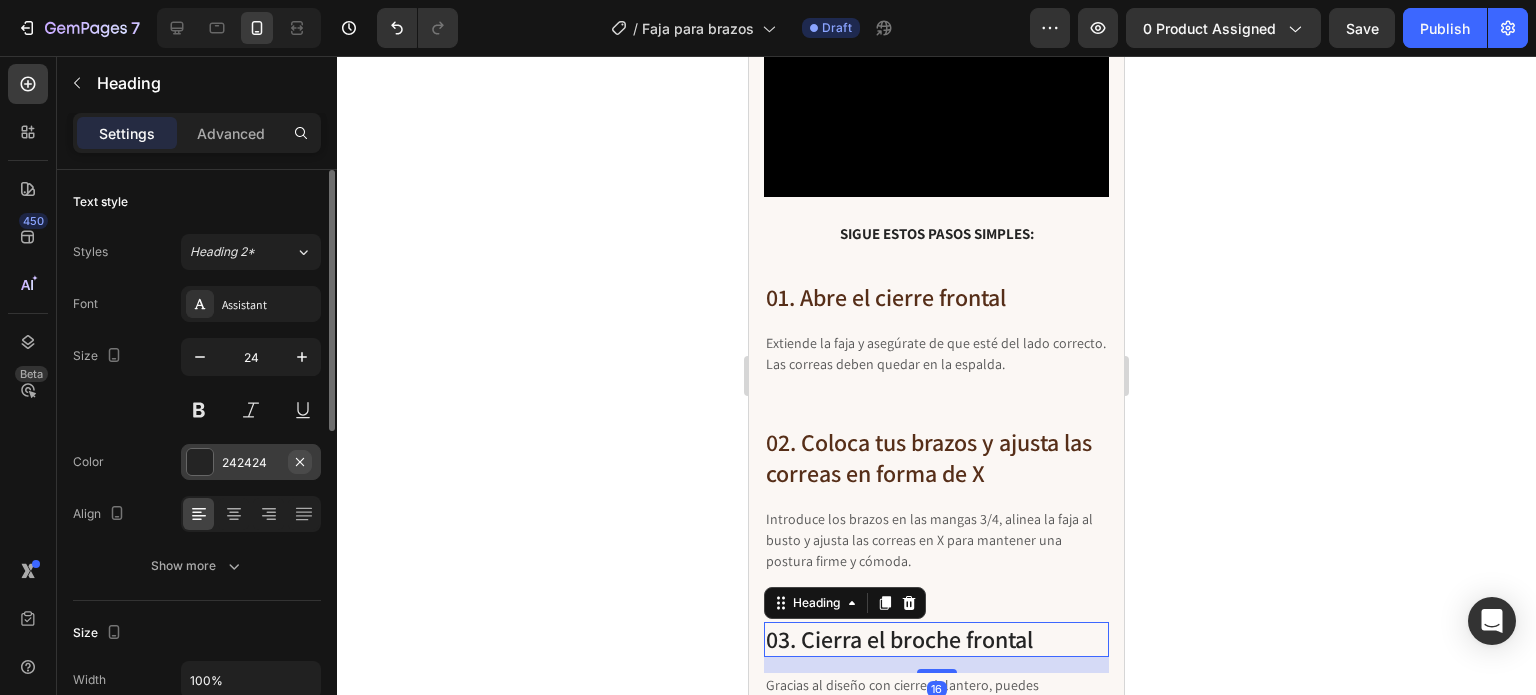 click 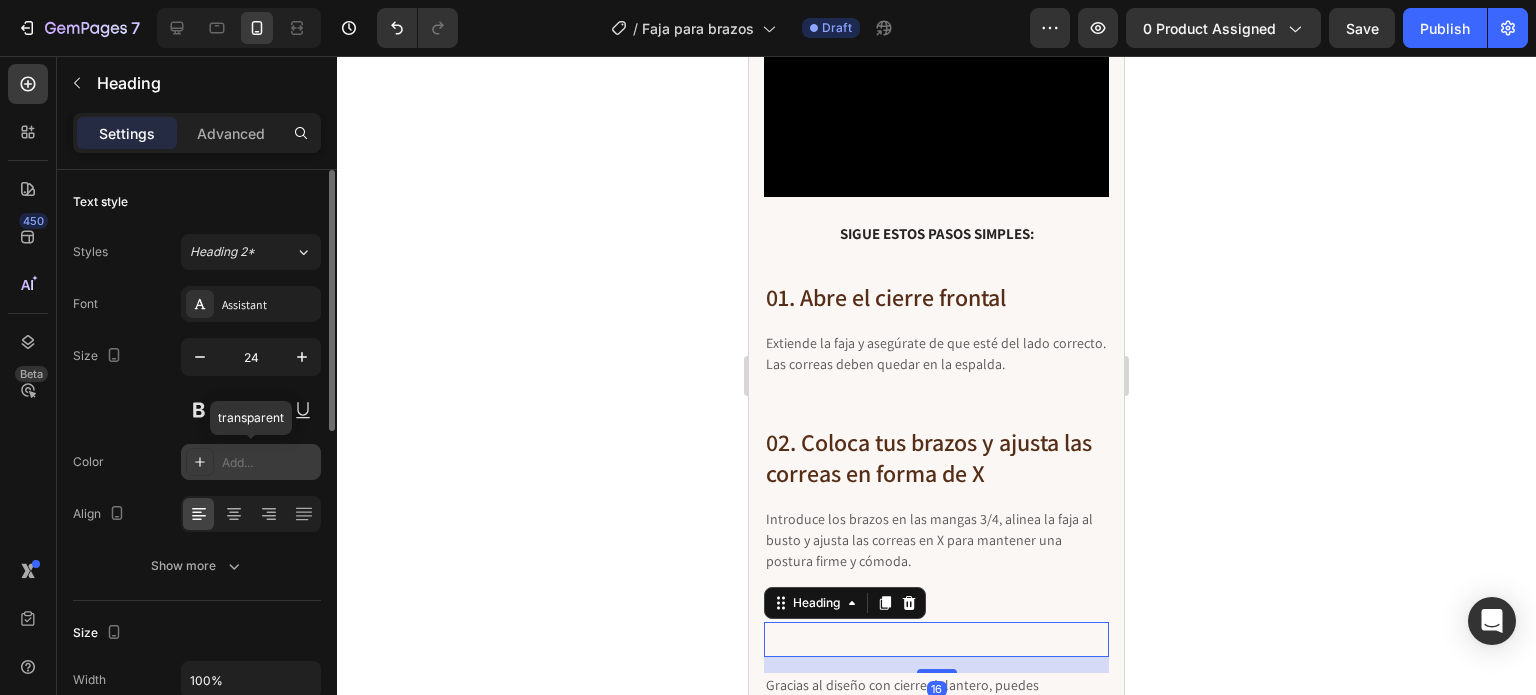 click on "Add..." at bounding box center (269, 463) 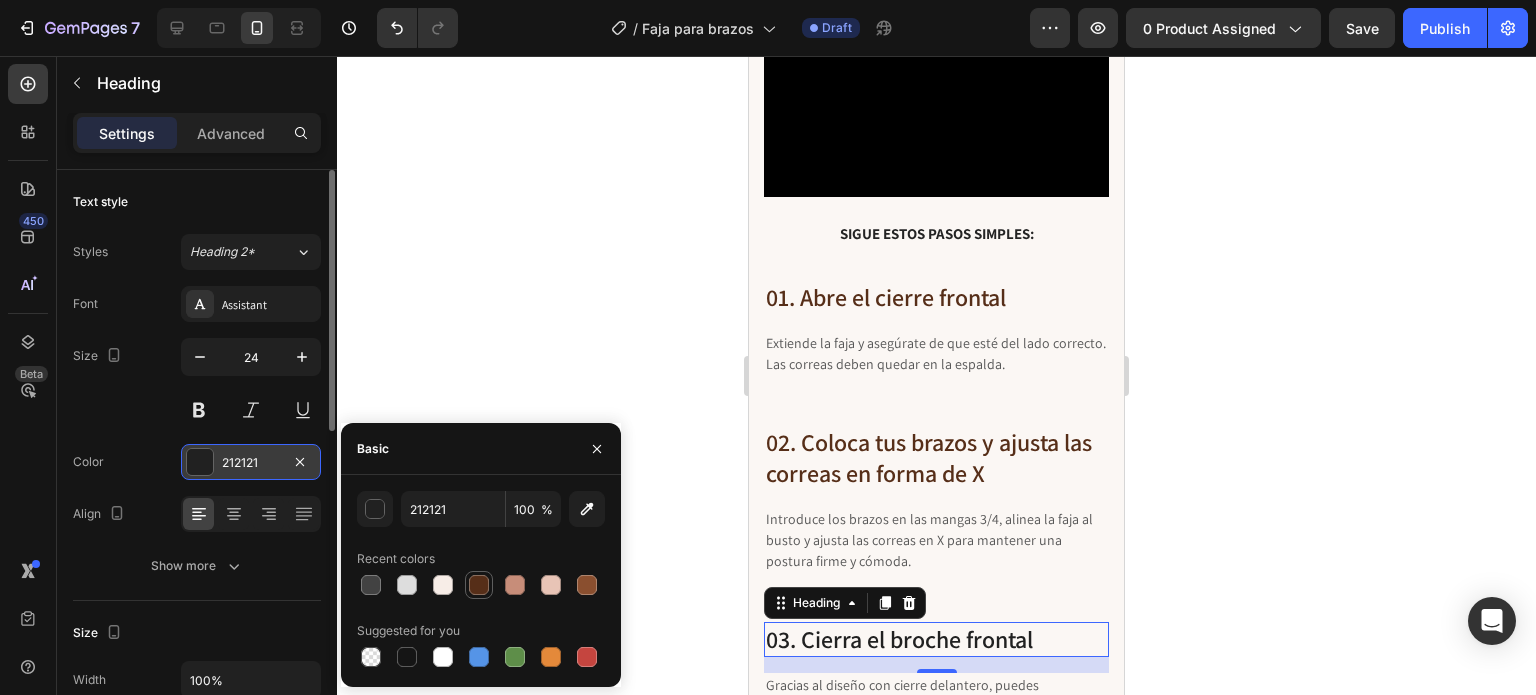 click at bounding box center (479, 585) 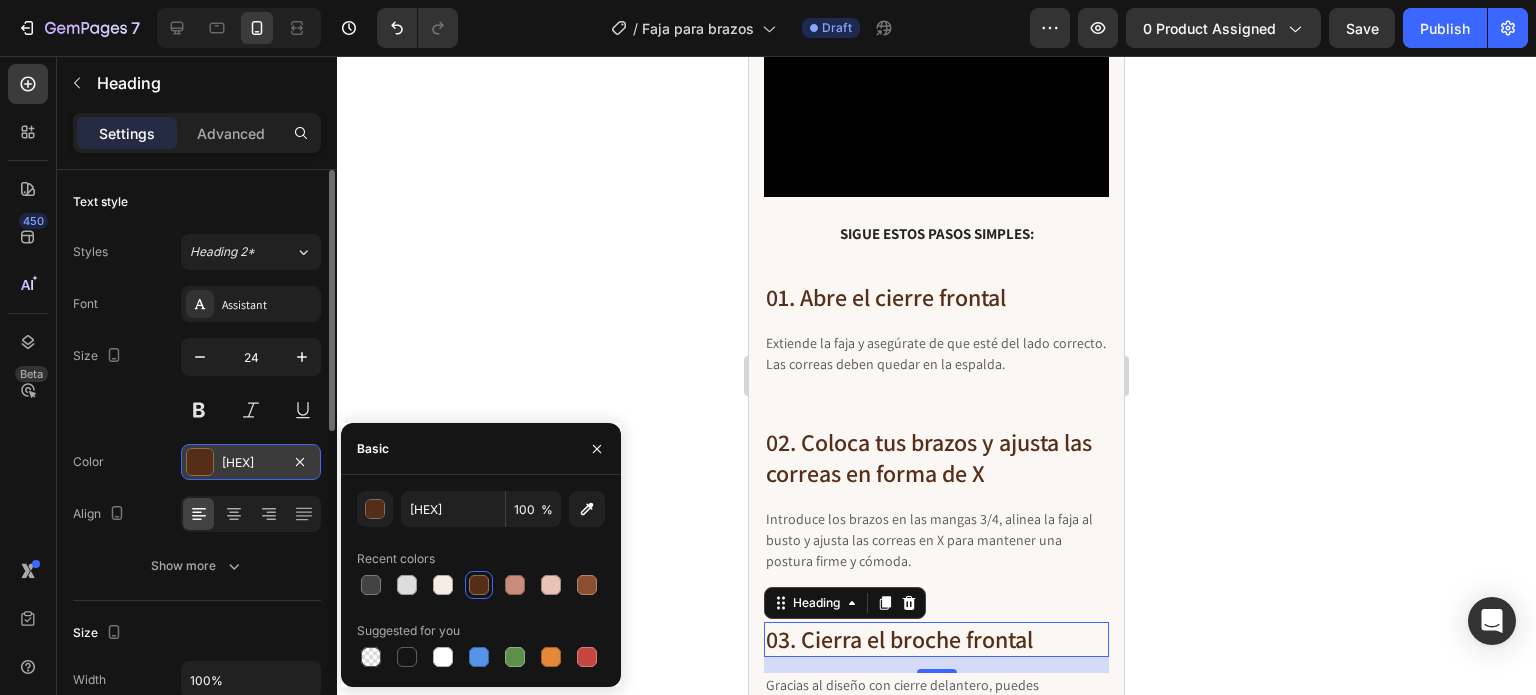 click 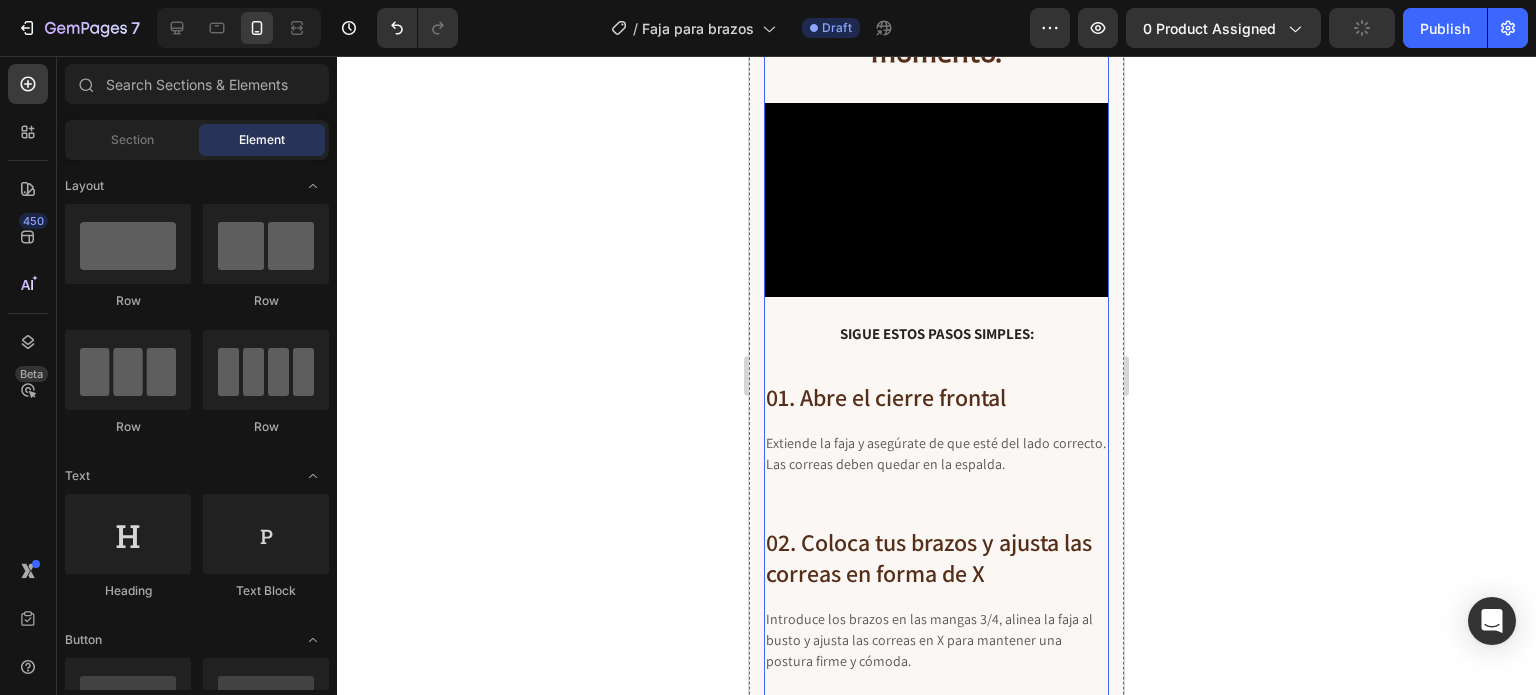 scroll, scrollTop: 6770, scrollLeft: 0, axis: vertical 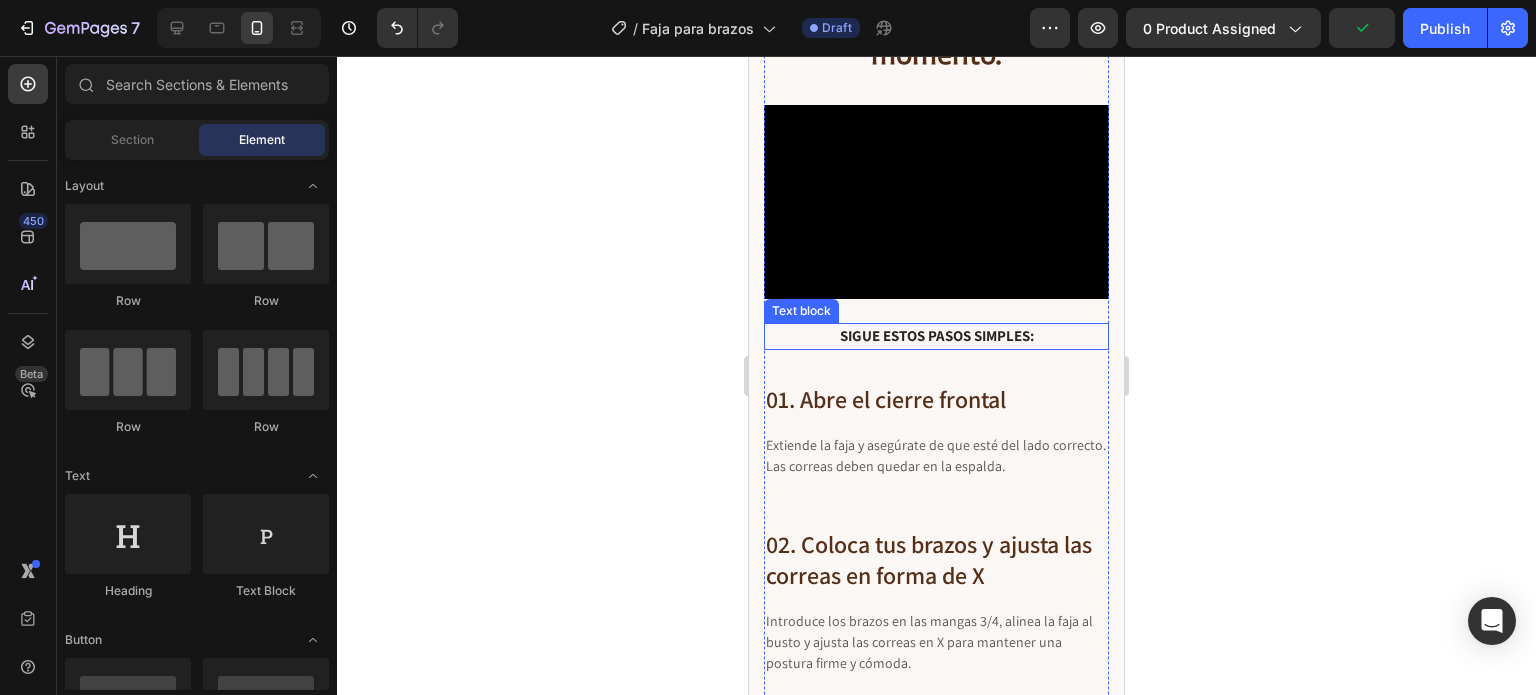 click on "Sigue estos pasos simples:" at bounding box center (936, 336) 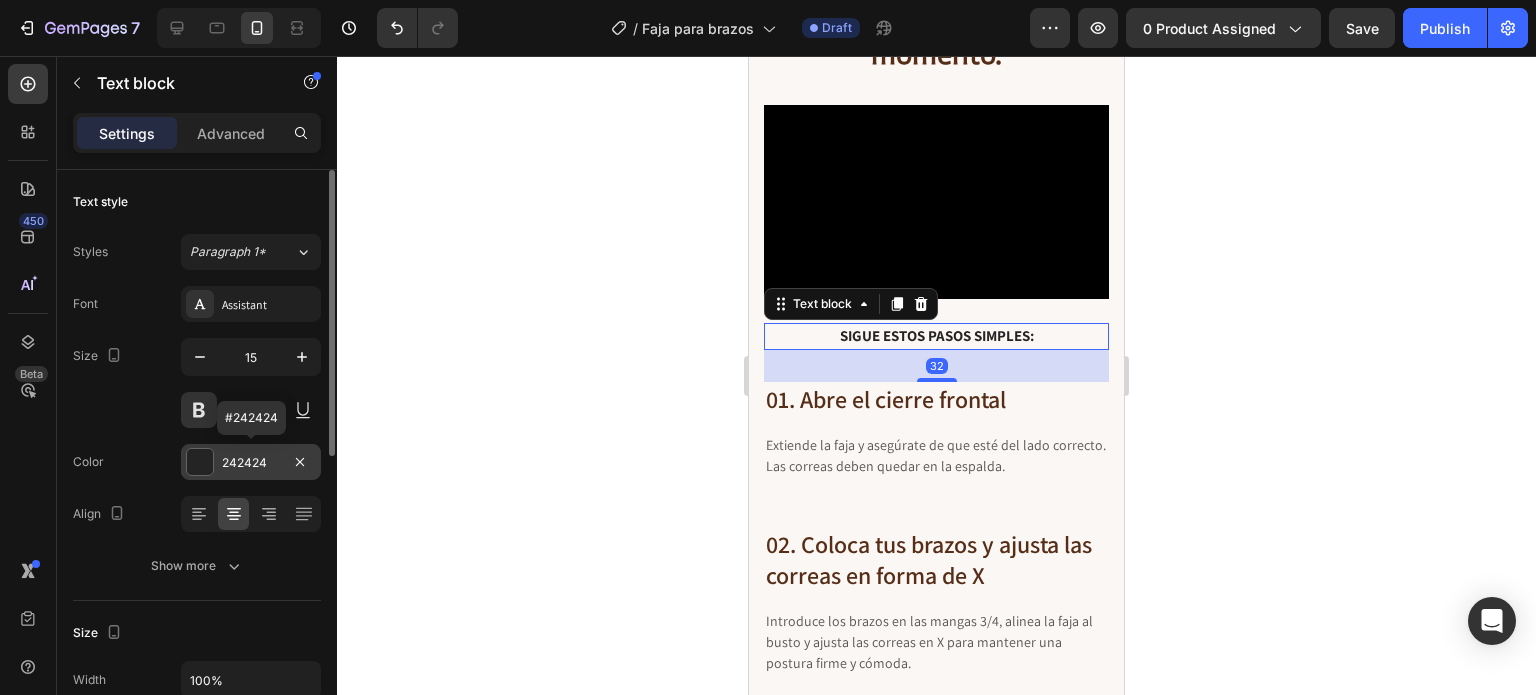 click on "242424" at bounding box center (251, 463) 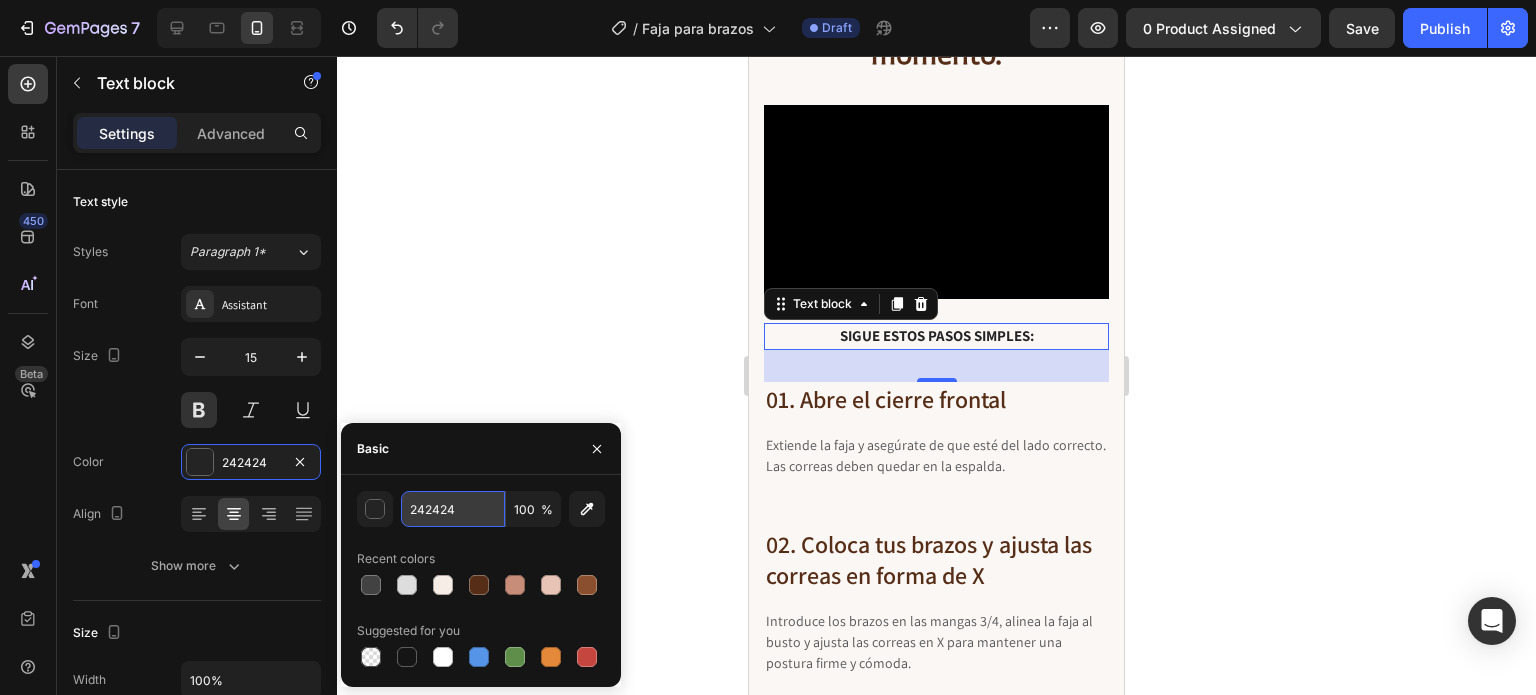 click on "242424" at bounding box center [453, 509] 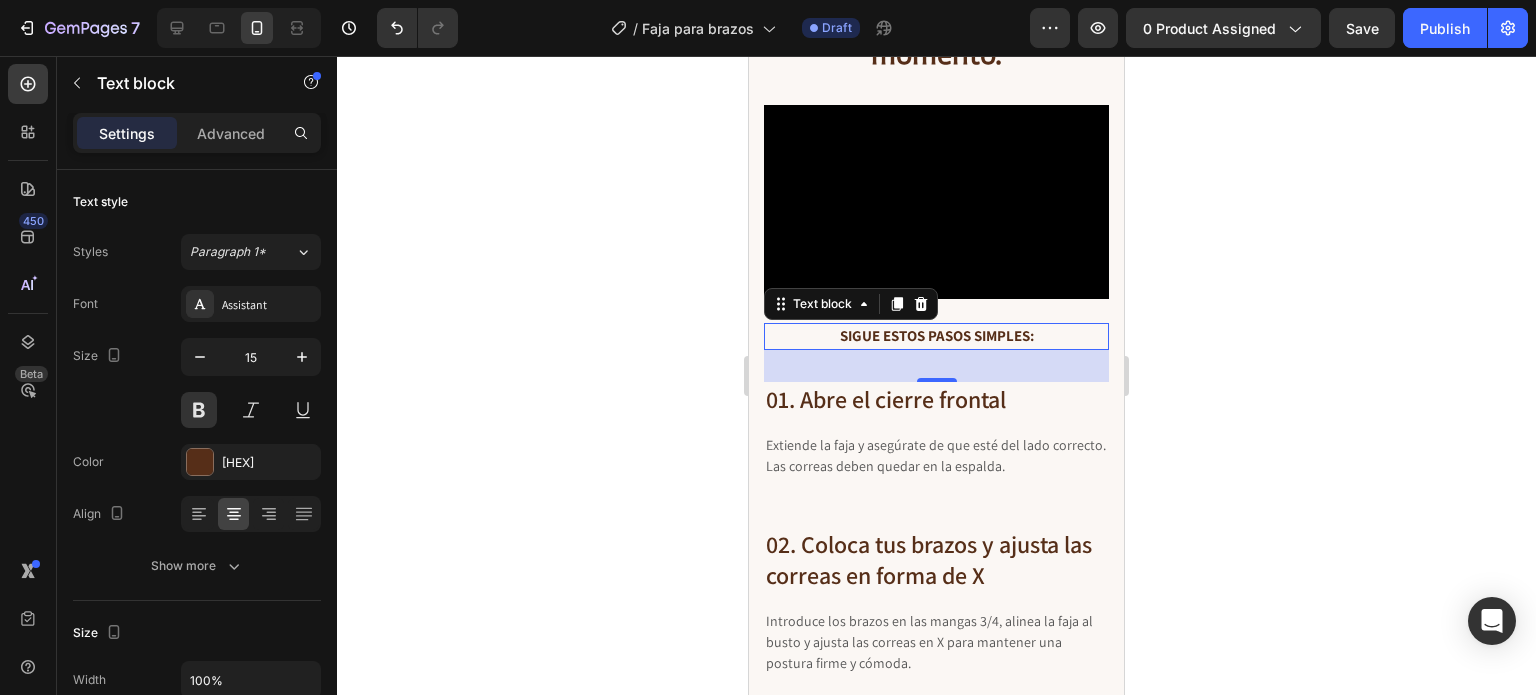 click 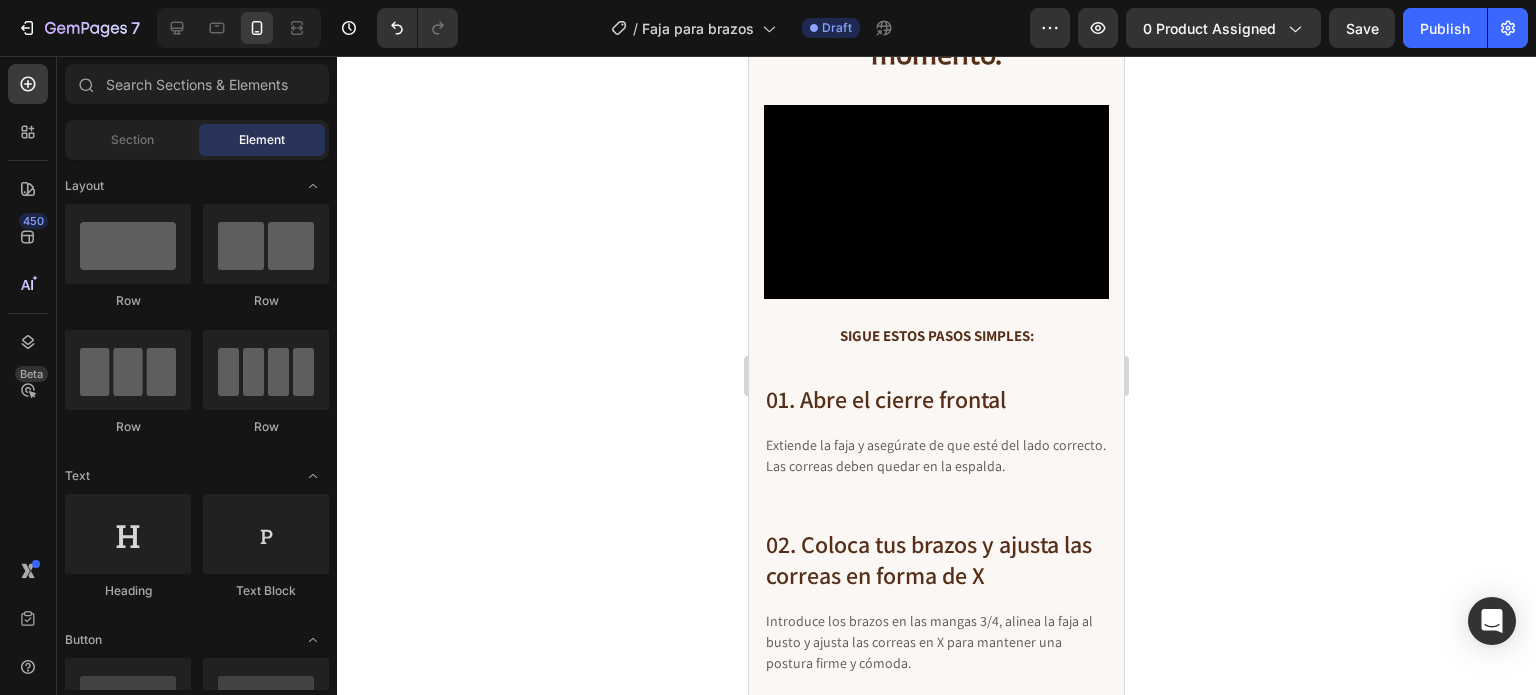 click 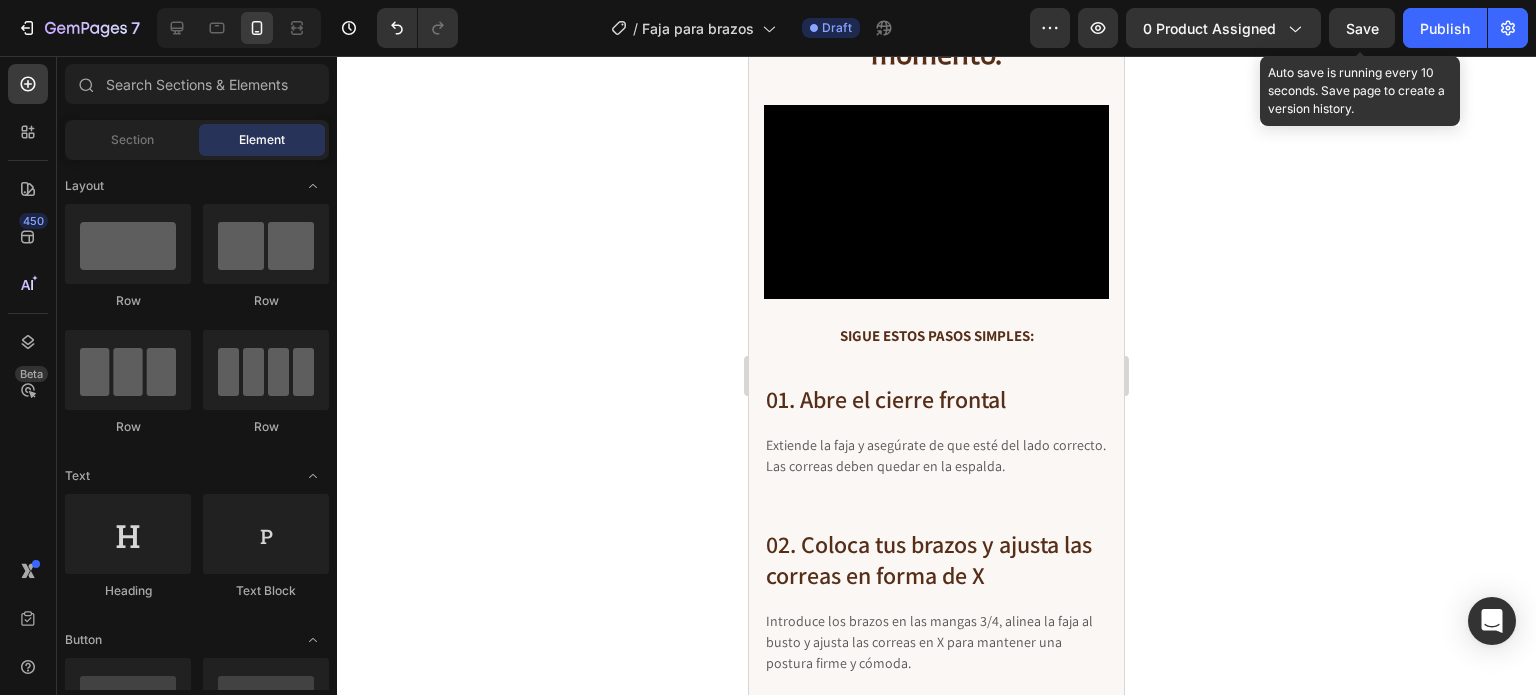 click on "Save" at bounding box center (1362, 28) 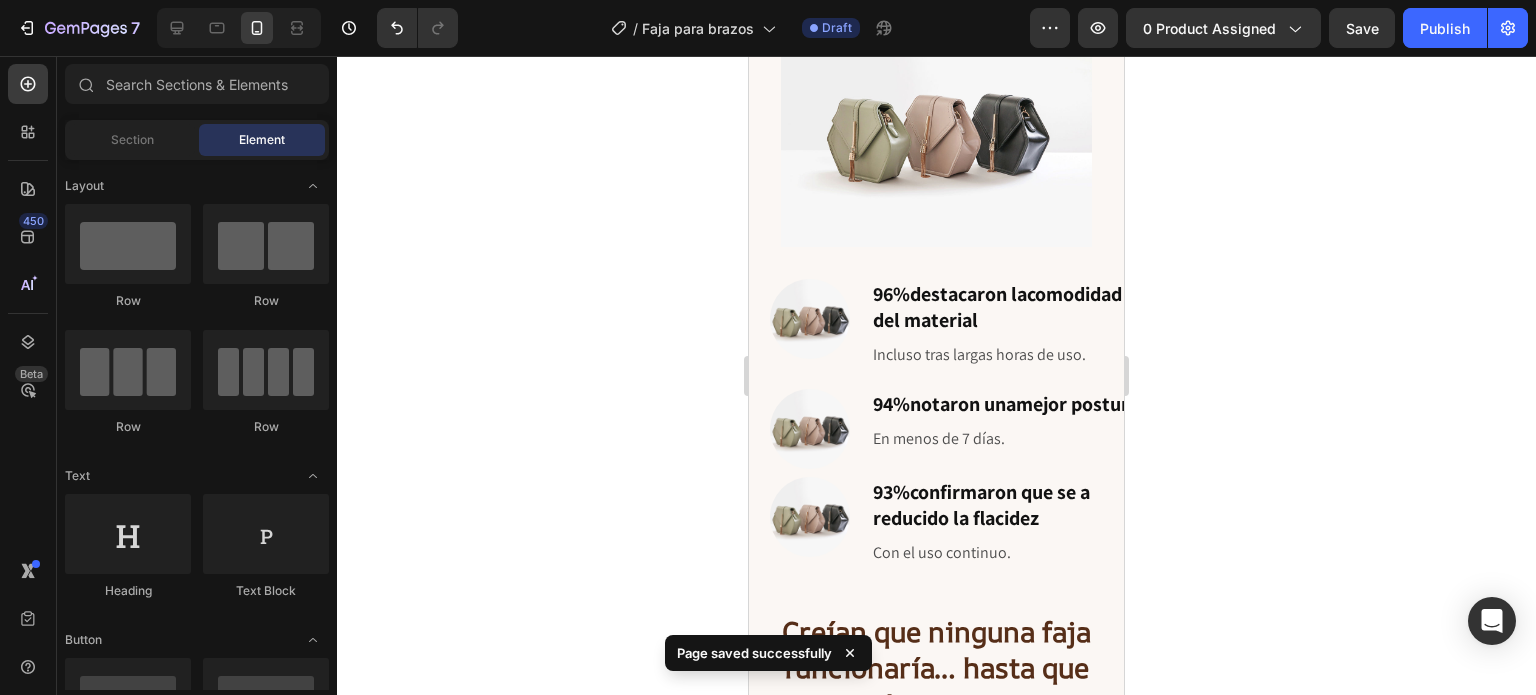 scroll, scrollTop: 8045, scrollLeft: 0, axis: vertical 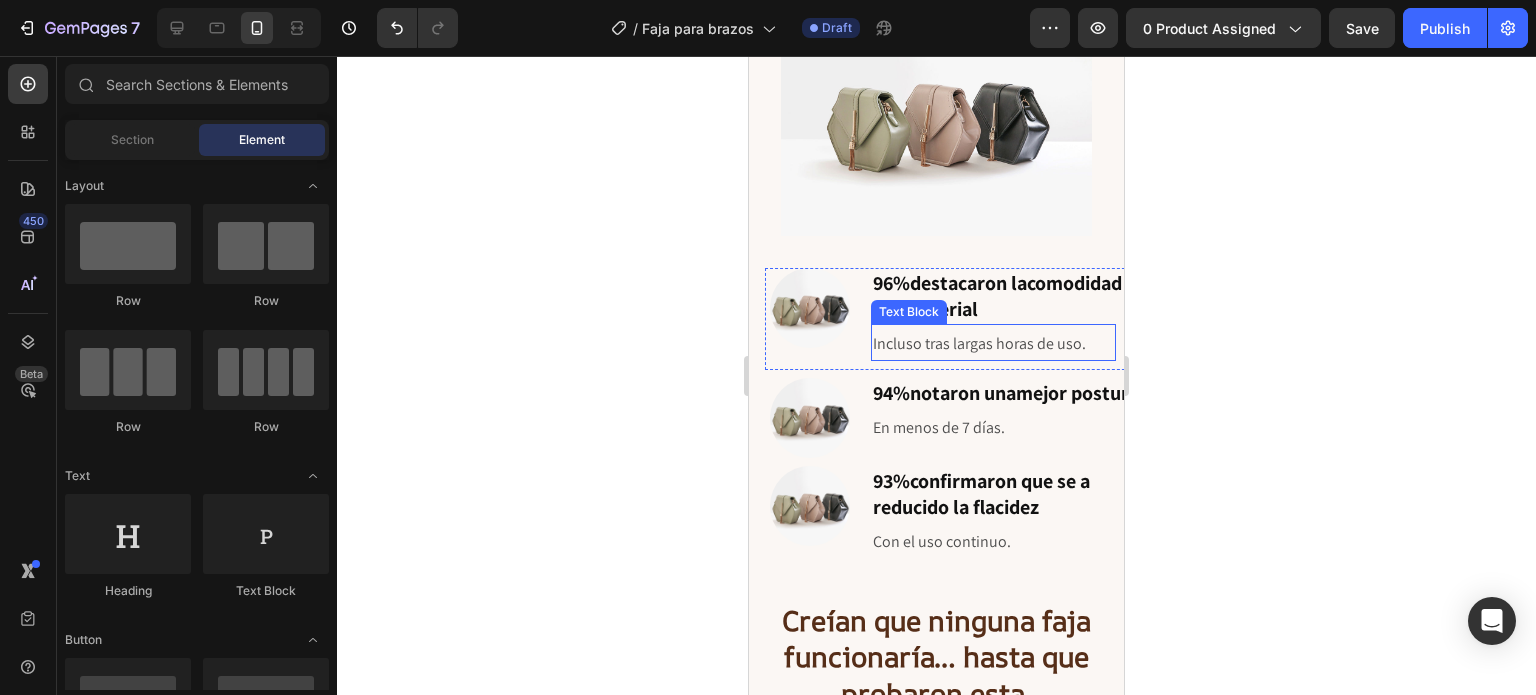 click on "Text Block" at bounding box center [909, 312] 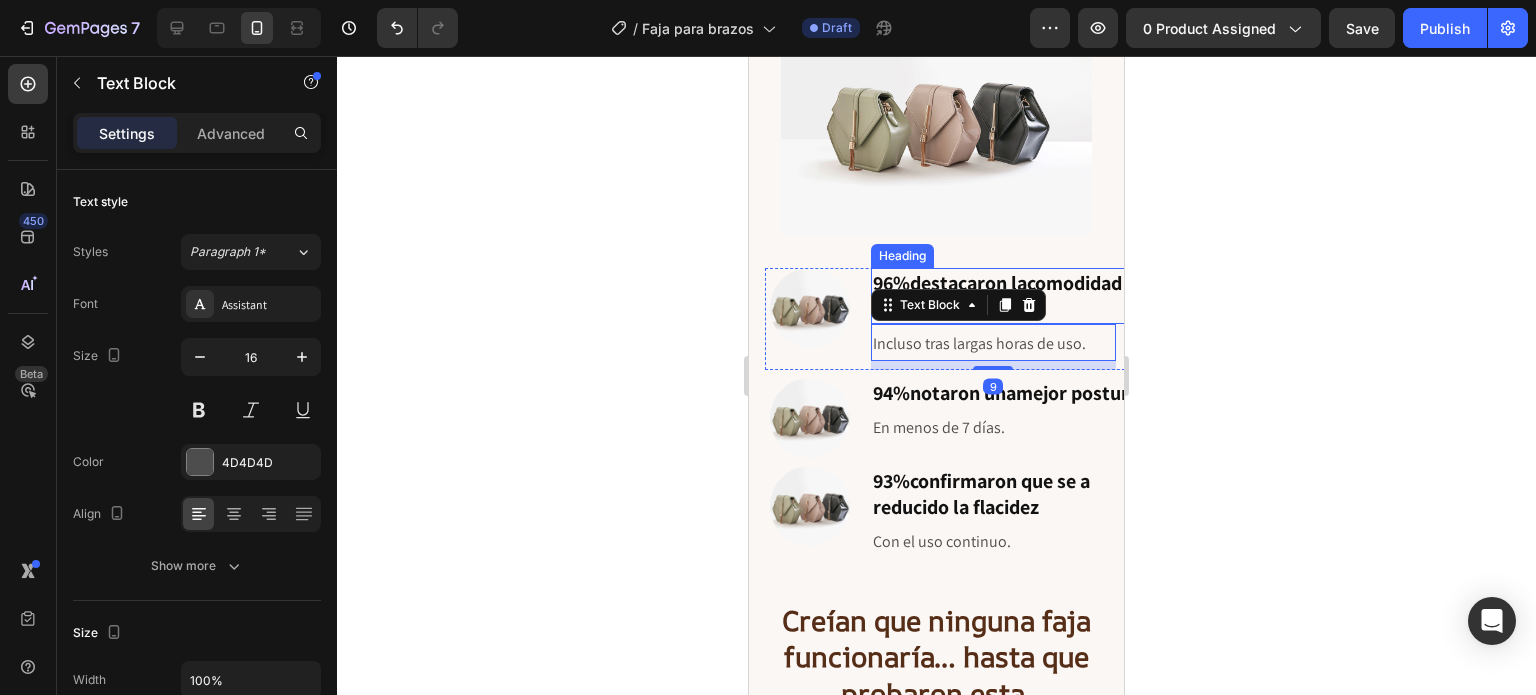 click on "comodidad del material" at bounding box center [997, 296] 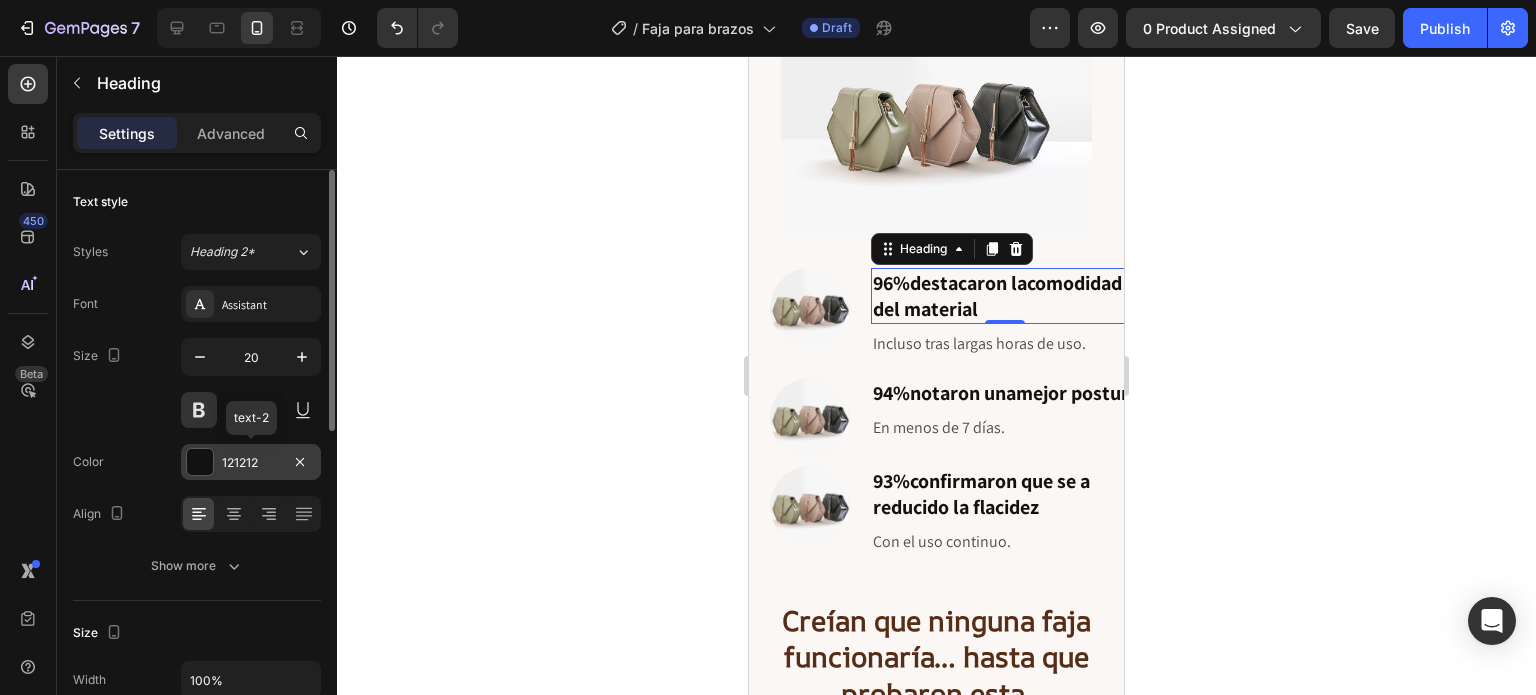 click on "121212" at bounding box center (251, 463) 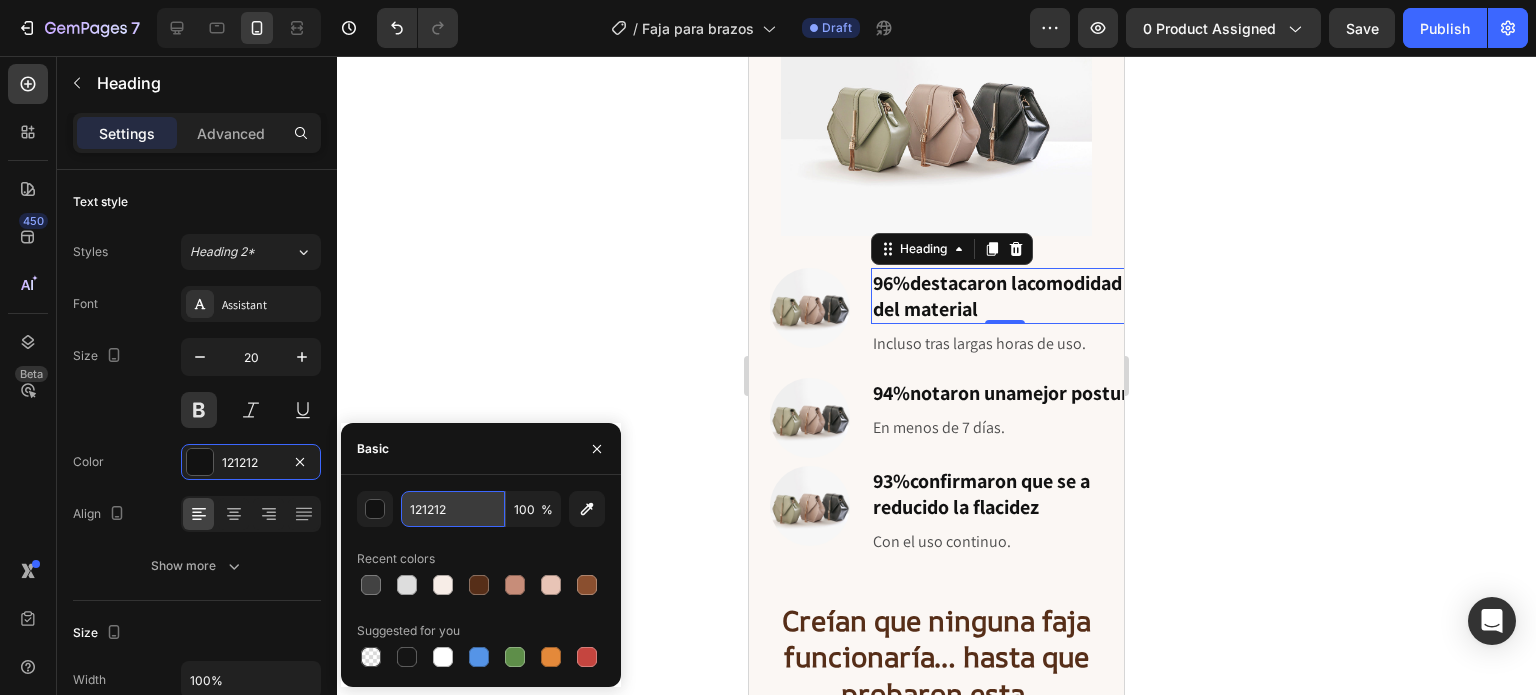 click on "121212" at bounding box center [453, 509] 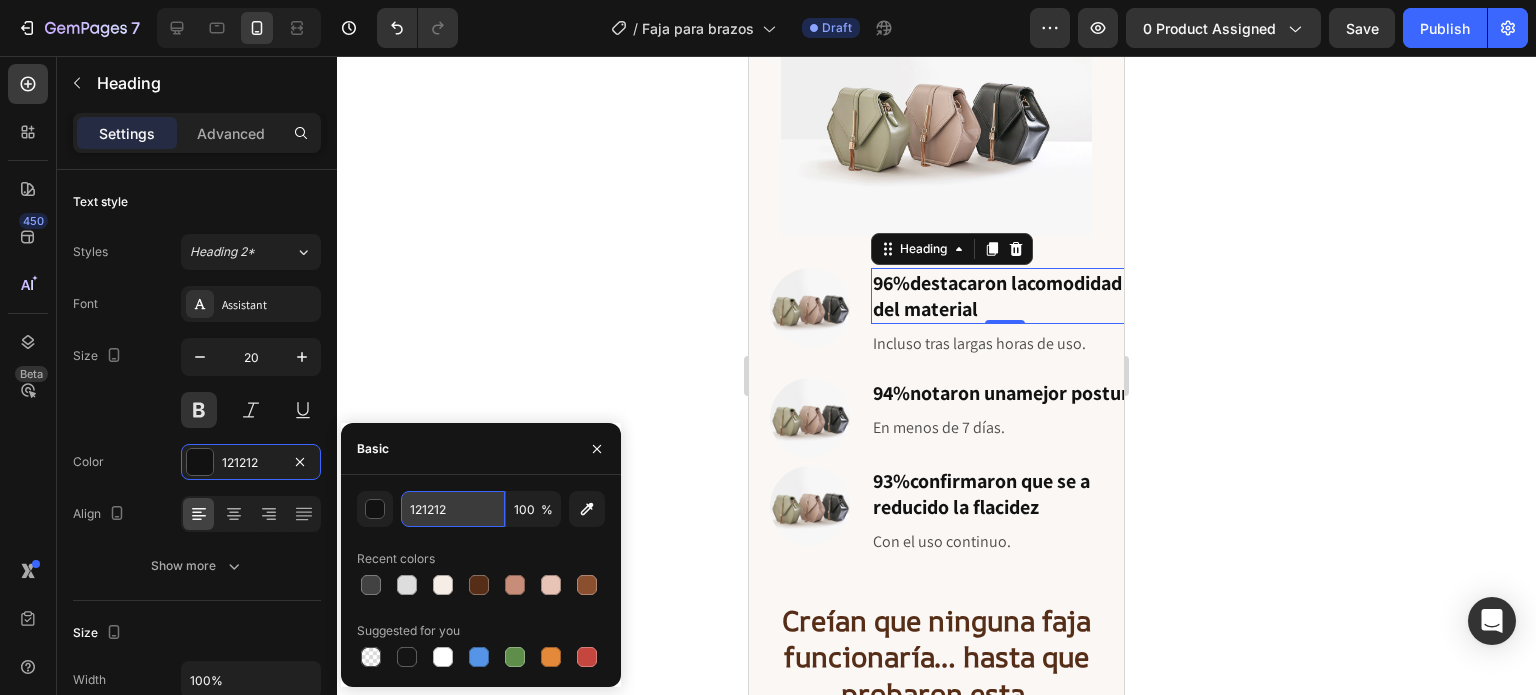 paste on "562E18" 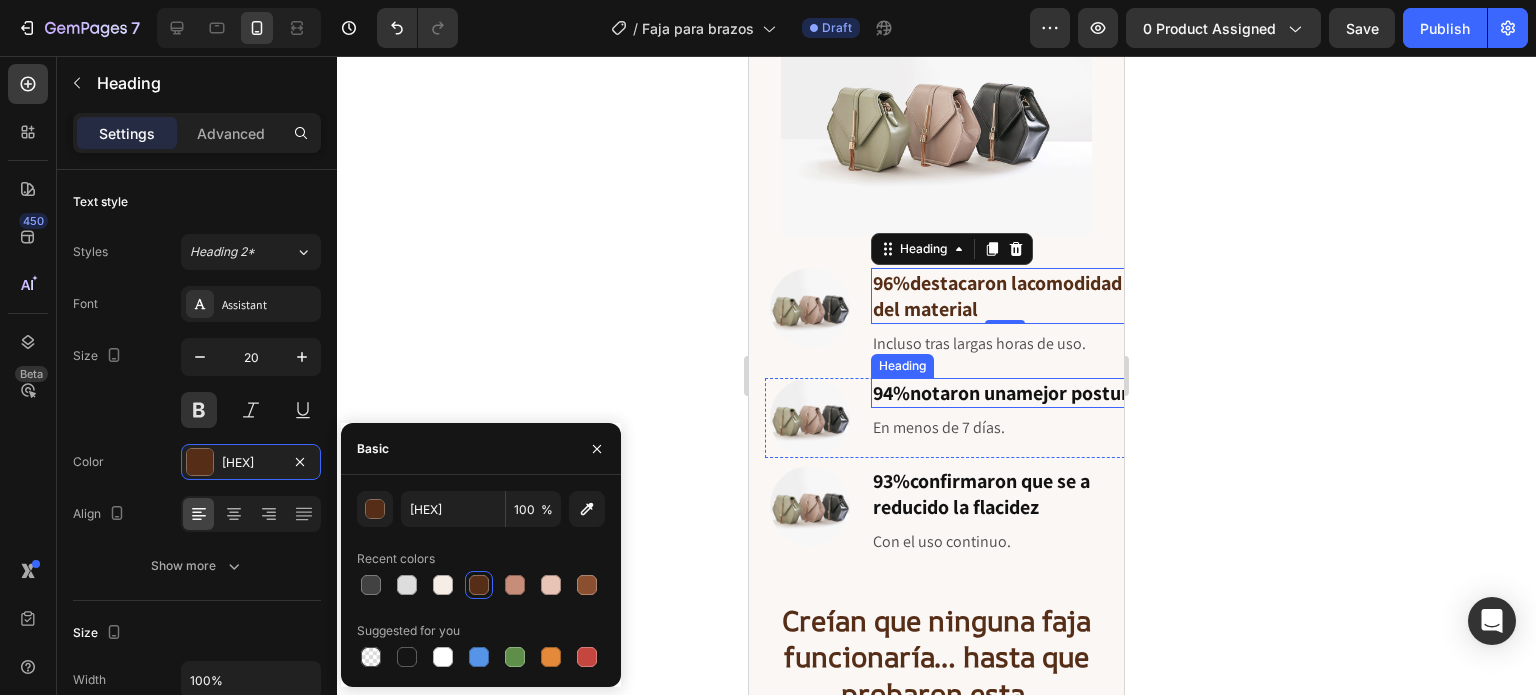 click on "94%  notaron una  mejor postura" at bounding box center (1005, 393) 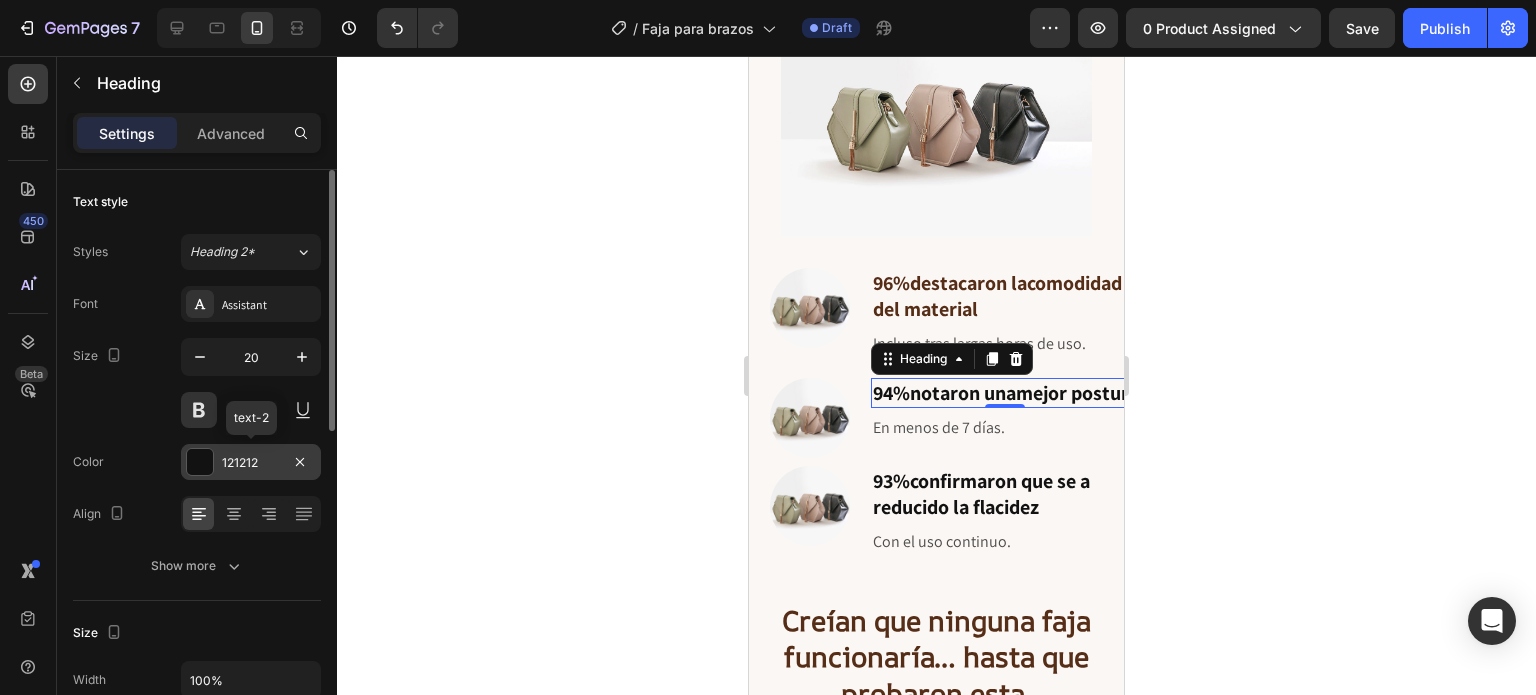 click on "121212" at bounding box center (251, 463) 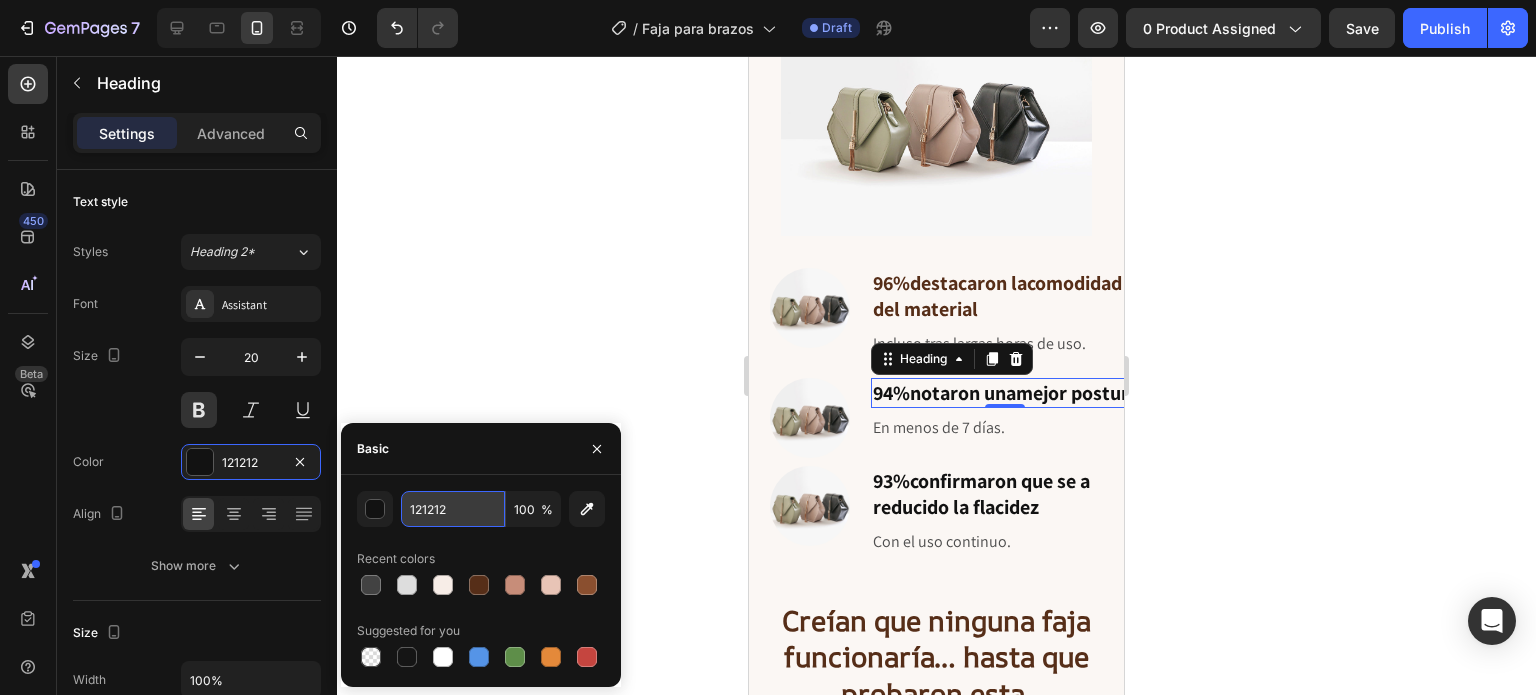 click on "121212" at bounding box center [453, 509] 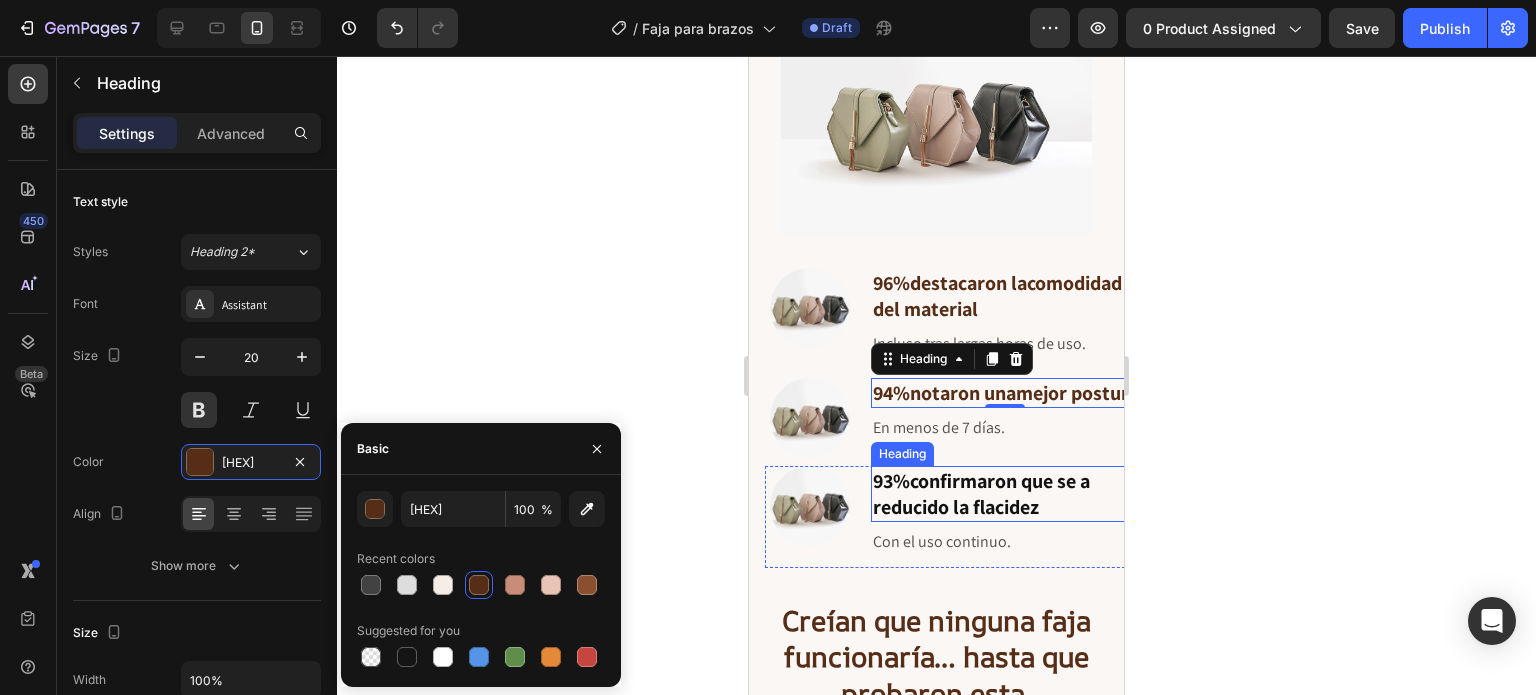 click on "93%  confirmaron que se a reducido la flacidez" at bounding box center (1005, 494) 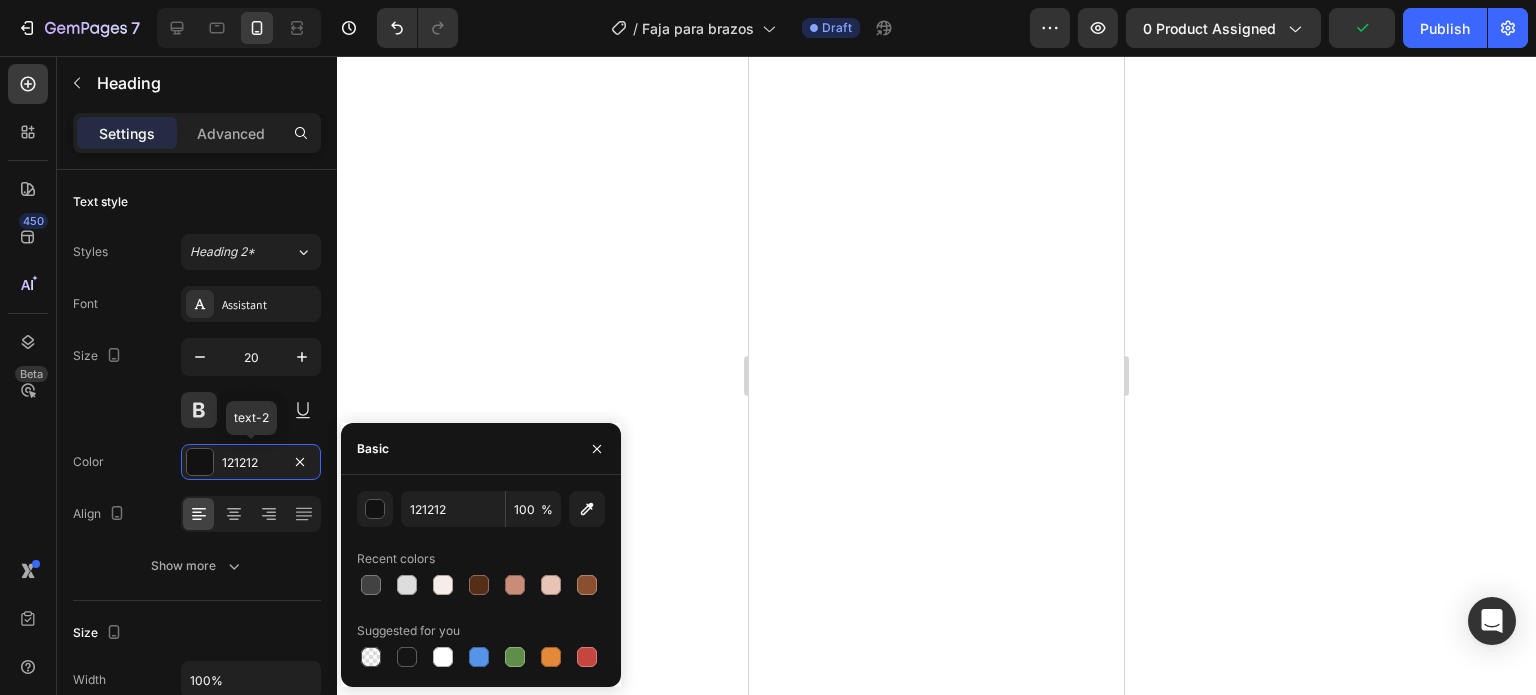 scroll, scrollTop: 0, scrollLeft: 0, axis: both 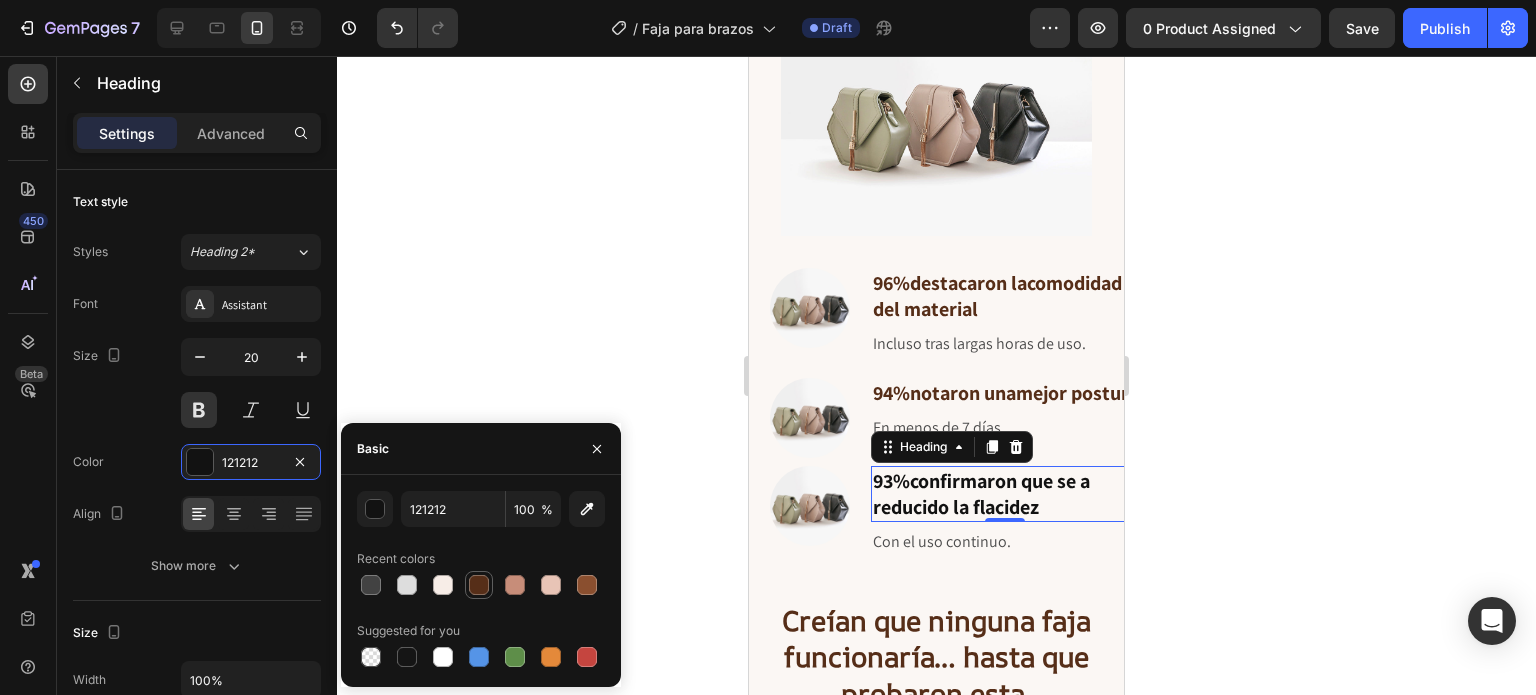 click at bounding box center (479, 585) 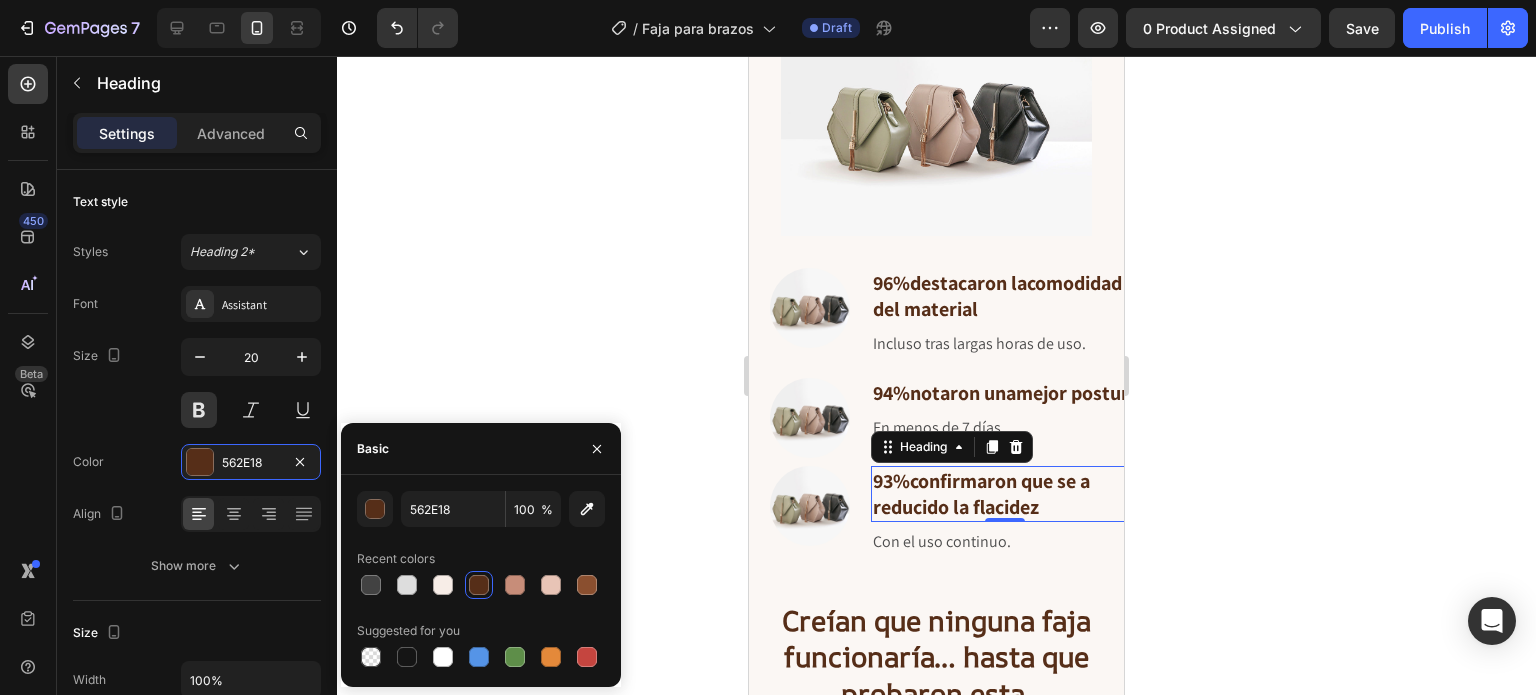 click 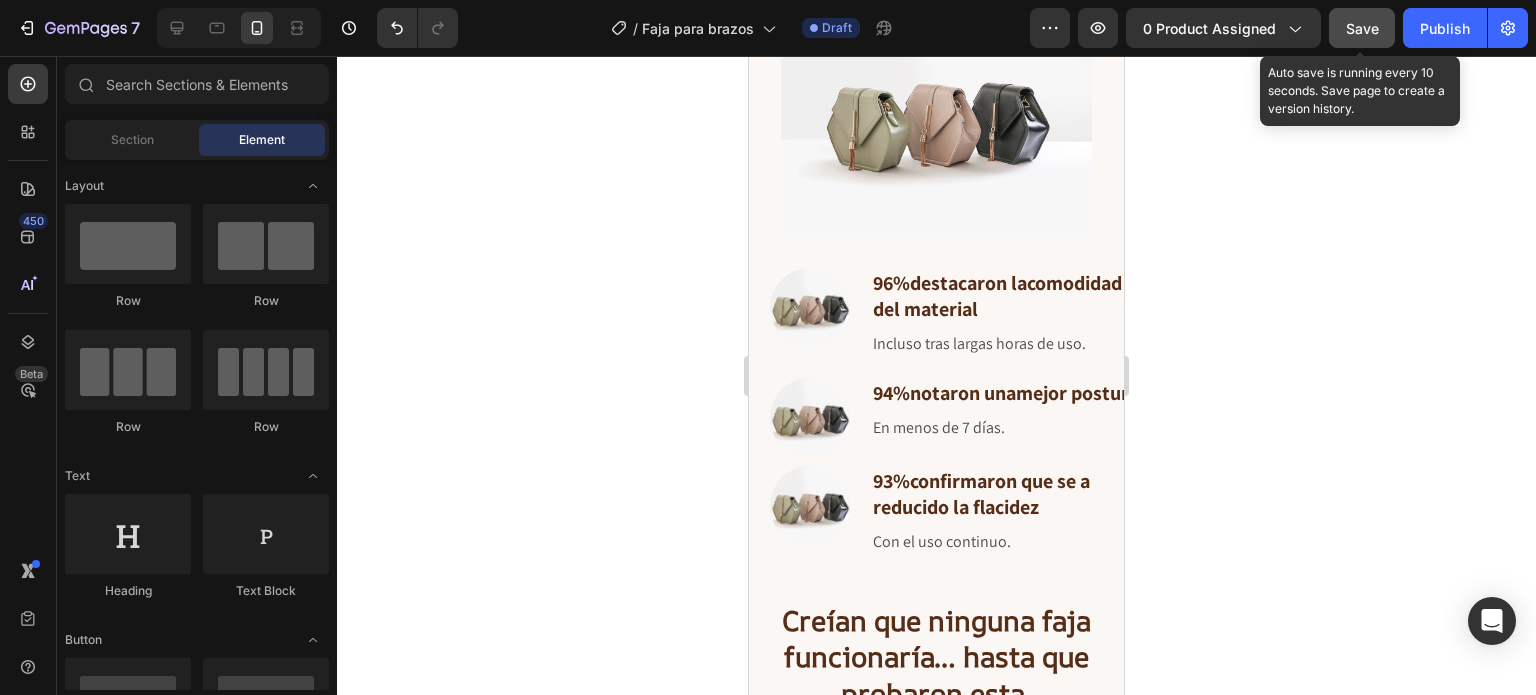click on "Save" at bounding box center [1362, 28] 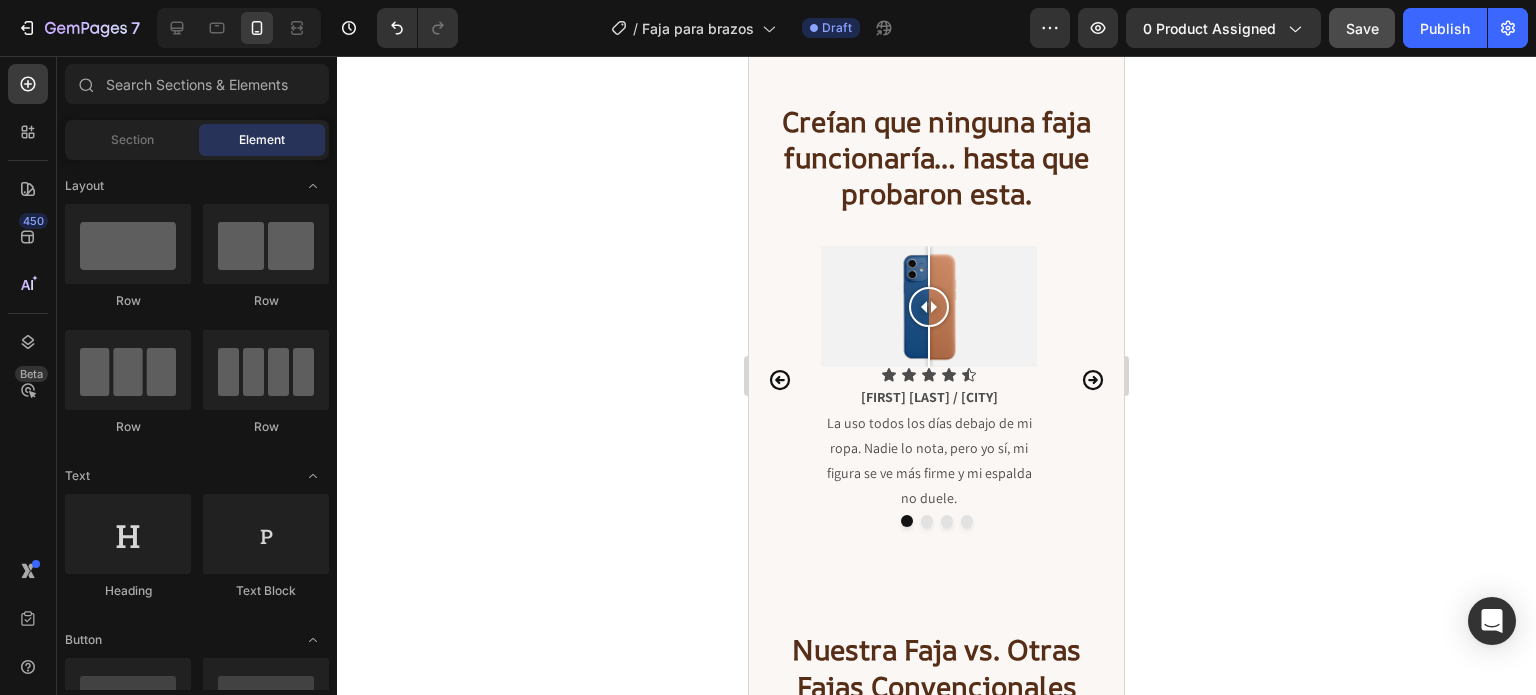 scroll, scrollTop: 8526, scrollLeft: 0, axis: vertical 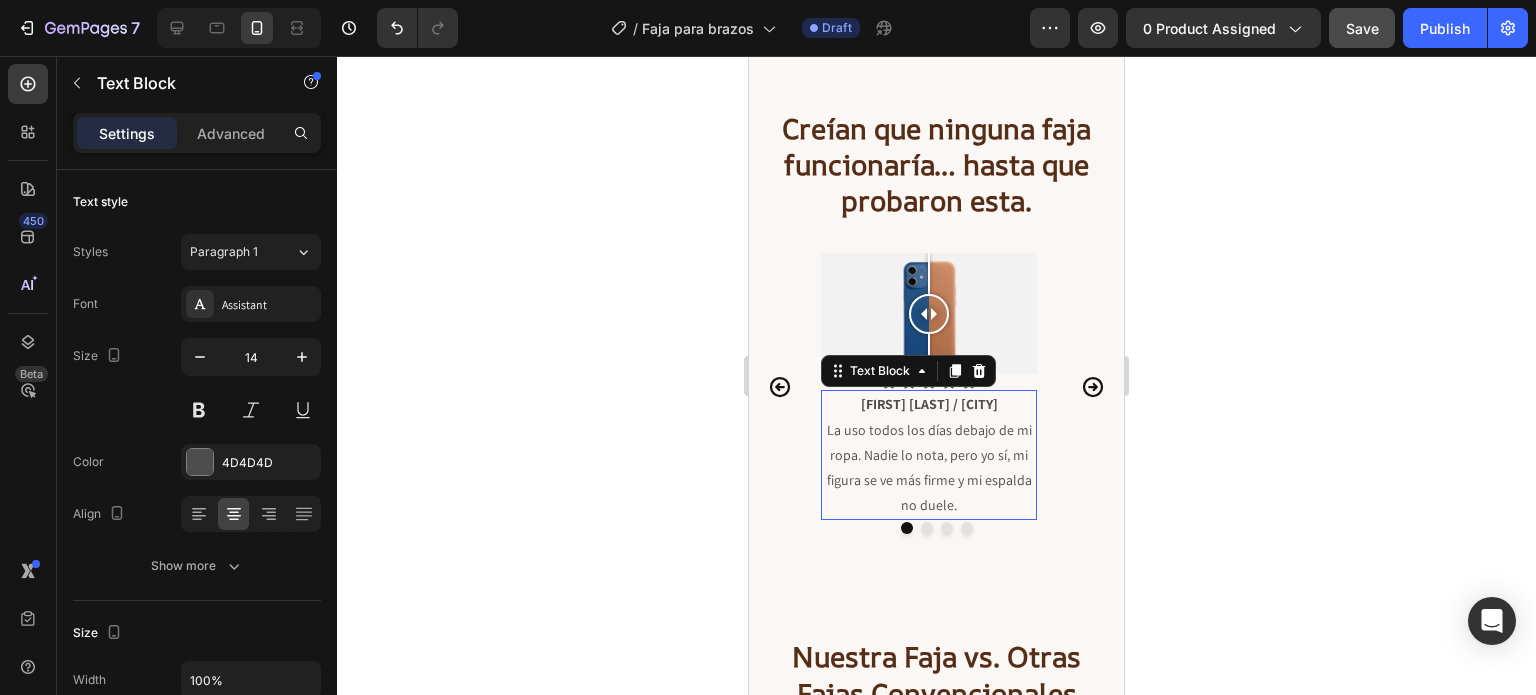 click on "[FIRST] [LAST] / [CITY]" at bounding box center [929, 404] 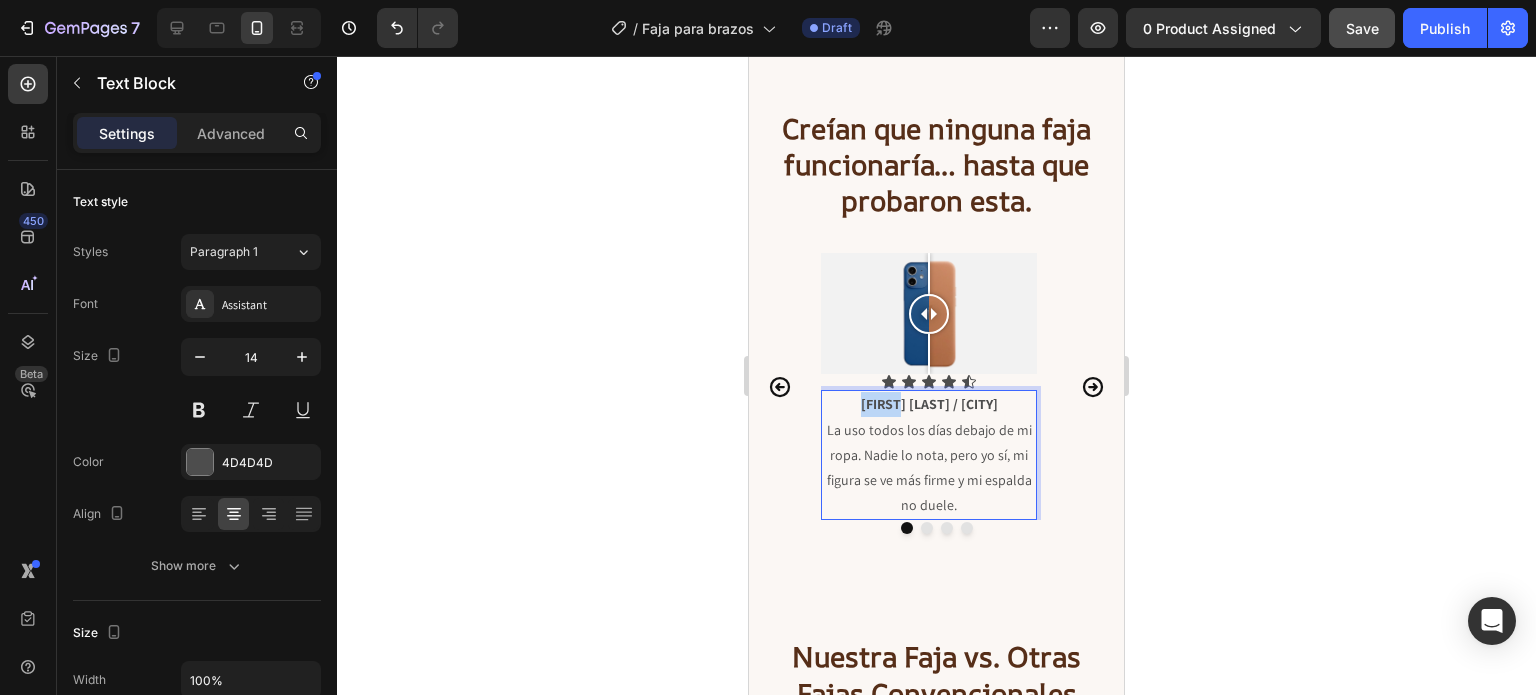 click on "[FIRST] [LAST] / [CITY]" at bounding box center [929, 404] 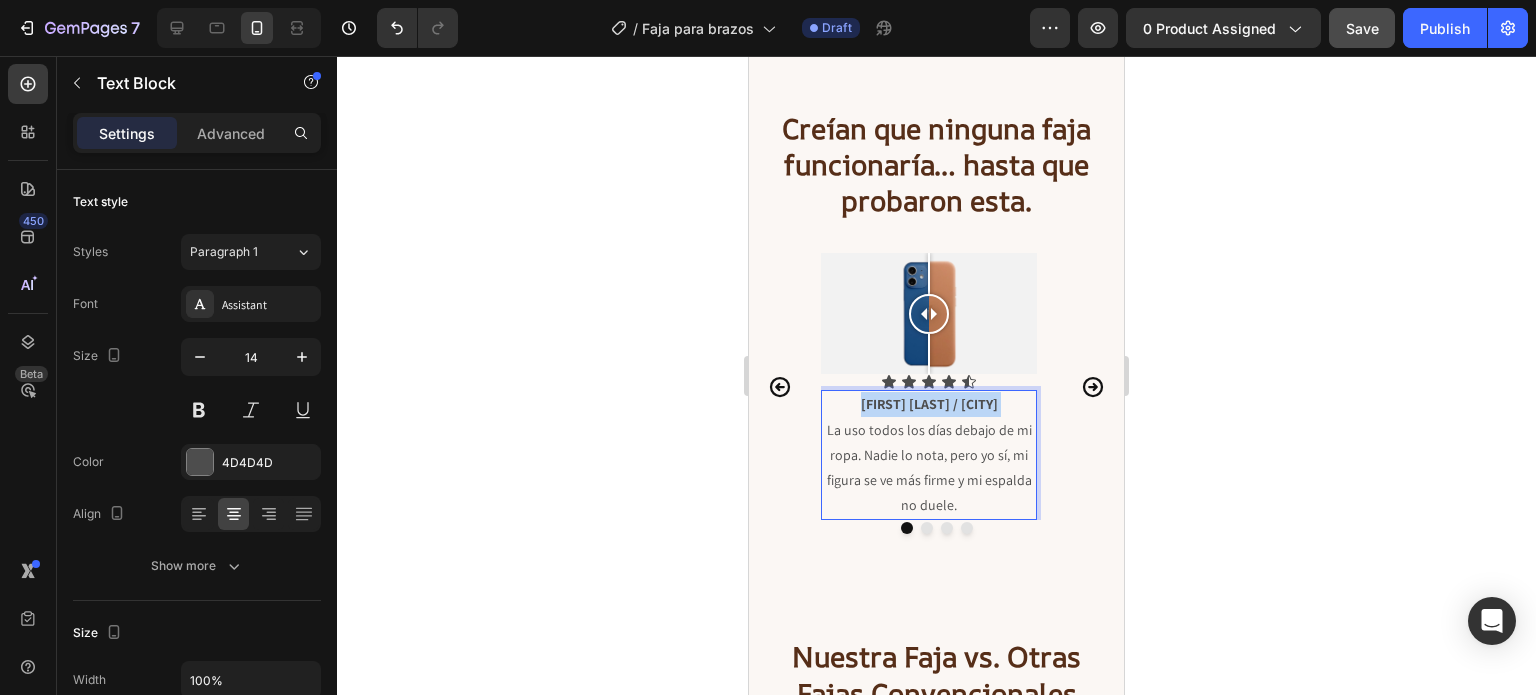 click on "[FIRST] [LAST] / [CITY]" at bounding box center (929, 404) 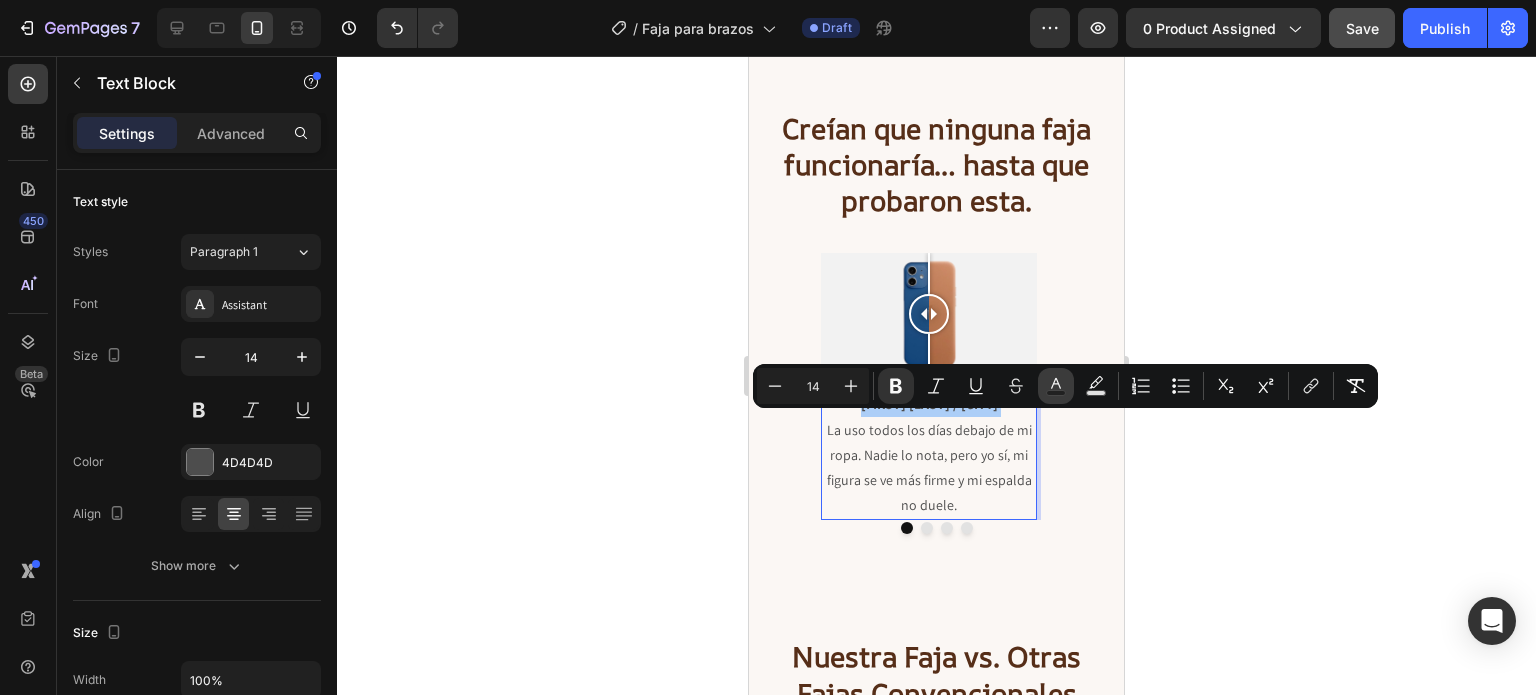 click 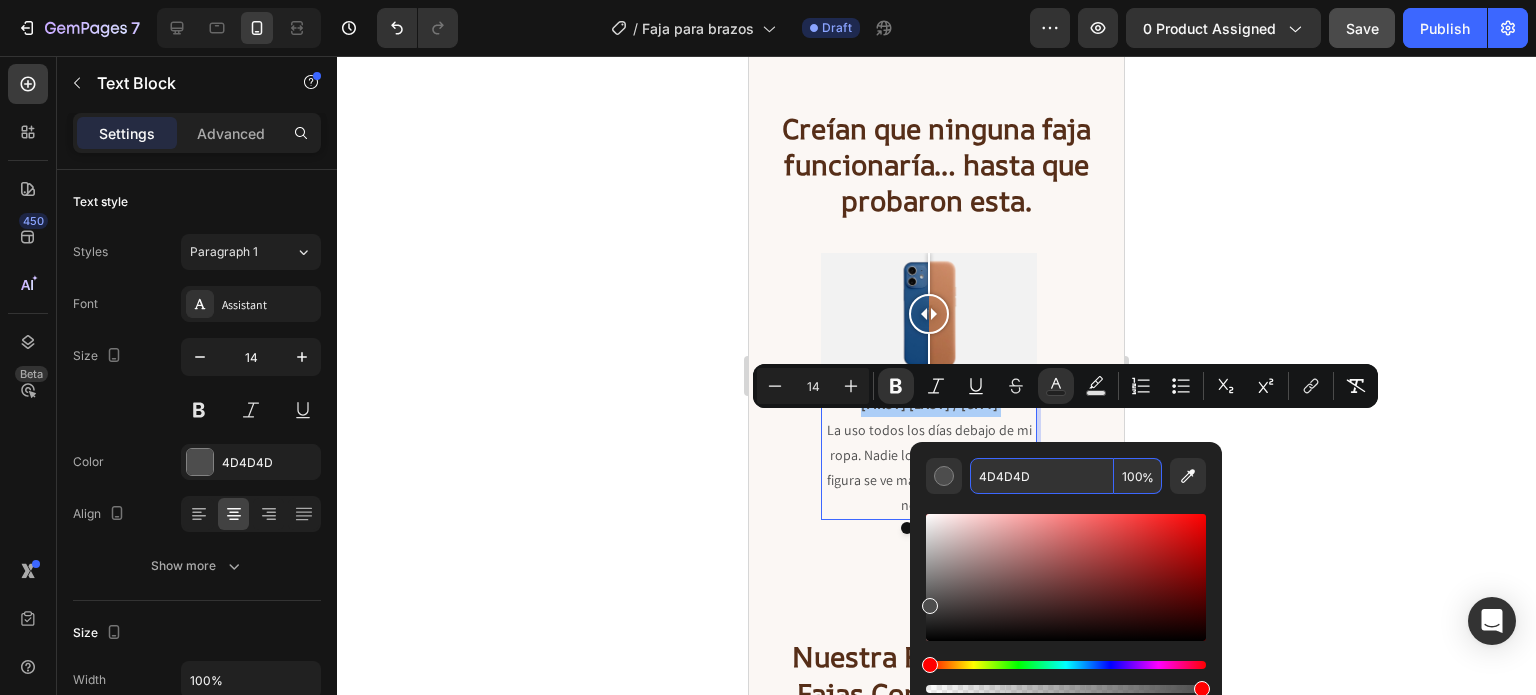 click on "4D4D4D" at bounding box center (1042, 476) 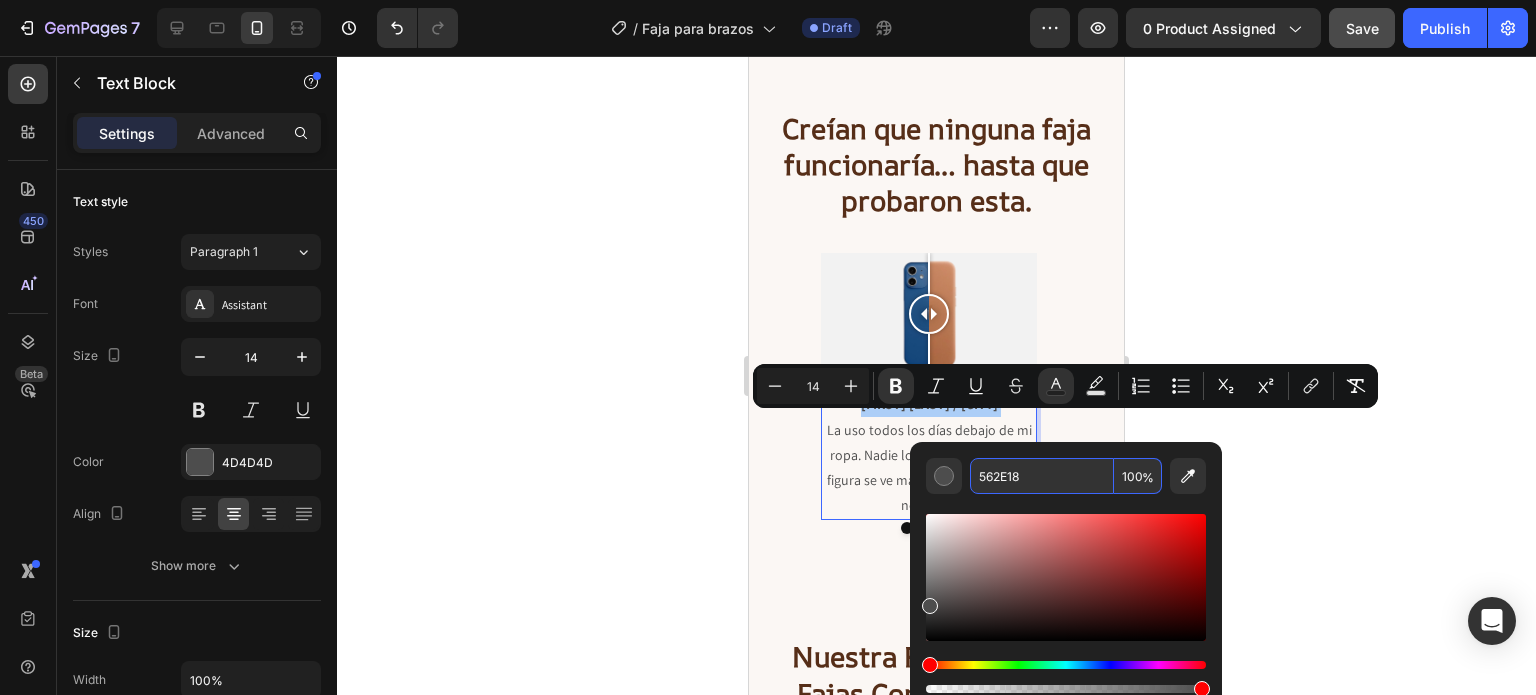 type on "562E18" 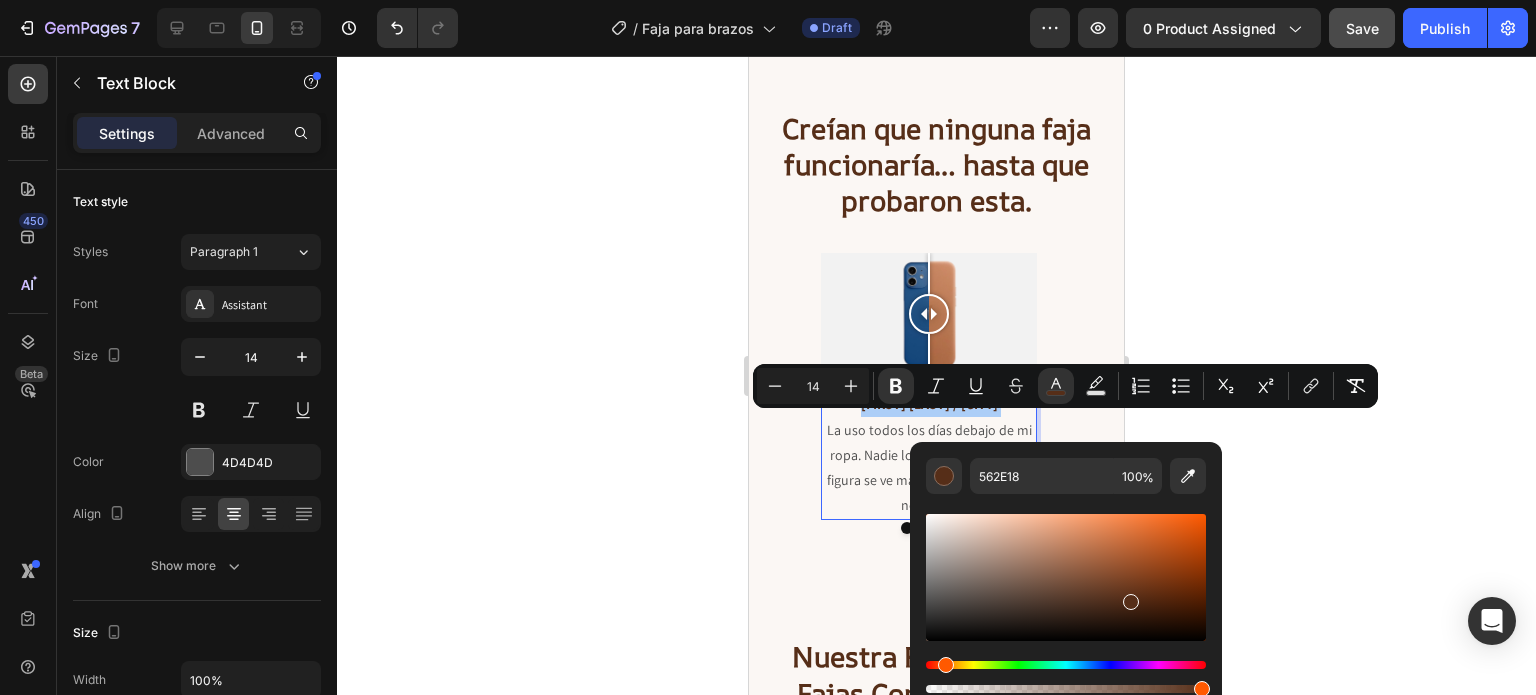 click 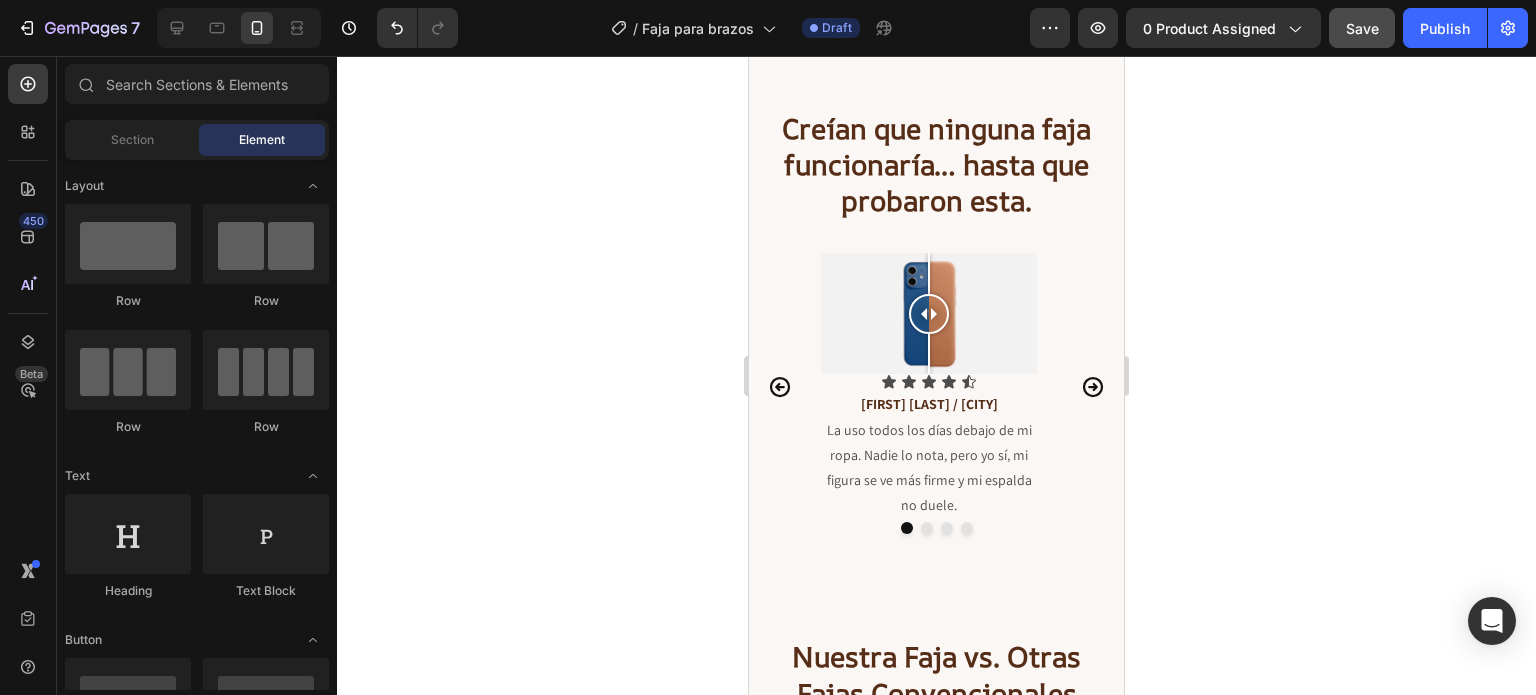 click 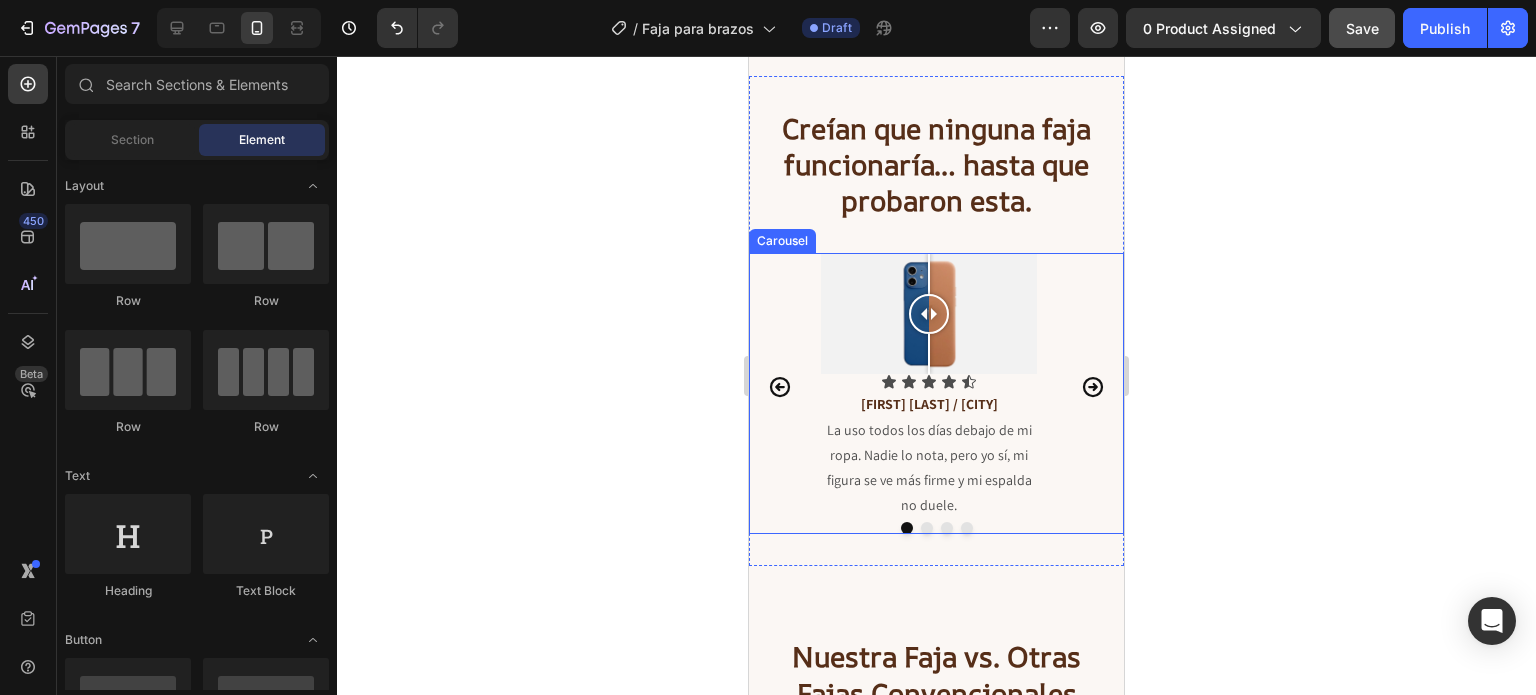 click 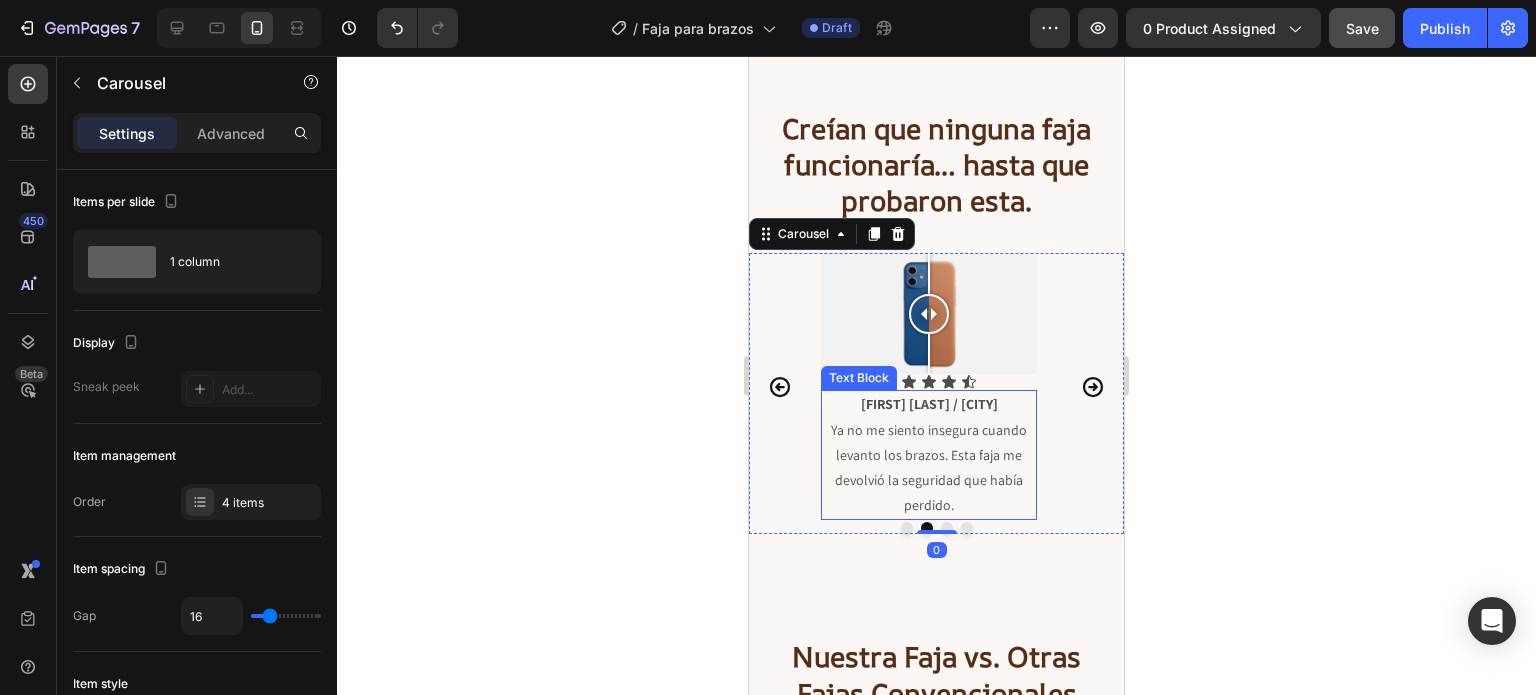 click on "[FIRST] [LAST] / [CITY]" at bounding box center [929, 404] 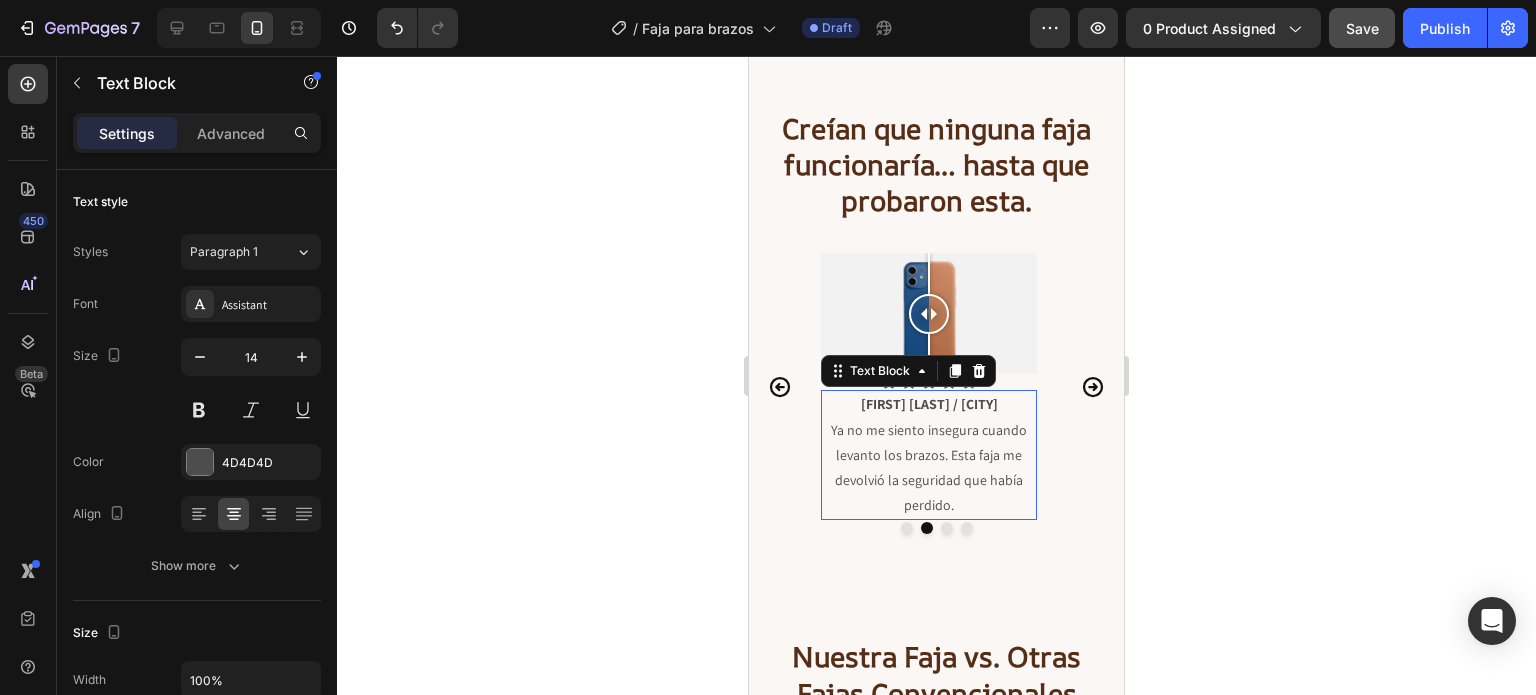 click on "[FIRST] [LAST] / [CITY]" at bounding box center (929, 404) 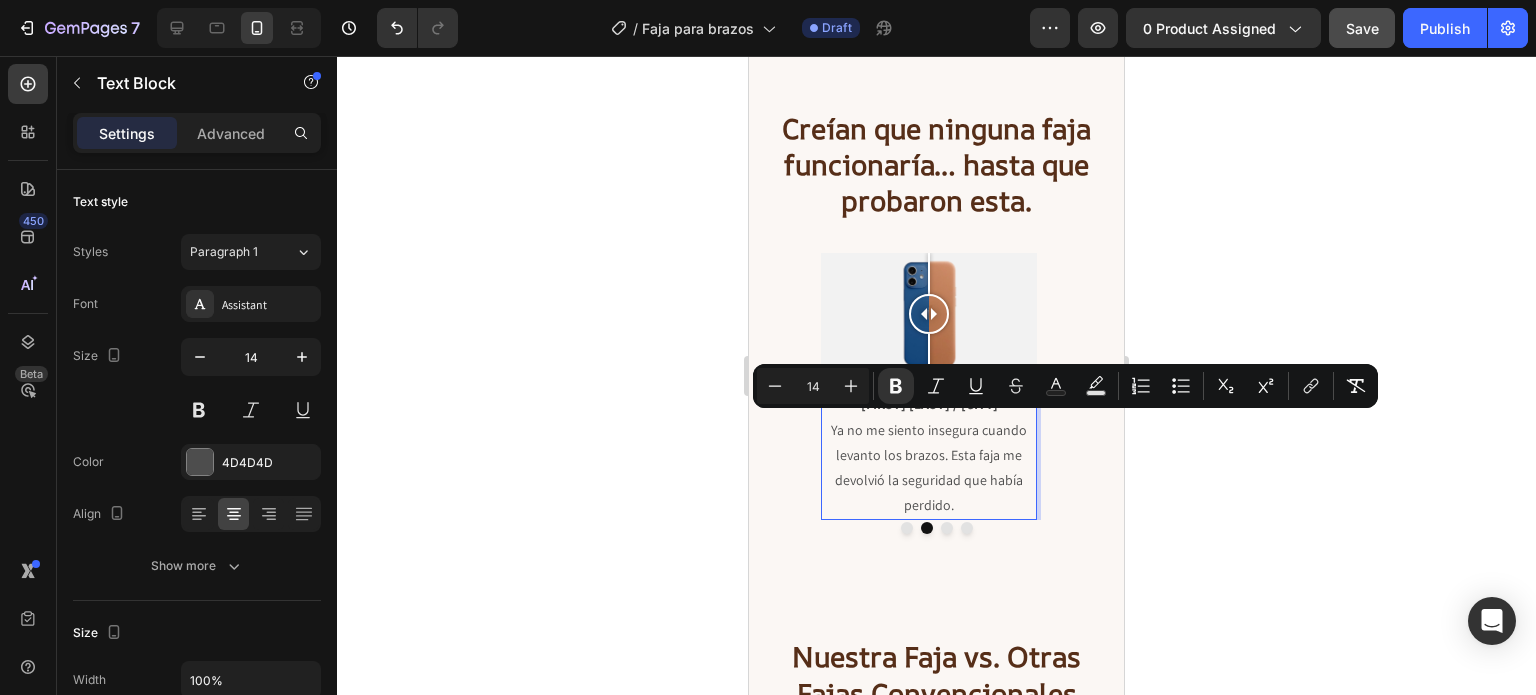 click on "[FIRST] [LAST] / [CITY]" at bounding box center (929, 404) 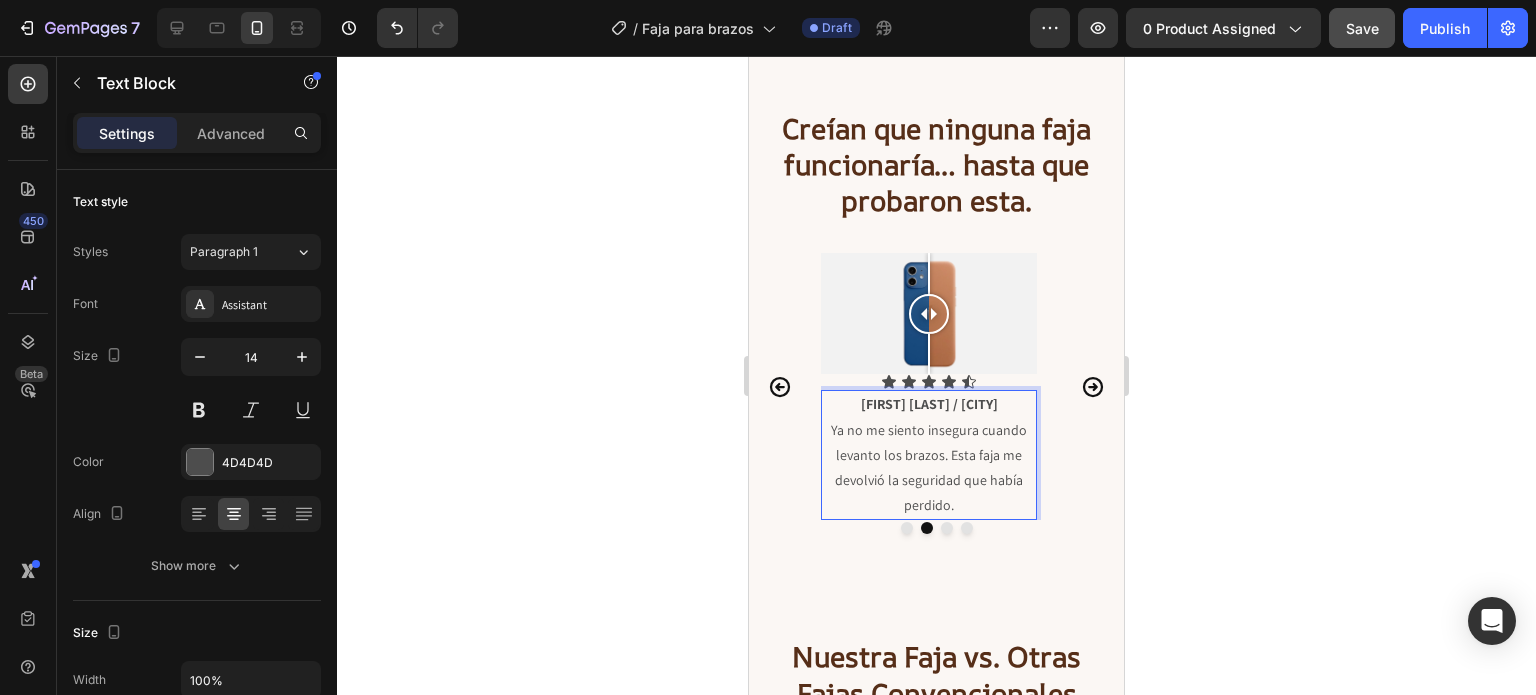 click on "[FIRST] [LAST] / [CITY]" at bounding box center (929, 404) 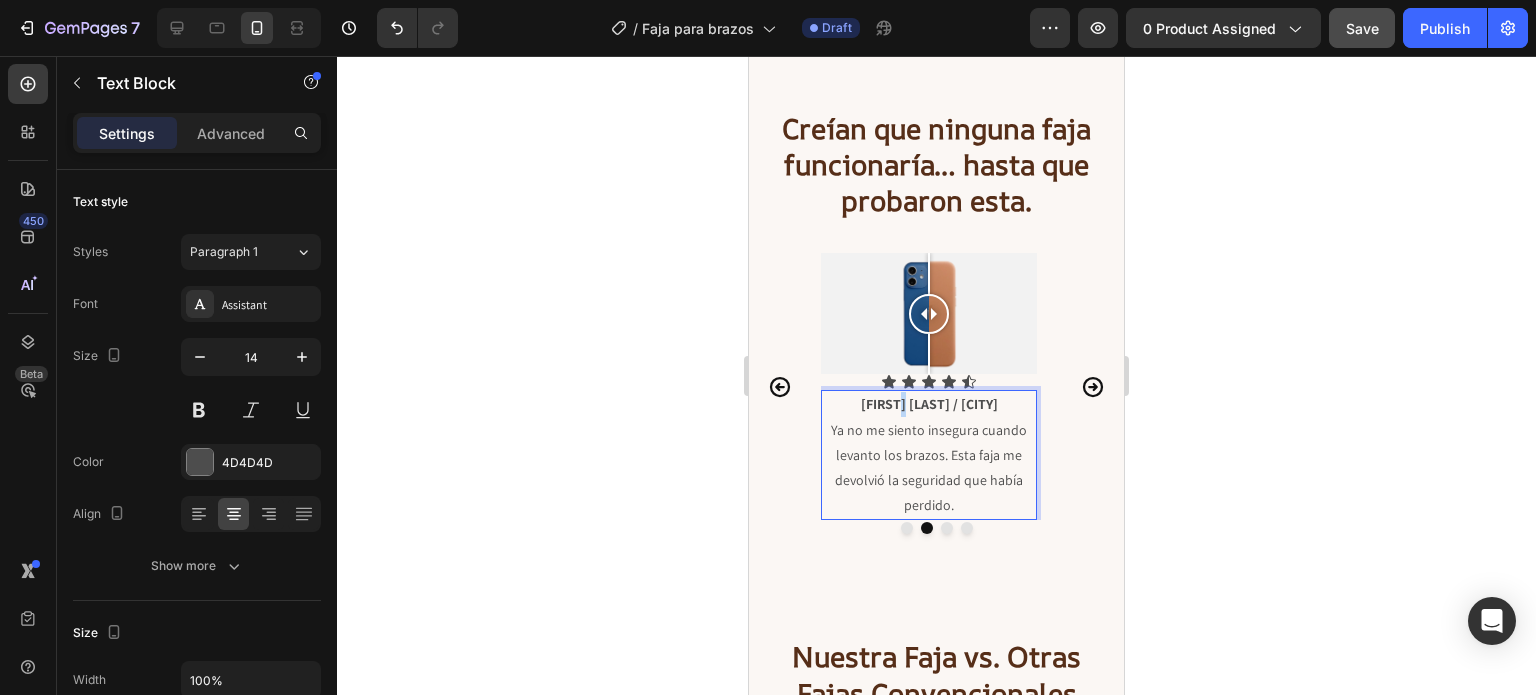 click on "[FIRST] [LAST] / [CITY]" at bounding box center [929, 404] 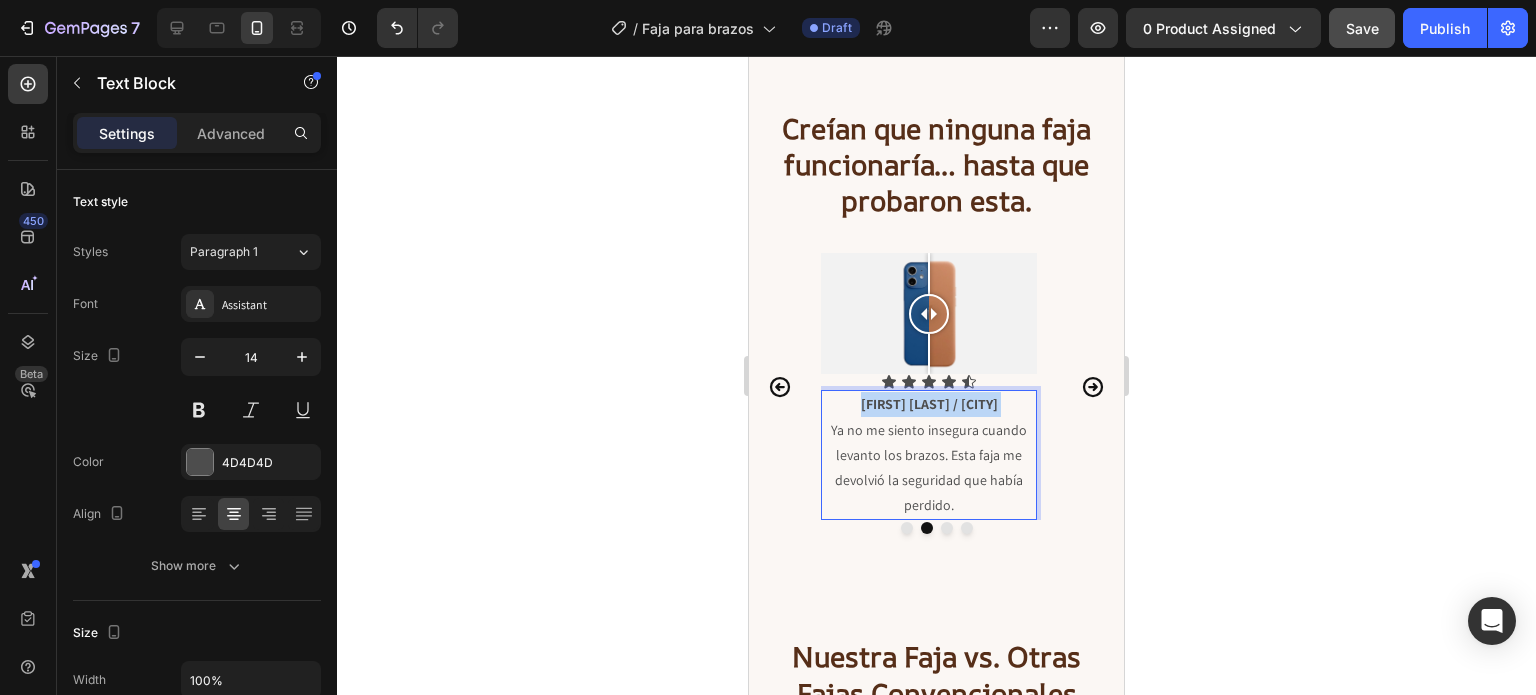 click on "[FIRST] [LAST] / [CITY]" at bounding box center [929, 404] 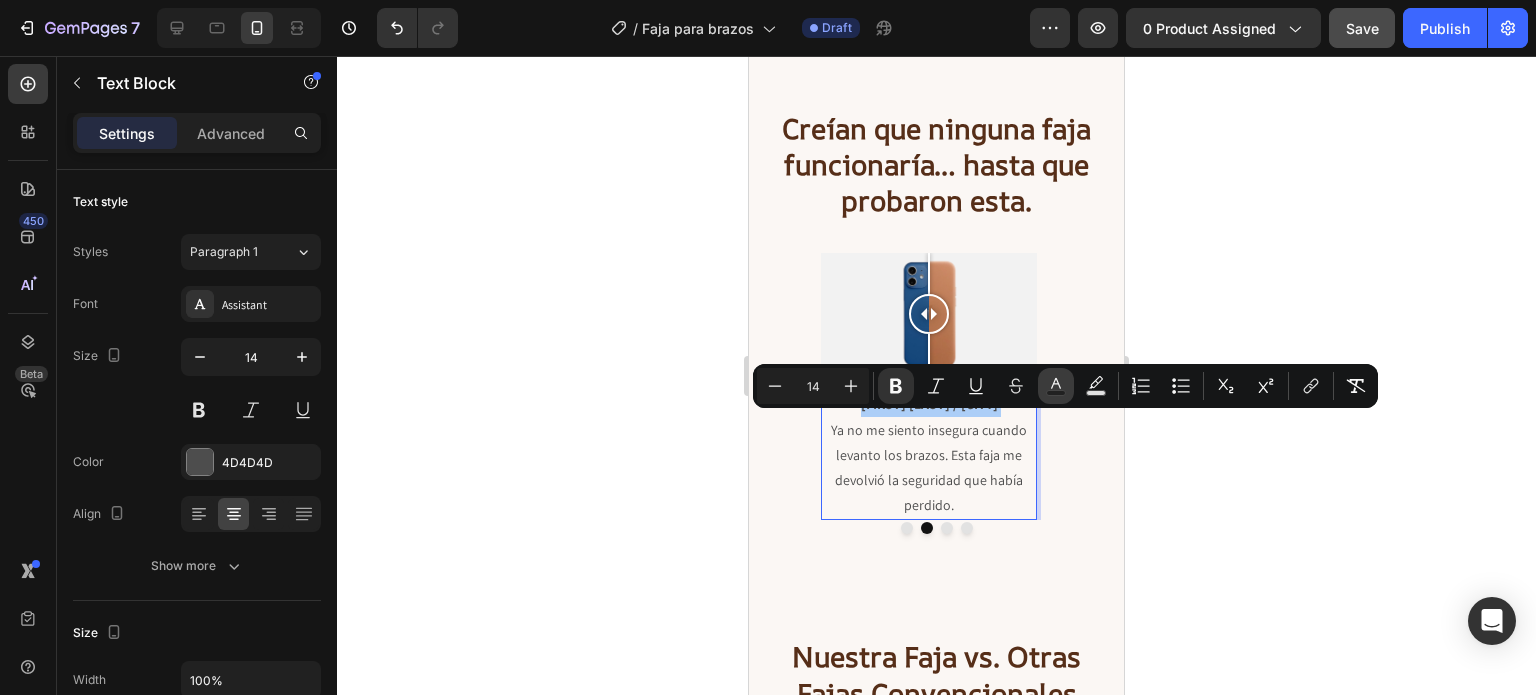 click 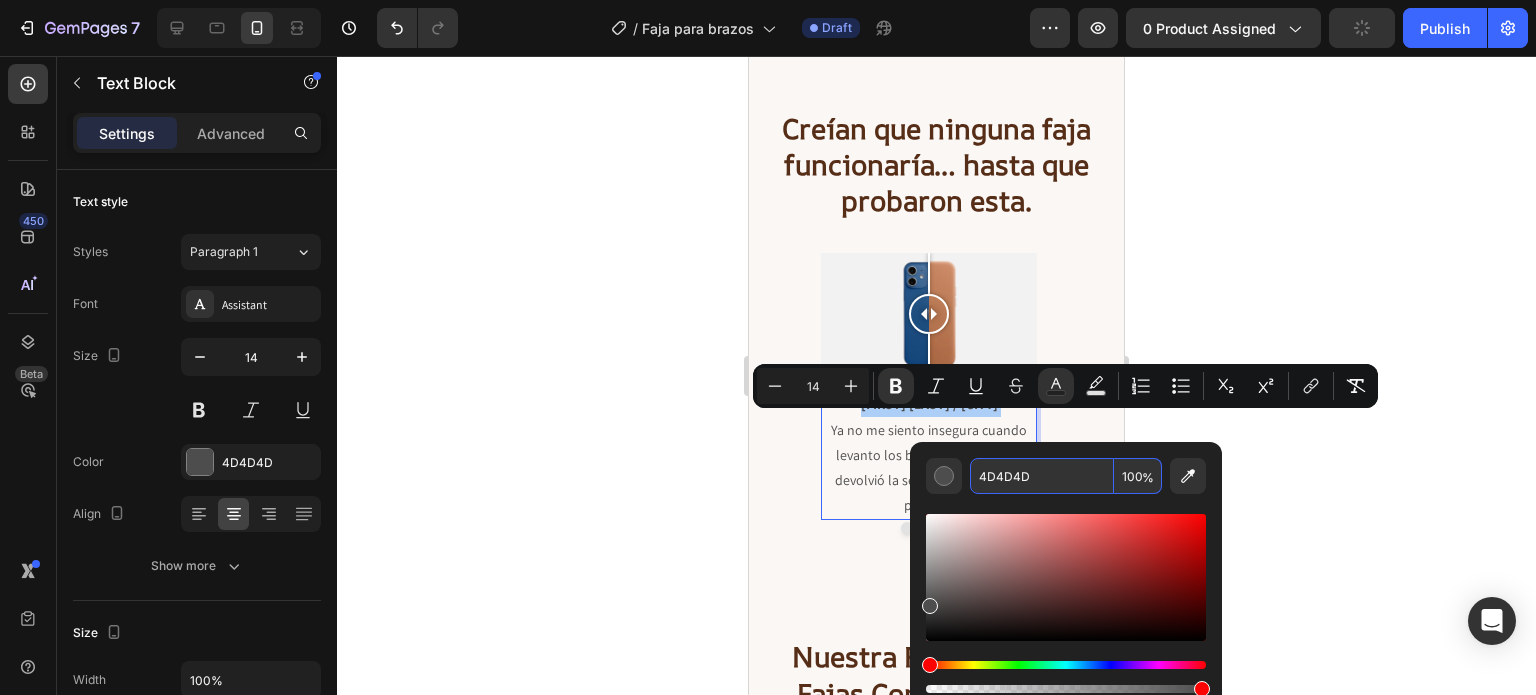 click on "4D4D4D" at bounding box center (1042, 476) 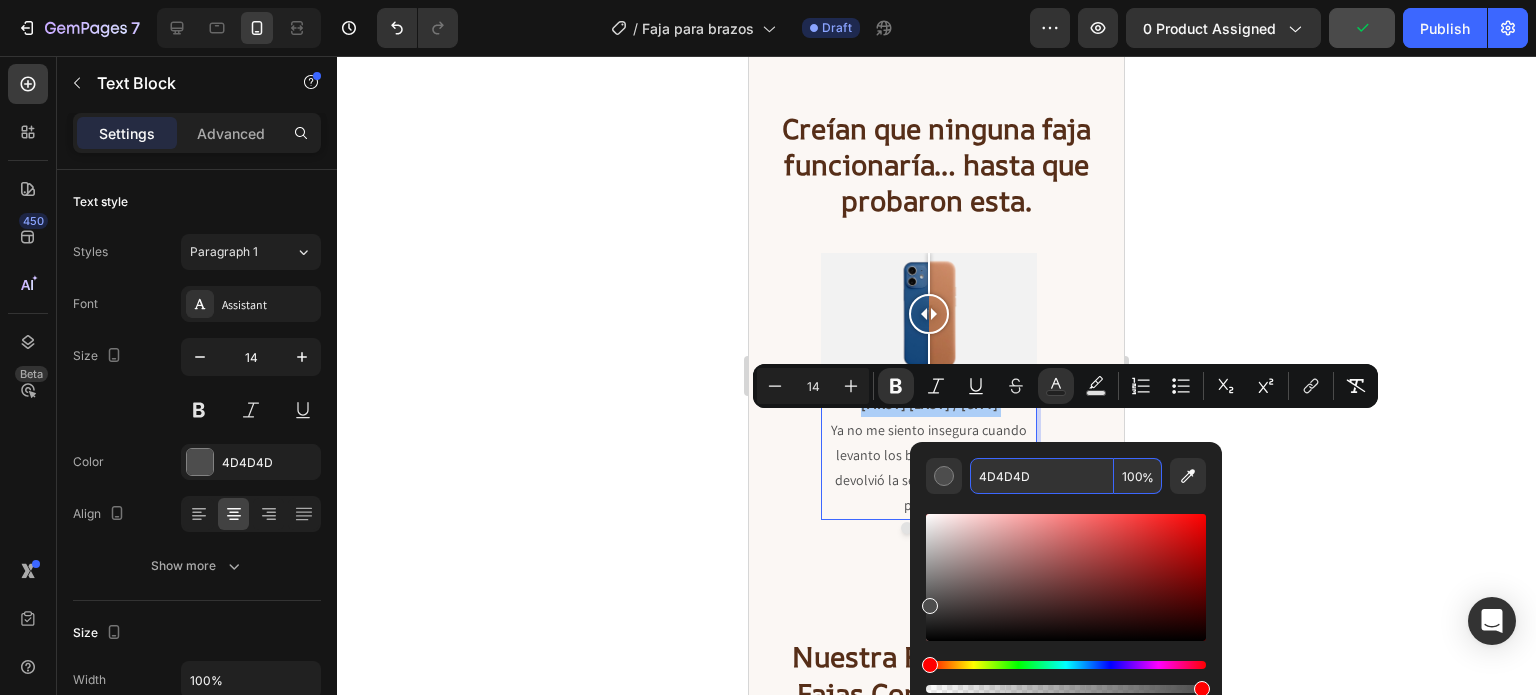 paste on "562E18" 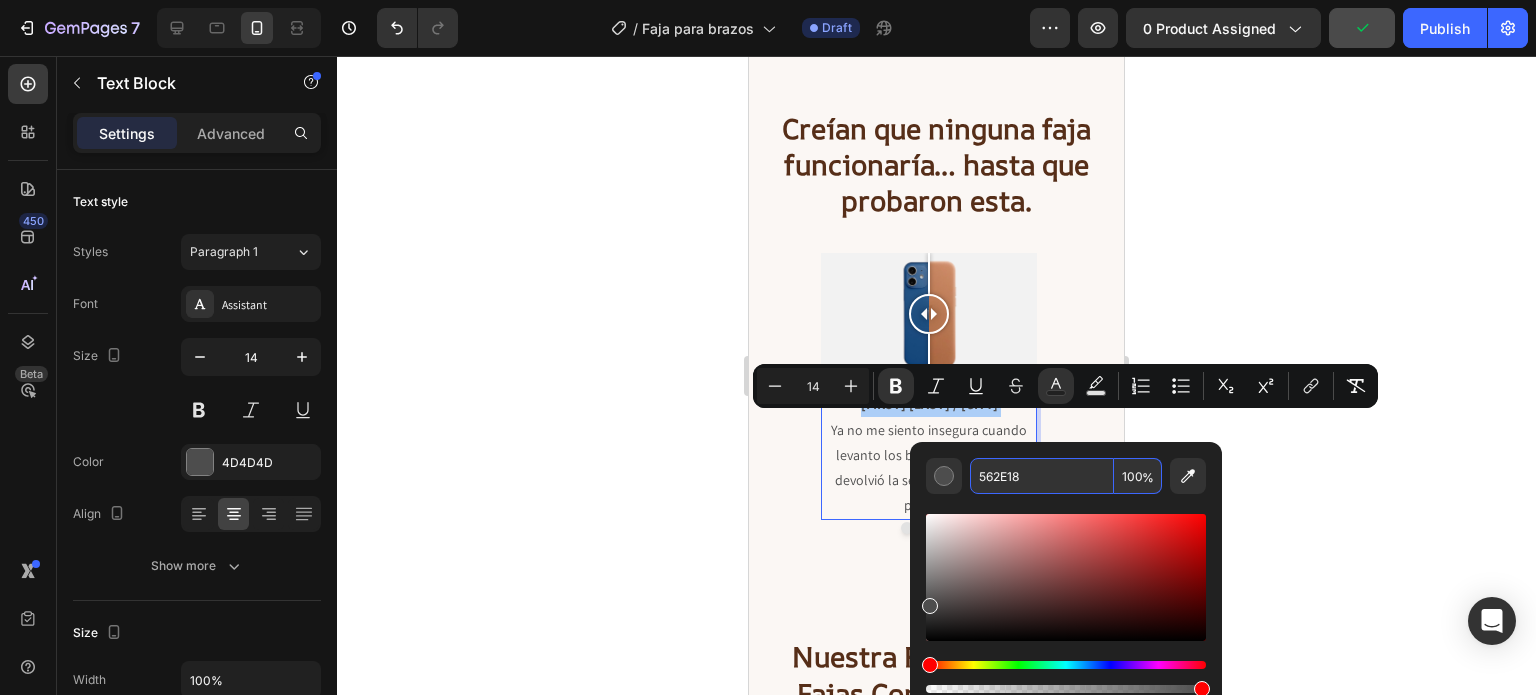 type on "562E18" 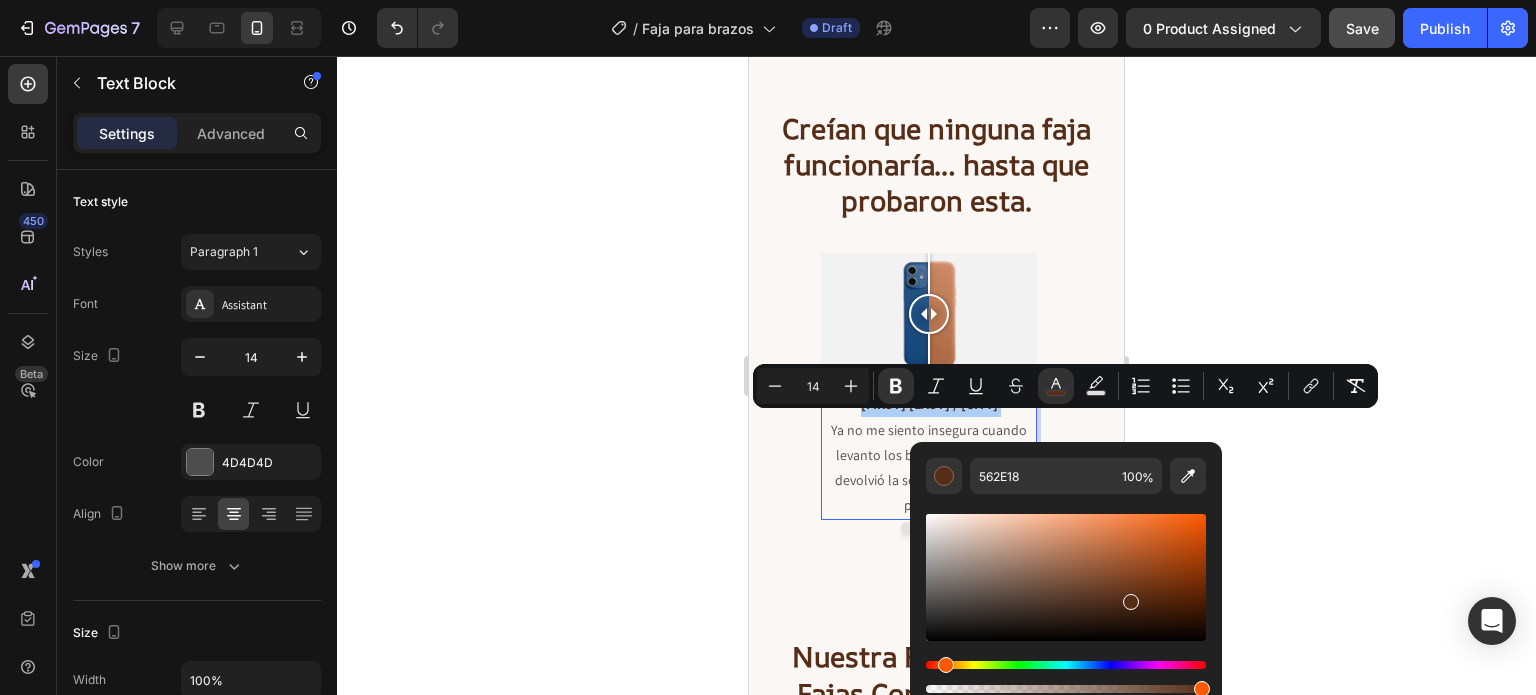 click 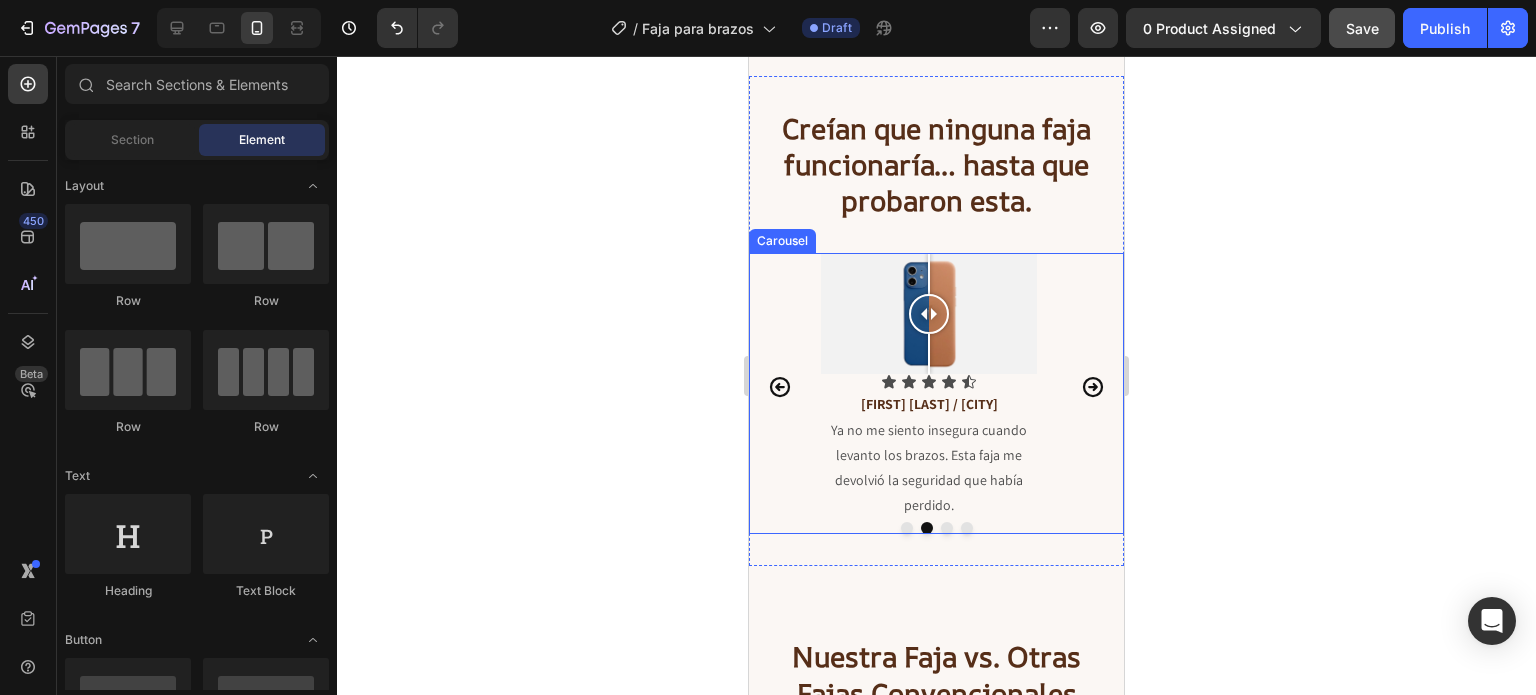 click 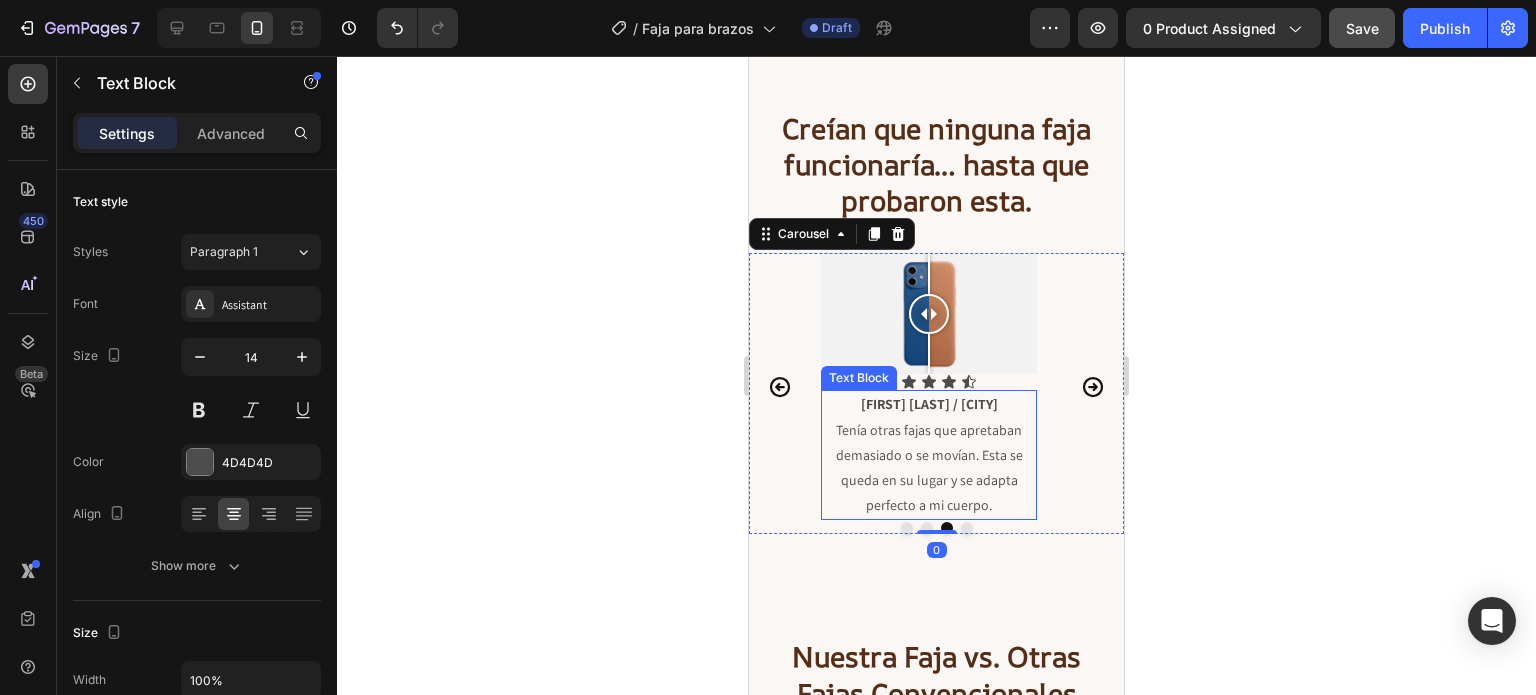 click on "[FIRST] [LAST] / [CITY]" at bounding box center (929, 404) 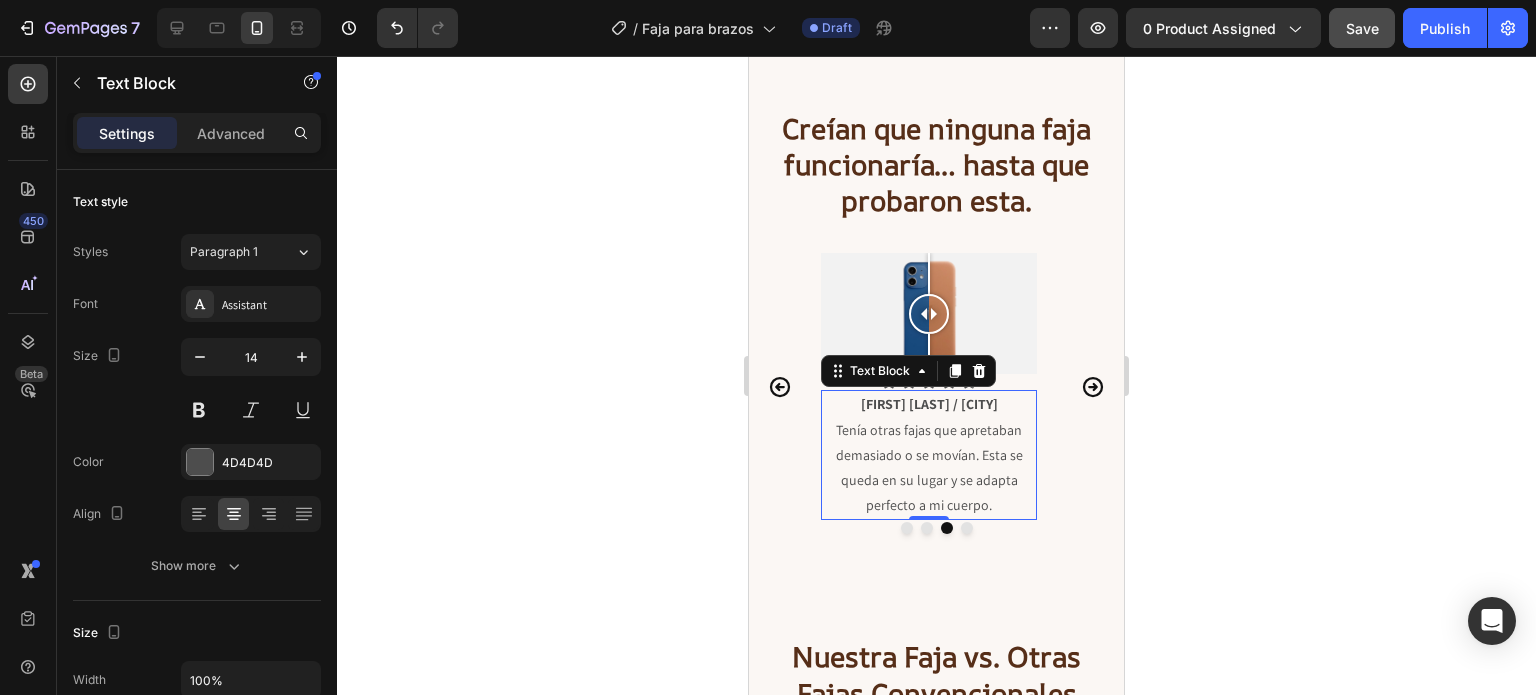 click on "[FIRST] [LAST] / [CITY]" at bounding box center (929, 404) 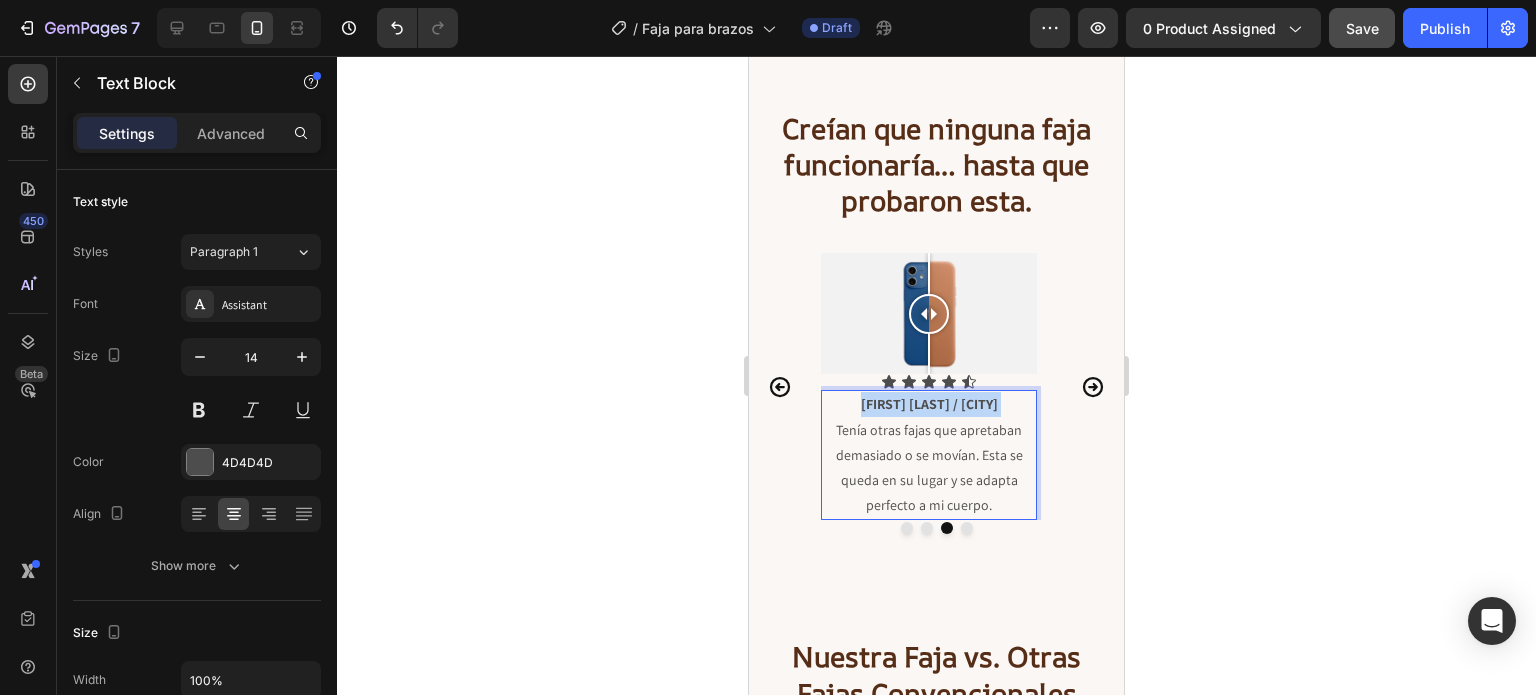 click on "[FIRST] [LAST] / [CITY]" at bounding box center (929, 404) 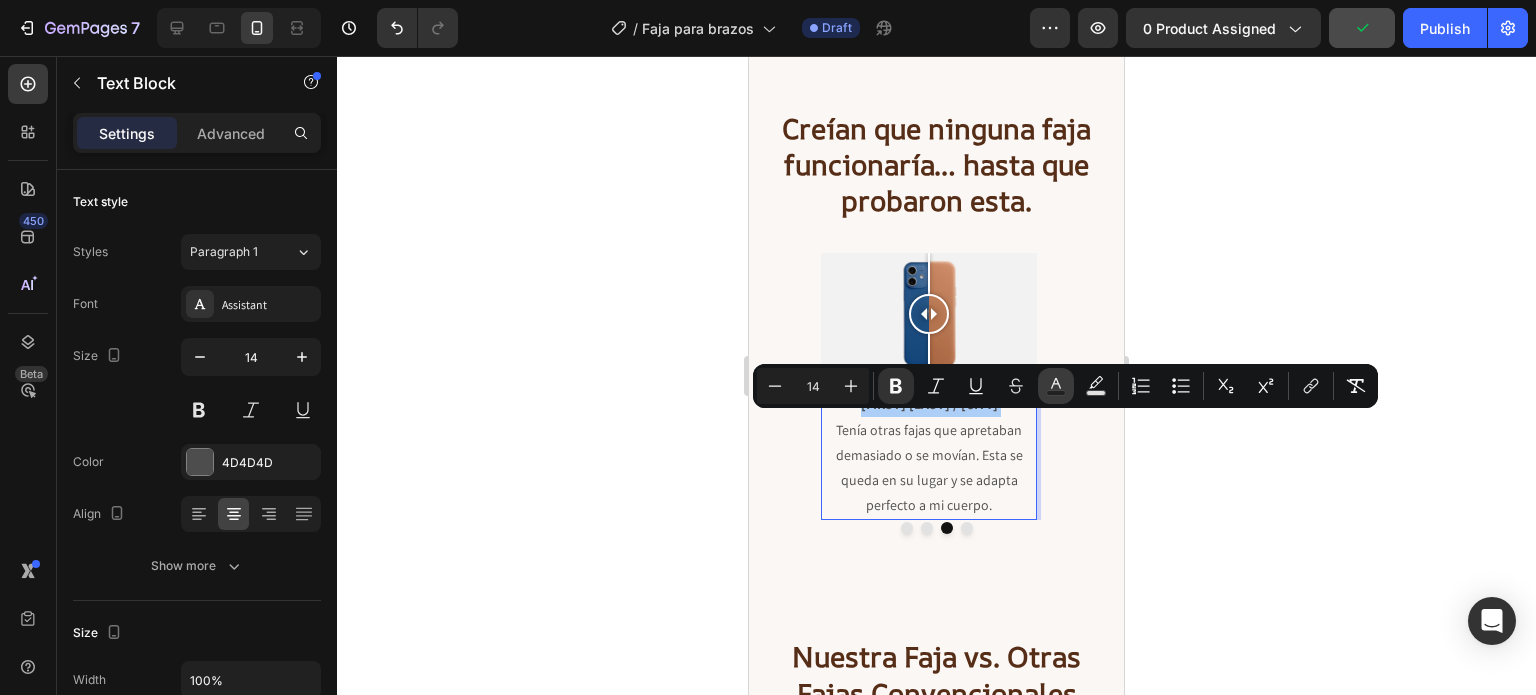 click 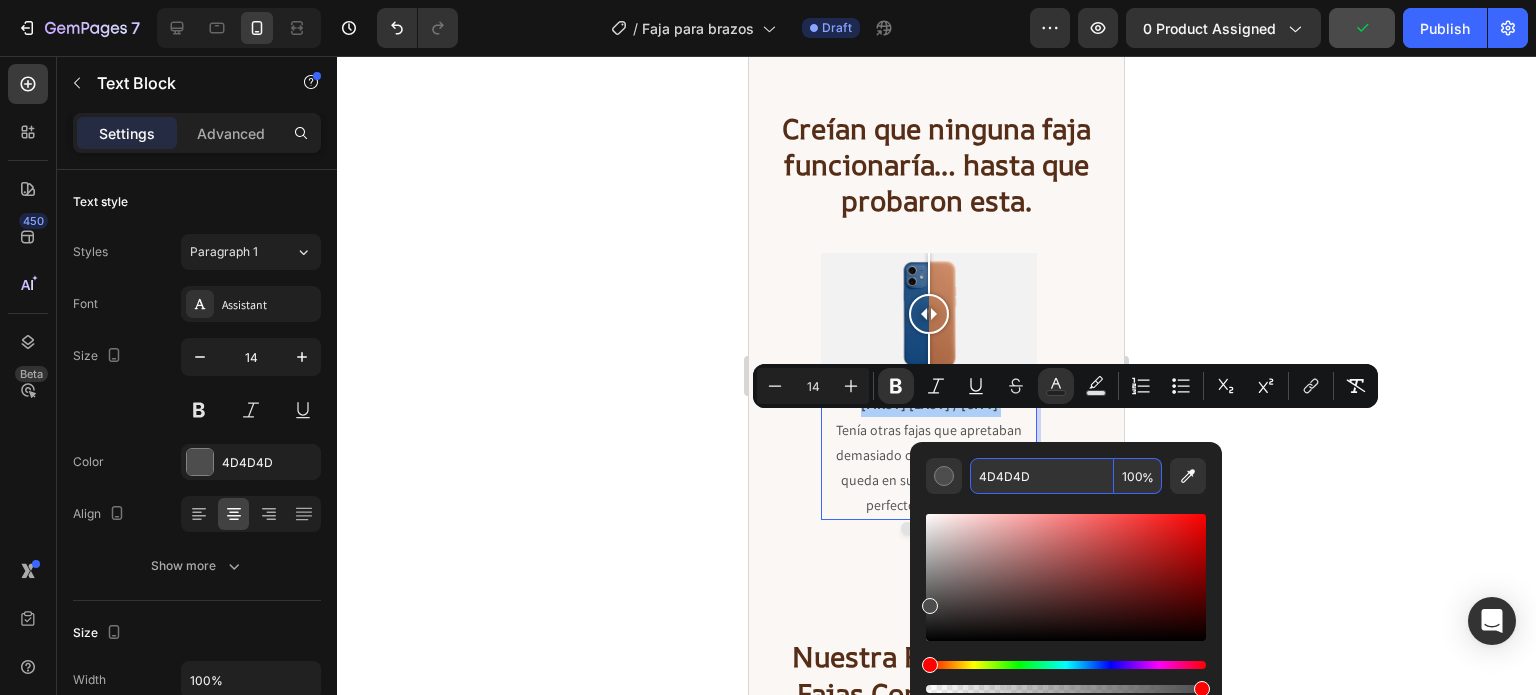 click on "4D4D4D" at bounding box center (1042, 476) 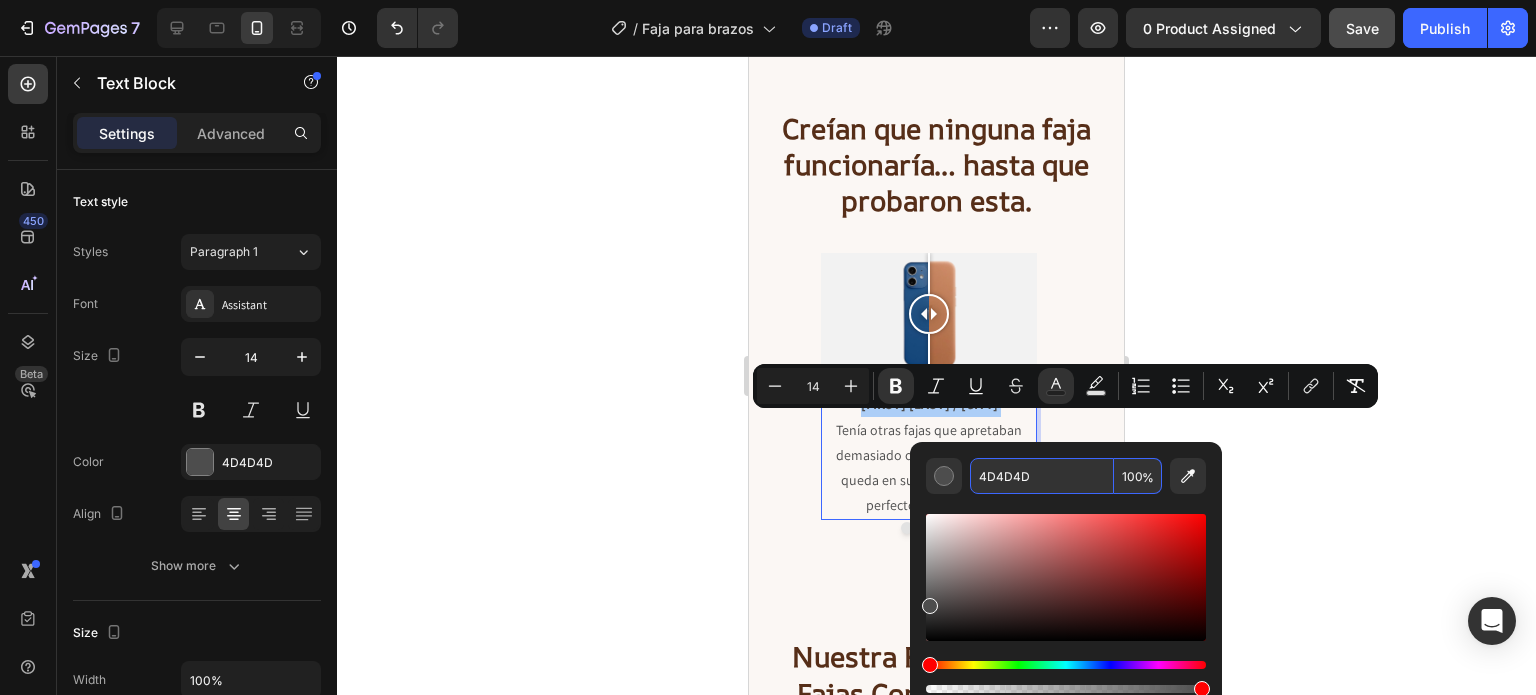 paste on "562E18" 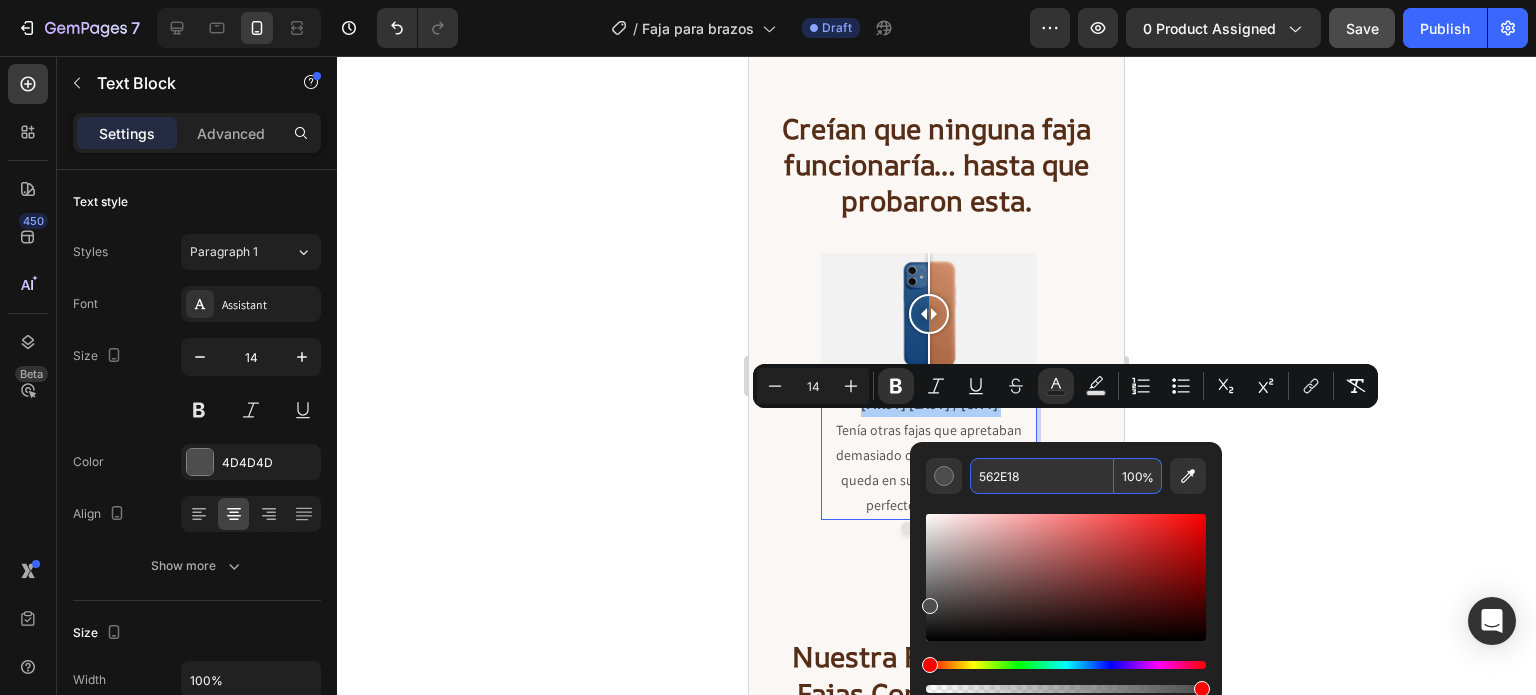 type on "562E18" 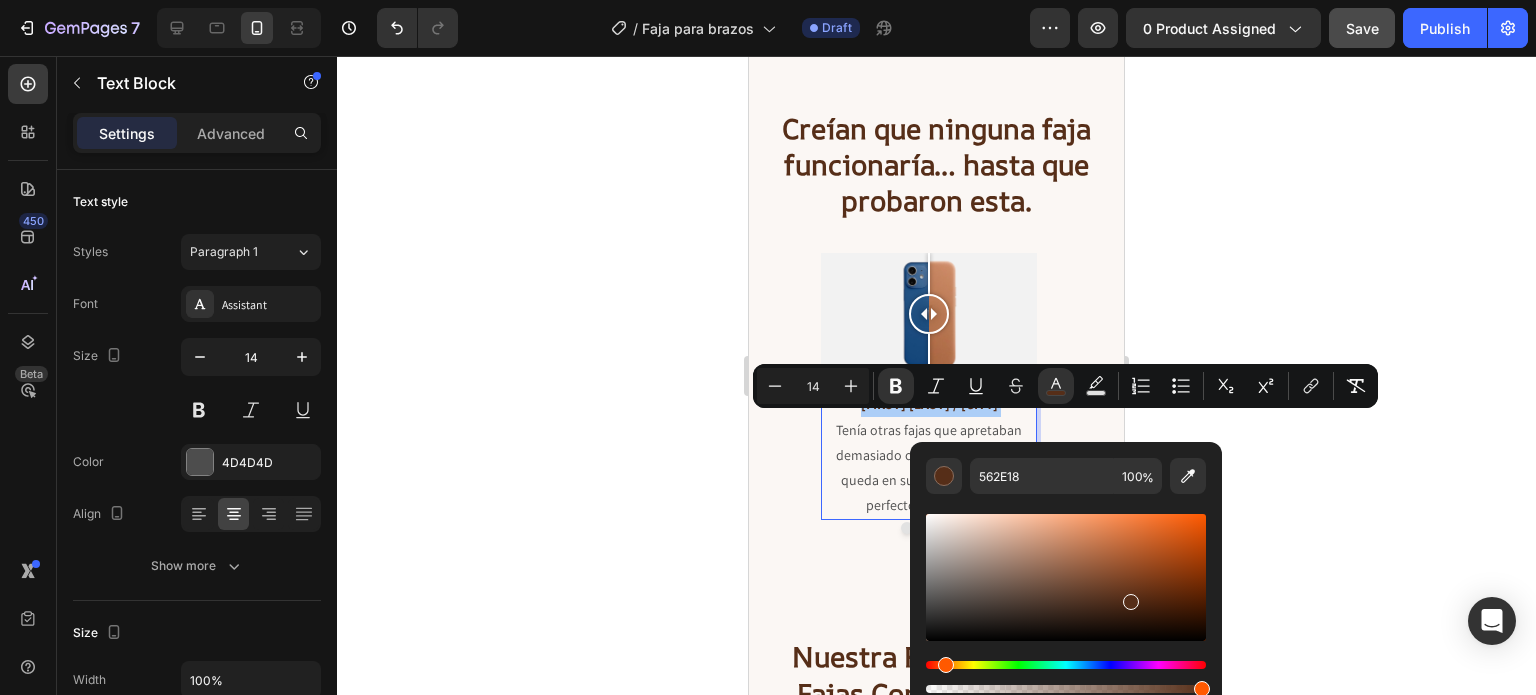 click 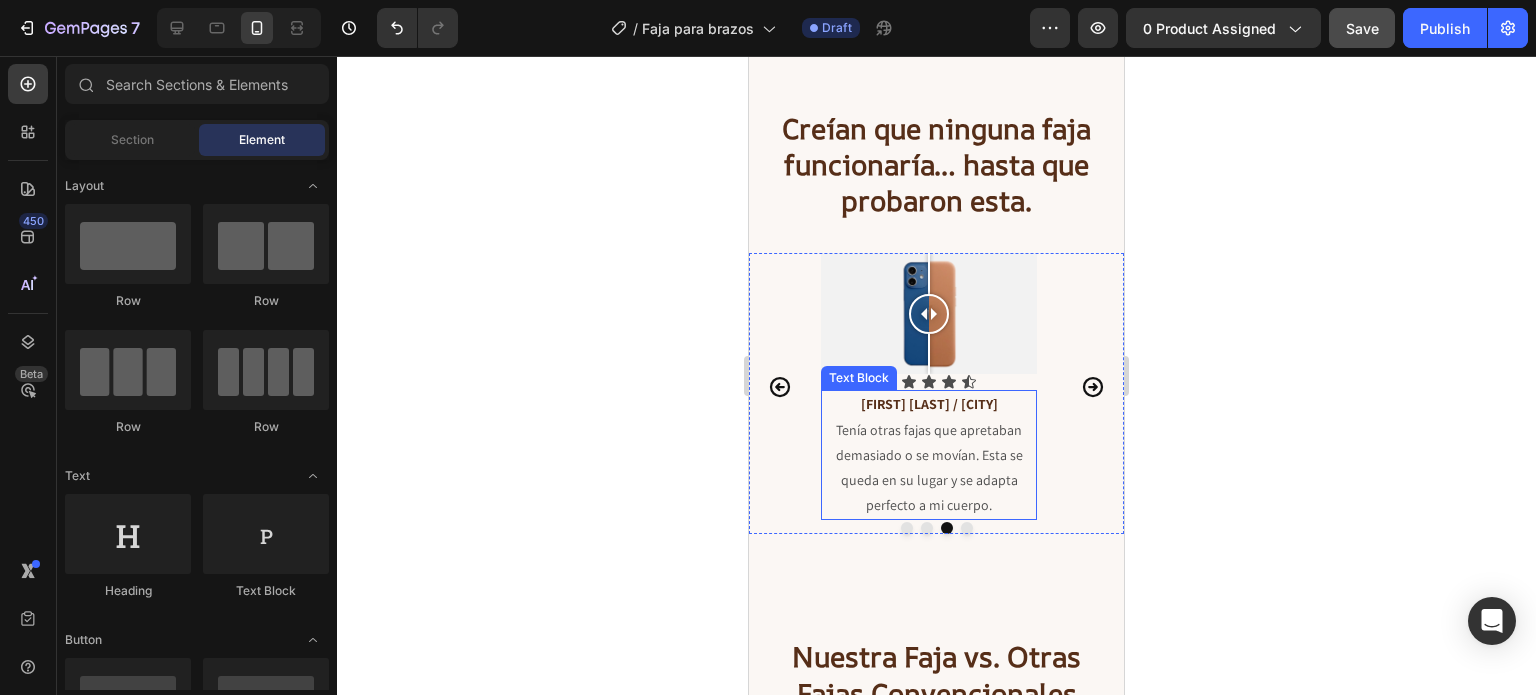 click on "[FIRST] [LAST] / [CITY]" at bounding box center (929, 404) 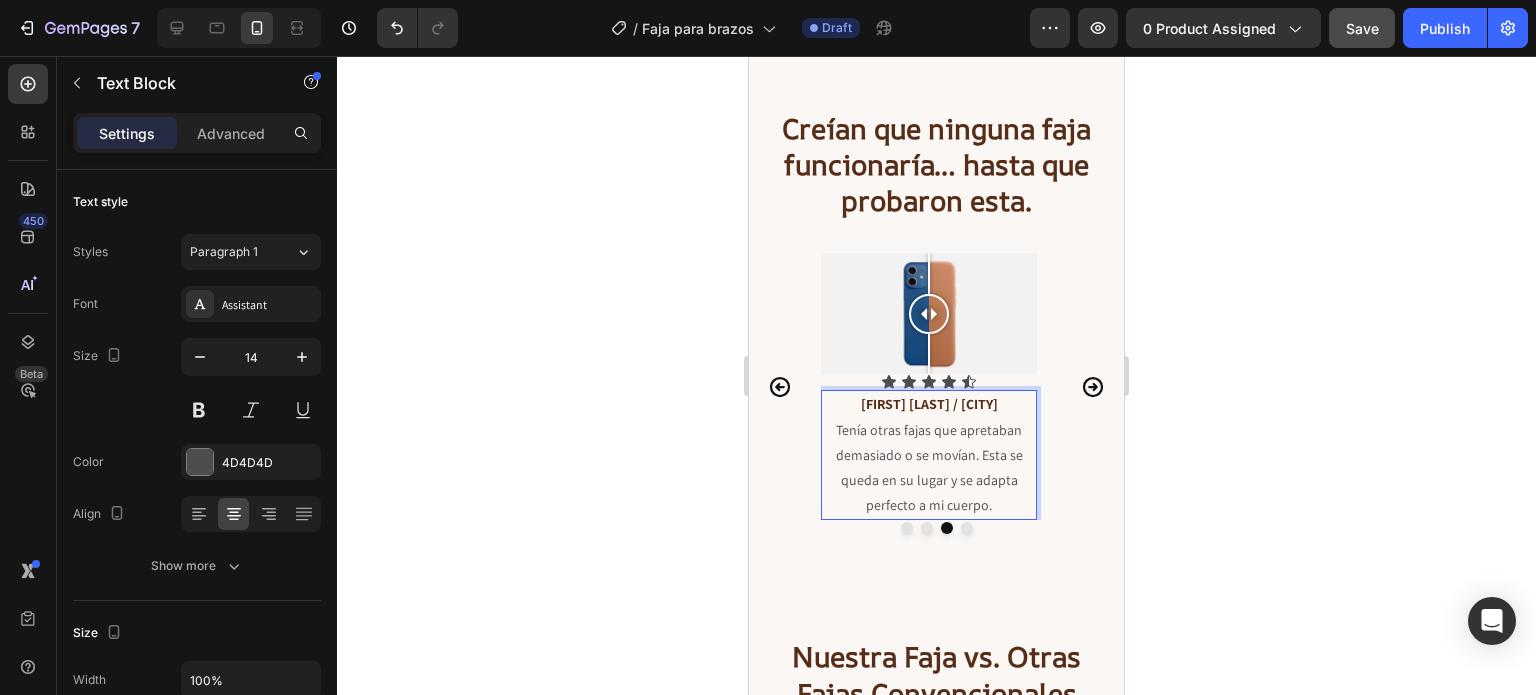 click on "[FIRST] [LAST] / [CITY]" at bounding box center [929, 404] 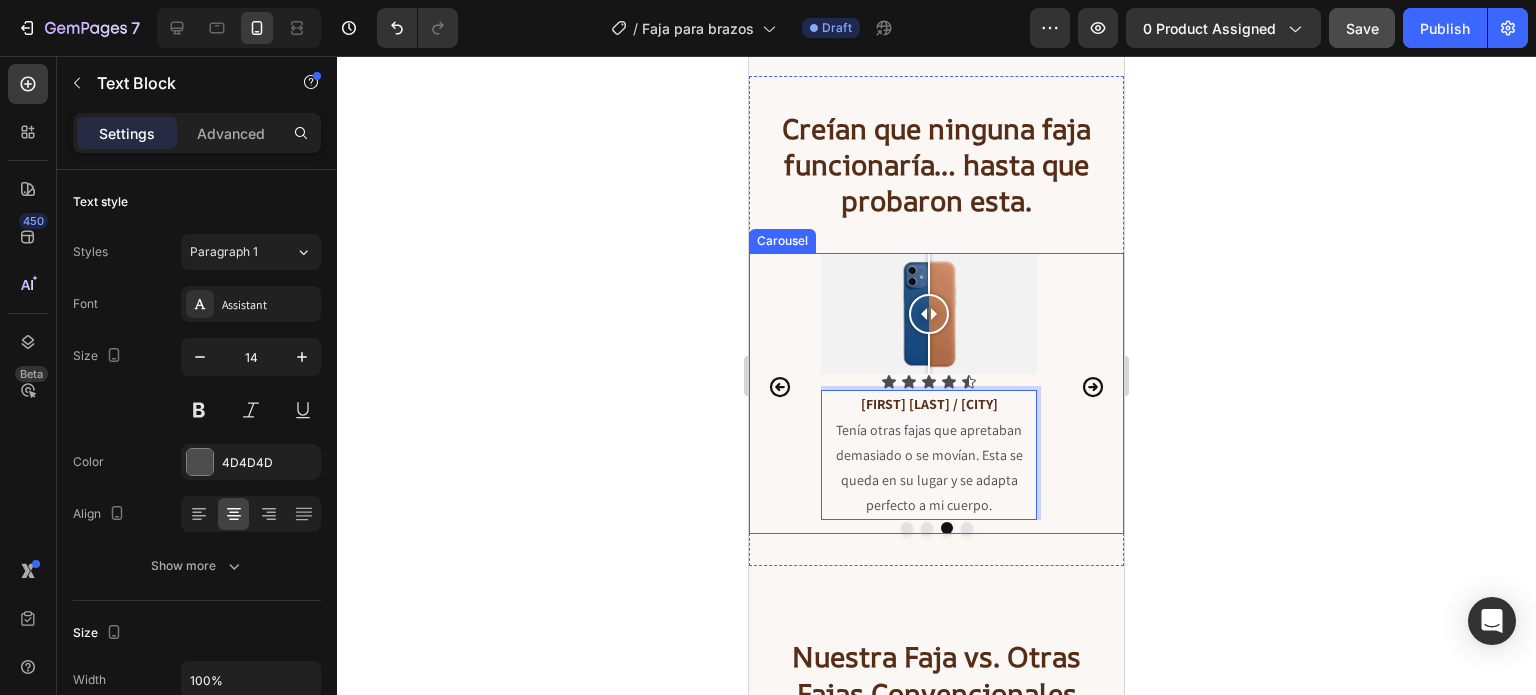 click 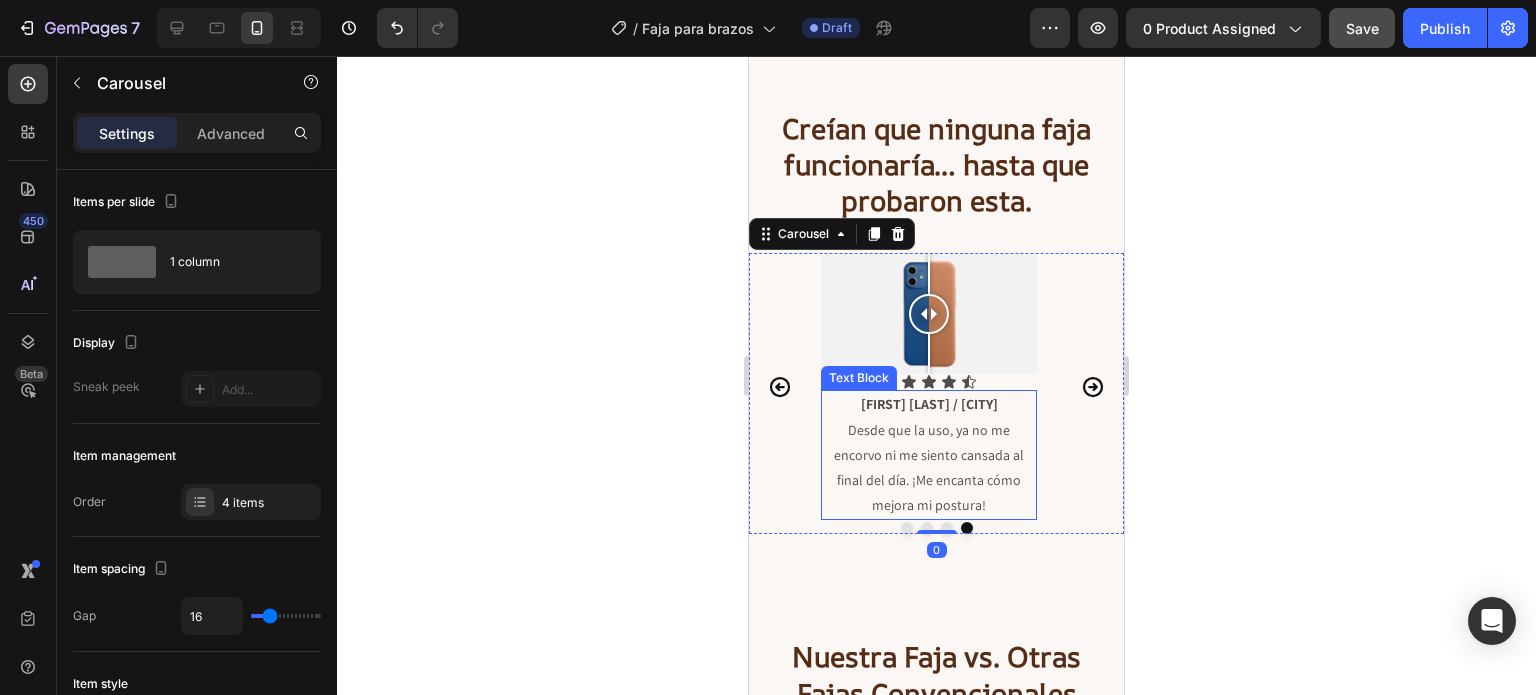 click on "Desde que la uso, ya no me encorvo ni me siento cansada al final del día. ¡Me encanta cómo mejora mi postura!" at bounding box center (929, 468) 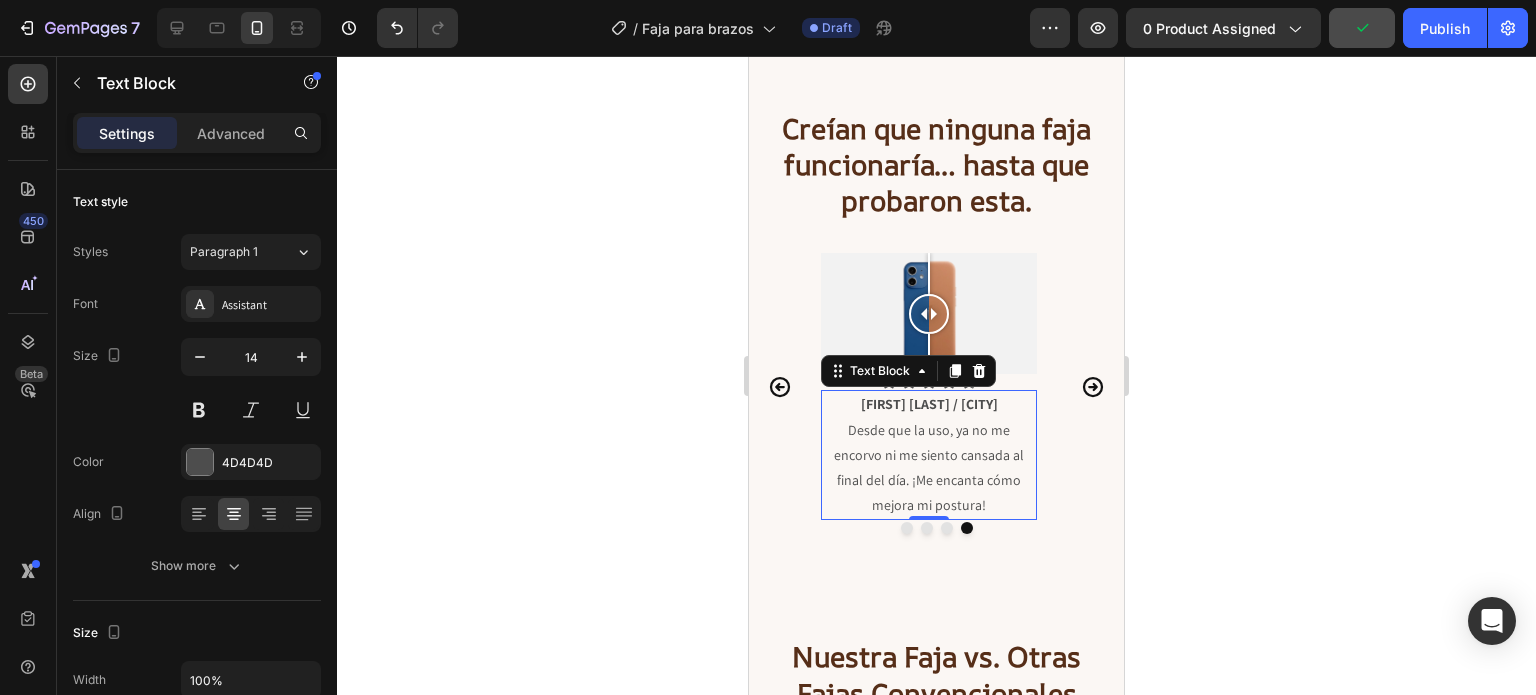 click on "[FIRST] [LAST] / [CITY]" at bounding box center [929, 404] 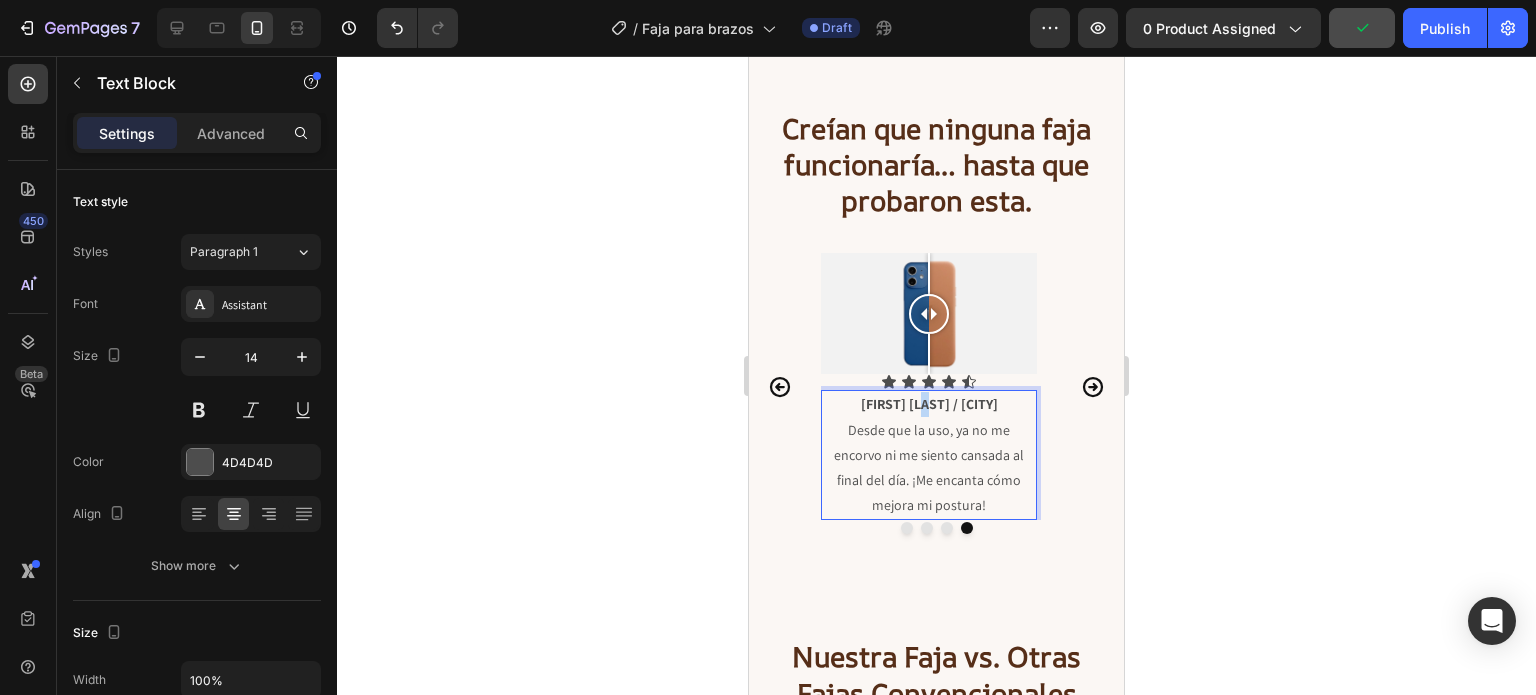 click on "[FIRST] [LAST] / [CITY]" at bounding box center [929, 404] 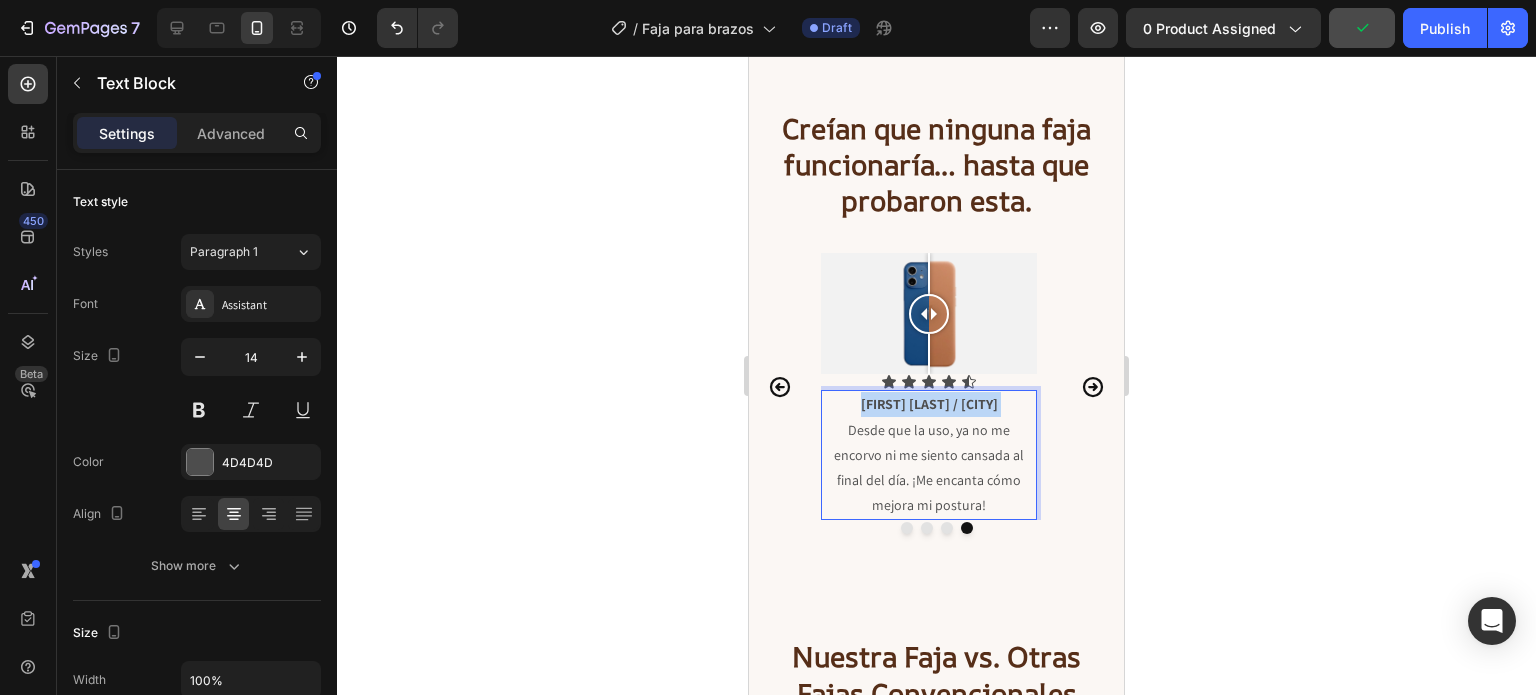 click on "[FIRST] [LAST] / [CITY]" at bounding box center [929, 404] 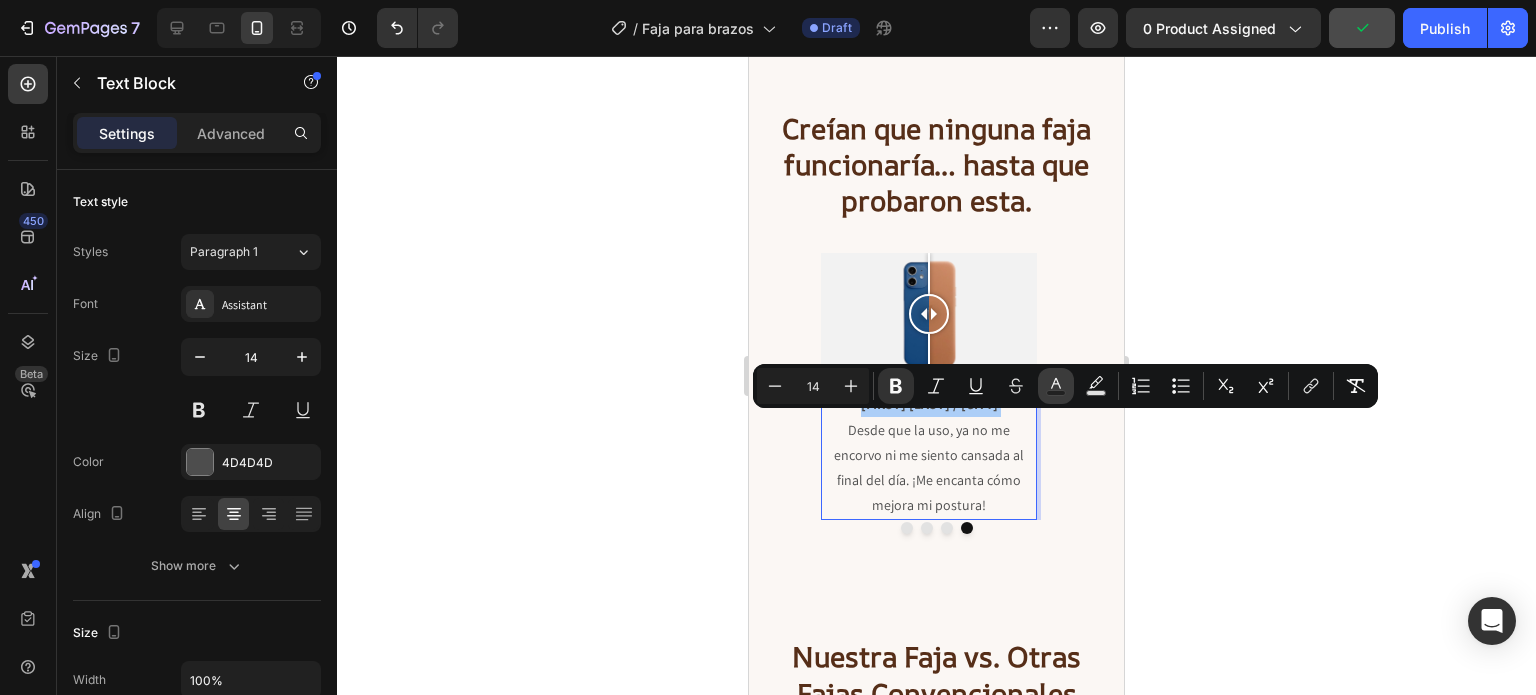 click 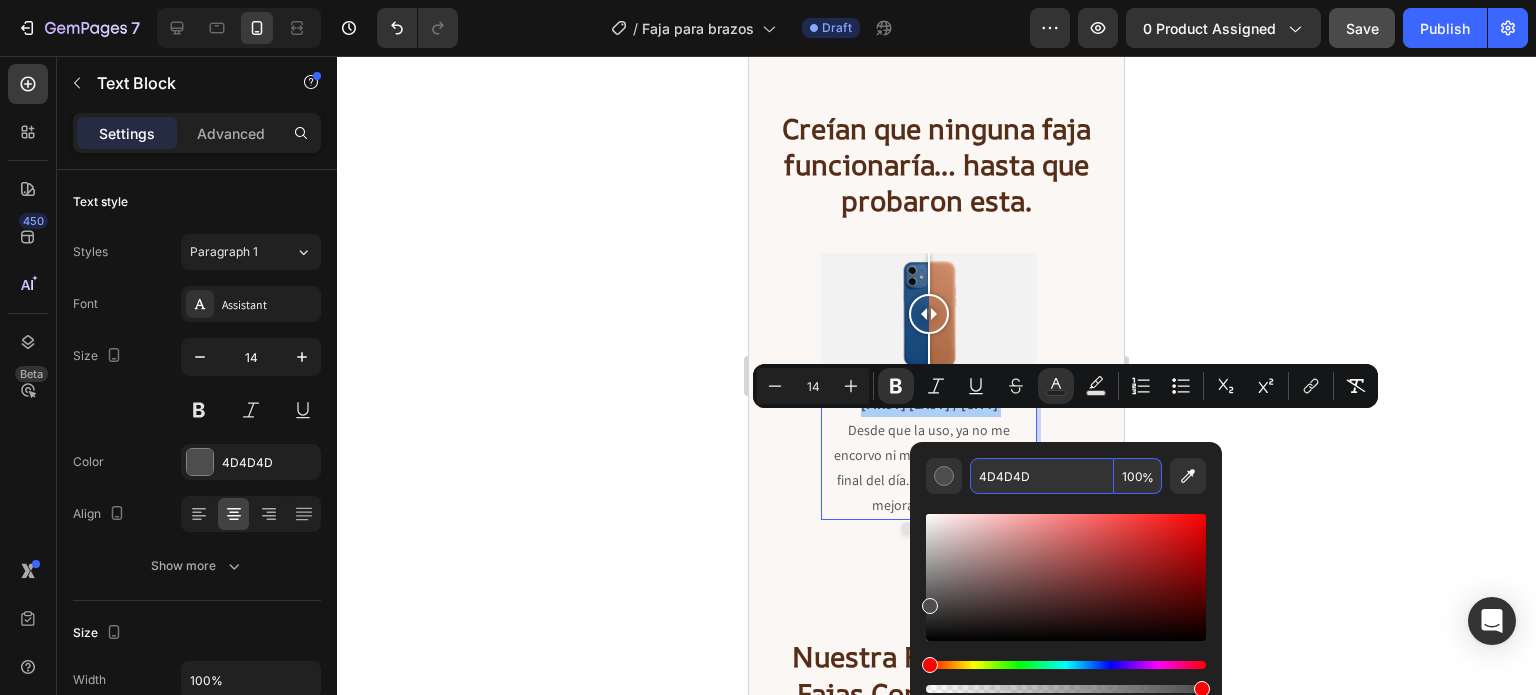 click on "4D4D4D" at bounding box center (1042, 476) 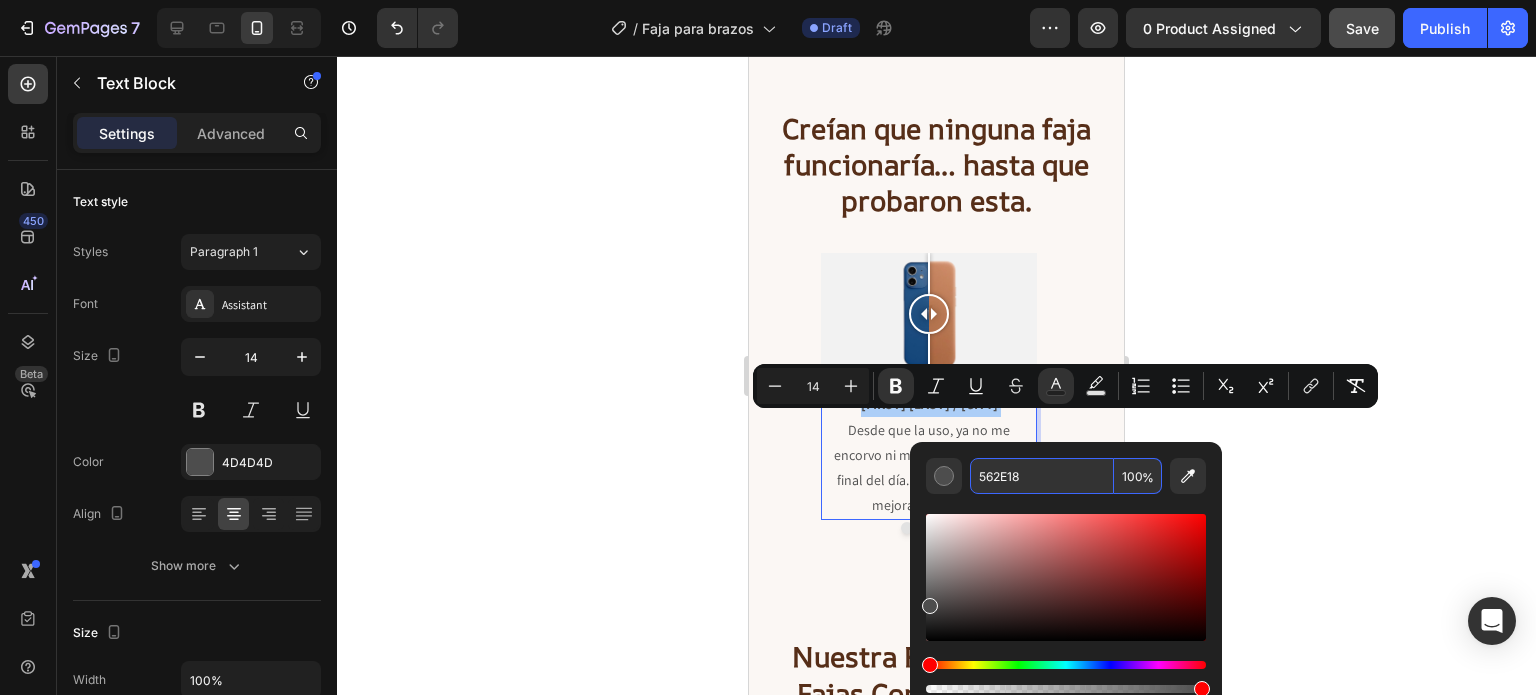 type on "562E18" 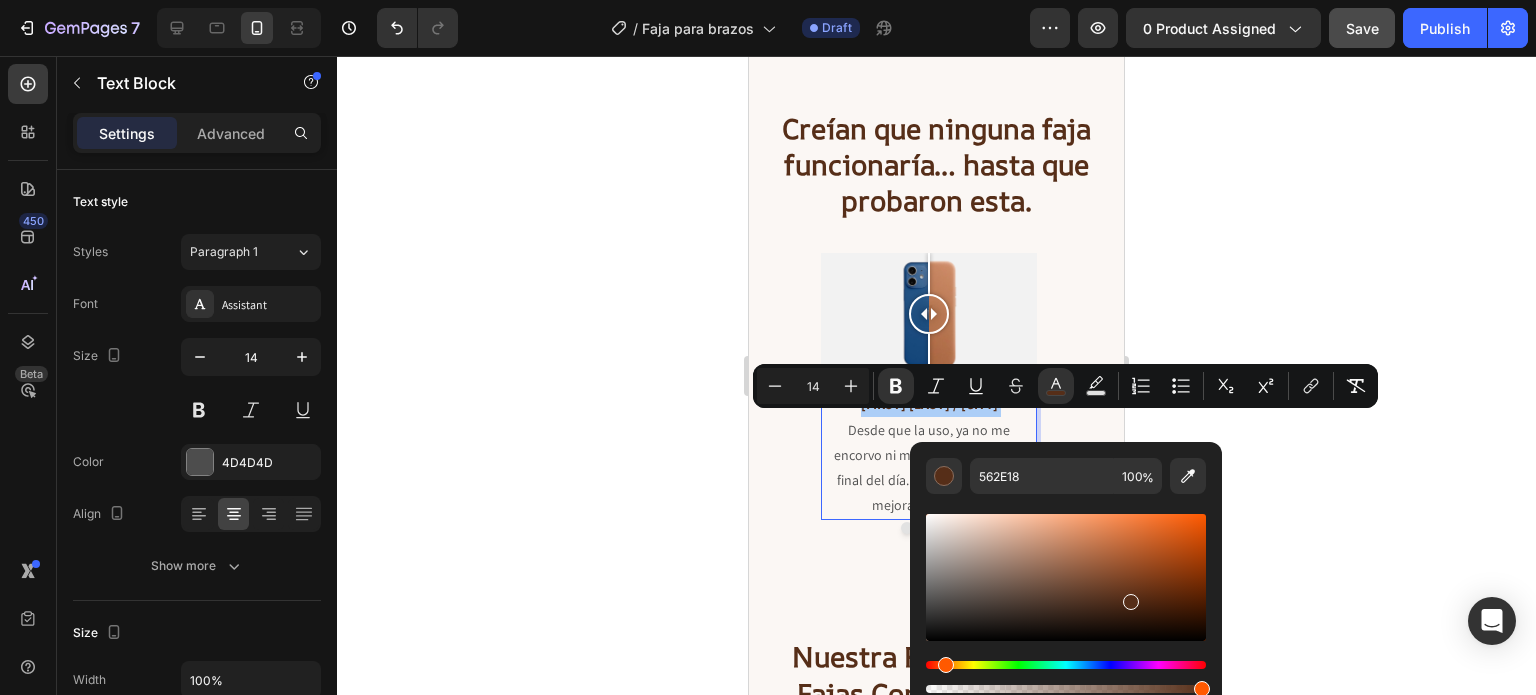 click 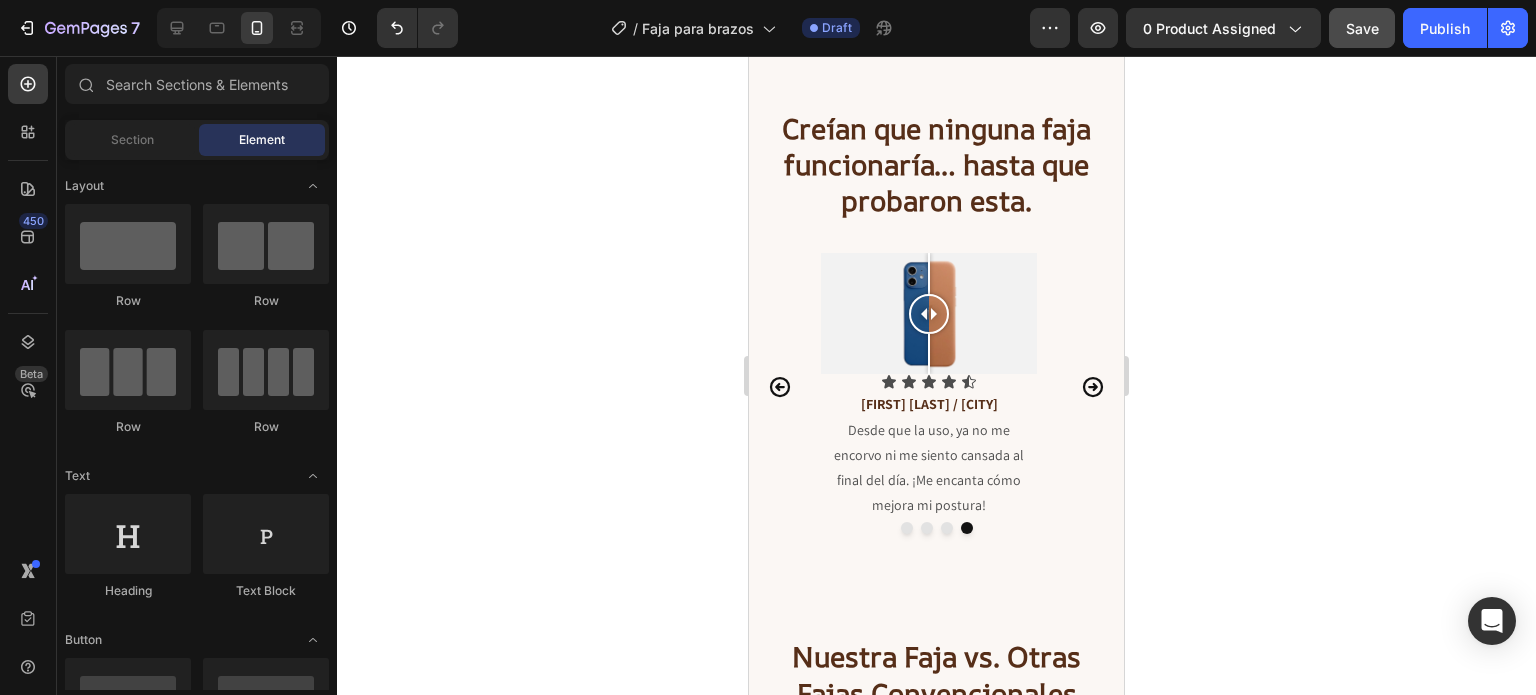 click 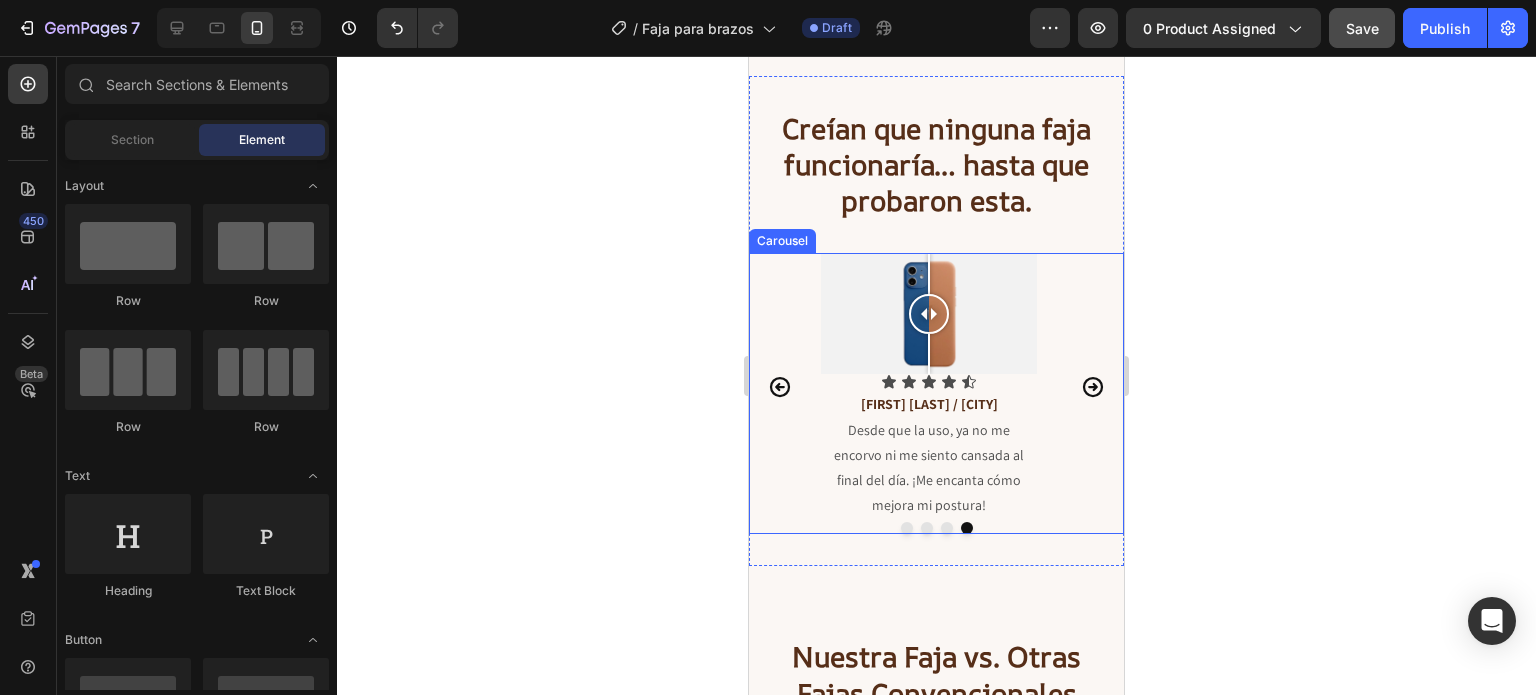 click 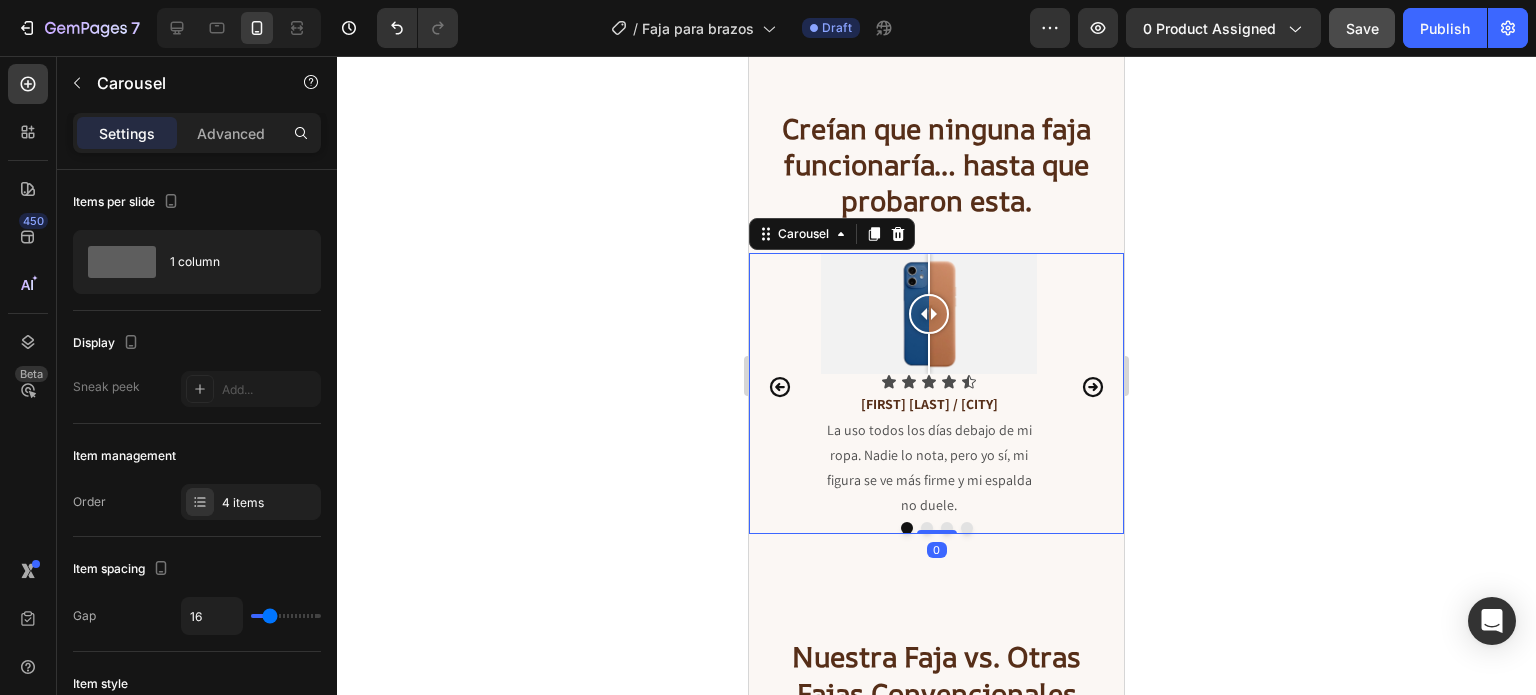 click 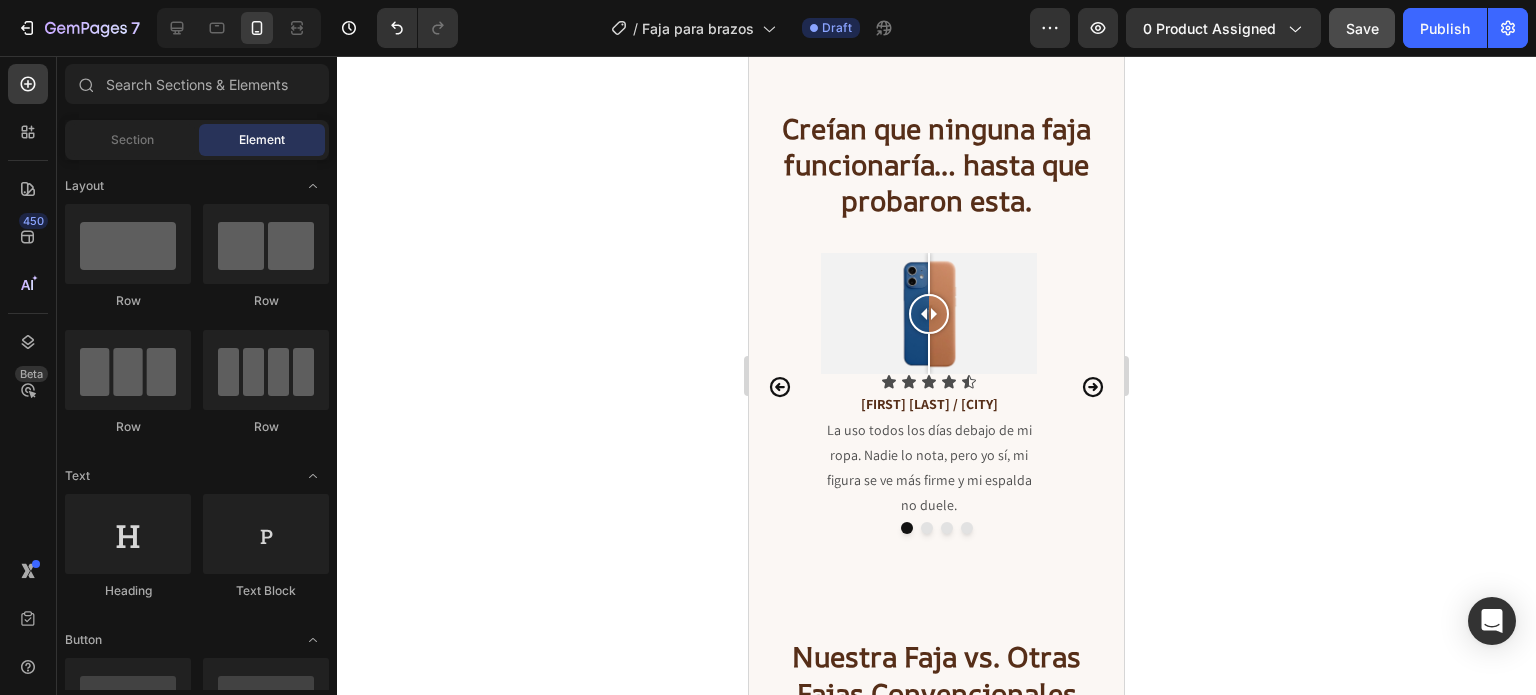 click 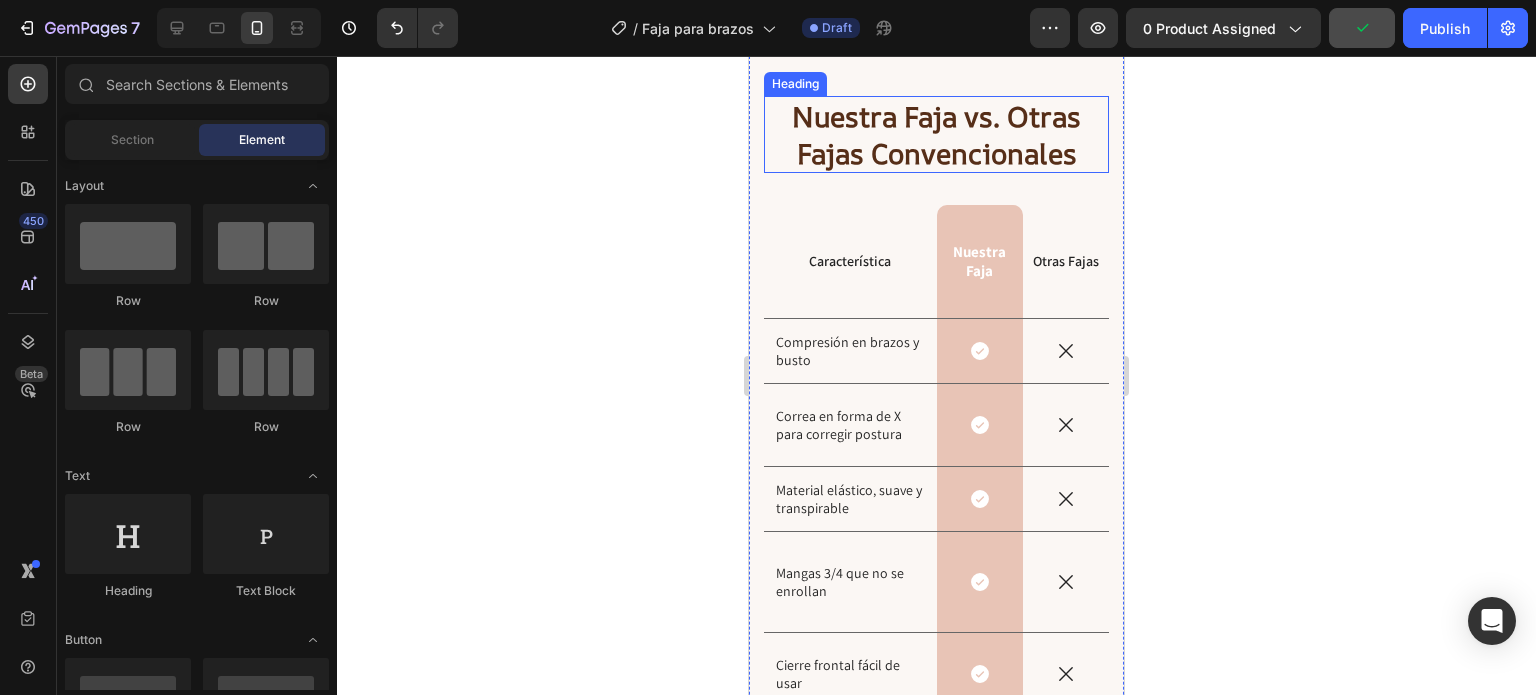 scroll, scrollTop: 8816, scrollLeft: 0, axis: vertical 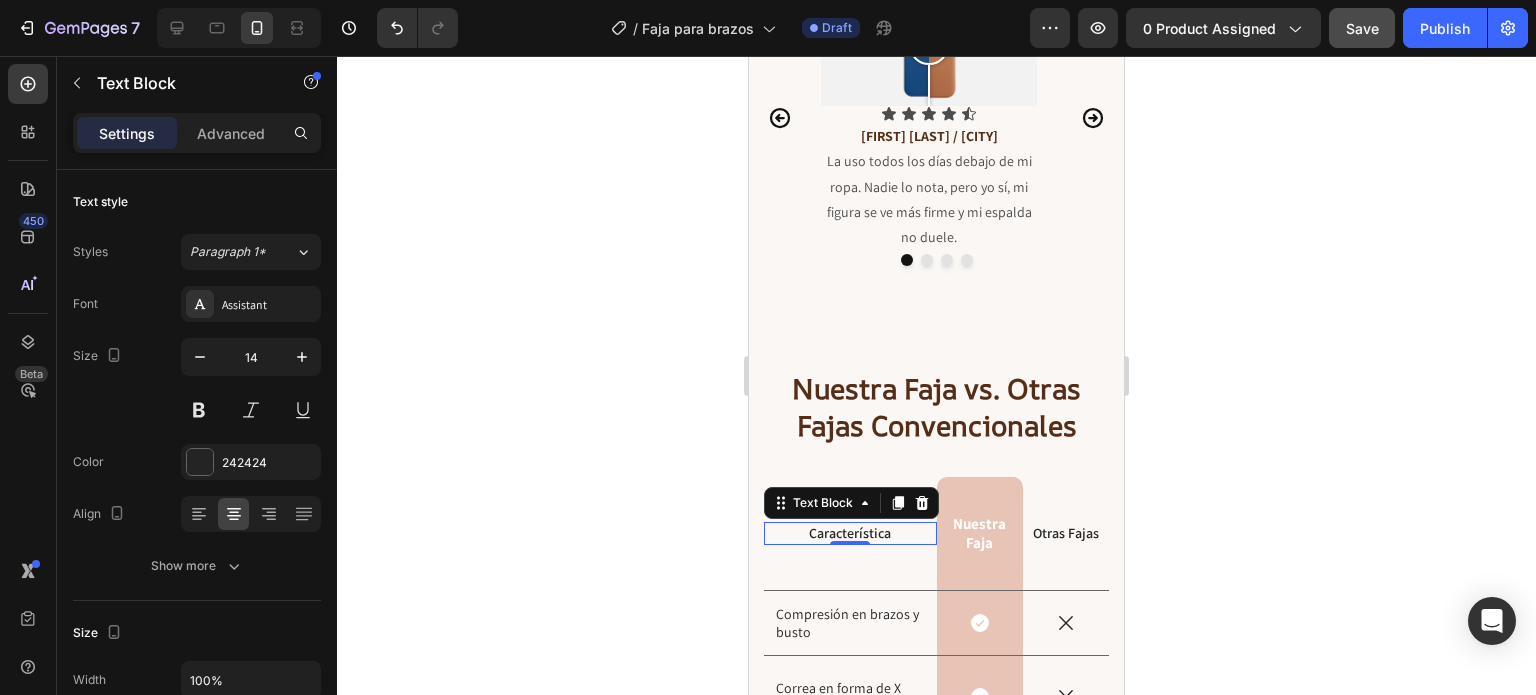 click on "Característica" at bounding box center (850, 533) 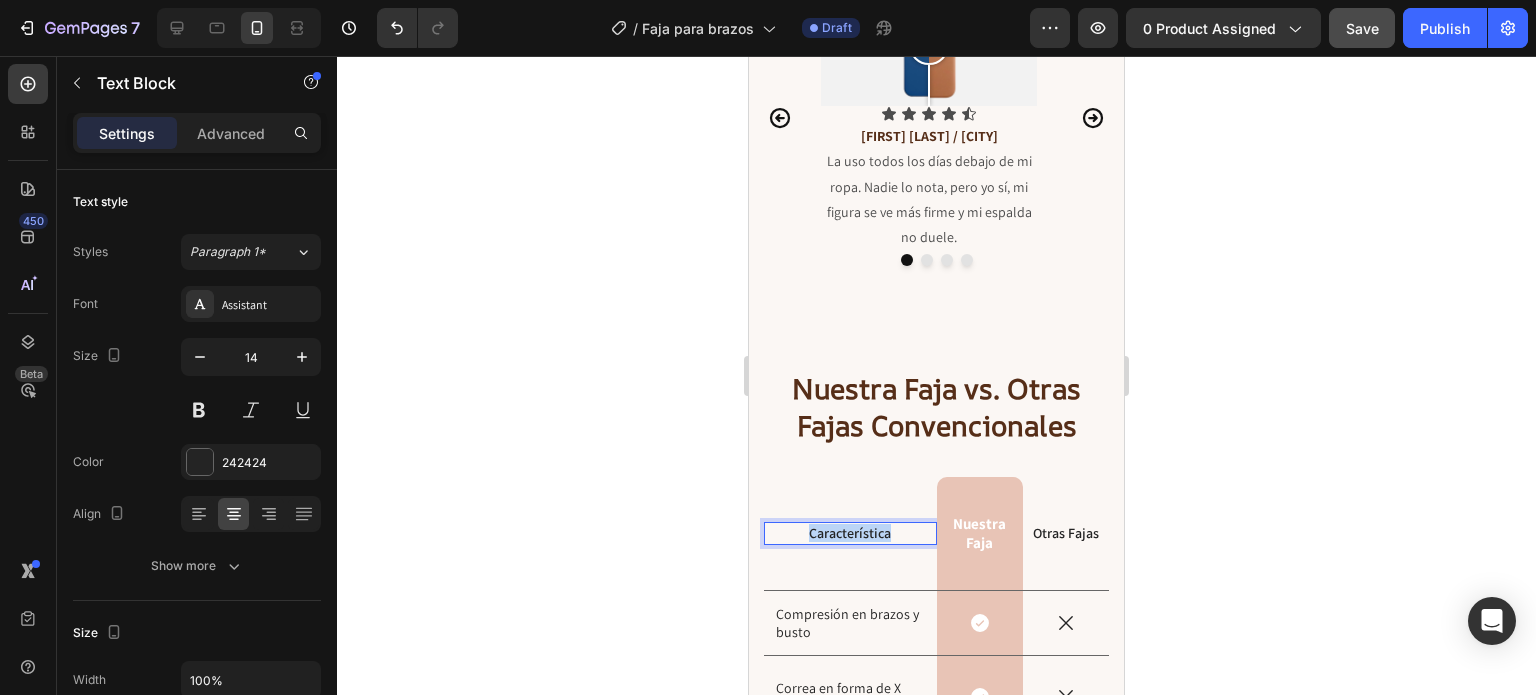 click on "Característica" at bounding box center (850, 533) 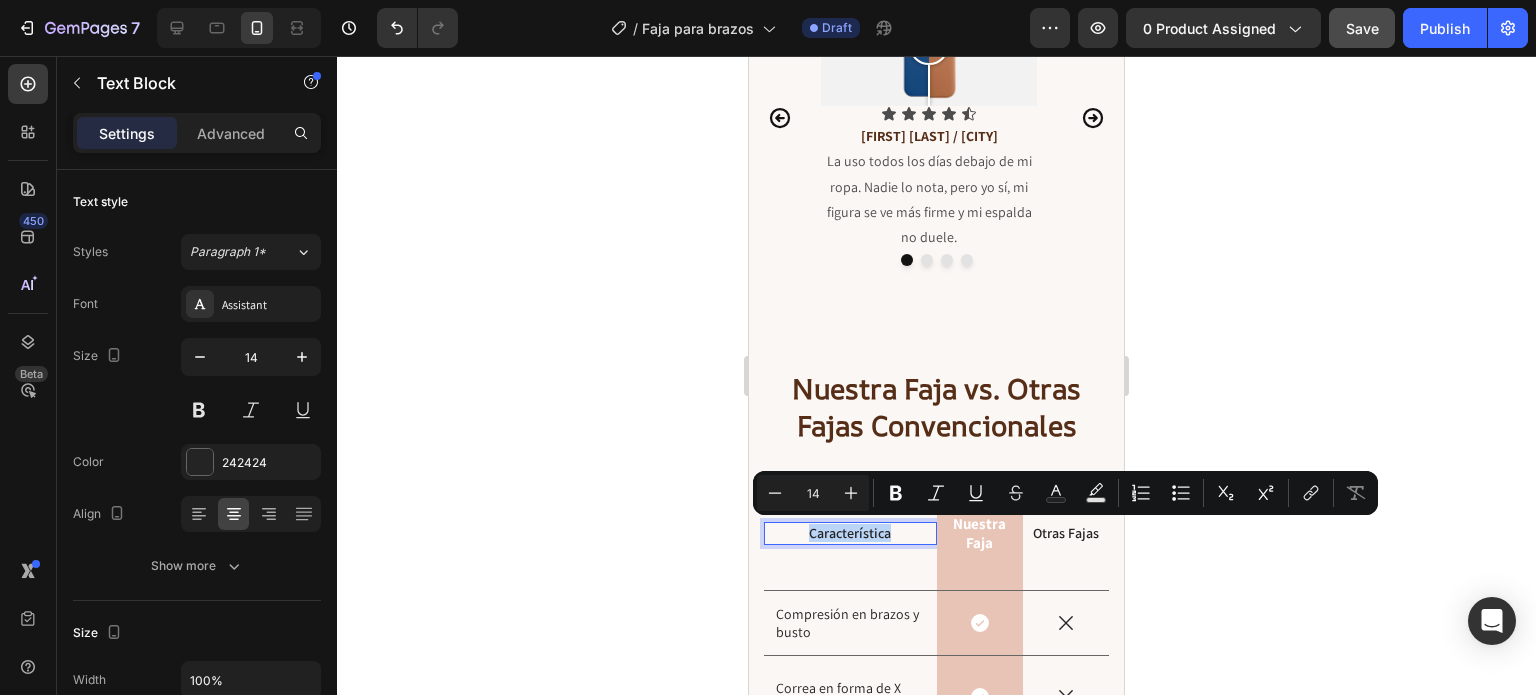 click on "Característica" at bounding box center [850, 533] 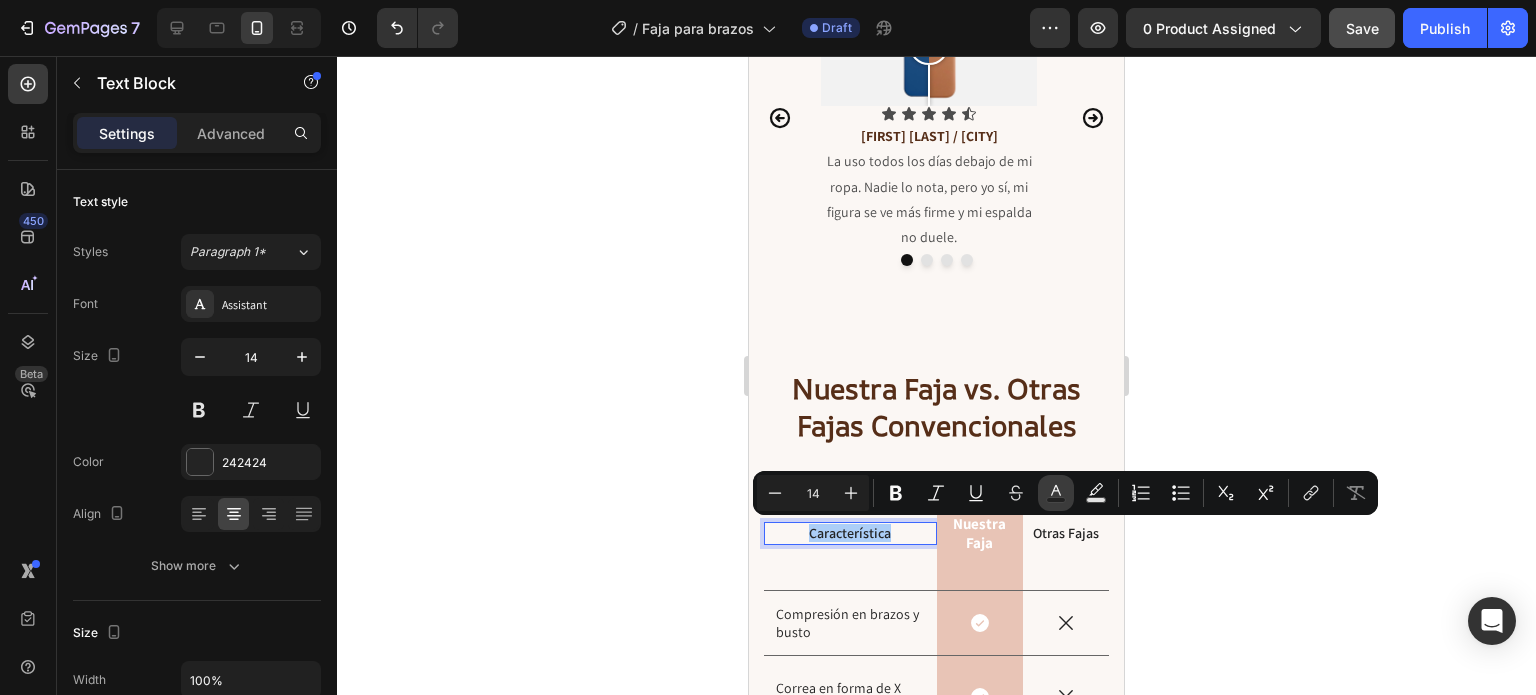 click 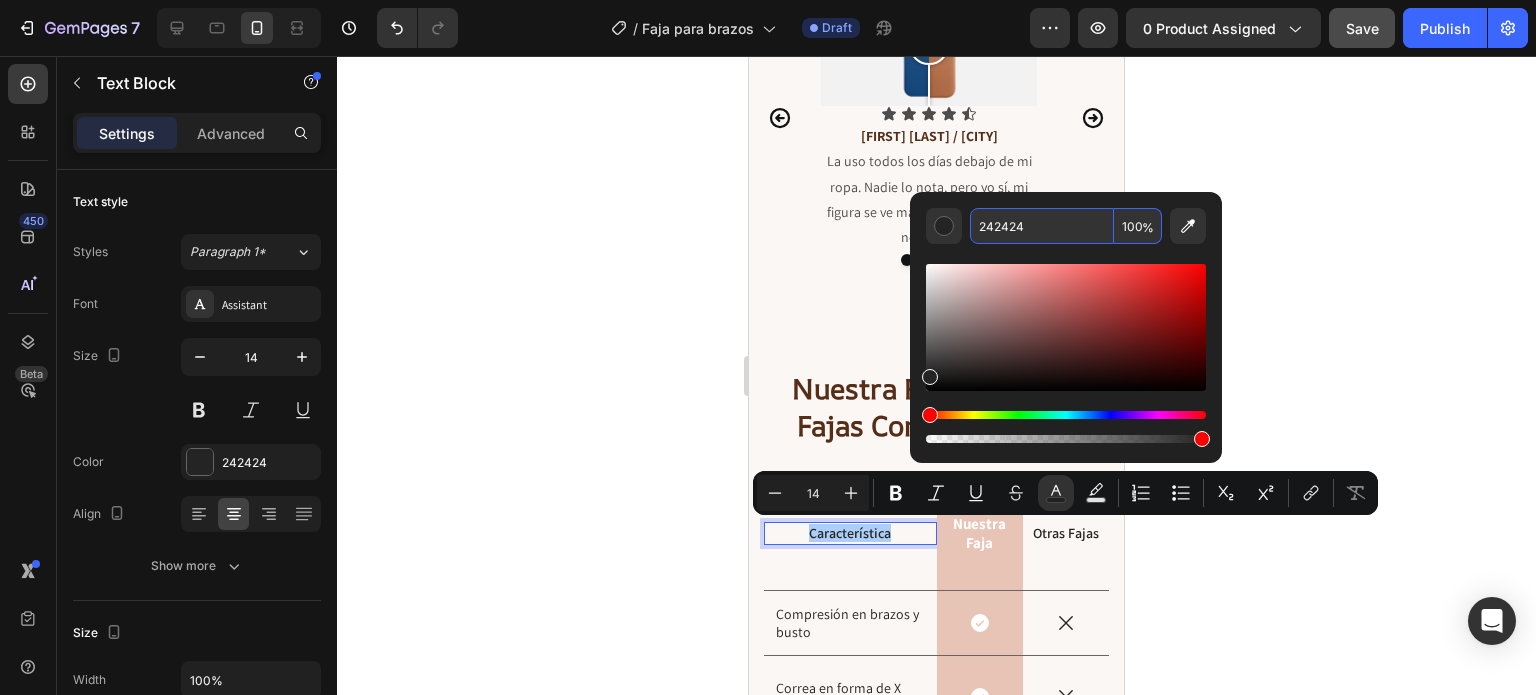 click on "242424" at bounding box center [1042, 226] 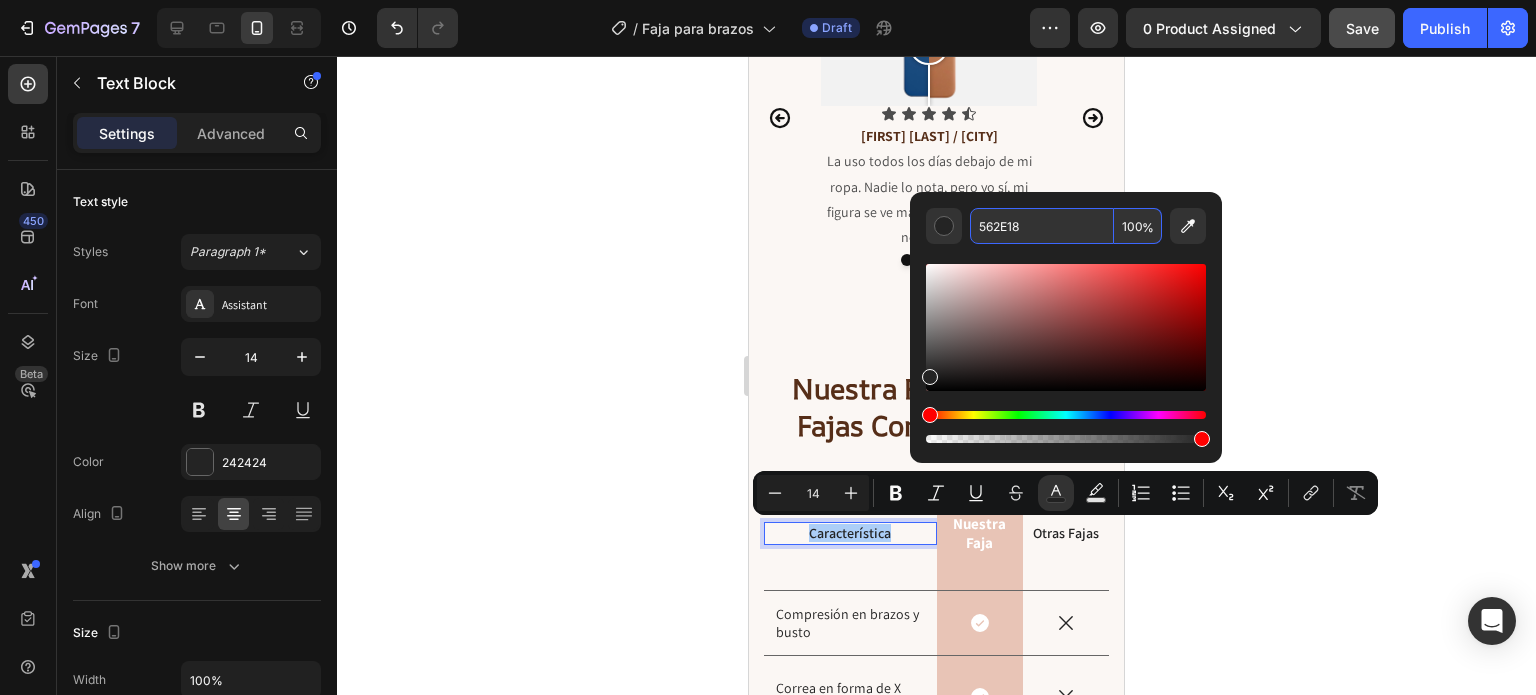 type on "562E18" 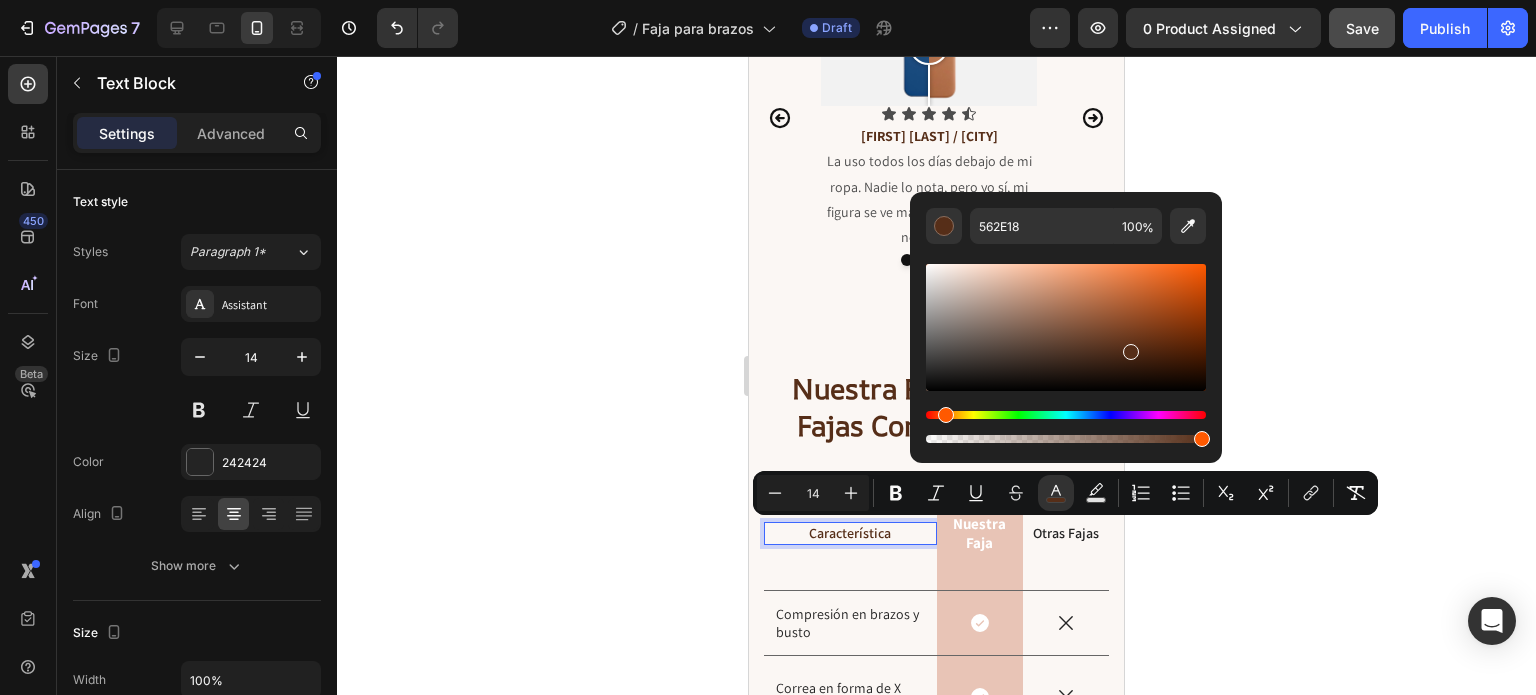 click 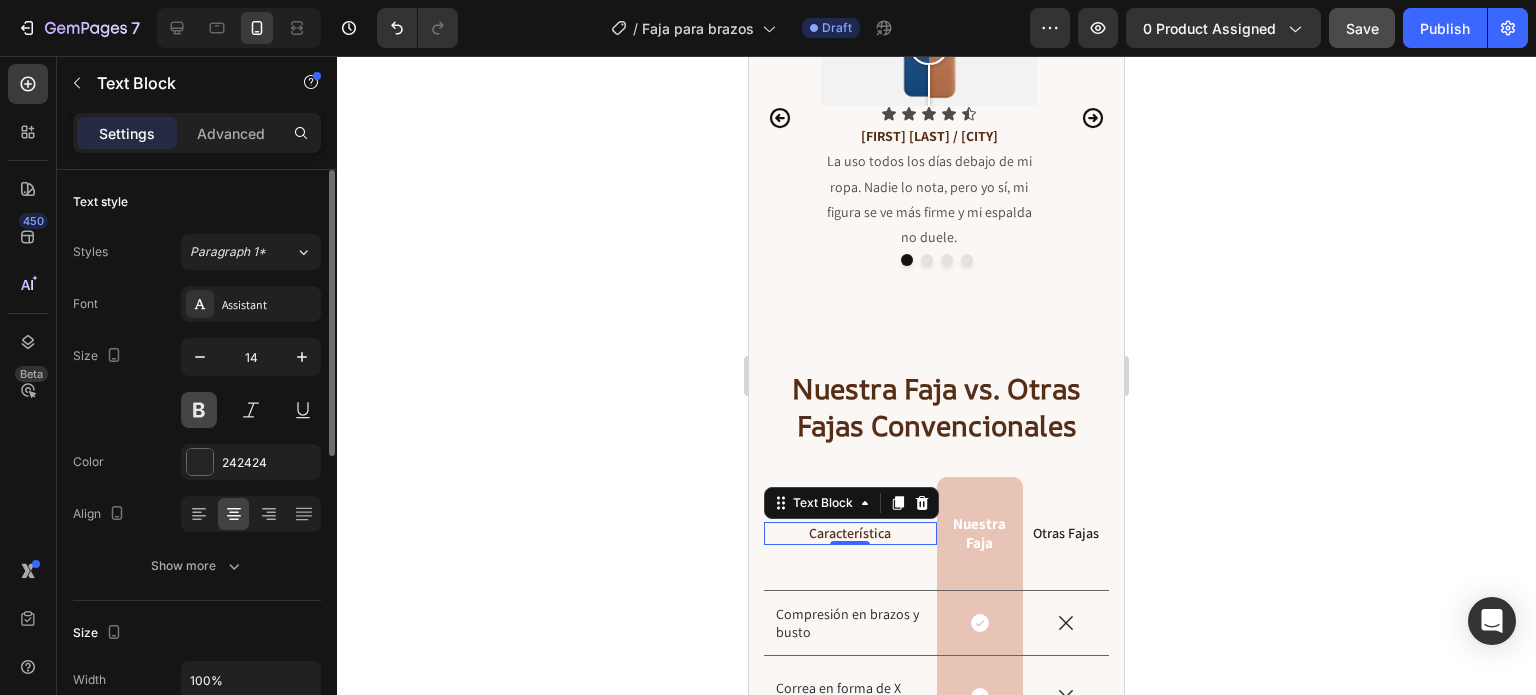 click at bounding box center [199, 410] 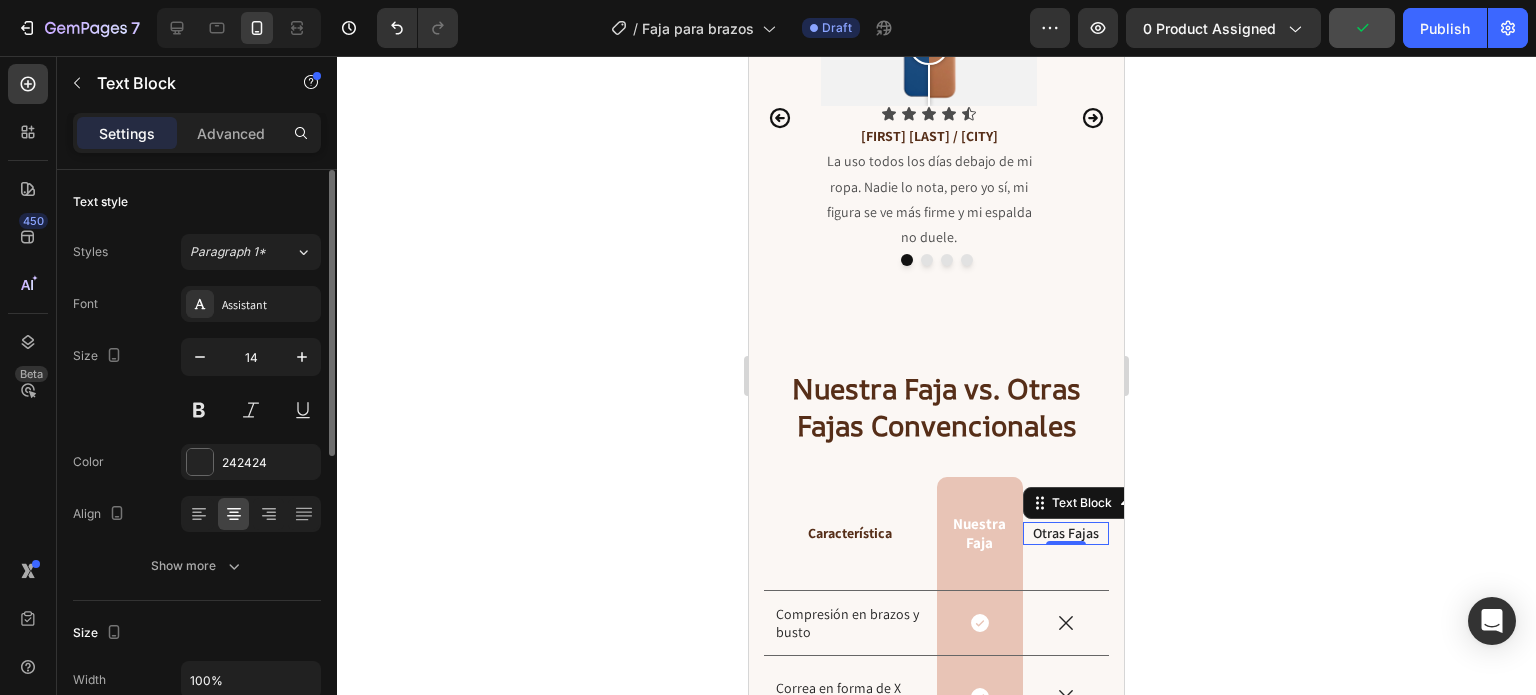 click on "Otras Fajas" at bounding box center [1066, 533] 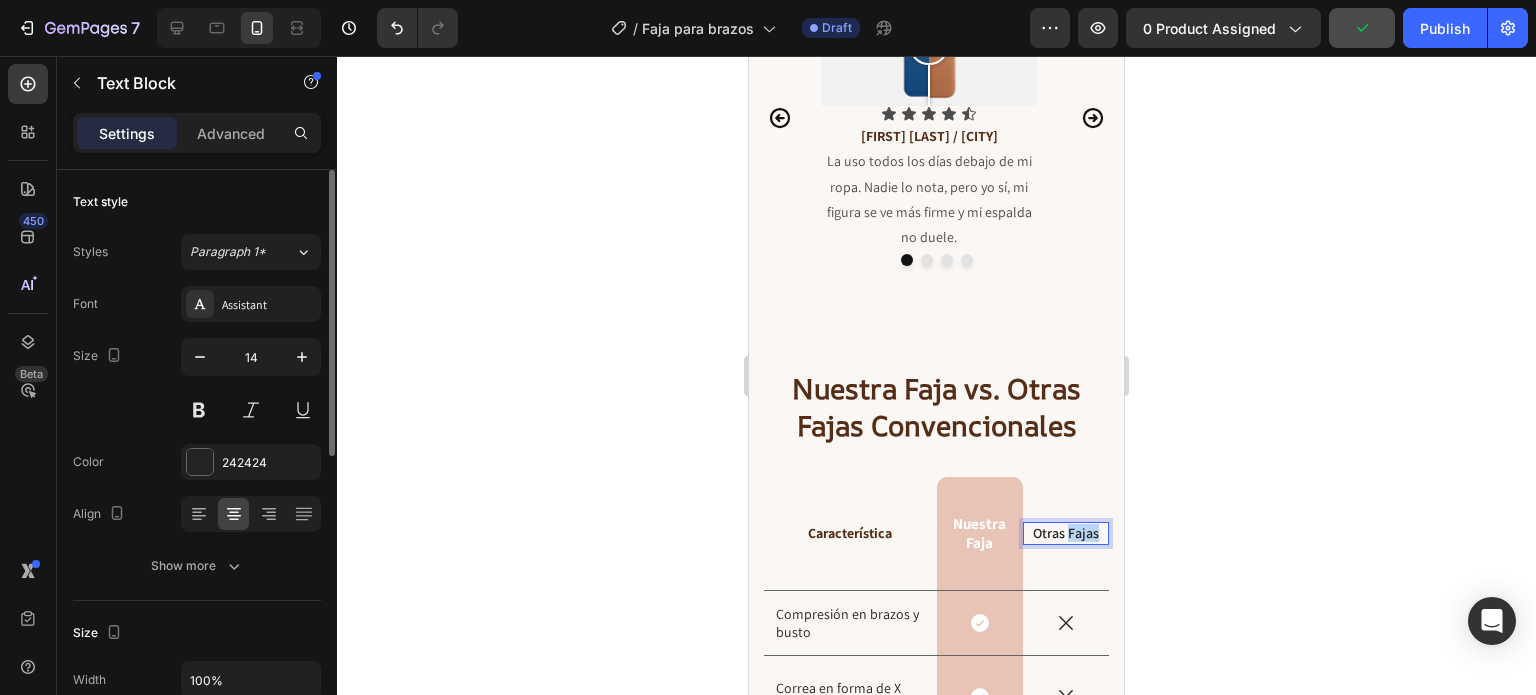 click on "Otras Fajas" at bounding box center [1066, 533] 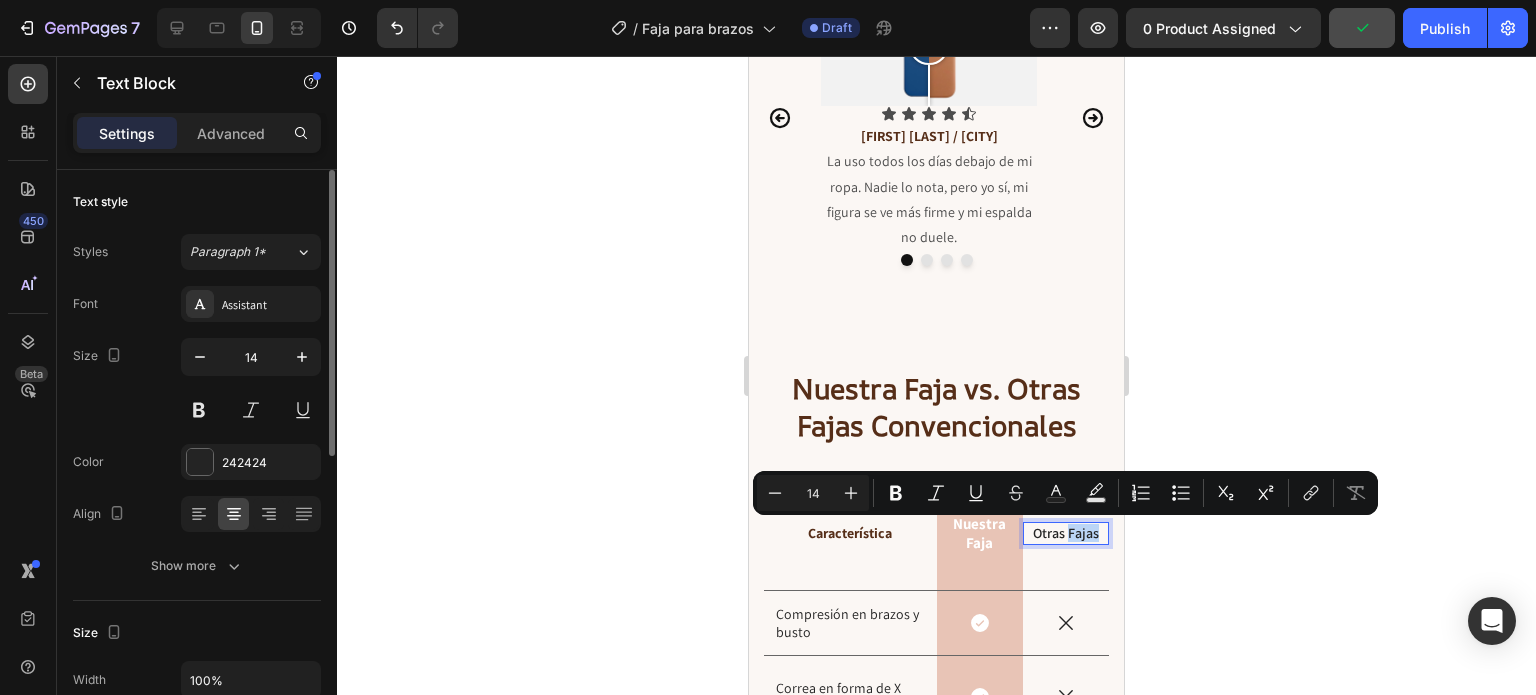 click on "Otras Fajas" at bounding box center (1066, 533) 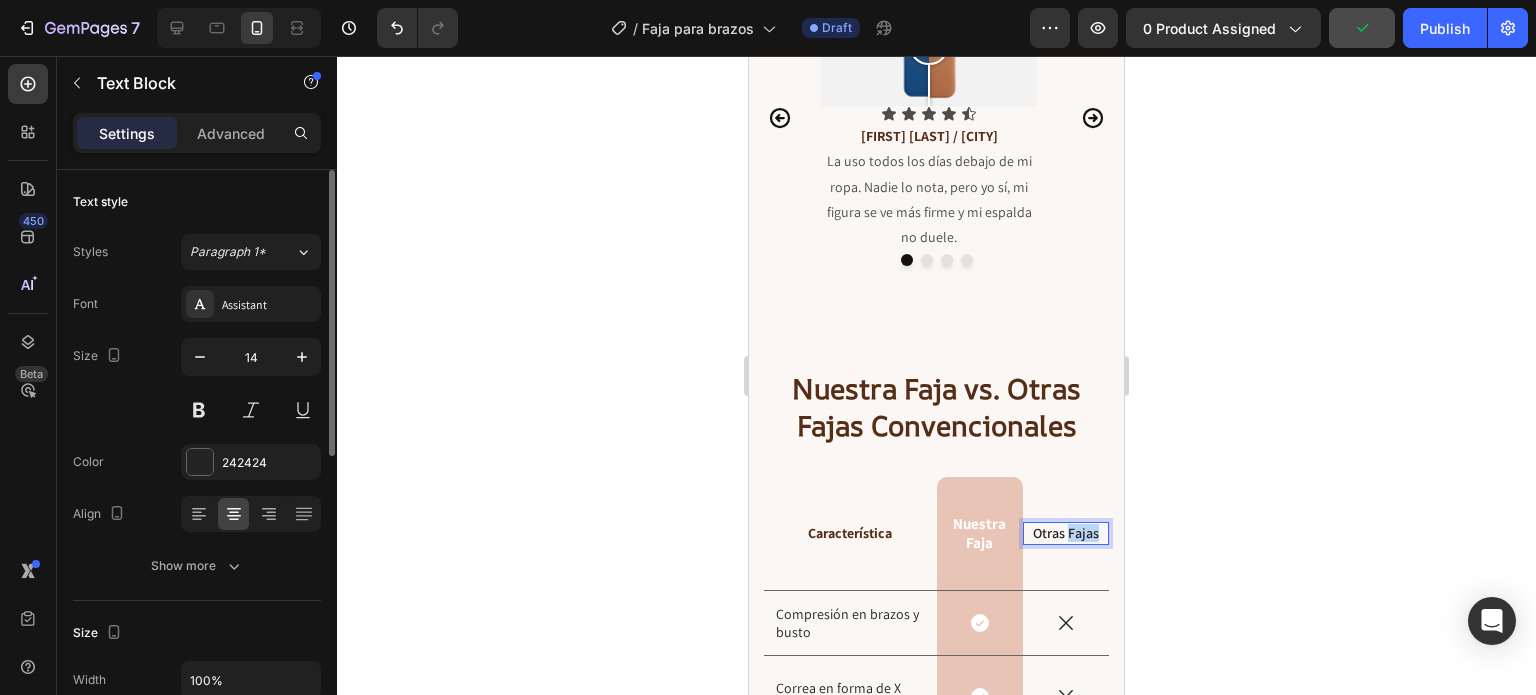 click on "Otras Fajas" at bounding box center (1066, 533) 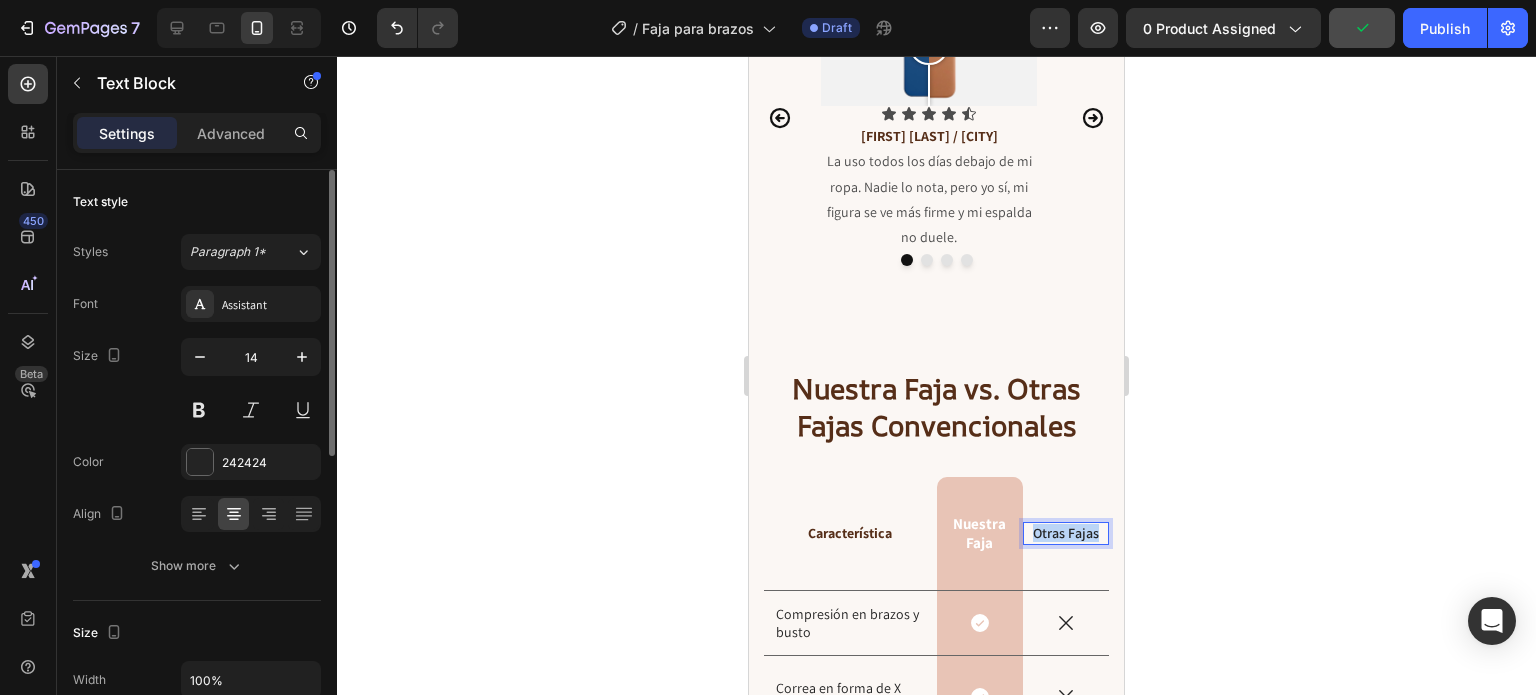 click on "Otras Fajas" at bounding box center [1066, 533] 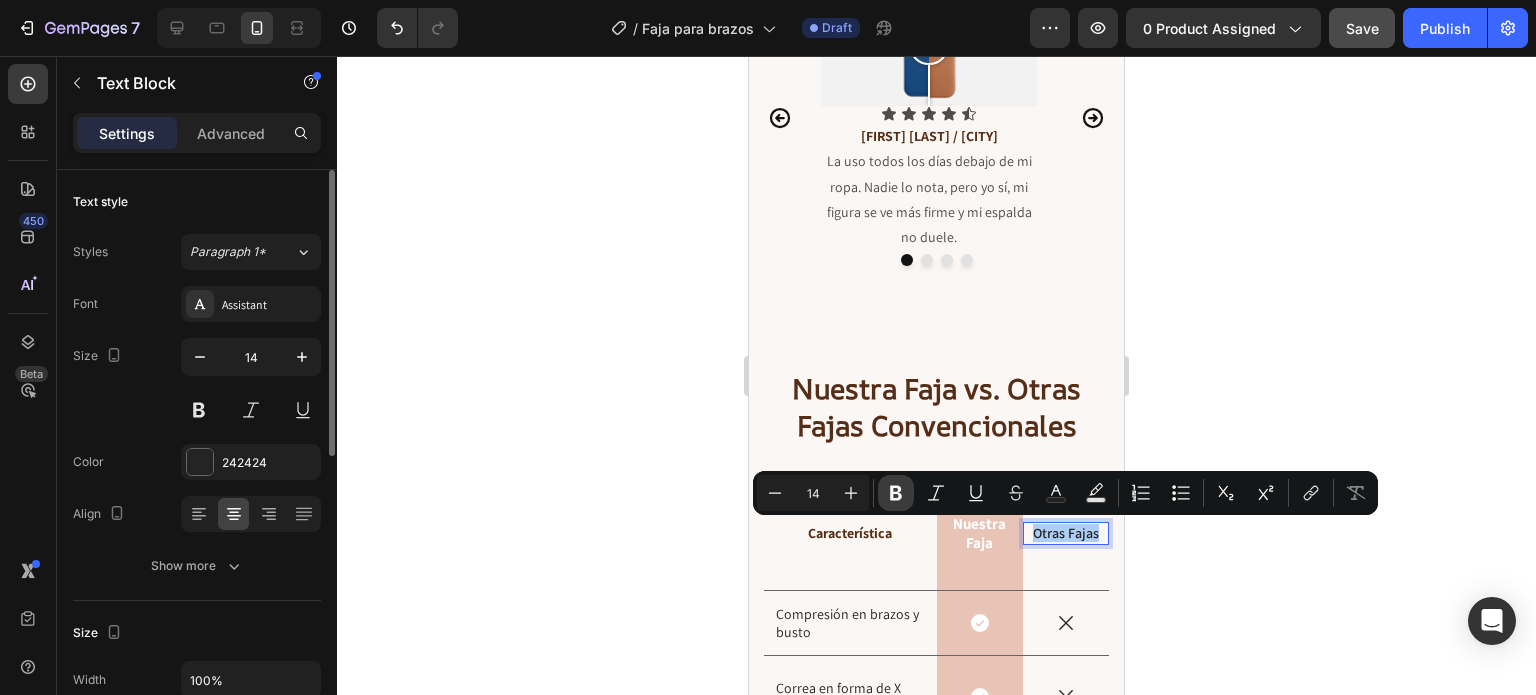 click on "Bold" at bounding box center (896, 493) 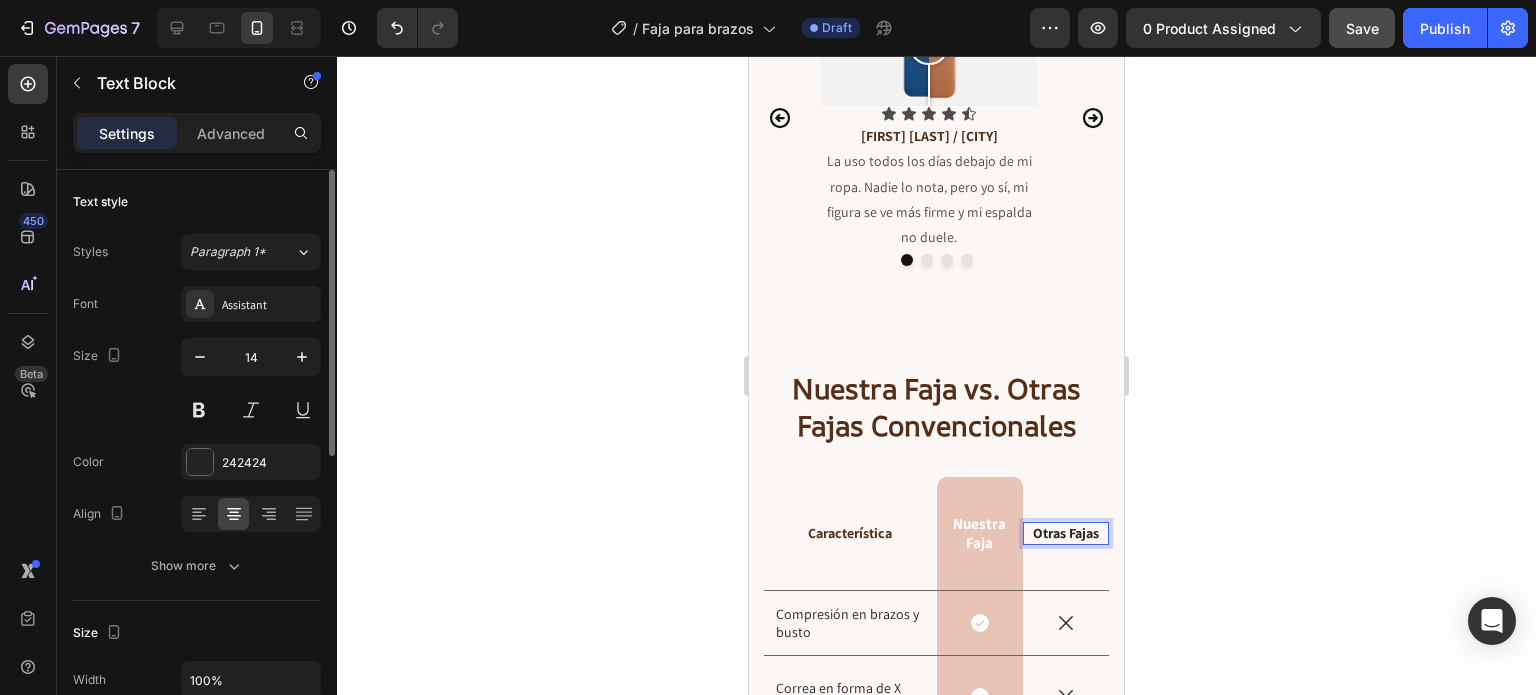 click on "Otras Fajas" at bounding box center [1066, 533] 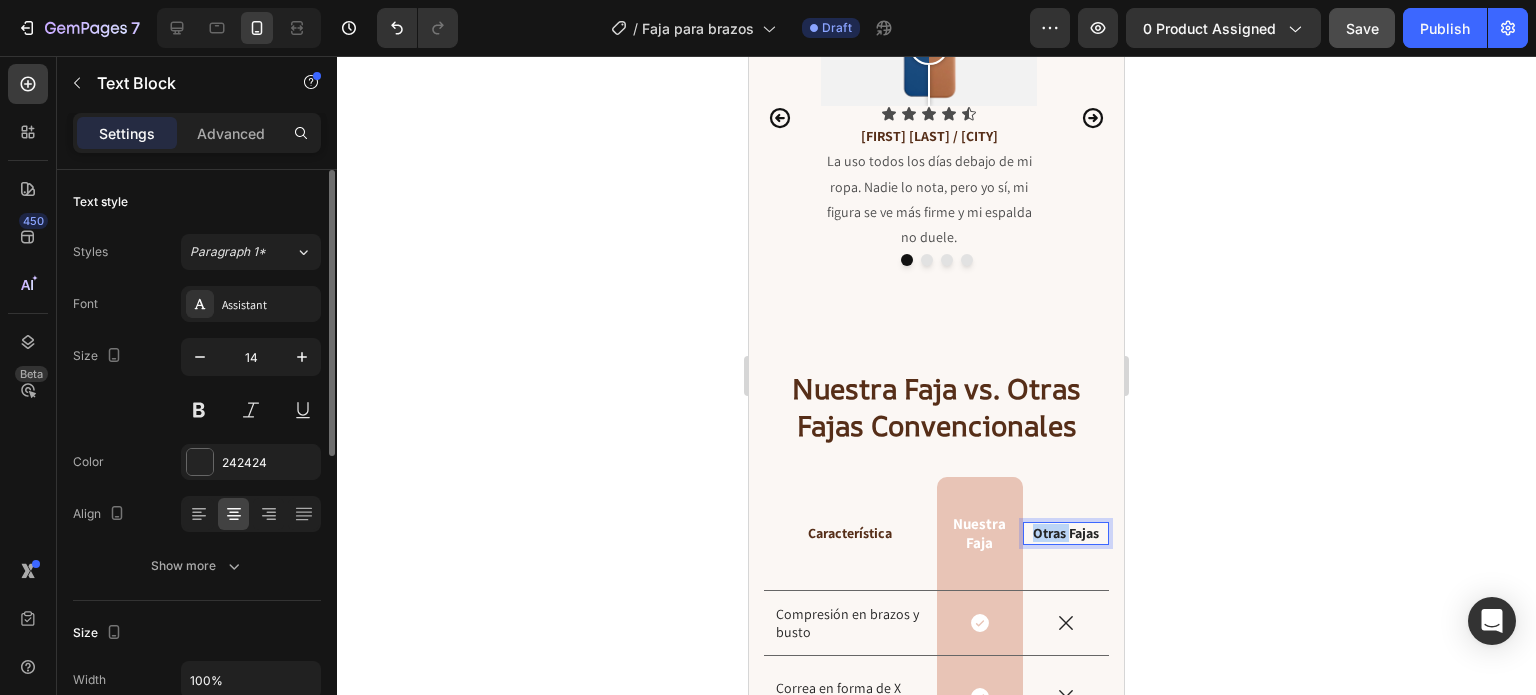 click on "Otras Fajas" at bounding box center (1066, 533) 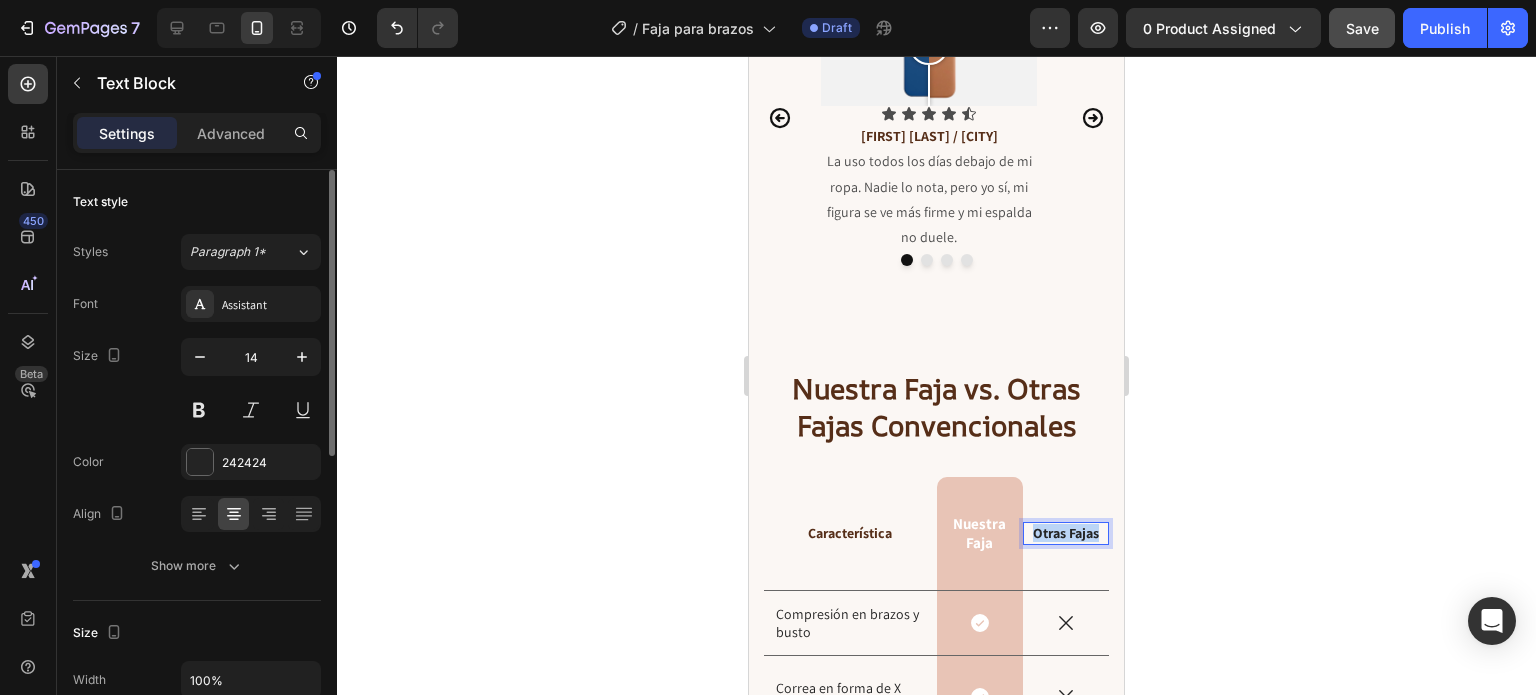 click on "Otras Fajas" at bounding box center [1066, 533] 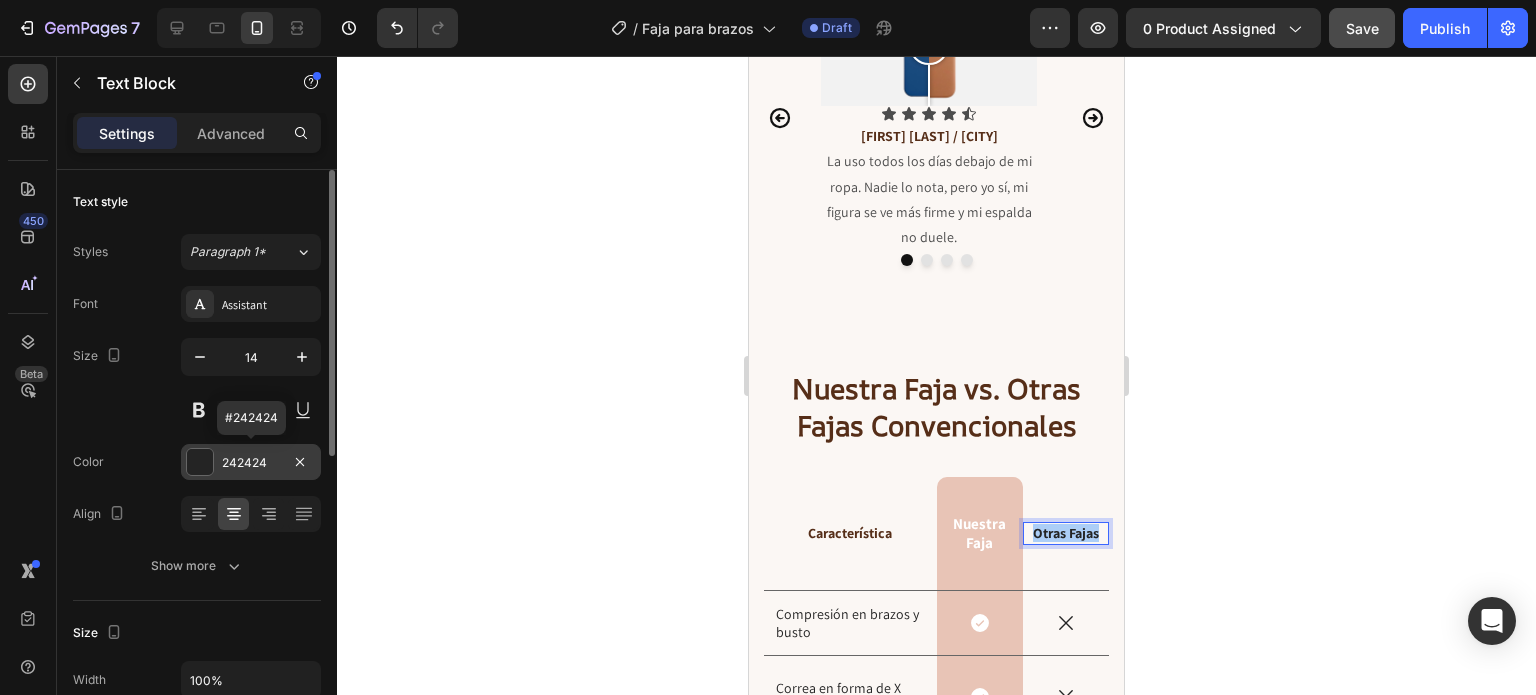 click on "242424" at bounding box center (251, 463) 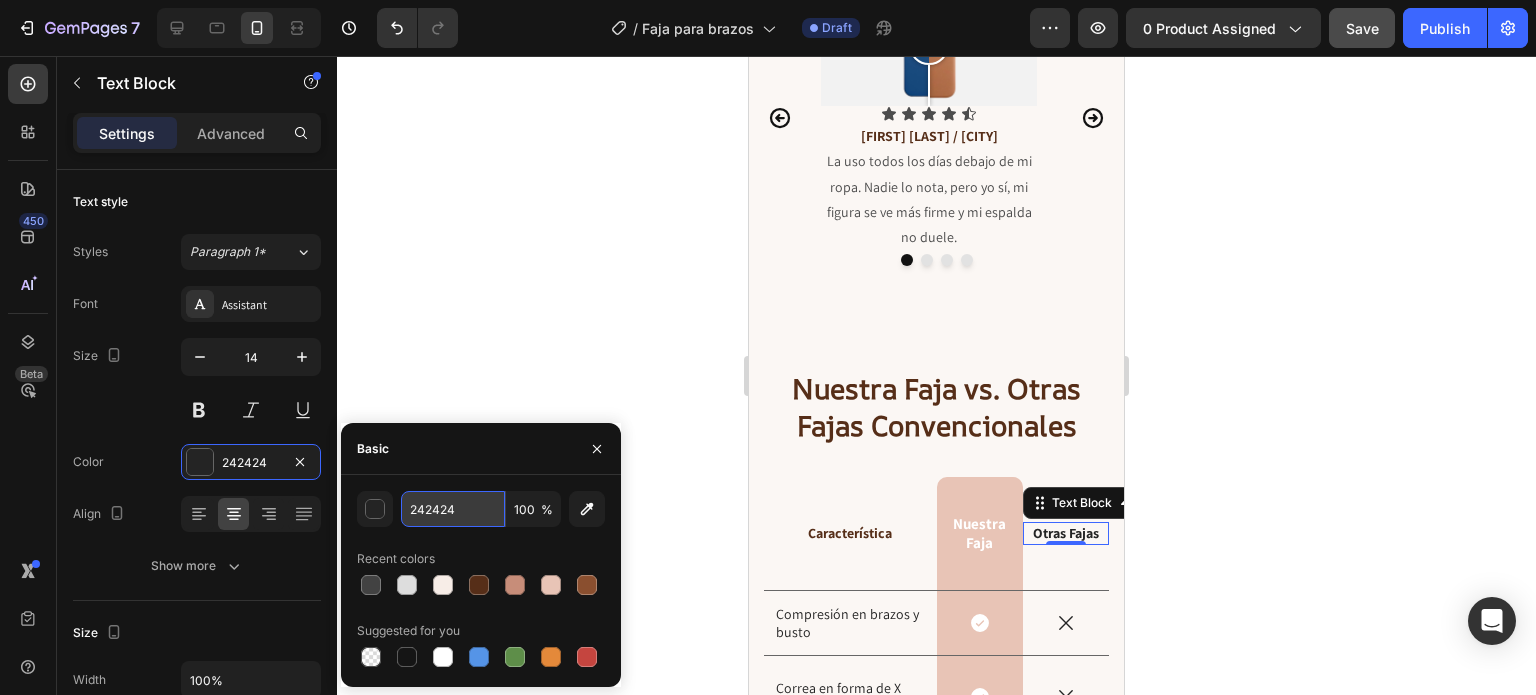 click on "242424" at bounding box center [453, 509] 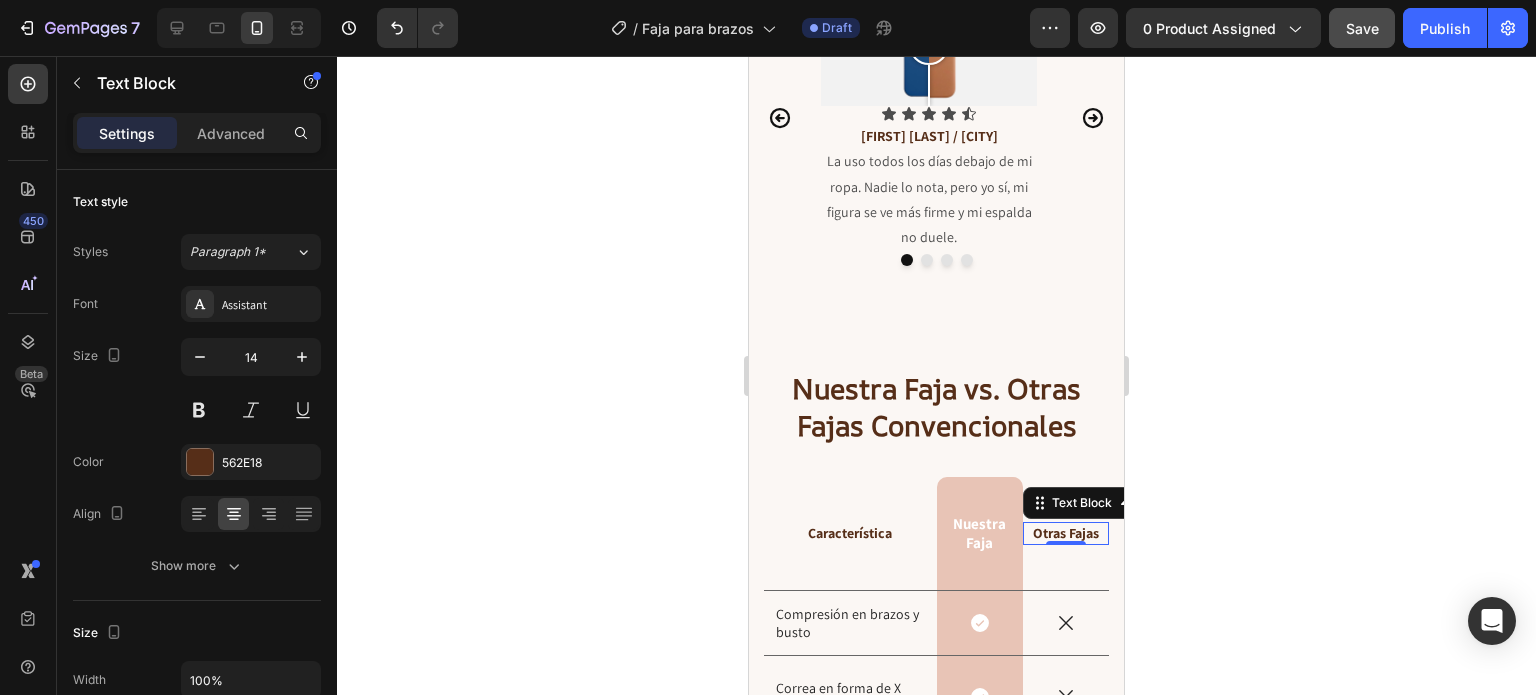click 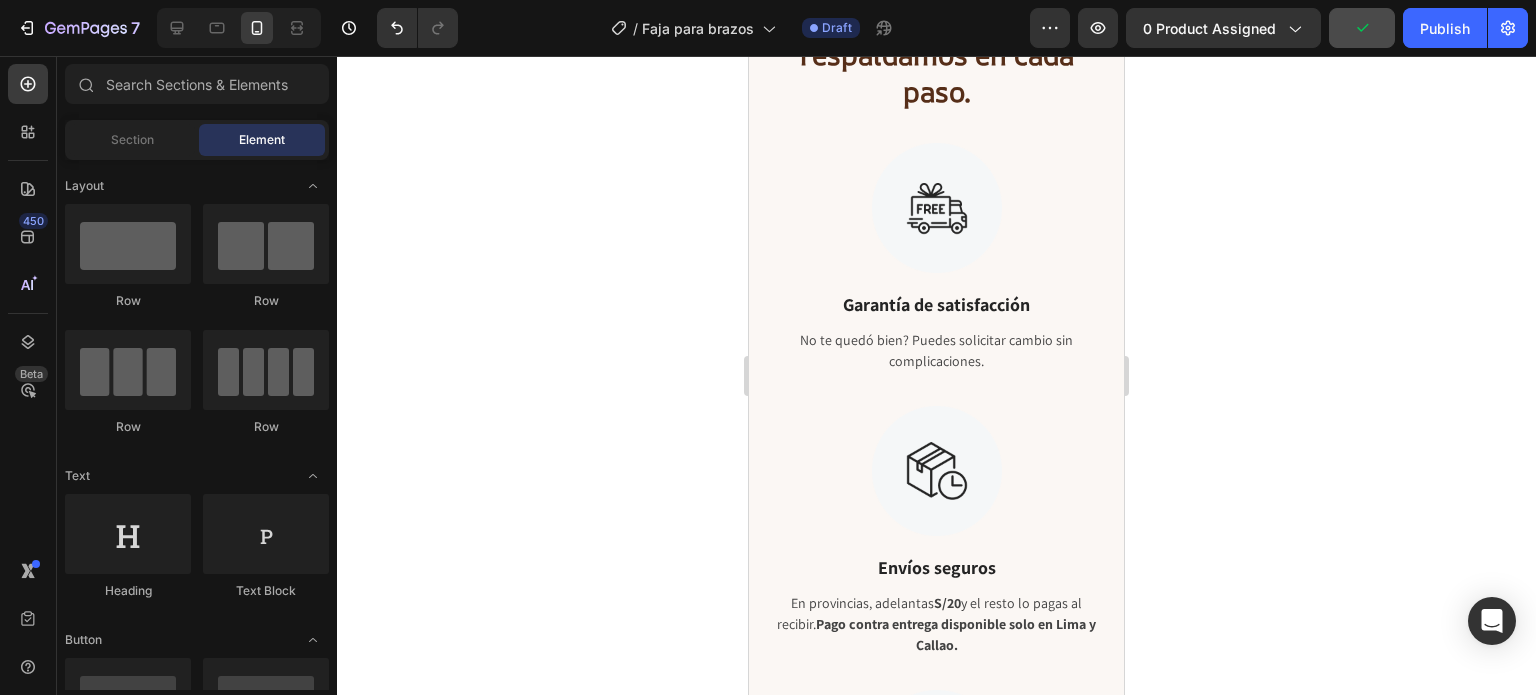 scroll, scrollTop: 10204, scrollLeft: 0, axis: vertical 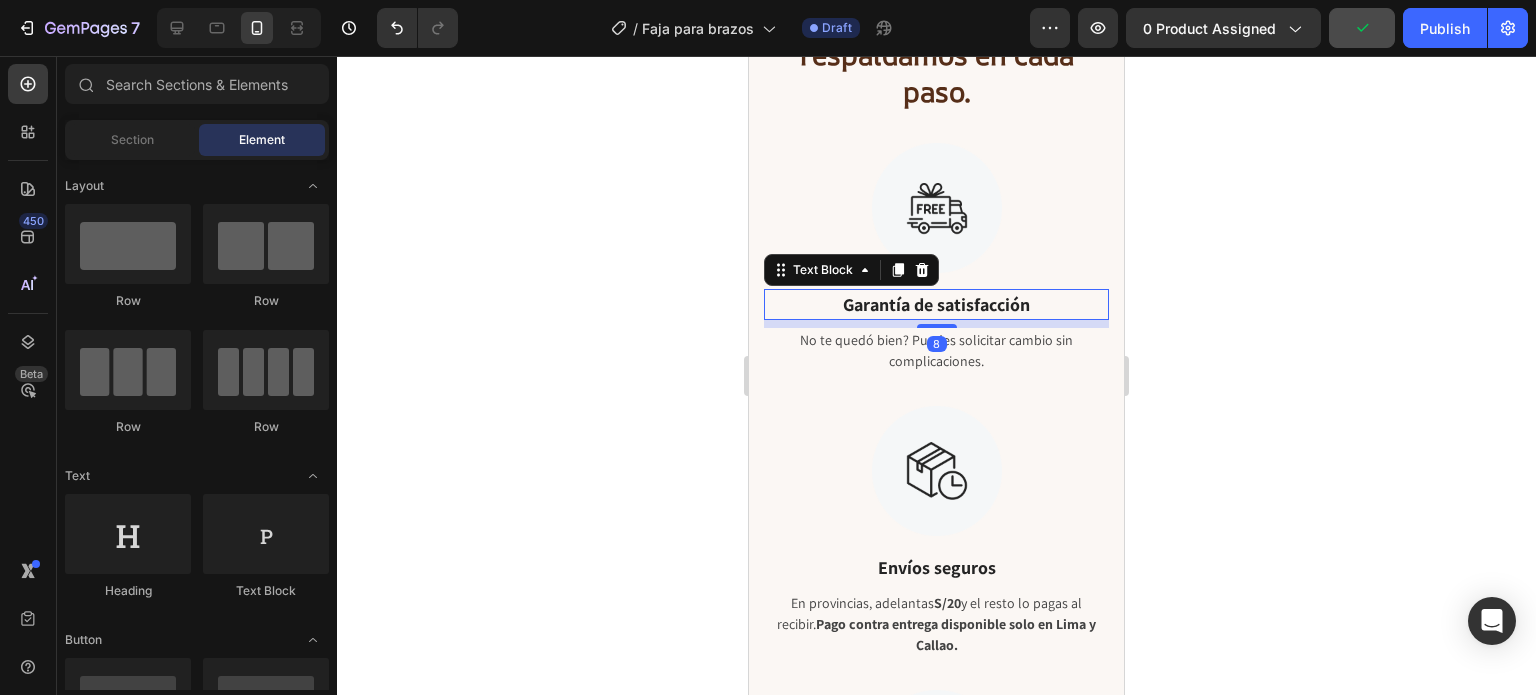 click on "Garantía de satisfacción" at bounding box center [936, 304] 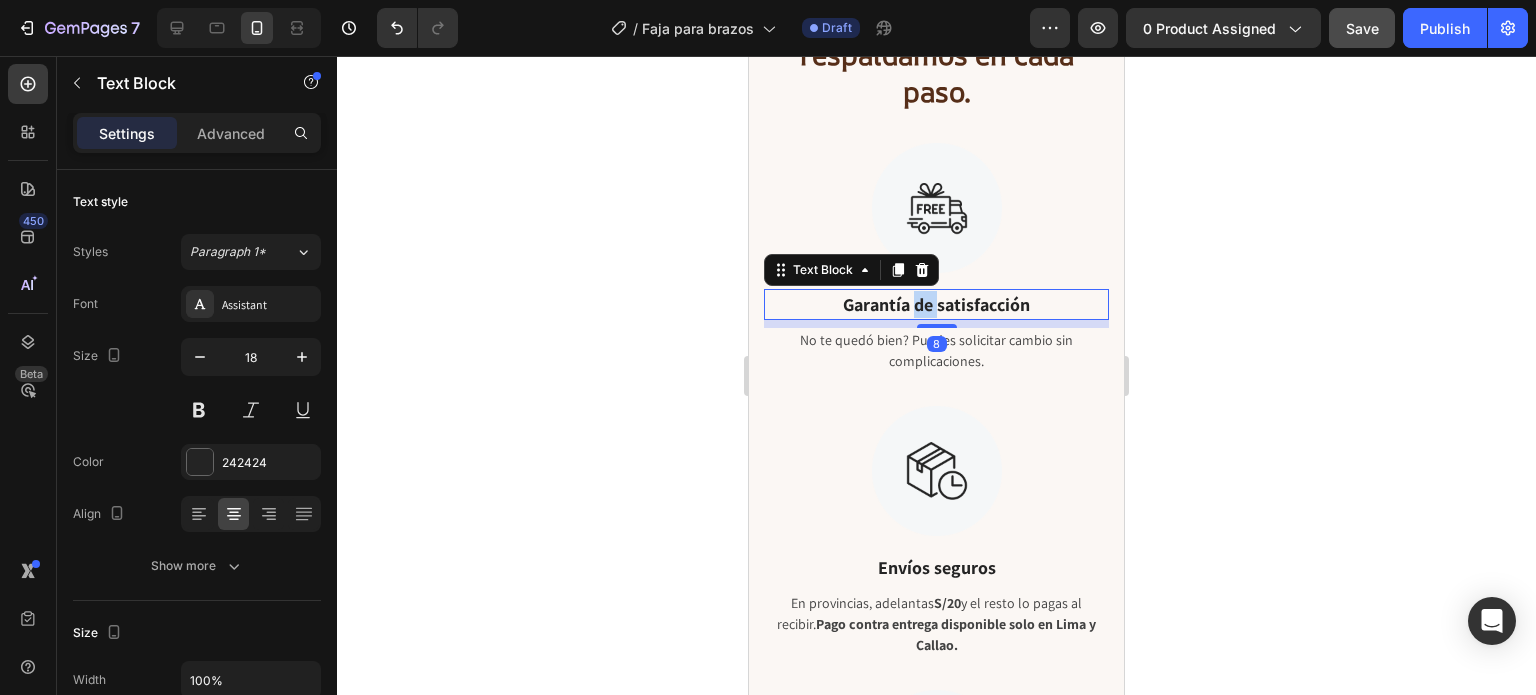 click on "Garantía de satisfacción" at bounding box center [936, 304] 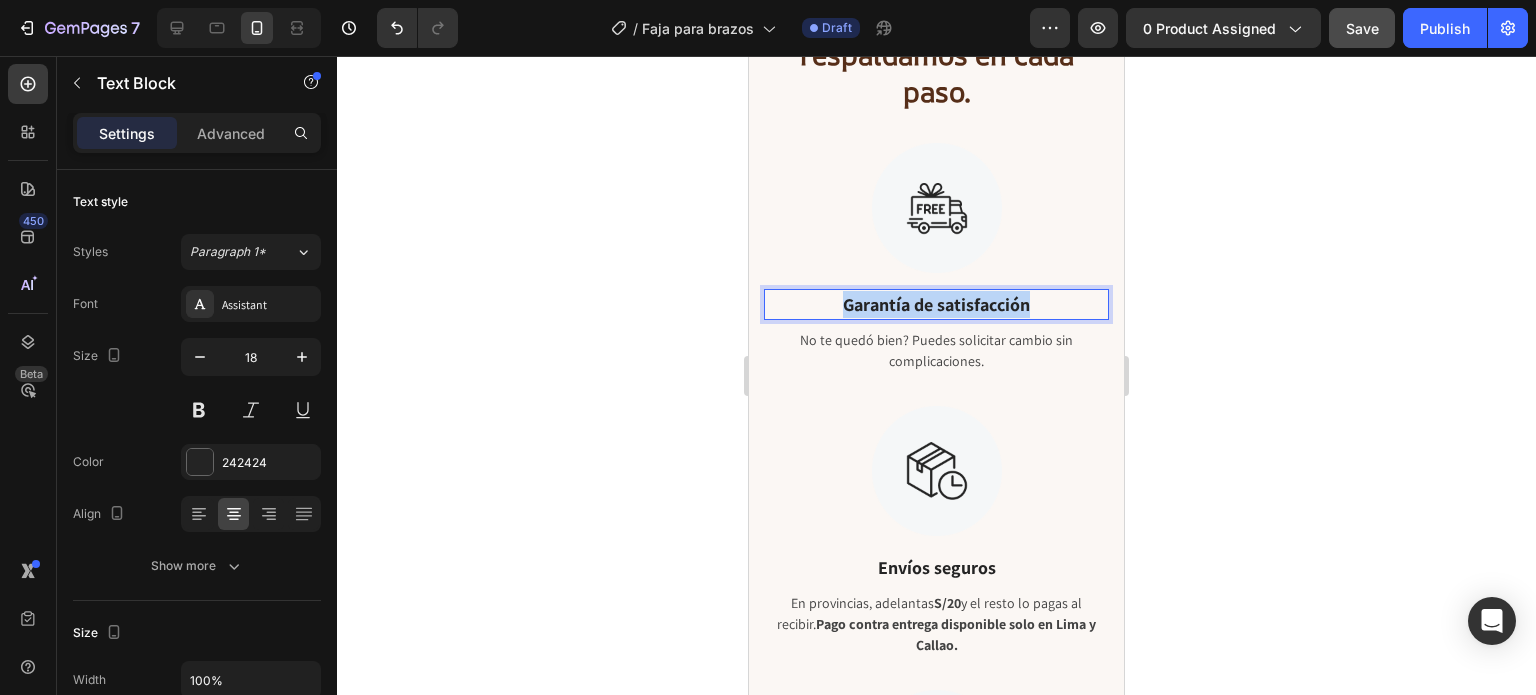 click on "Garantía de satisfacción" at bounding box center (936, 304) 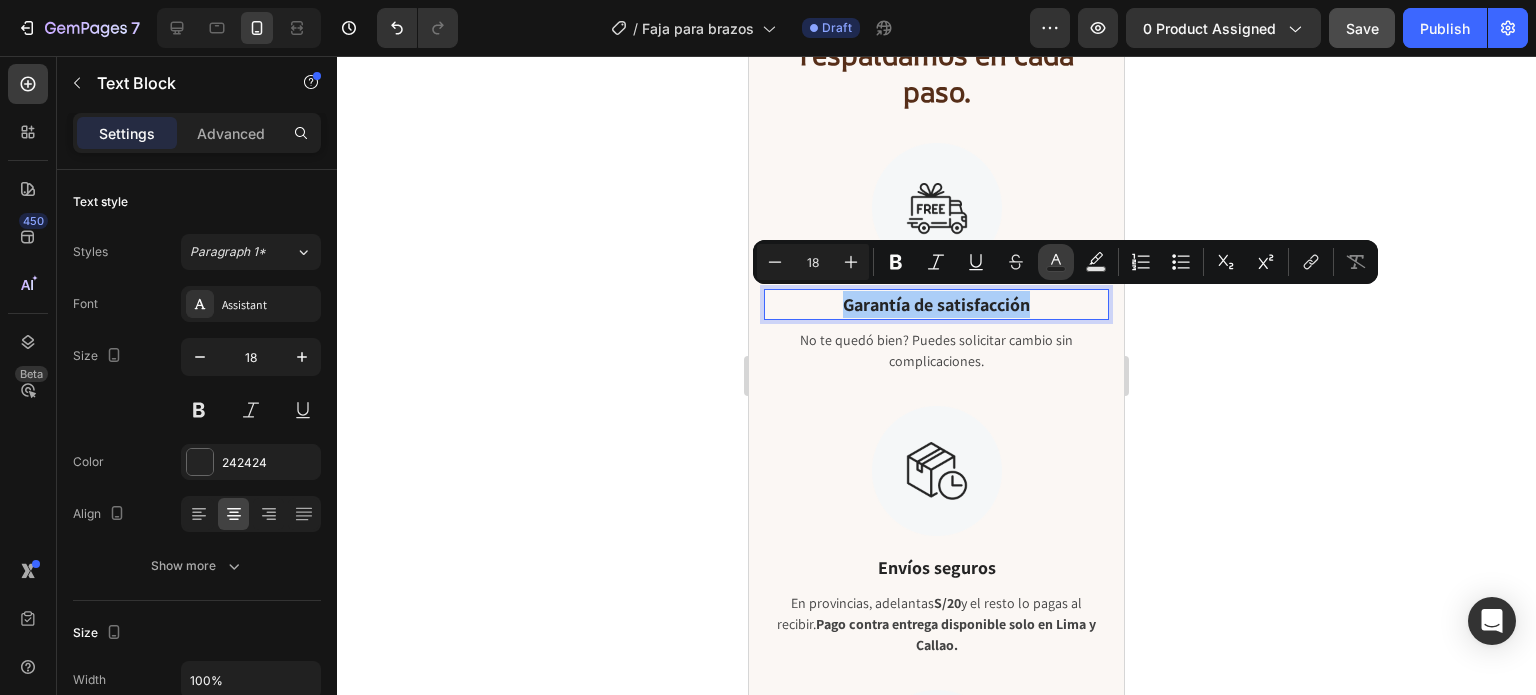 click 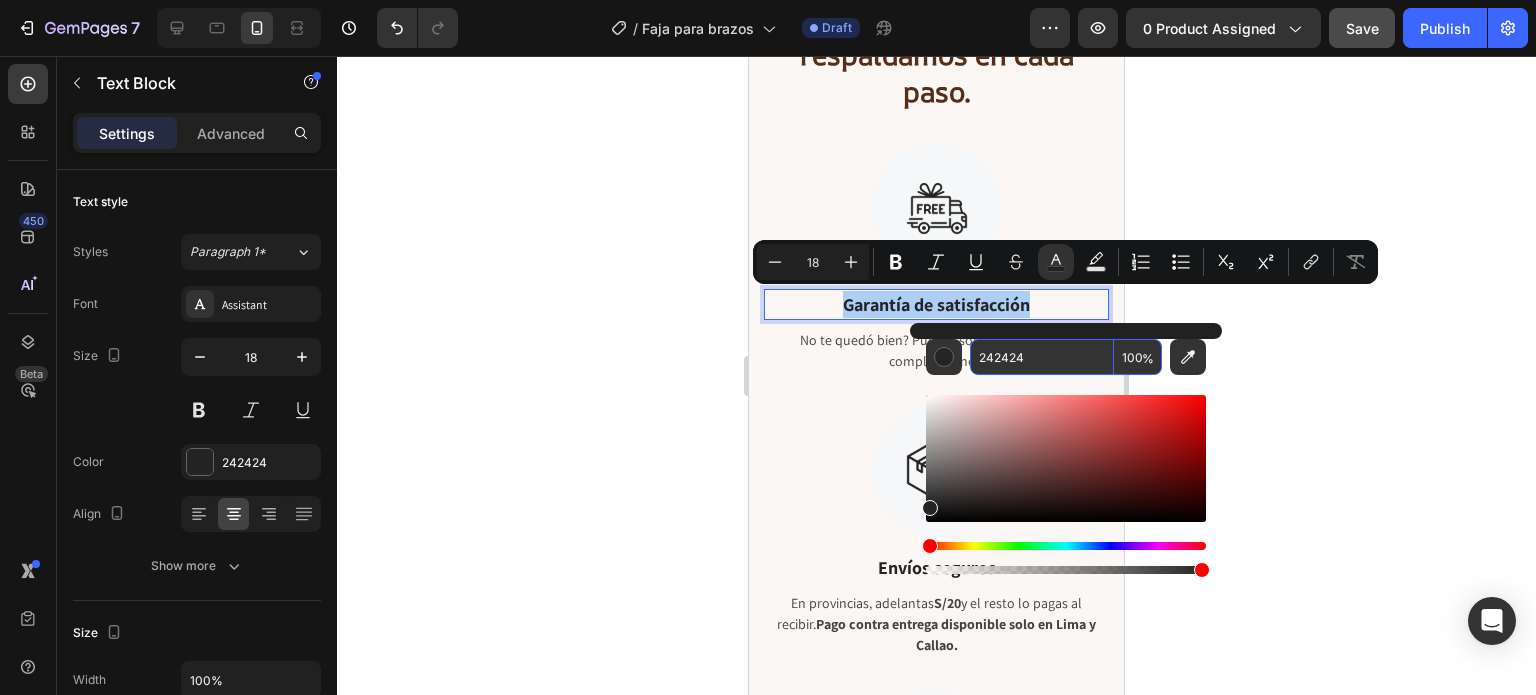click on "242424" at bounding box center (1042, 357) 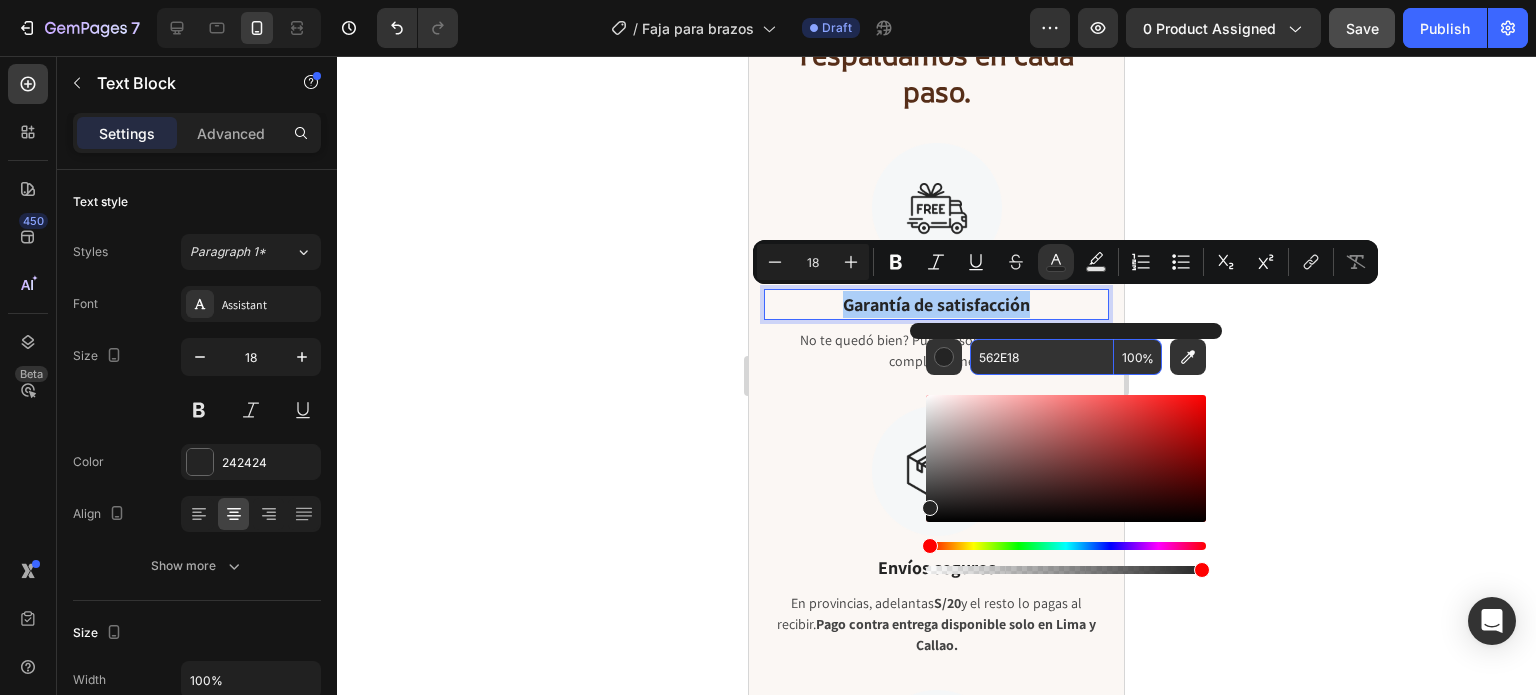 type on "562E18" 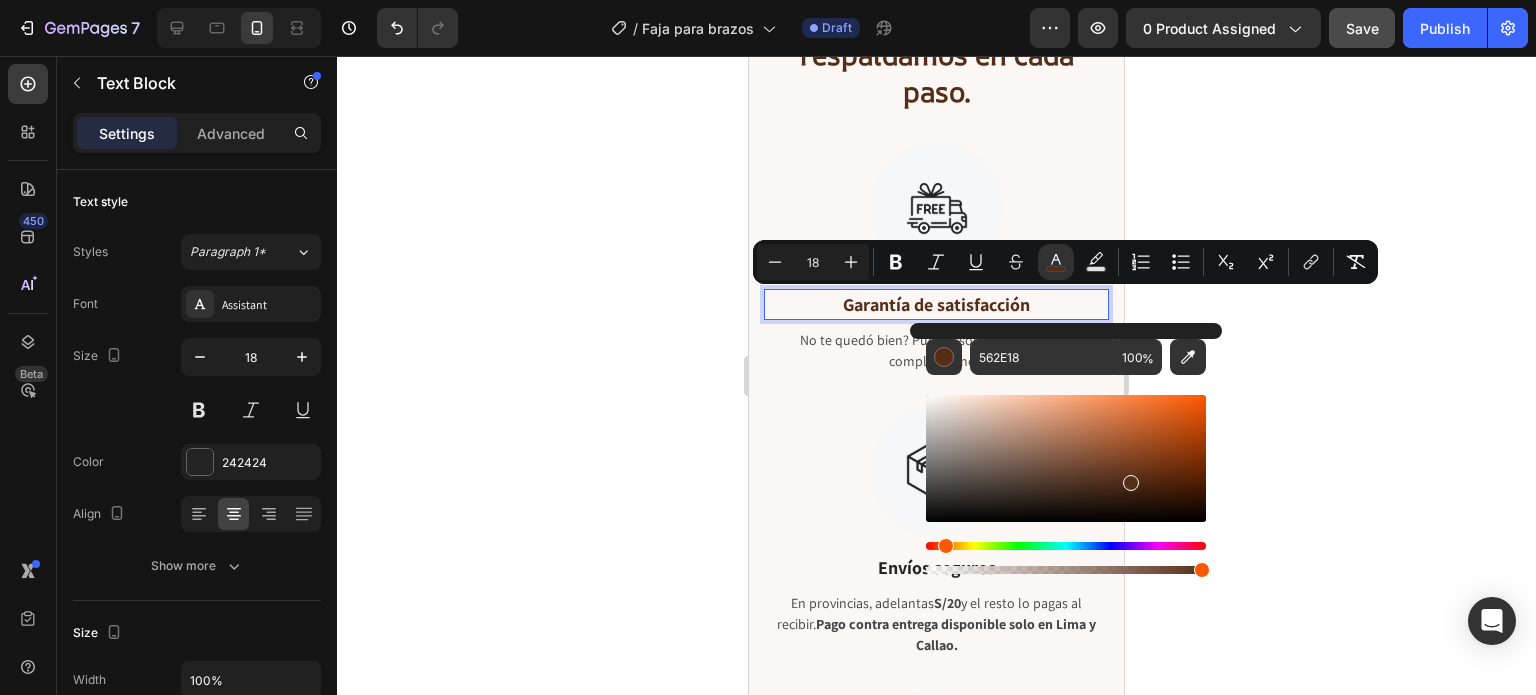 click 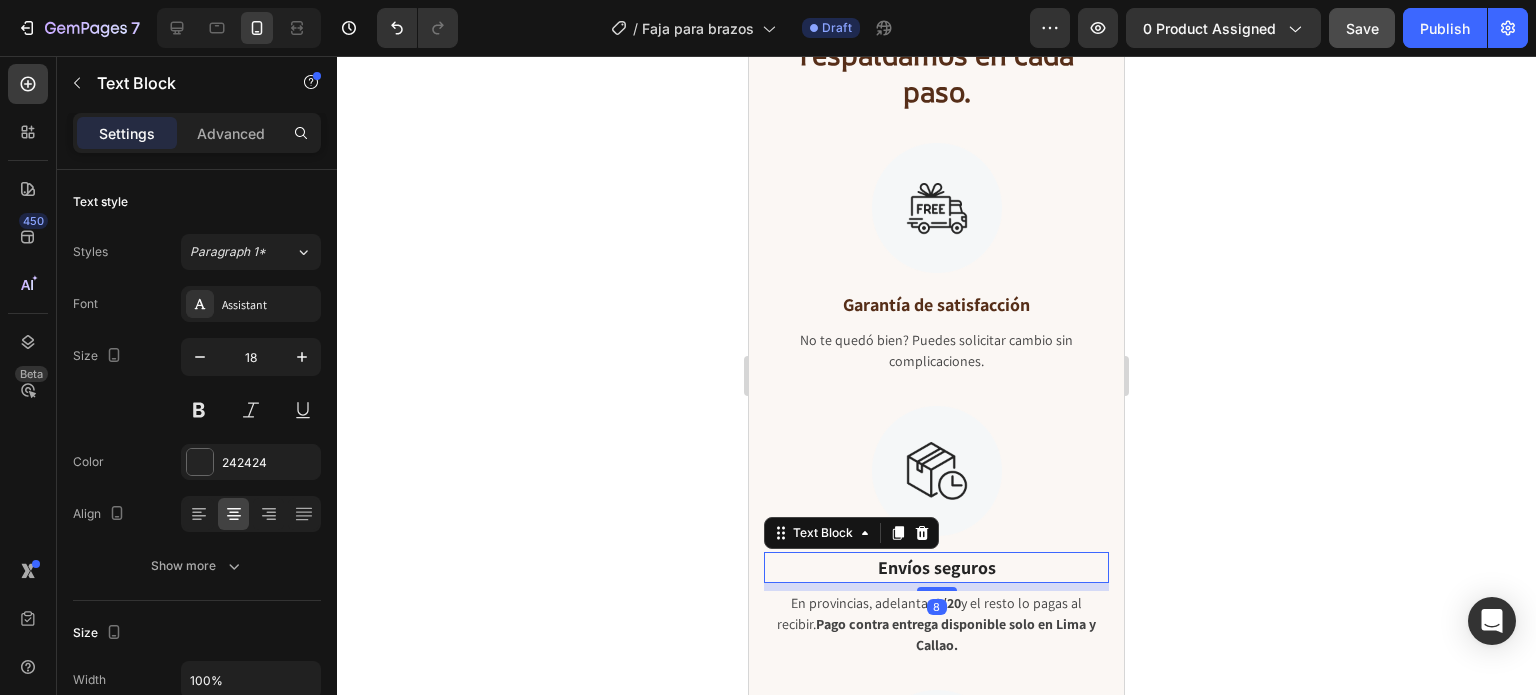 click on "Envíos seguros" at bounding box center [937, 567] 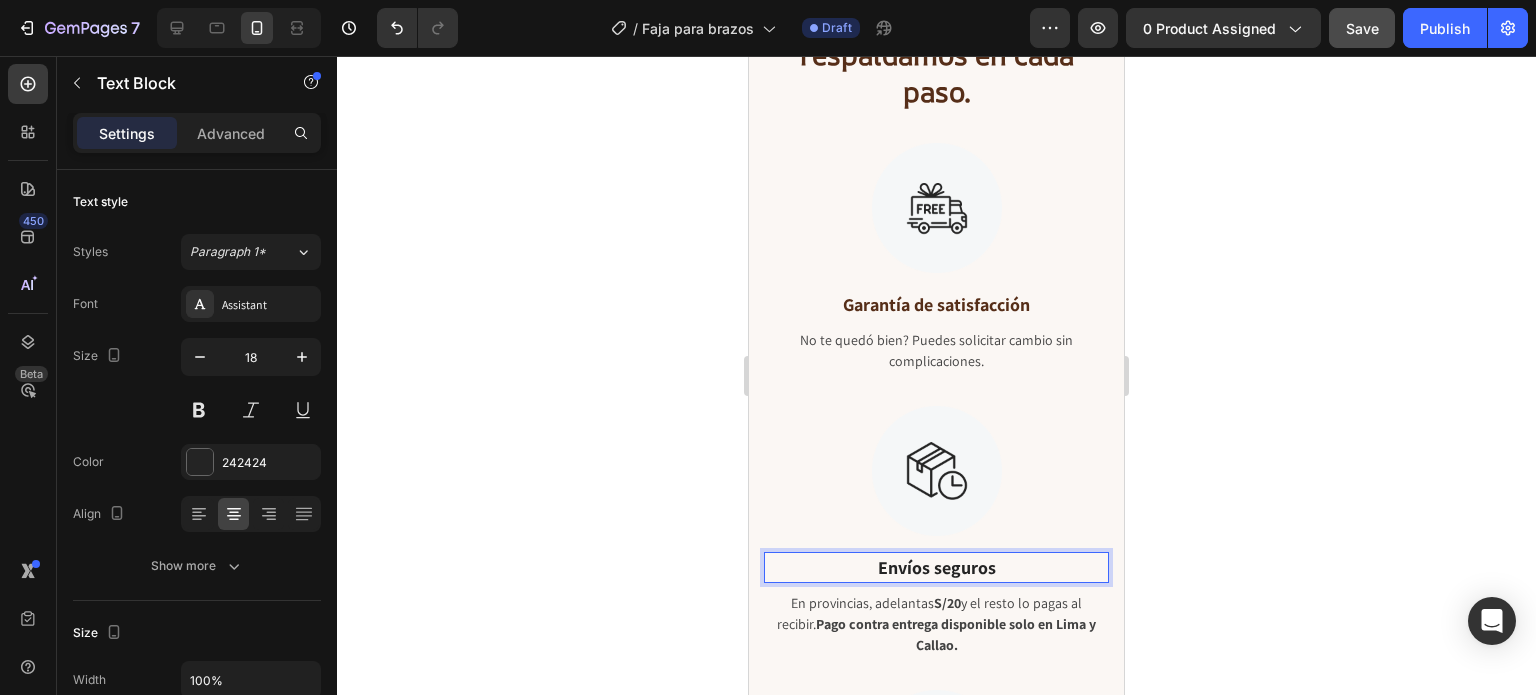 click on "Envíos seguros" at bounding box center [937, 567] 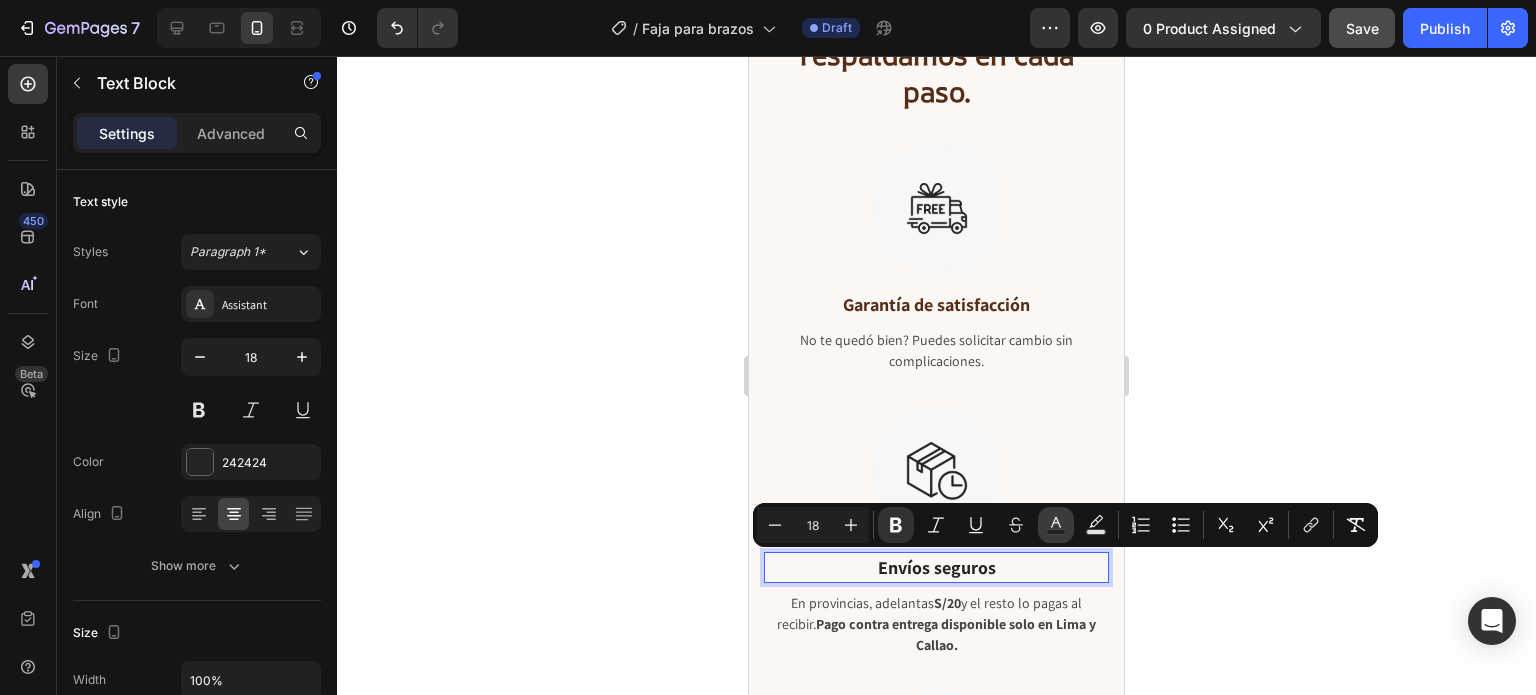 click on "Text Color" at bounding box center [1056, 525] 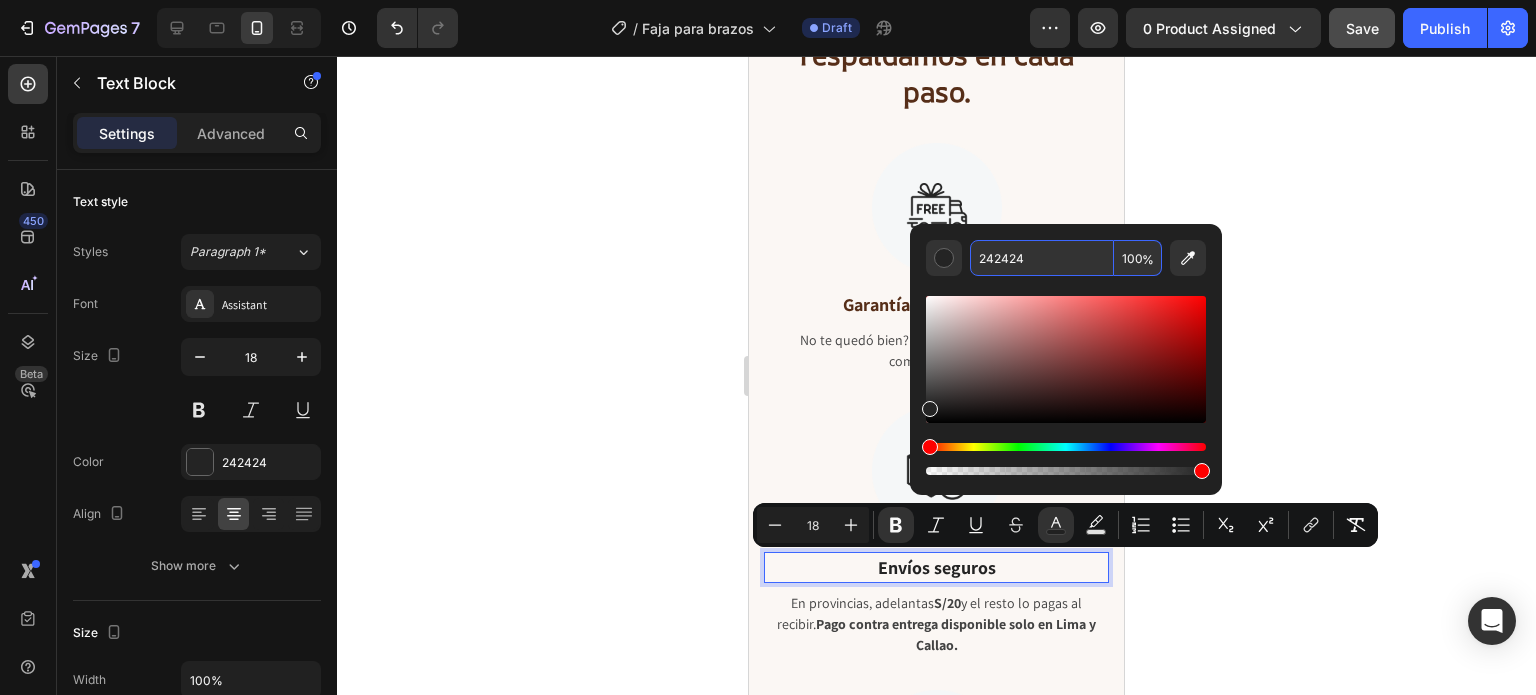 click on "242424" at bounding box center [1042, 258] 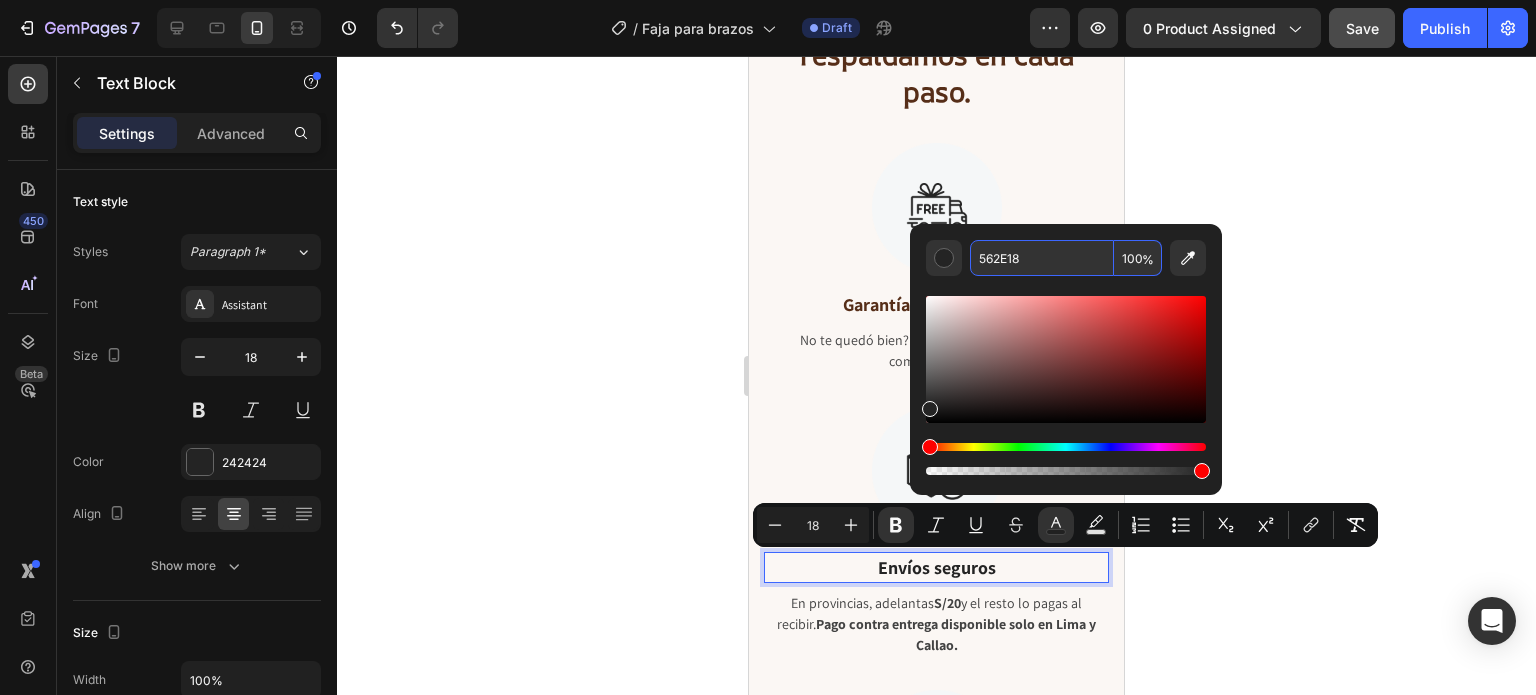 type on "562E18" 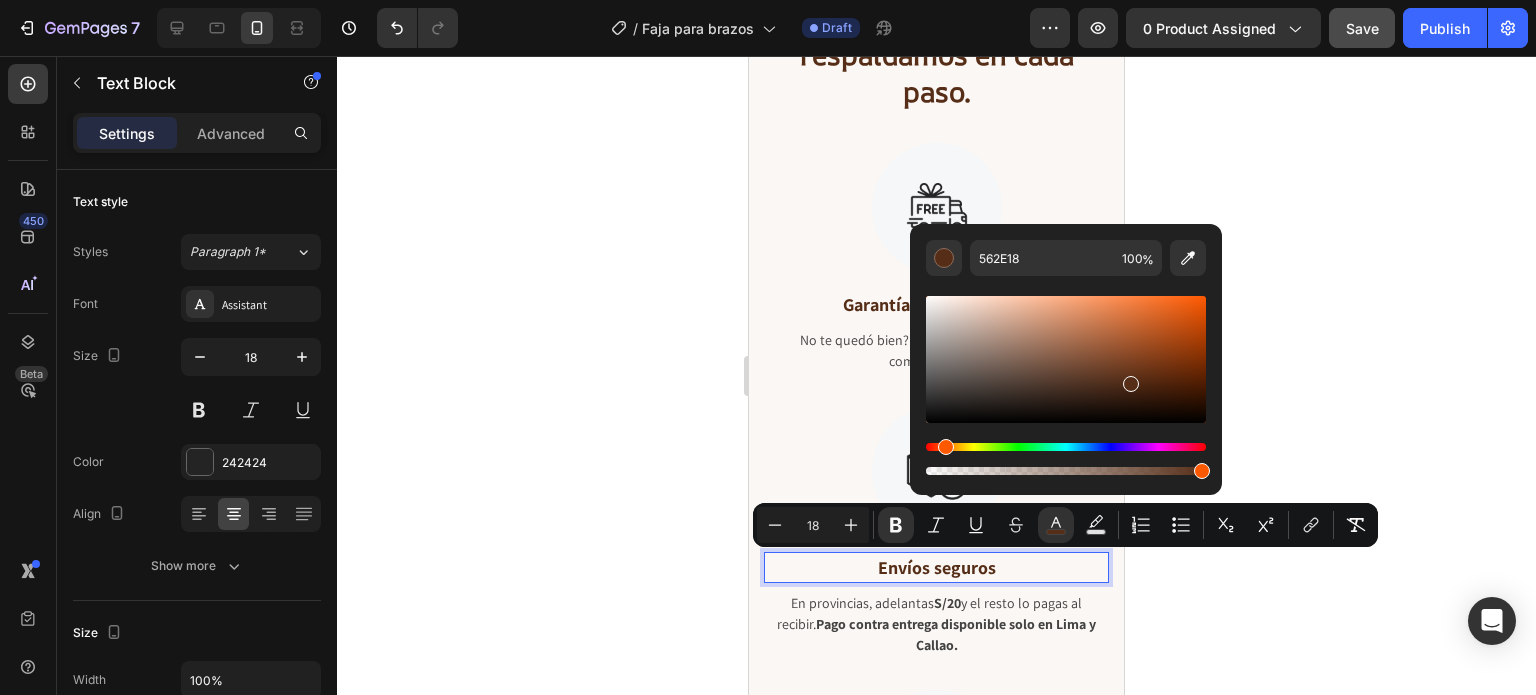 click 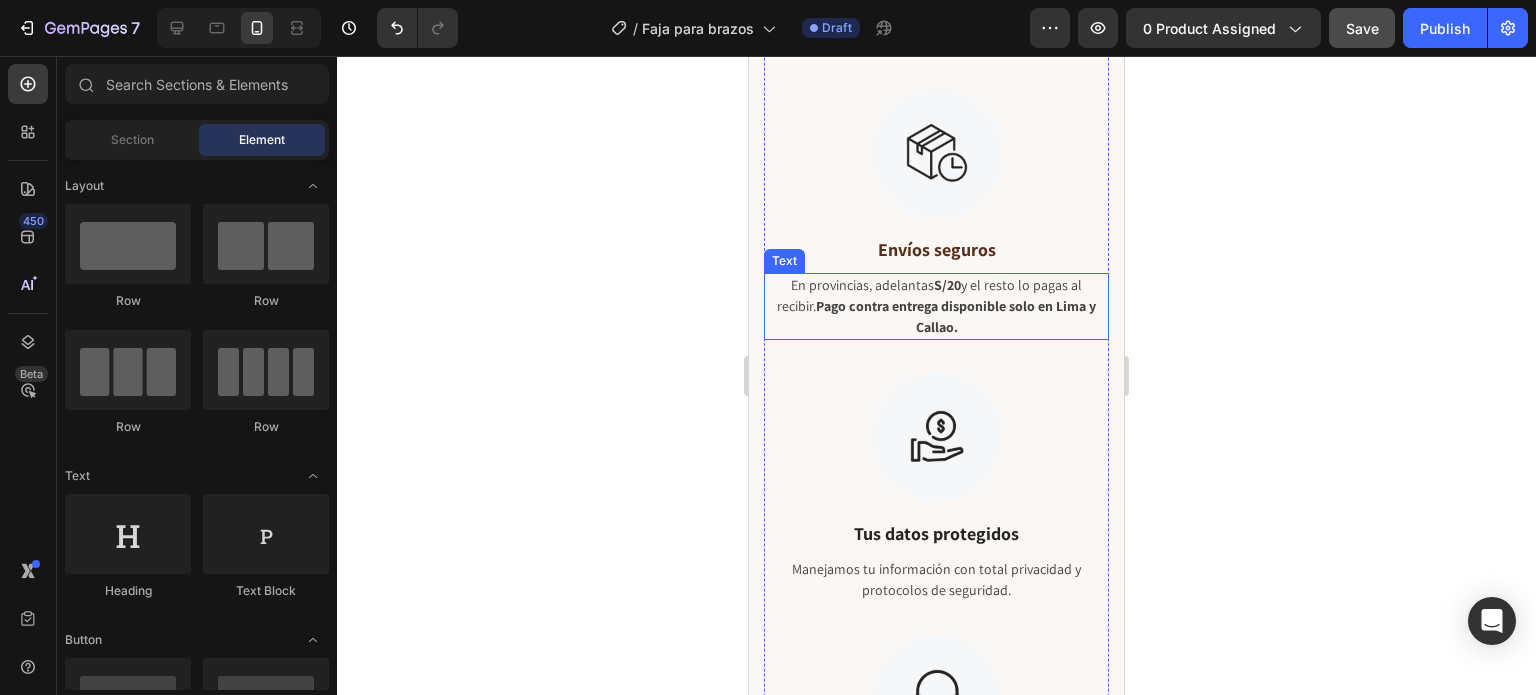 scroll, scrollTop: 10541, scrollLeft: 0, axis: vertical 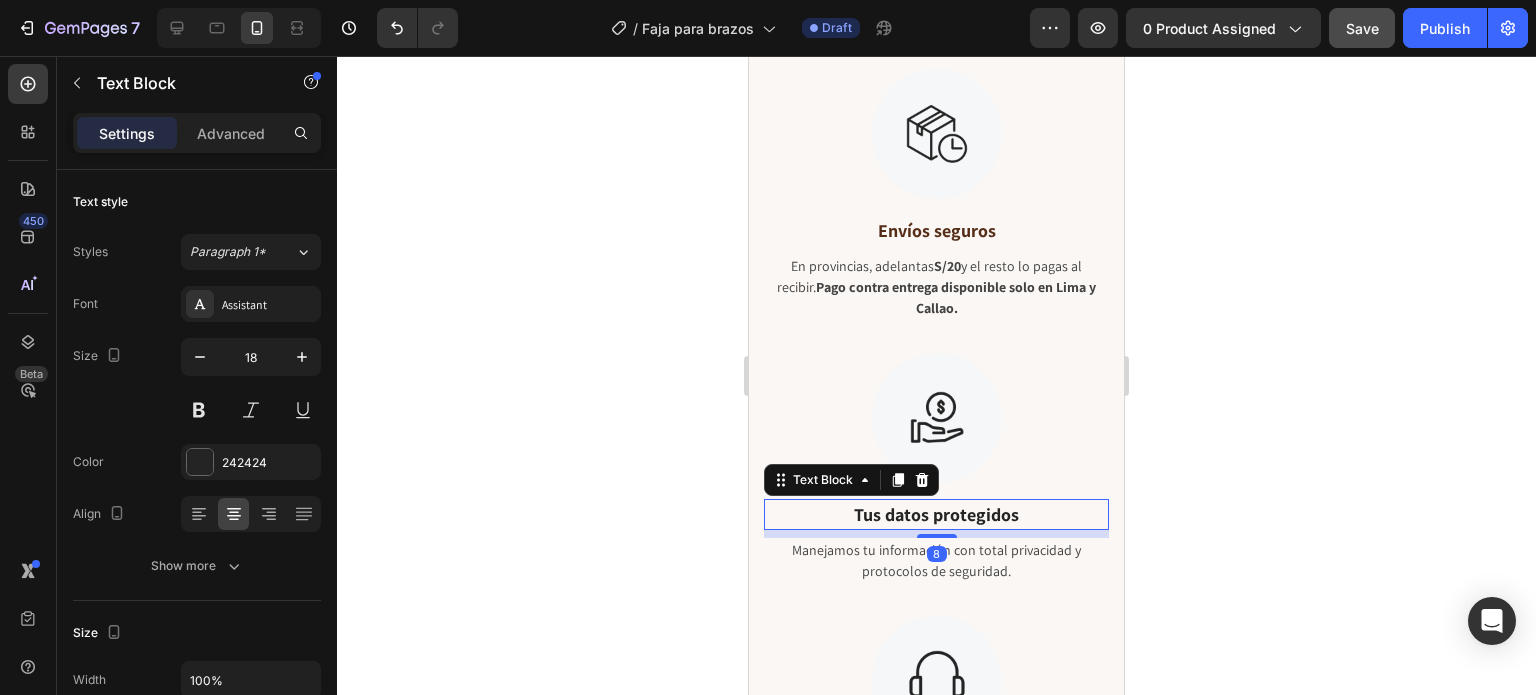 click on "Tus datos protegidos" at bounding box center (936, 514) 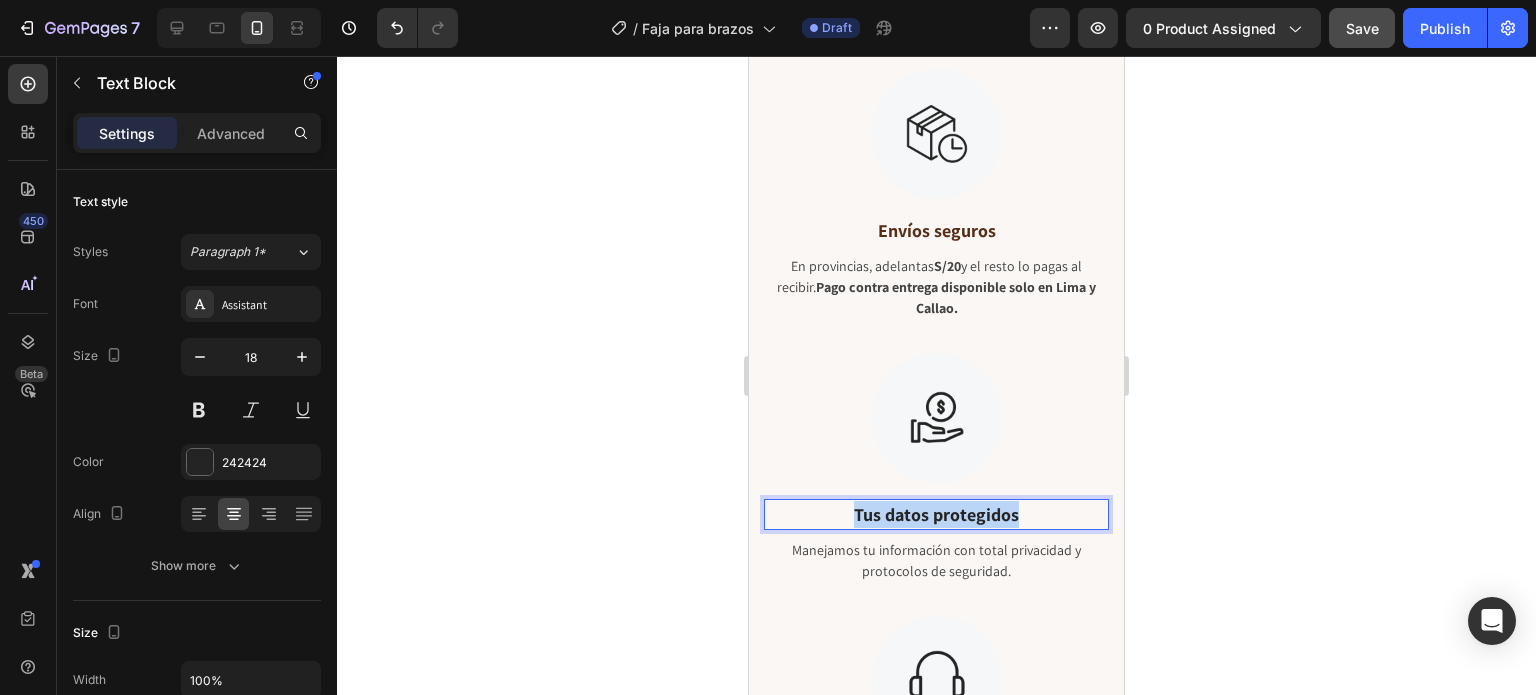 click on "Tus datos protegidos" at bounding box center [936, 514] 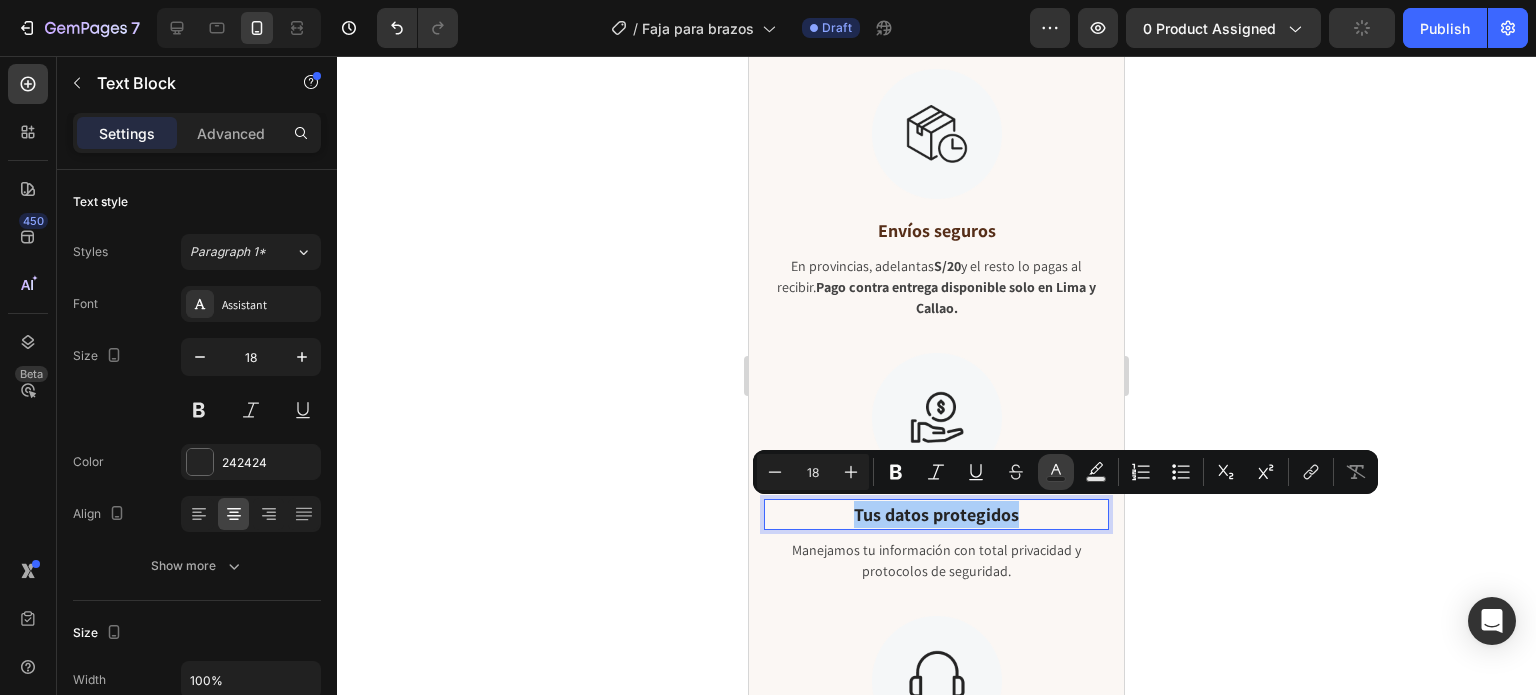 click 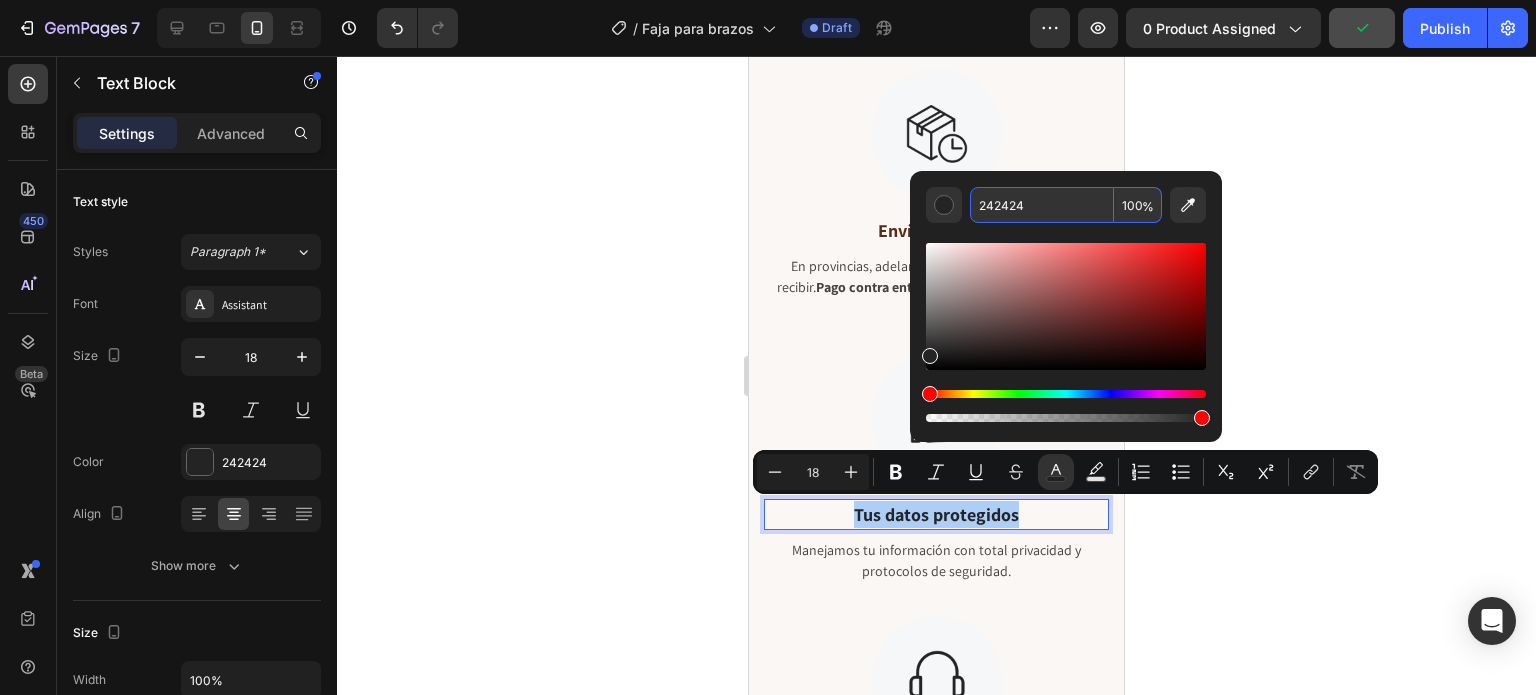 click on "242424" at bounding box center (1042, 205) 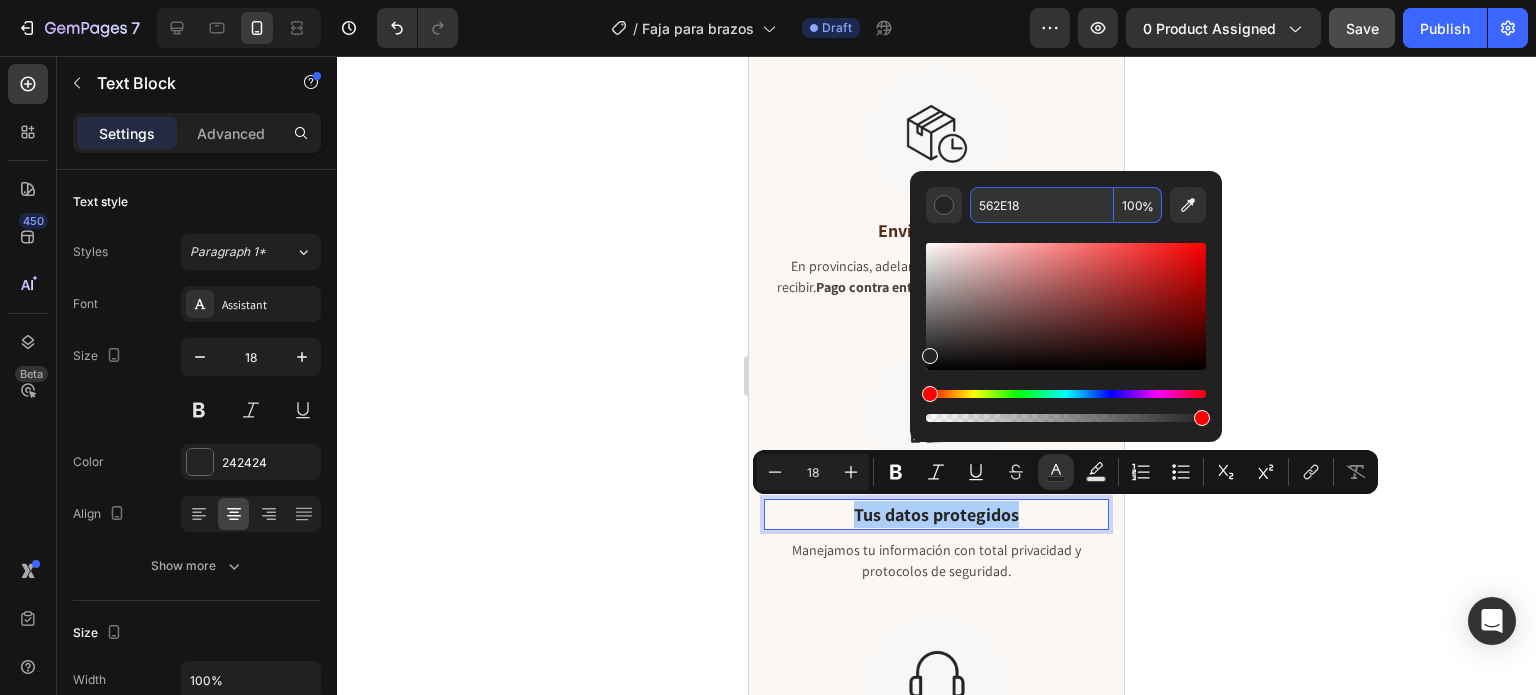 type on "562E18" 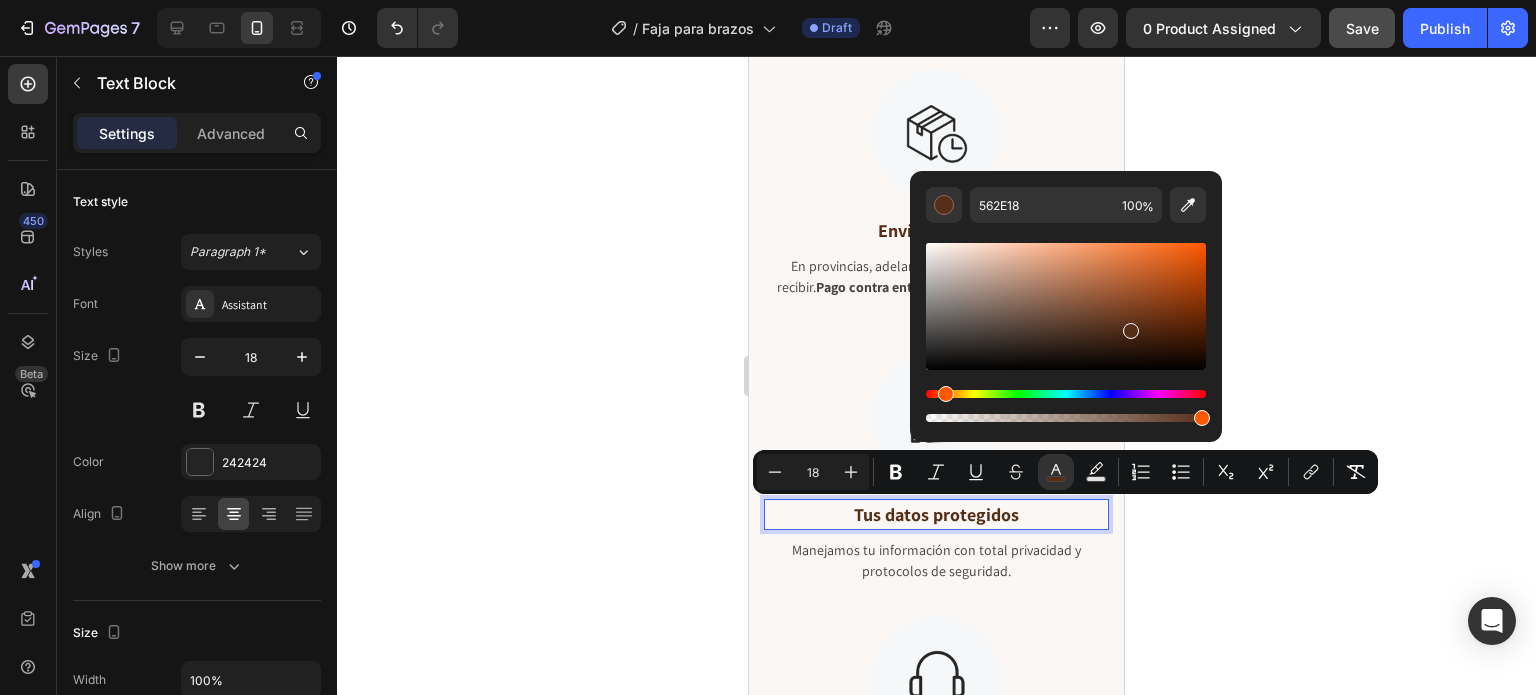 click 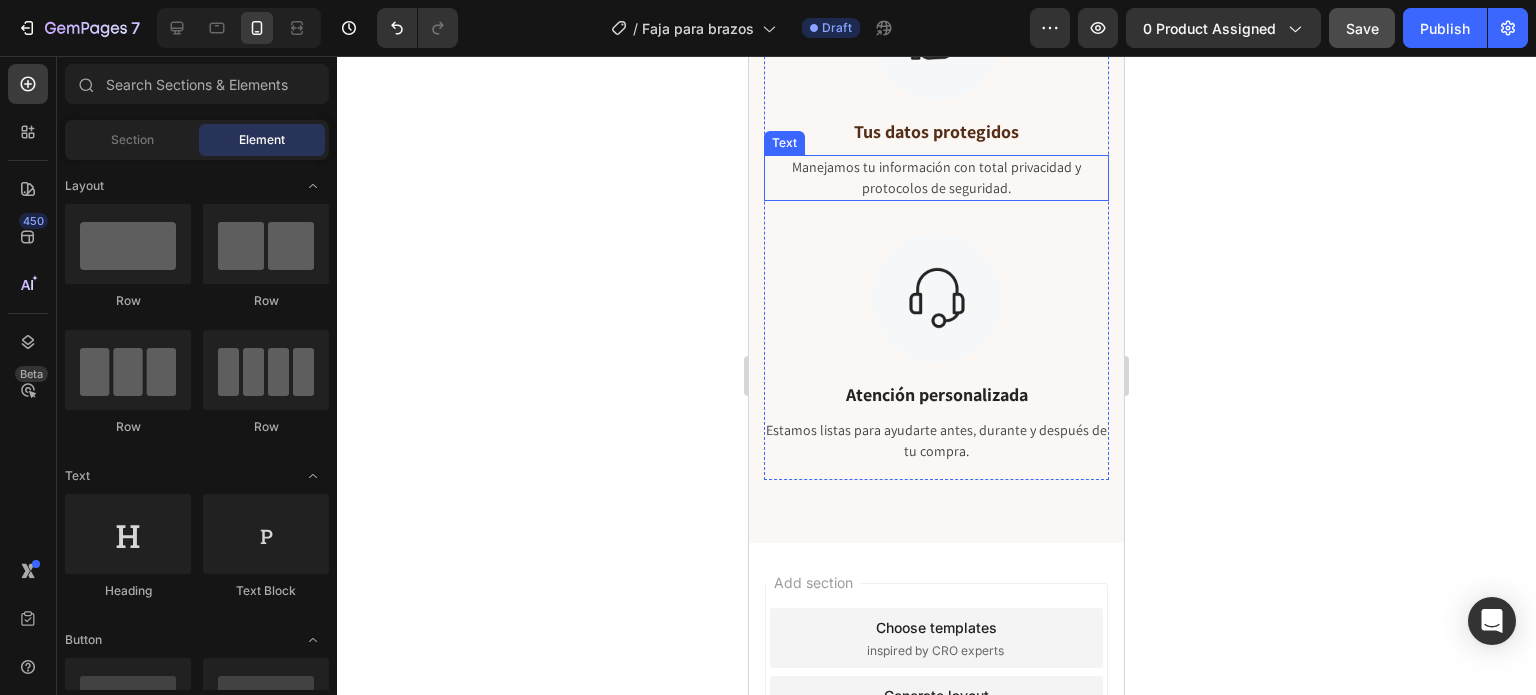 scroll, scrollTop: 10930, scrollLeft: 0, axis: vertical 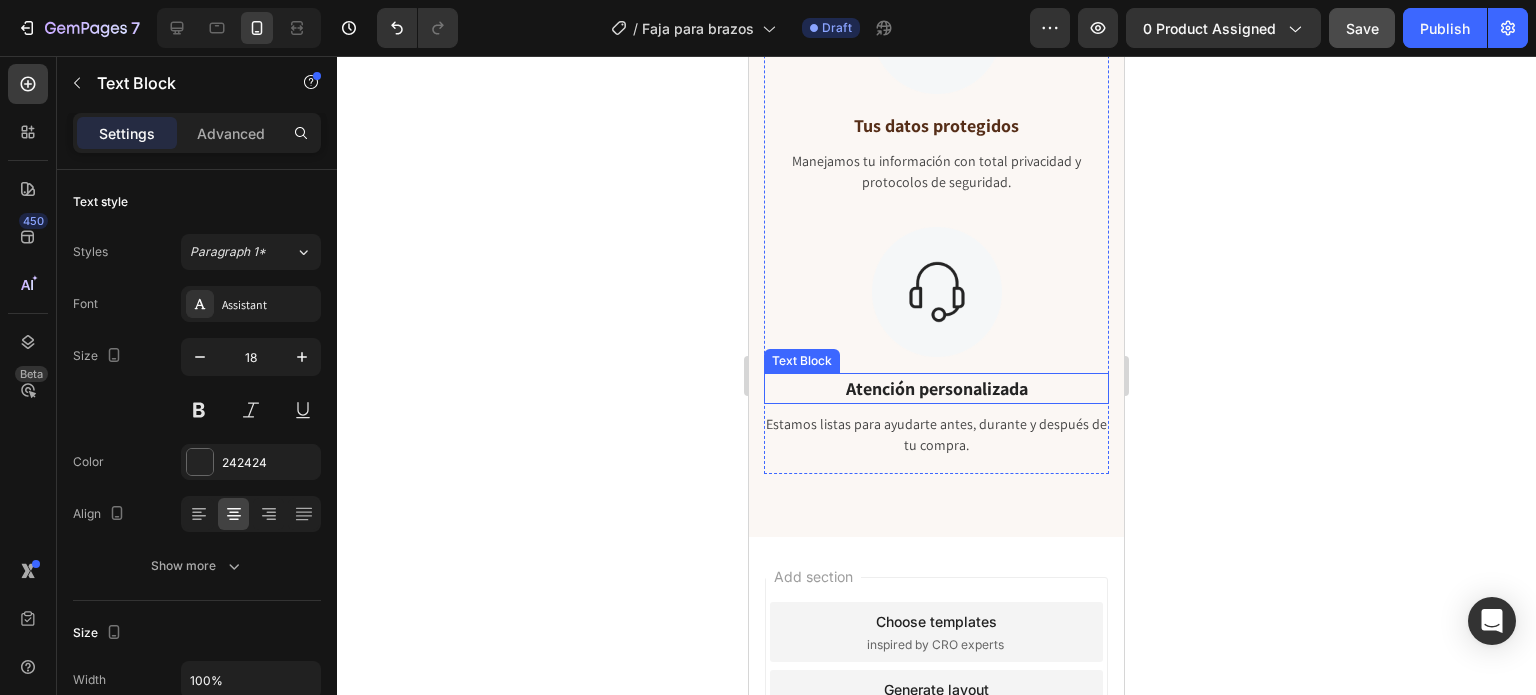 click on "Atención personalizada" at bounding box center (936, 388) 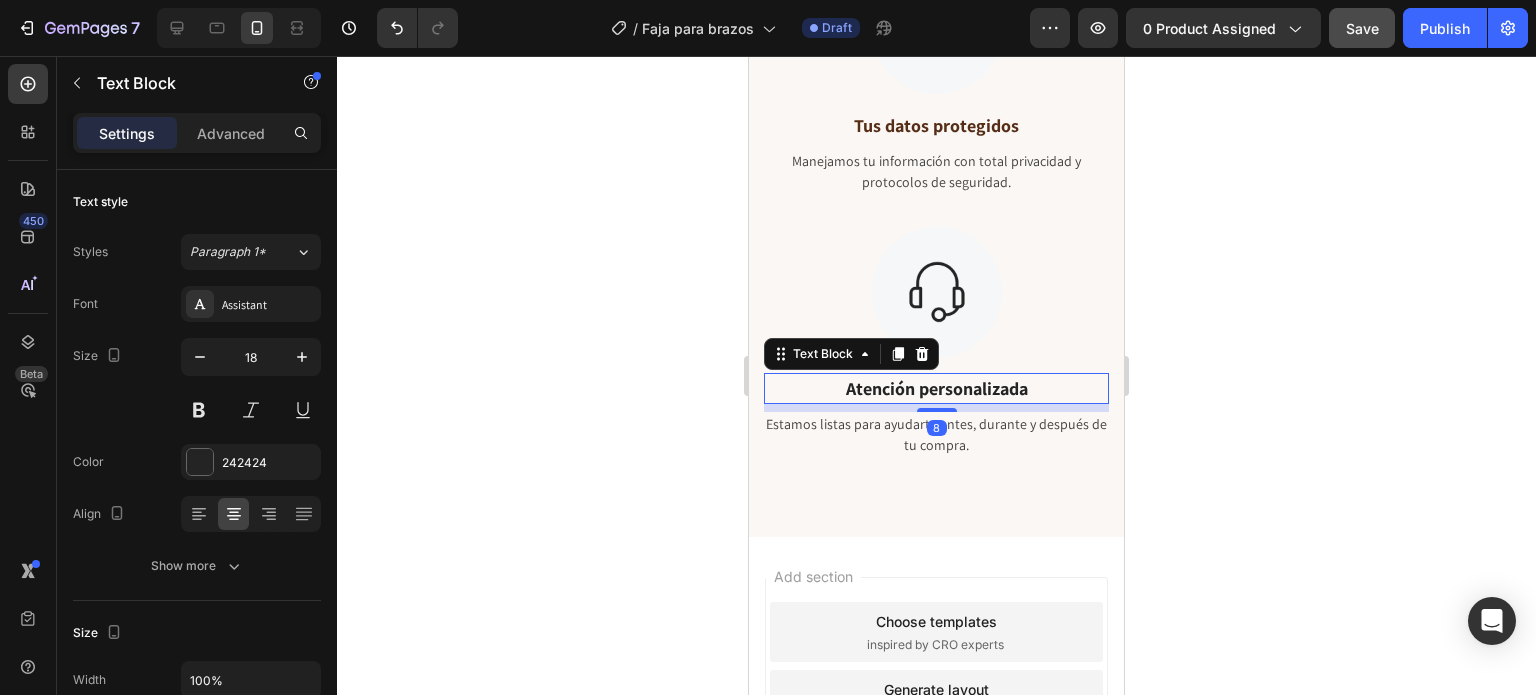 click on "Atención personalizada" at bounding box center [936, 388] 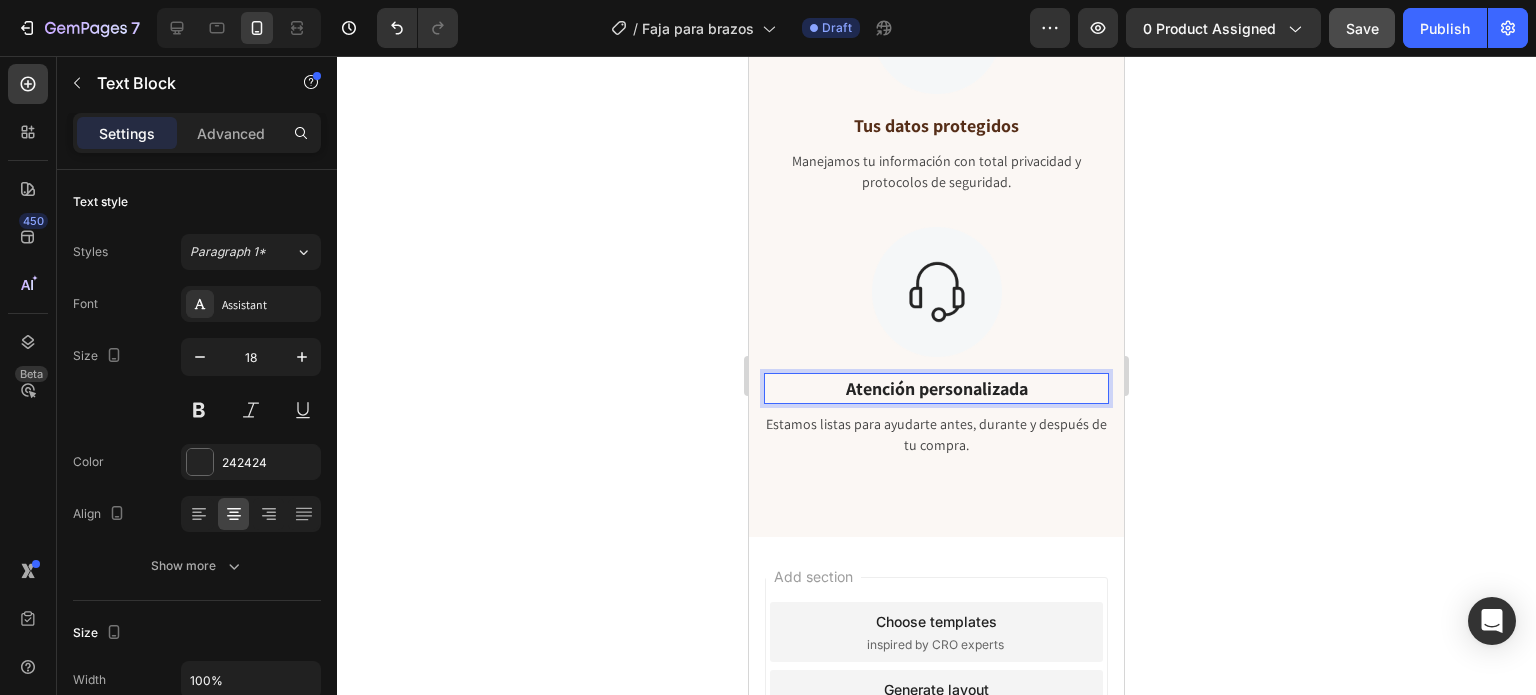 click on "Atención personalizada" at bounding box center (936, 388) 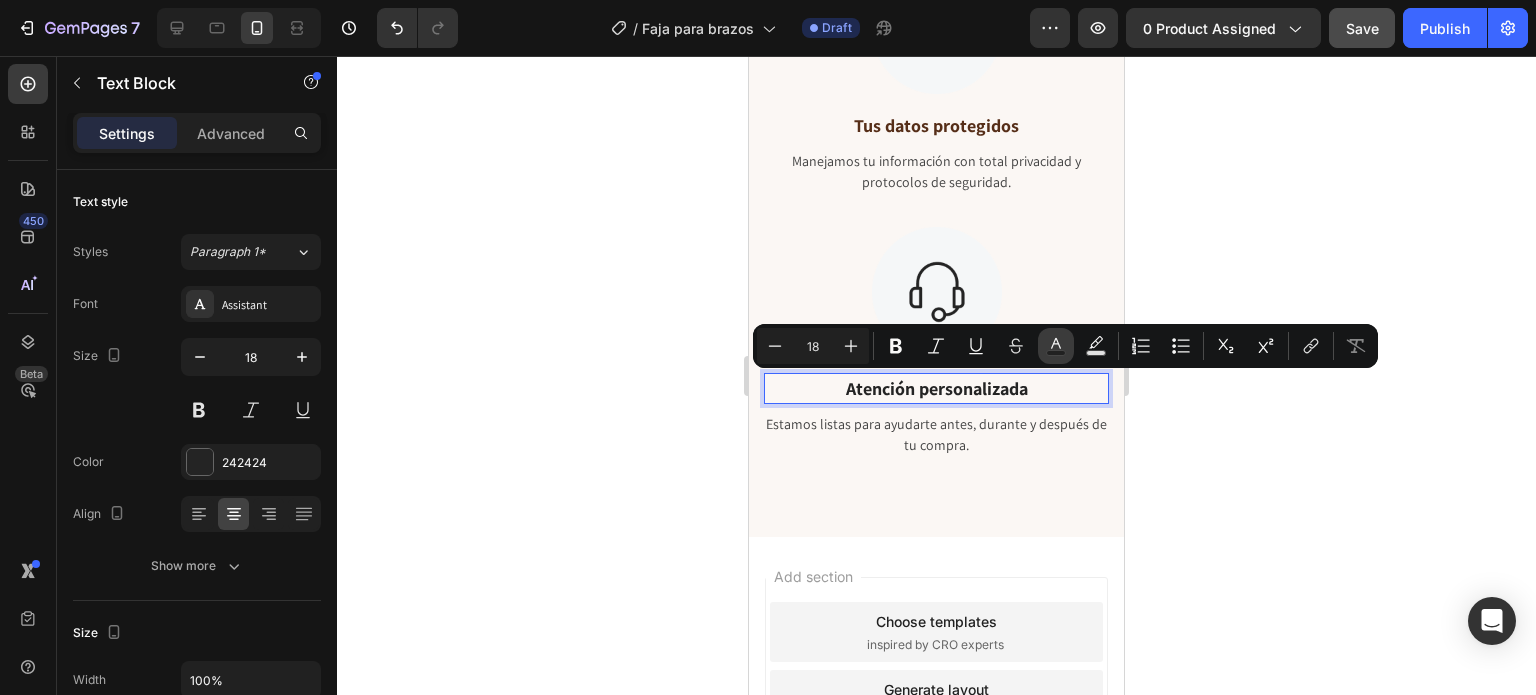 click 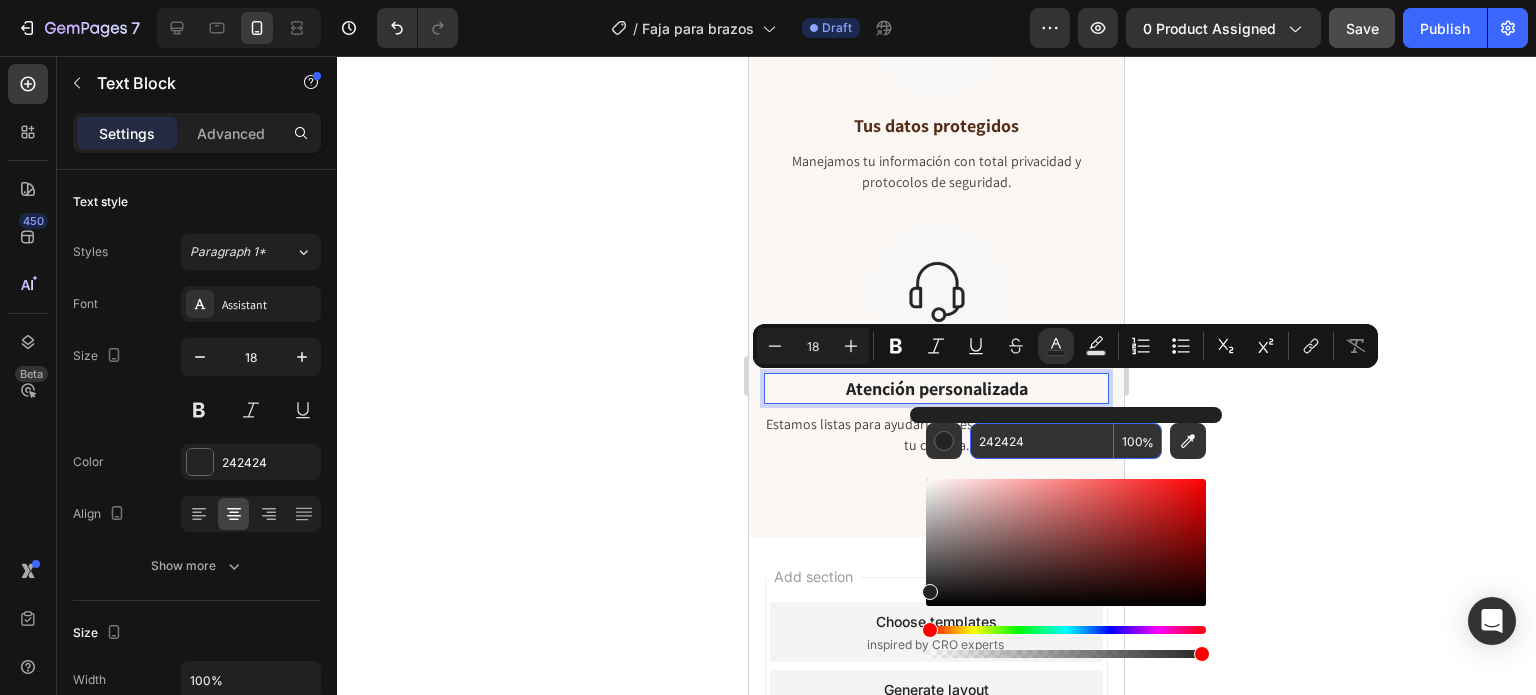 click on "242424" at bounding box center [1042, 441] 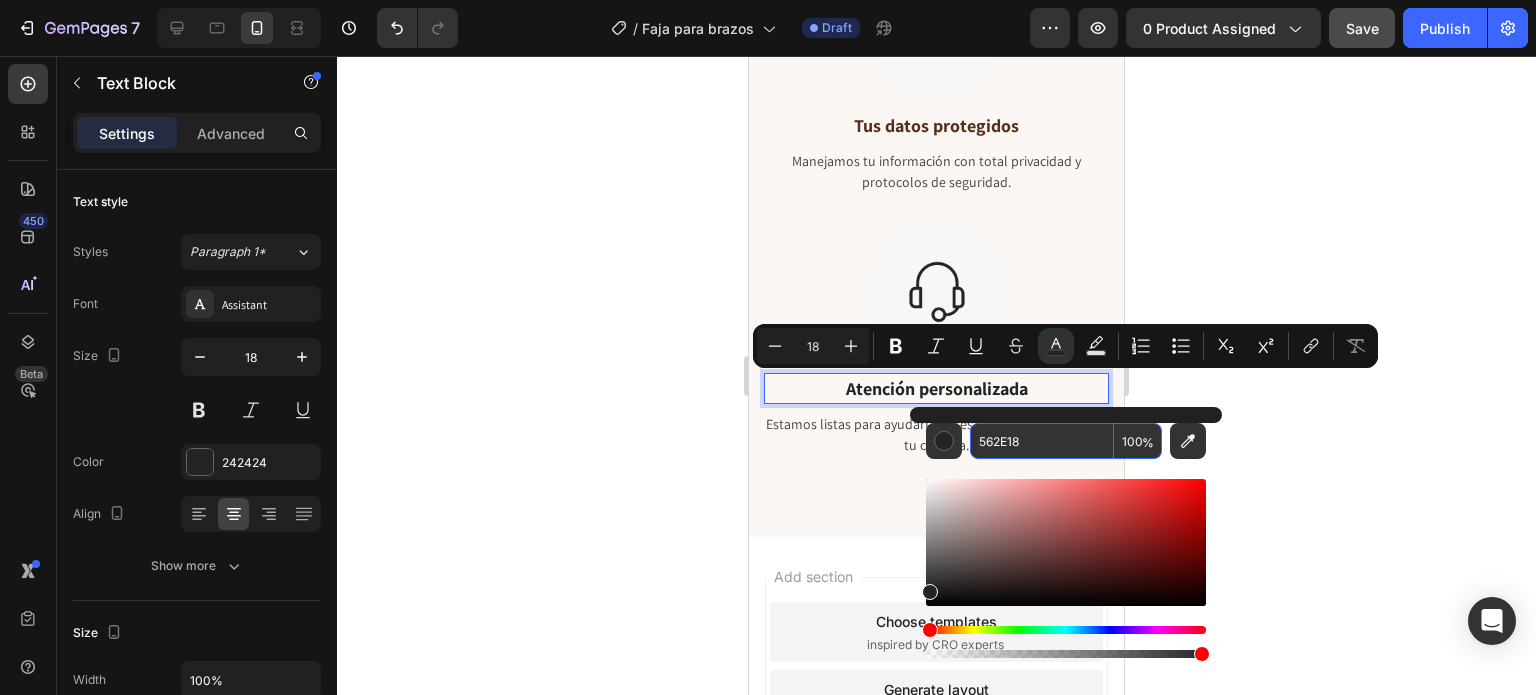 type on "562E18" 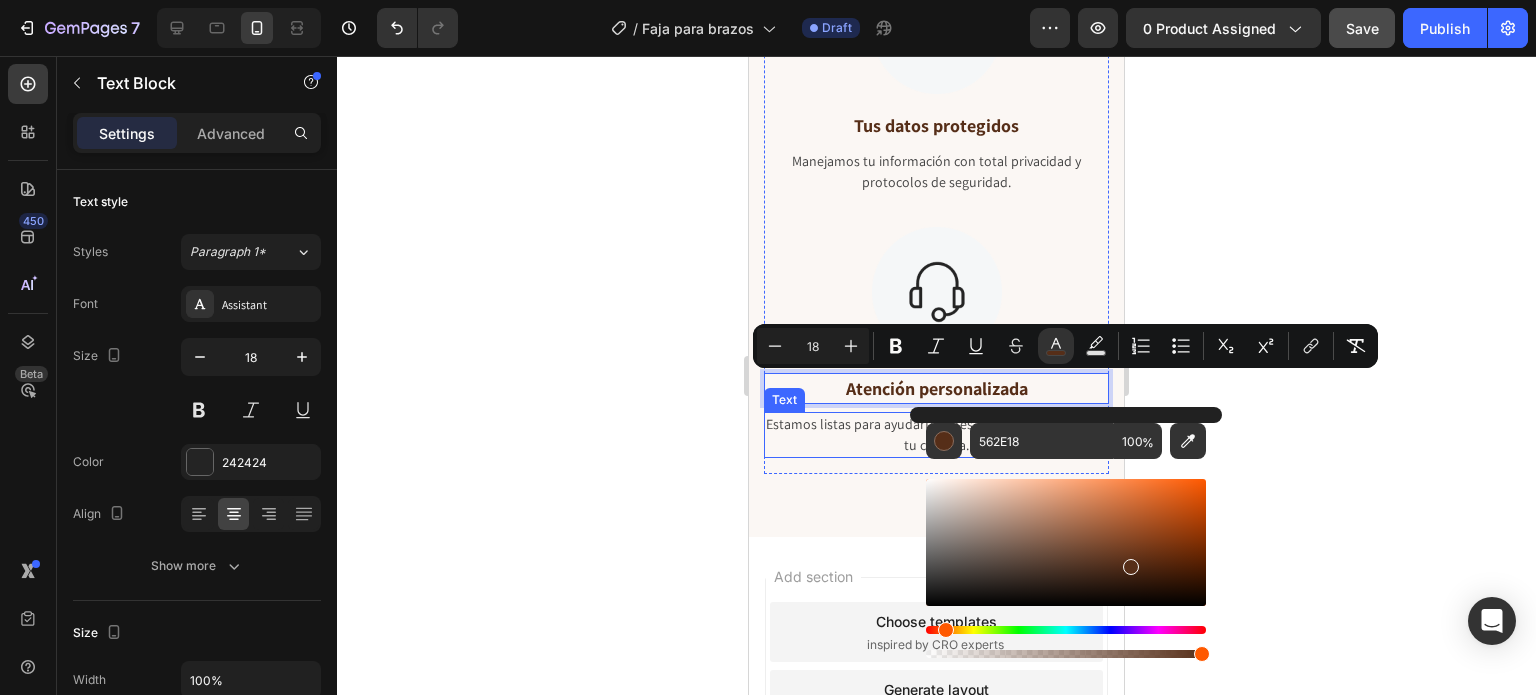 click 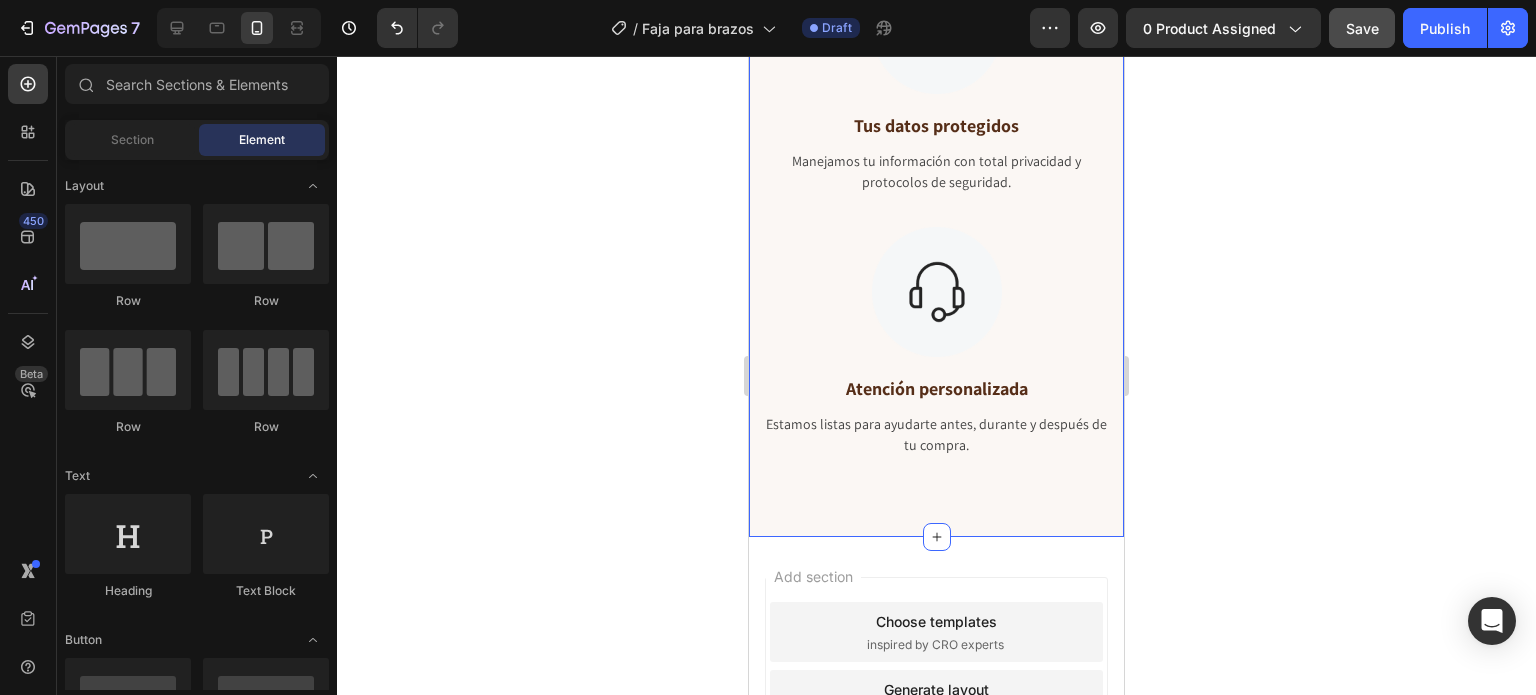 scroll, scrollTop: 11048, scrollLeft: 0, axis: vertical 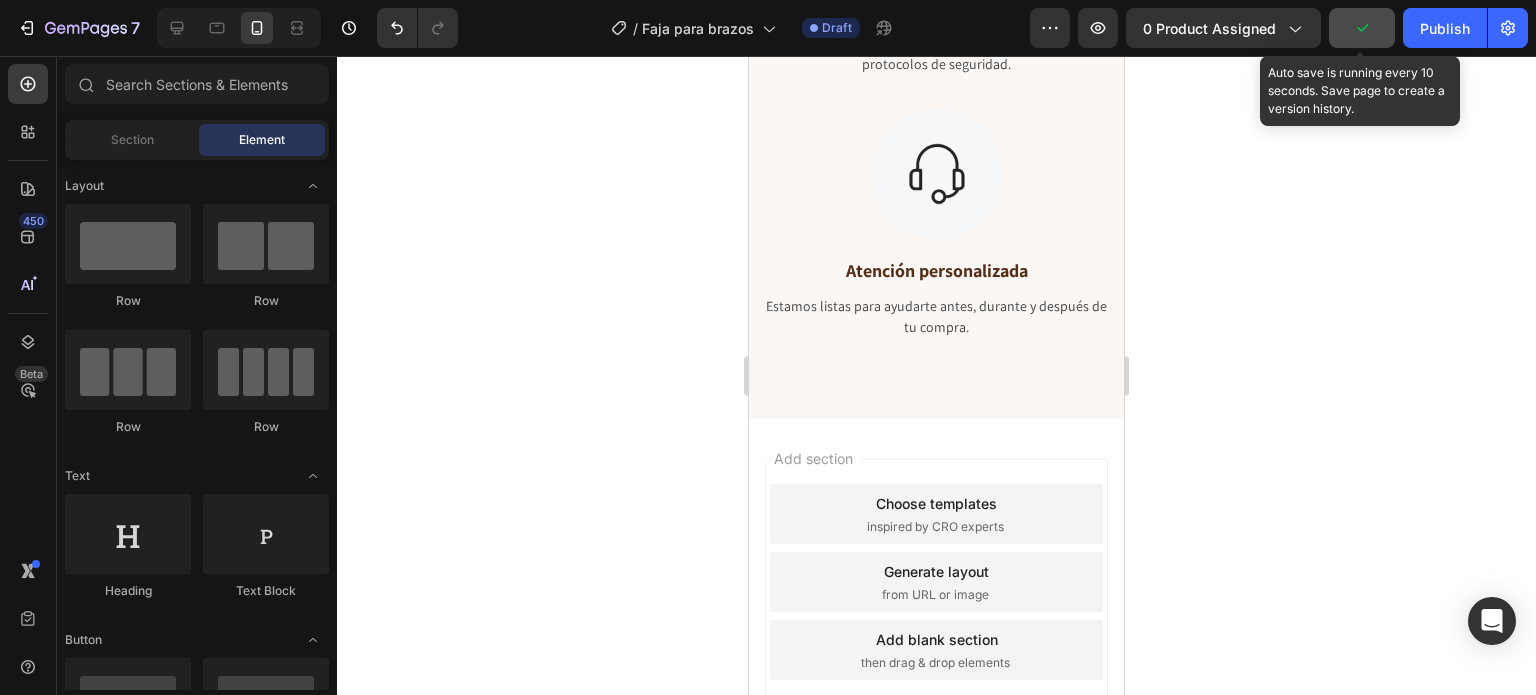 click 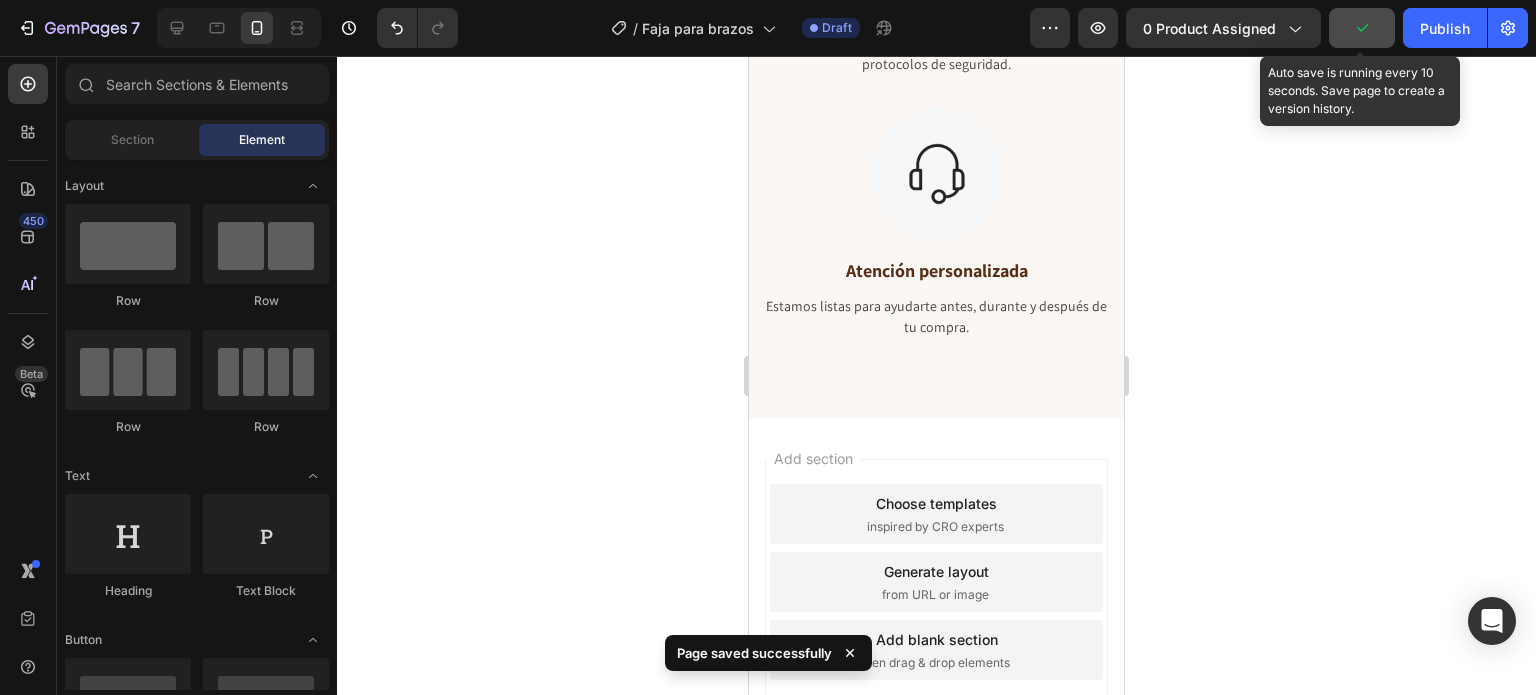 click 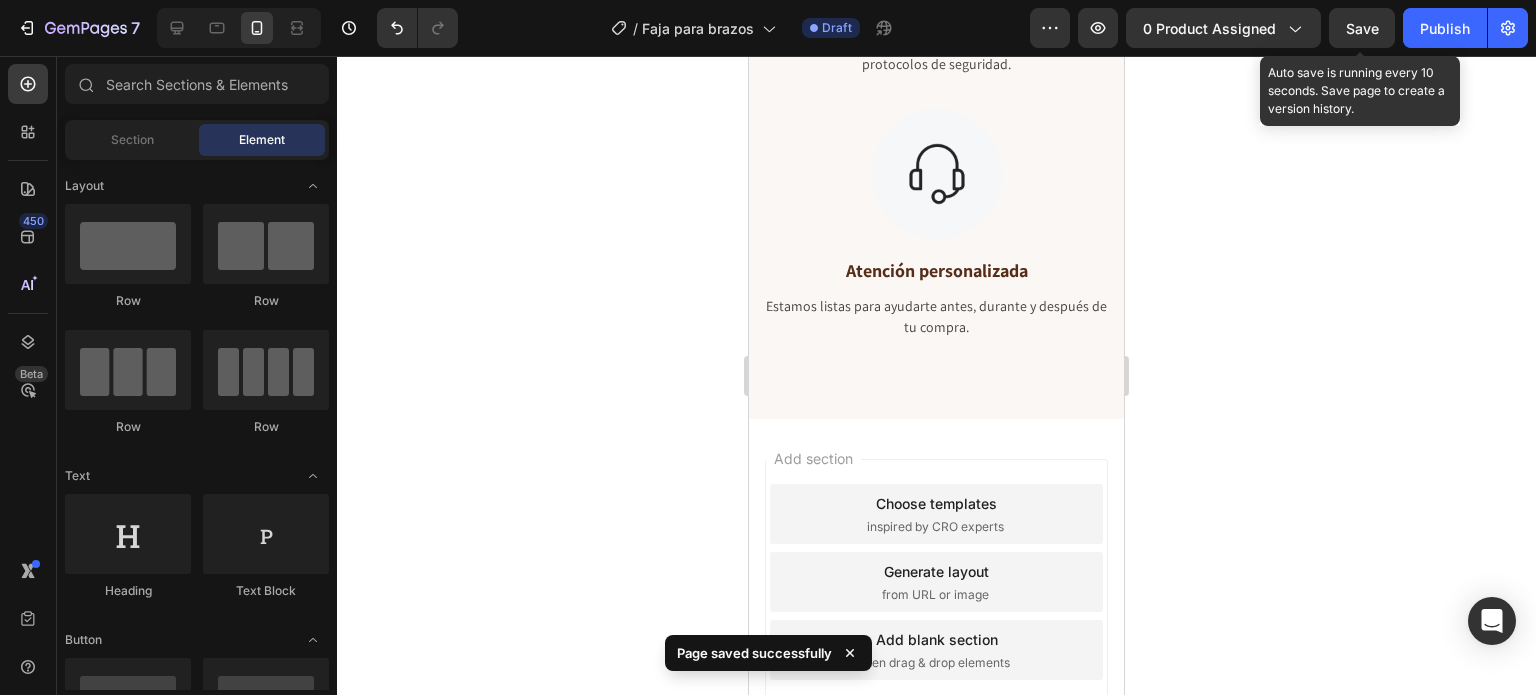 click on "Save" at bounding box center (1362, 28) 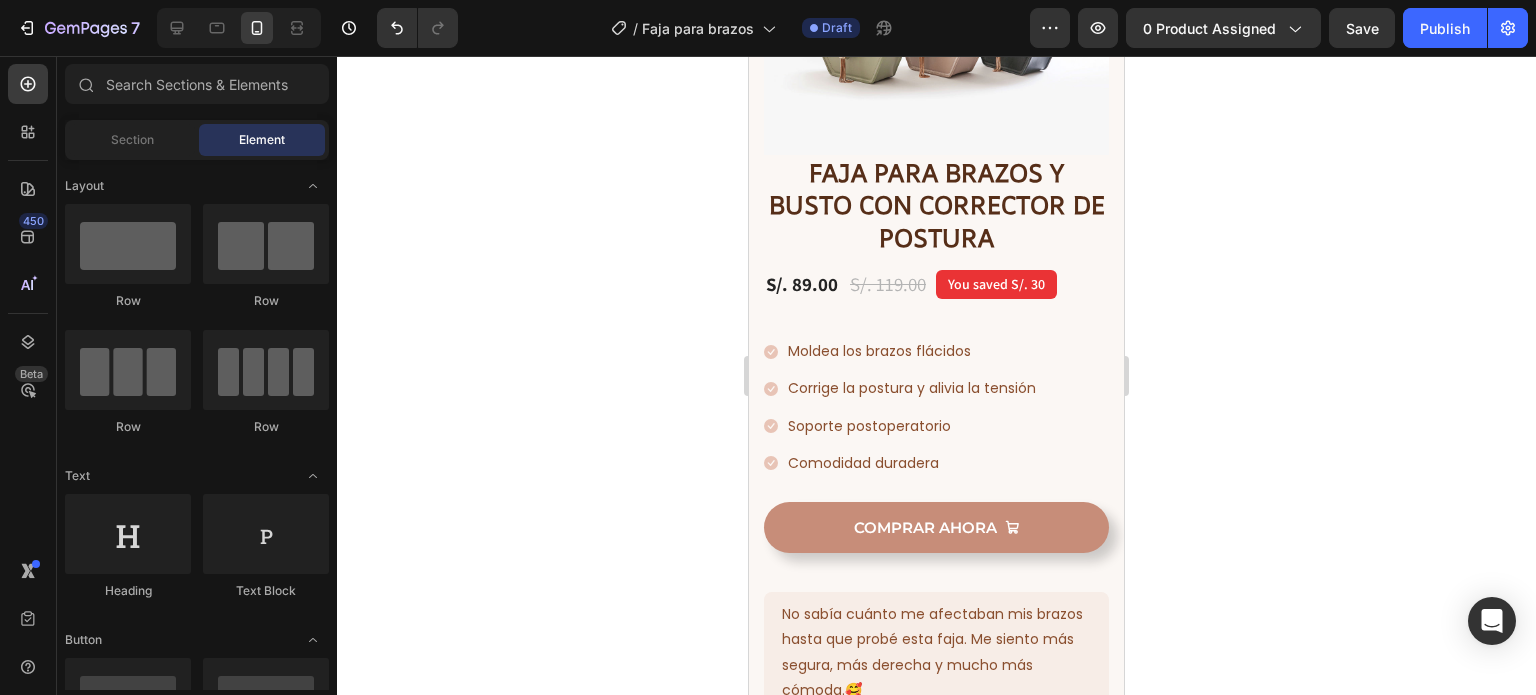 scroll, scrollTop: 336, scrollLeft: 0, axis: vertical 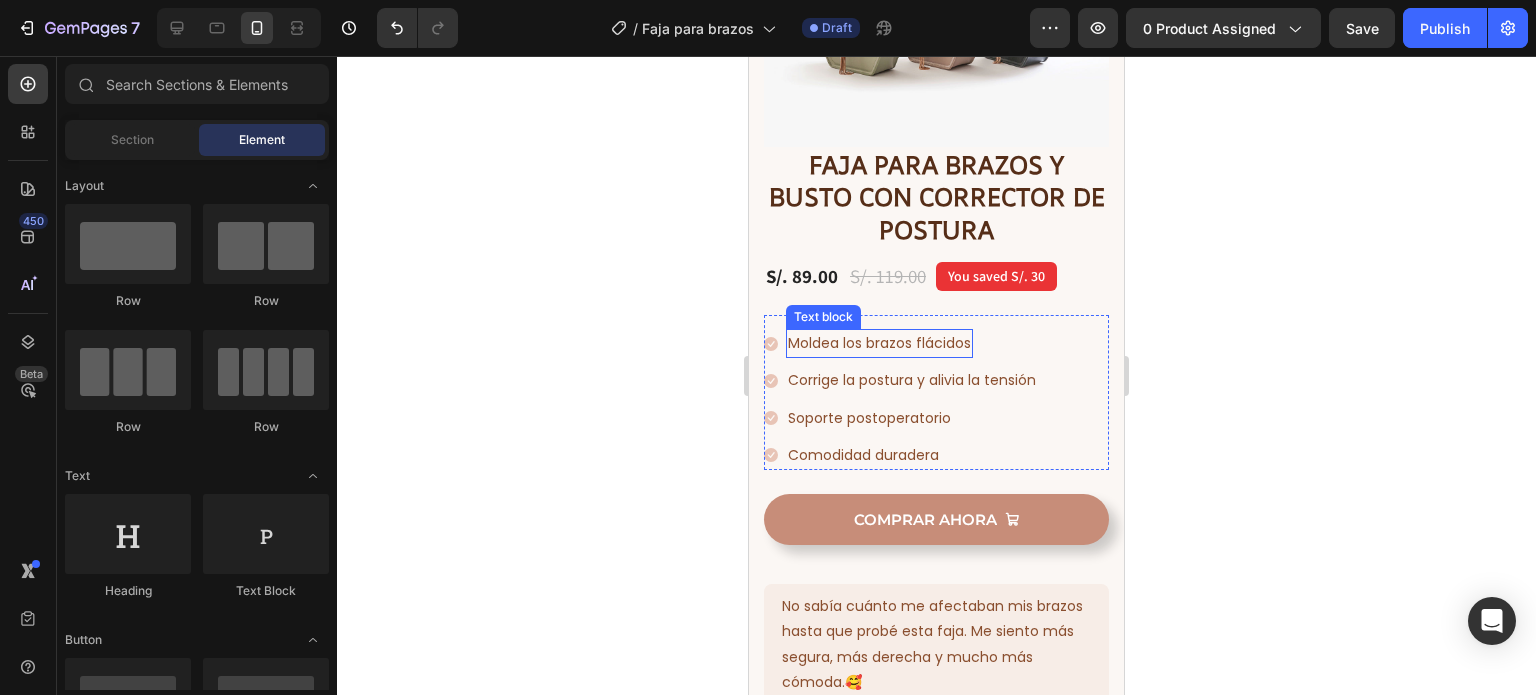 click on "Moldea los brazos flácidos" at bounding box center [879, 343] 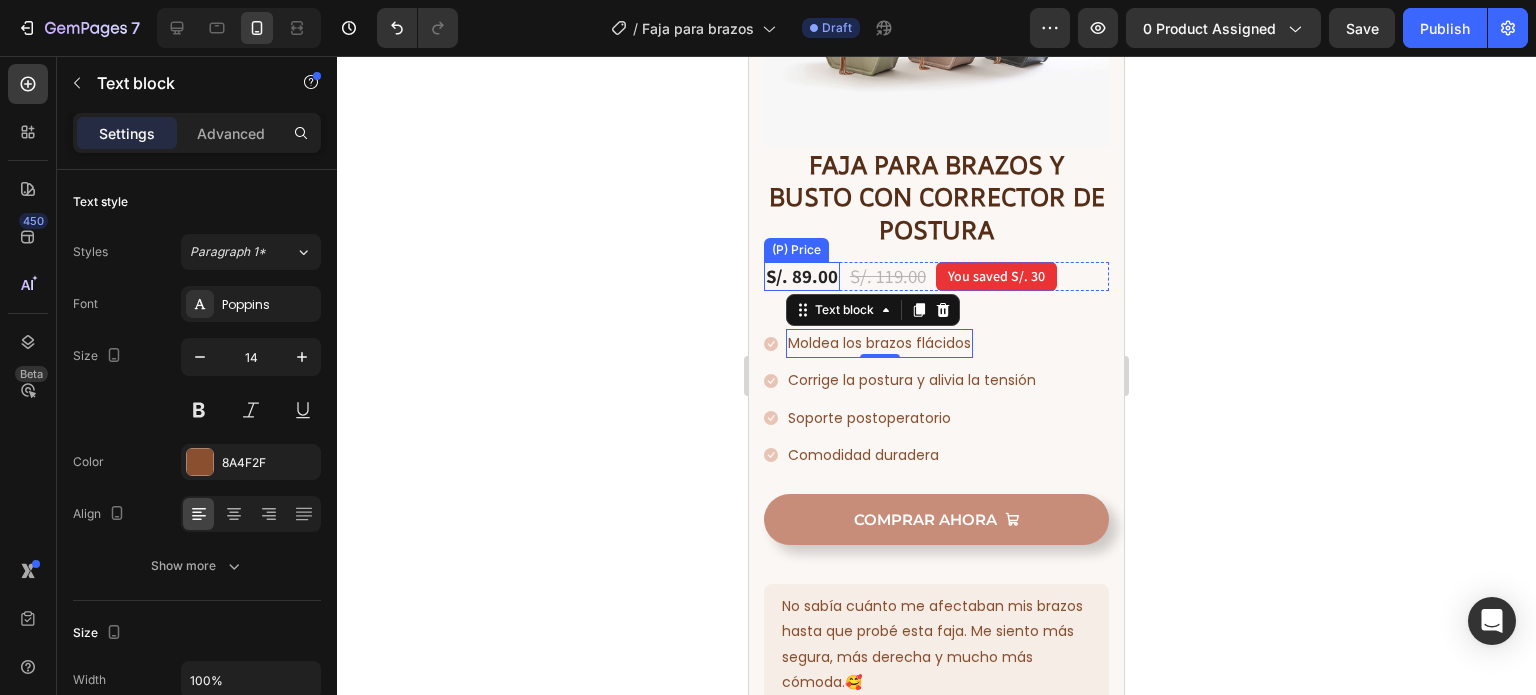 click on "S/. 89.00" at bounding box center (802, 276) 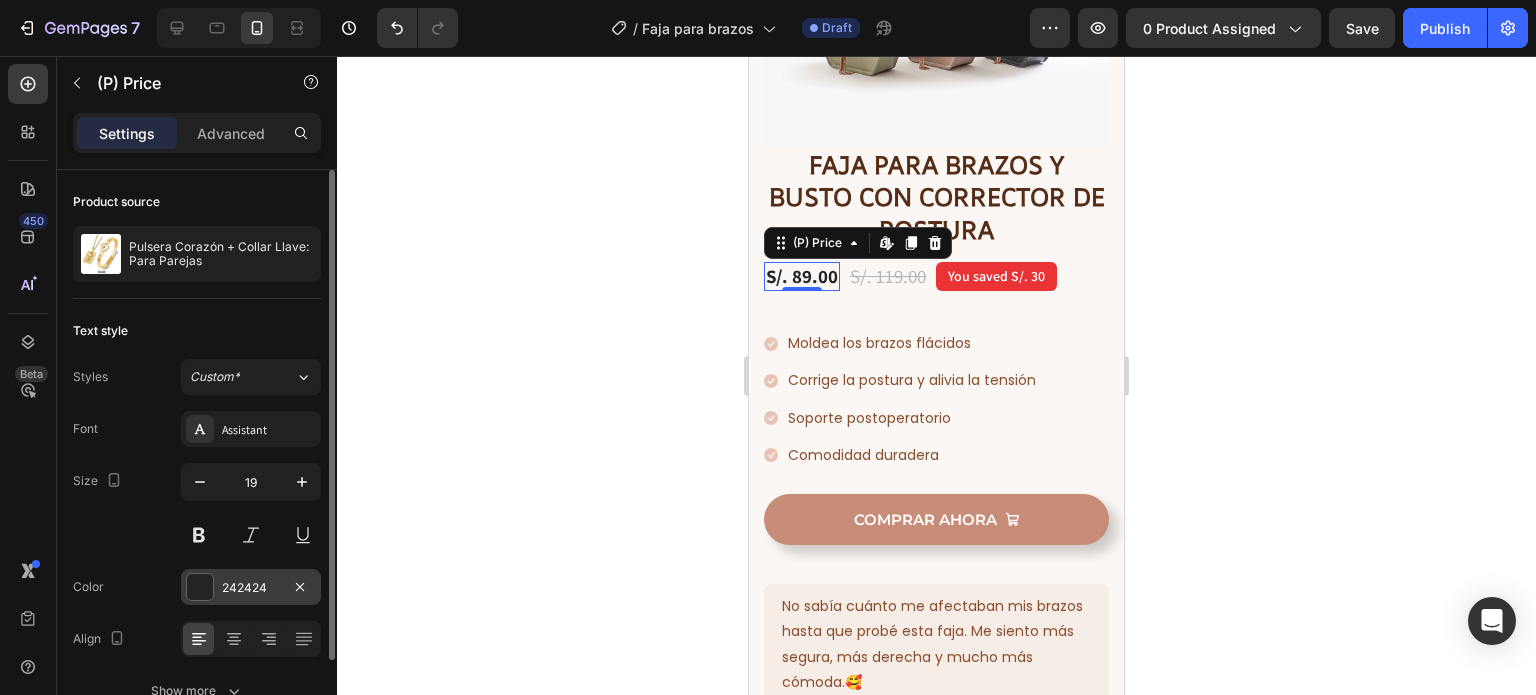 click on "242424" at bounding box center [251, 588] 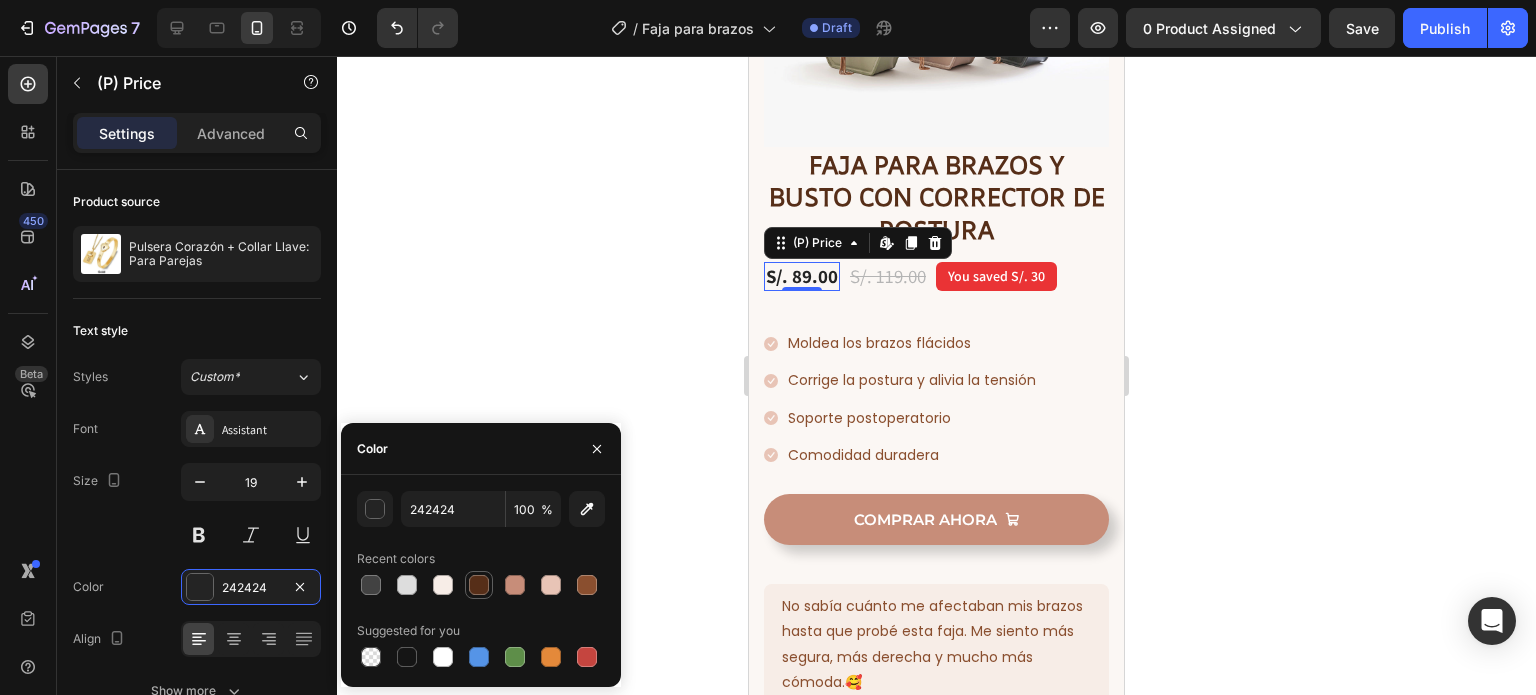 click at bounding box center (479, 585) 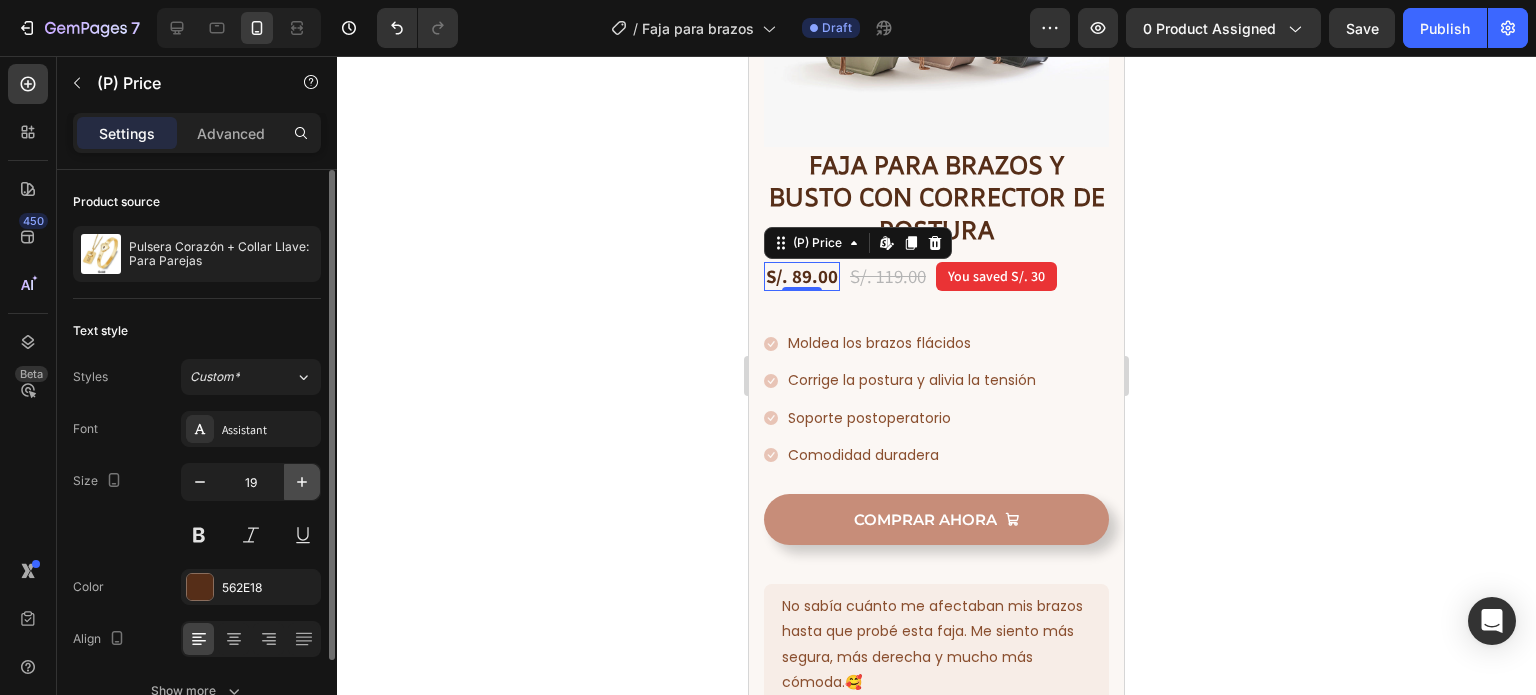 click 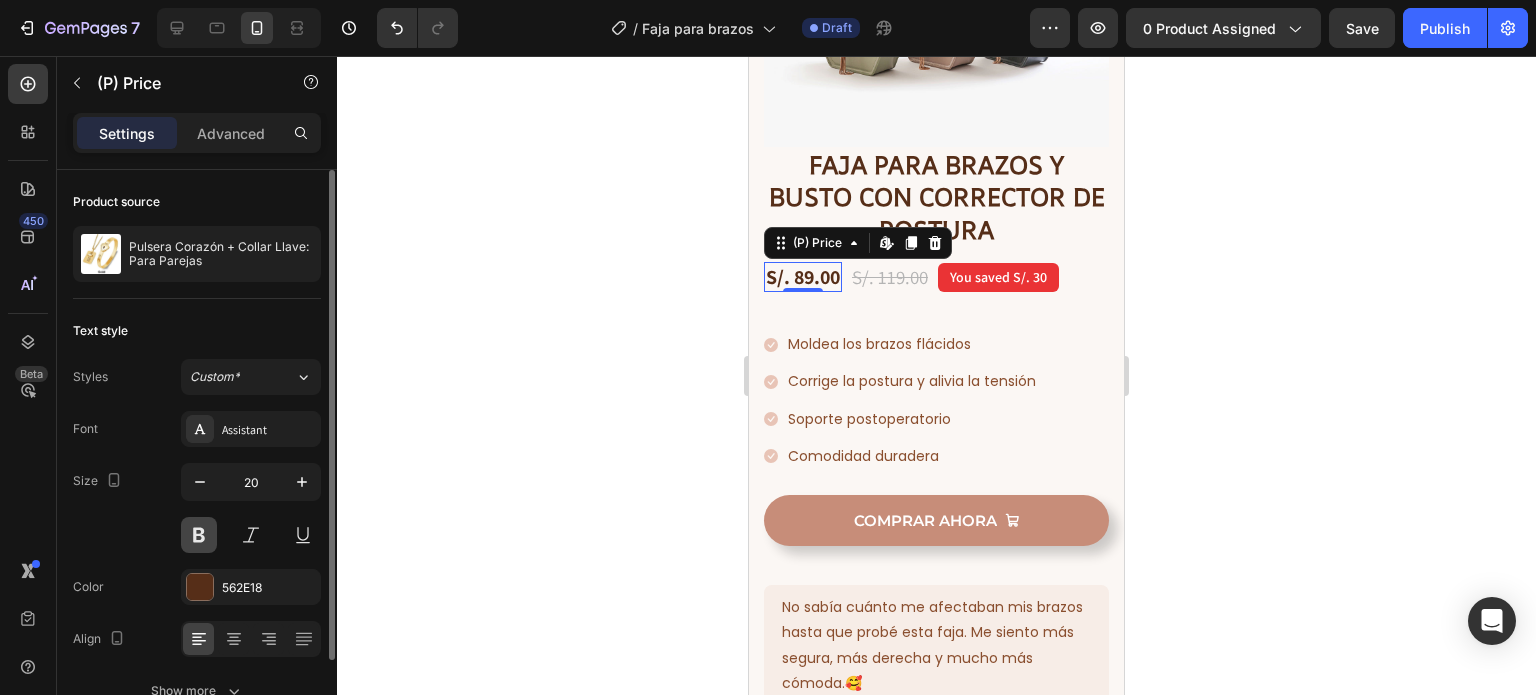 click at bounding box center [199, 535] 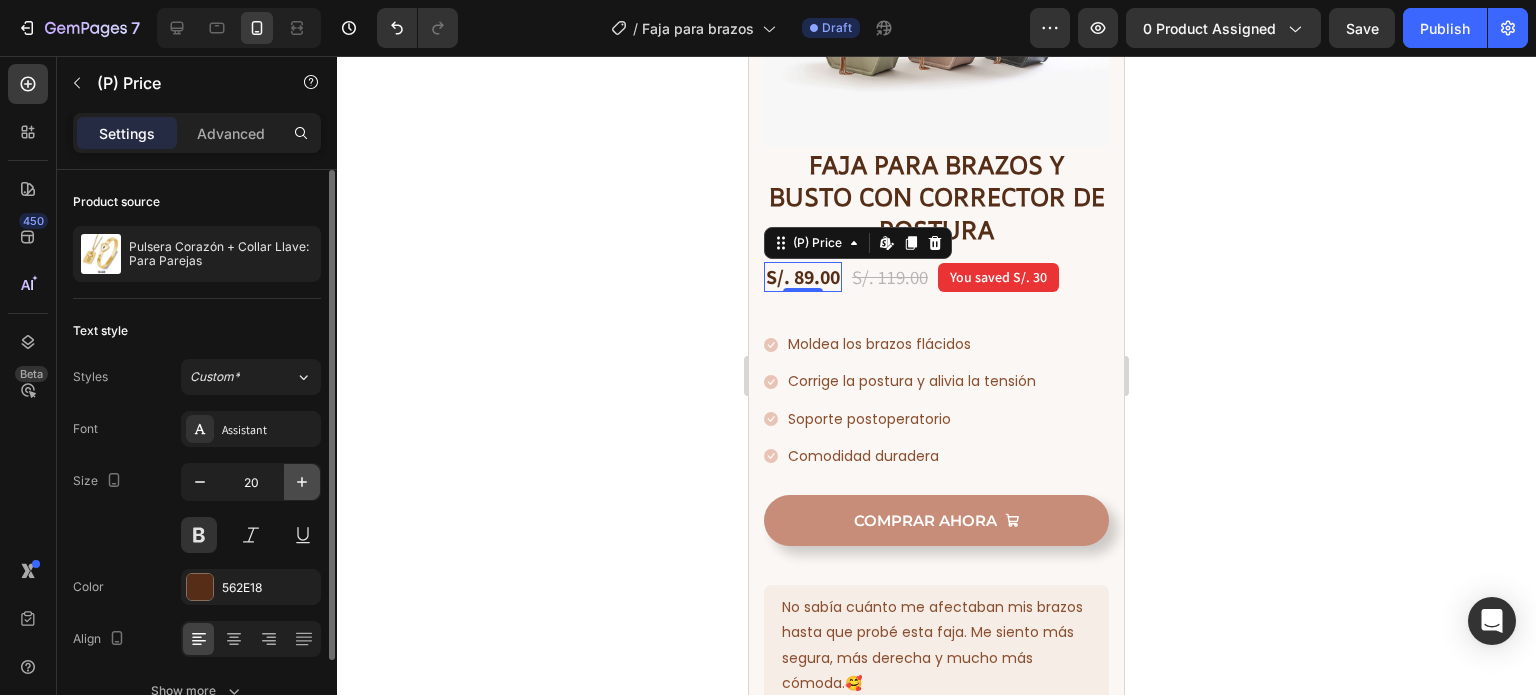 click 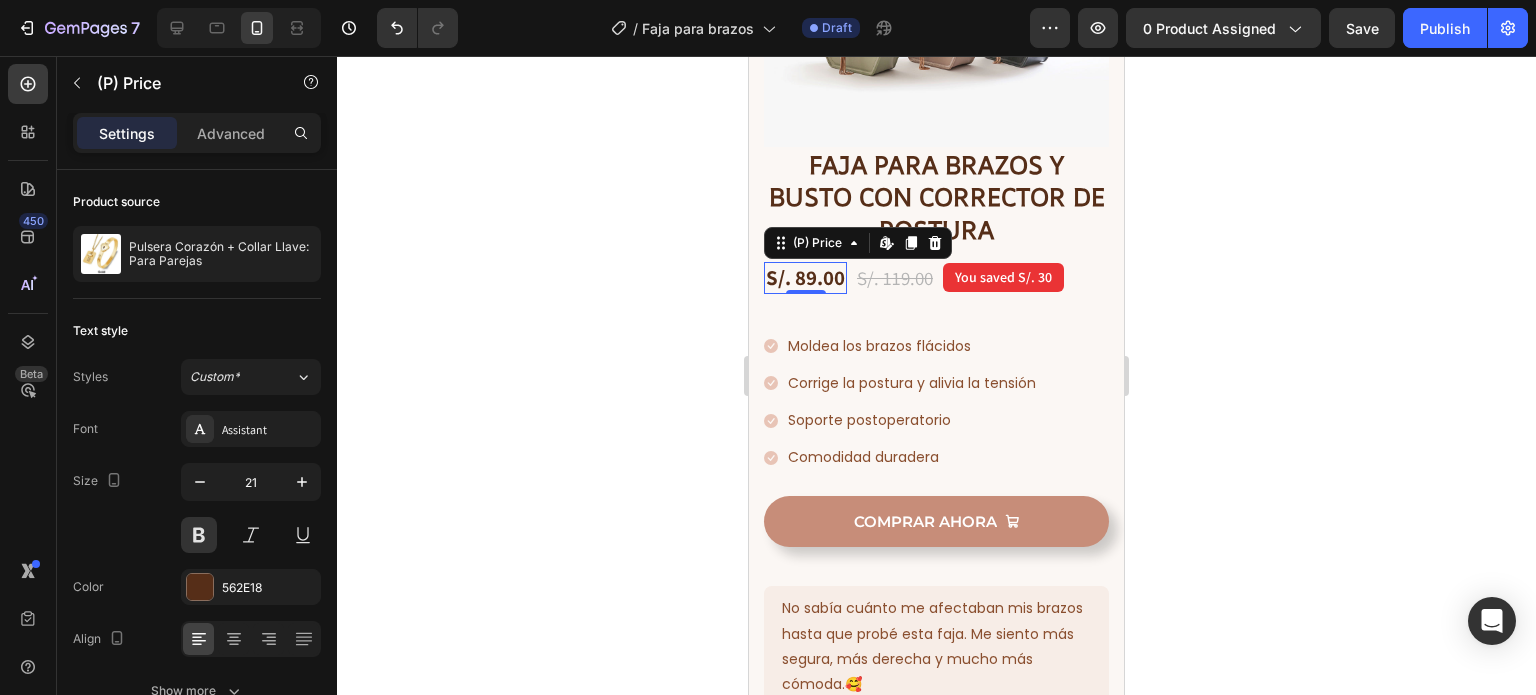 click 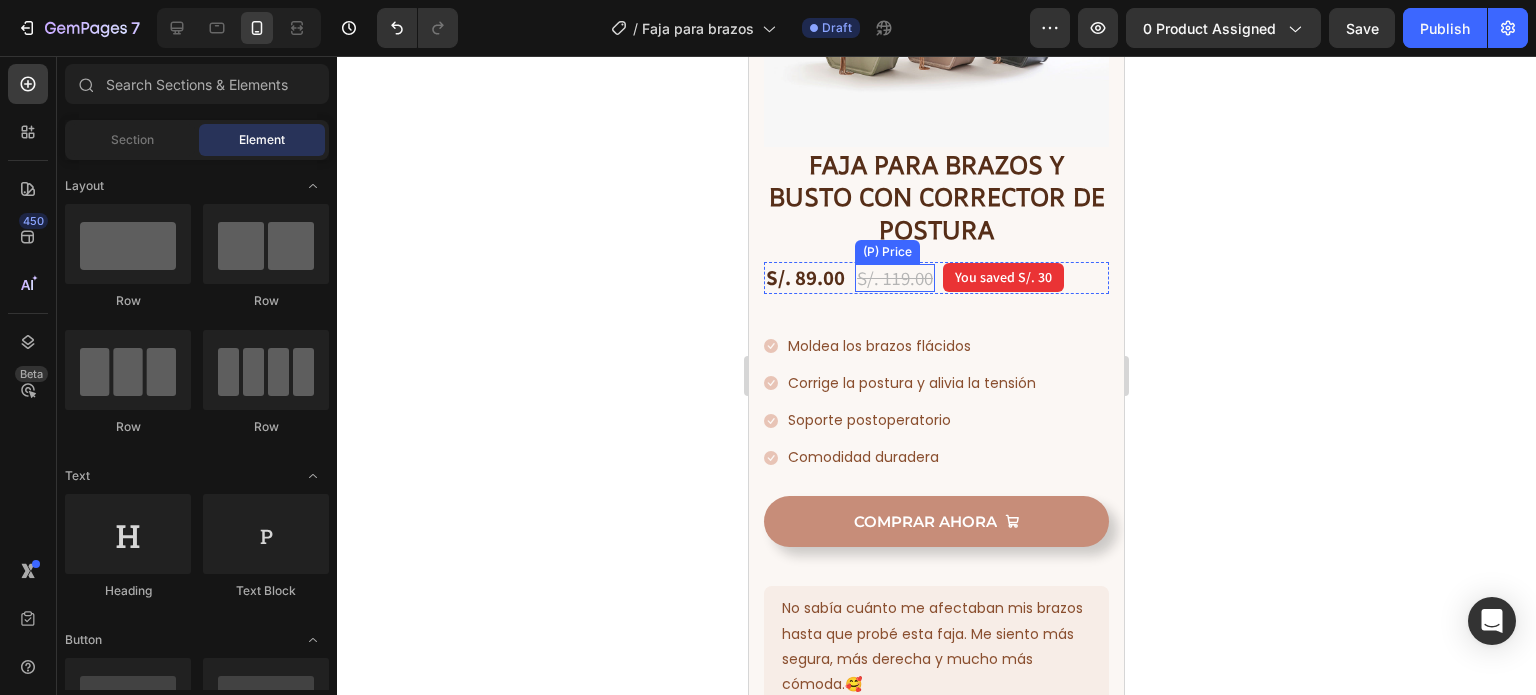 click on "S/. 119.00" at bounding box center [895, 278] 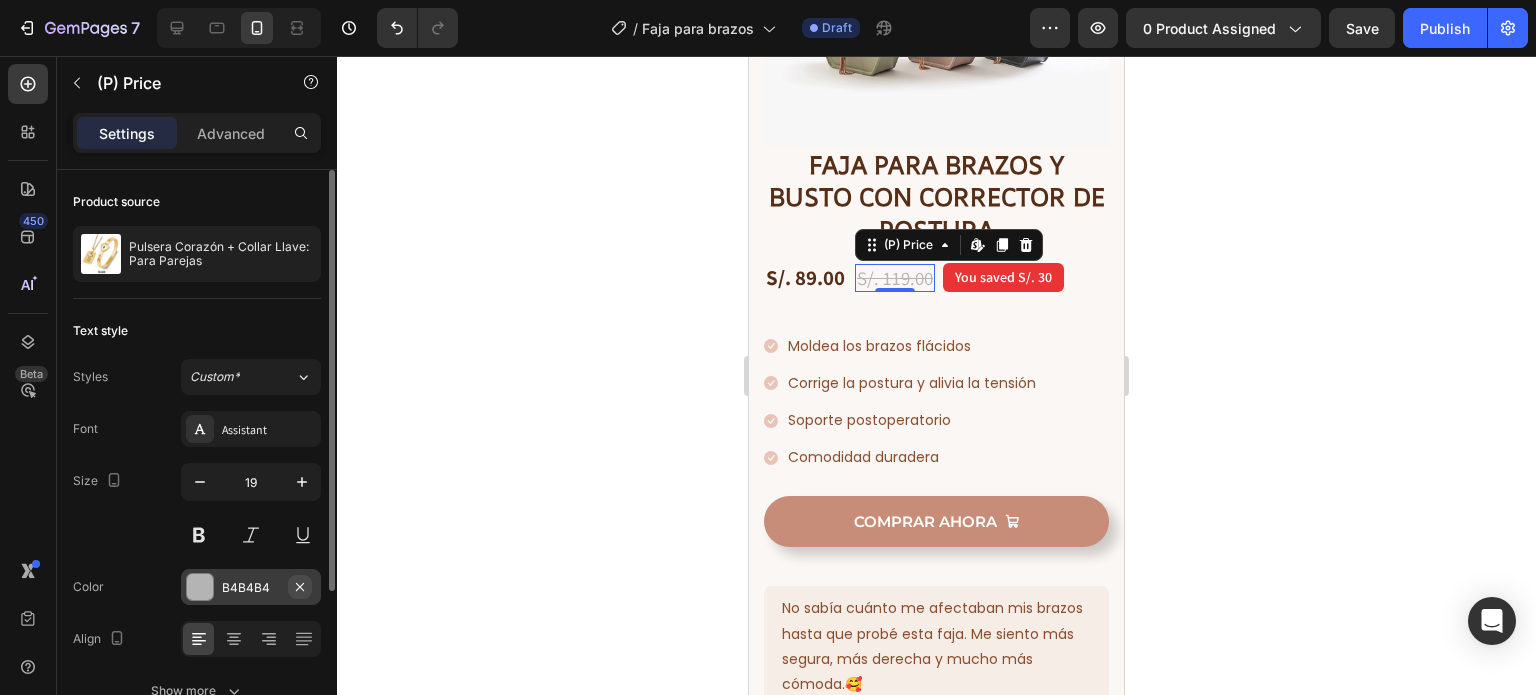click 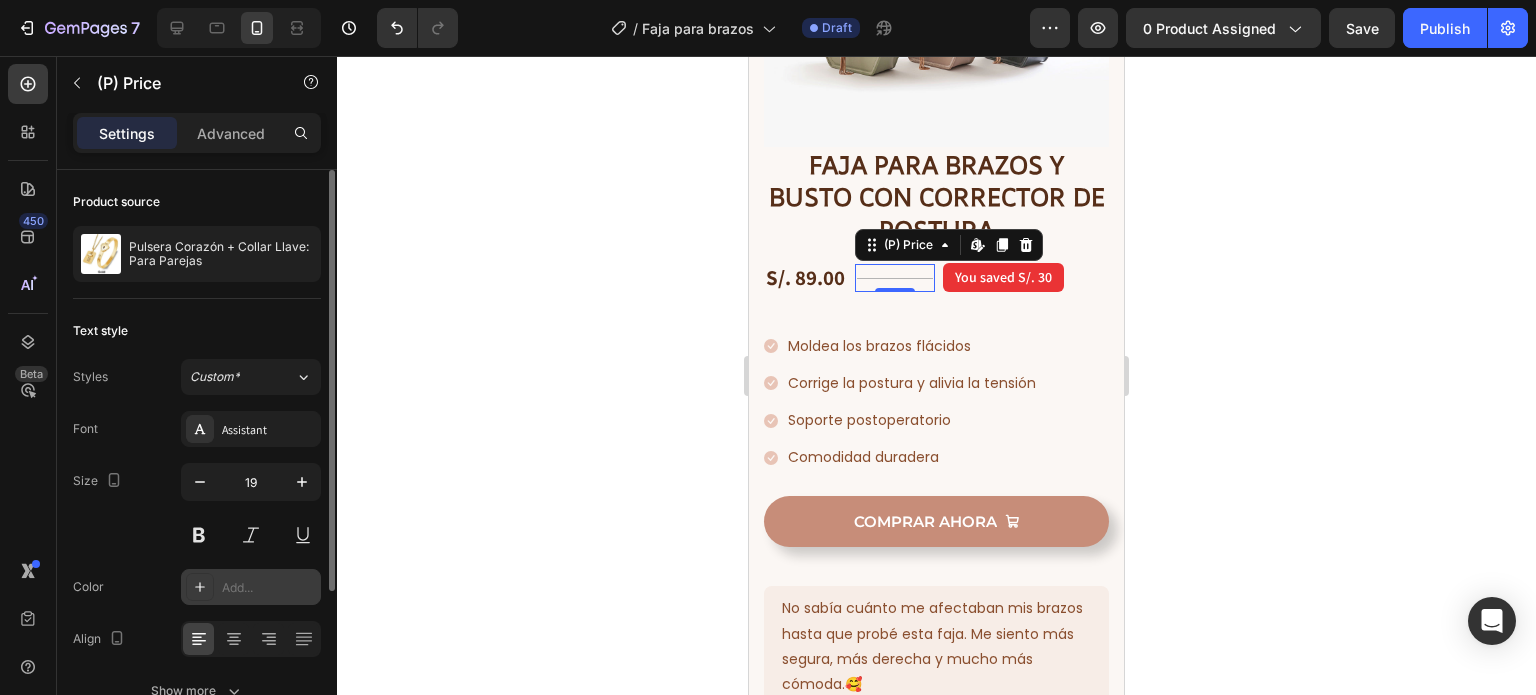 click on "Add..." at bounding box center [269, 588] 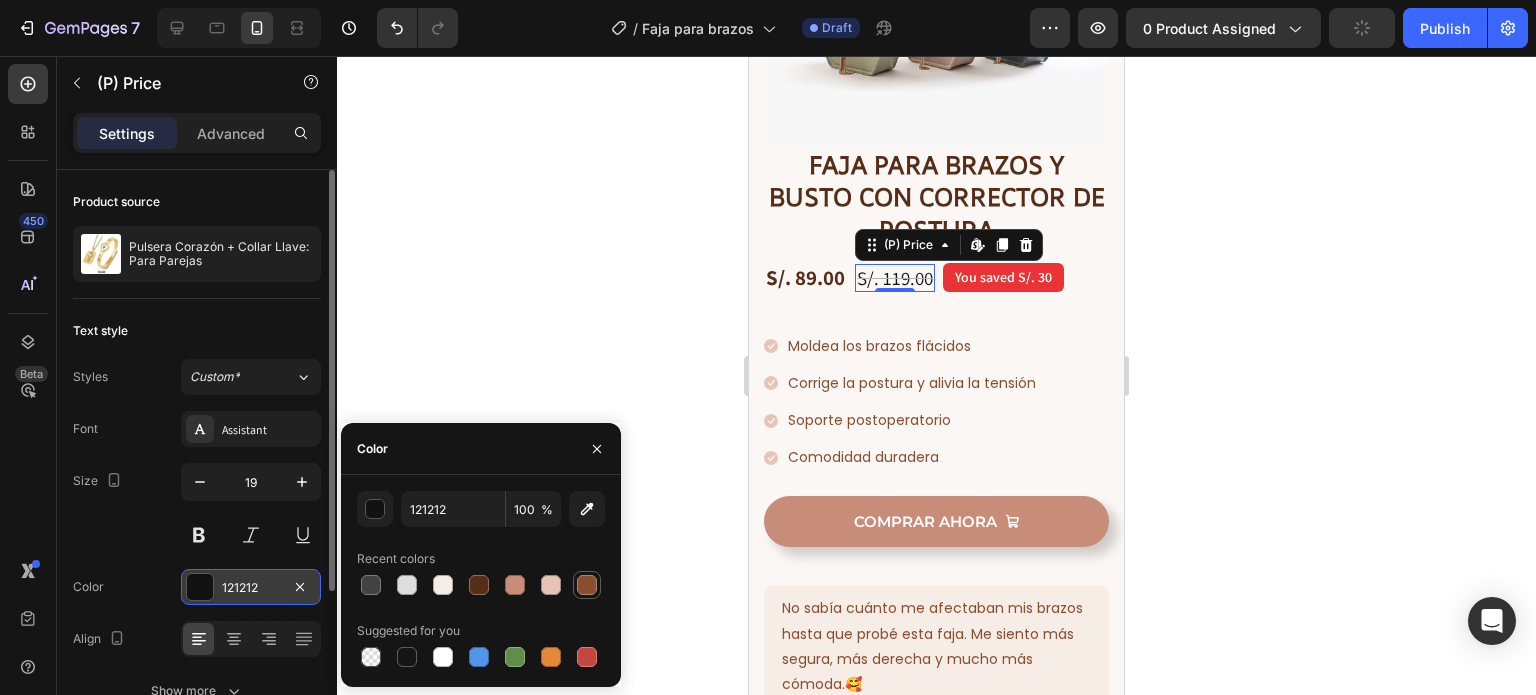 click at bounding box center (587, 585) 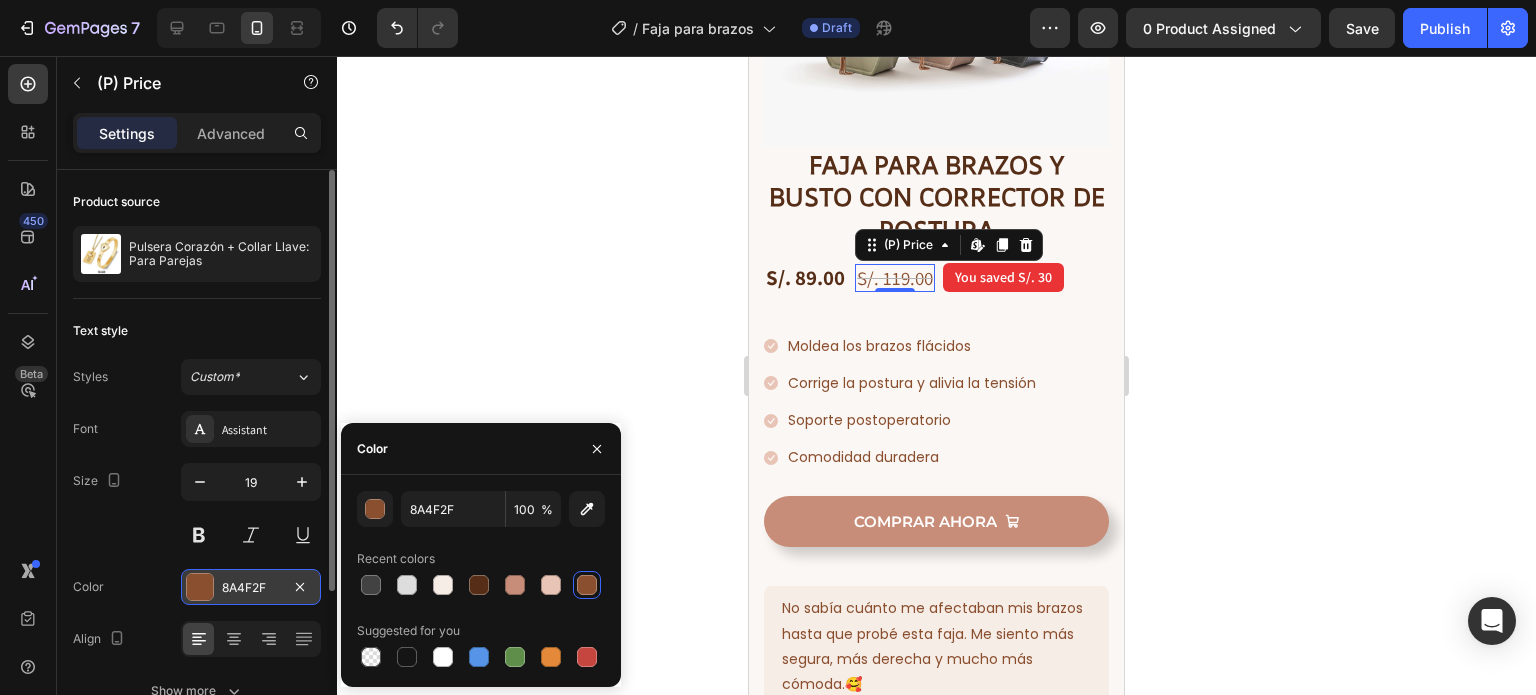 click 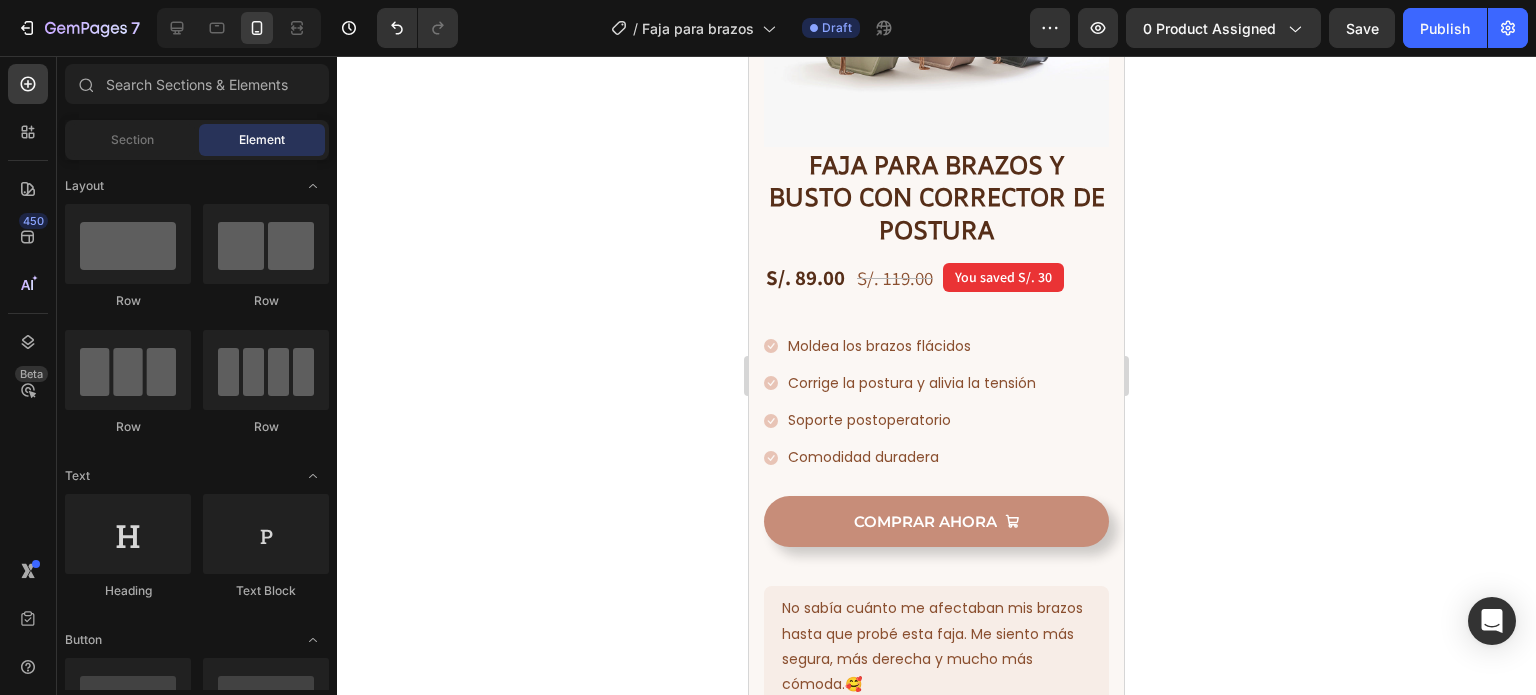 click 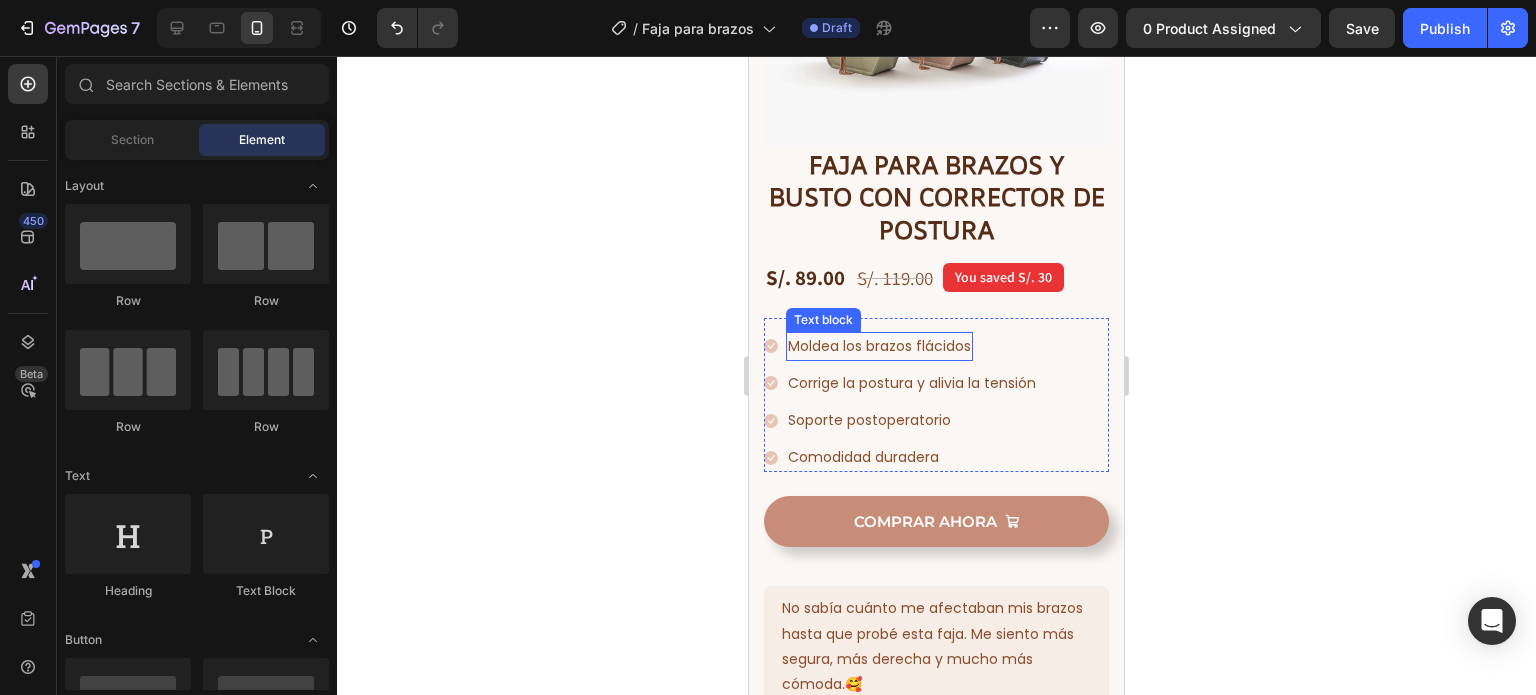 click on "Moldea los brazos flácidos" at bounding box center (879, 346) 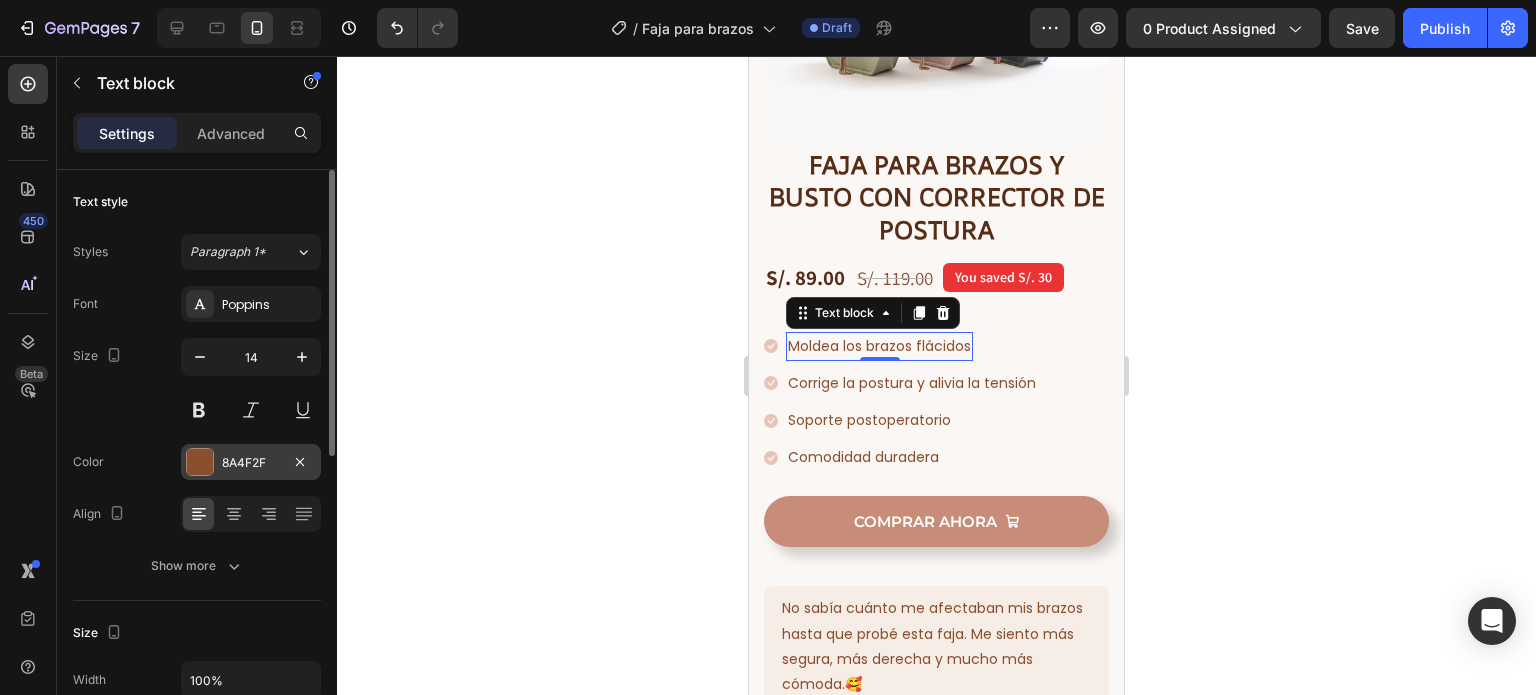 click on "8A4F2F" at bounding box center [251, 463] 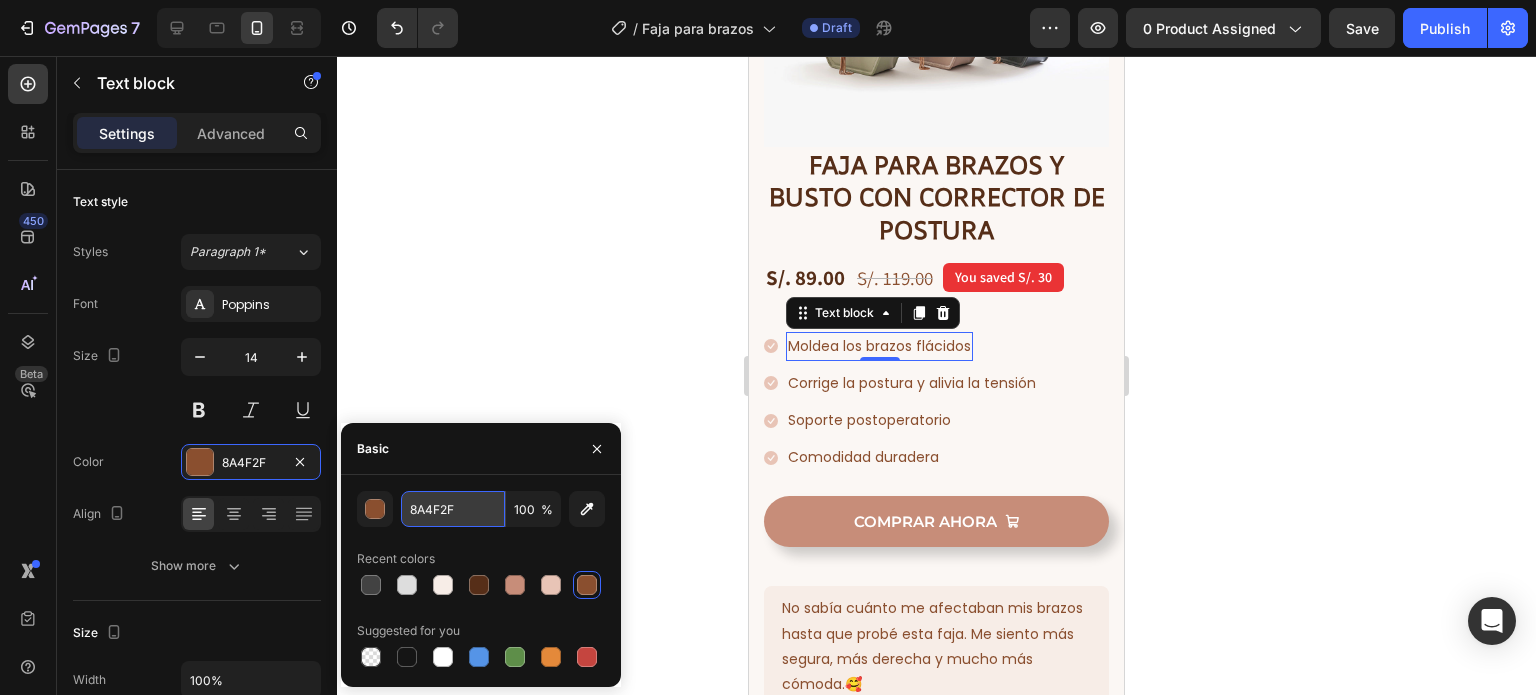 click on "8A4F2F" at bounding box center [453, 509] 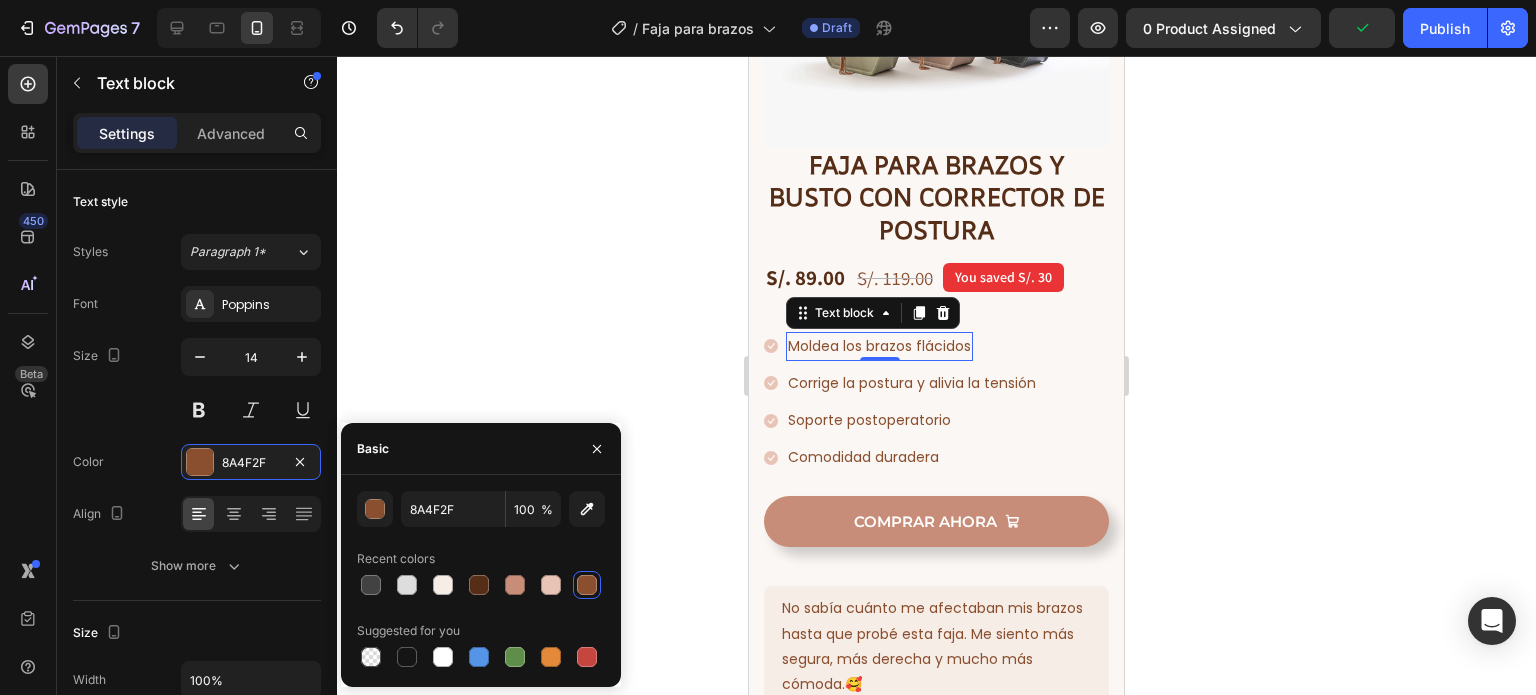 click 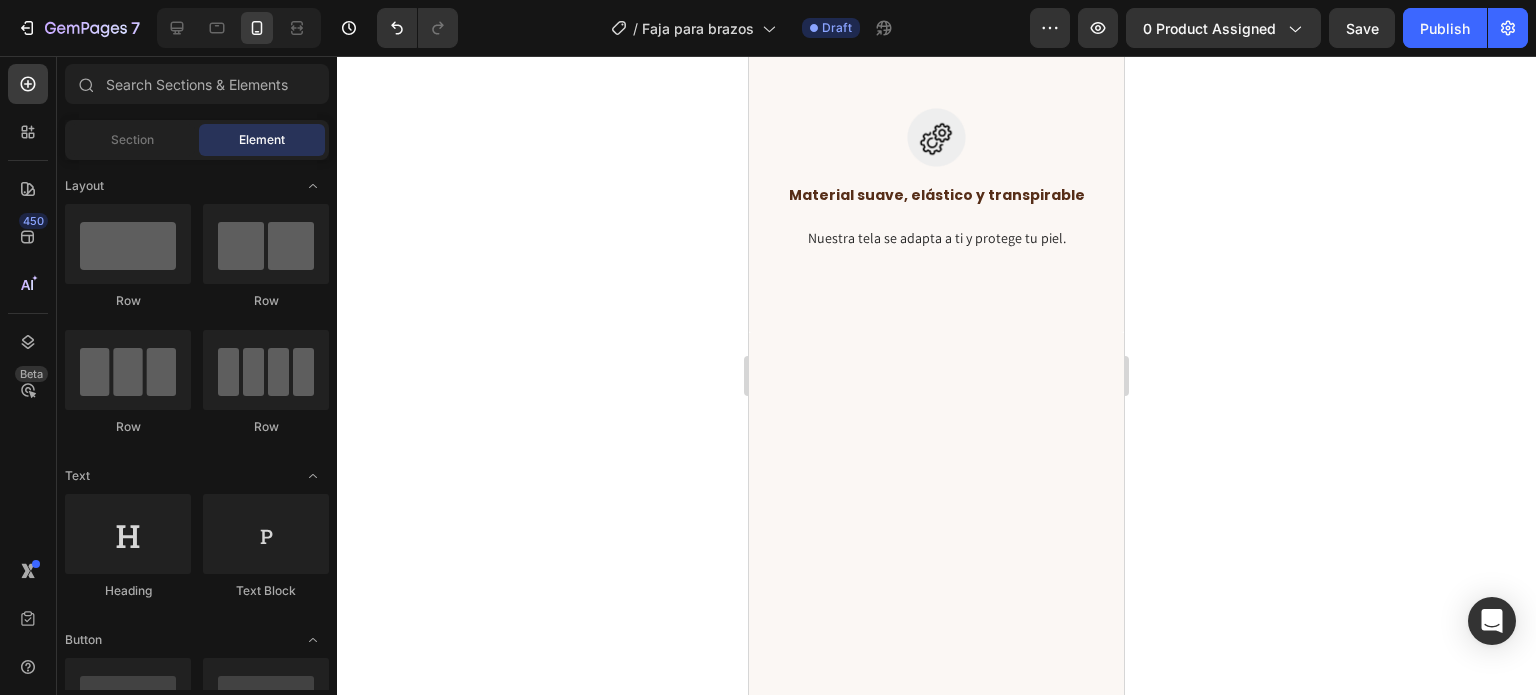 scroll, scrollTop: 2828, scrollLeft: 0, axis: vertical 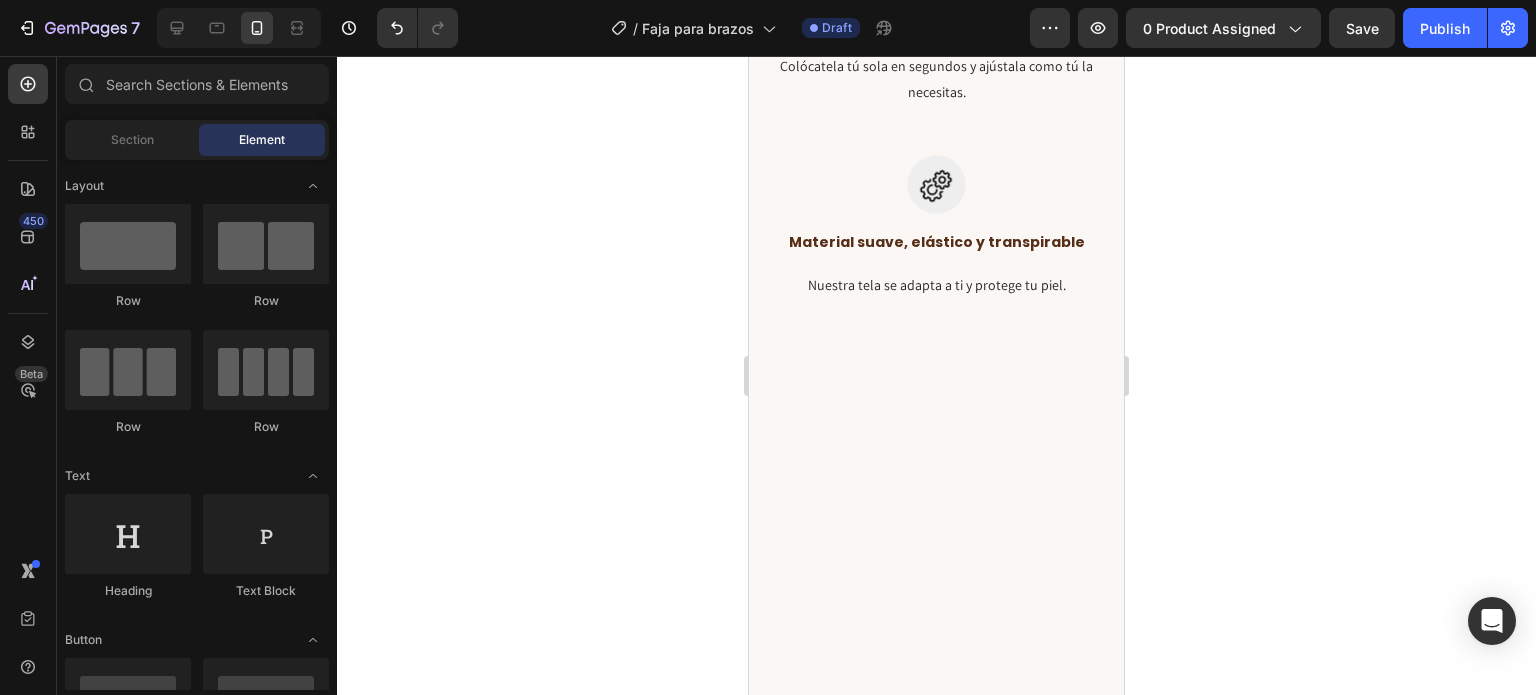 click on "Moldea y redefine tu silueta de forma natural y sin incomodidad." at bounding box center [936, -239] 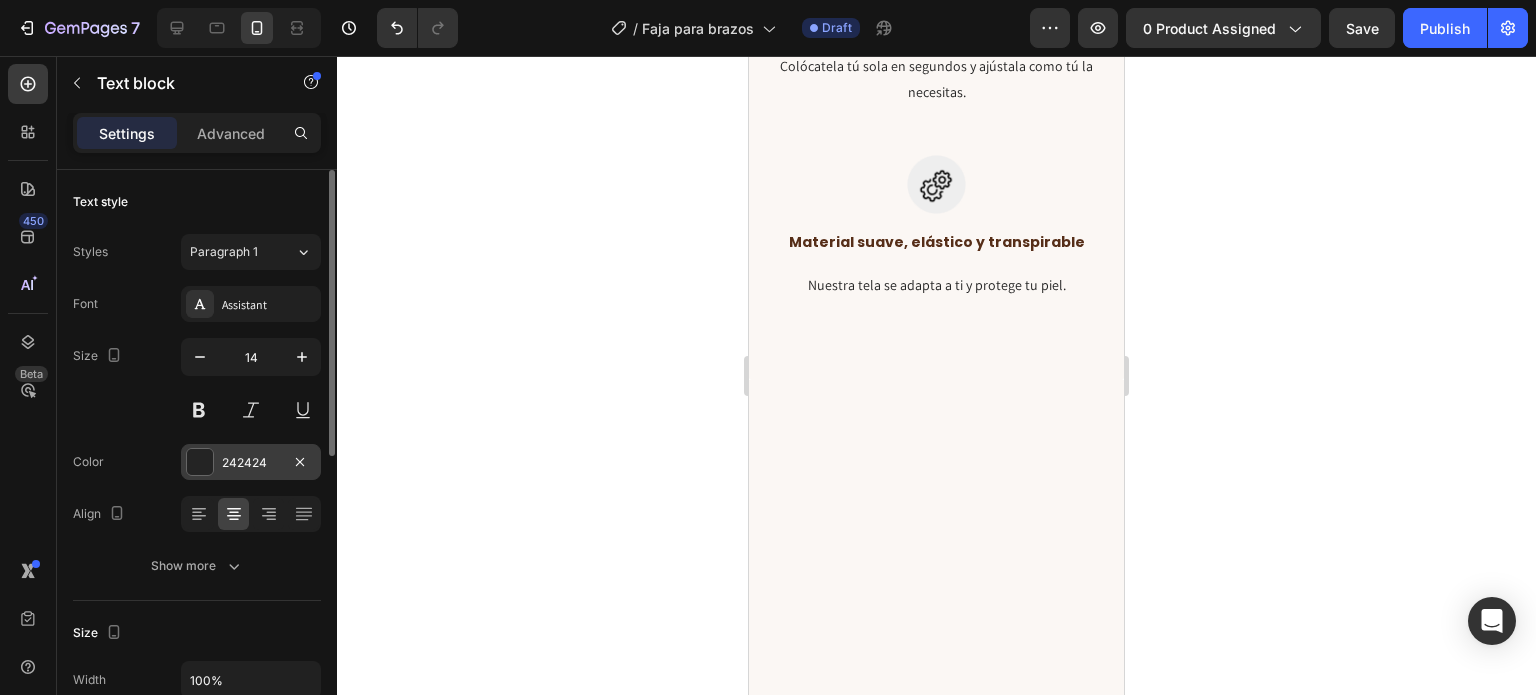 click on "242424" at bounding box center (251, 463) 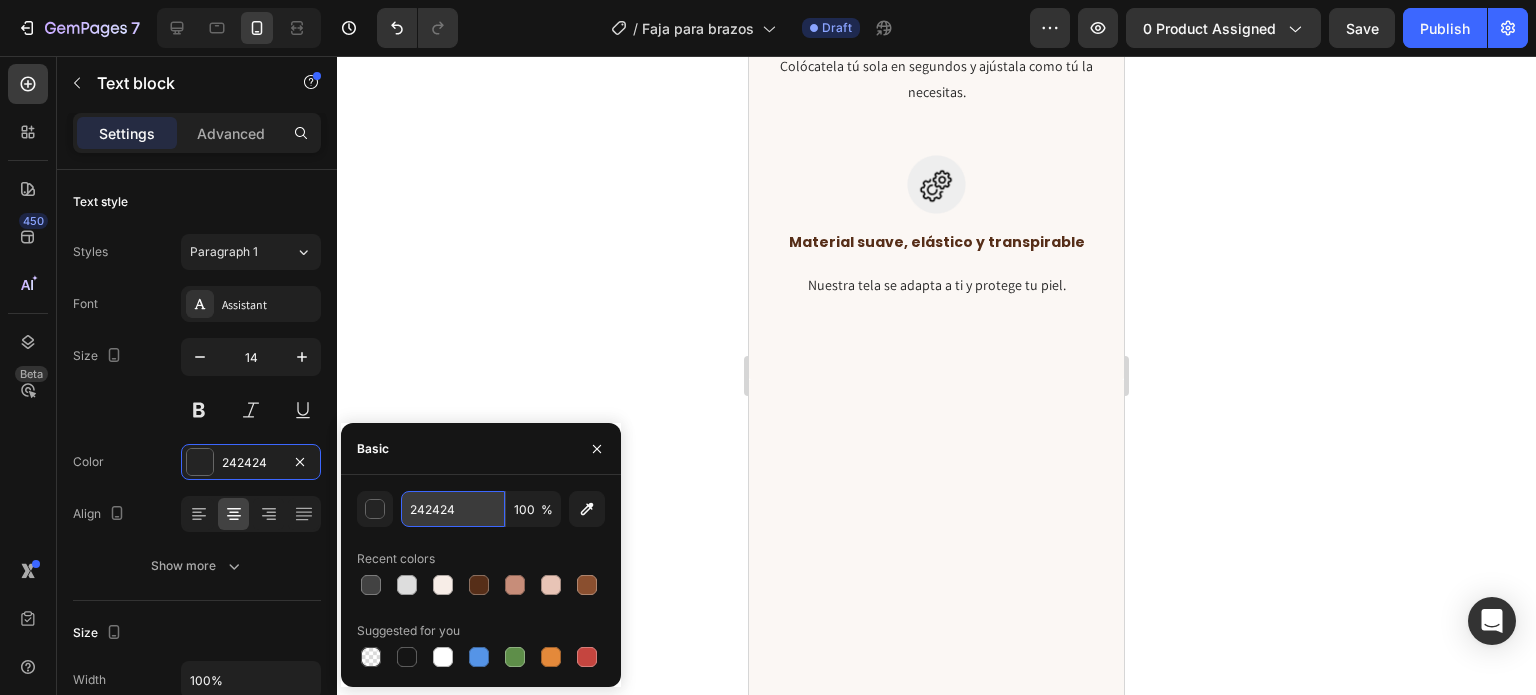 click on "242424" at bounding box center (453, 509) 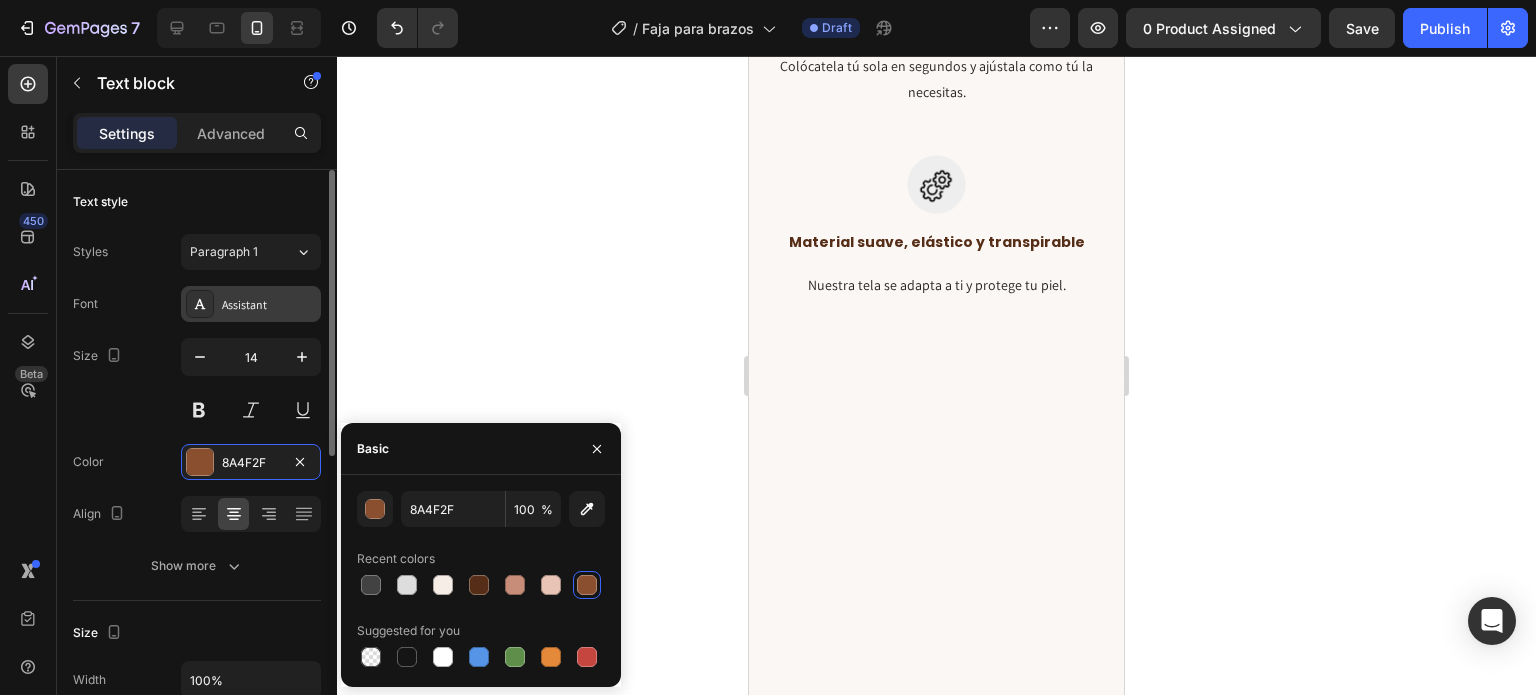 click on "Assistant" at bounding box center (269, 305) 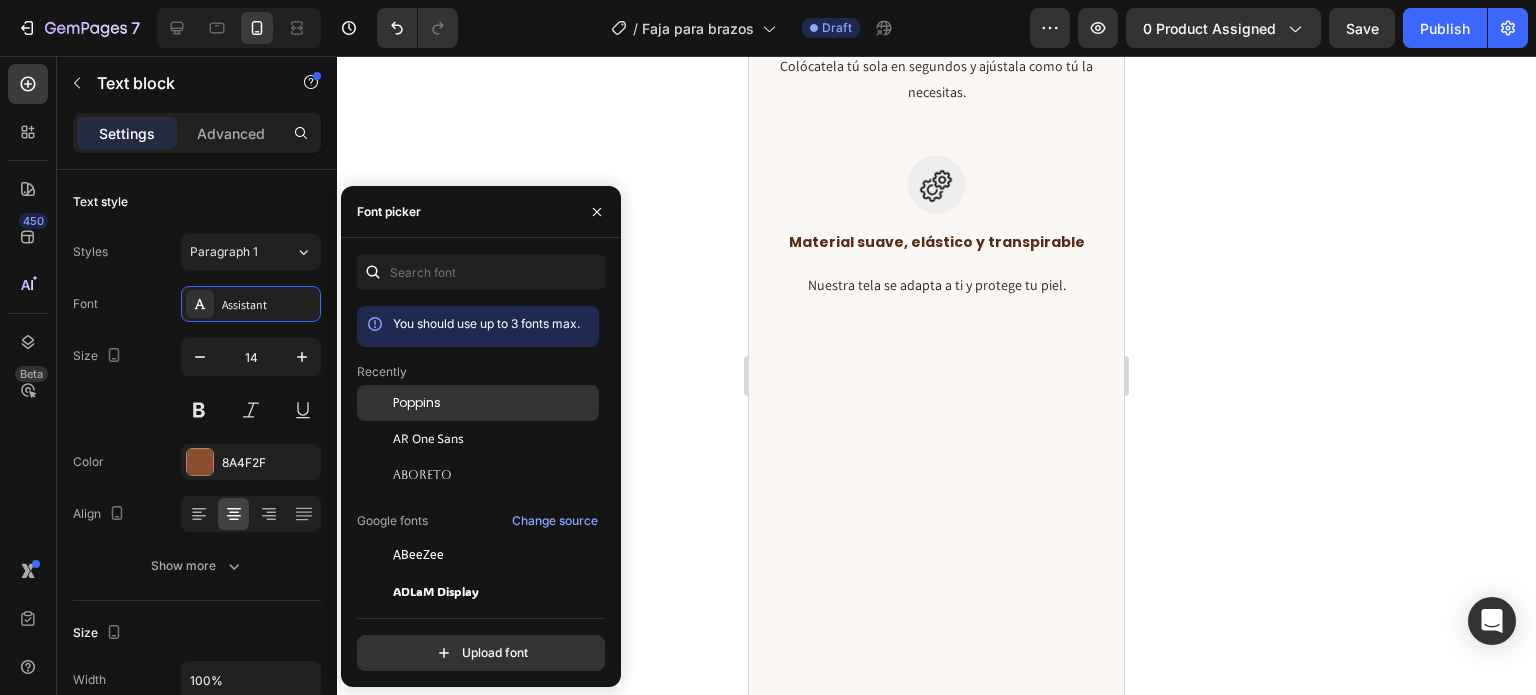 click on "Poppins" at bounding box center [417, 403] 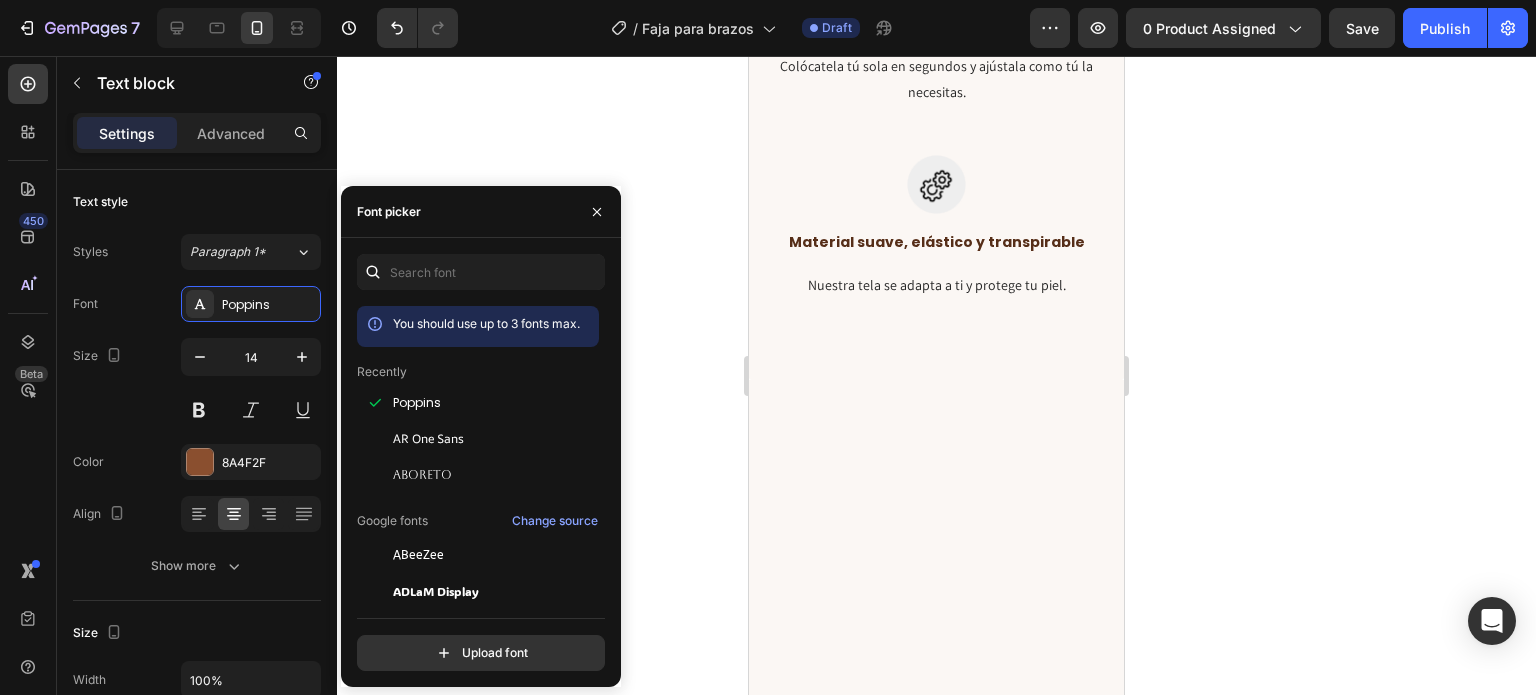 click 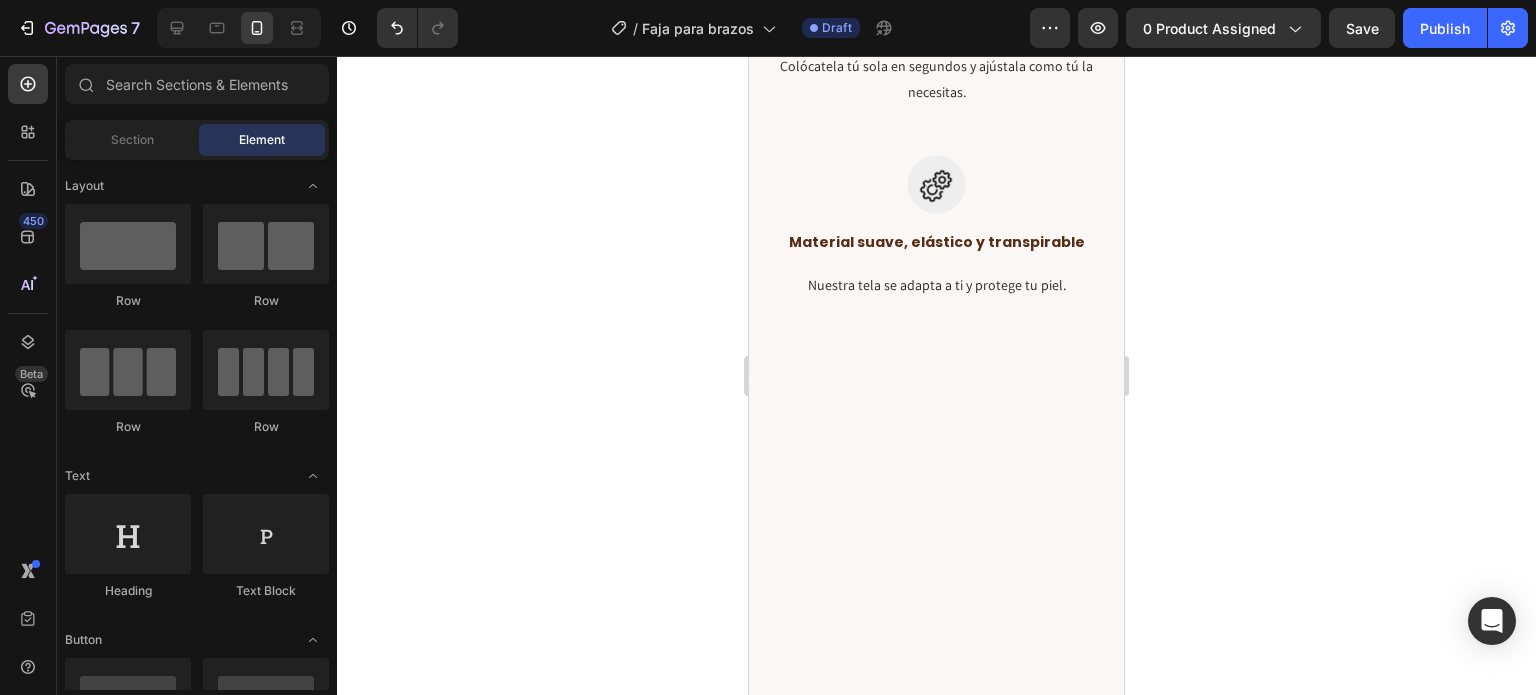 click on "Compresión completa en brazos y busto" at bounding box center [936, -295] 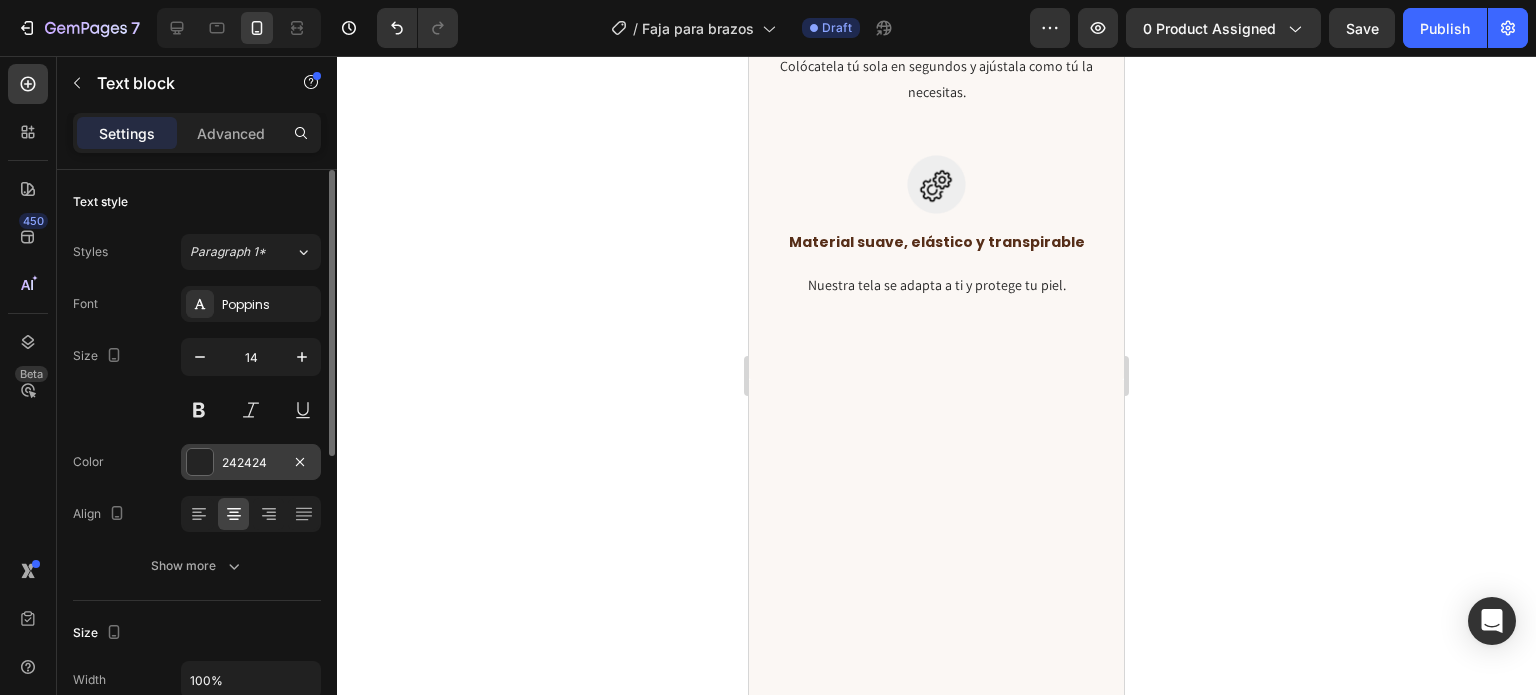 click on "242424" at bounding box center [251, 463] 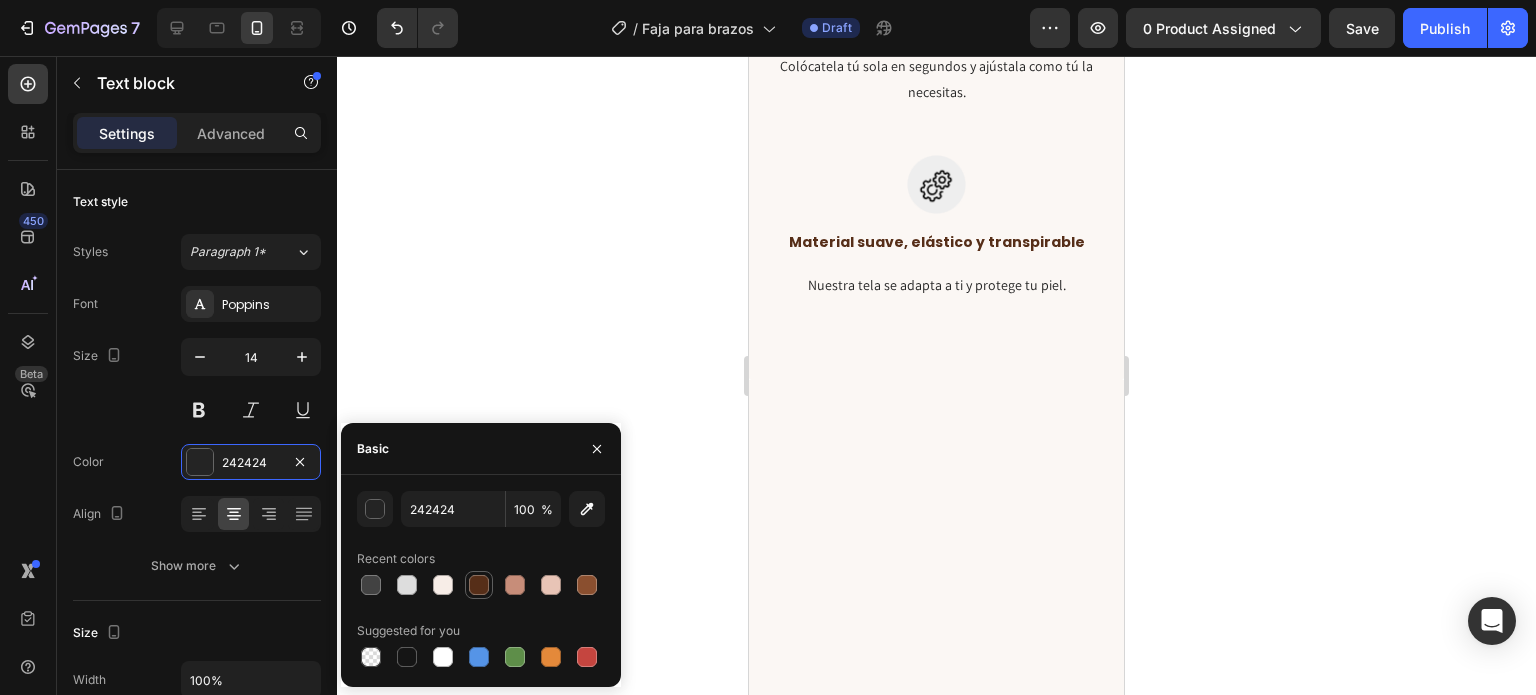 click at bounding box center [479, 585] 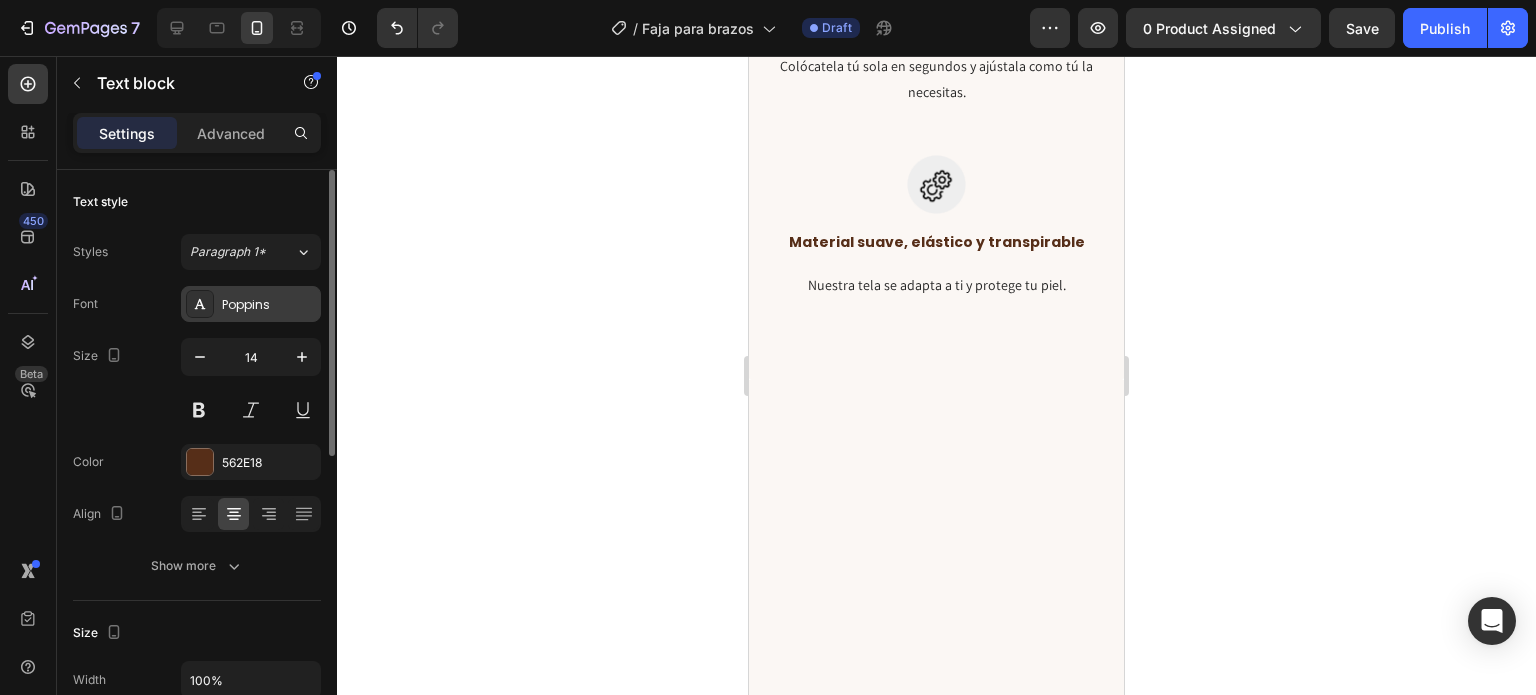 click on "Poppins" at bounding box center [269, 305] 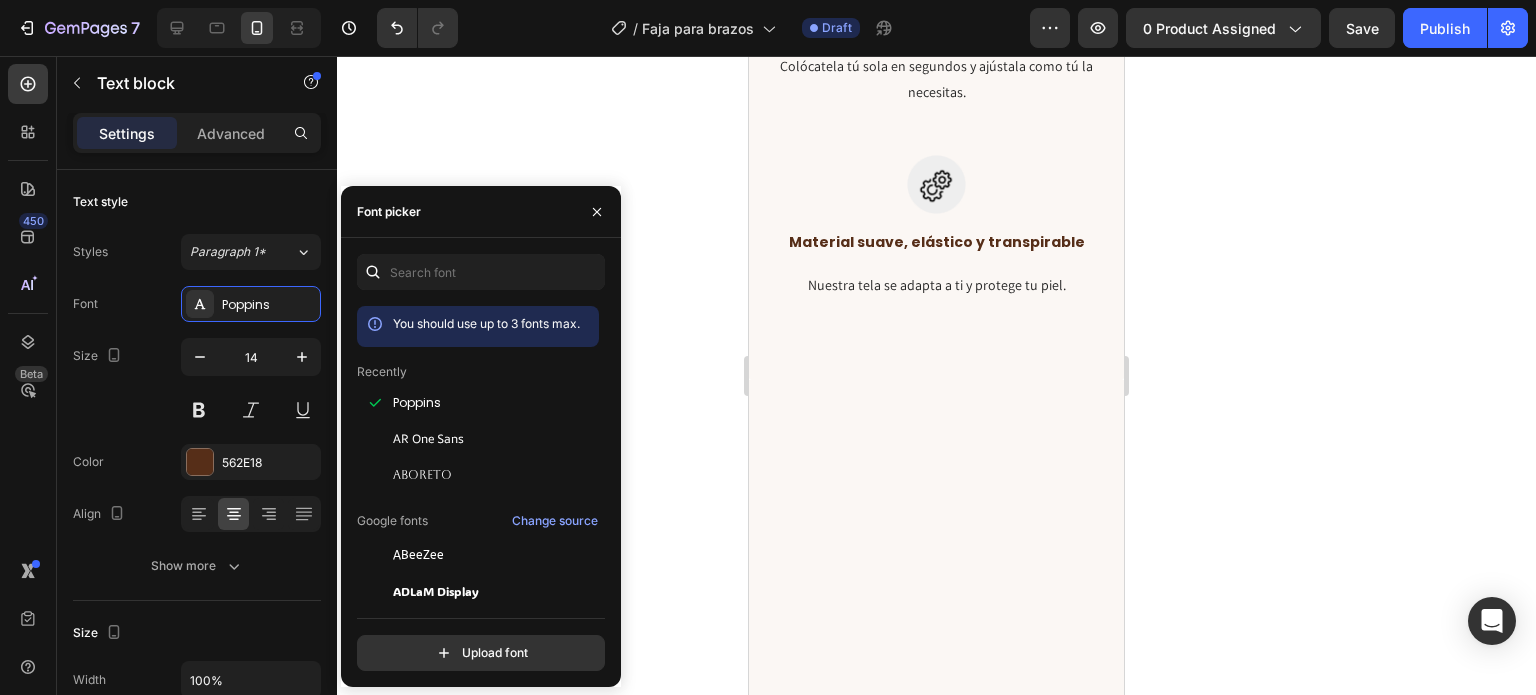 click 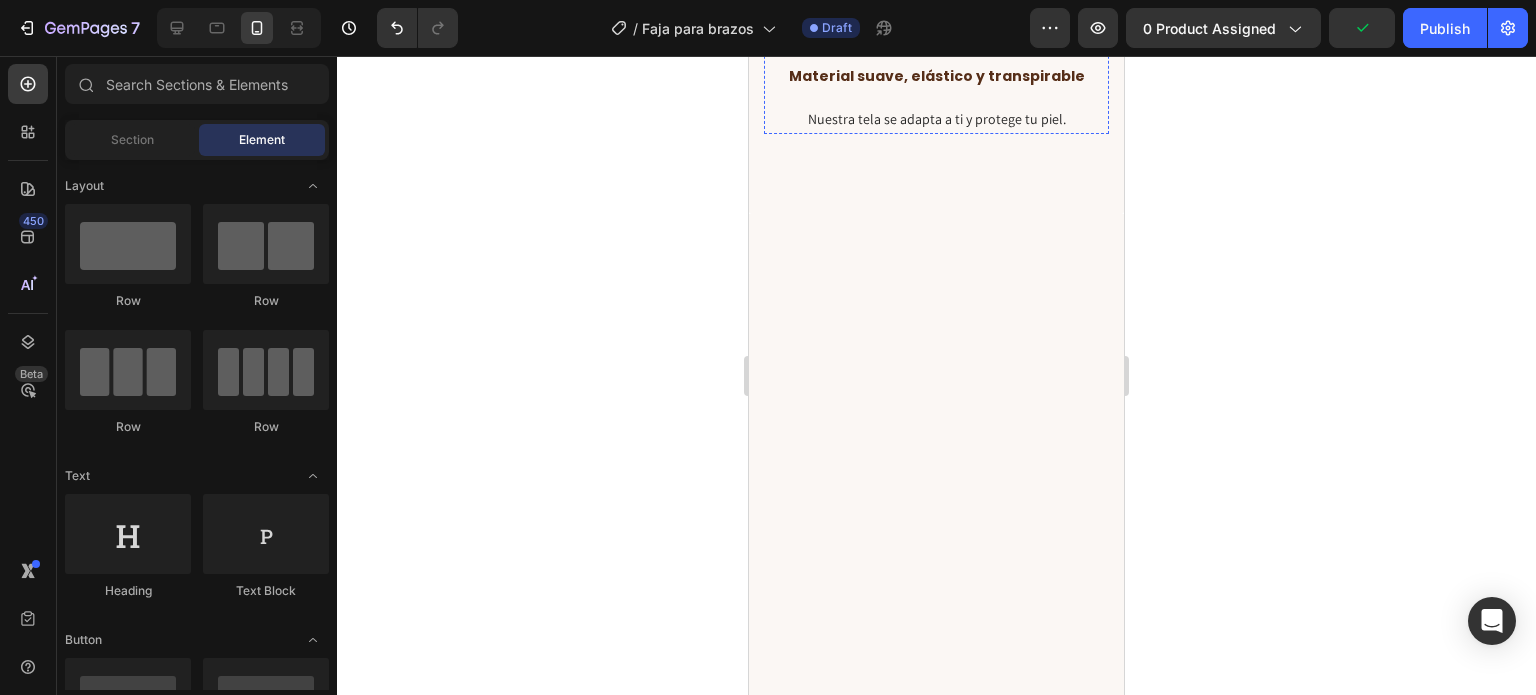 scroll, scrollTop: 3004, scrollLeft: 0, axis: vertical 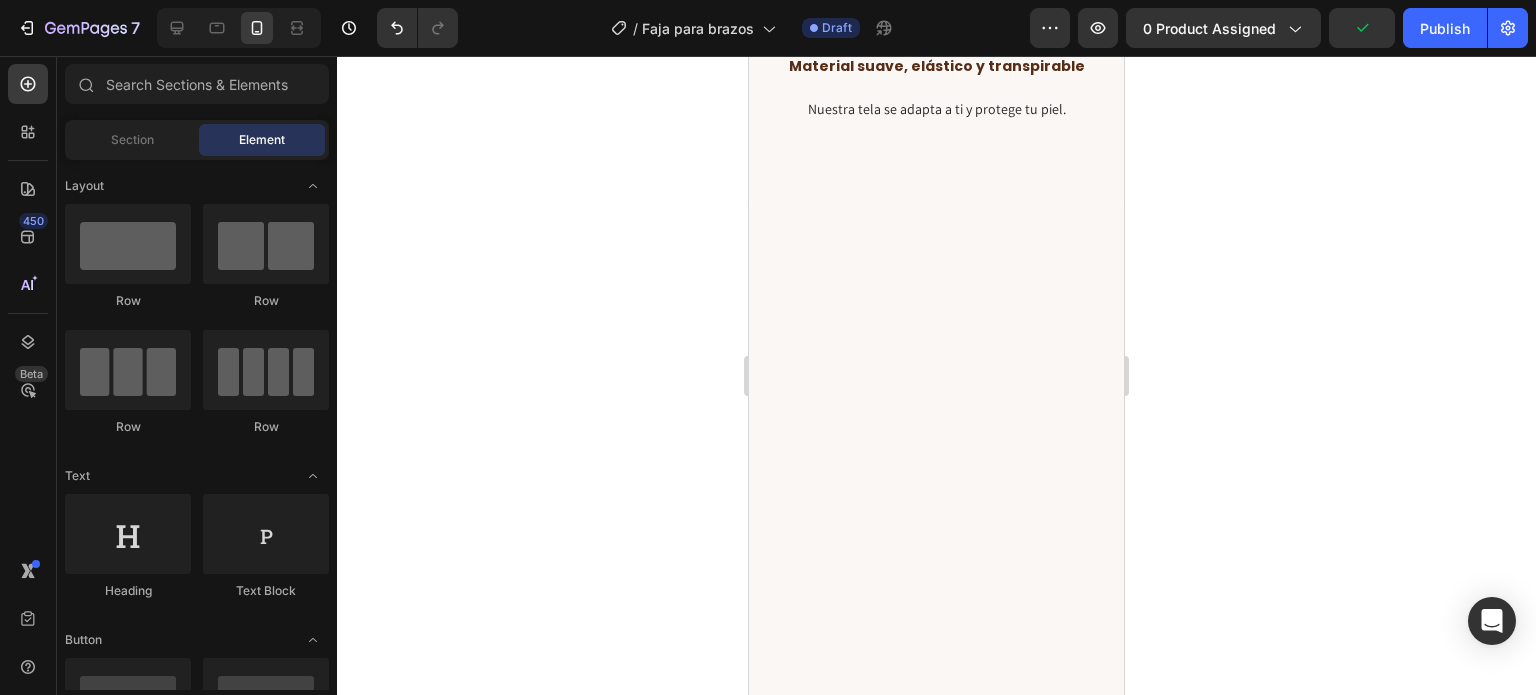 click on "Gracias a sus correas en X endereza tus hombros y alivia la tensión." at bounding box center [936, -256] 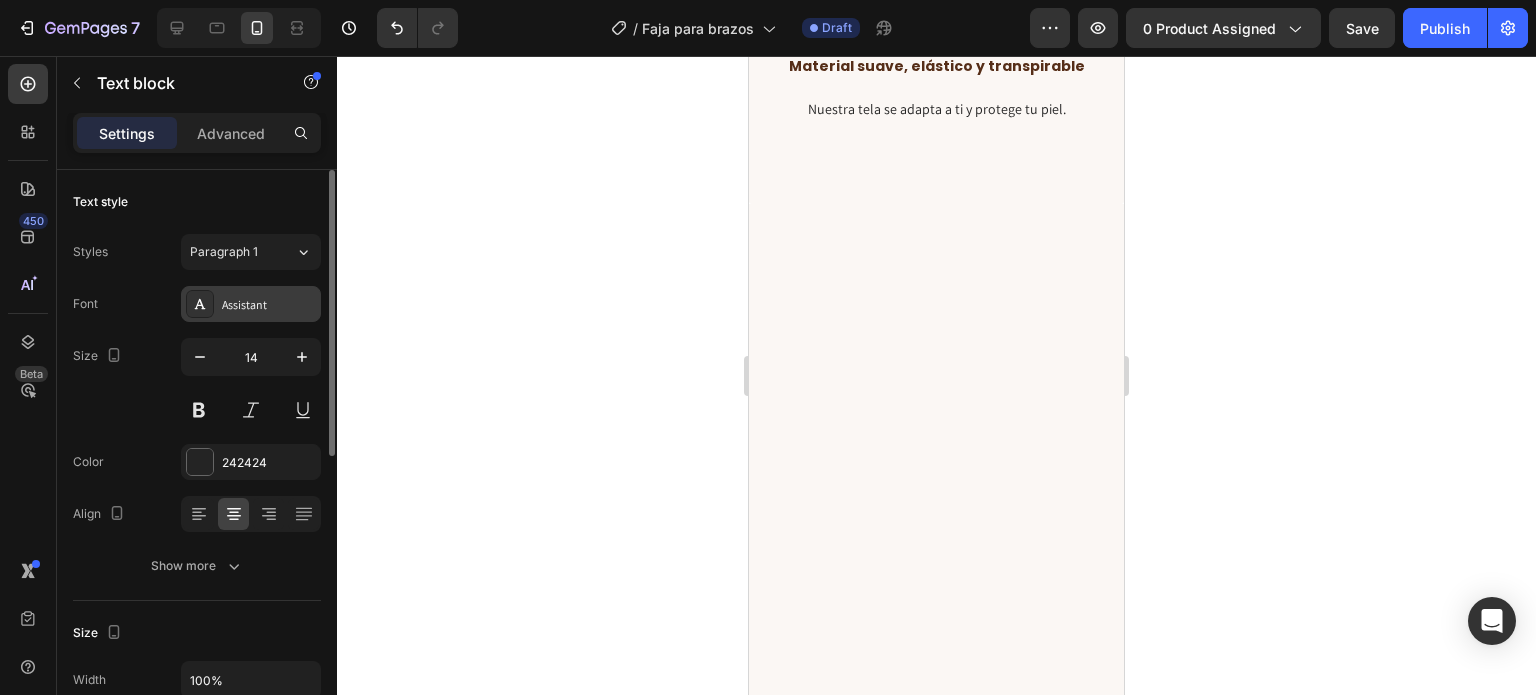 click on "Assistant" at bounding box center (269, 305) 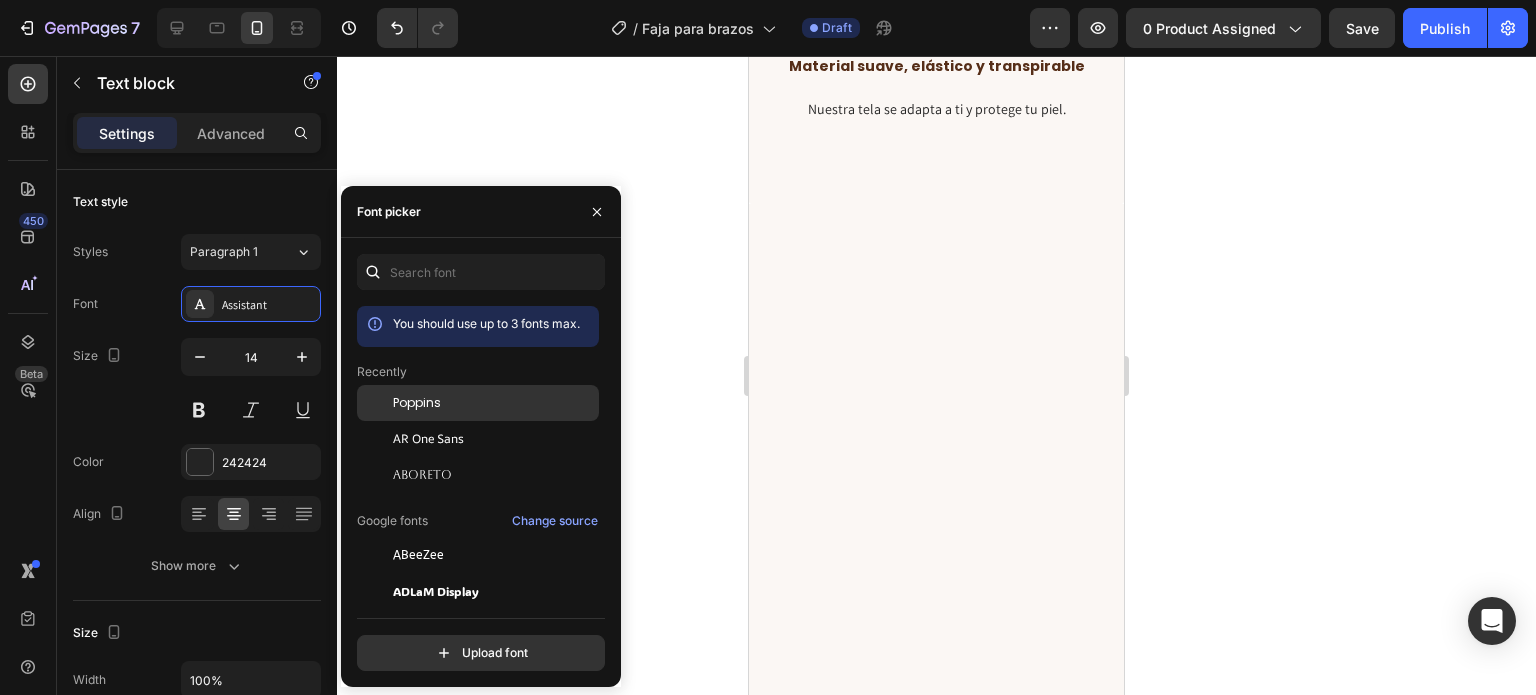 click on "Poppins" at bounding box center [494, 403] 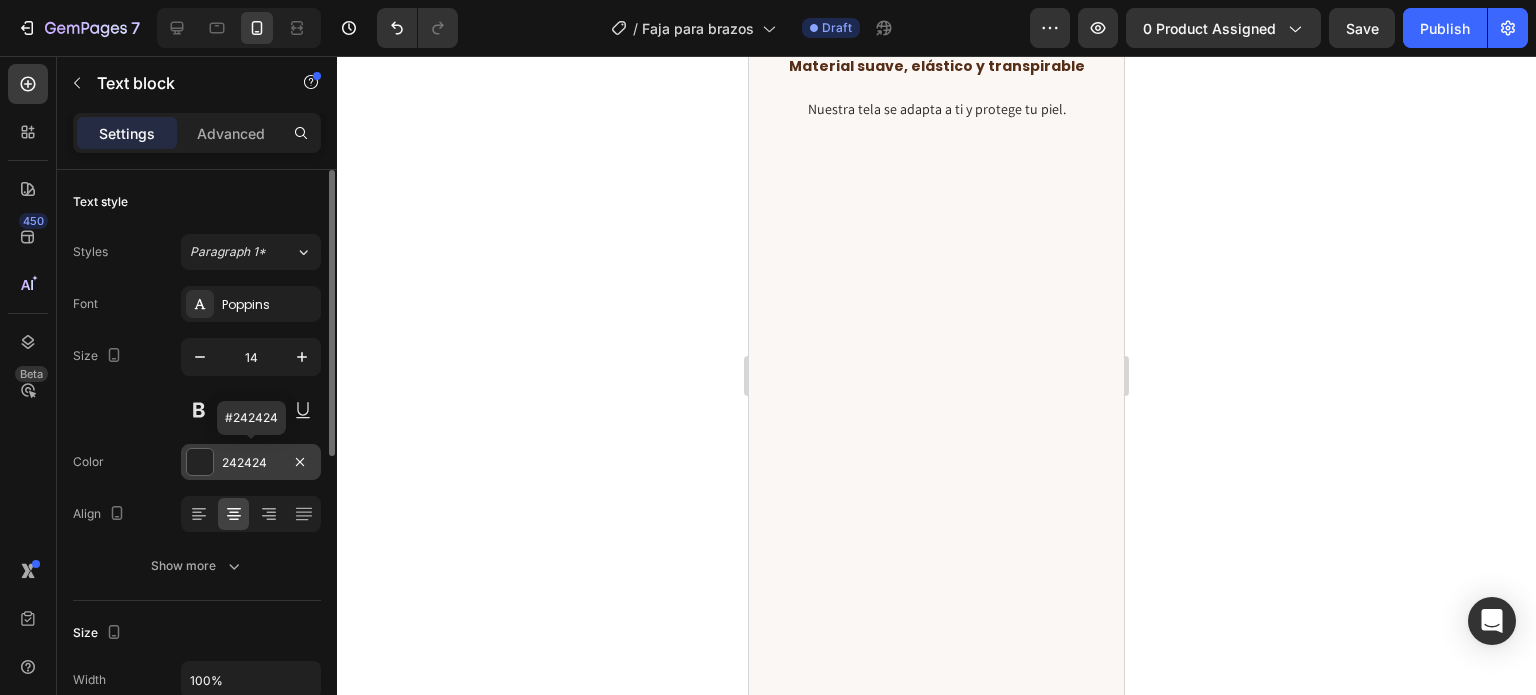 click on "242424" at bounding box center [251, 463] 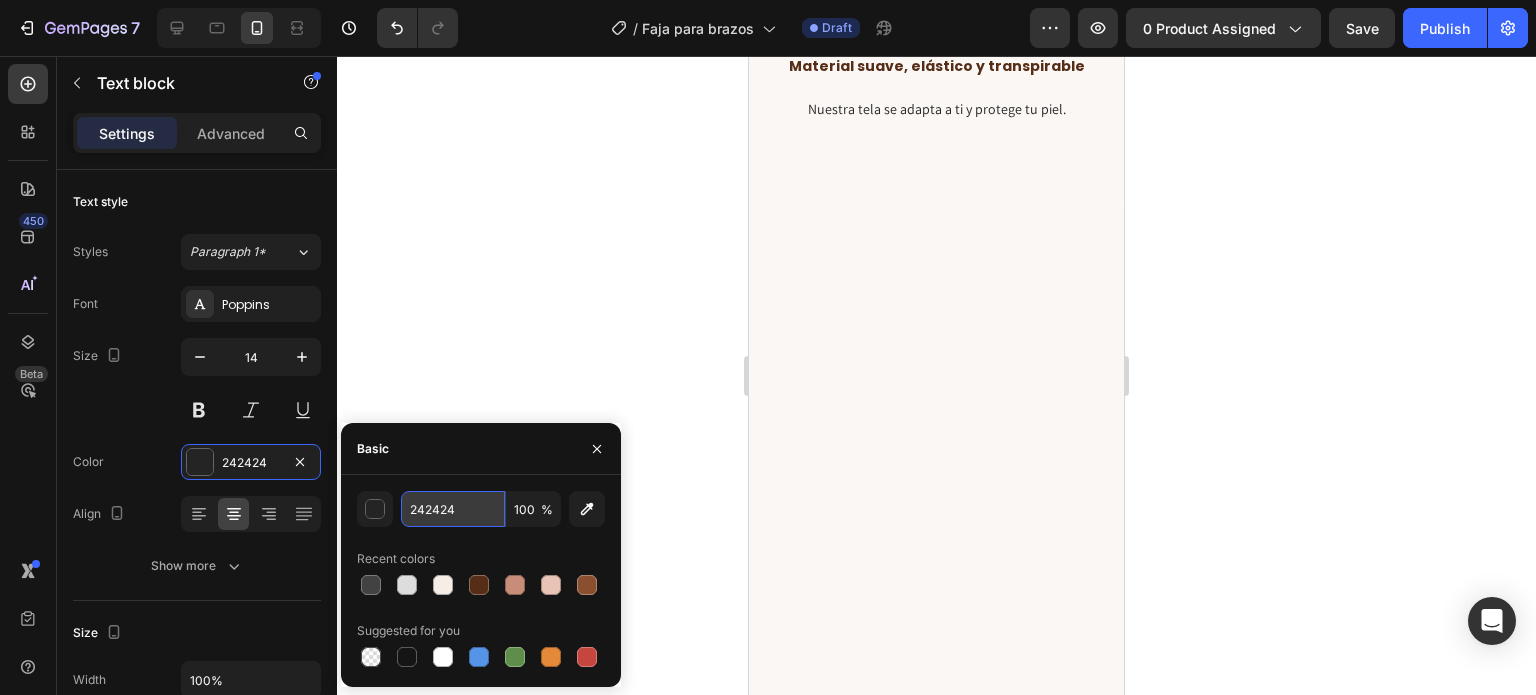 click on "242424" at bounding box center [453, 509] 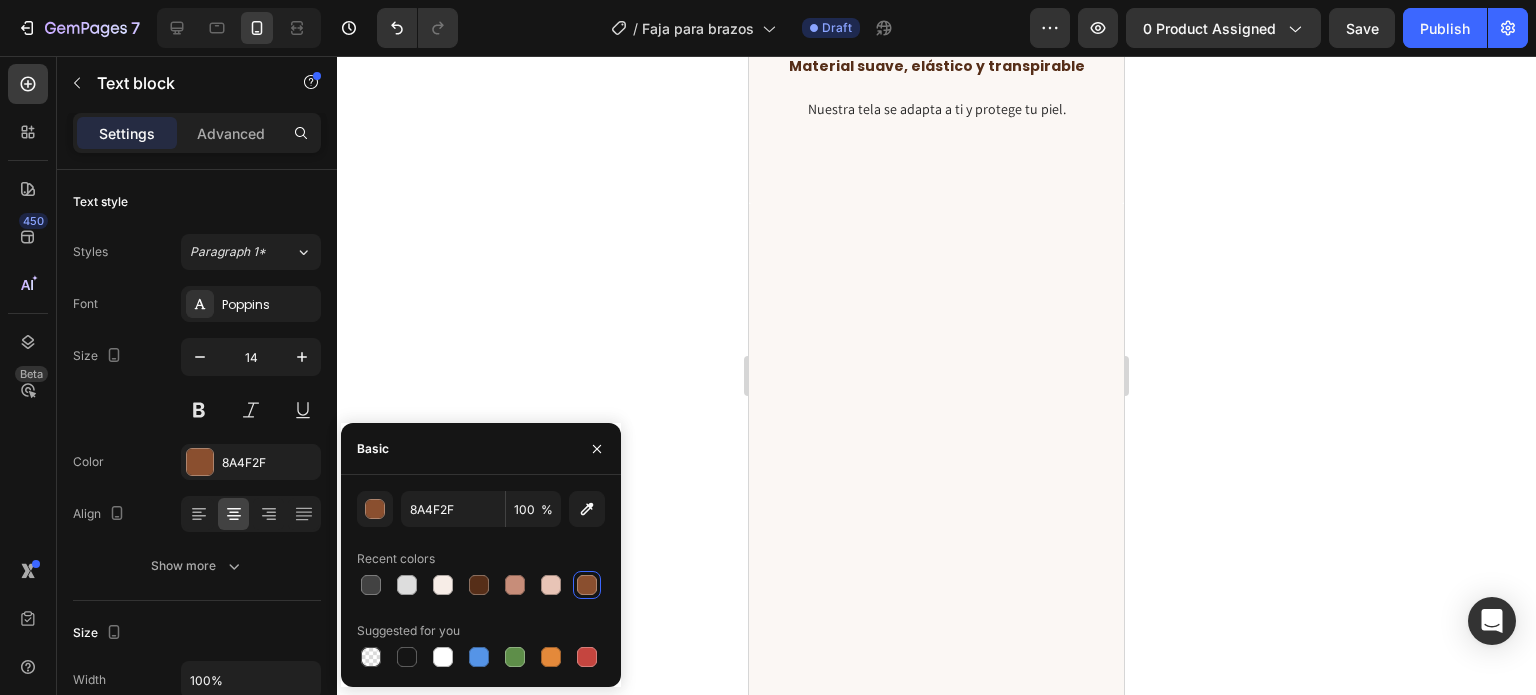 click 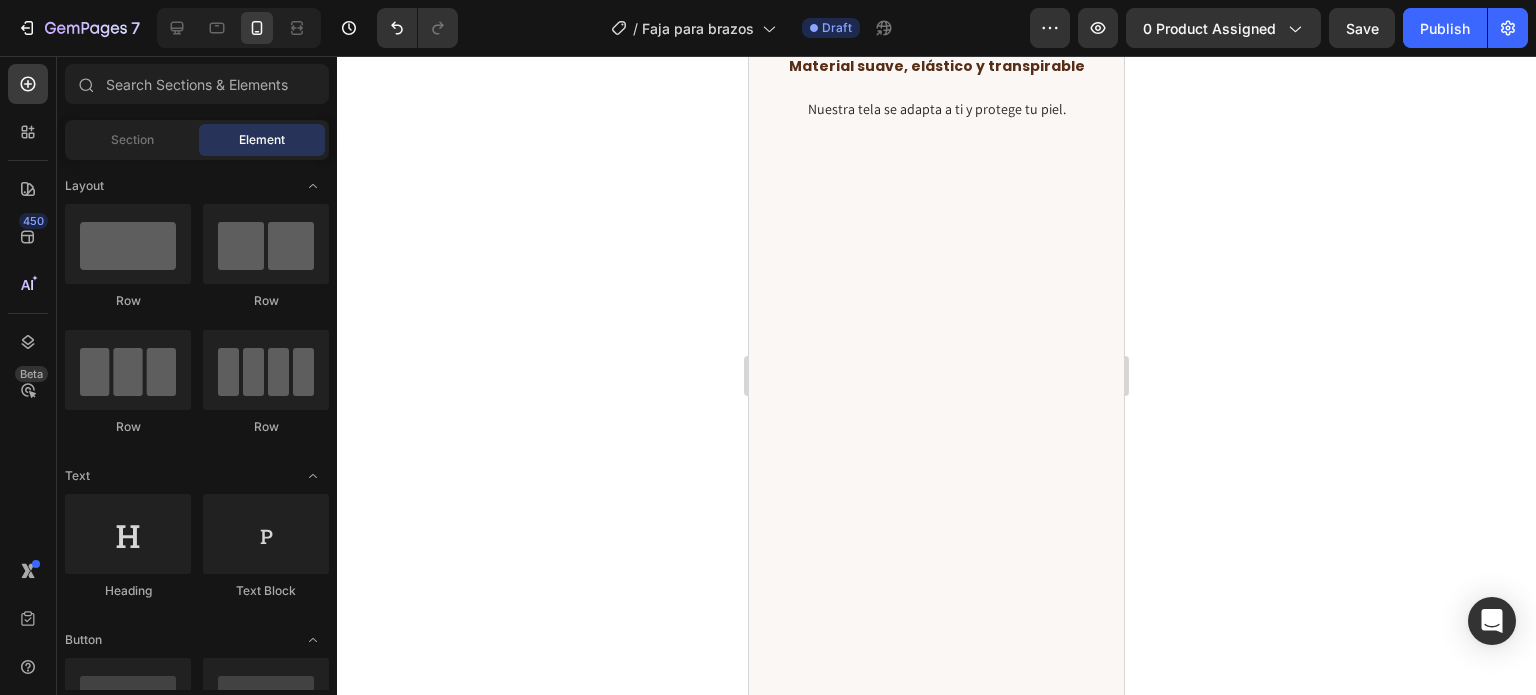 click on "Gracias a sus correas en X endereza tus hombros y alivia la tensión." at bounding box center (936, -256) 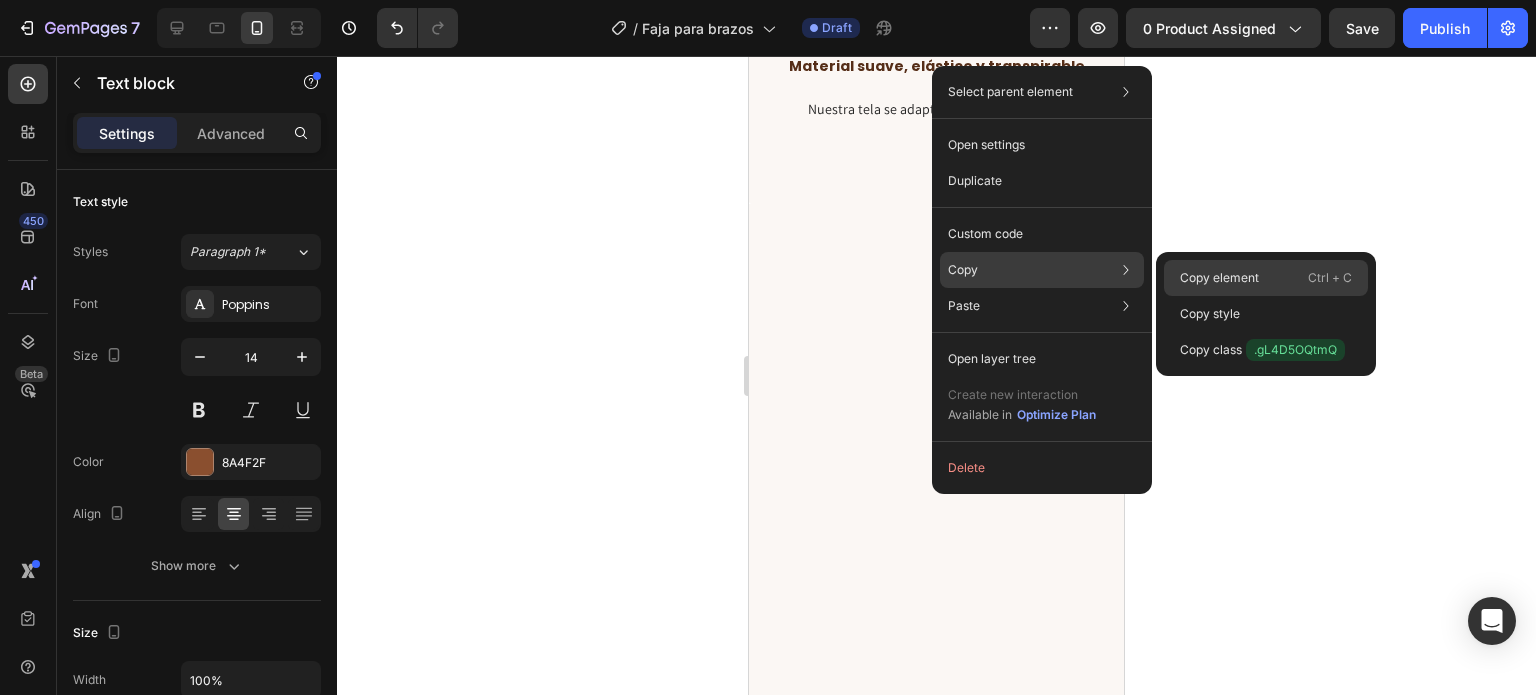 click on "Copy element" at bounding box center (1219, 278) 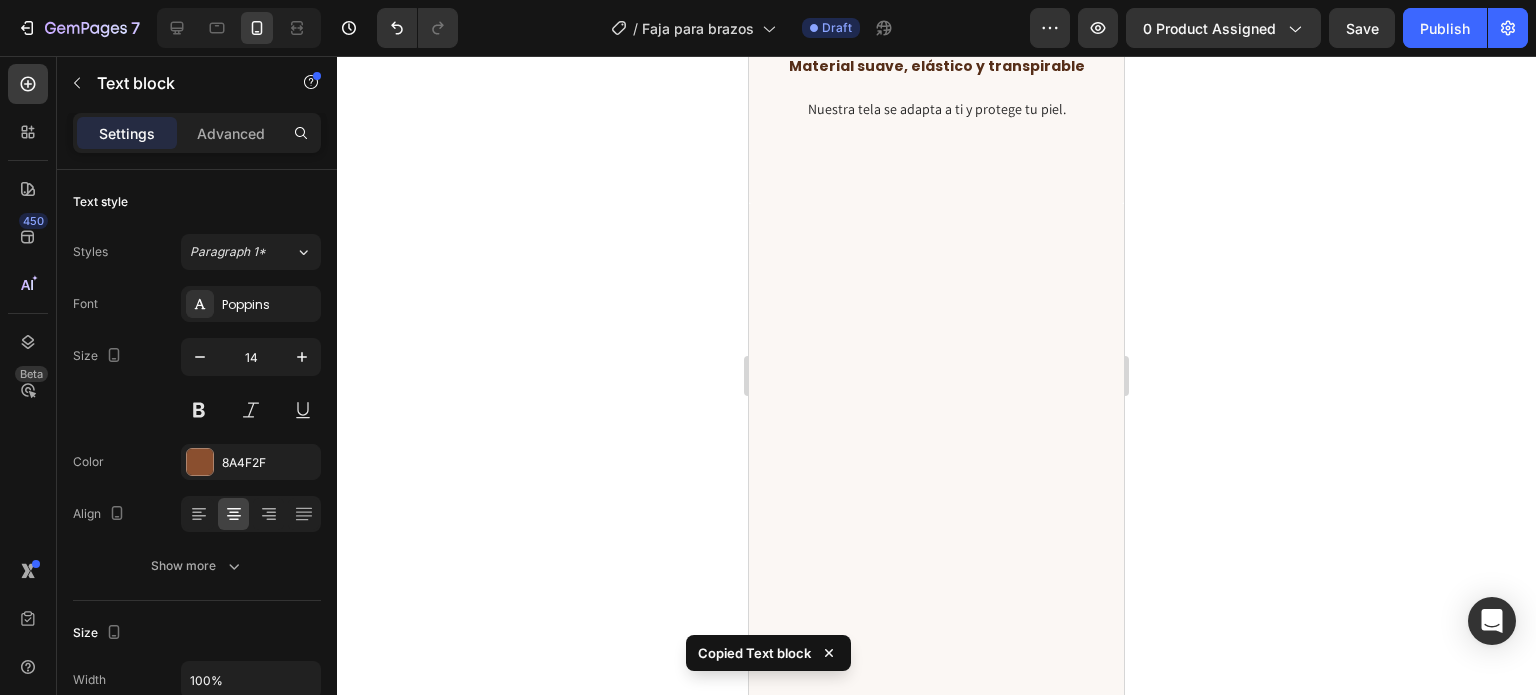 click on "Colócatela tú sola en segundos y ajústala como tú la necesitas." at bounding box center (936, -97) 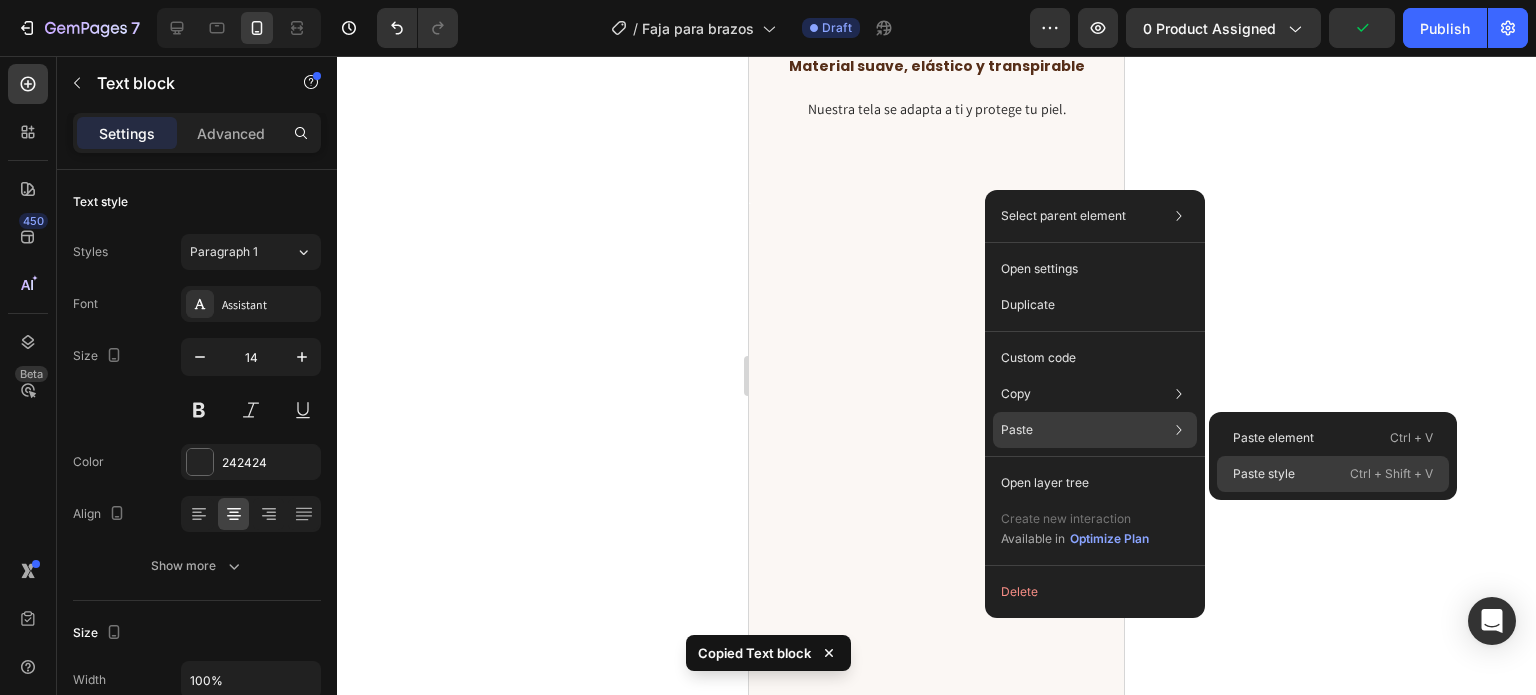 click on "Paste style" at bounding box center (1264, 474) 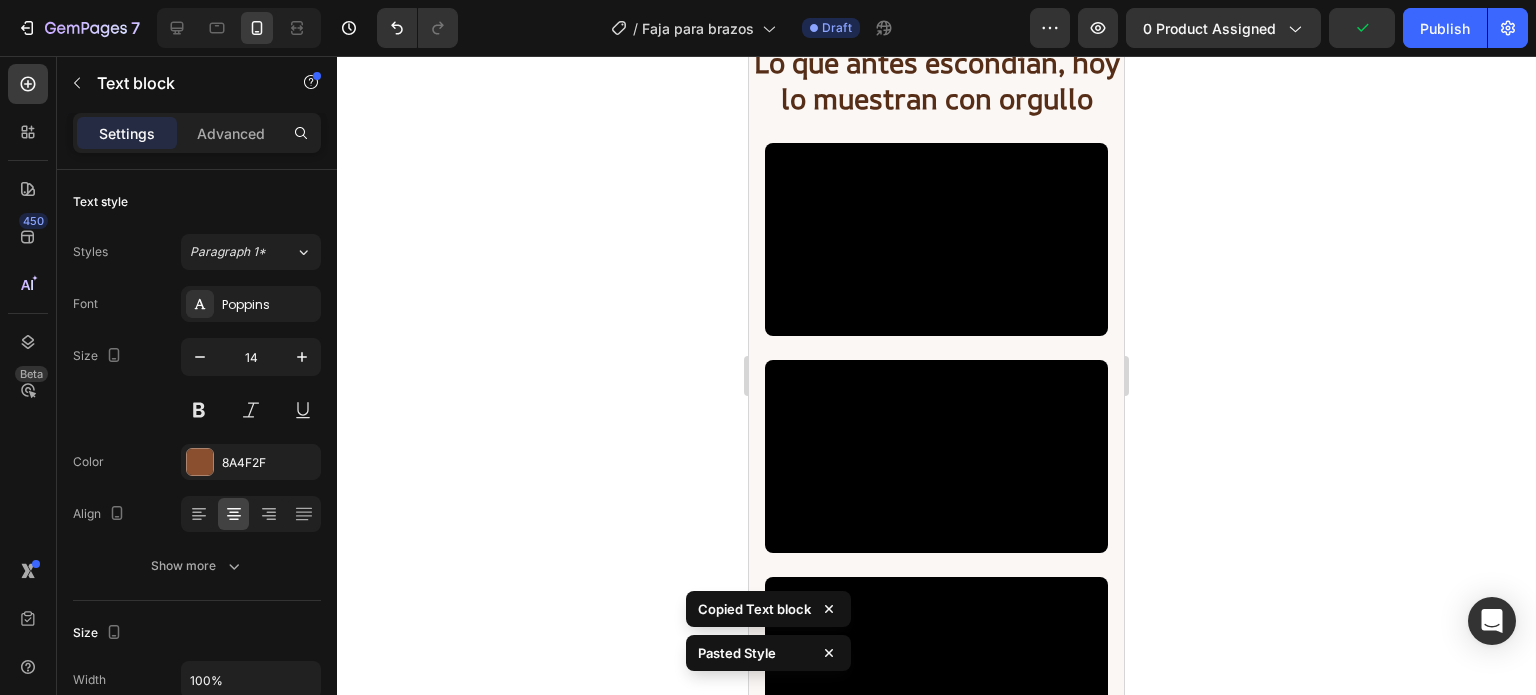 scroll, scrollTop: 3318, scrollLeft: 0, axis: vertical 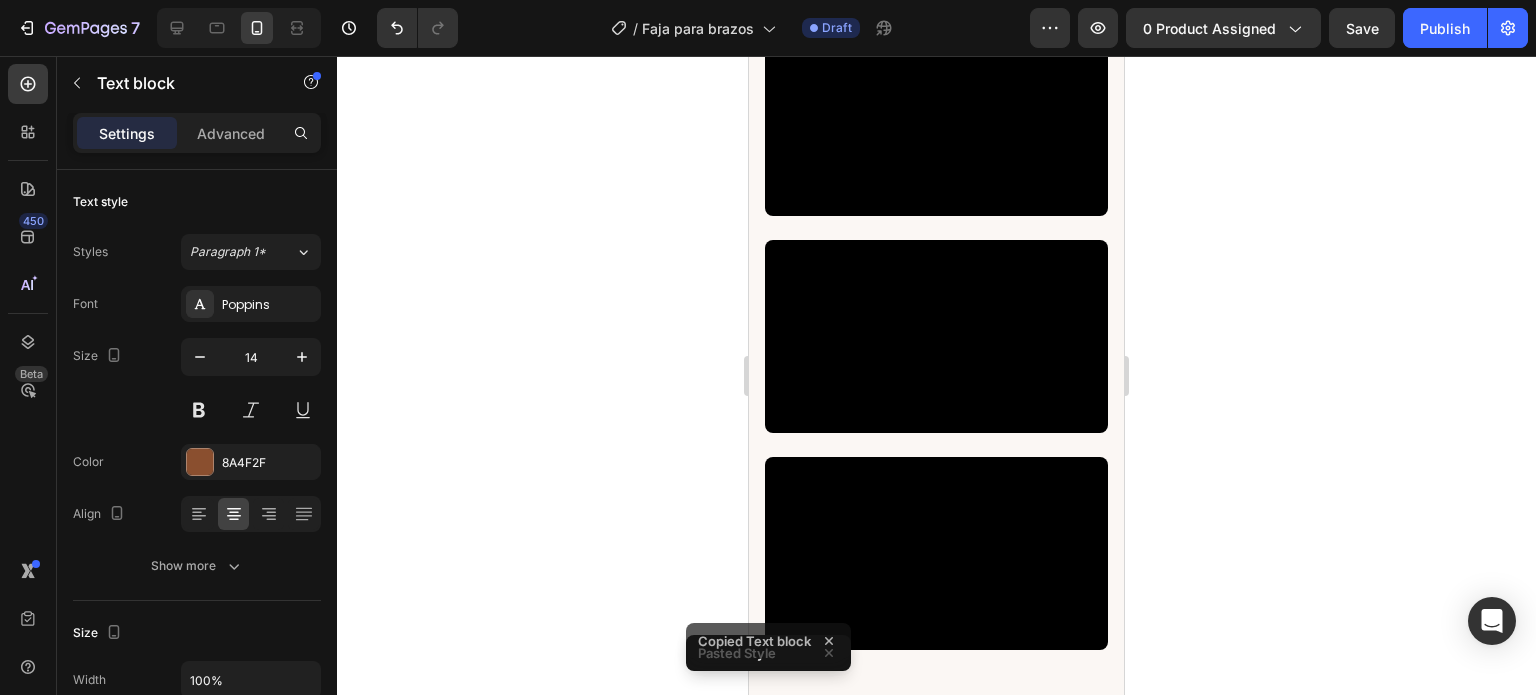click on "Nuestra tela se adapta a ti y protege tu piel." at bounding box center [936, -205] 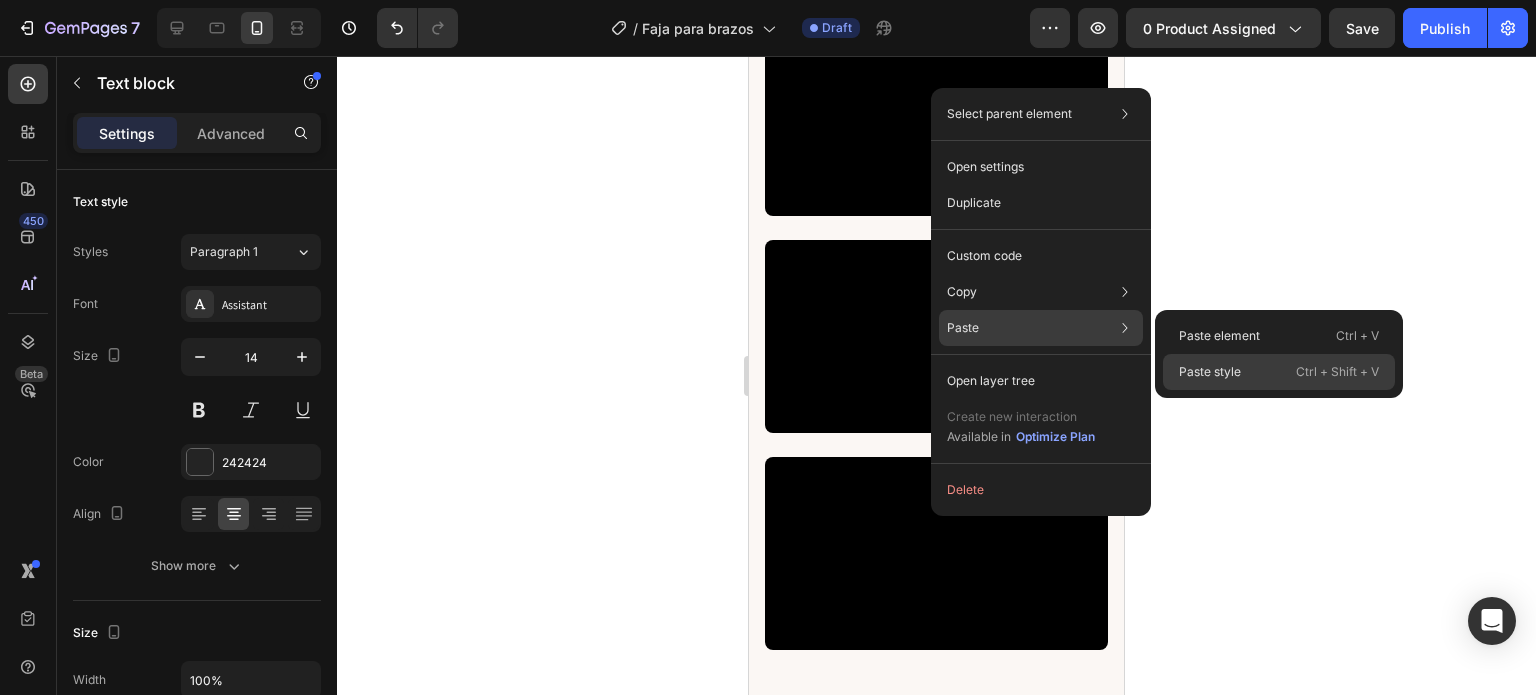 click on "Paste style" at bounding box center [1210, 372] 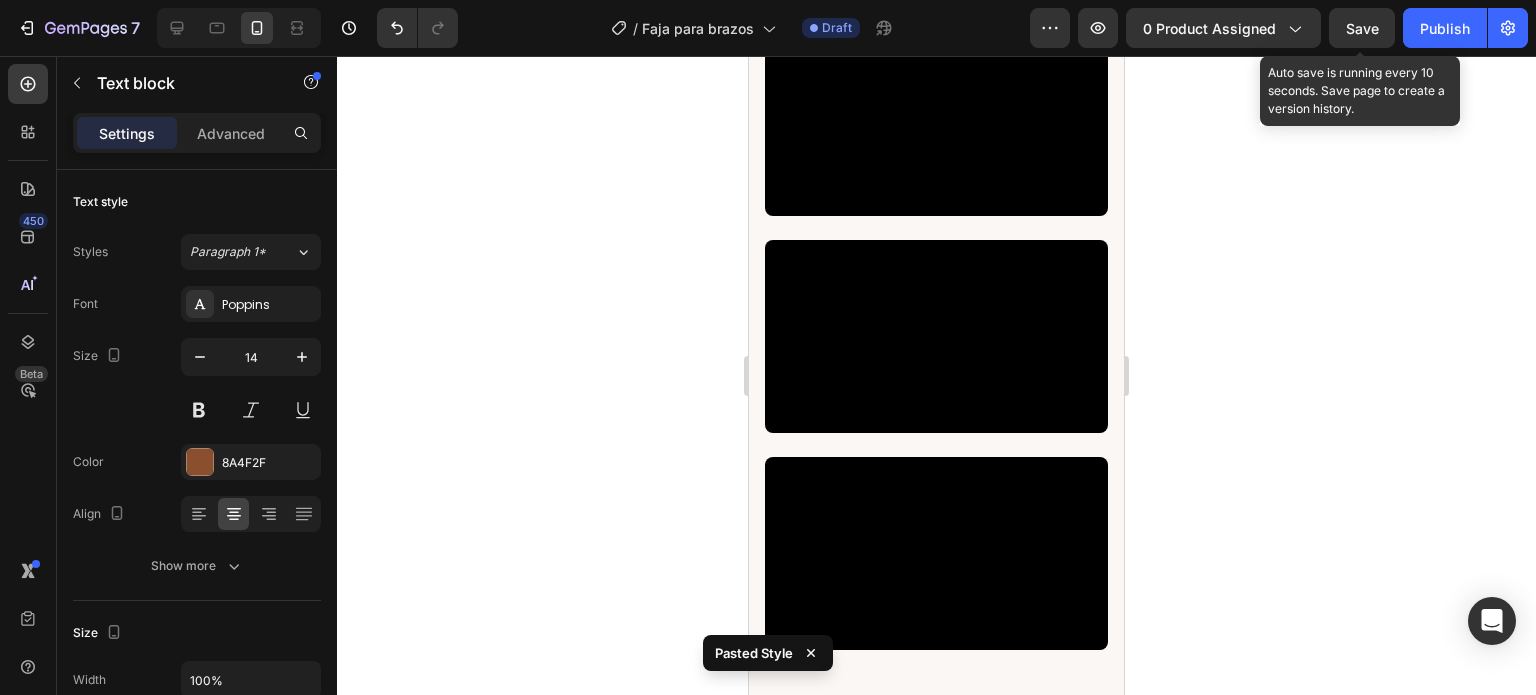 click on "Save" at bounding box center (1362, 28) 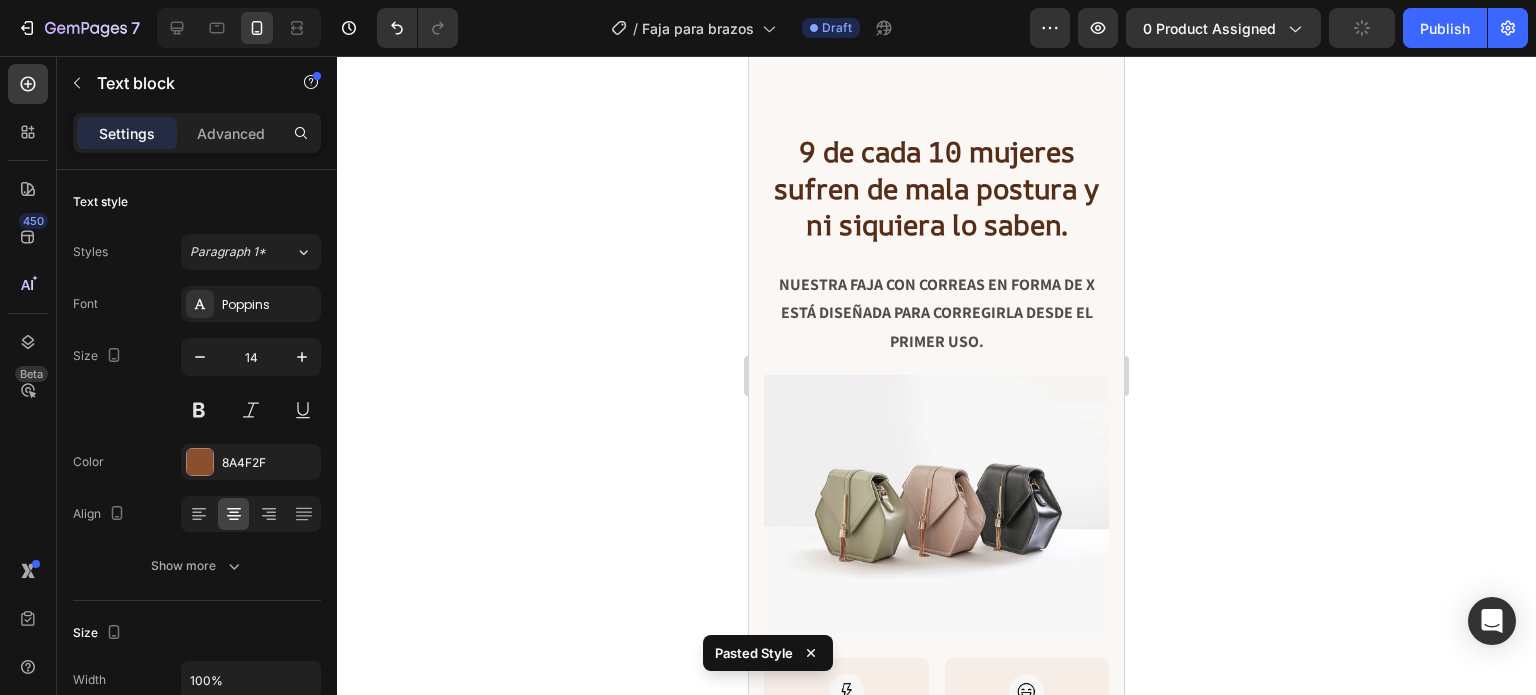 scroll, scrollTop: 4707, scrollLeft: 0, axis: vertical 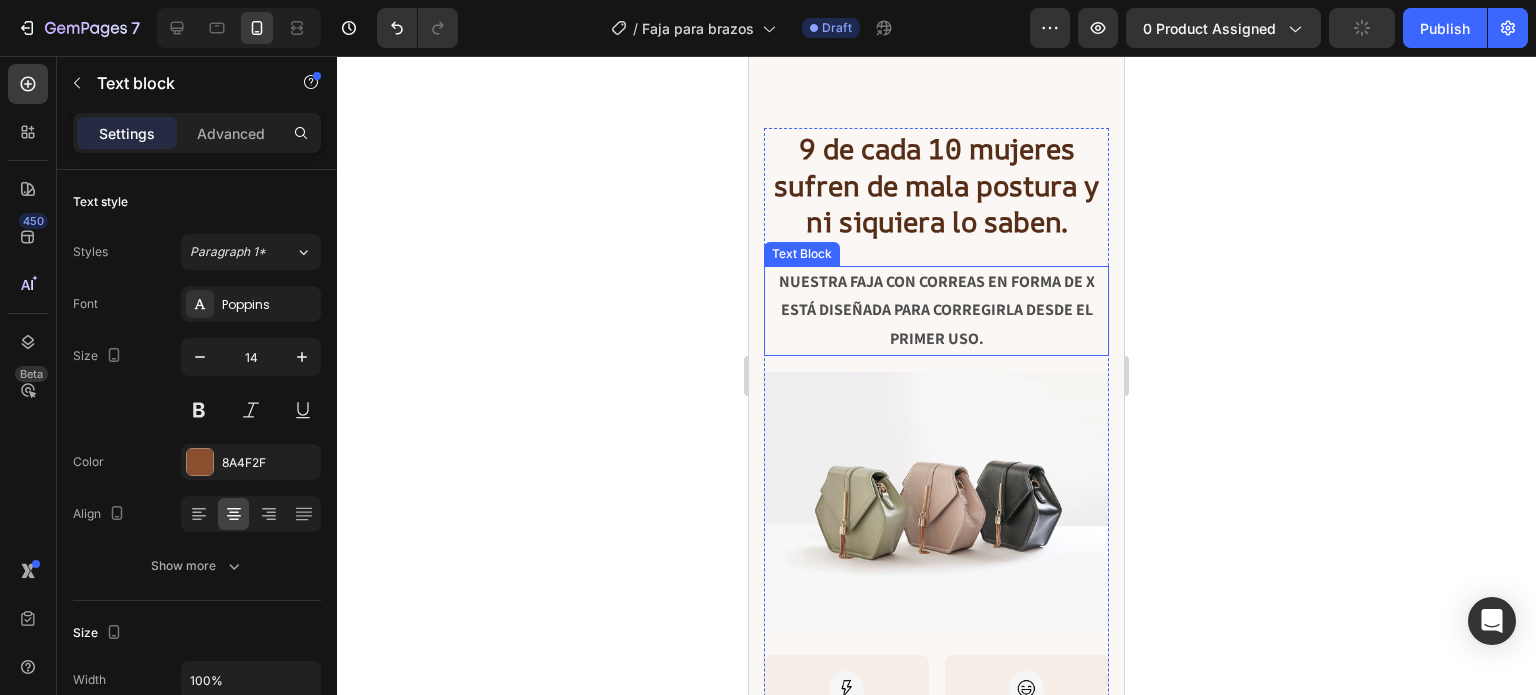 click on "nuestra faja con correas en forma de X está diseñada para corregirla desde el primer uso." at bounding box center [936, 311] 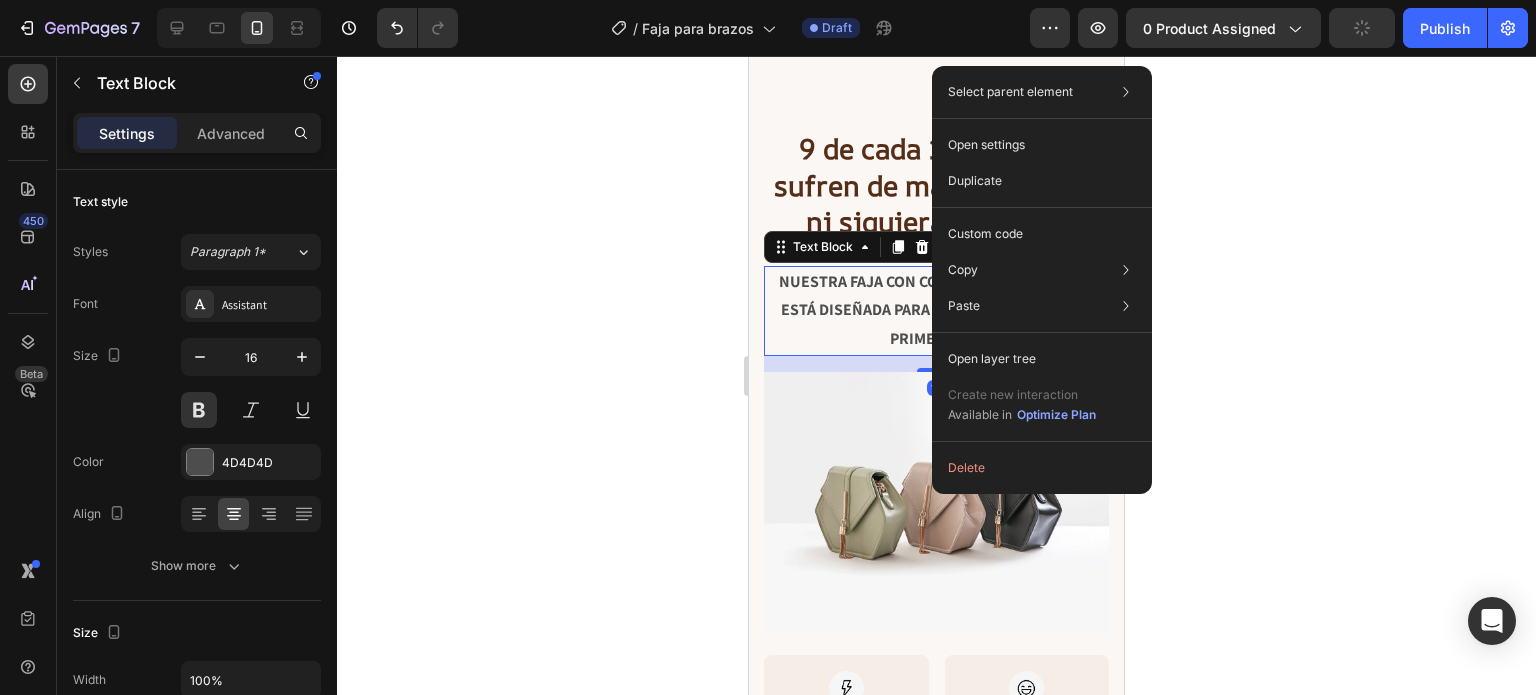 click on "nuestra faja con correas en forma de X está diseñada para corregirla desde el primer uso." at bounding box center (936, 311) 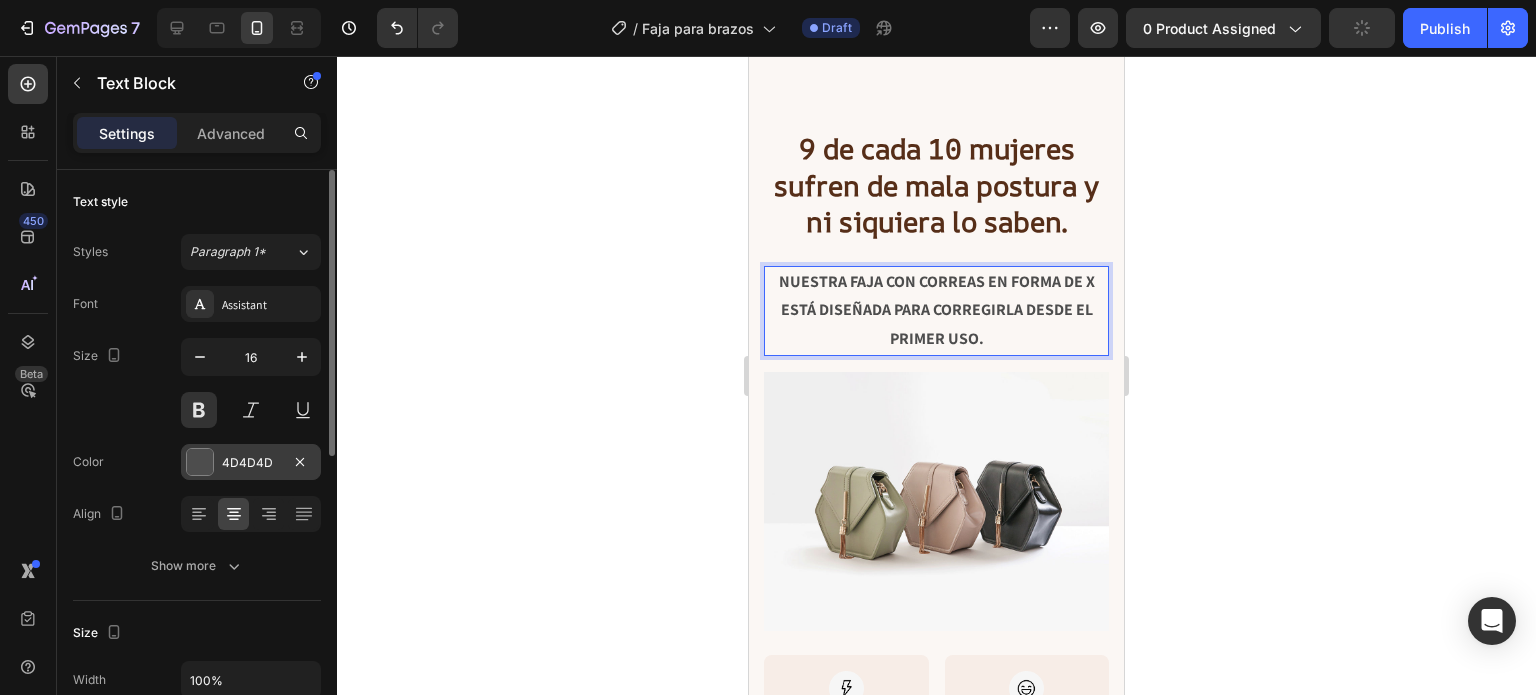 click on "4D4D4D" at bounding box center [251, 463] 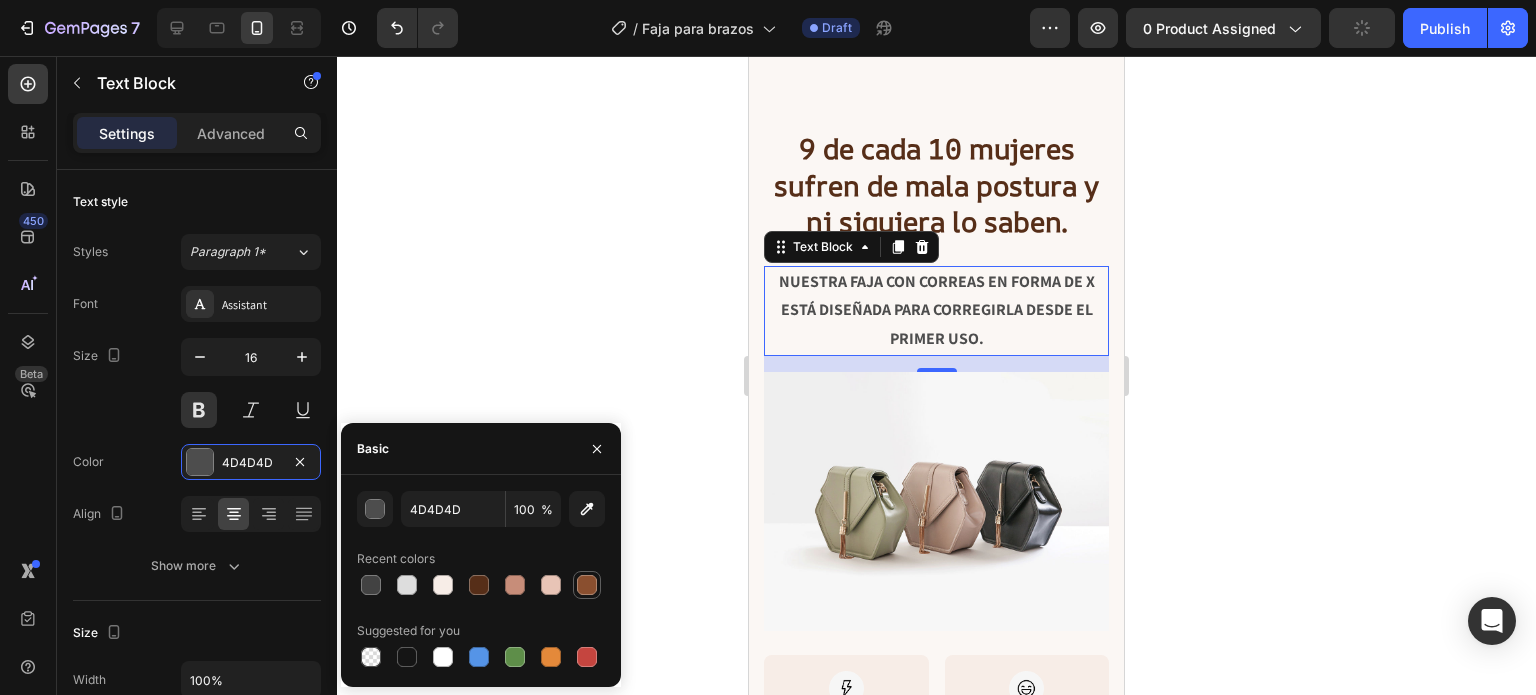 click at bounding box center (587, 585) 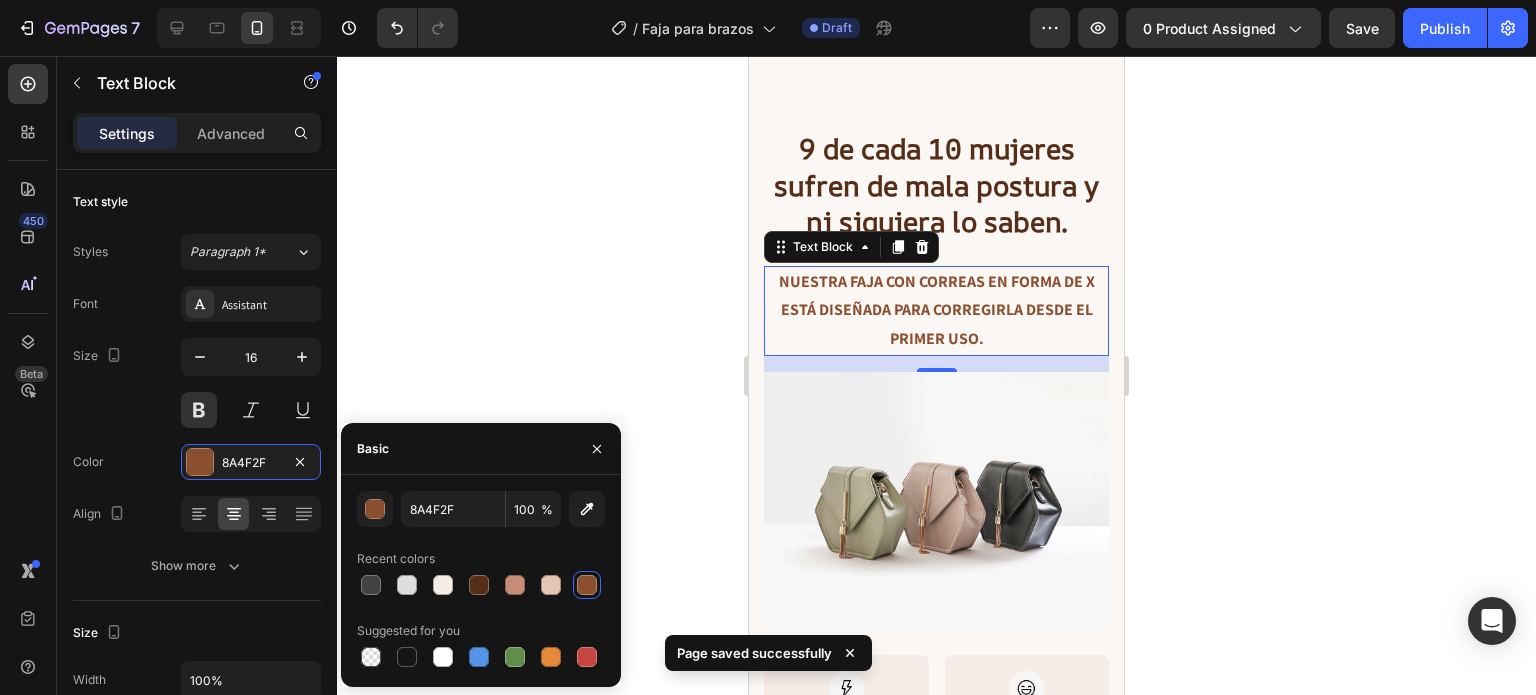 click 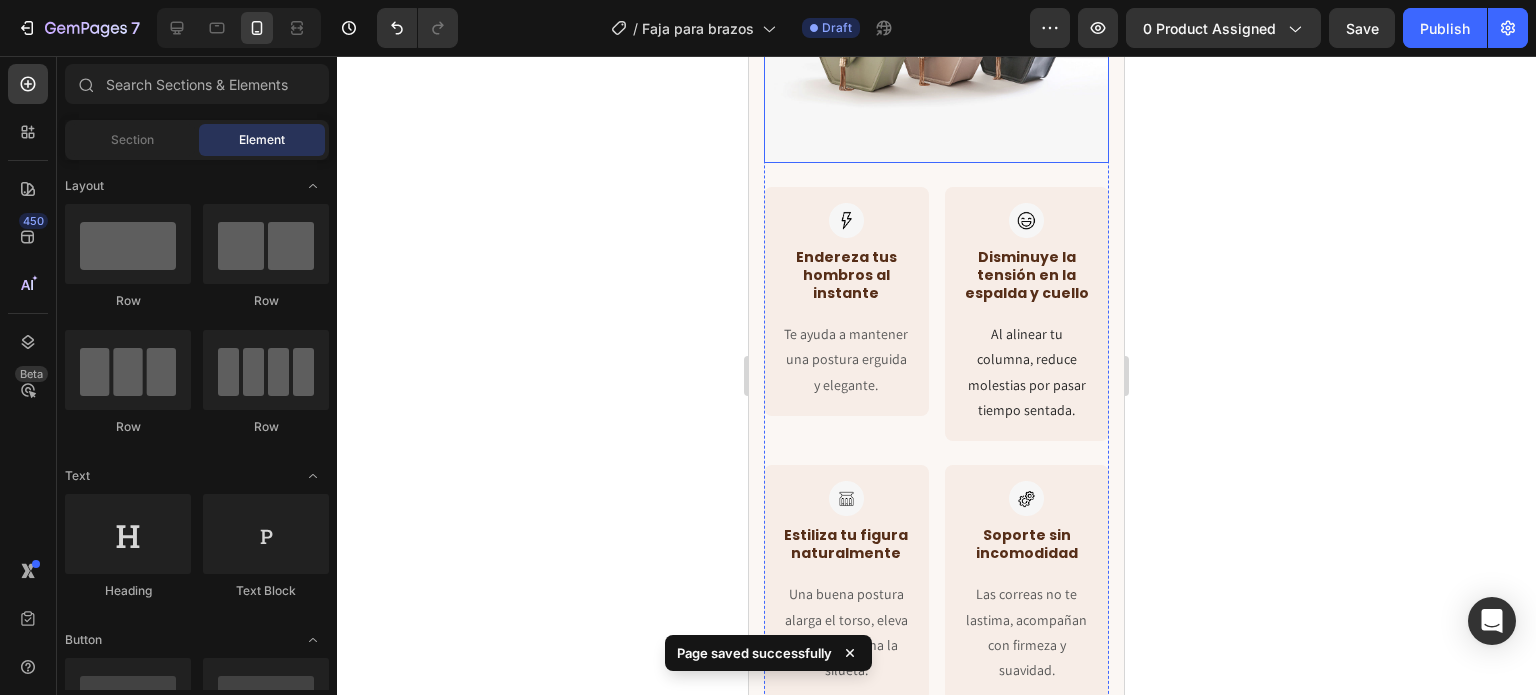 scroll, scrollTop: 5176, scrollLeft: 0, axis: vertical 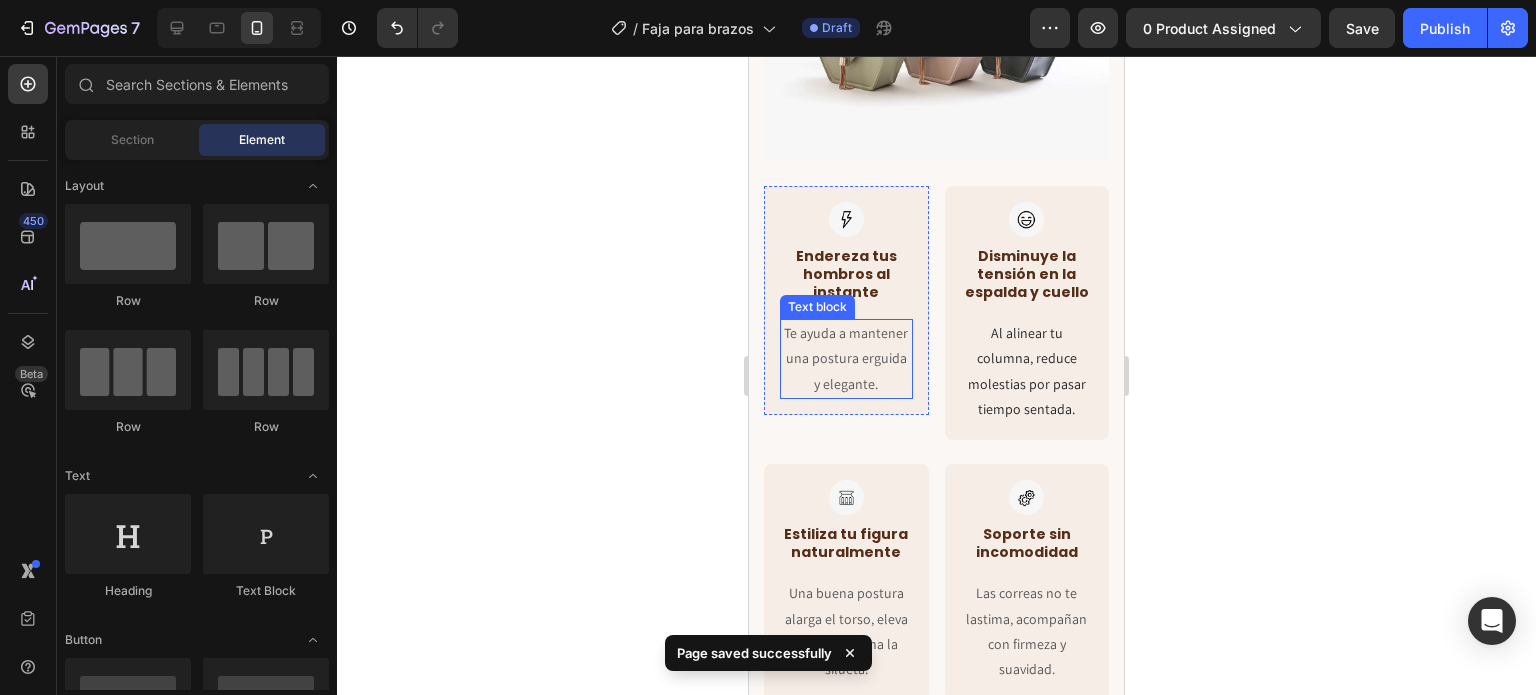 click on "Te ayuda a mantener una postura erguida y elegante." at bounding box center [846, 359] 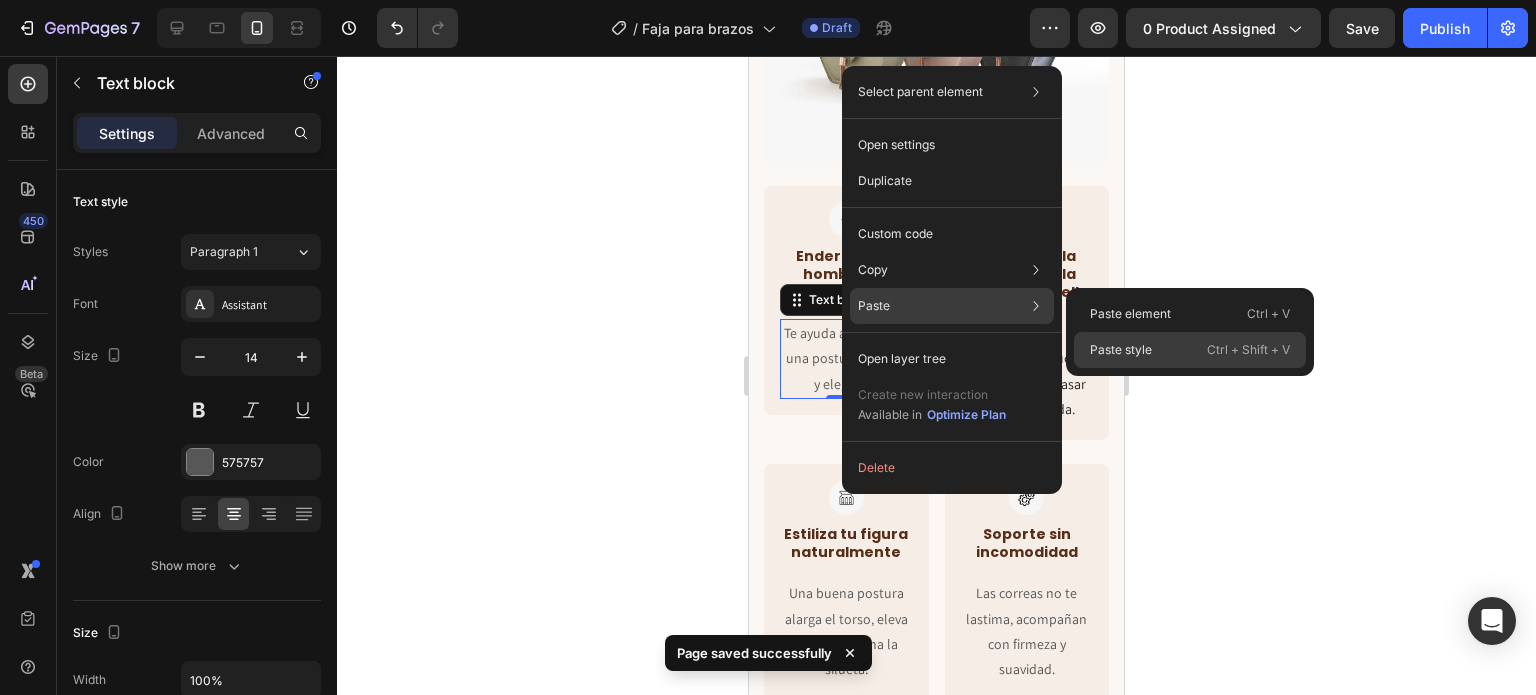 click on "Paste style" at bounding box center [1121, 350] 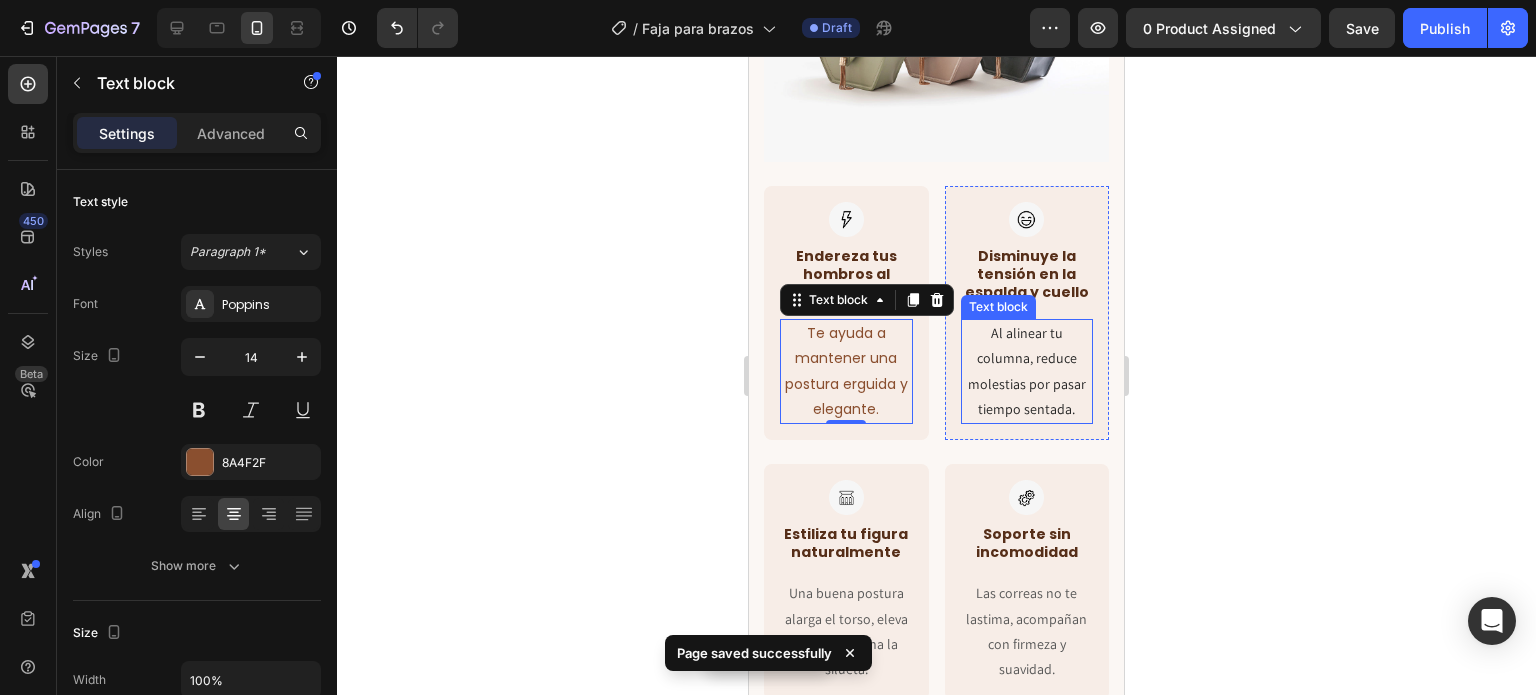 click on "Al alinear tu columna, reduce molestias por pasar tiempo sentada." at bounding box center [1027, 371] 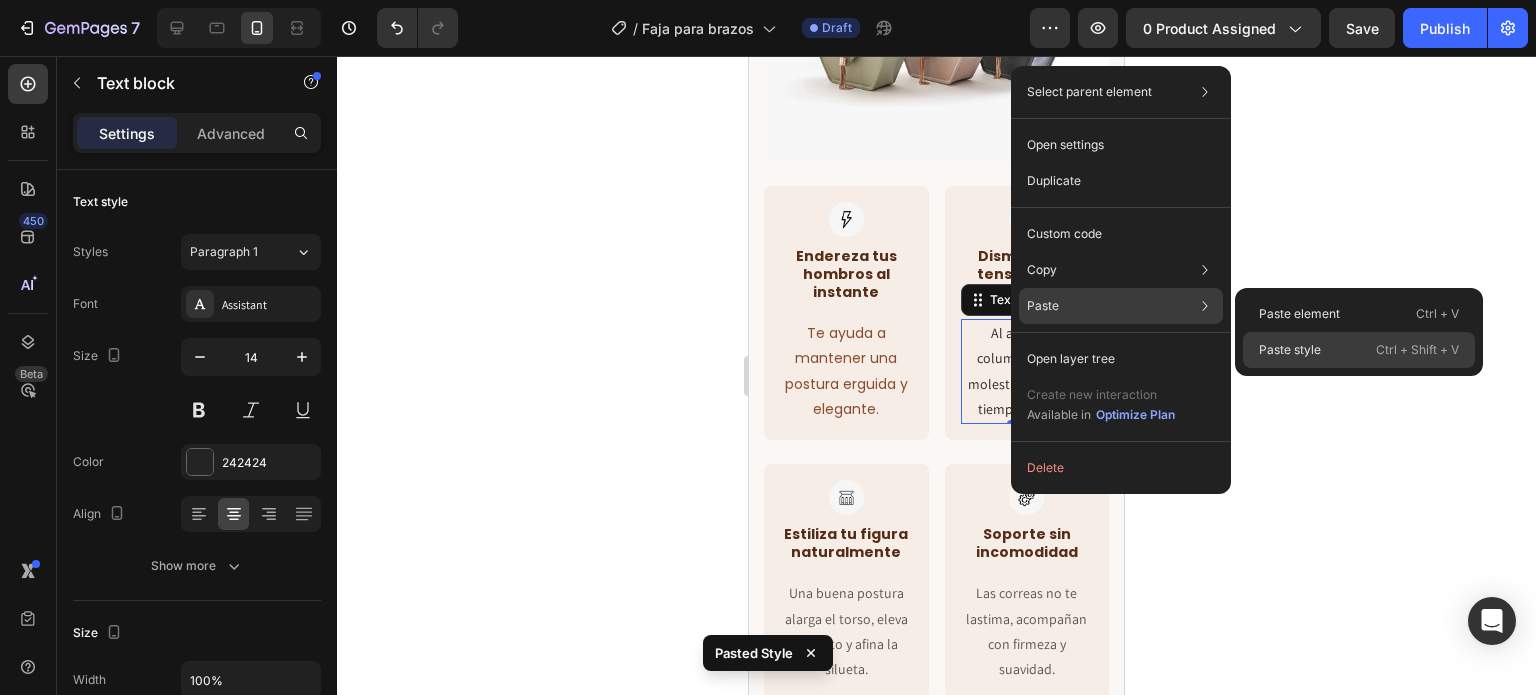 click on "Paste style" at bounding box center [1290, 350] 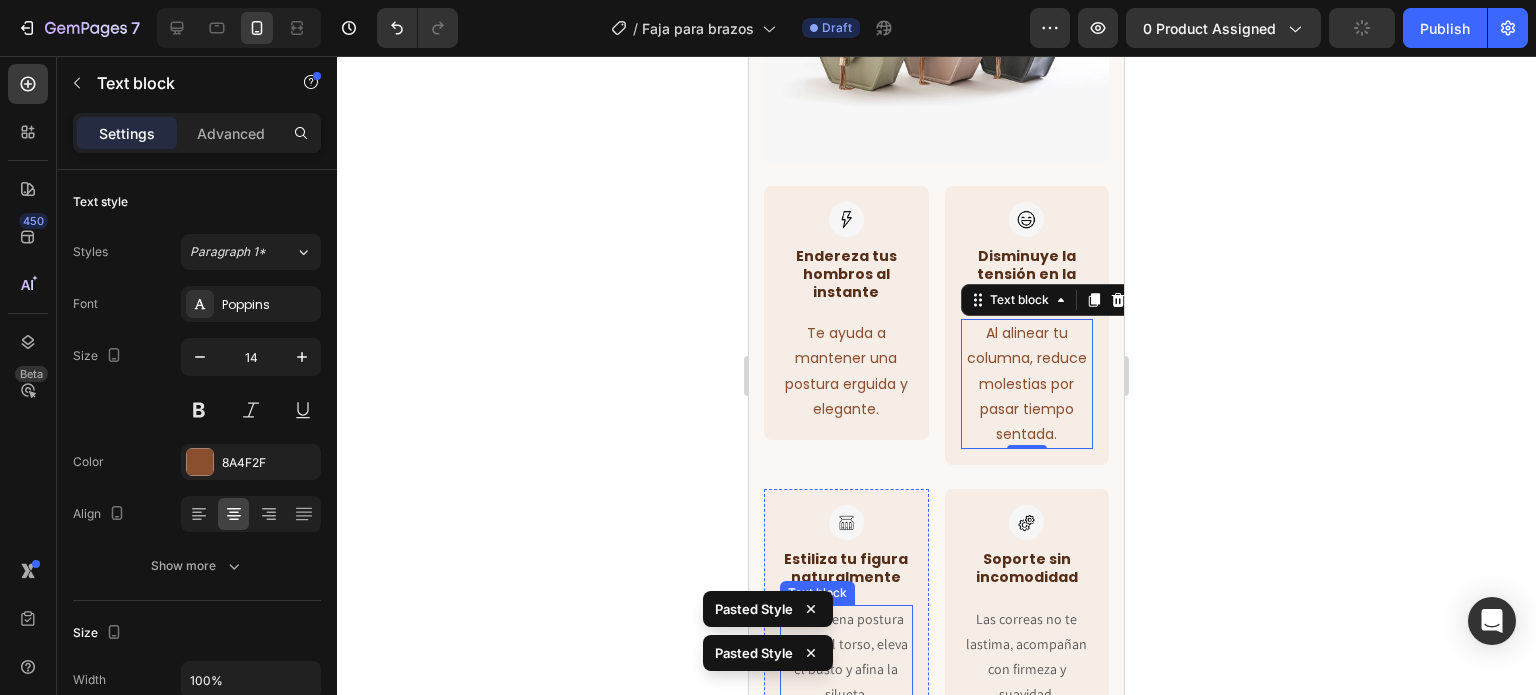 click on "Una buena postura alarga el torso, eleva el busto y afina la silueta." at bounding box center (846, 657) 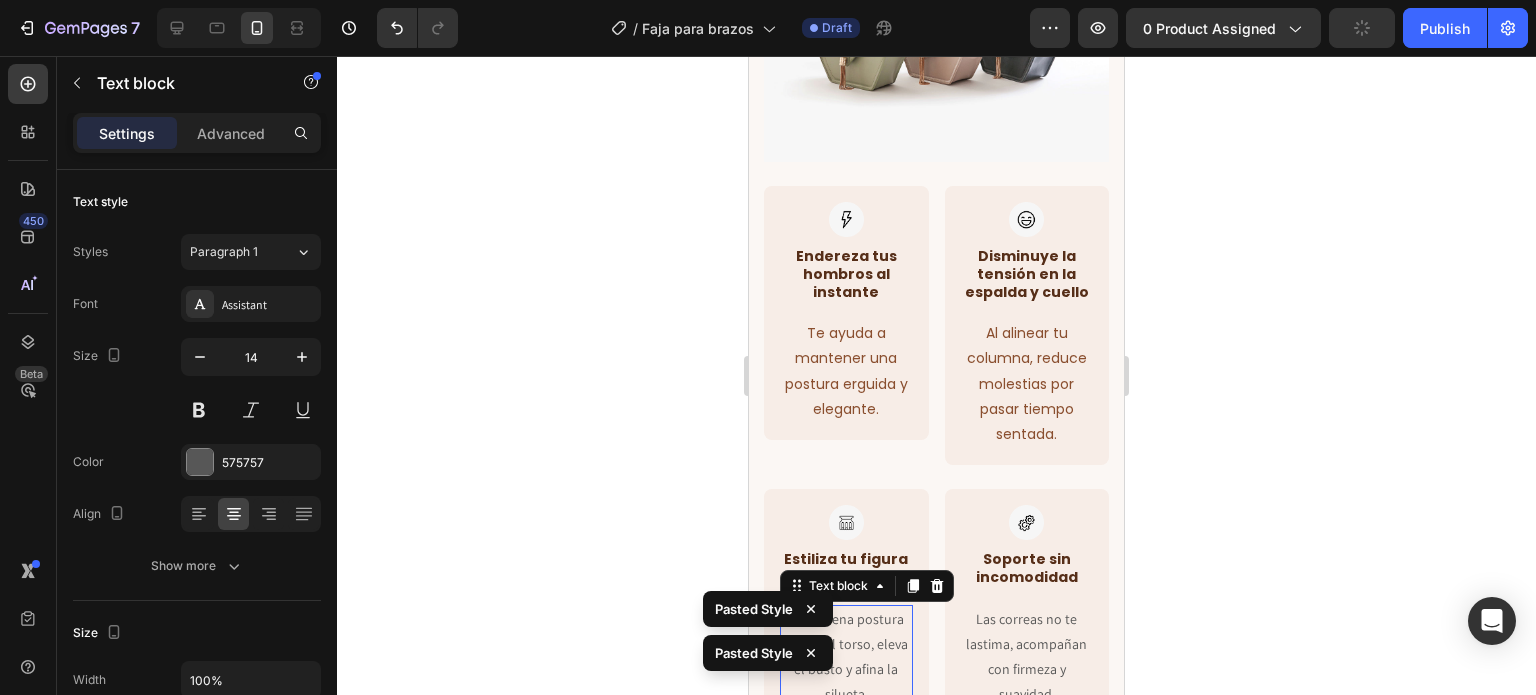 scroll, scrollTop: 5382, scrollLeft: 0, axis: vertical 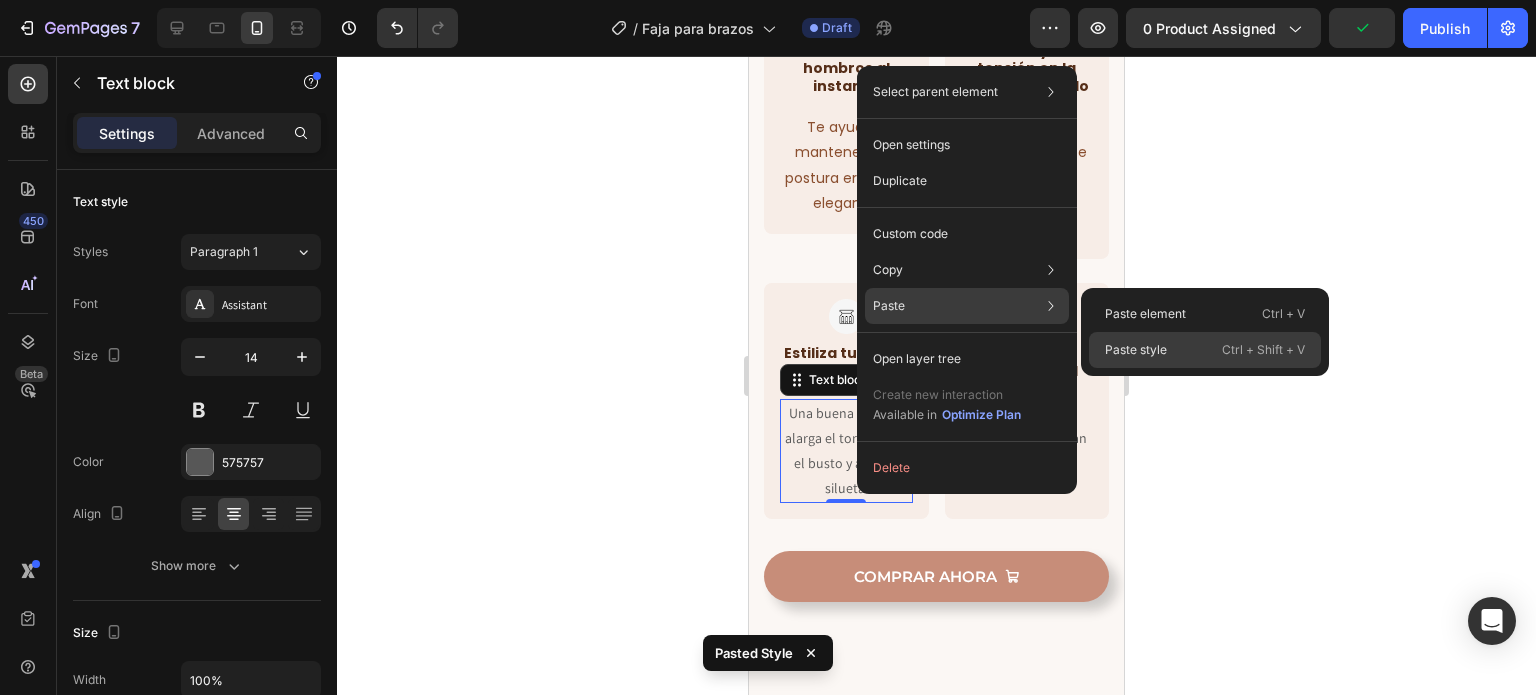 click on "Paste style  Ctrl + Shift + V" 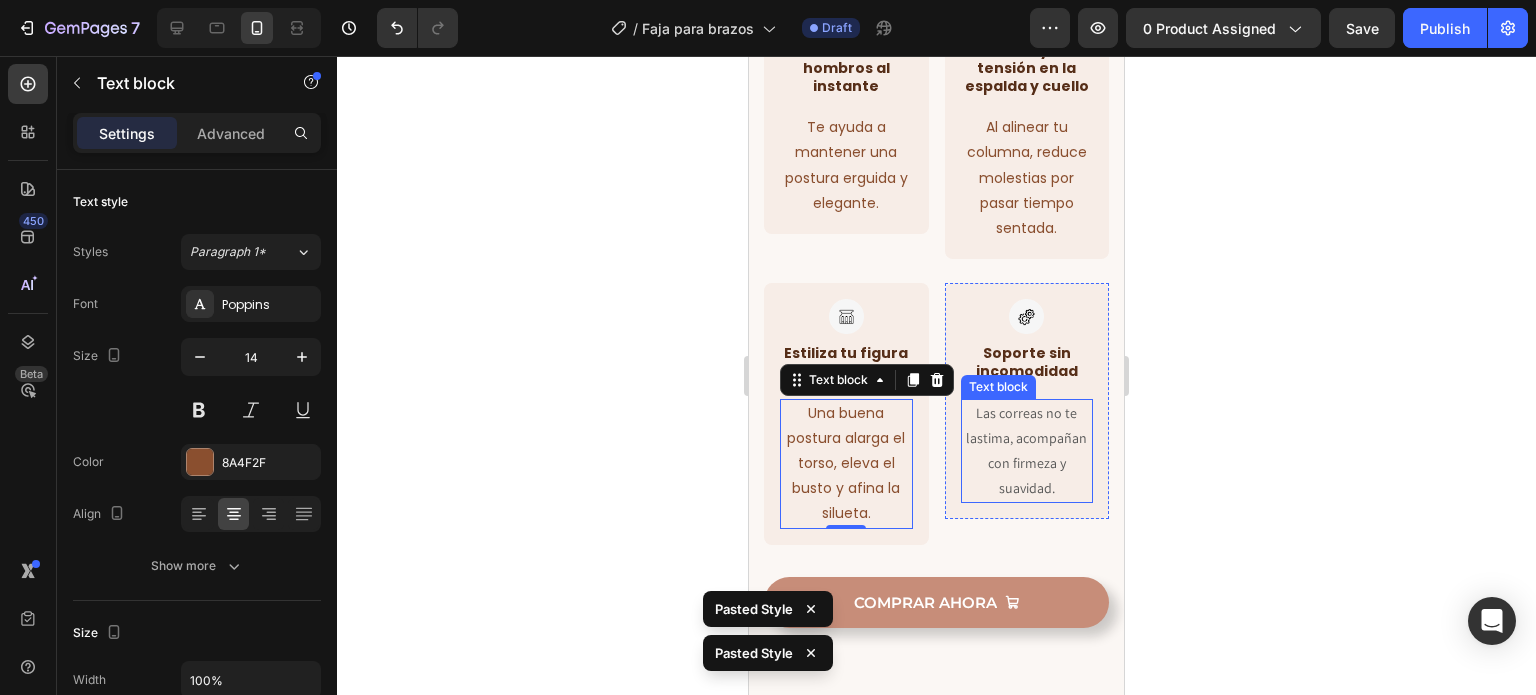 click on "Las correas no te lastima, acompañan con firmeza y suavidad." at bounding box center (1027, 451) 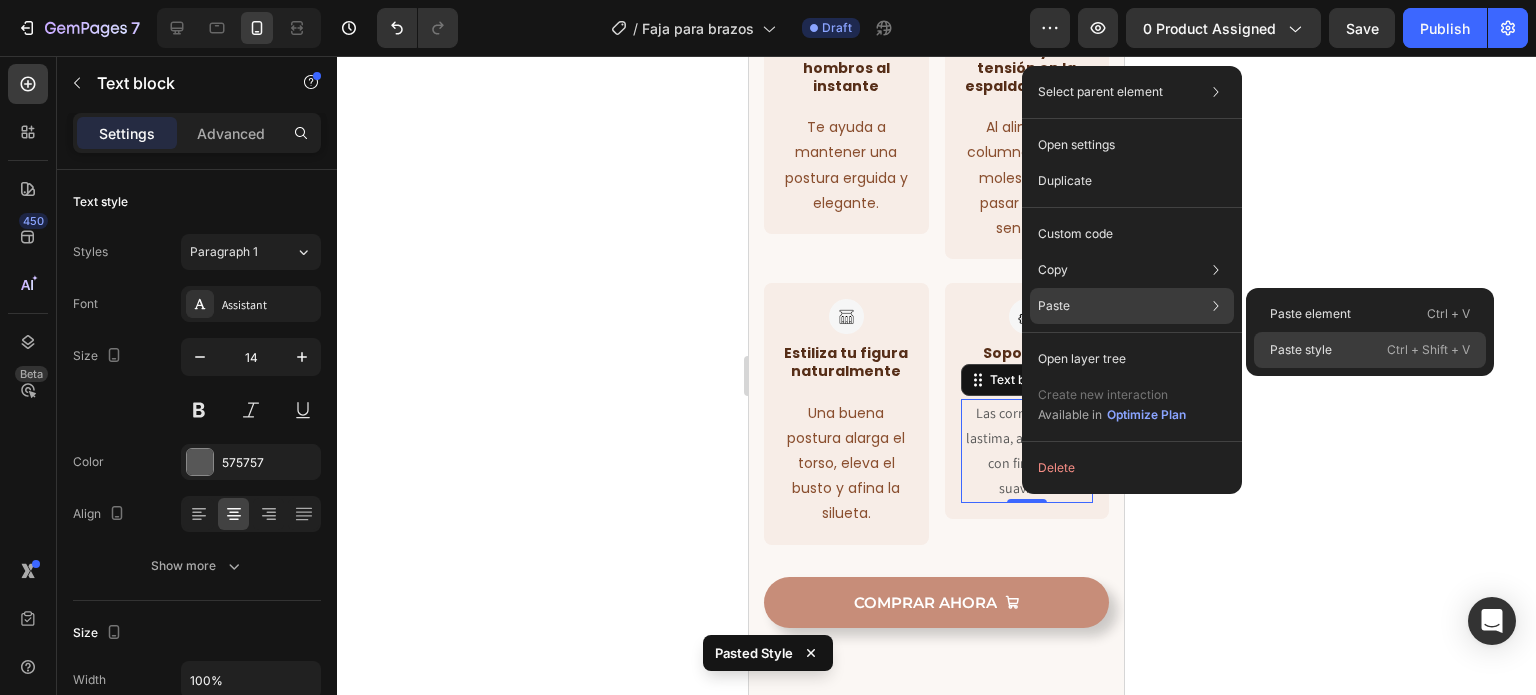 click on "Paste style  Ctrl + Shift + V" 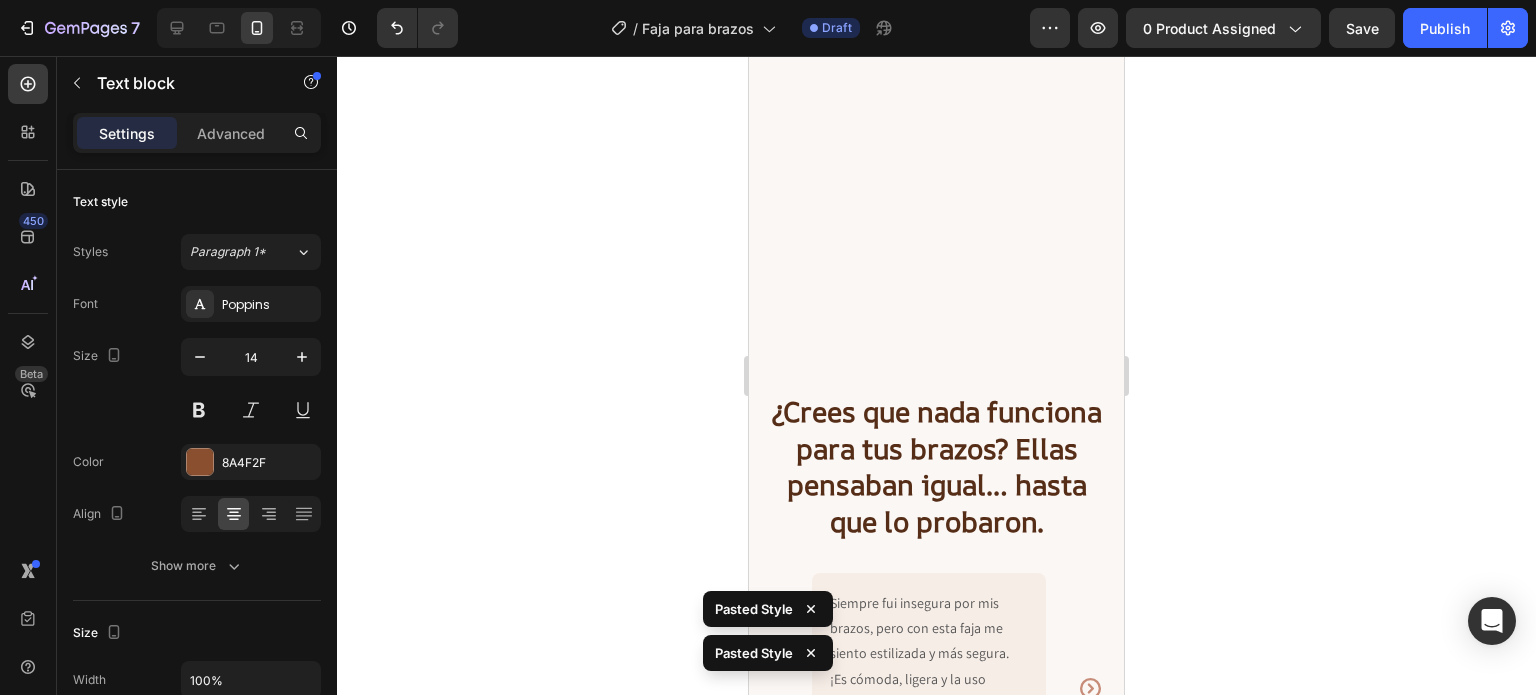scroll, scrollTop: 6187, scrollLeft: 0, axis: vertical 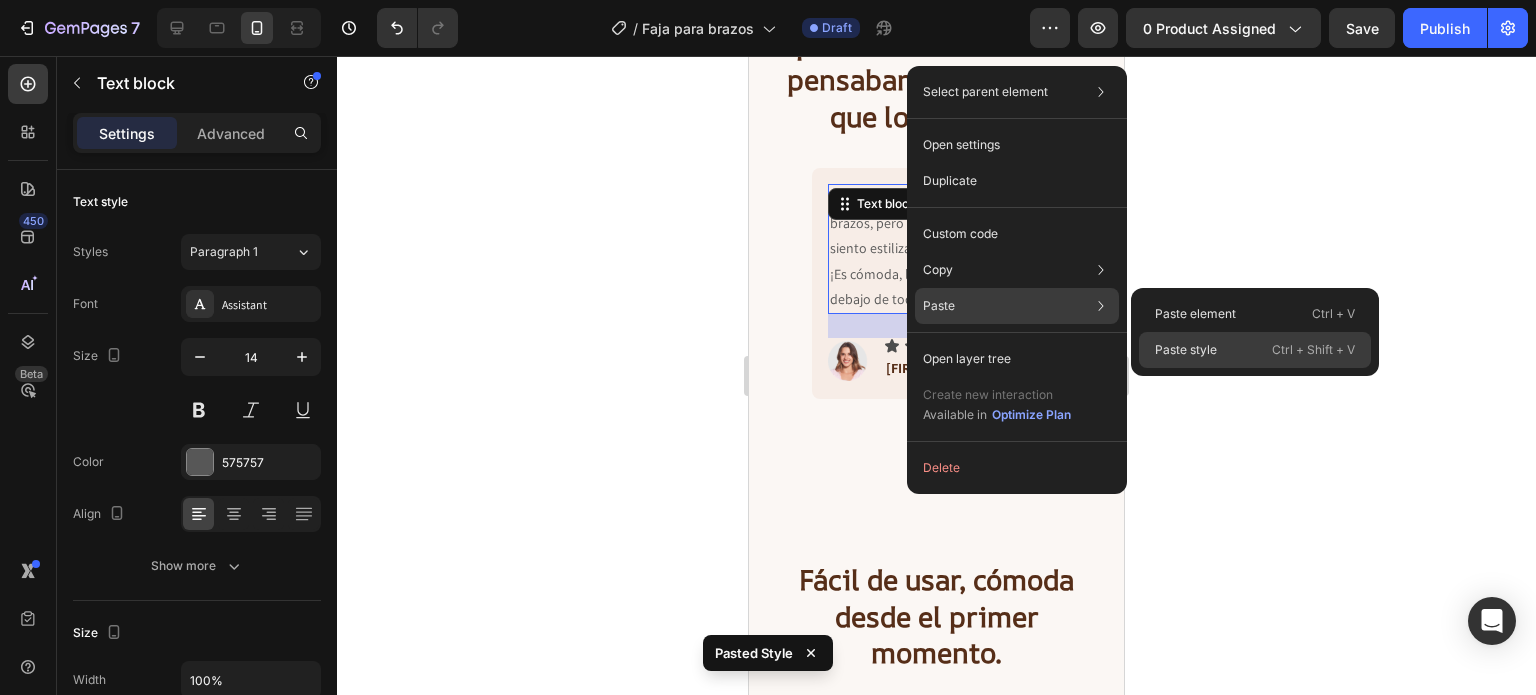 click on "Paste style" at bounding box center [1186, 350] 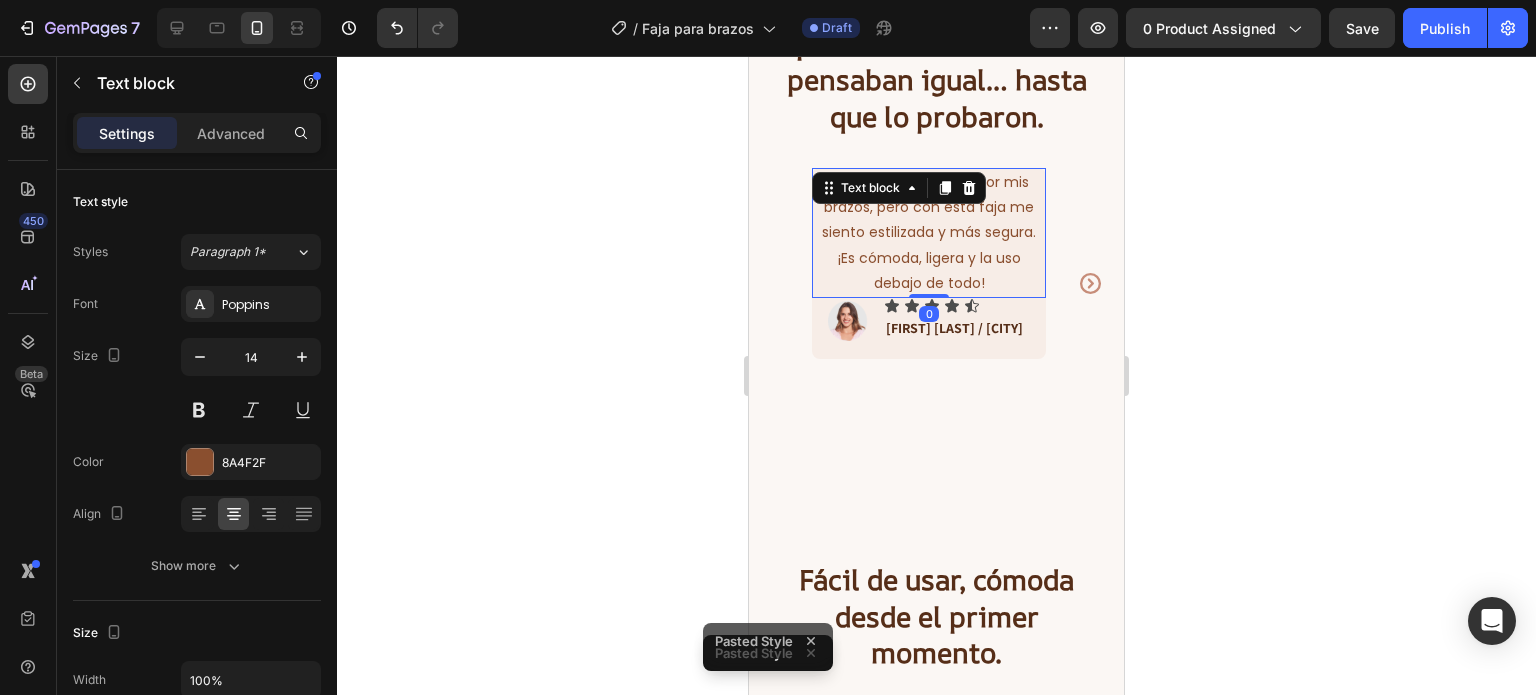 click 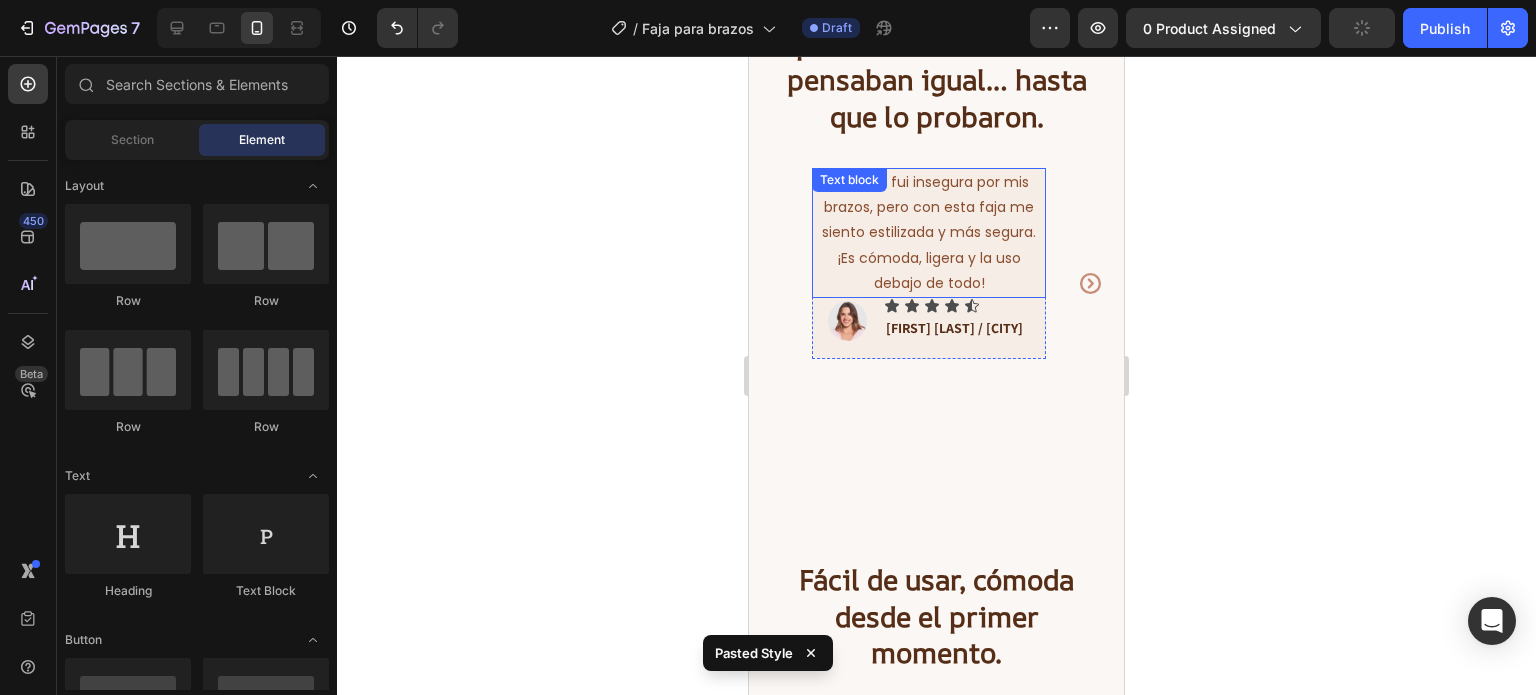 click on "Siempre fui insegura por mis brazos, pero con esta faja me siento estilizada y más segura. ¡Es cómoda, ligera y la uso debajo de todo!" at bounding box center (929, 233) 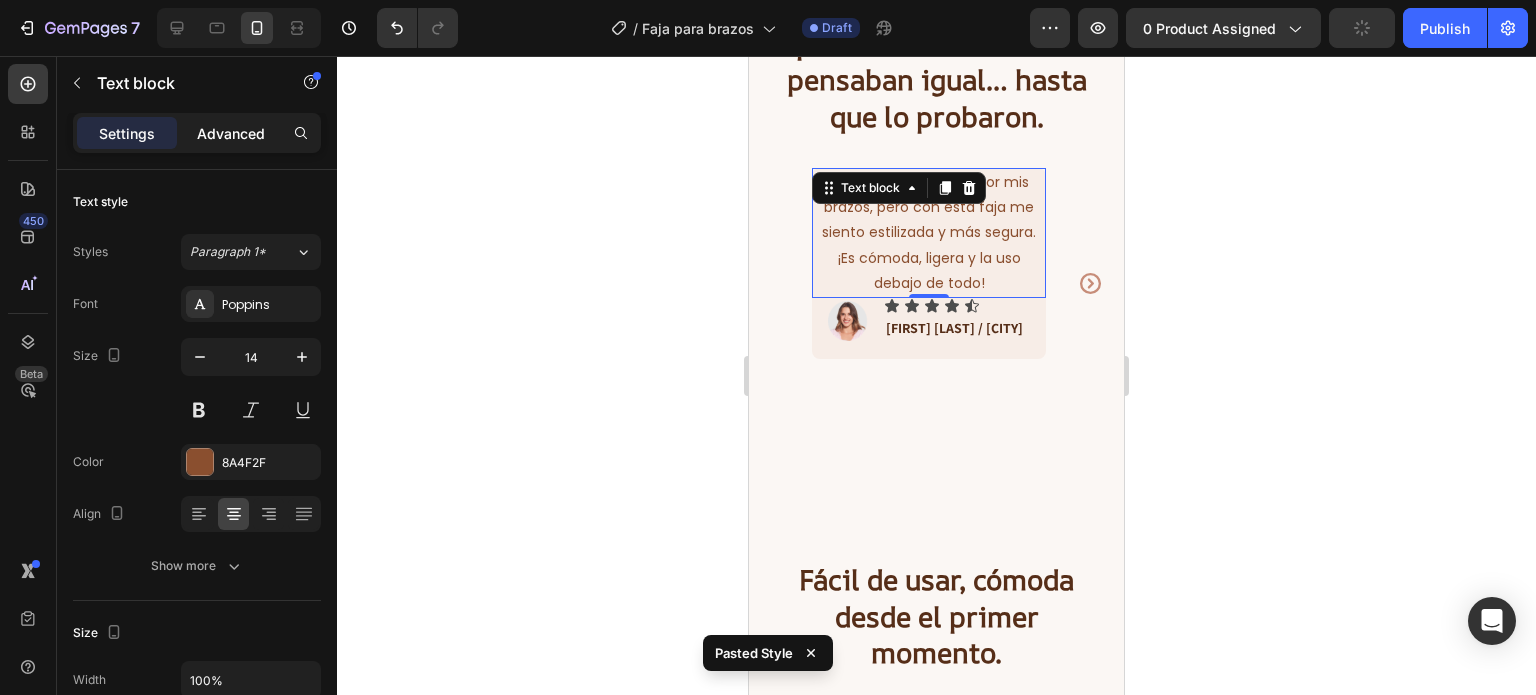 click on "Advanced" at bounding box center (231, 133) 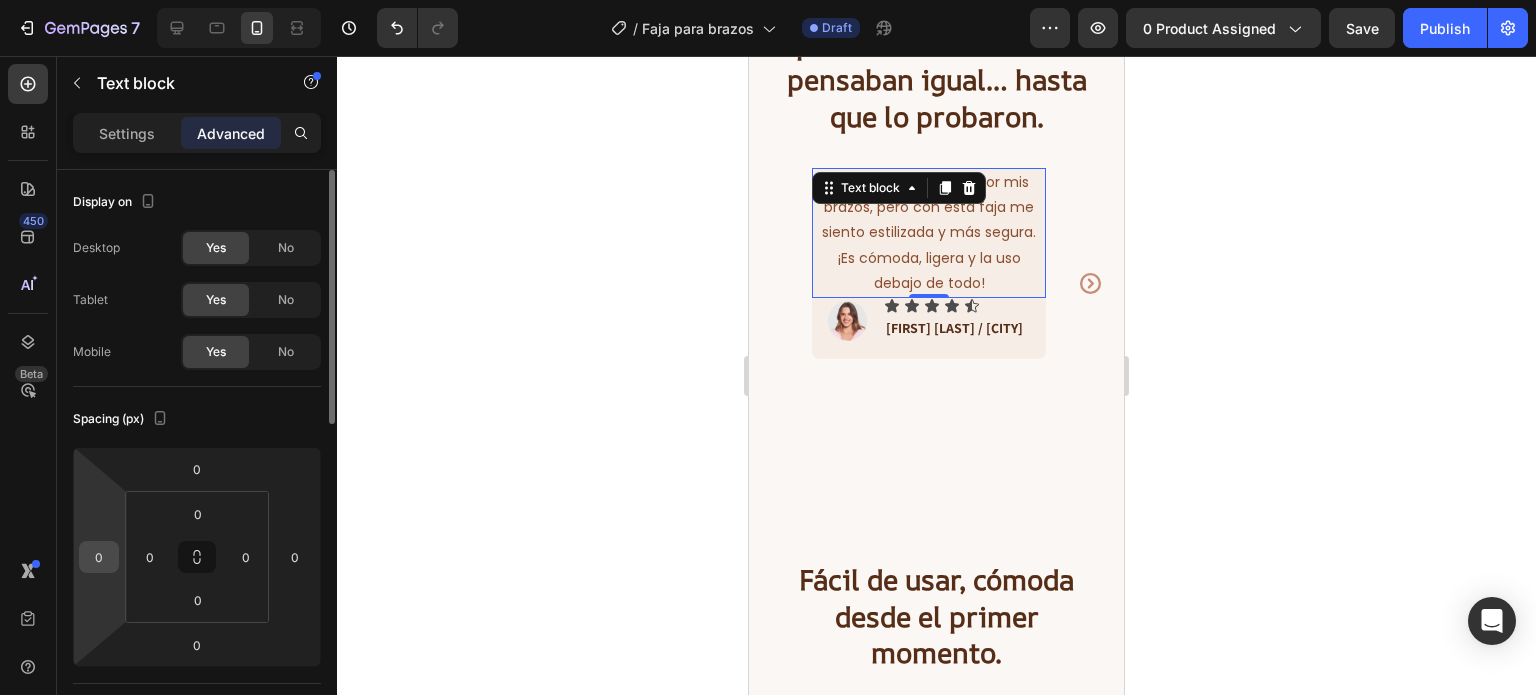 click on "0" at bounding box center (99, 557) 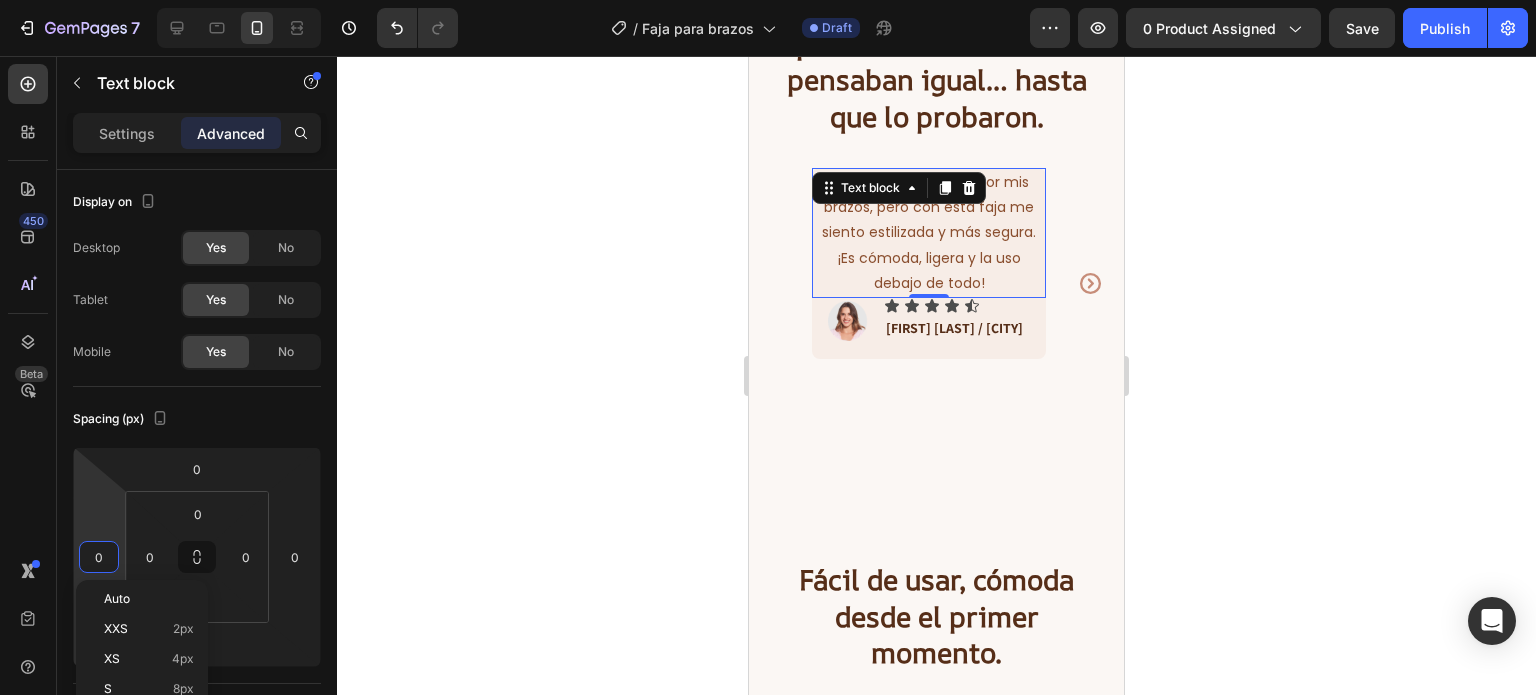 click 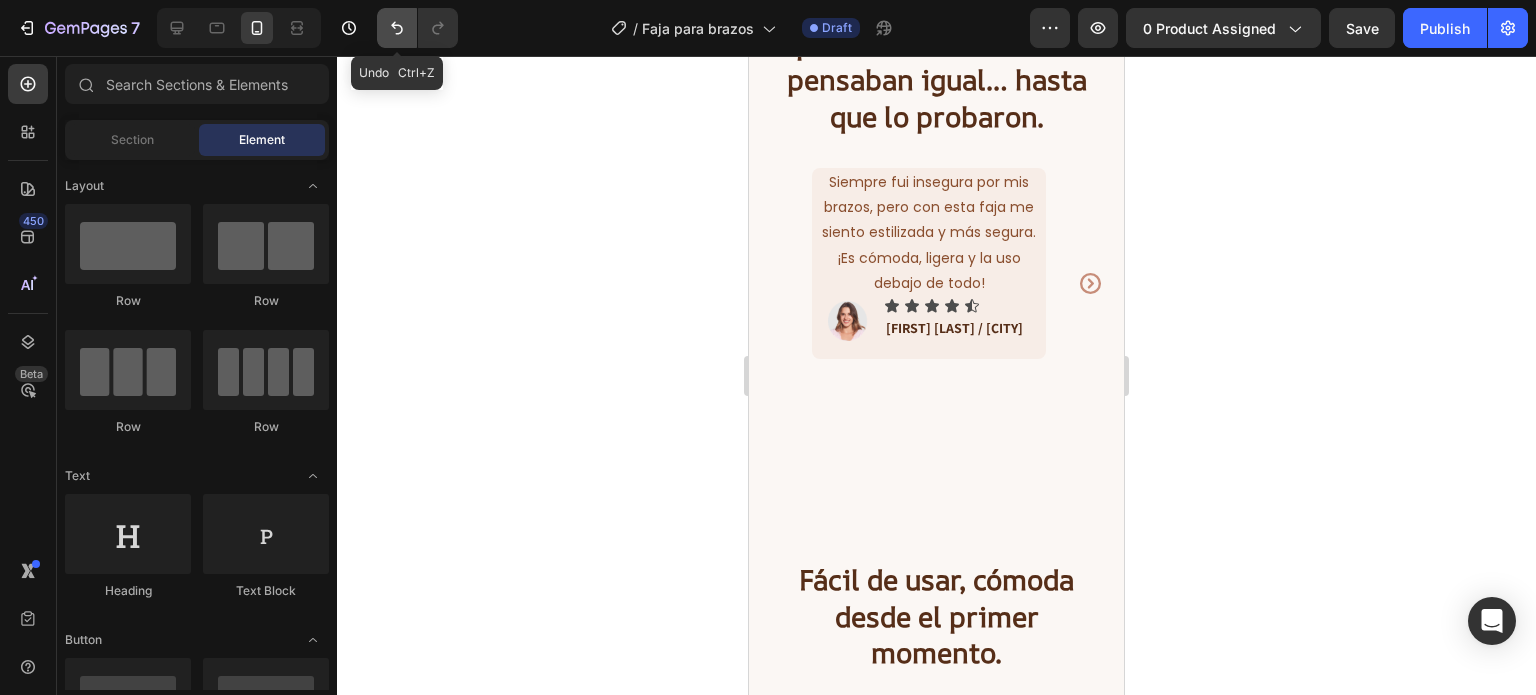 click 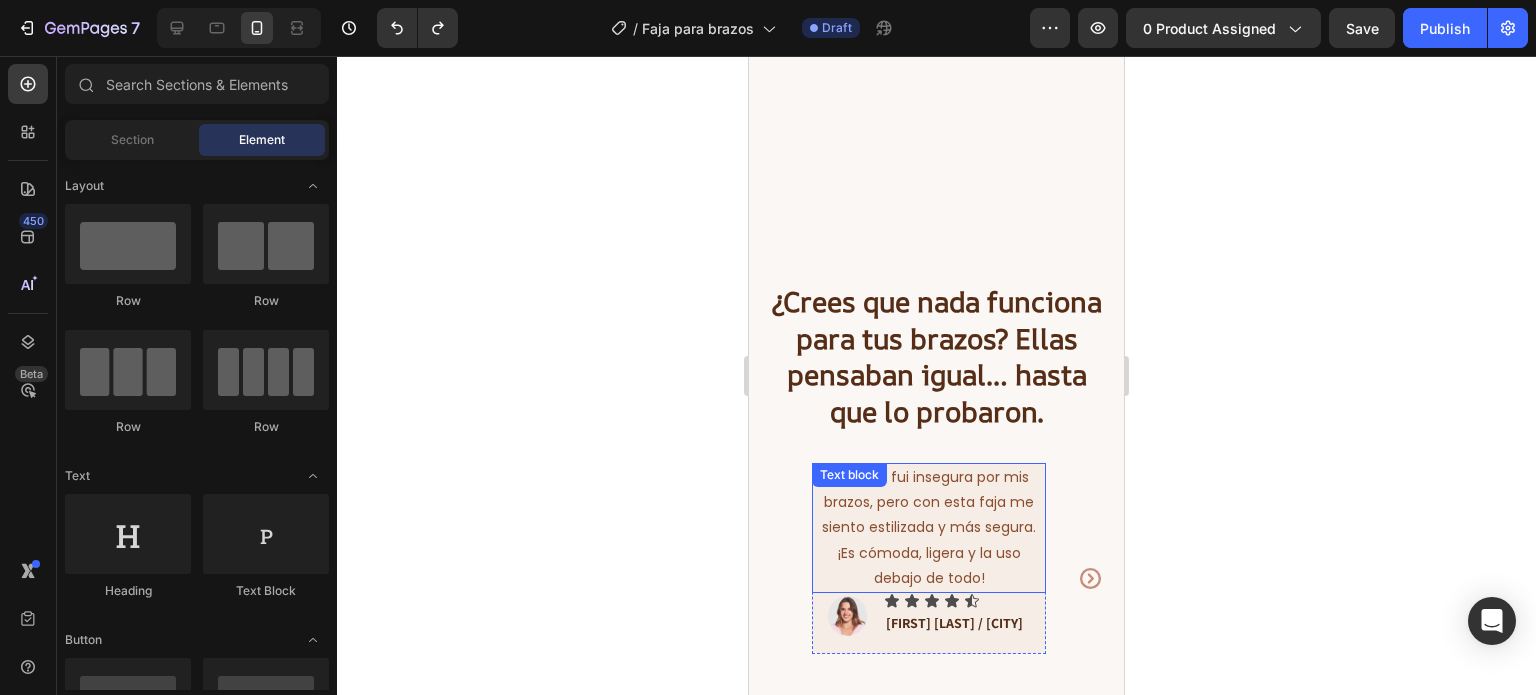 scroll, scrollTop: 6062, scrollLeft: 0, axis: vertical 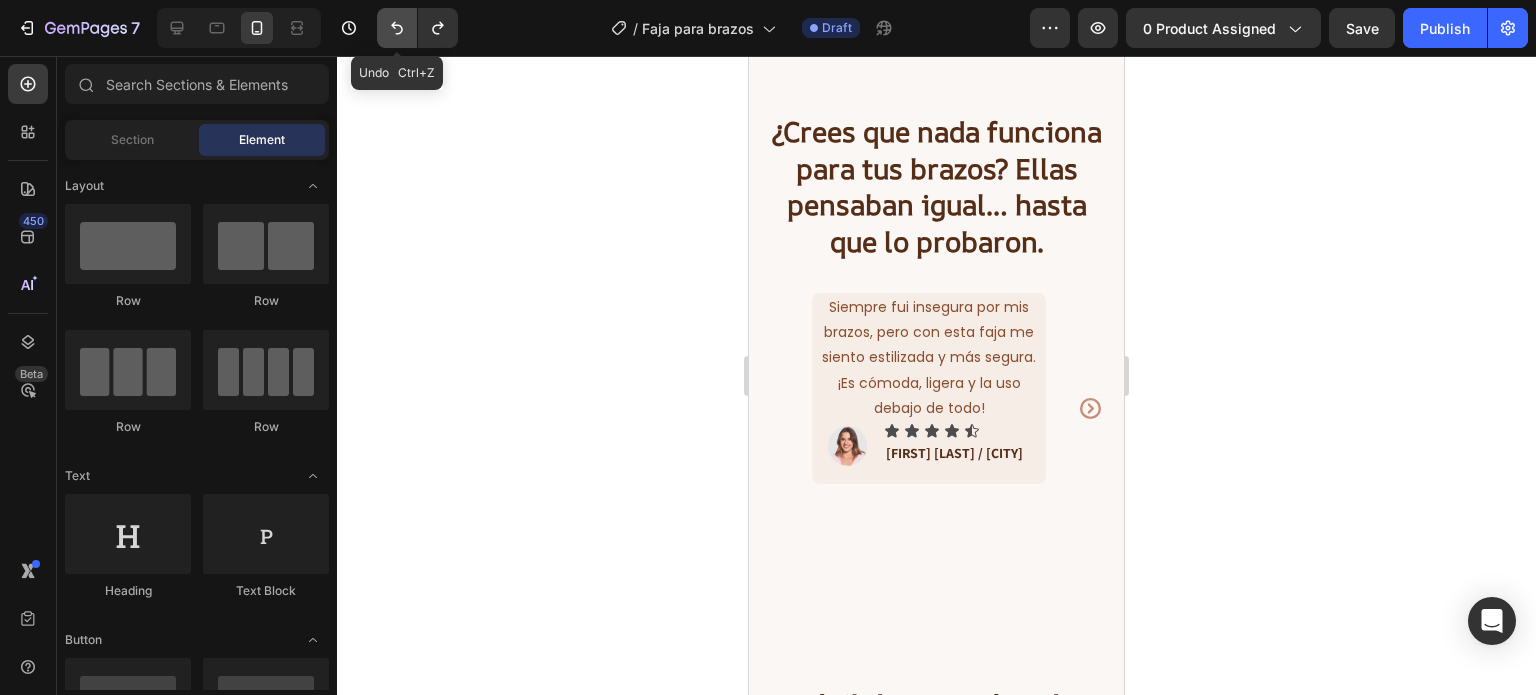click 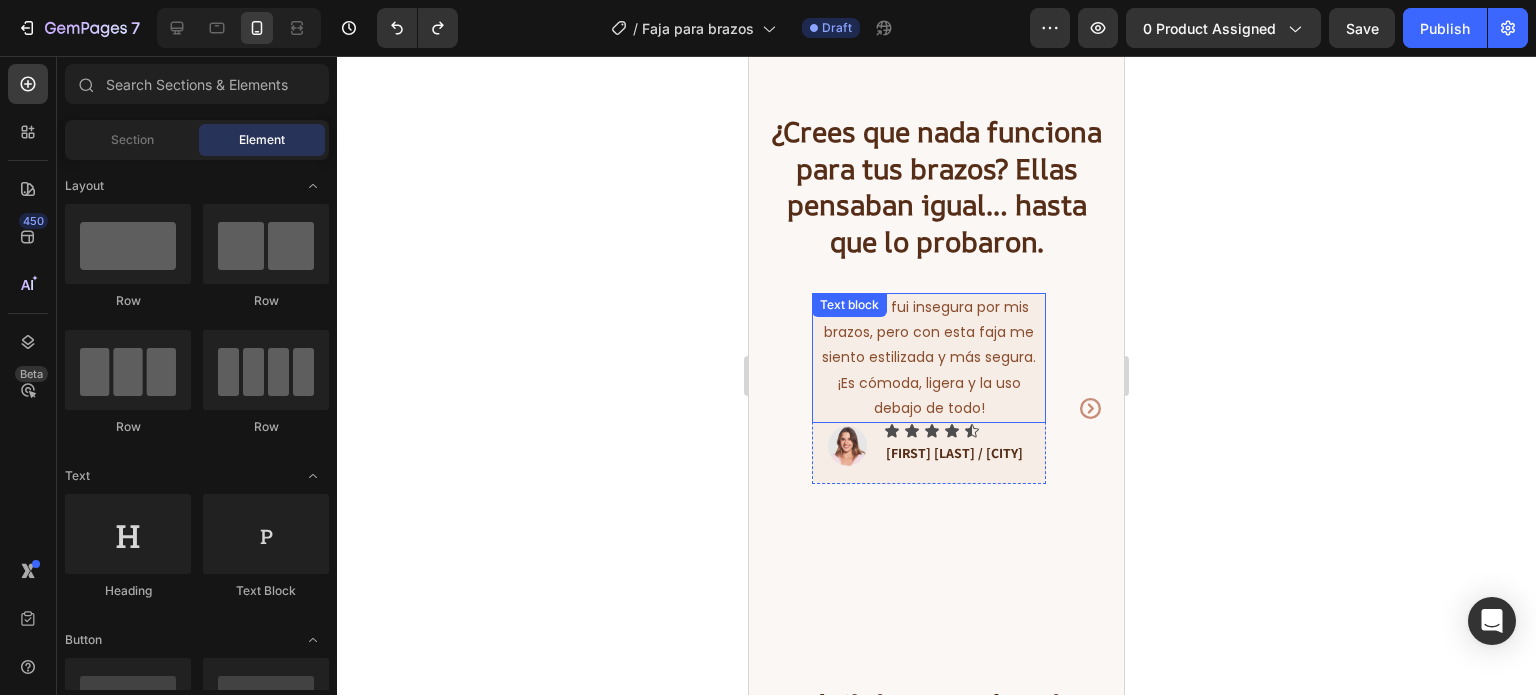 click on "Siempre fui insegura por mis brazos, pero con esta faja me siento estilizada y más segura. ¡Es cómoda, ligera y la uso debajo de todo!" at bounding box center [929, 358] 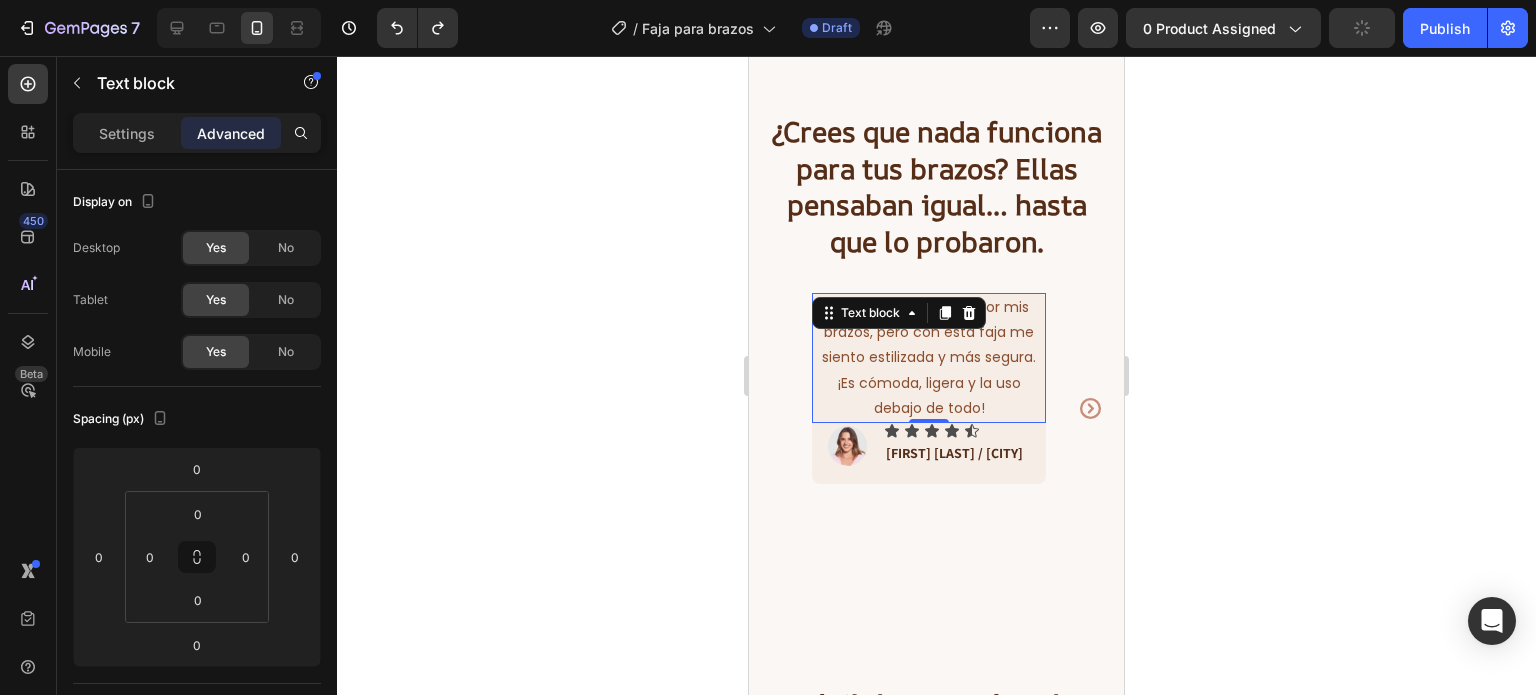 click 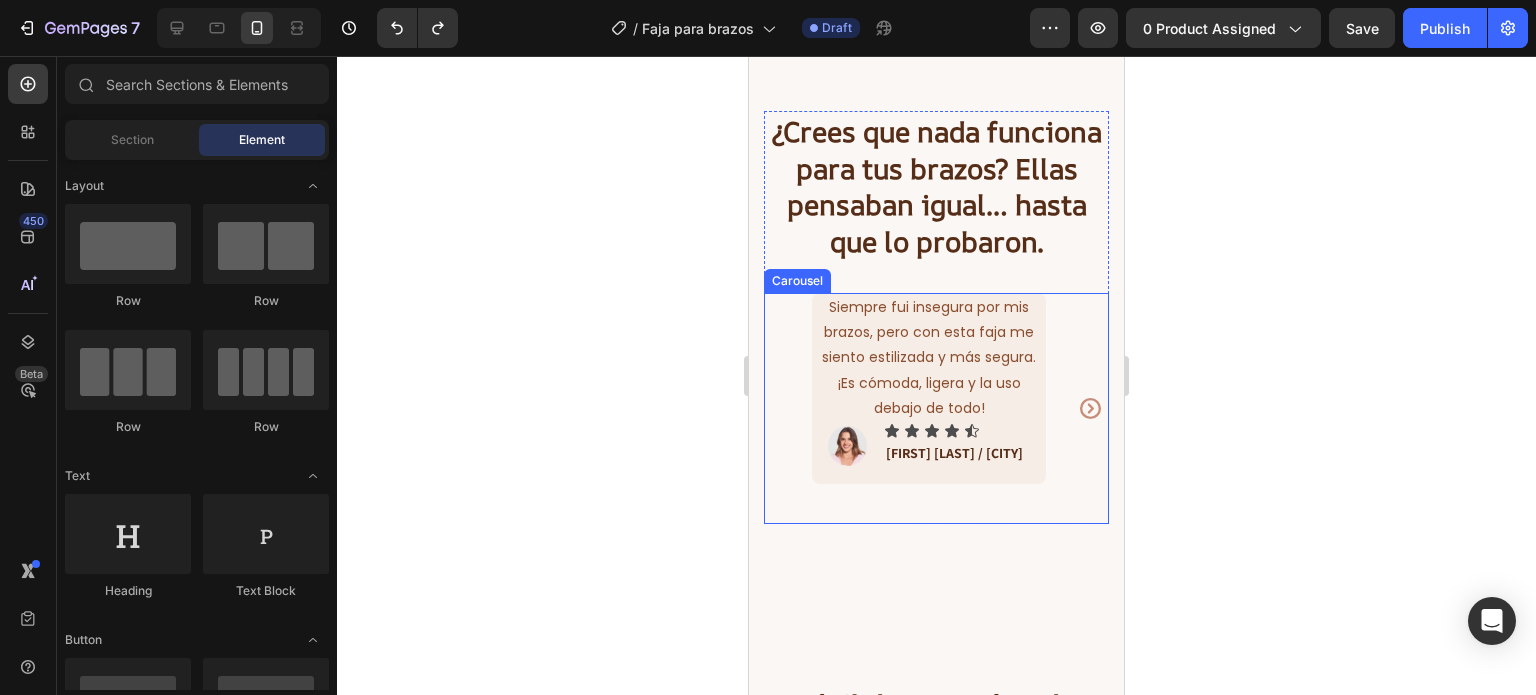 click 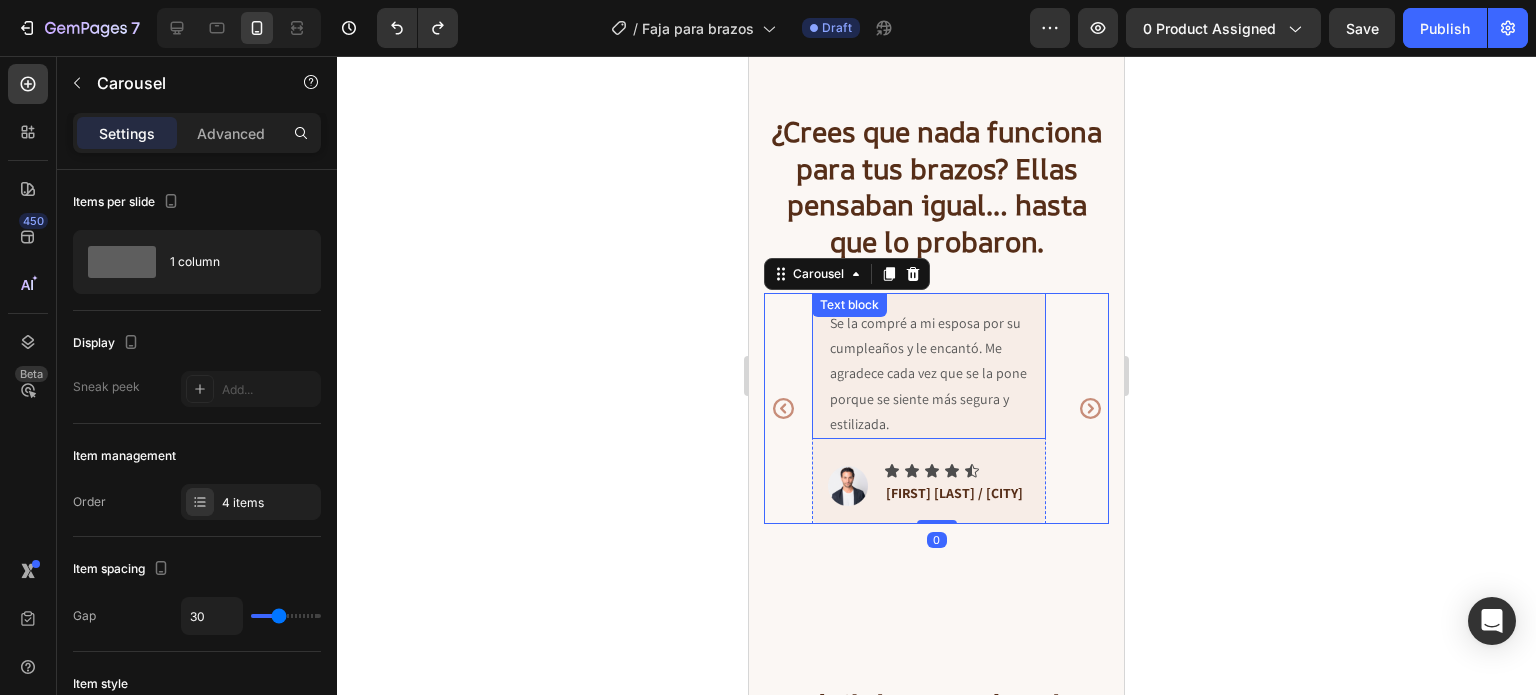 click on "Se la compré a mi esposa por su cumpleaños y le encantó. Me agradece cada vez que se la pone porque se siente más segura y estilizada." at bounding box center (929, 374) 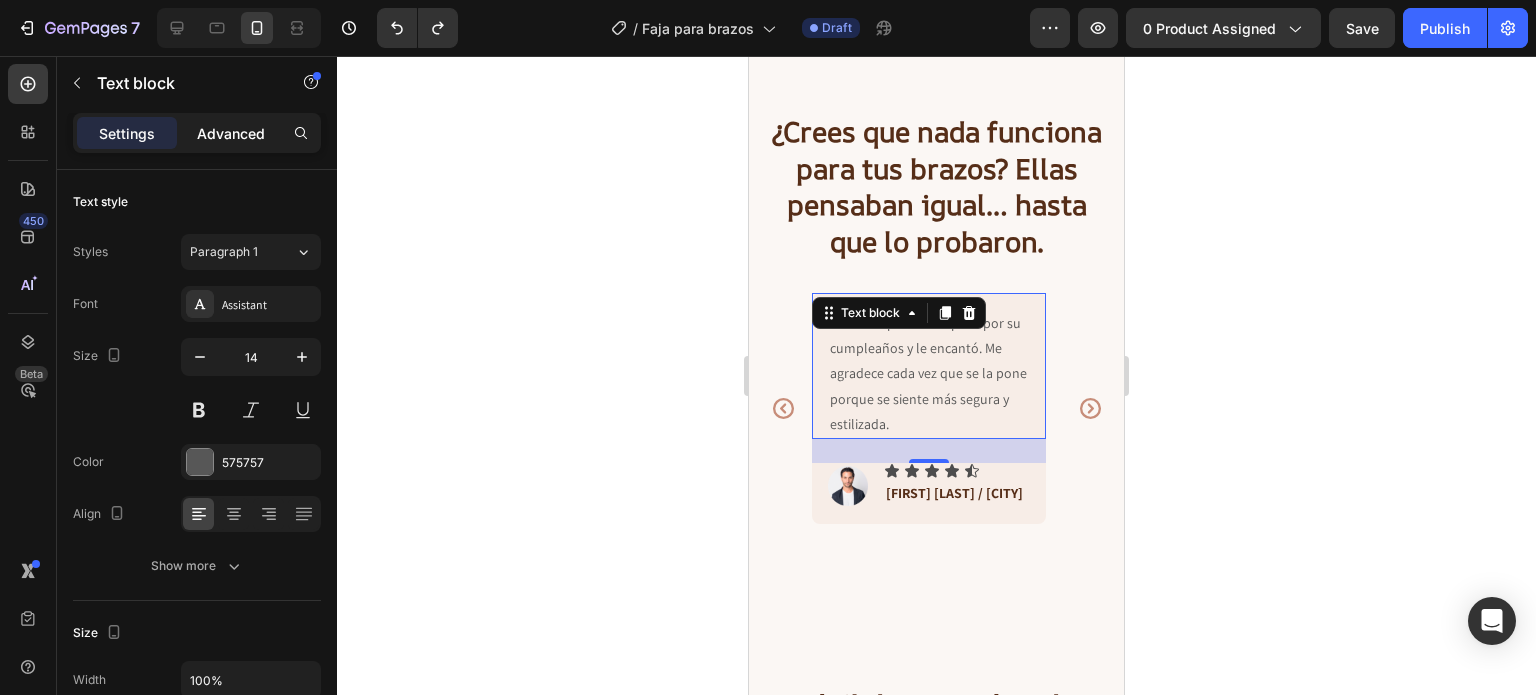 click on "Advanced" at bounding box center (231, 133) 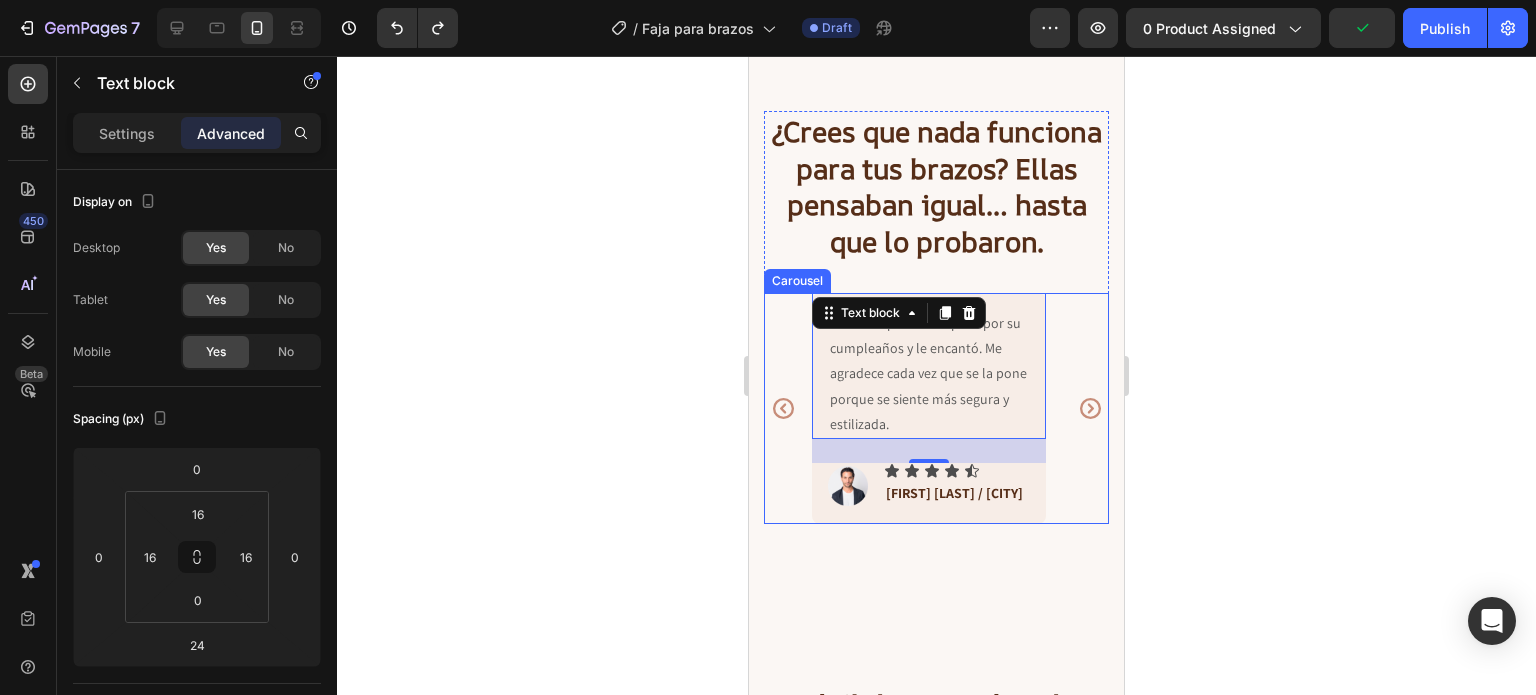 click 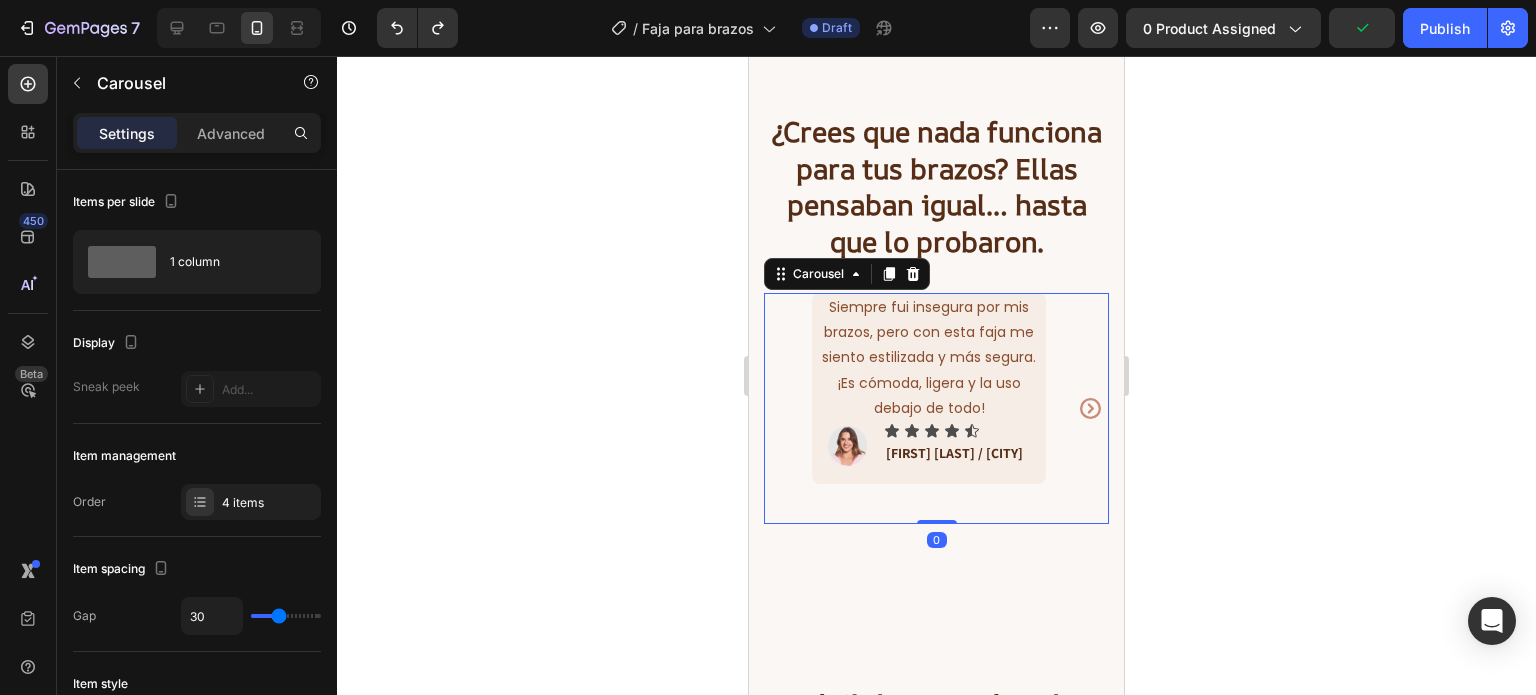 click on "Siempre fui insegura por mis brazos, pero con esta faja me siento estilizada y más segura. ¡Es cómoda, ligera y la uso debajo de todo!" at bounding box center [929, 358] 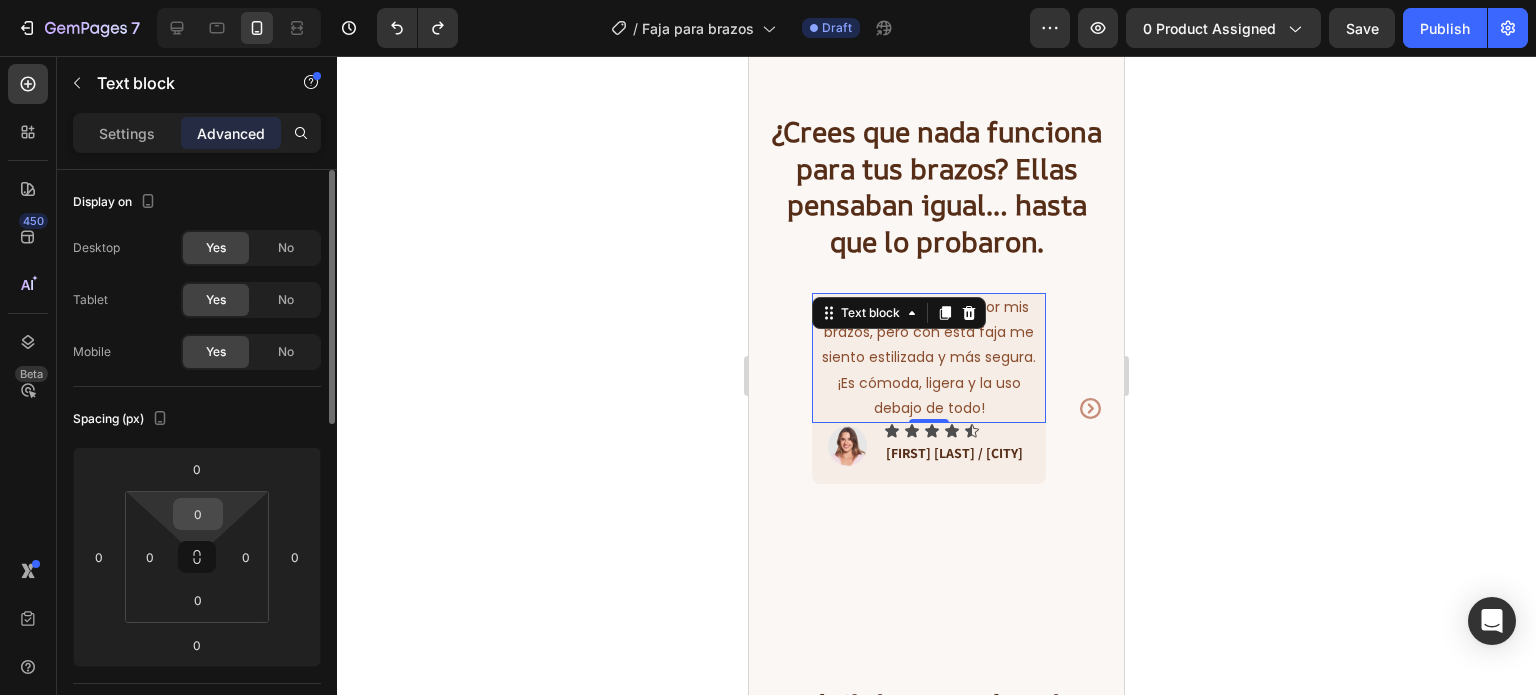 click on "0" at bounding box center (198, 514) 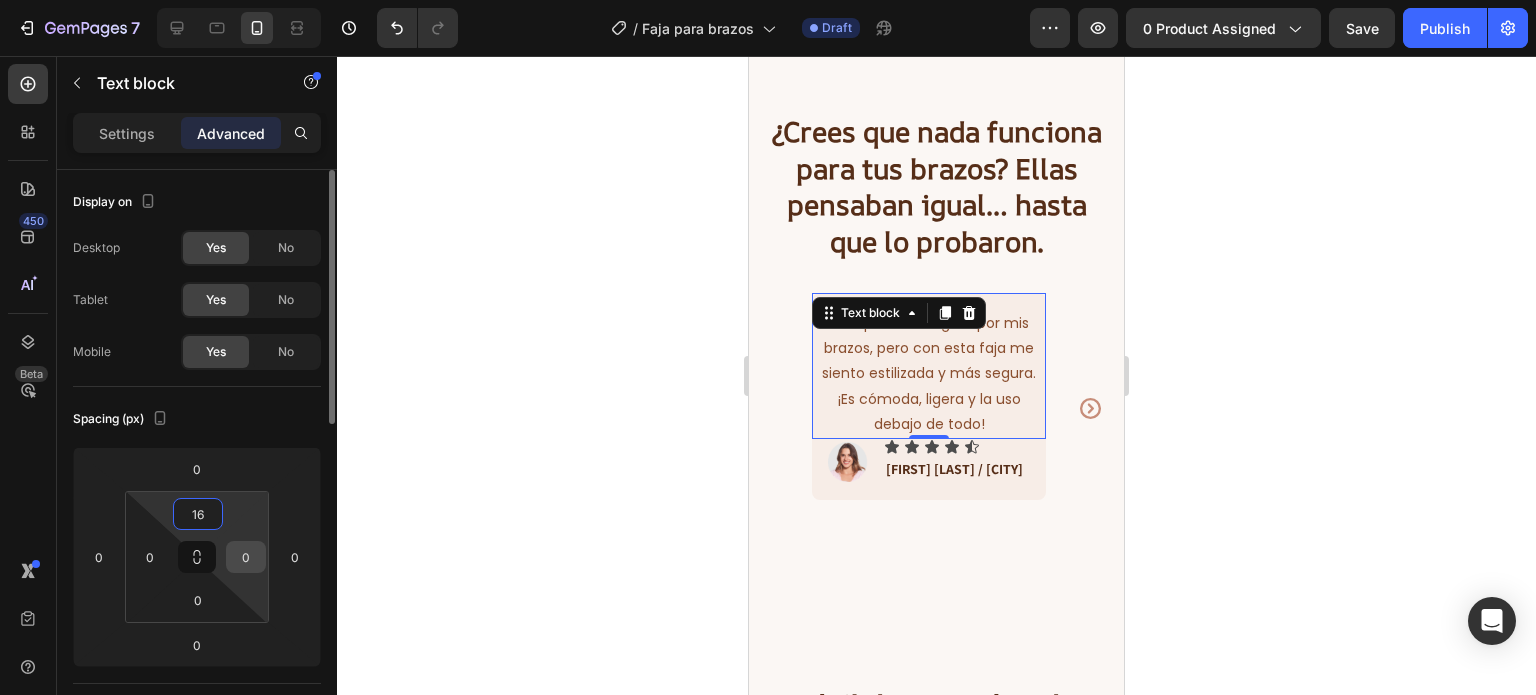 type on "16" 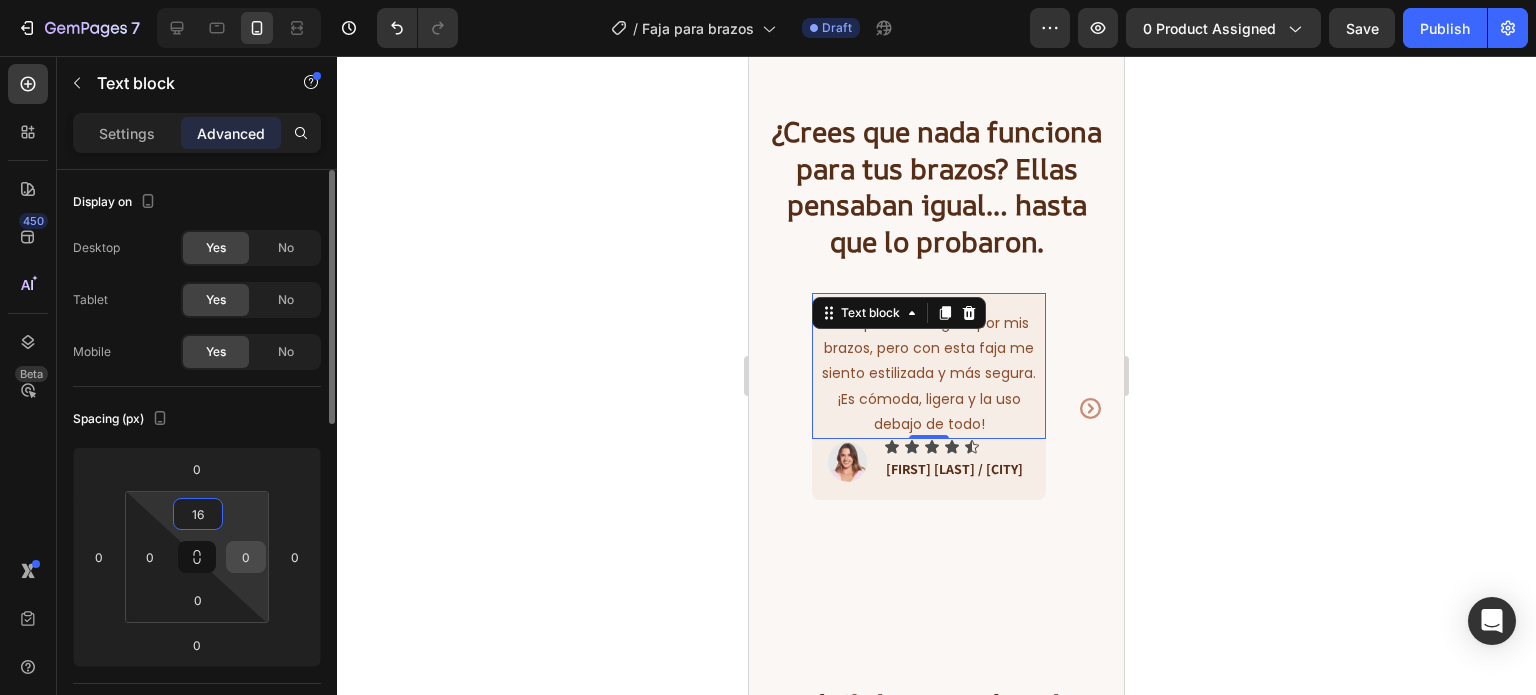 click on "0" at bounding box center [246, 557] 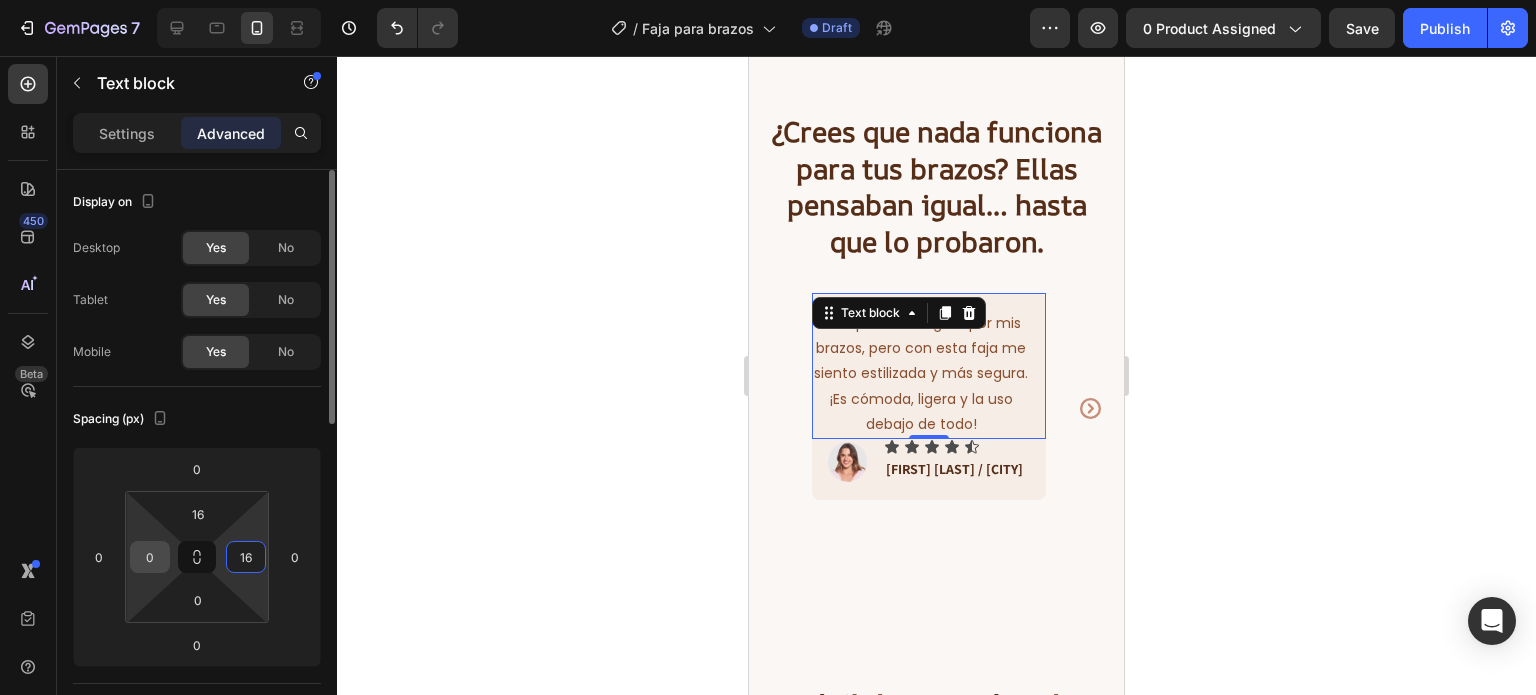 type on "16" 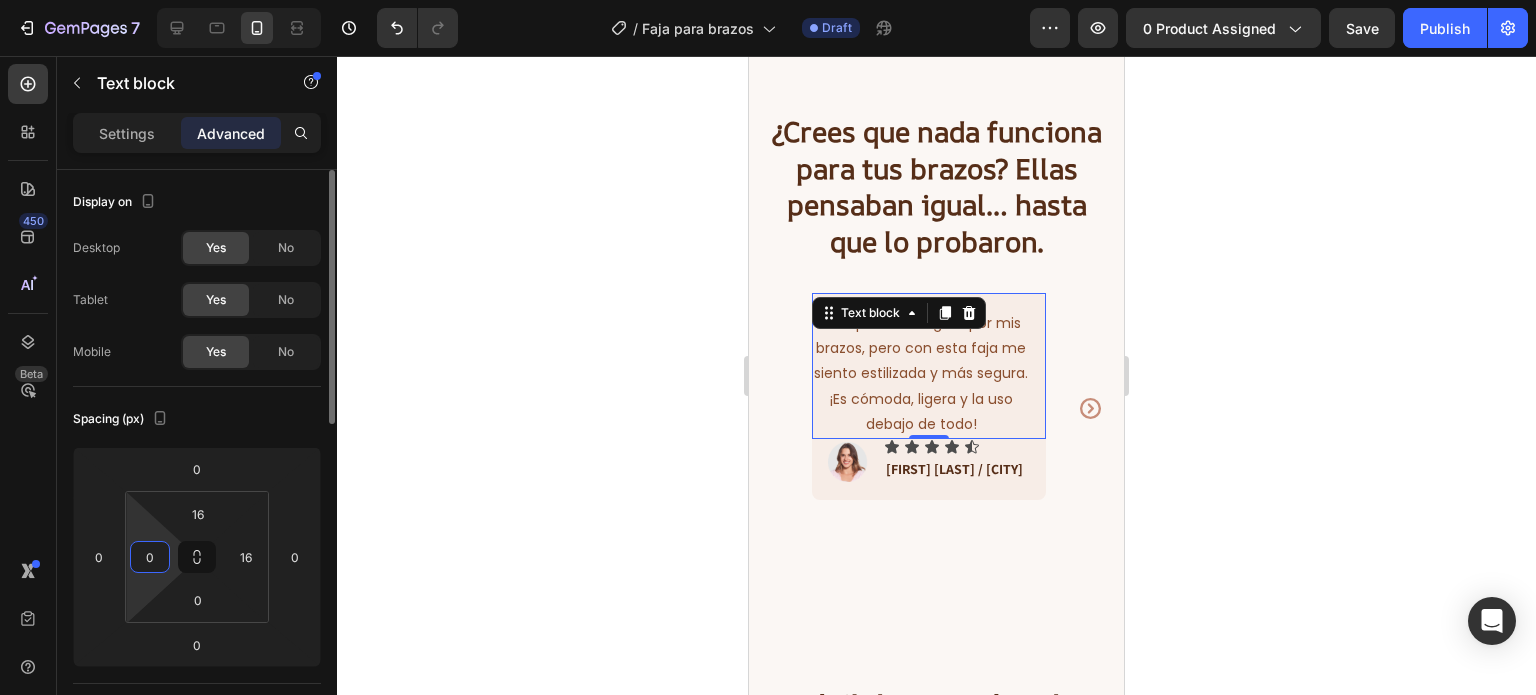 click on "0" at bounding box center (150, 557) 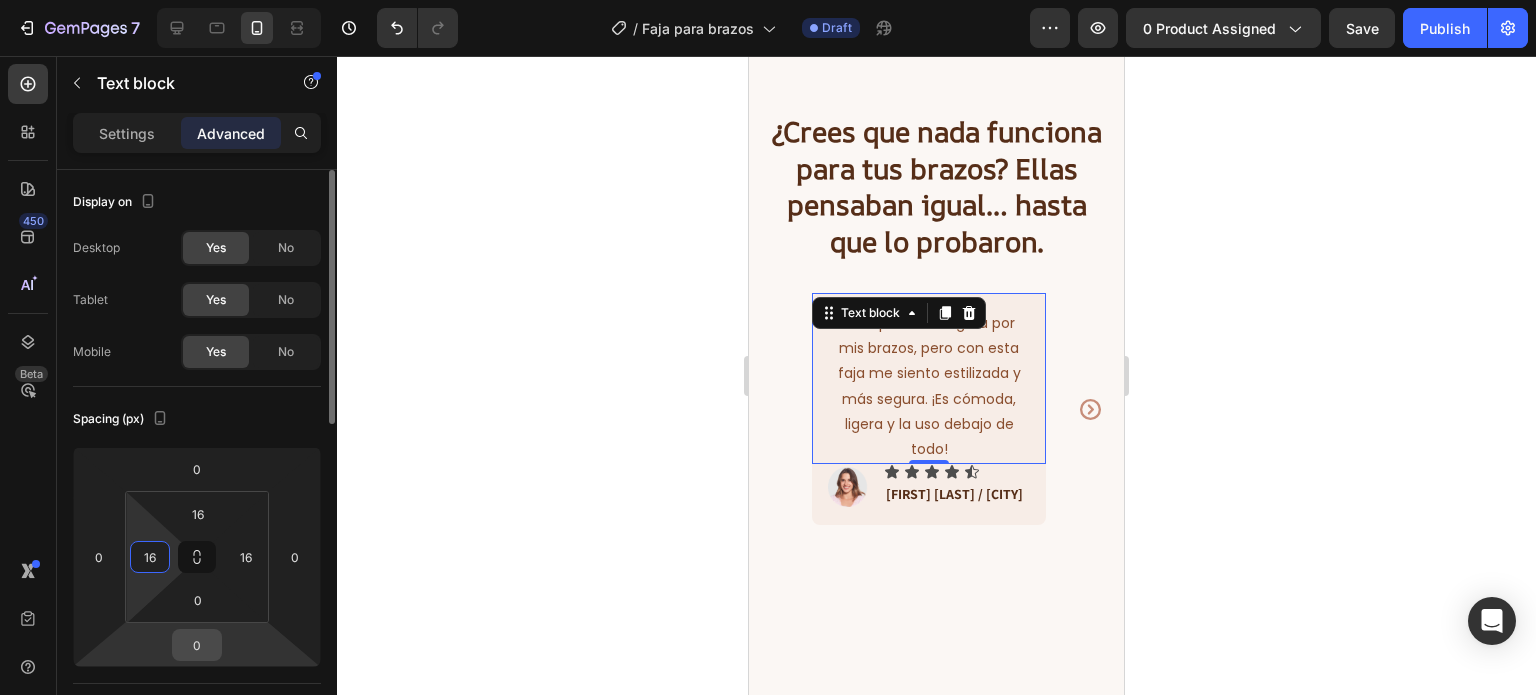 type on "16" 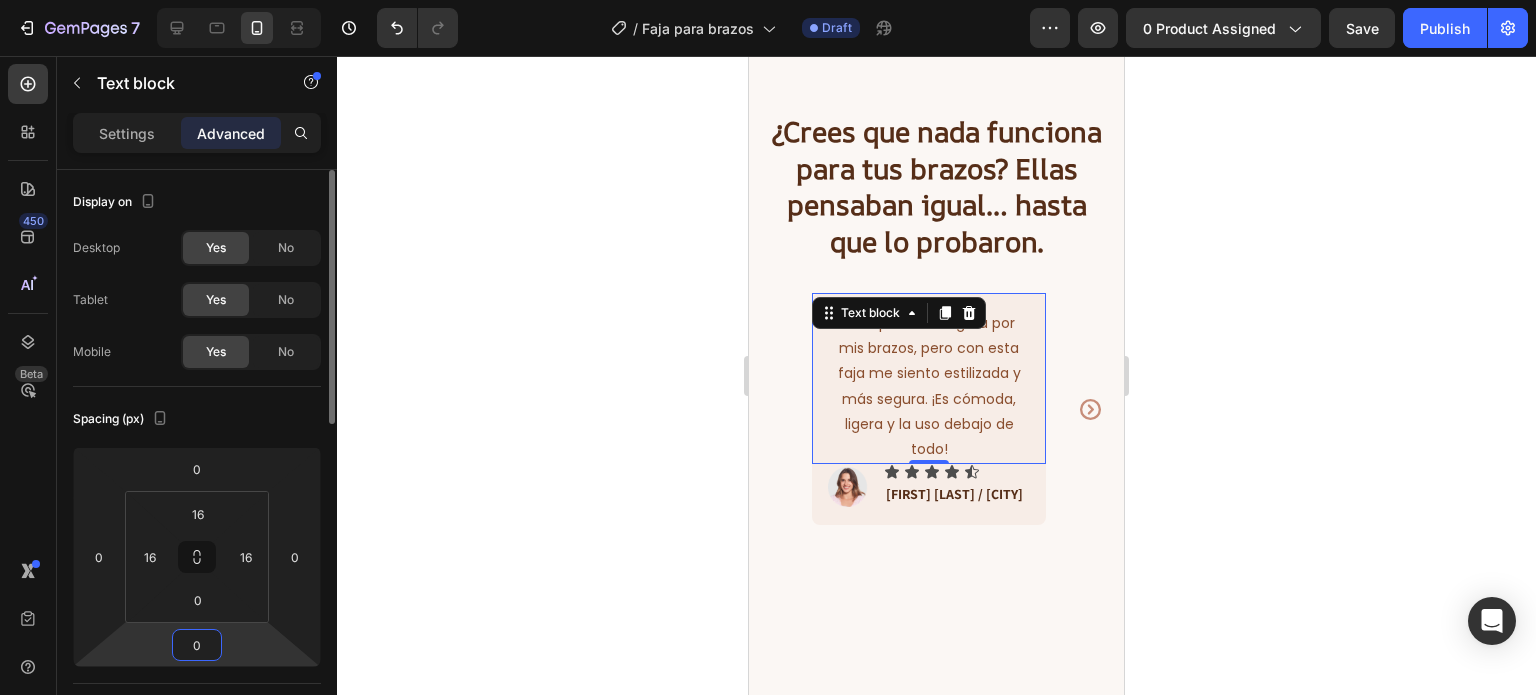 click on "0" at bounding box center (197, 645) 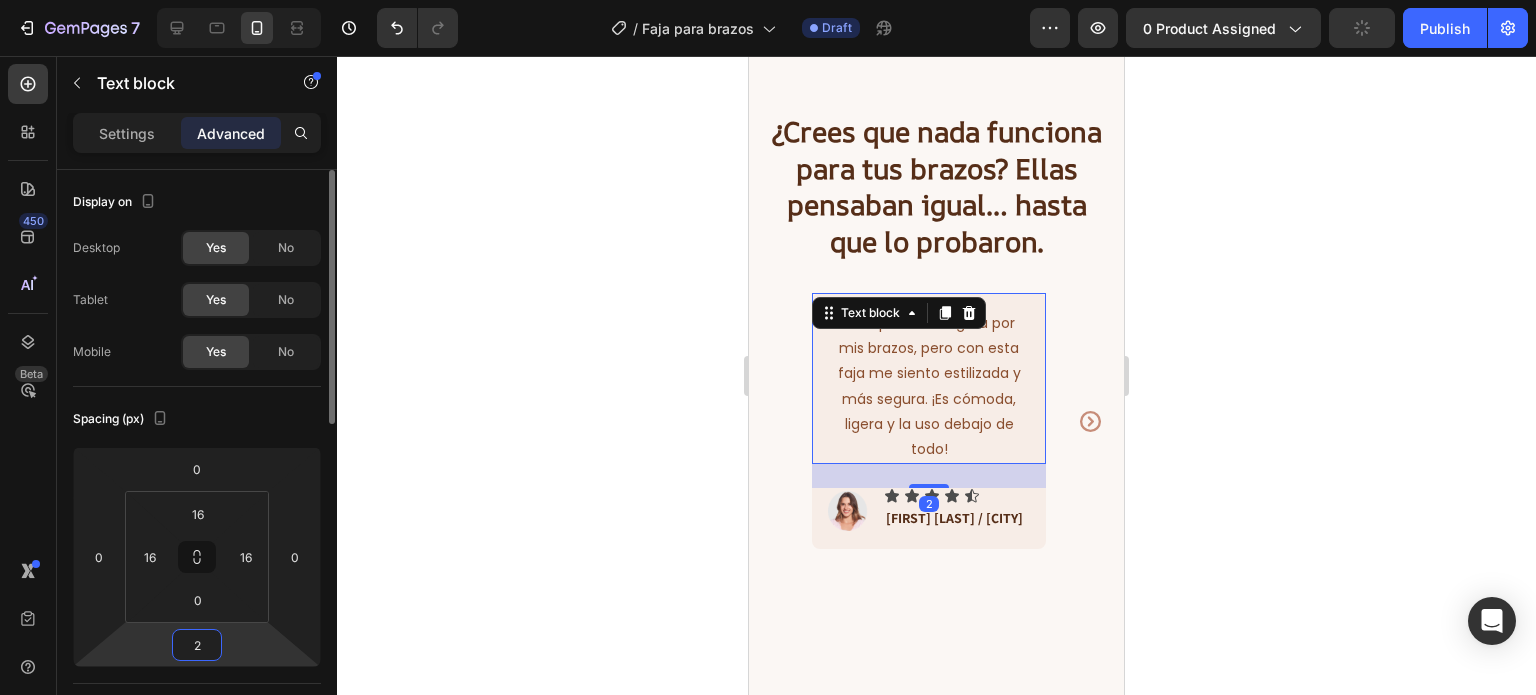 type on "24" 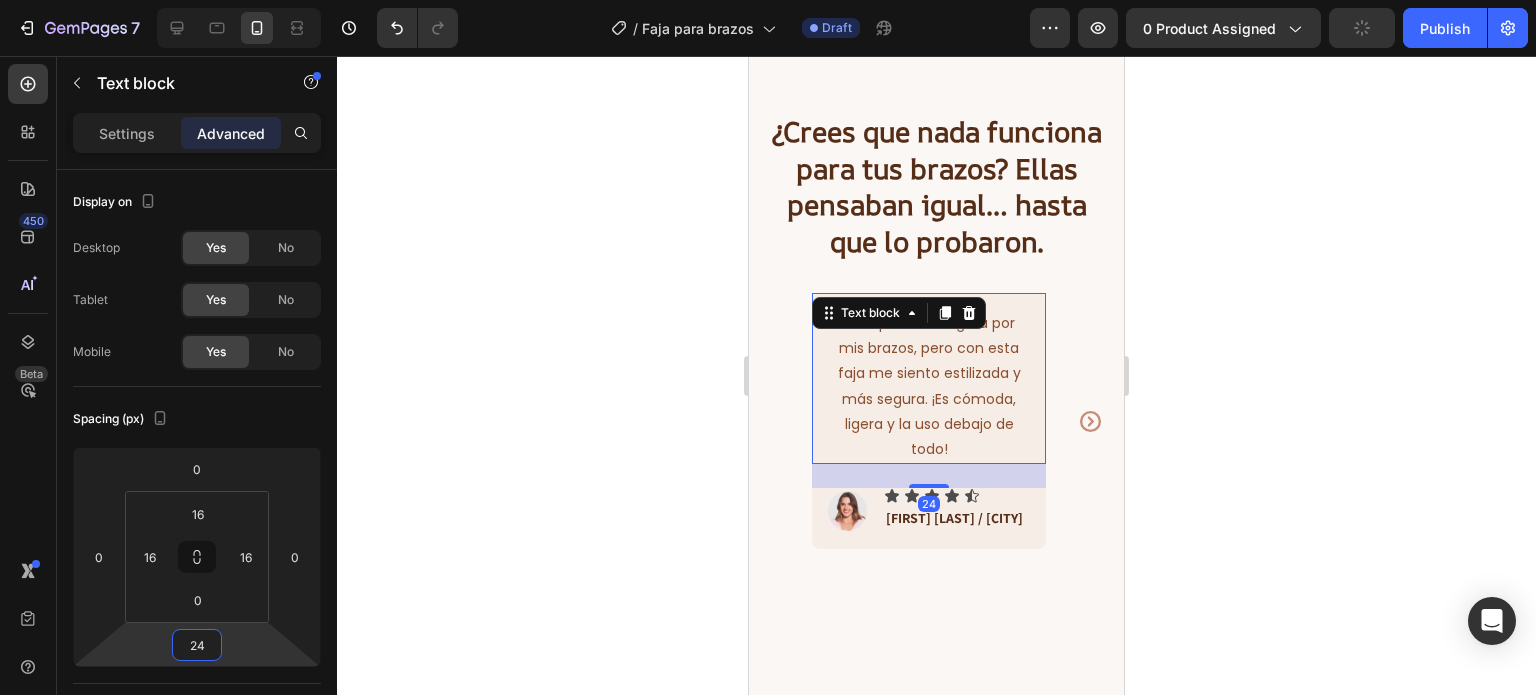 click 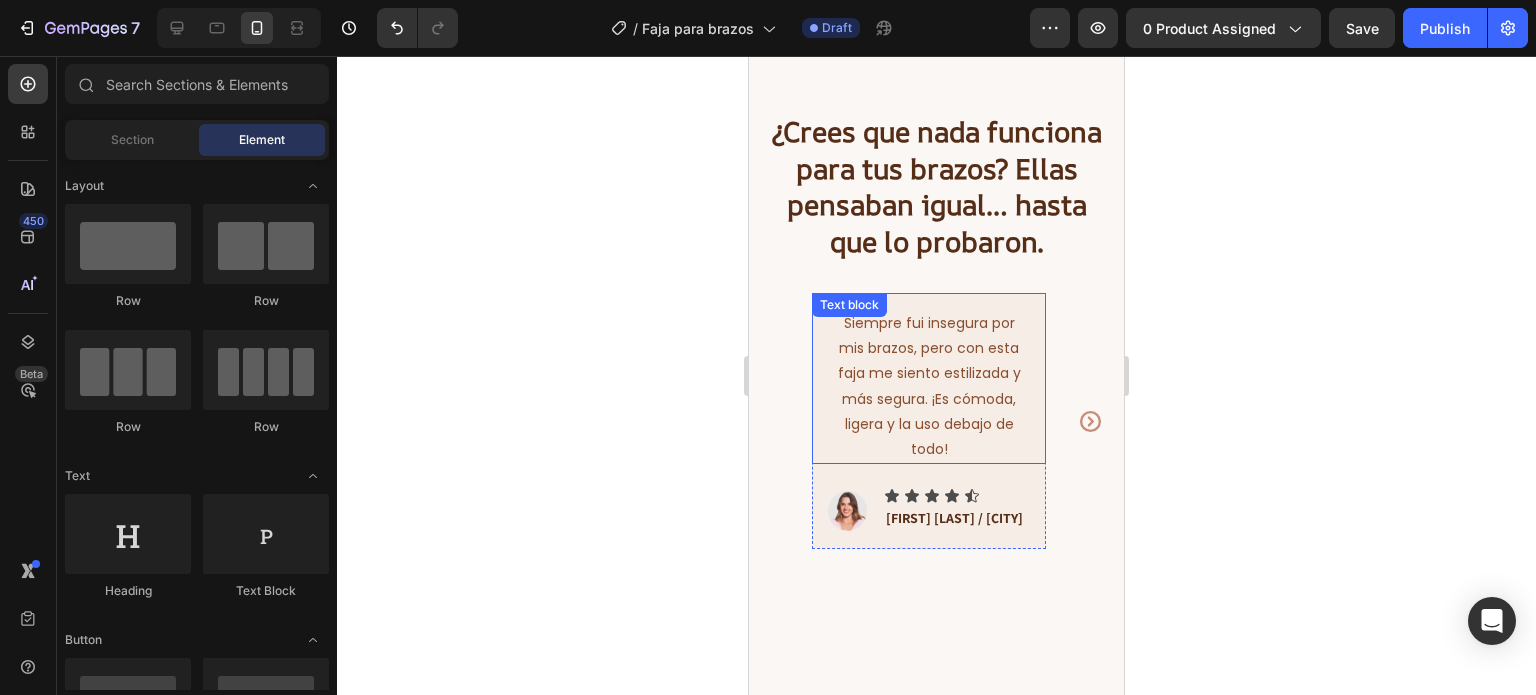 click on "Siempre fui insegura por mis brazos, pero con esta faja me siento estilizada y más segura. ¡Es cómoda, ligera y la uso debajo de todo!" at bounding box center (929, 386) 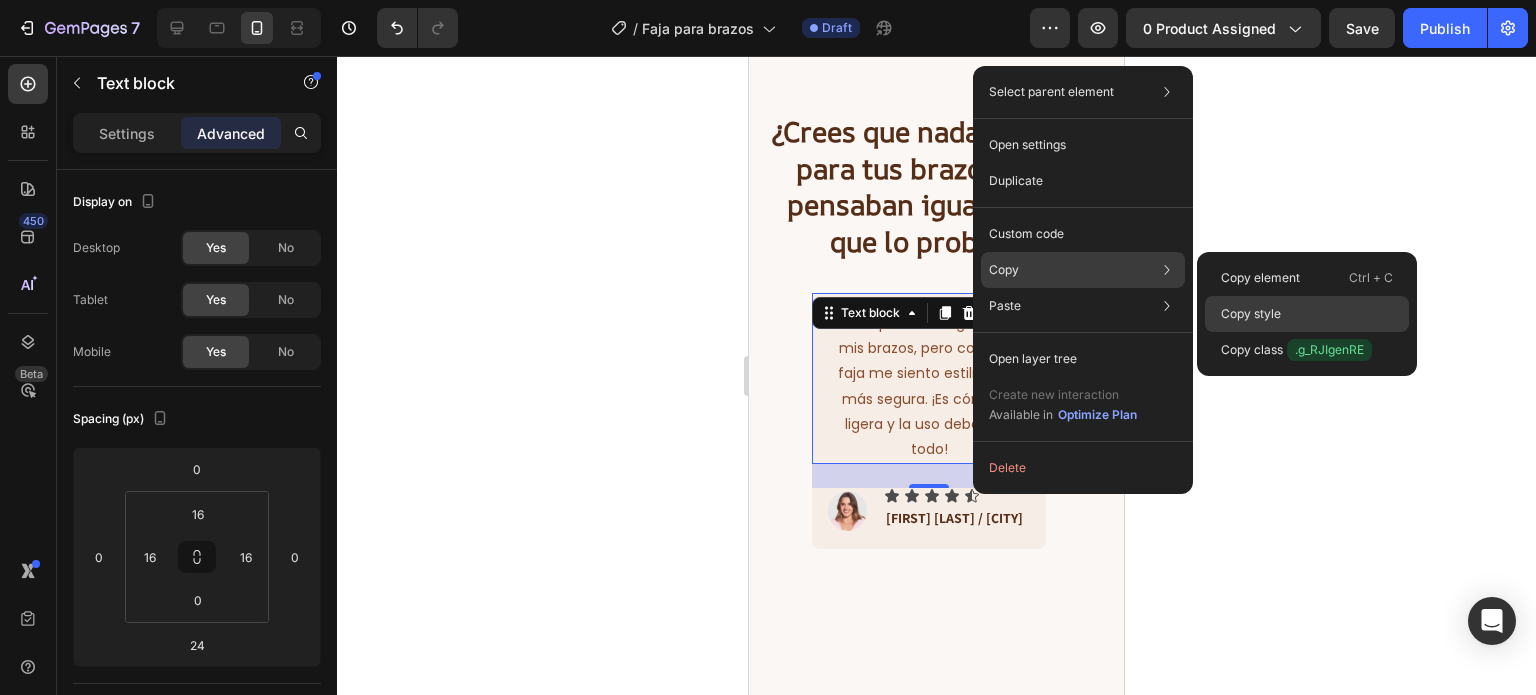 click on "Copy style" at bounding box center (1251, 314) 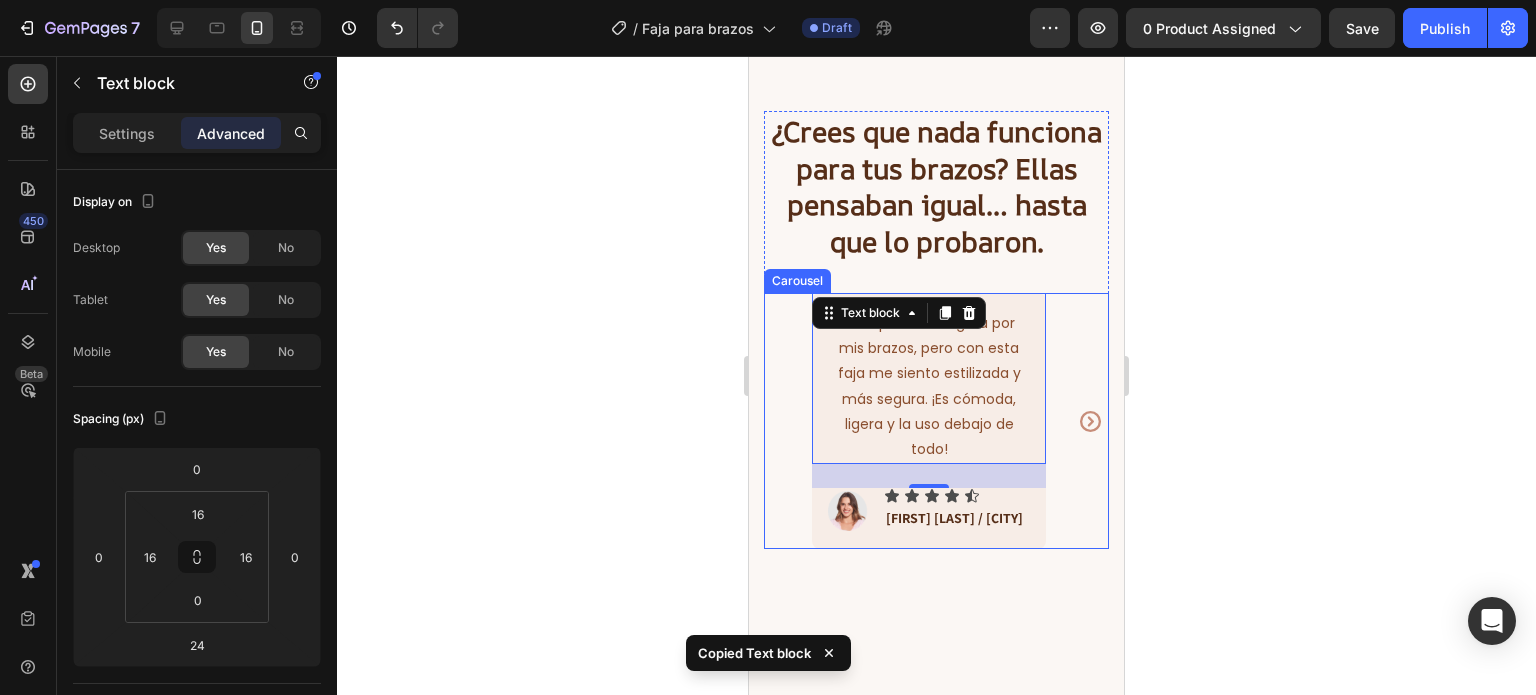 click 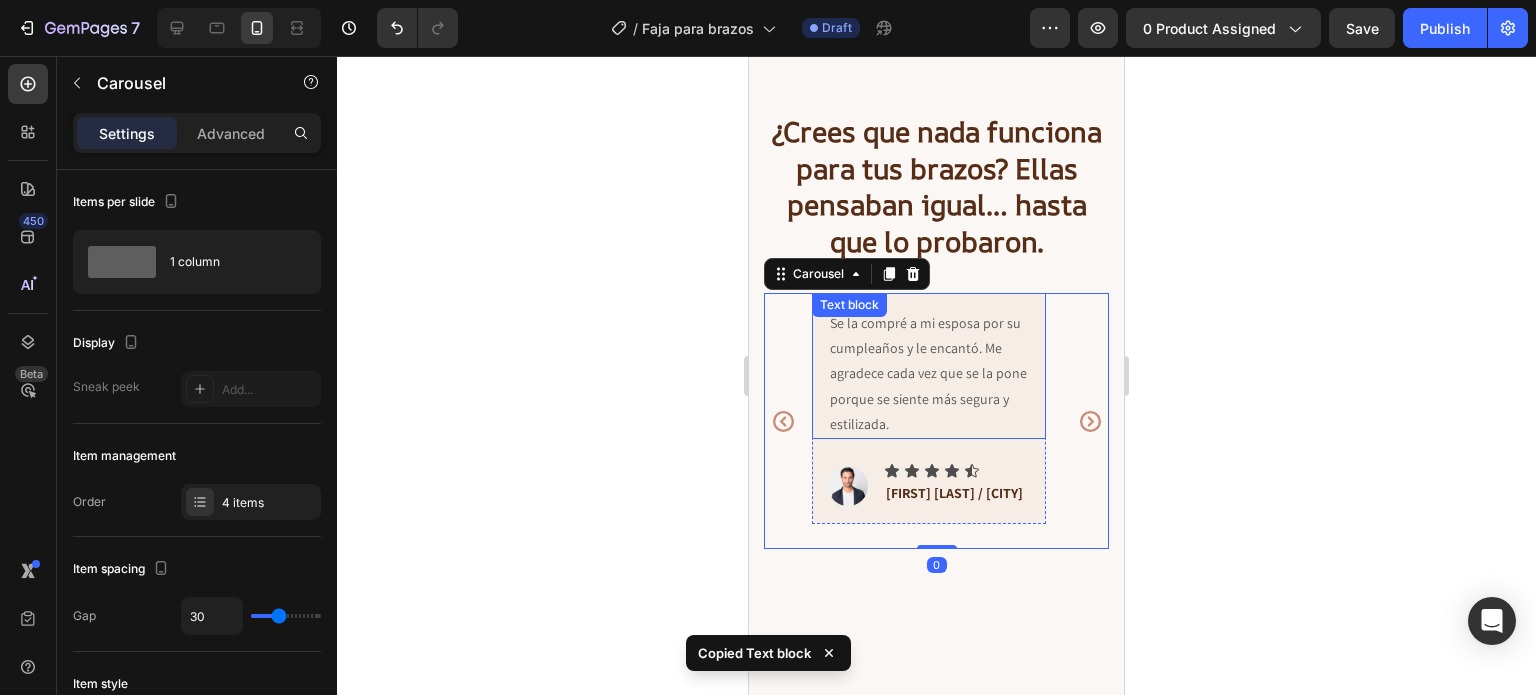 click on "Se la compré a mi esposa por su cumpleaños y le encantó. Me agradece cada vez que se la pone porque se siente más segura y estilizada." at bounding box center (929, 374) 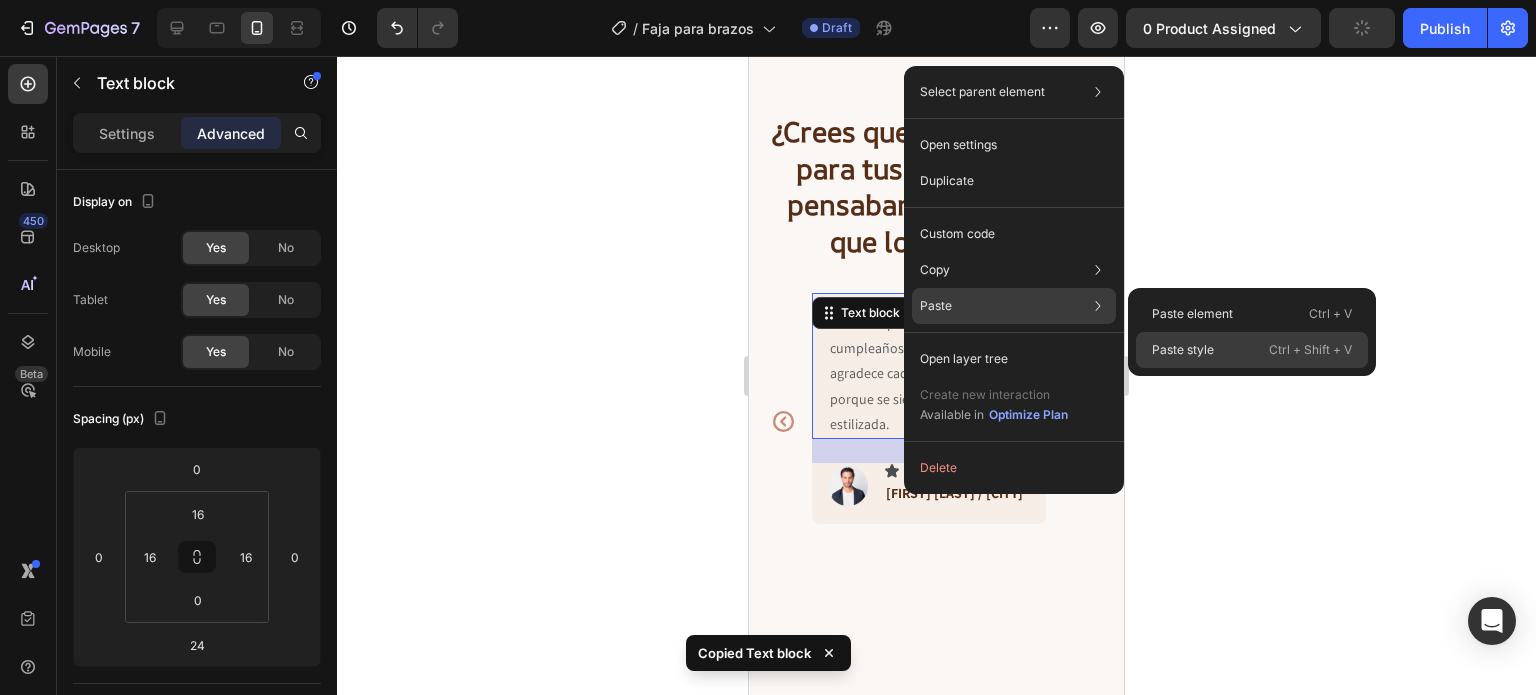click on "Paste style" at bounding box center [1183, 350] 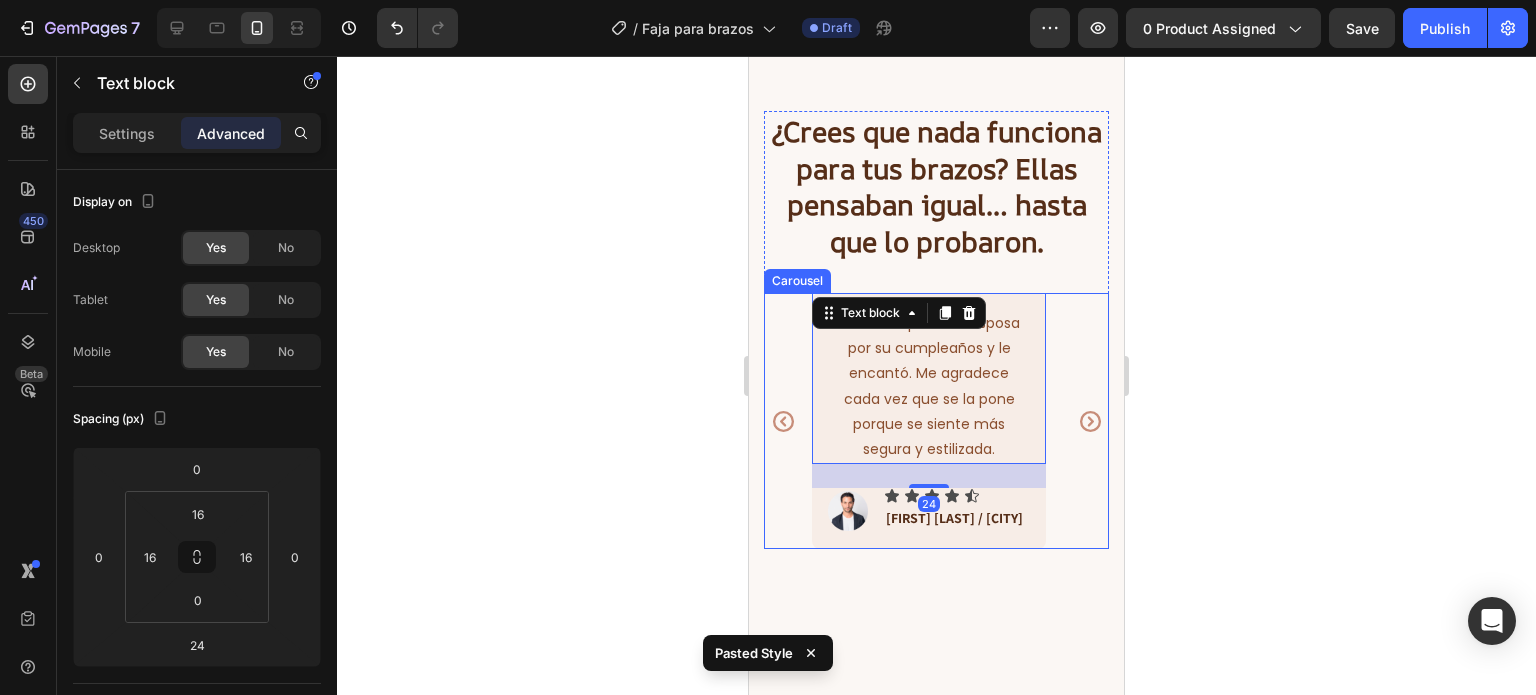 click 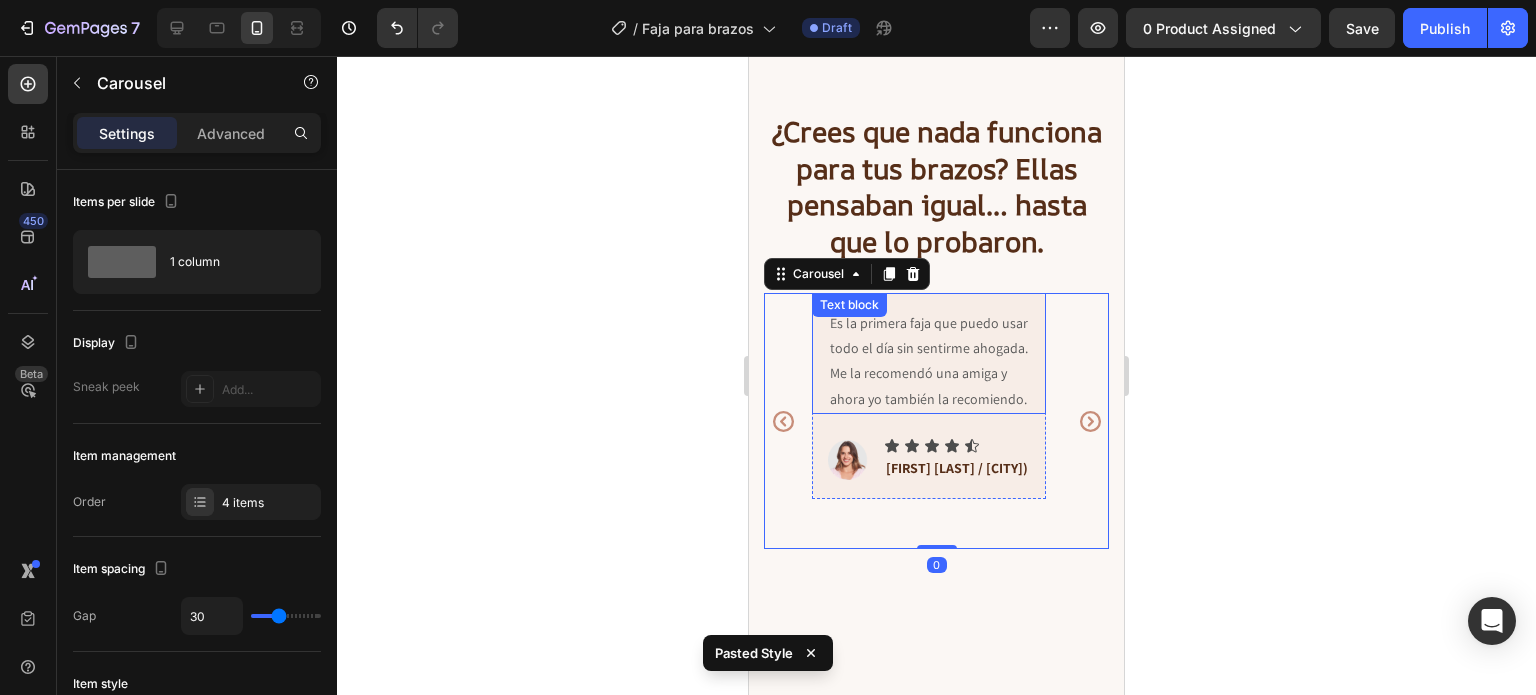 click on "Es la primera faja que puedo usar todo el día sin sentirme ahogada. Me la recomendó una amiga y ahora yo también la recomiendo." at bounding box center [929, 361] 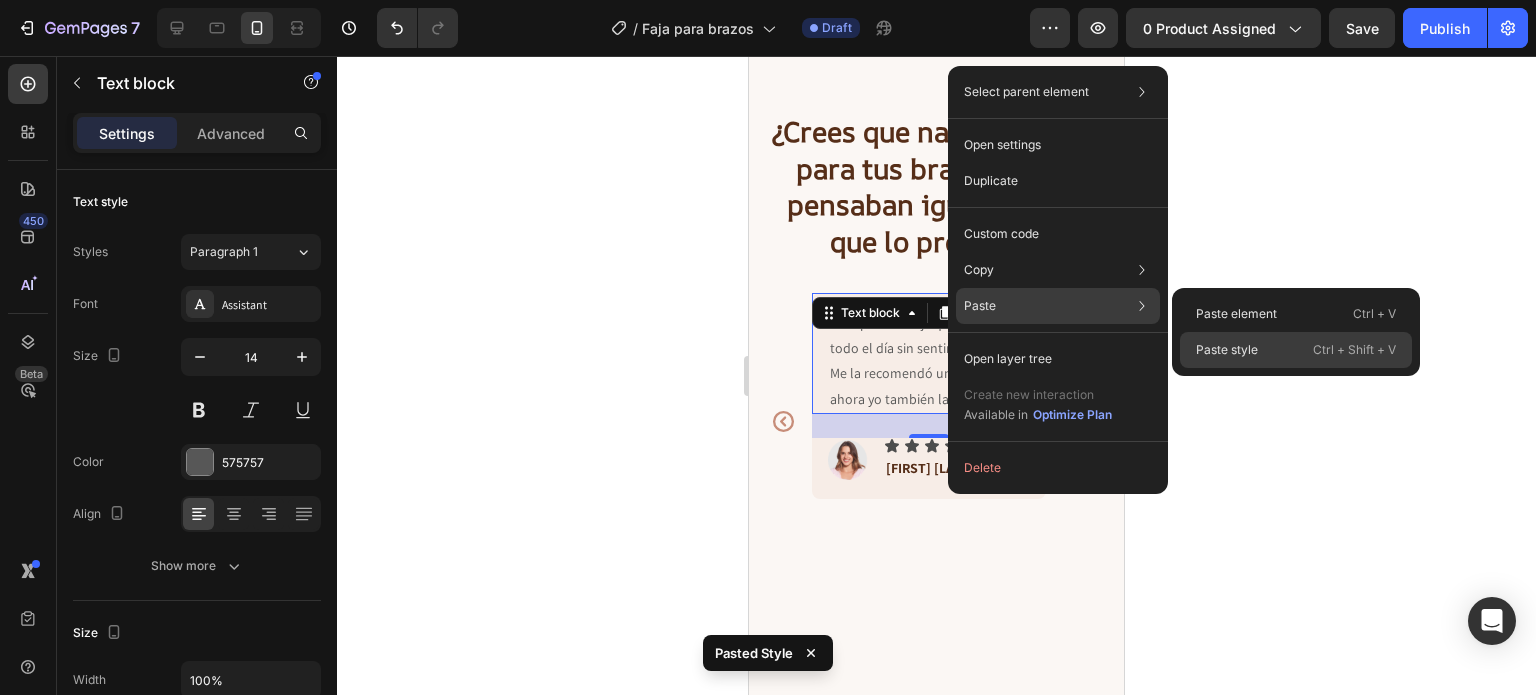 click on "Paste style" at bounding box center [1227, 350] 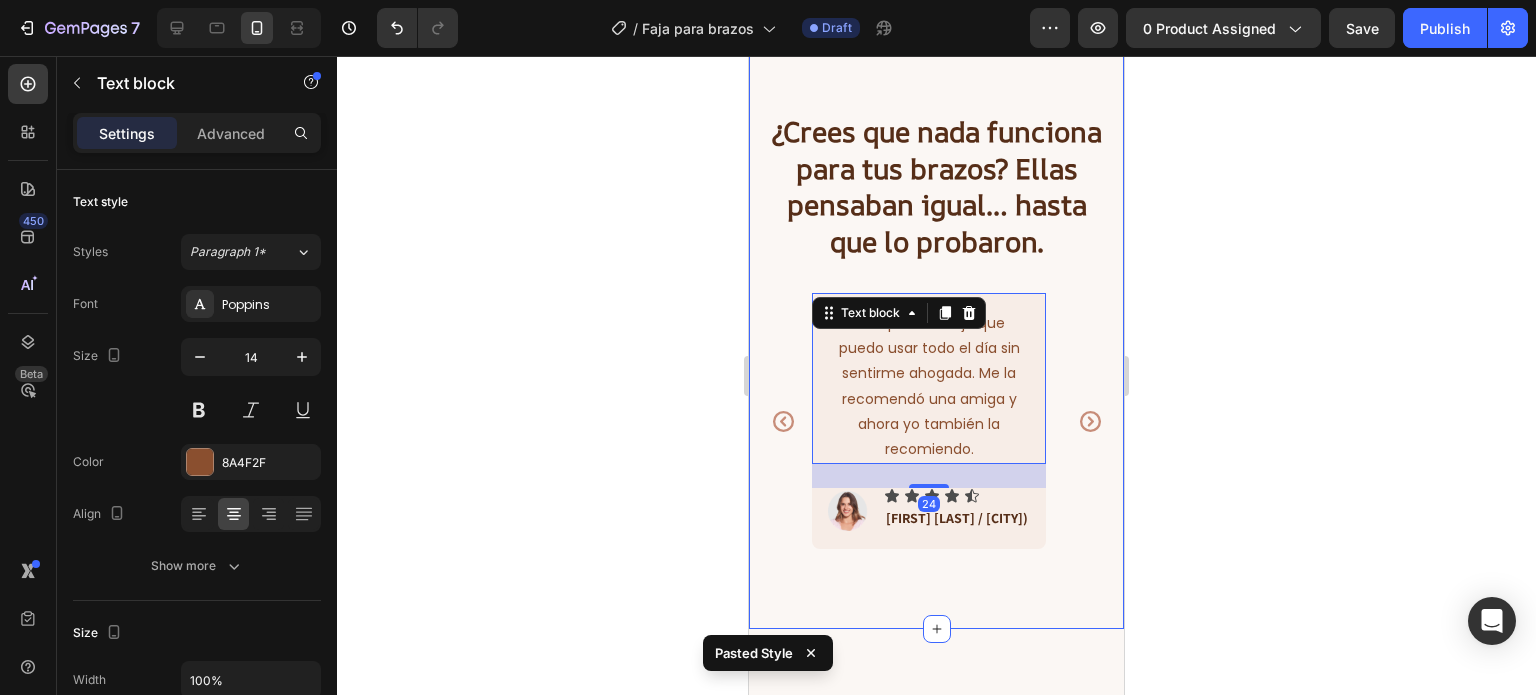 click 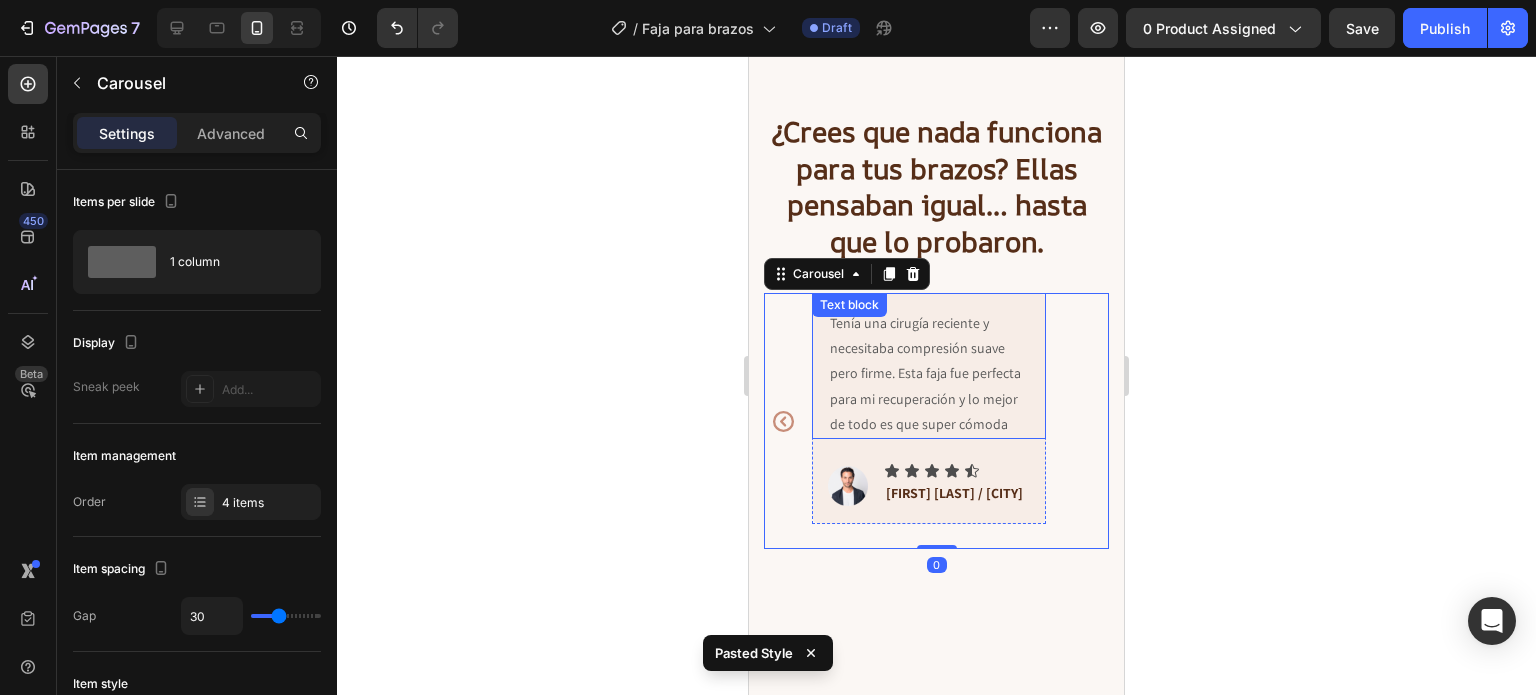 click on "Tenía una cirugía reciente y necesitaba compresión suave pero firme. Esta faja fue perfecta para mi recuperación y lo mejor de todo es que super cómoda" at bounding box center [929, 374] 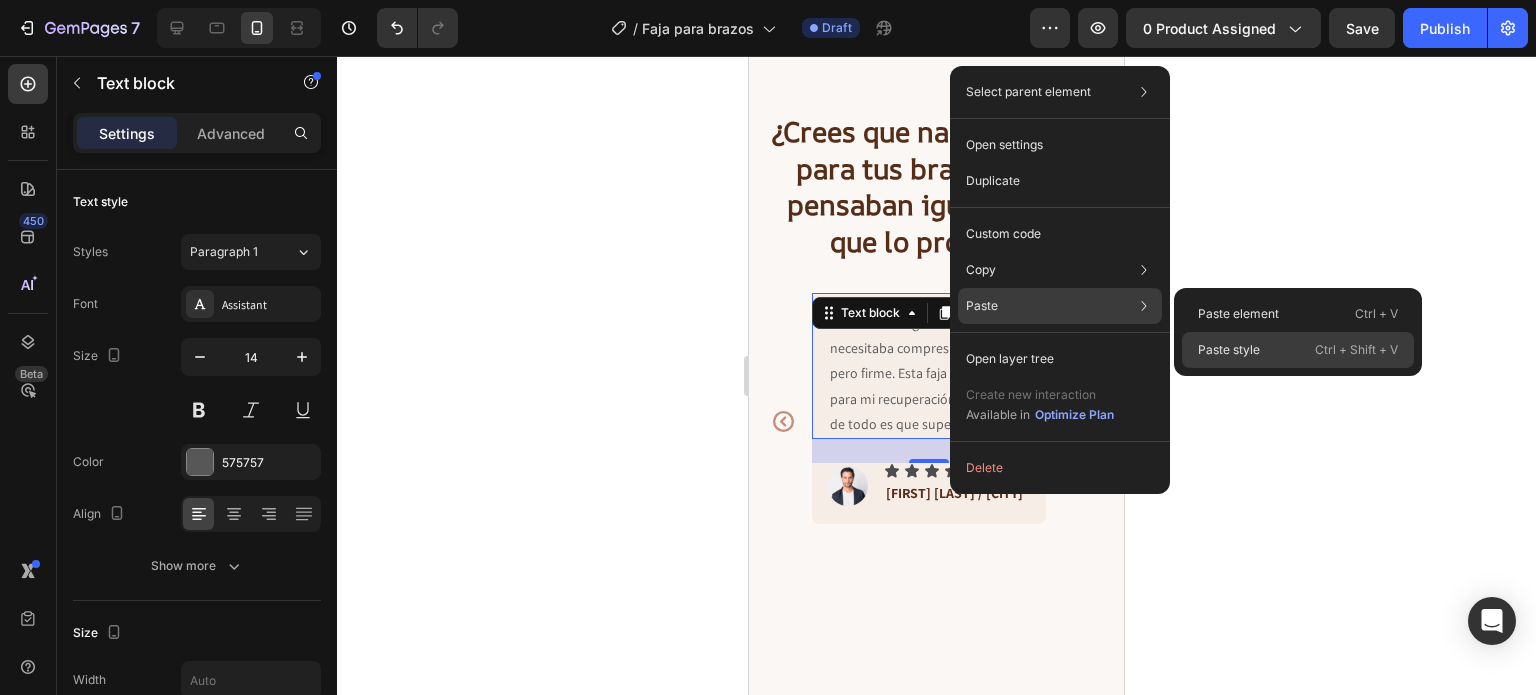 click on "Paste style" at bounding box center [1229, 350] 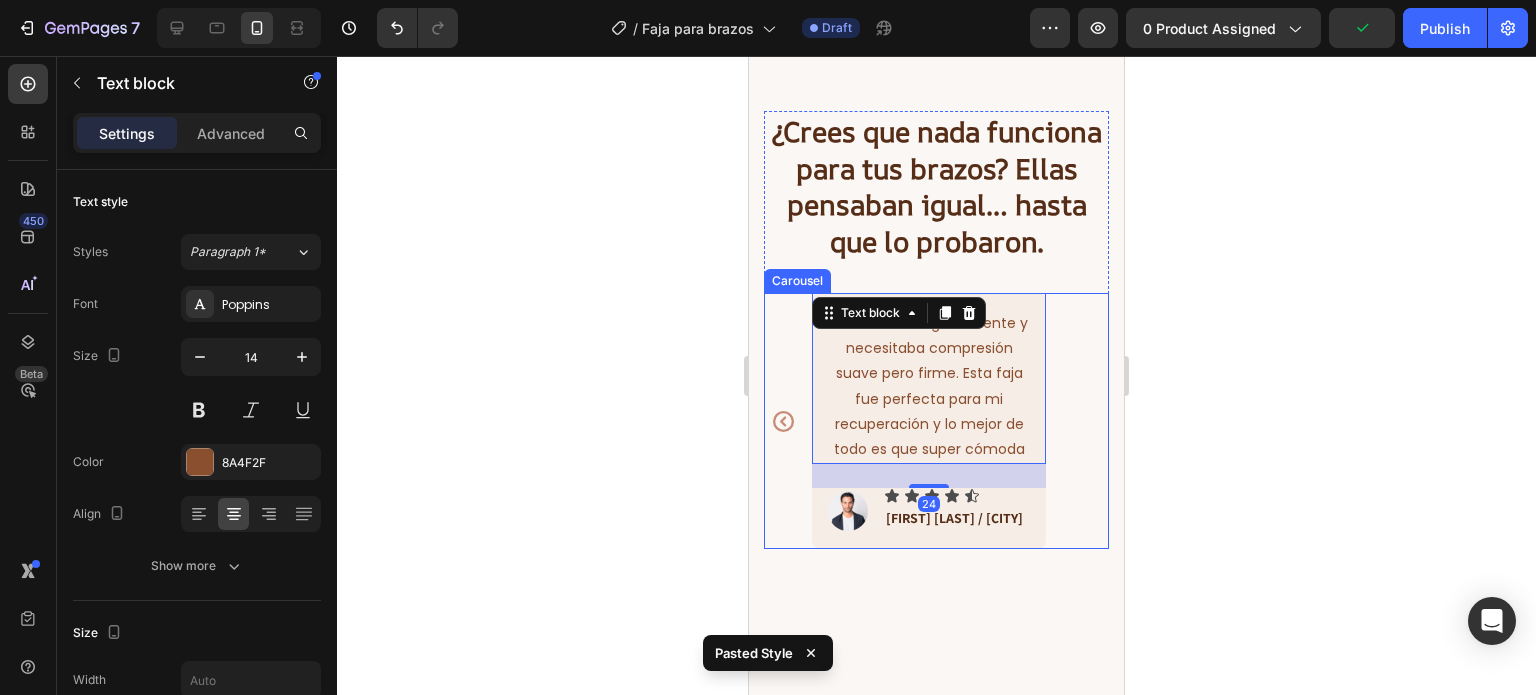click 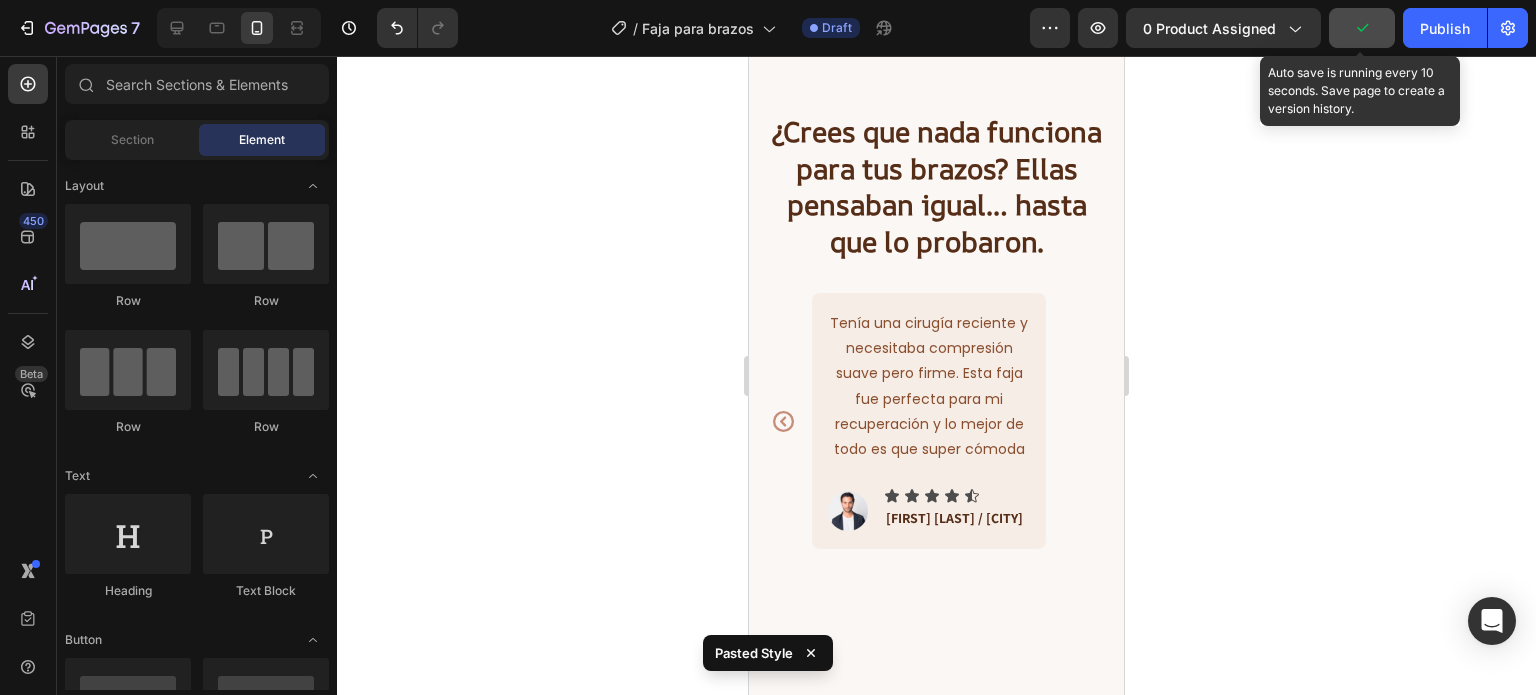 click 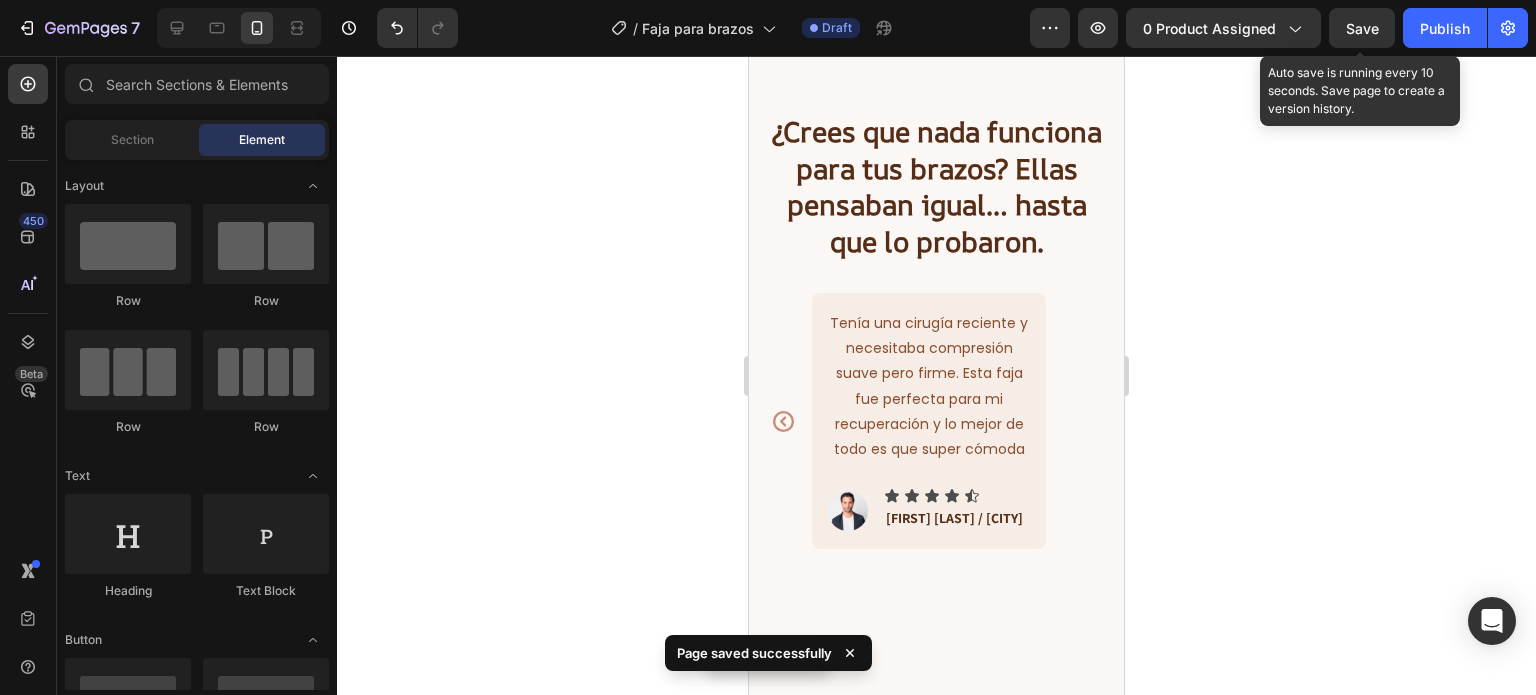 click on "Save" at bounding box center (1362, 28) 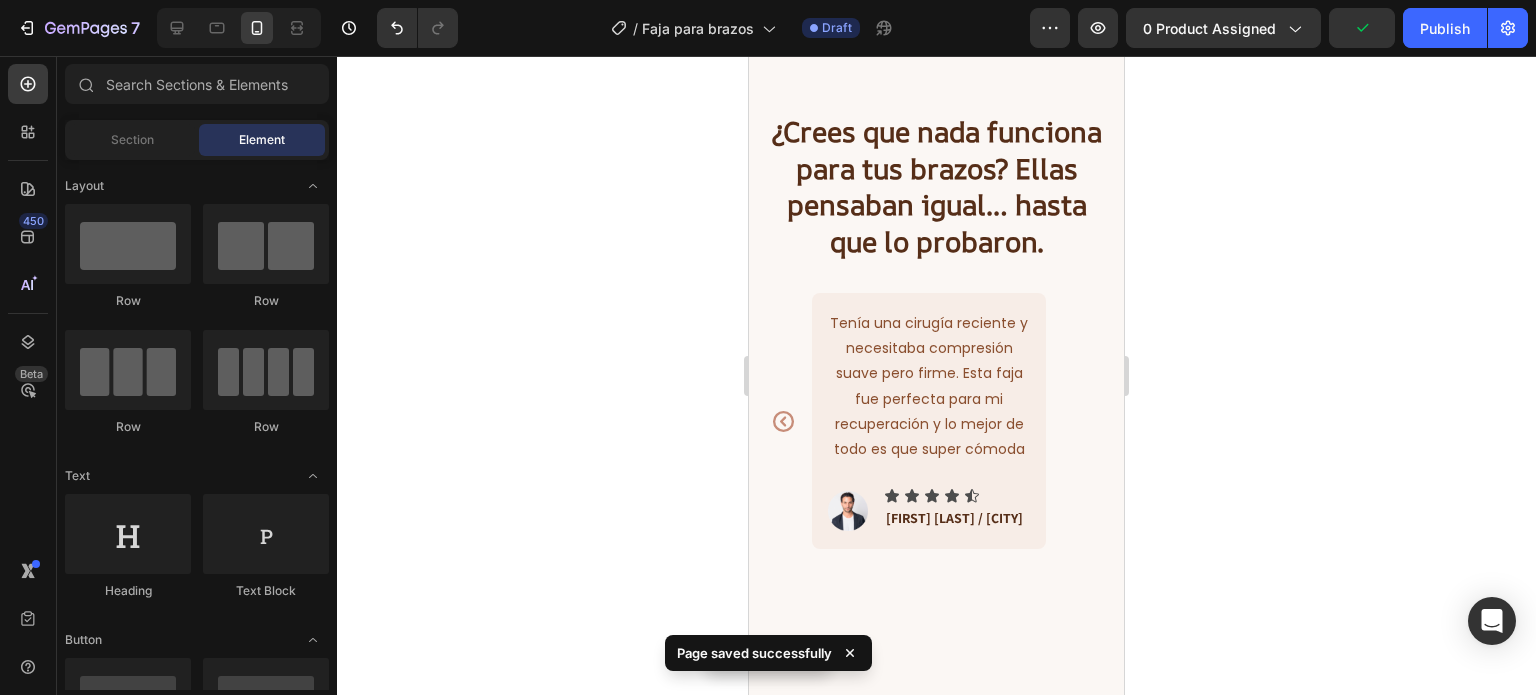 click 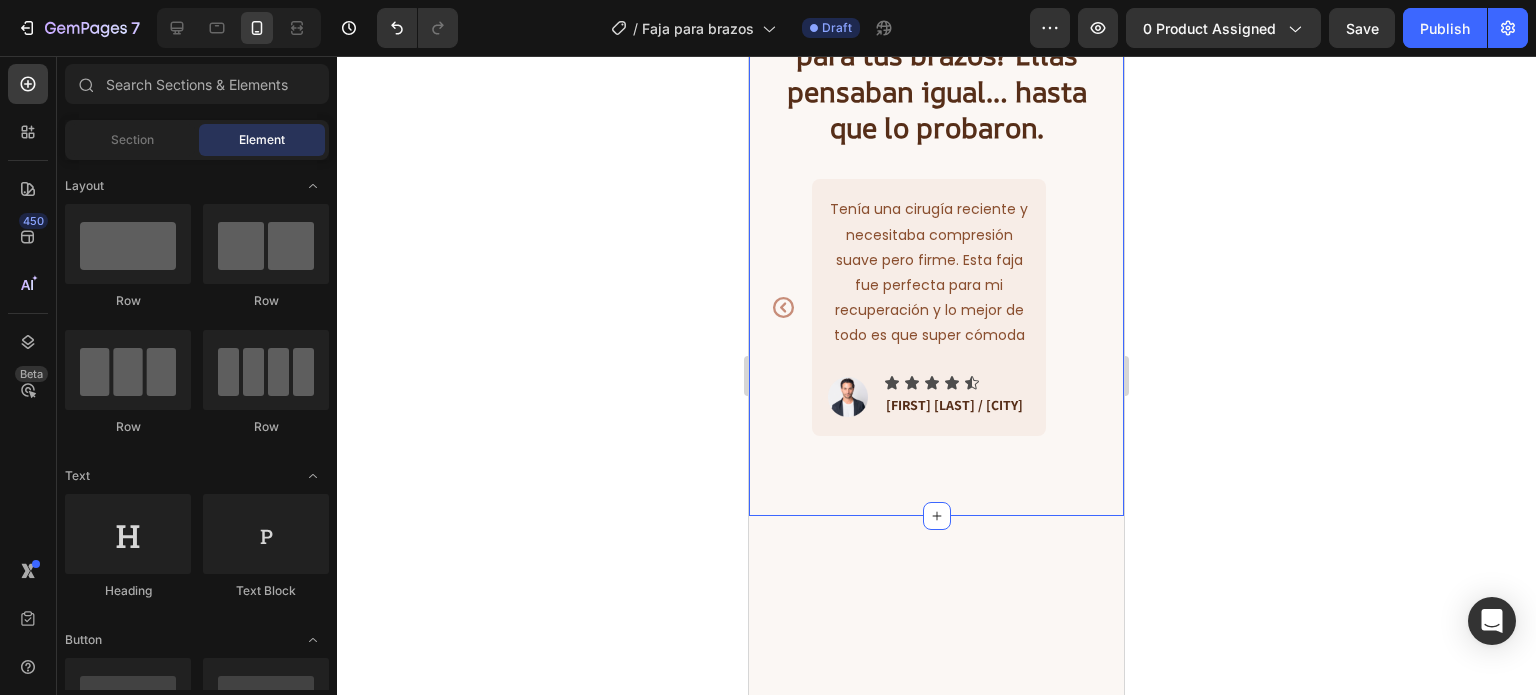 scroll, scrollTop: 6031, scrollLeft: 0, axis: vertical 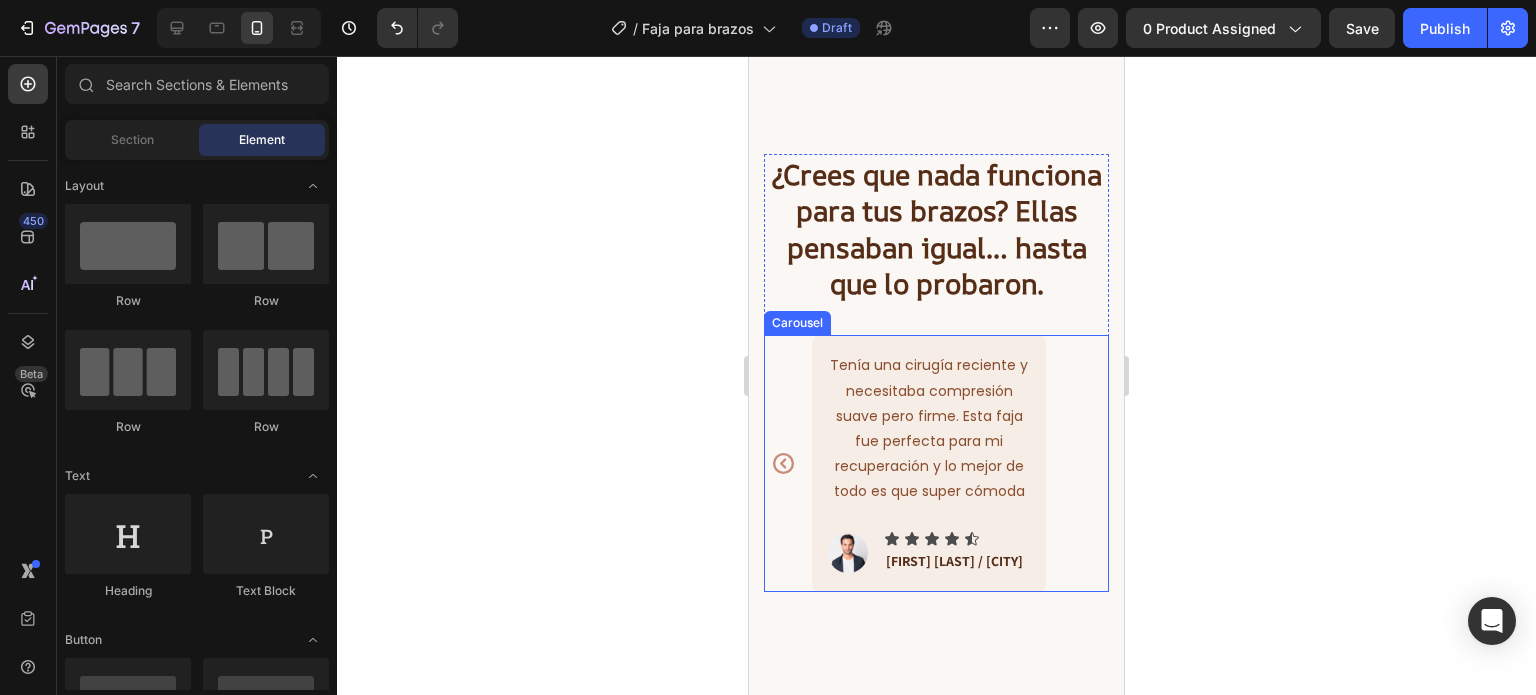 click on "[FIRST] [LAST] / [CITY] Siempre fui insegura por mis brazos, pero con esta faja me siento estilizada y más segura. ¡Es cómoda, ligera y la uso debajo de todo! Text block Image Icon Icon Icon Icon Icon Icon List Rocío M. / [CITY] Text block Row Row Se la compré a mi esposa por su cumpleaños y le encantó. Me agradece cada vez que se la pone porque se siente más segura y estilizada. Text block Image Icon Icon Icon Icon Icon Icon List Carlos G. / [CITY] Text block Row Row Es la primera faja que puedo usar todo el día sin sentirme ahogada. Me la recomendó una amiga y ahora yo también la recomiendo. Text block Image Icon Icon Icon Icon Icon Icon List Martha C. / [CITY]) Text block Row Row Tenía una cirugía reciente y necesitaba compresión suave pero firme. Esta faja fue perfecta para mi recuperación y lo mejor de todo es que super cómoda  Text block Image Icon Icon Icon Icon Icon Icon List Diana H. / [CITY] Text block Row Row" at bounding box center (936, 463) 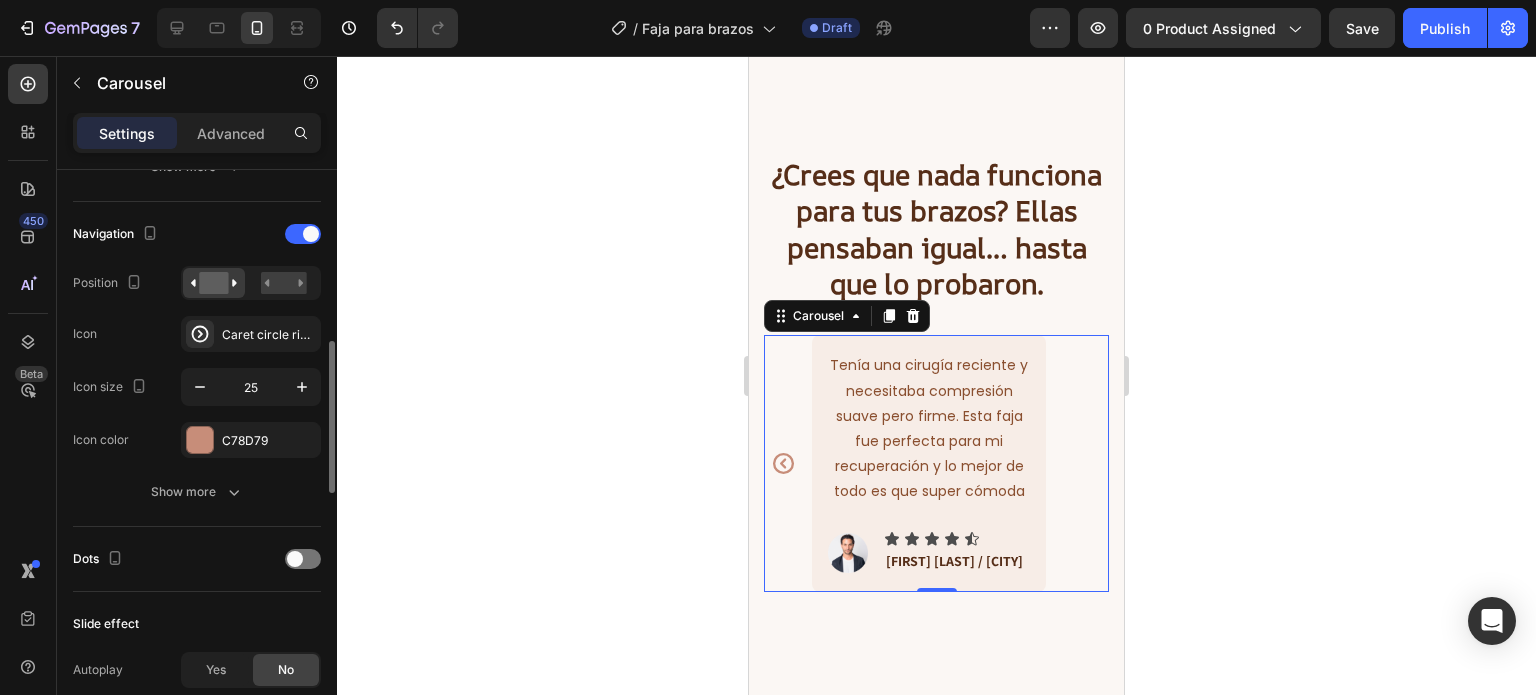 scroll, scrollTop: 668, scrollLeft: 0, axis: vertical 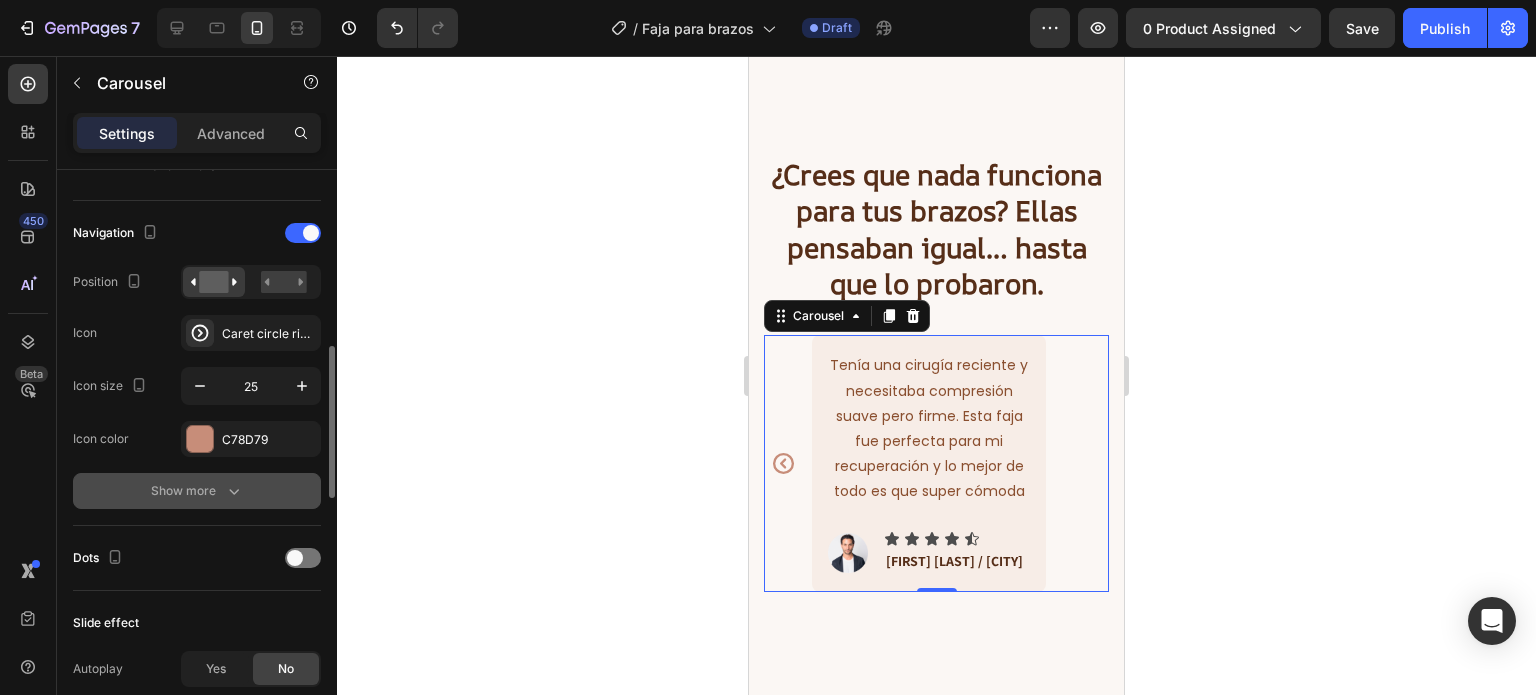 click on "Show more" at bounding box center [197, 491] 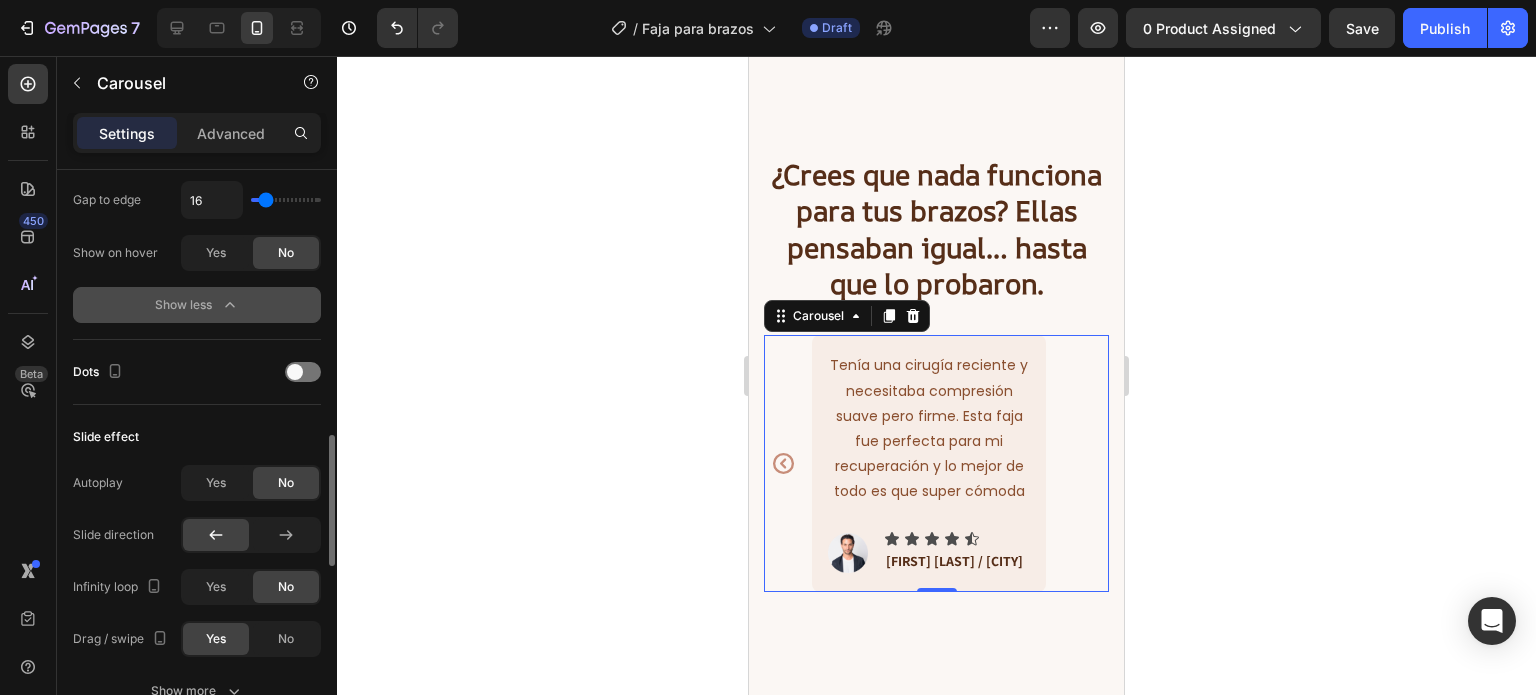 scroll, scrollTop: 1222, scrollLeft: 0, axis: vertical 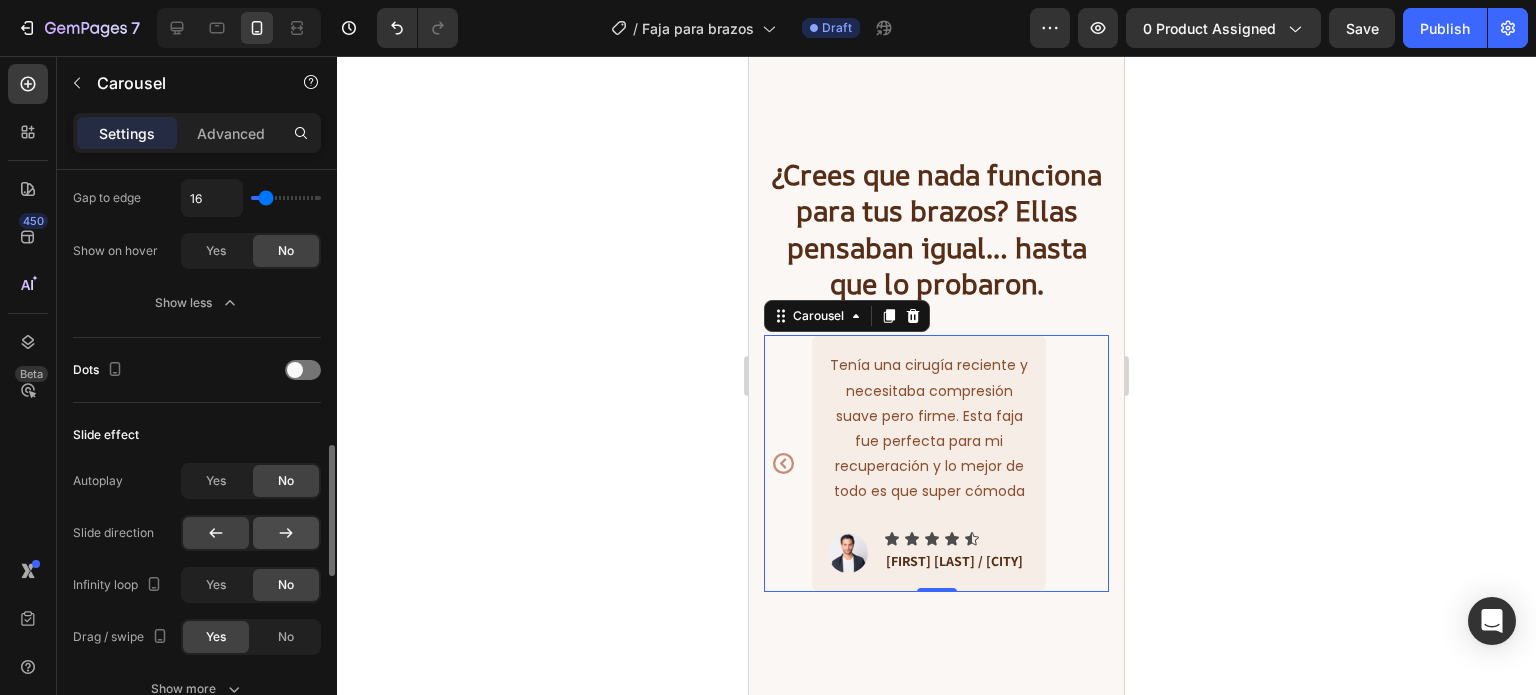 click 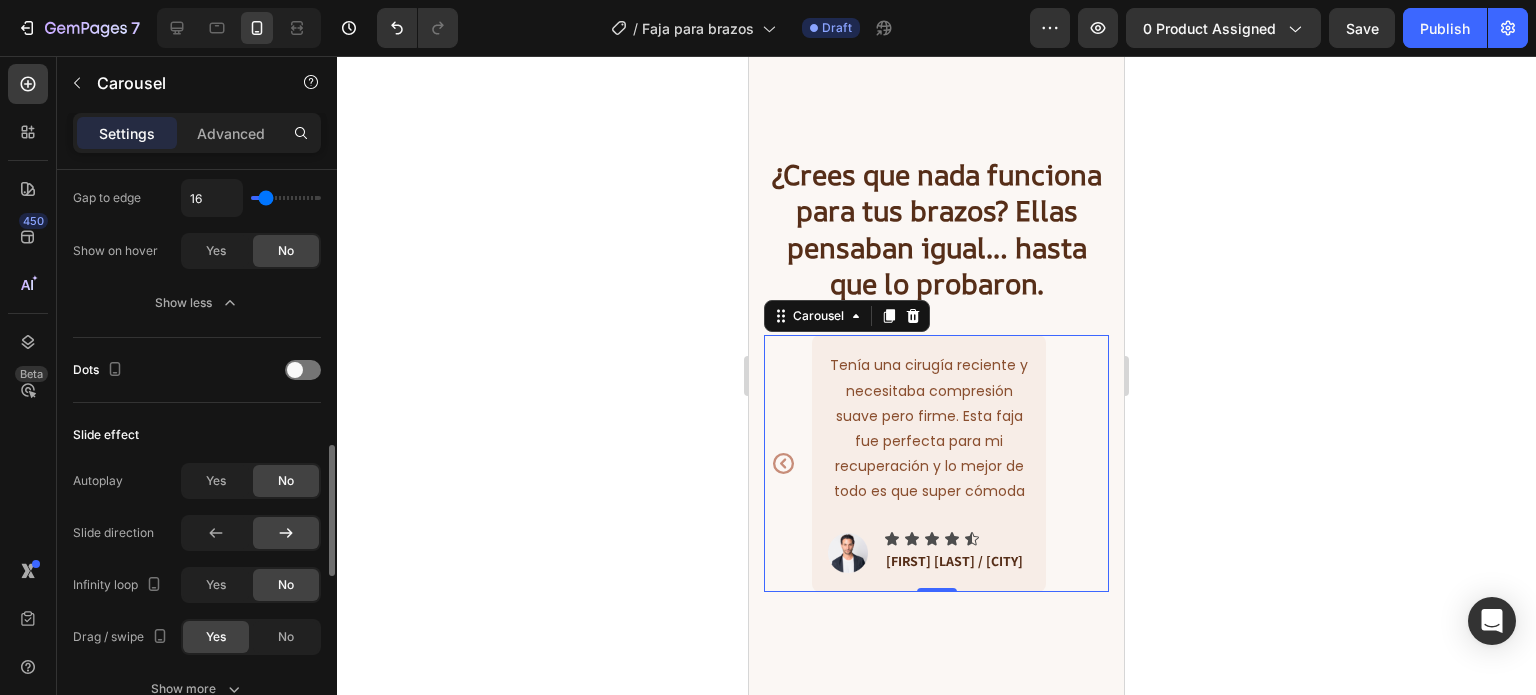 click 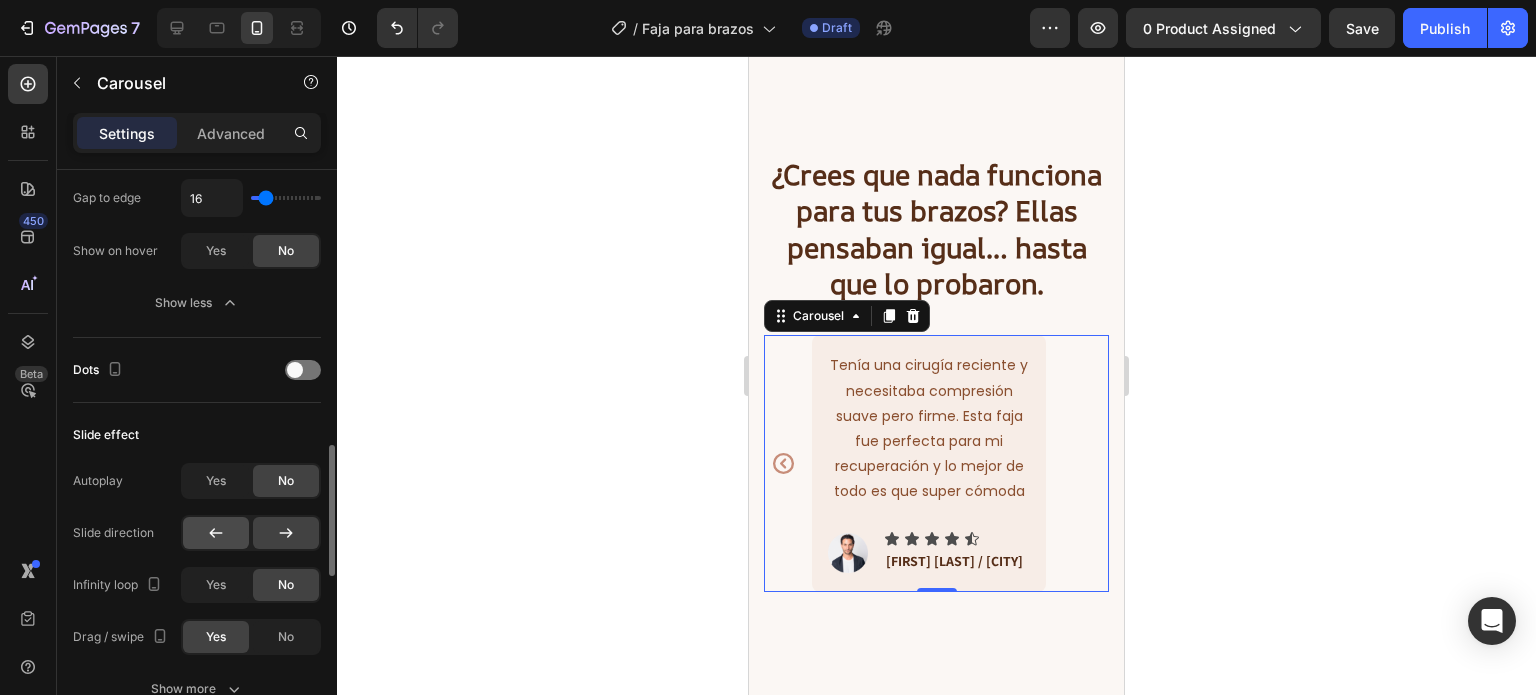 click 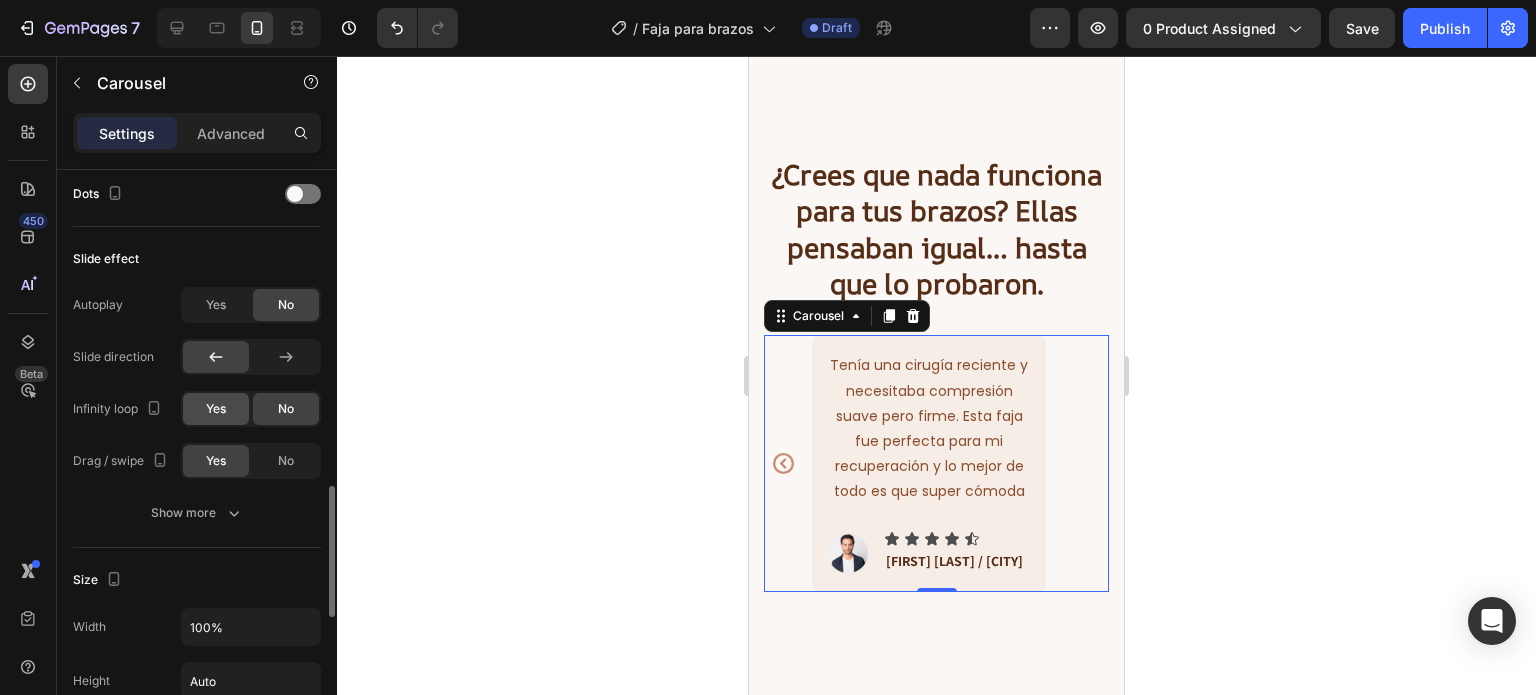 scroll, scrollTop: 1408, scrollLeft: 0, axis: vertical 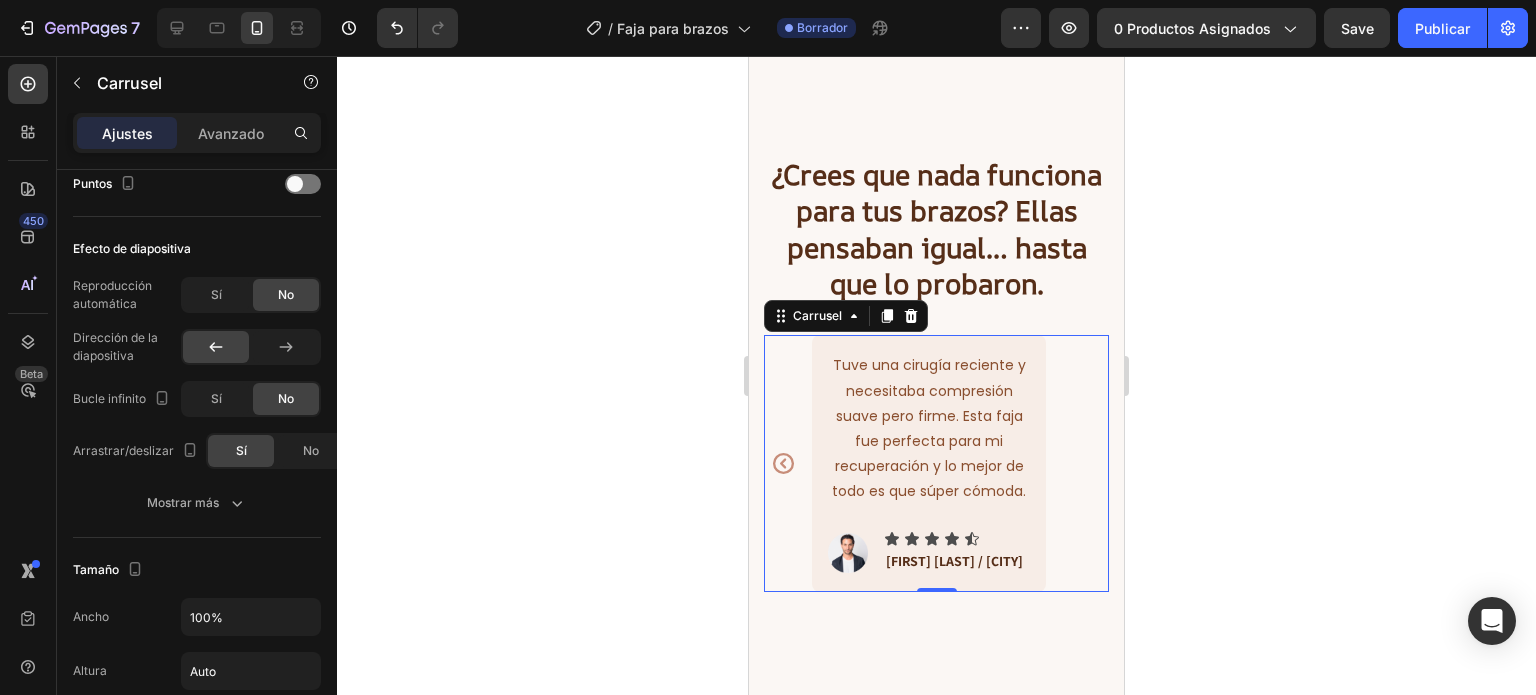 click 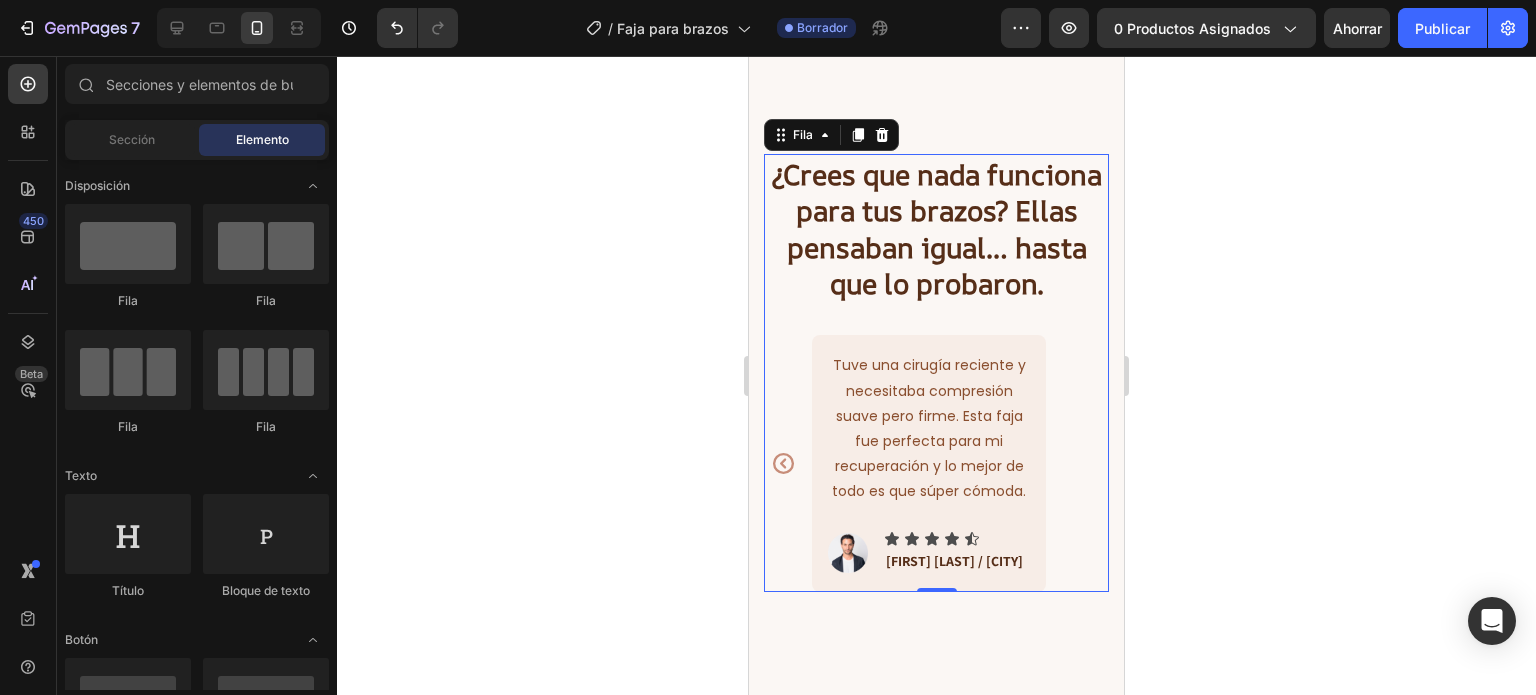 click on "[FIRST] [LAST] / [CITY] ¿Crees que nada funciona para tus brazos? Ellas pensaban igual… hasta que lo probaron. Título
Siempre fui insegura por mis brazos, pero con esta faja me siento estilizada y más segura. ¡Es cómodo, ligero y el uso debajo de todo! Bloque de texto Imagen Icono Icono Icono Icono Icono Lista de iconos Rocío M. / [CITY] Bloque de texto Fila Fila Se la compré a mi esposa por su cumpleaños y le encantó. Me agradece cada vez que se la pone porque se siente más segura y estilizada. Bloque de texto Imagen Icono Icono Icono Icono Icono Lista de iconos Carlos G. / [CITY] Bloque de texto Fila Fila Es la primera faja que puedo usar todo el día sin sentirme ahogada. Me la recomendó una amiga y ahora yo también la recomiendo. Bloque de texto Imagen Icono Icono Icono Icono Icono Lista de iconos Martha C. / [CITY]) Bloque de texto Fila Fila Bloque de texto Imagen Icono Icono Icono Icono Icono Lista de iconos Diana H. / [CITY] Bloque de texto Fila Fila
Carrusel" at bounding box center [936, 373] 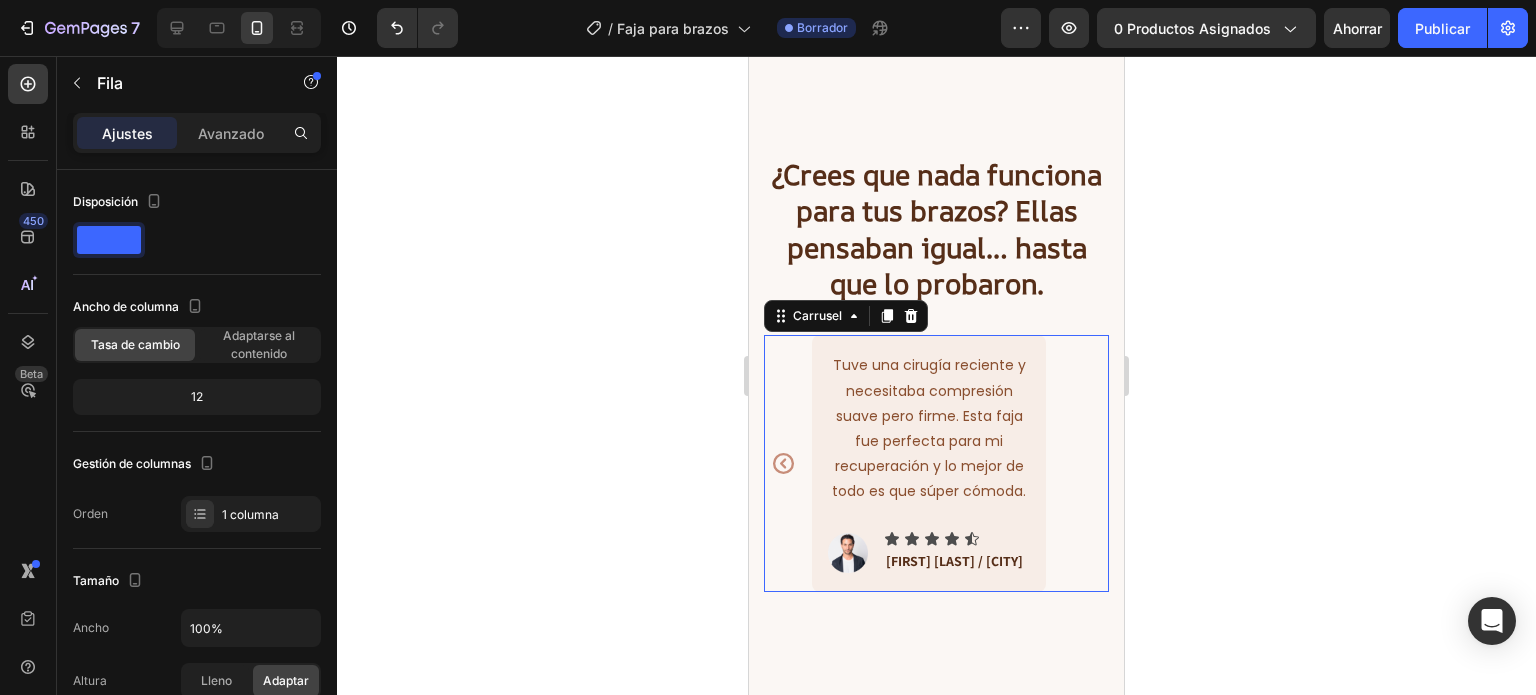 click on "Rocío M. / [CITY] Bloque de texto Fila Fila Se la compré a mi esposa por su cumpleaños y le encantó. Me agradece cada vez que se la pone porque se siente más segura y estilizada. Bloque de texto Imagen Icono Icono Icono Icono Icono Lista de iconos Carlos G. / [CITY] Bloque de texto Fila Fila Es la primera faja que puedo usar todo el día sin sentirme ahogada. Me la recomendó una amiga y ahora yo también la recomiendo. Bloque de texto Imagen Icono Icono Icono Icono Icono Lista de iconos Martha C. / [CITY]) Bloque de texto Fila Fila Bloque de texto Imagen Icono Icono Icono Icono Icono Lista de iconos Diana H. / [CITY] Bloque de texto Fila Fila" at bounding box center [936, 463] 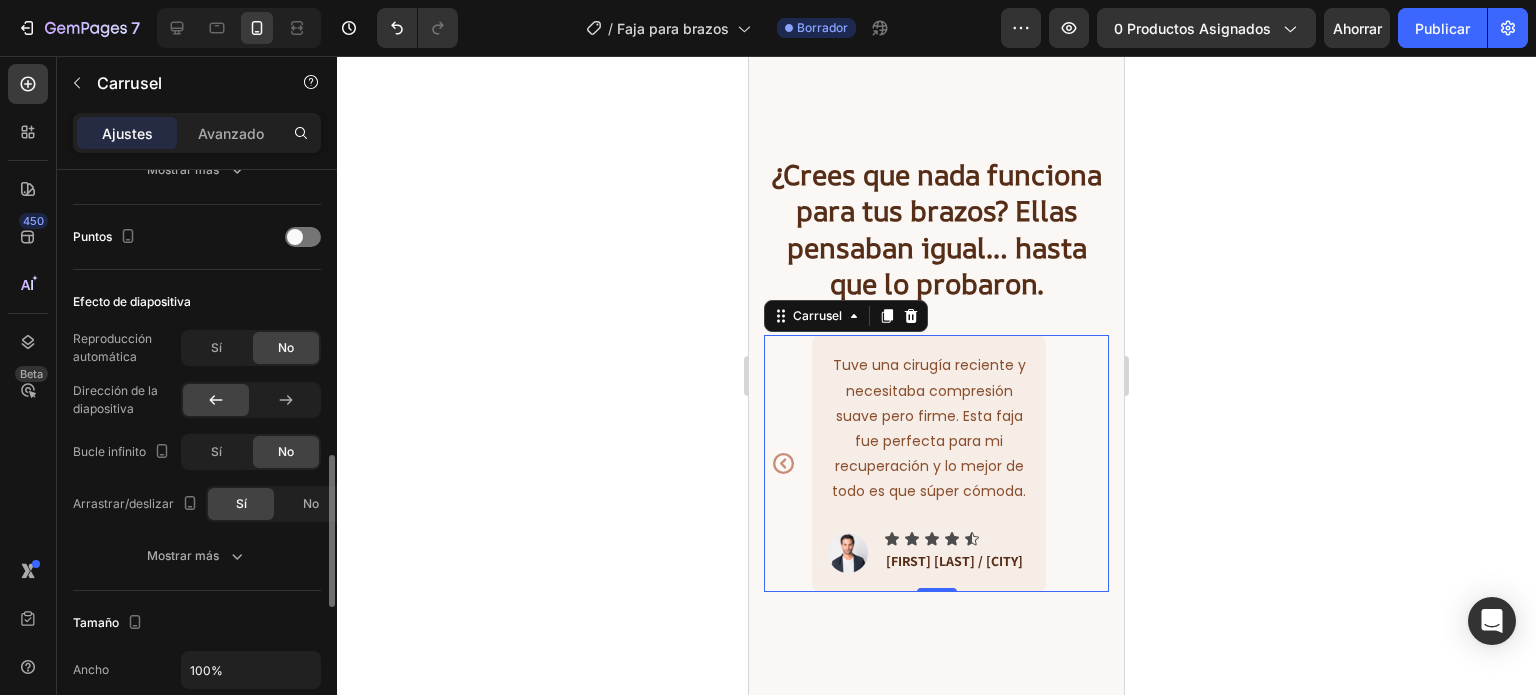 scroll, scrollTop: 1010, scrollLeft: 0, axis: vertical 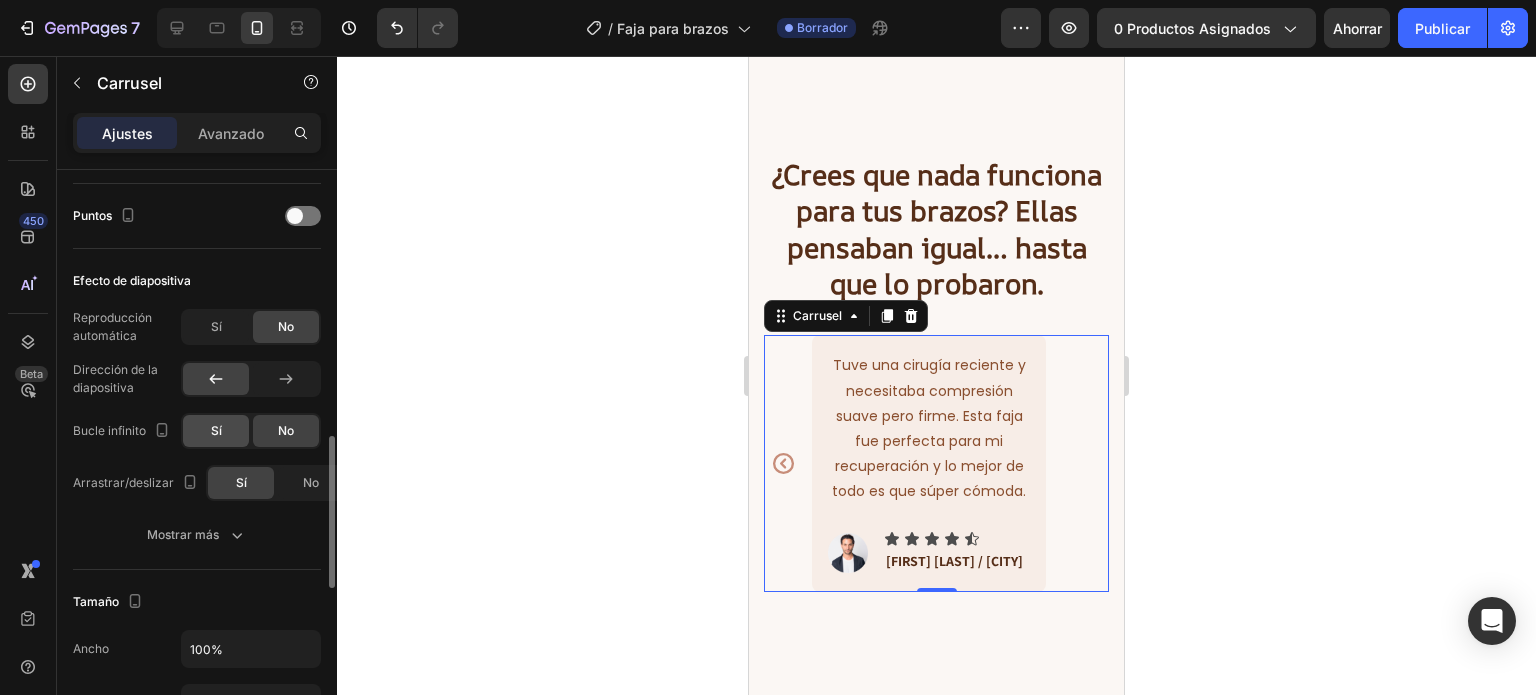 click on "Sí" at bounding box center (216, 430) 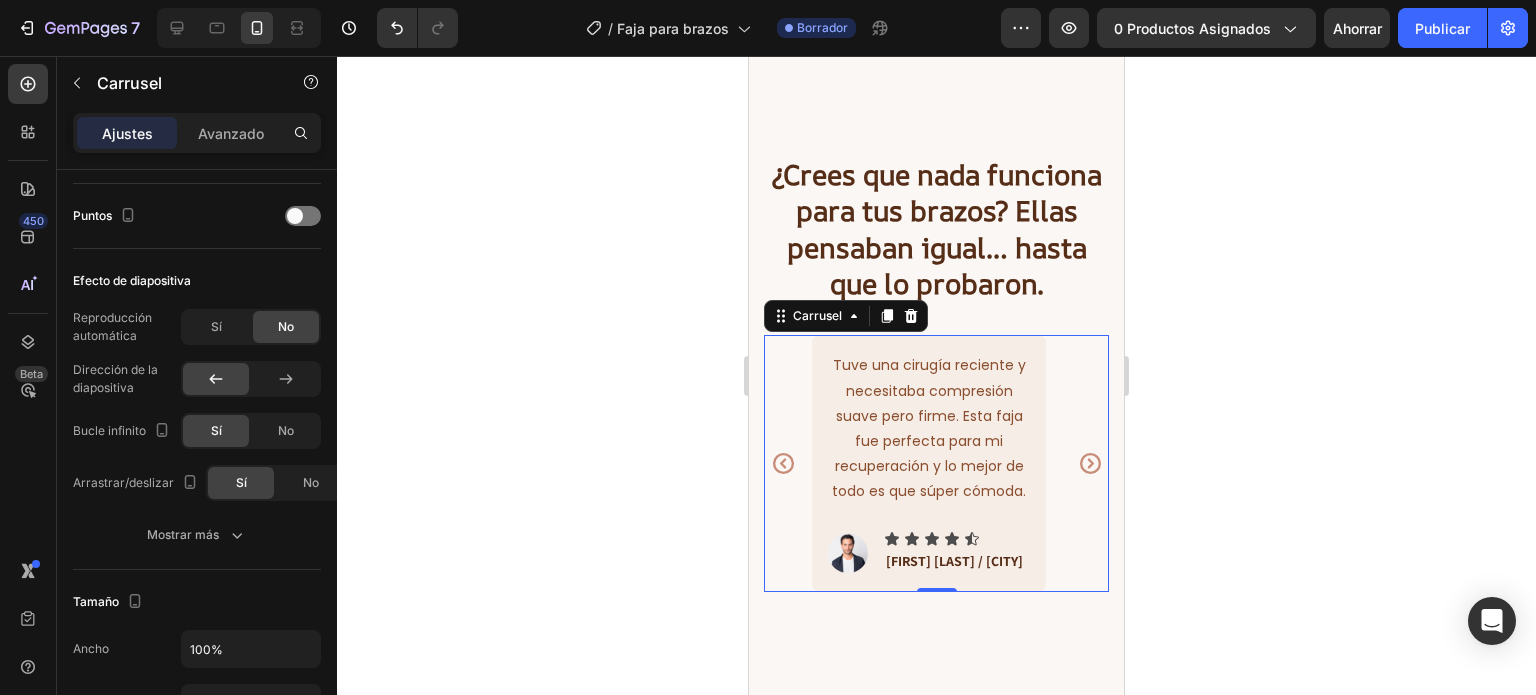 click 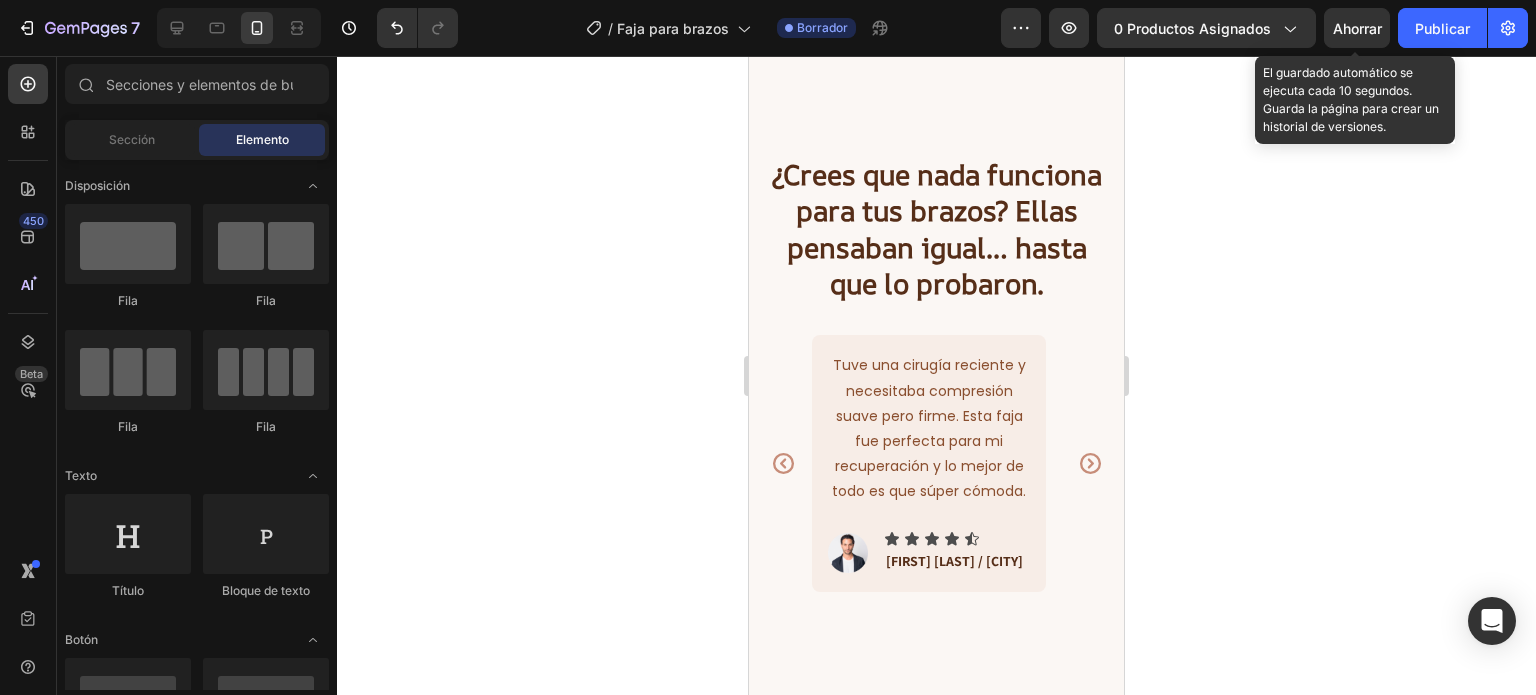 click on "Ahorrar" at bounding box center (1357, 28) 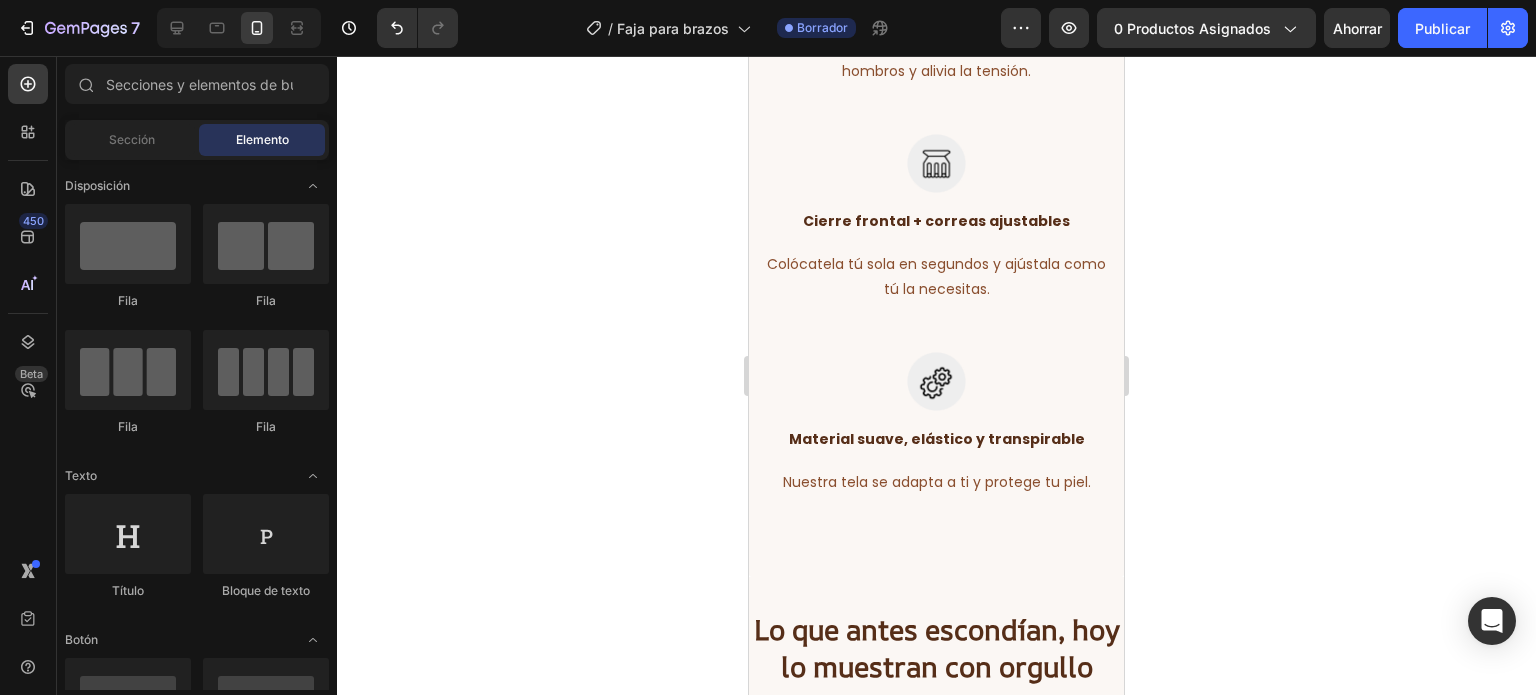 scroll, scrollTop: 3368, scrollLeft: 0, axis: vertical 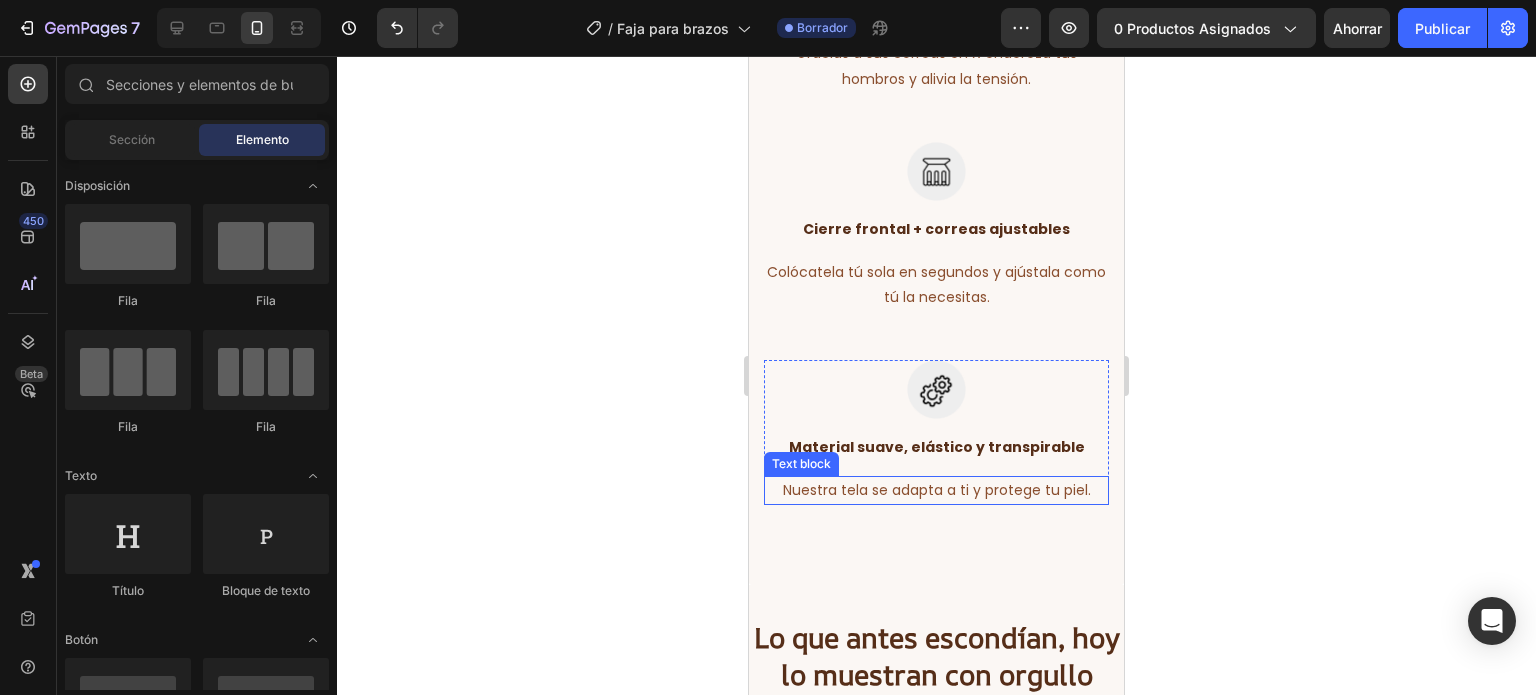 click on "Nuestra tela se adapta a ti y protege tu piel." at bounding box center (936, 490) 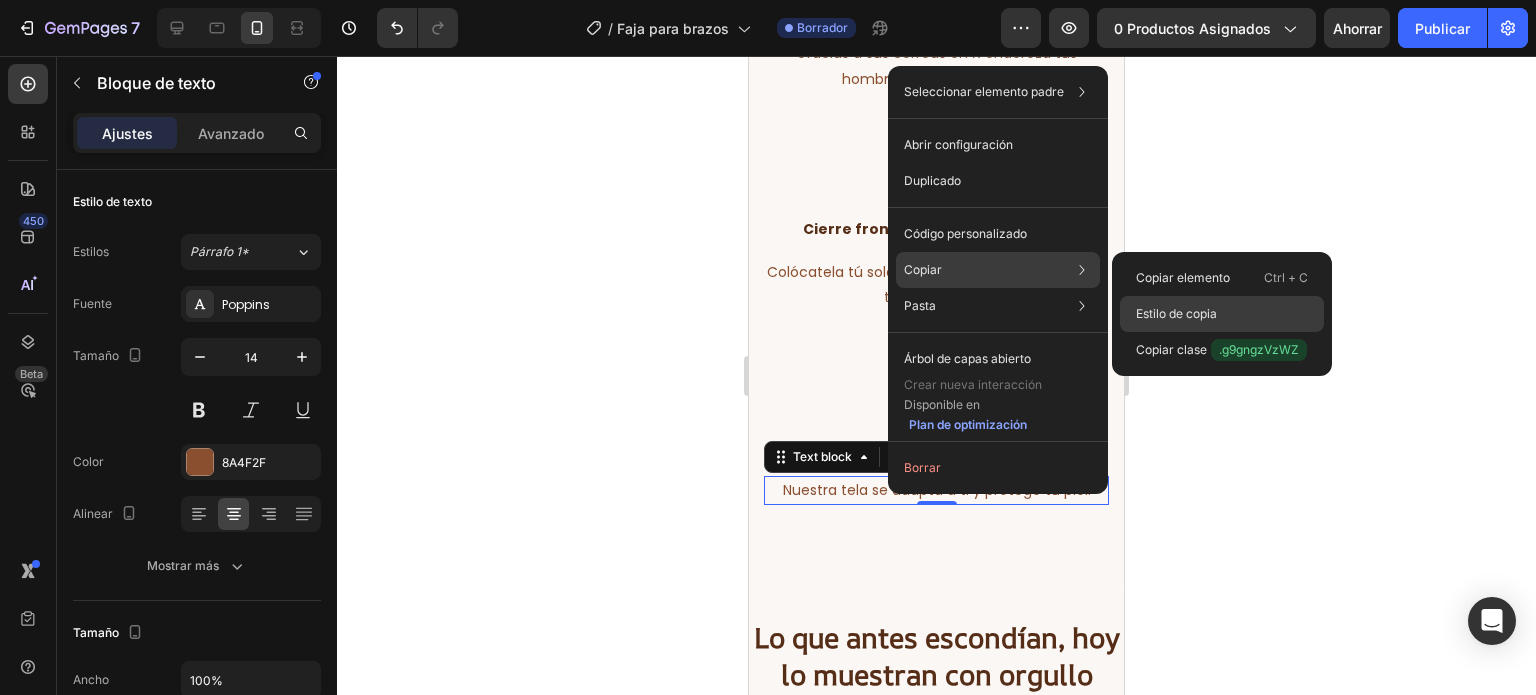click on "Estilo de copia" at bounding box center (1176, 314) 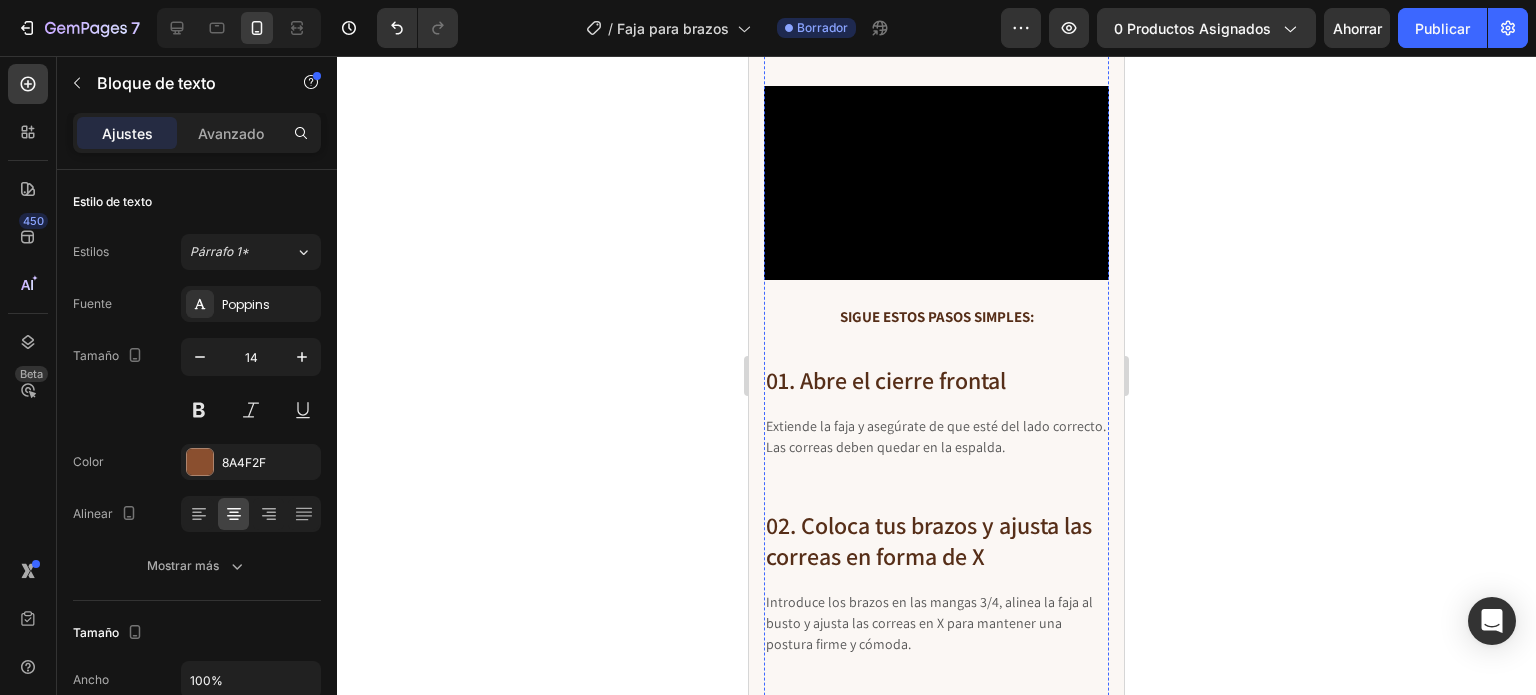 scroll, scrollTop: 6964, scrollLeft: 0, axis: vertical 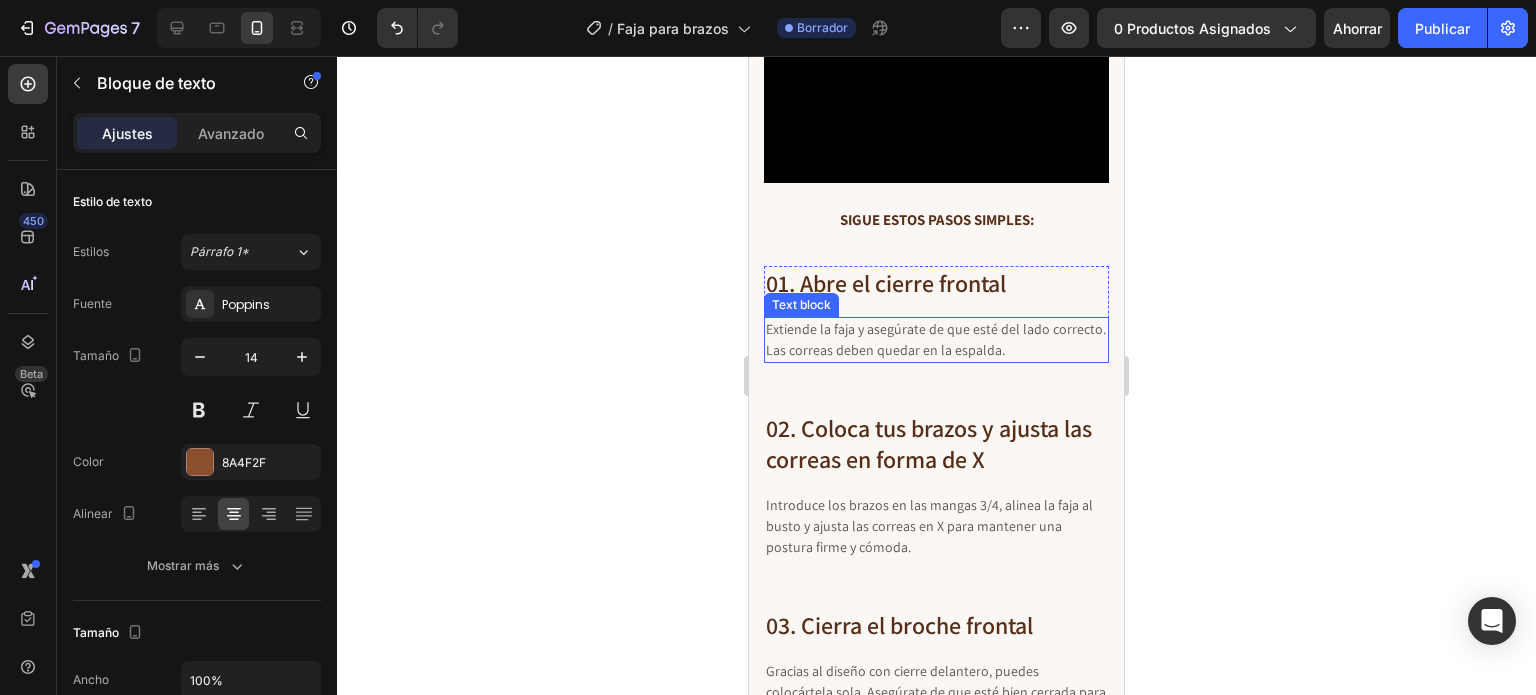 click on "Extiende la faja y asegúrate de que esté del lado correcto. Las correas deben quedar en la espalda." at bounding box center (936, 340) 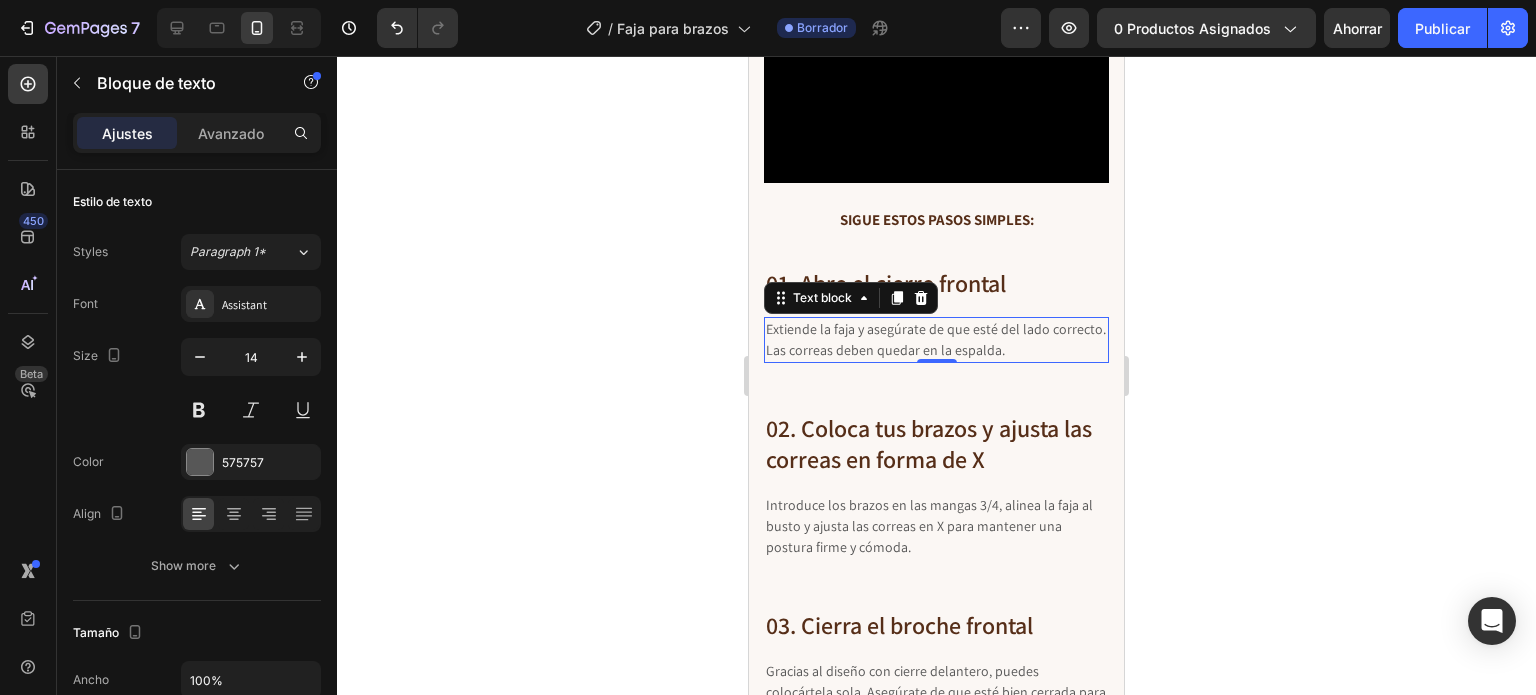 scroll, scrollTop: 600, scrollLeft: 0, axis: vertical 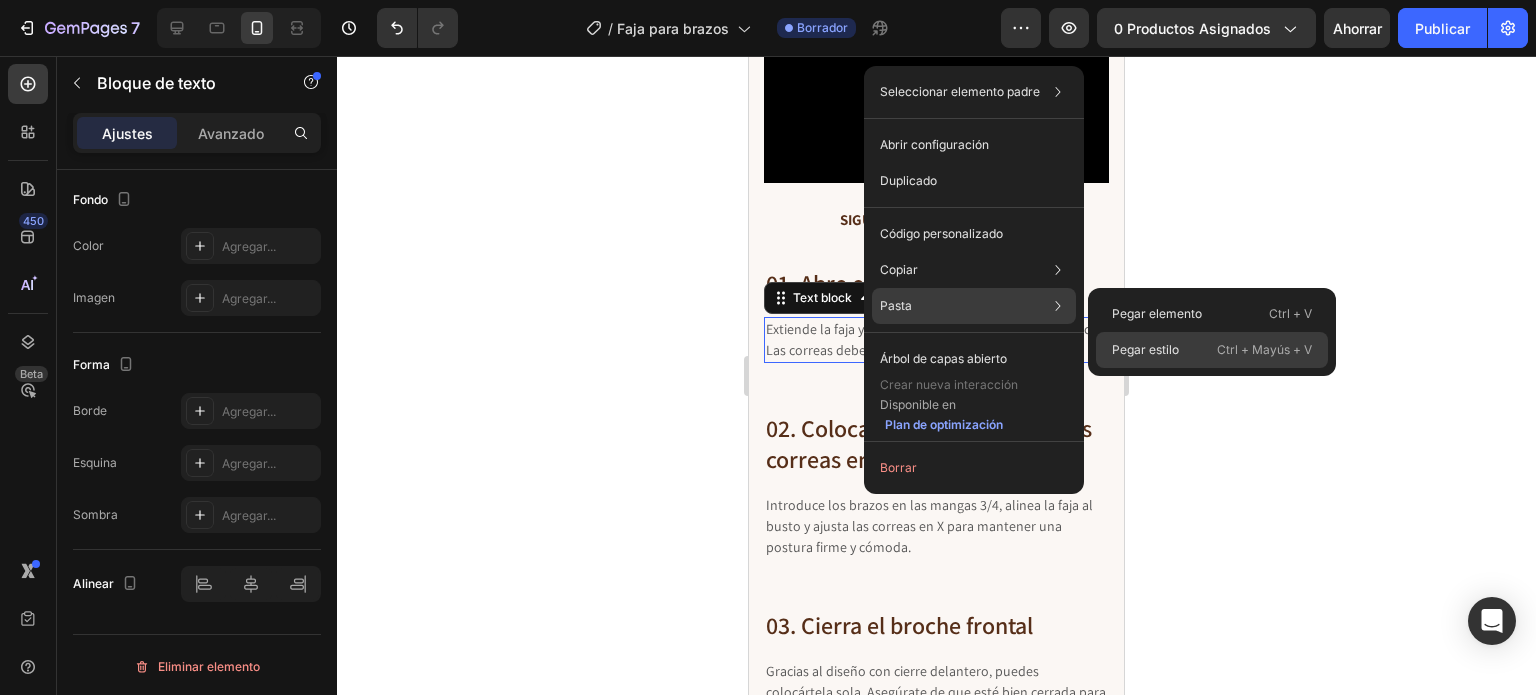 click on "Pegar estilo" at bounding box center (1145, 349) 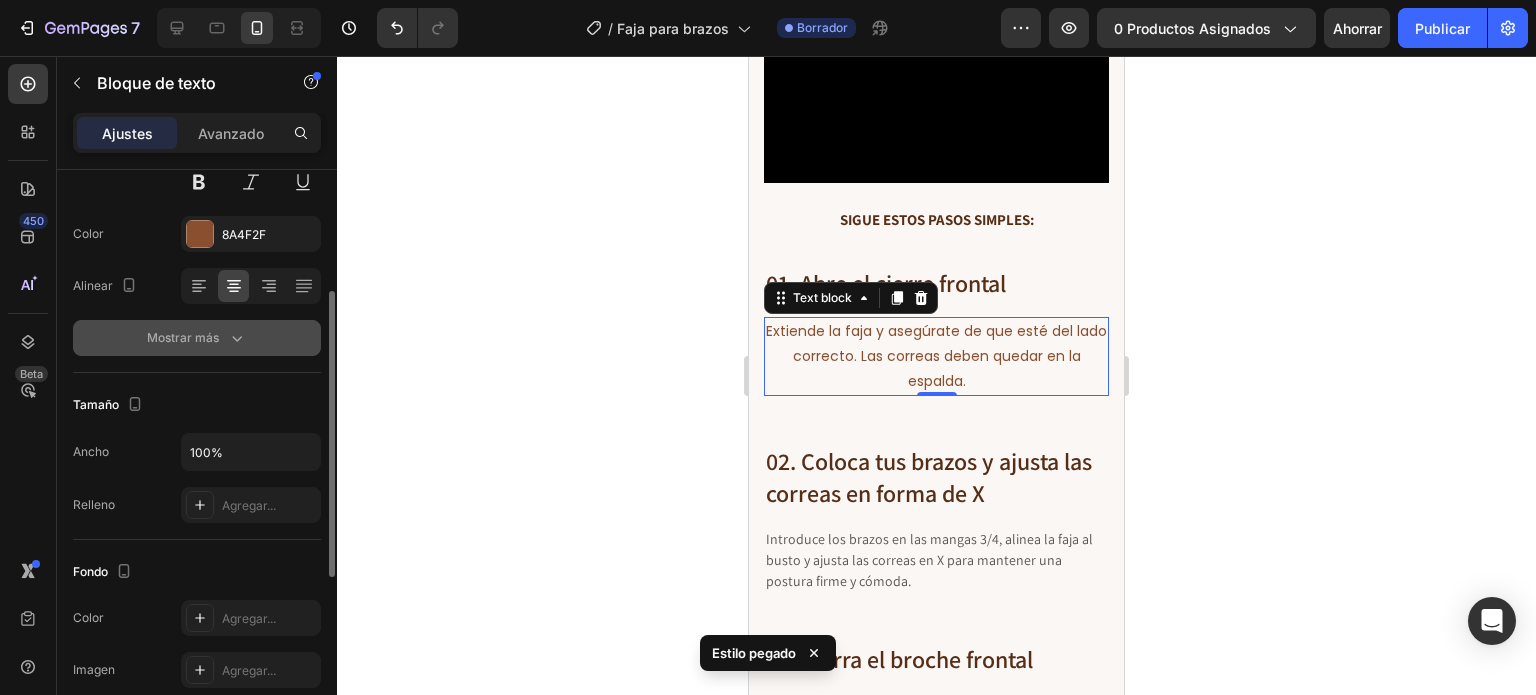 scroll, scrollTop: 224, scrollLeft: 0, axis: vertical 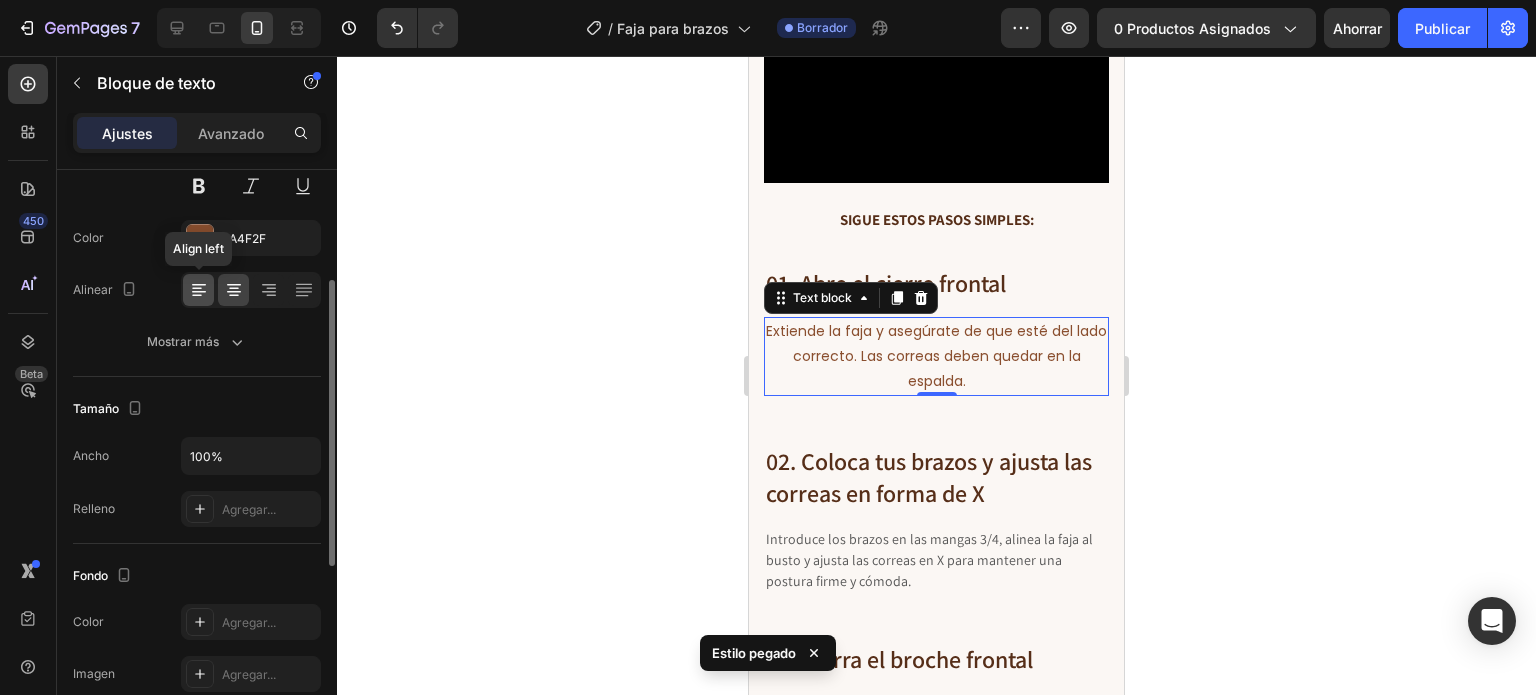 click 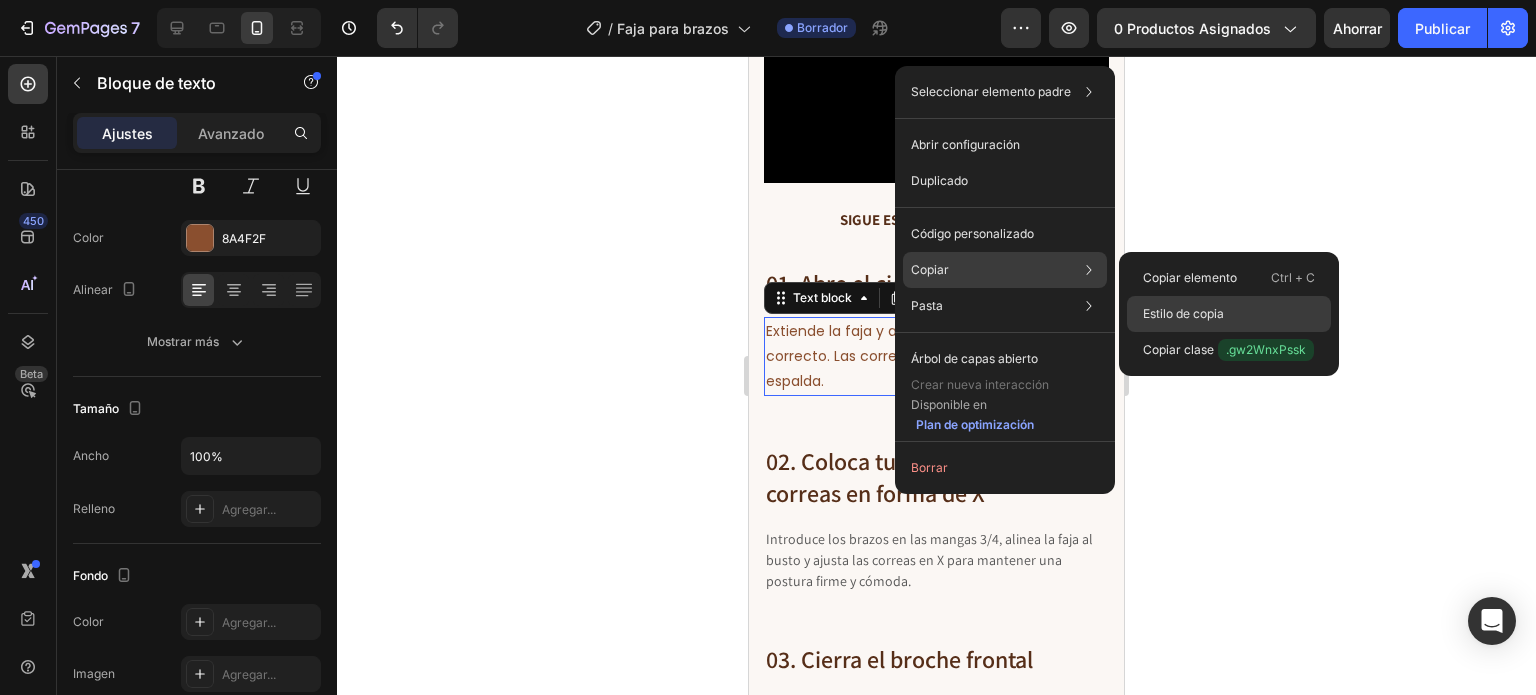 click on "Estilo de copia" at bounding box center [1183, 313] 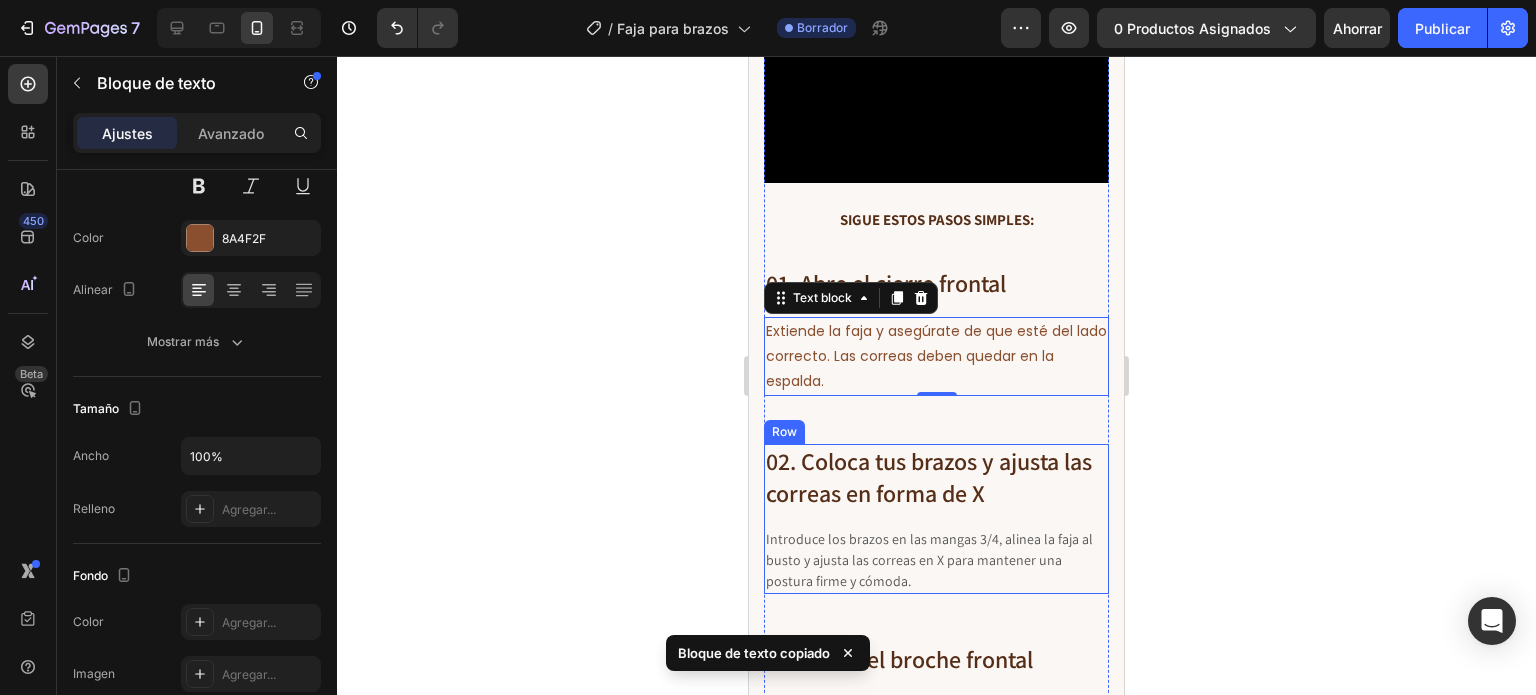 click on "Introduce los brazos en las mangas 3/4, alinea la faja al busto y ajusta las correas en X para mantener una postura firme y cómoda." at bounding box center [936, 560] 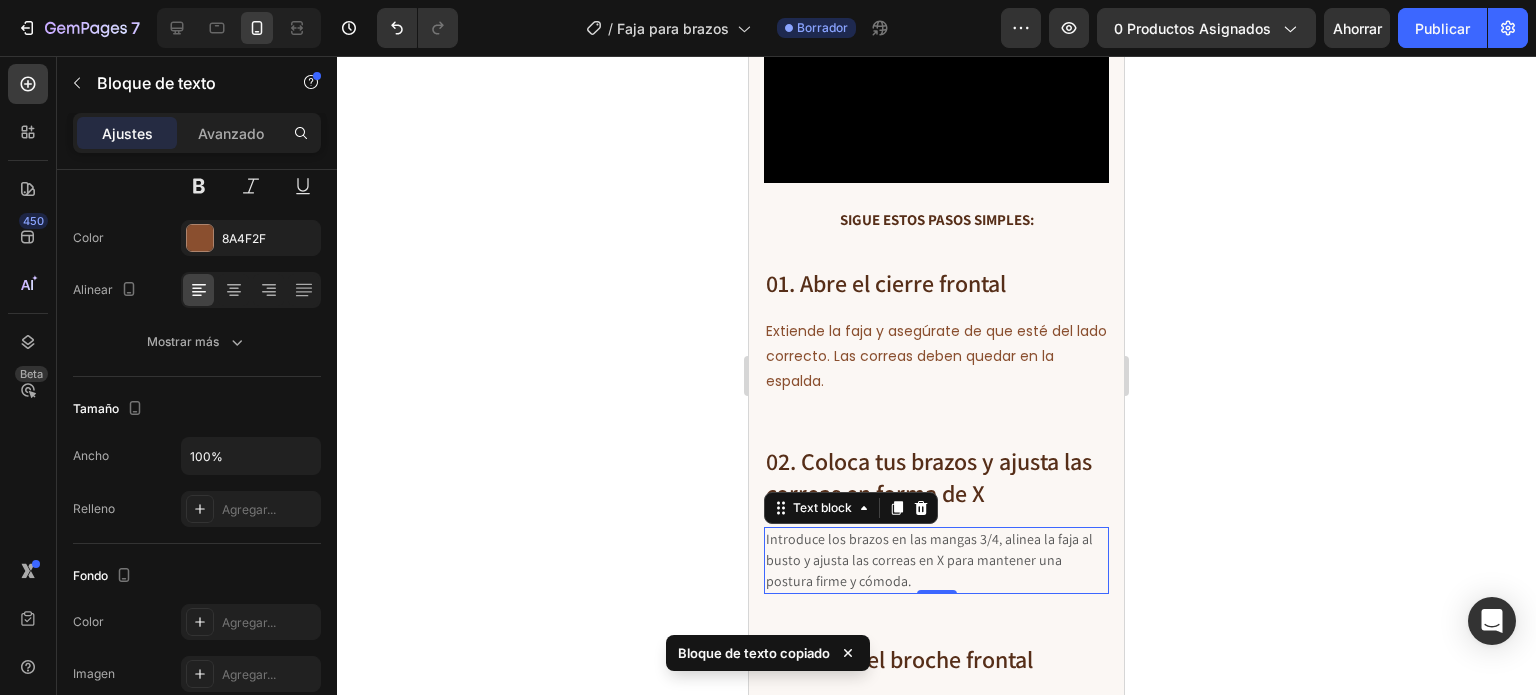 scroll, scrollTop: 224, scrollLeft: 0, axis: vertical 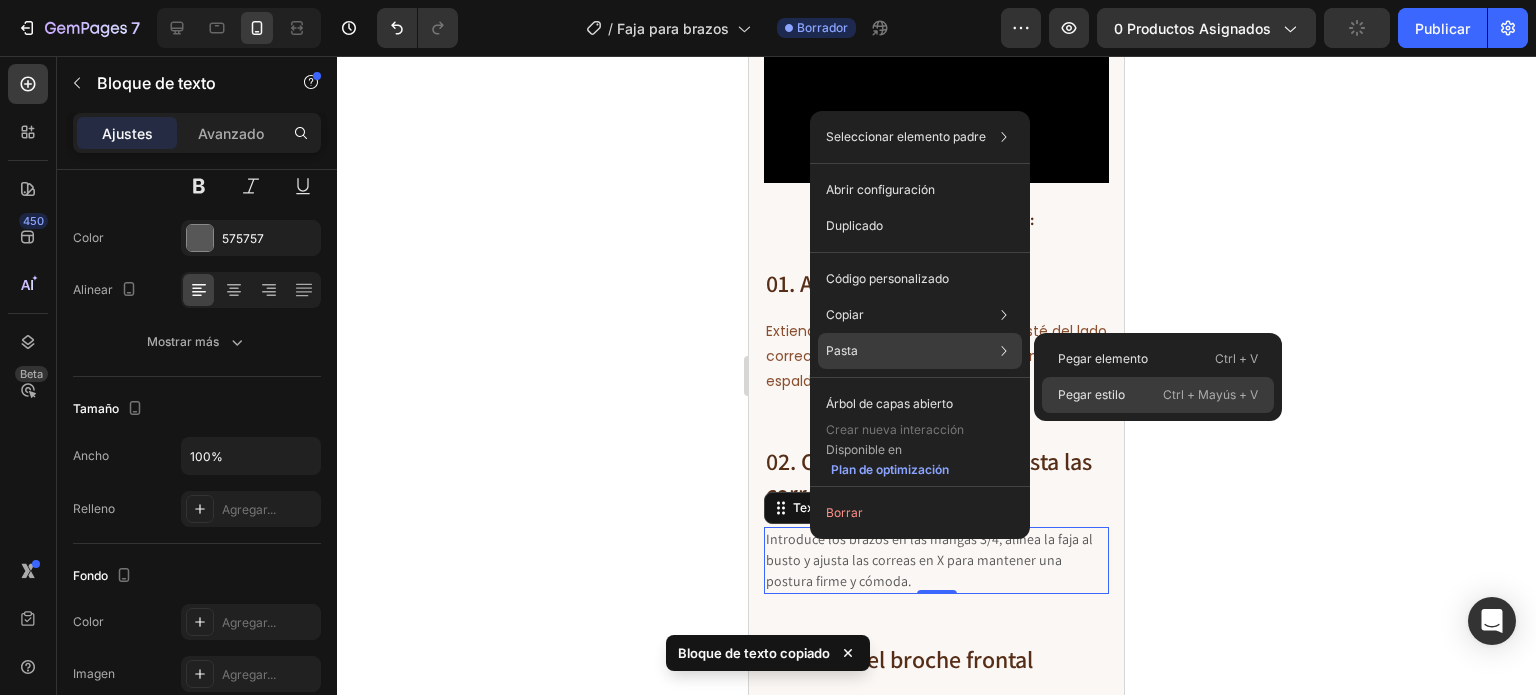click on "Pegar estilo" at bounding box center [1091, 394] 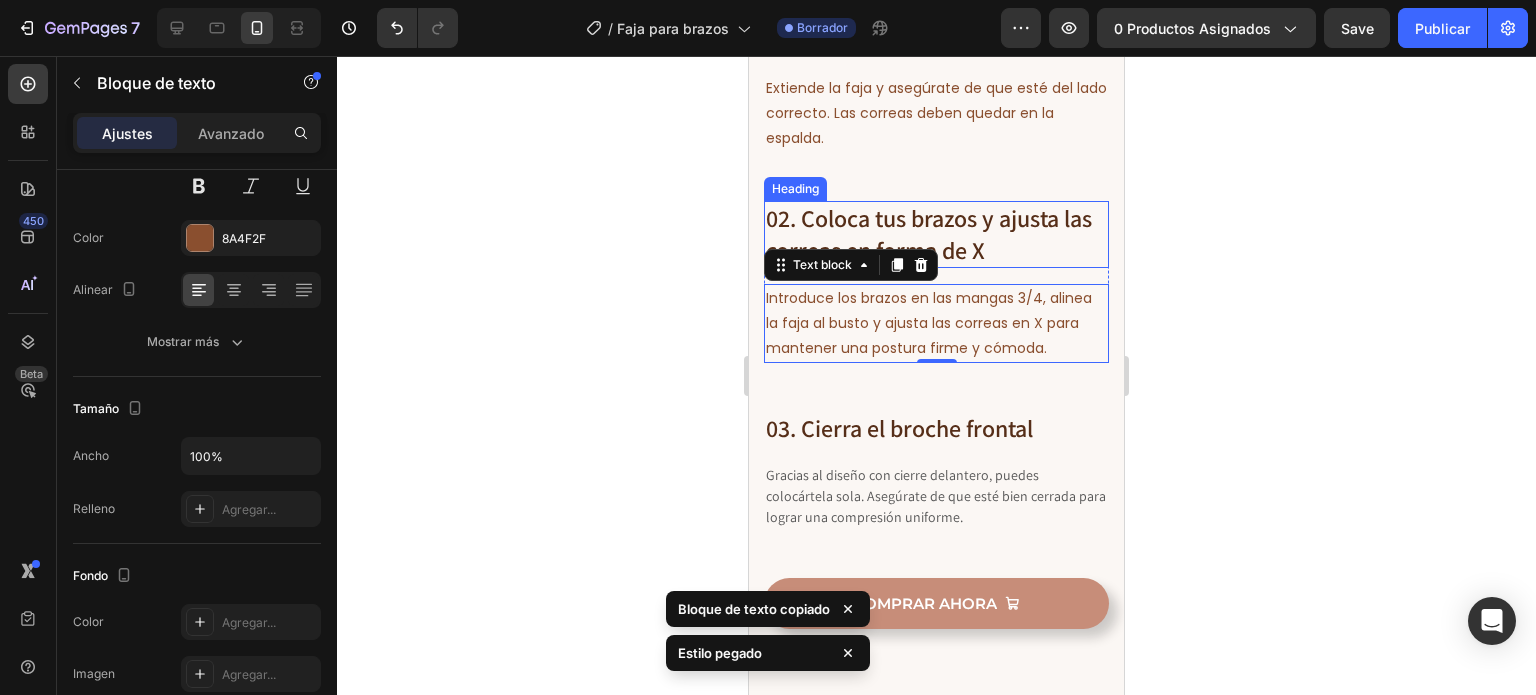 scroll, scrollTop: 7223, scrollLeft: 0, axis: vertical 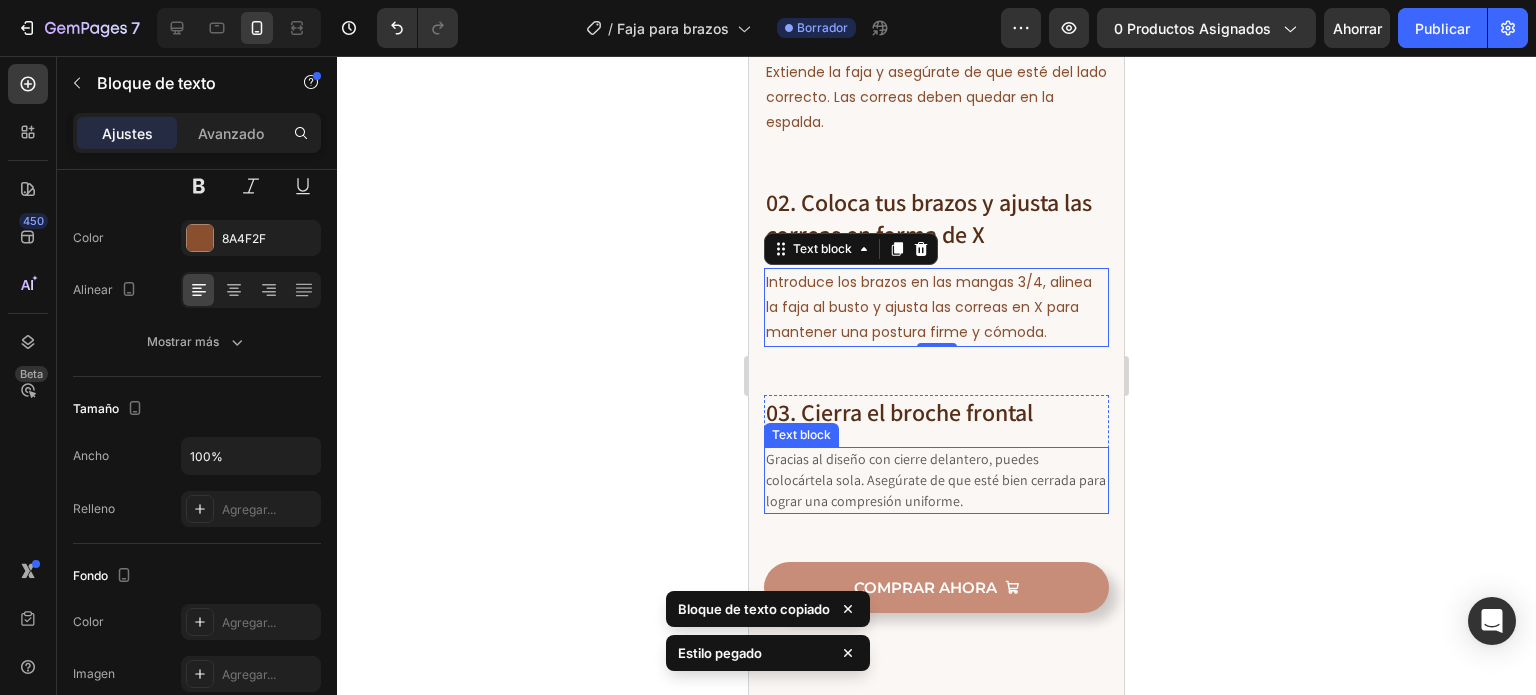 click on "Gracias al diseño con cierre delantero, puedes colocártela sola. Asegúrate de que esté bien cerrada para lograr una compresión uniforme." at bounding box center (936, 480) 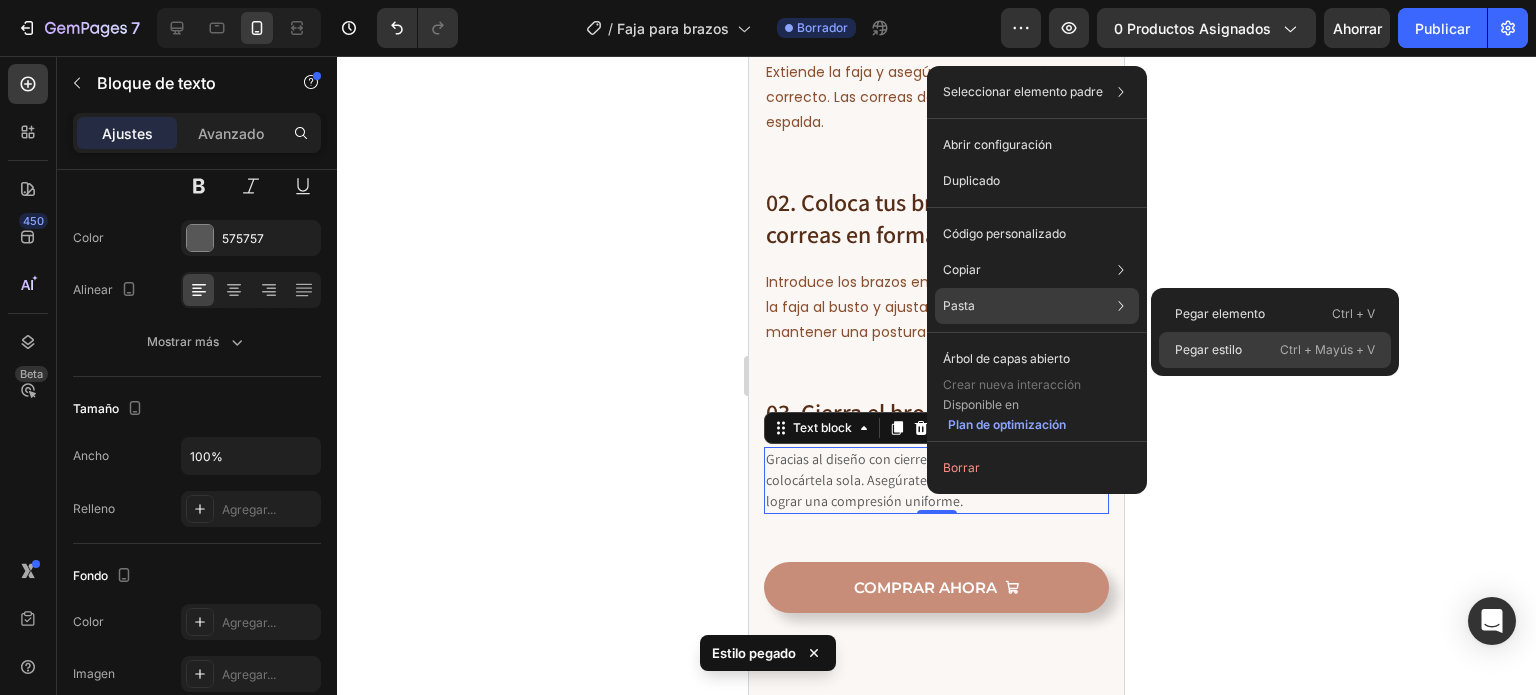 click on "Pegar estilo" at bounding box center [1208, 349] 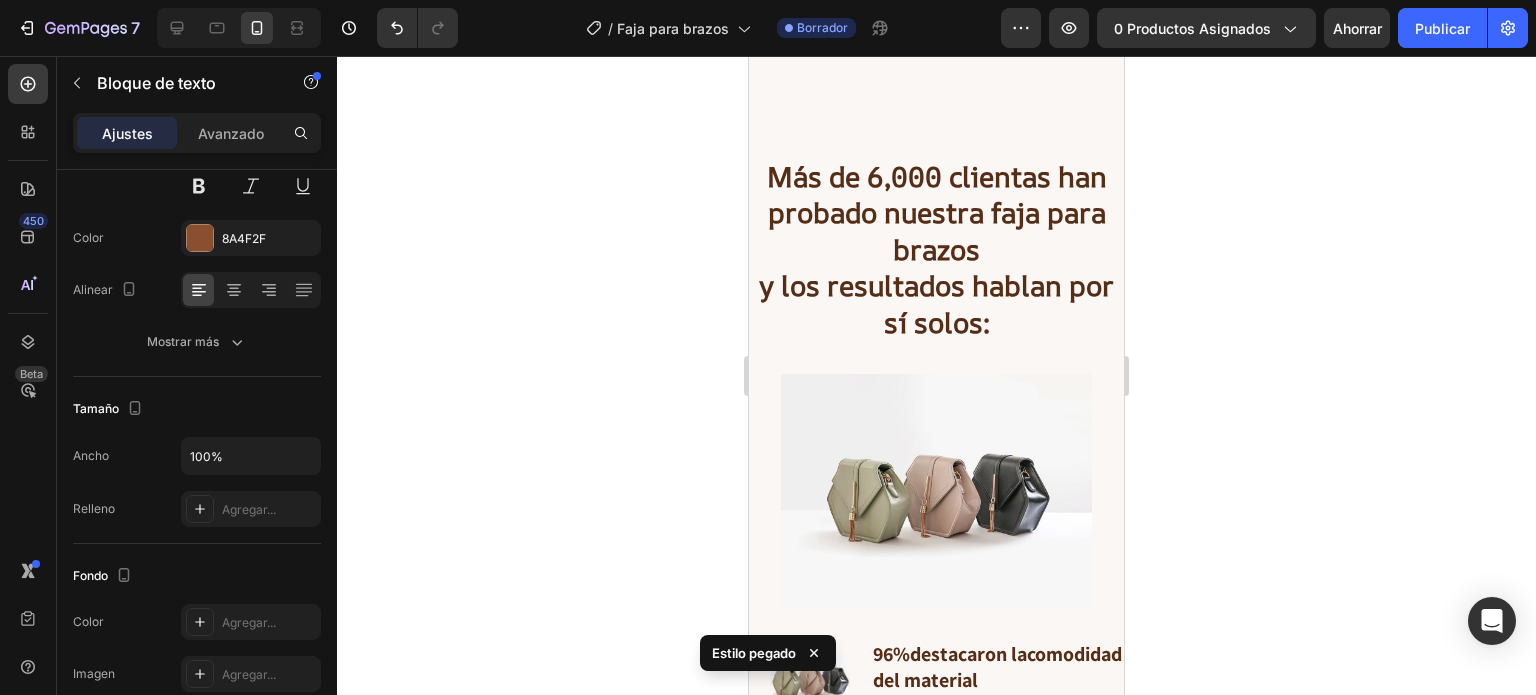 scroll, scrollTop: 8243, scrollLeft: 0, axis: vertical 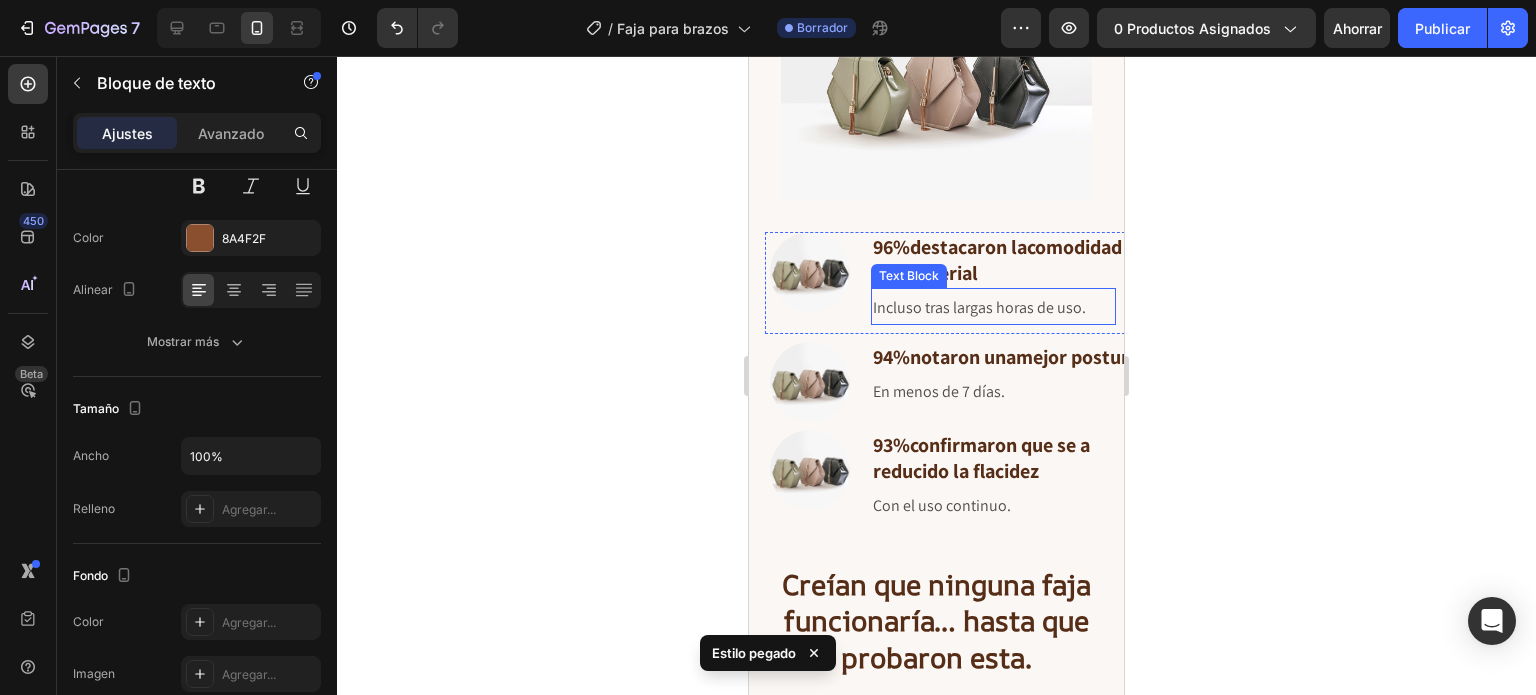 click on "Incluso tras largas horas de uso." at bounding box center (993, 308) 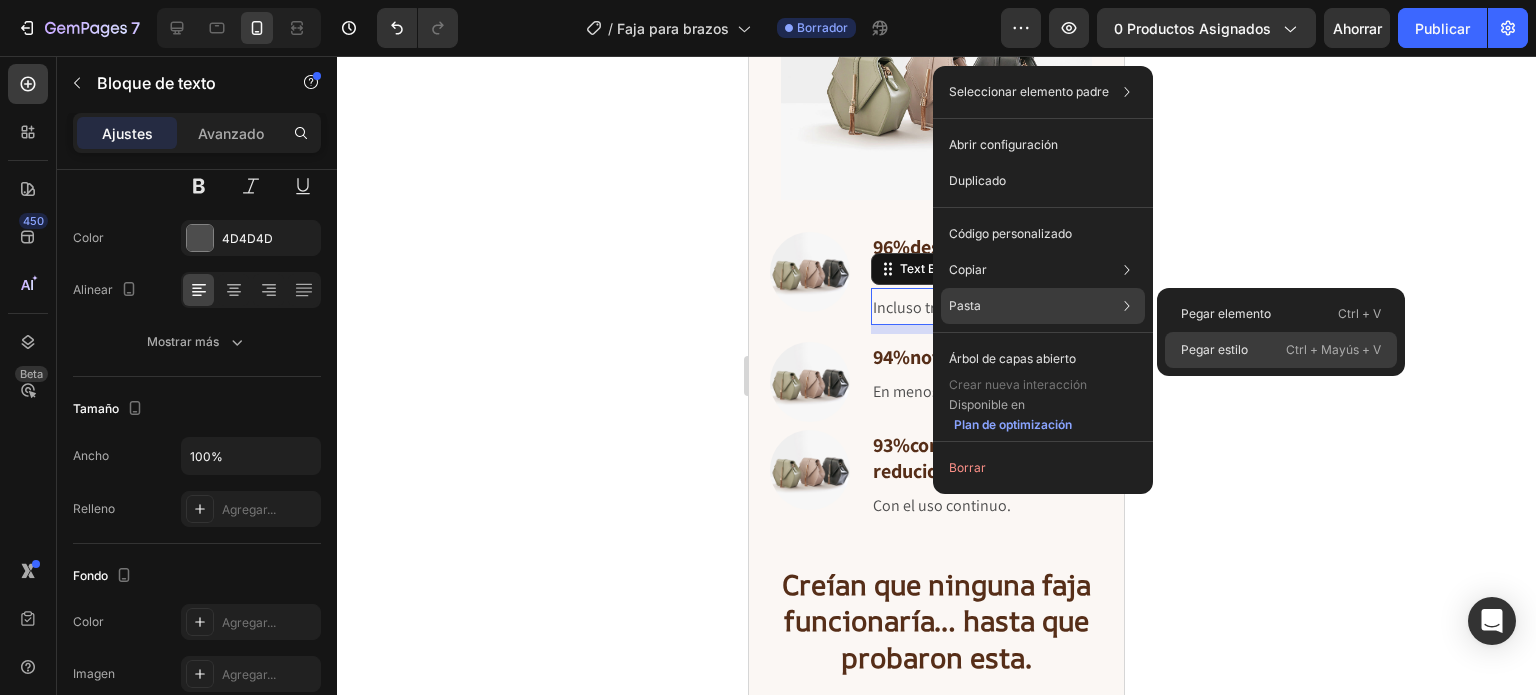 click on "Pegar estilo" at bounding box center [1214, 349] 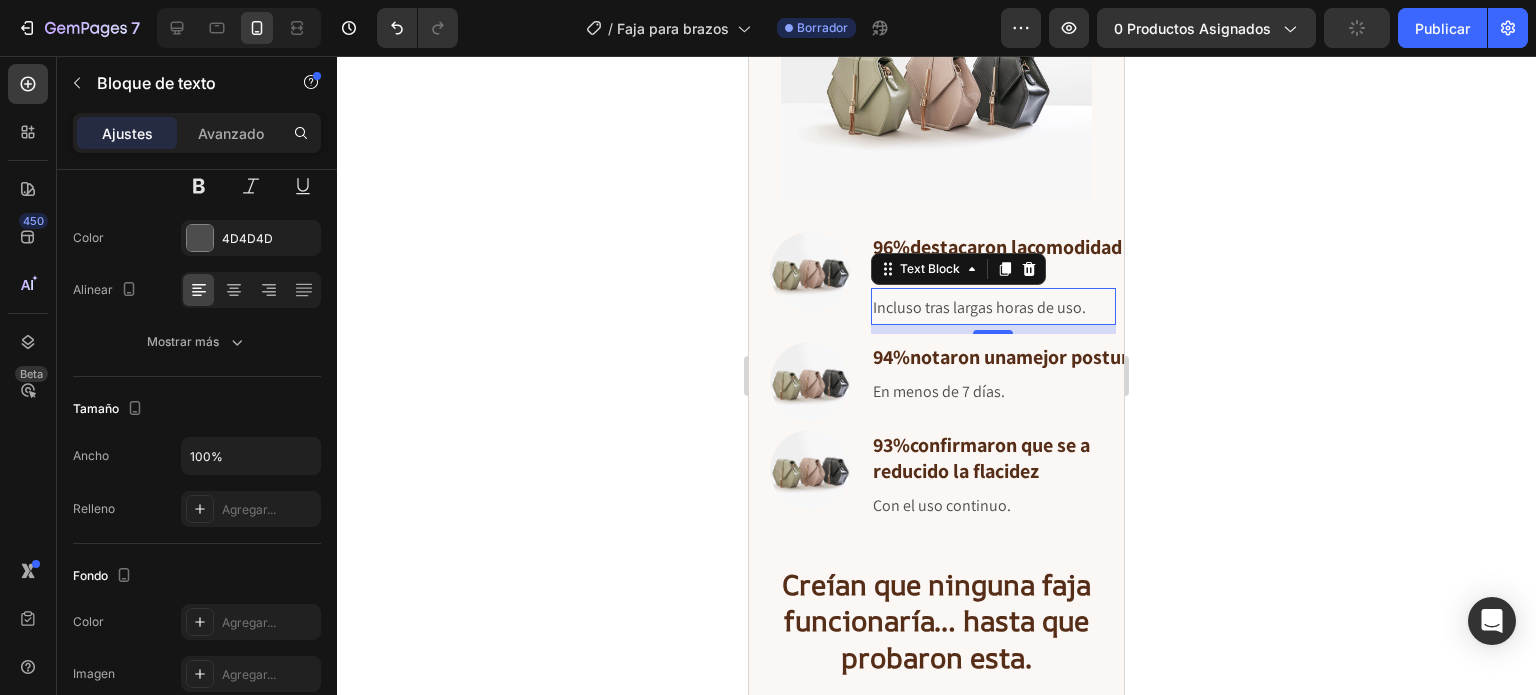 type on "14" 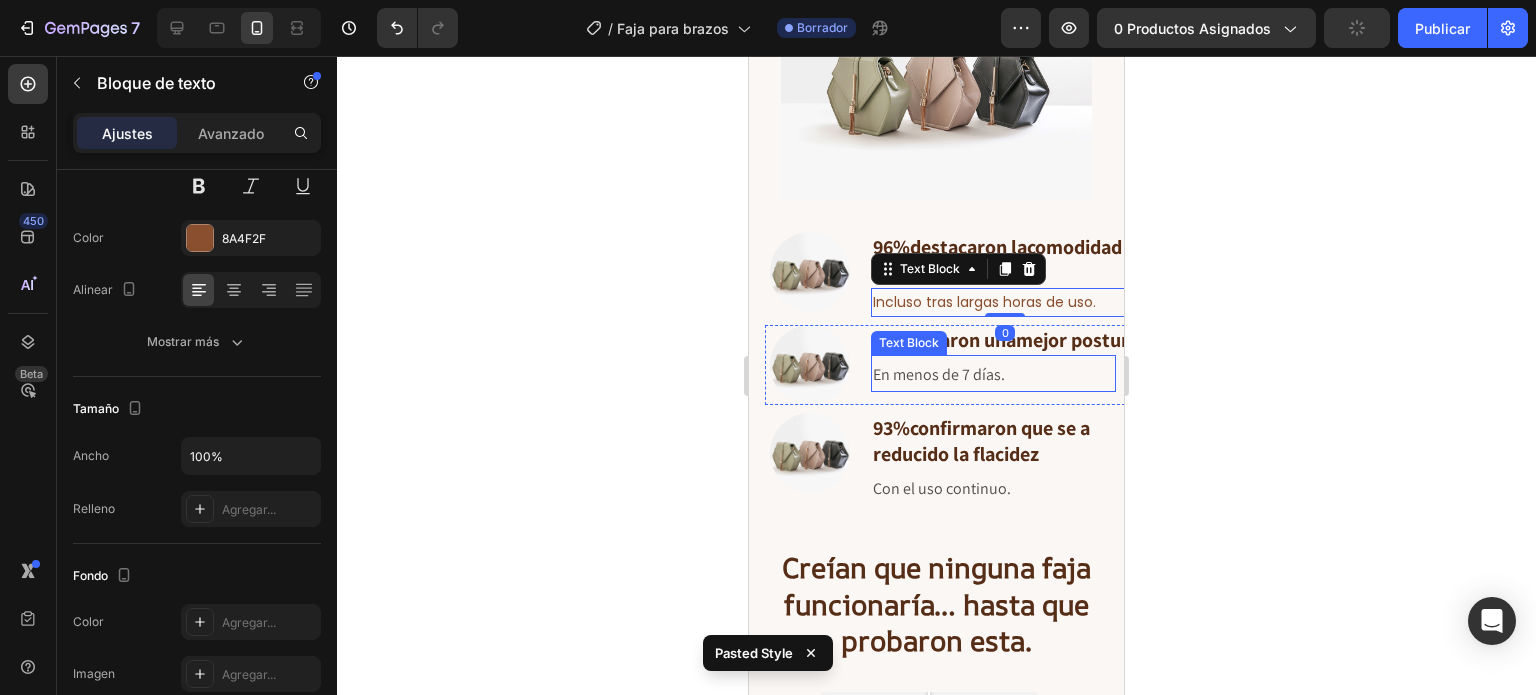 click on "En menos de 7 días." at bounding box center (993, 375) 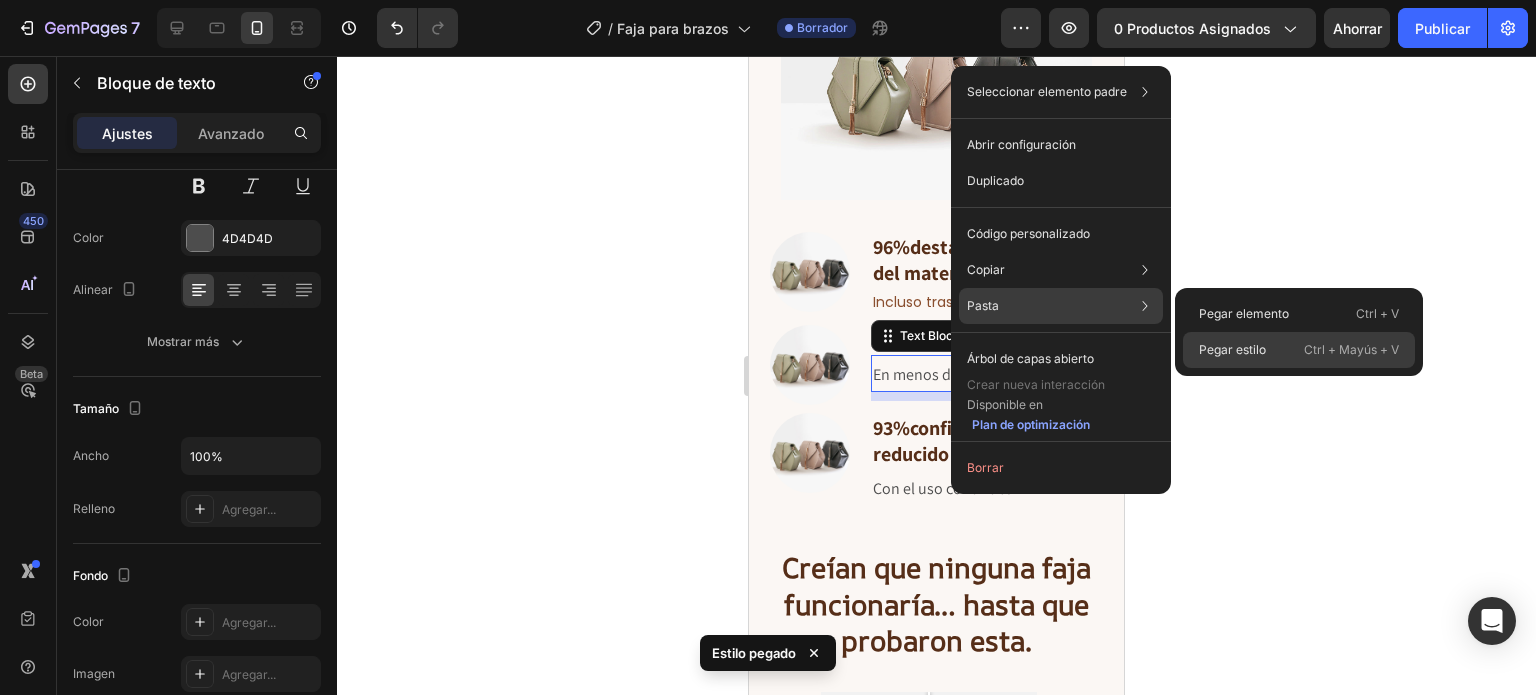 click on "Pegar estilo" at bounding box center (1232, 349) 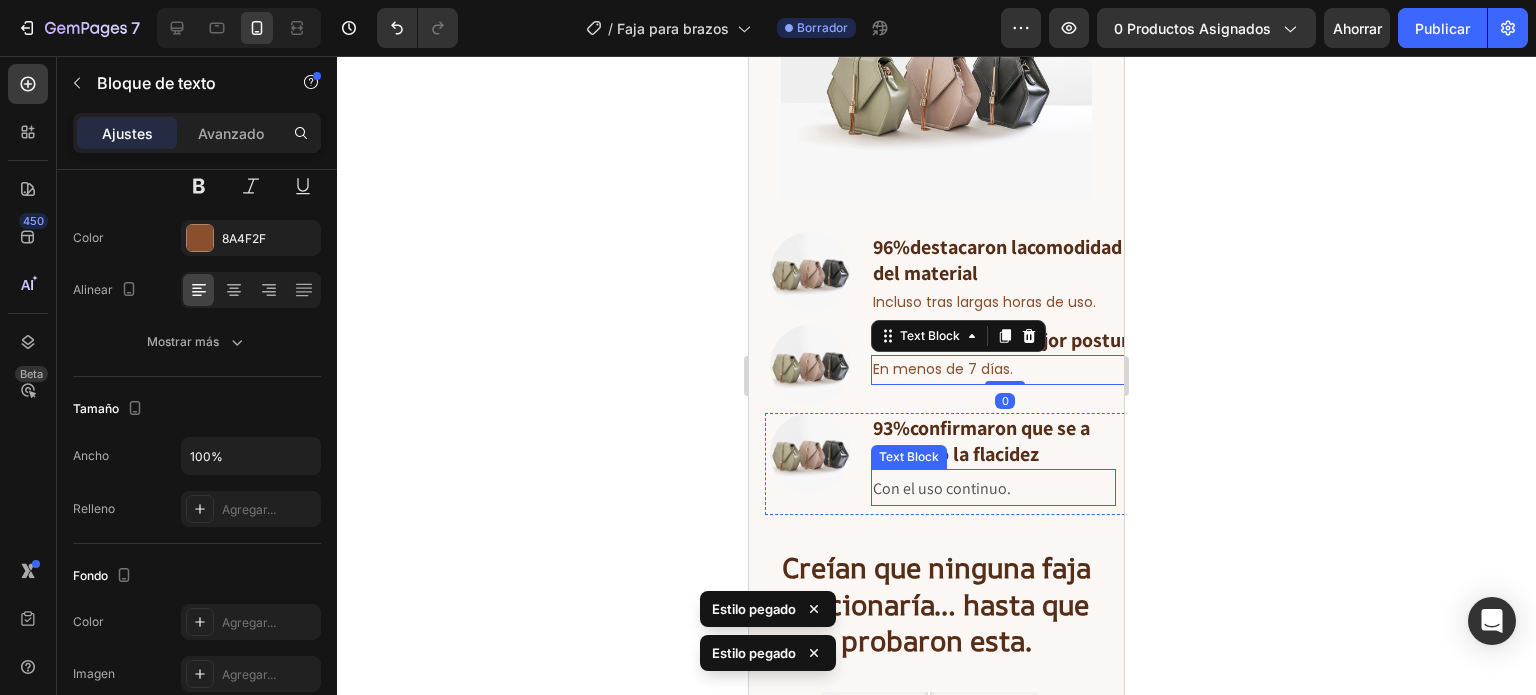 click on "Con el uso continuo." at bounding box center (993, 489) 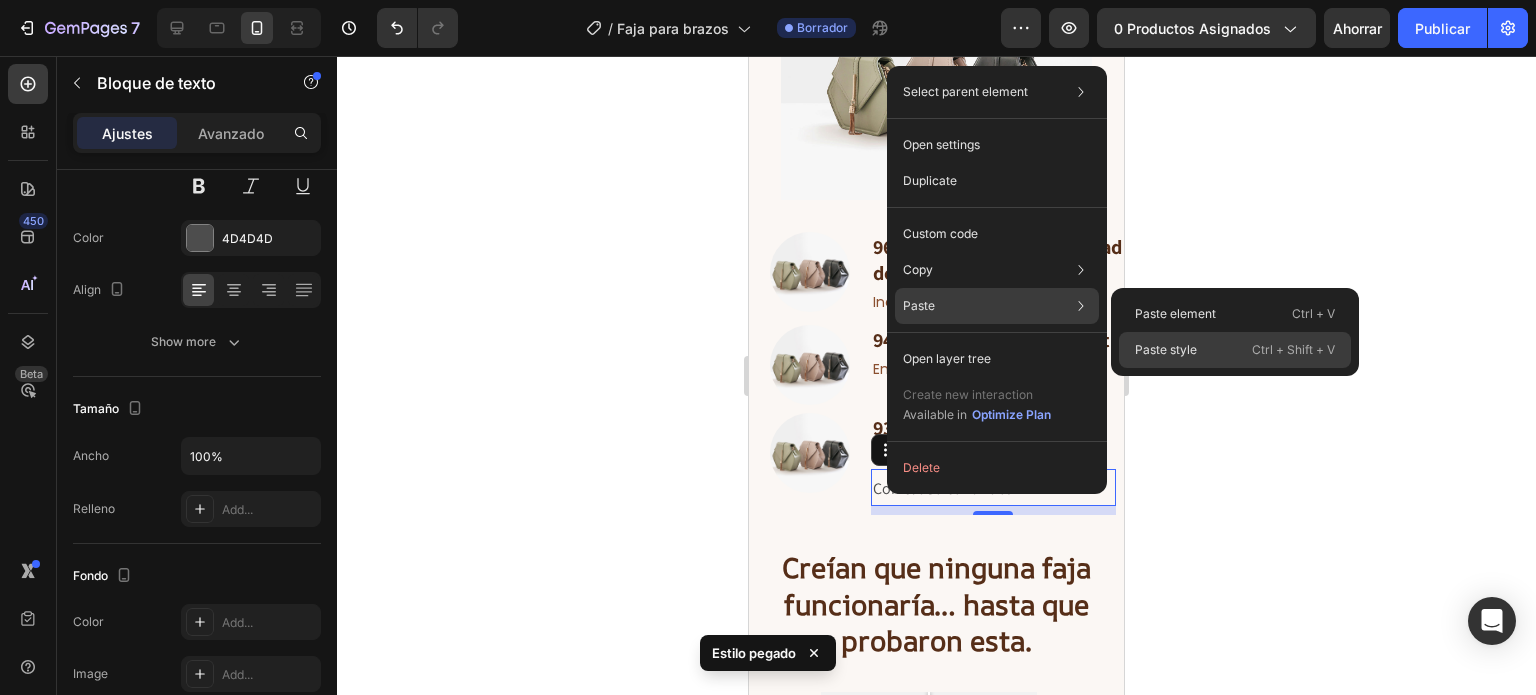 click on "Paste style  Ctrl + Shift + V" 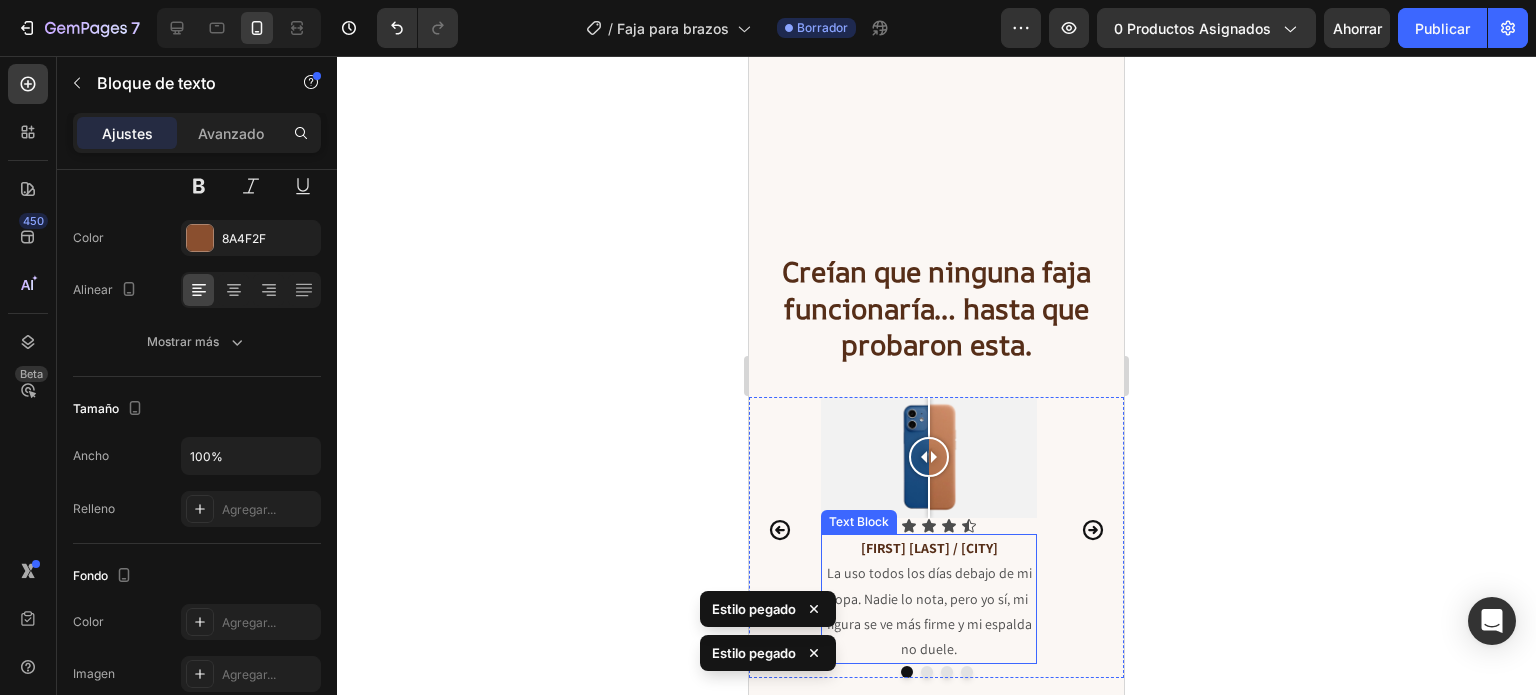 scroll, scrollTop: 8696, scrollLeft: 0, axis: vertical 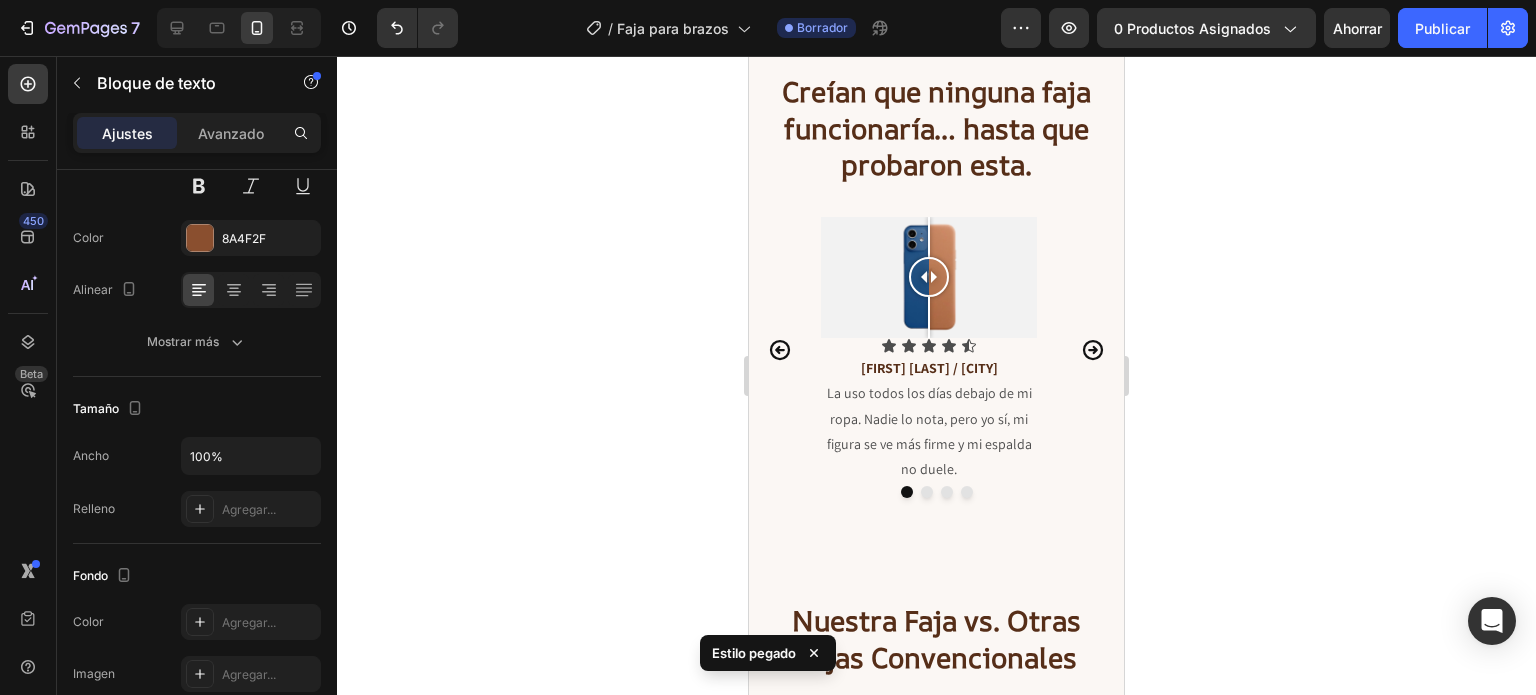 click 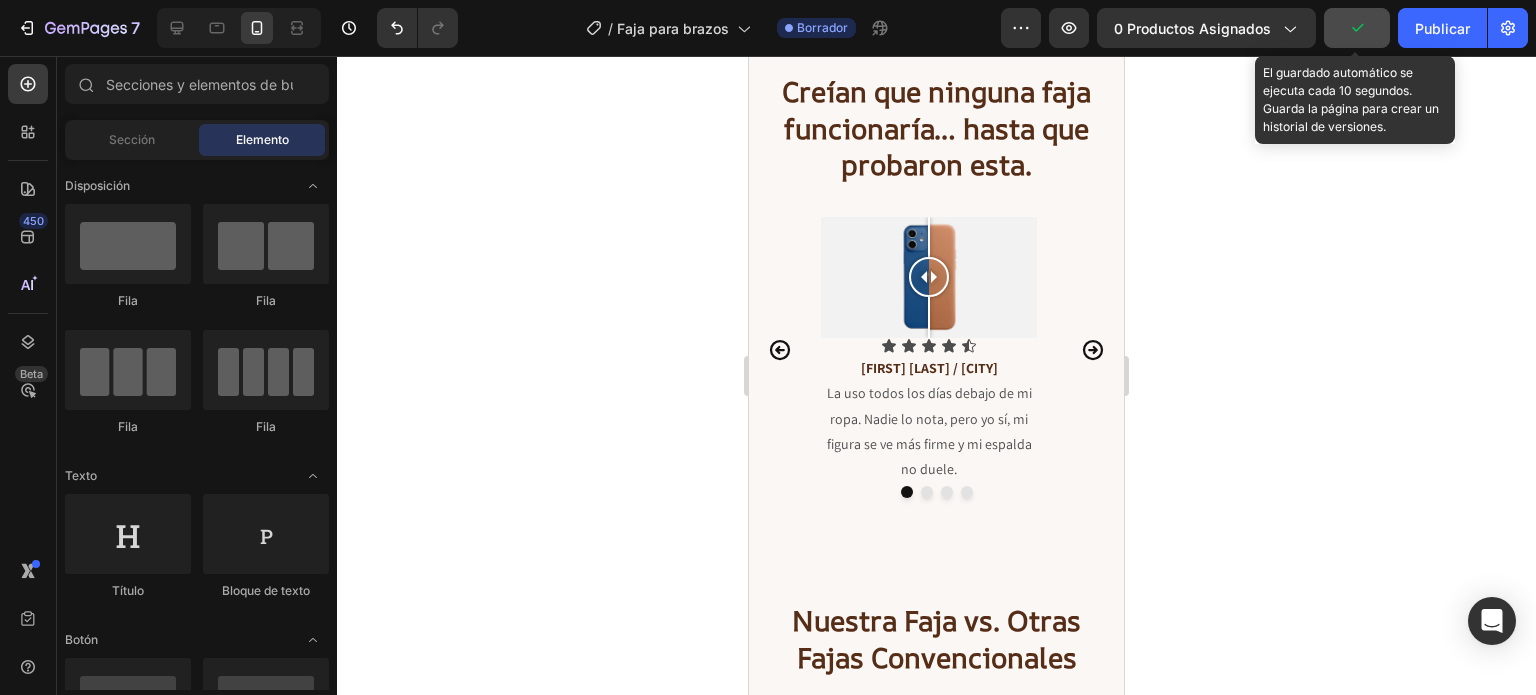 click 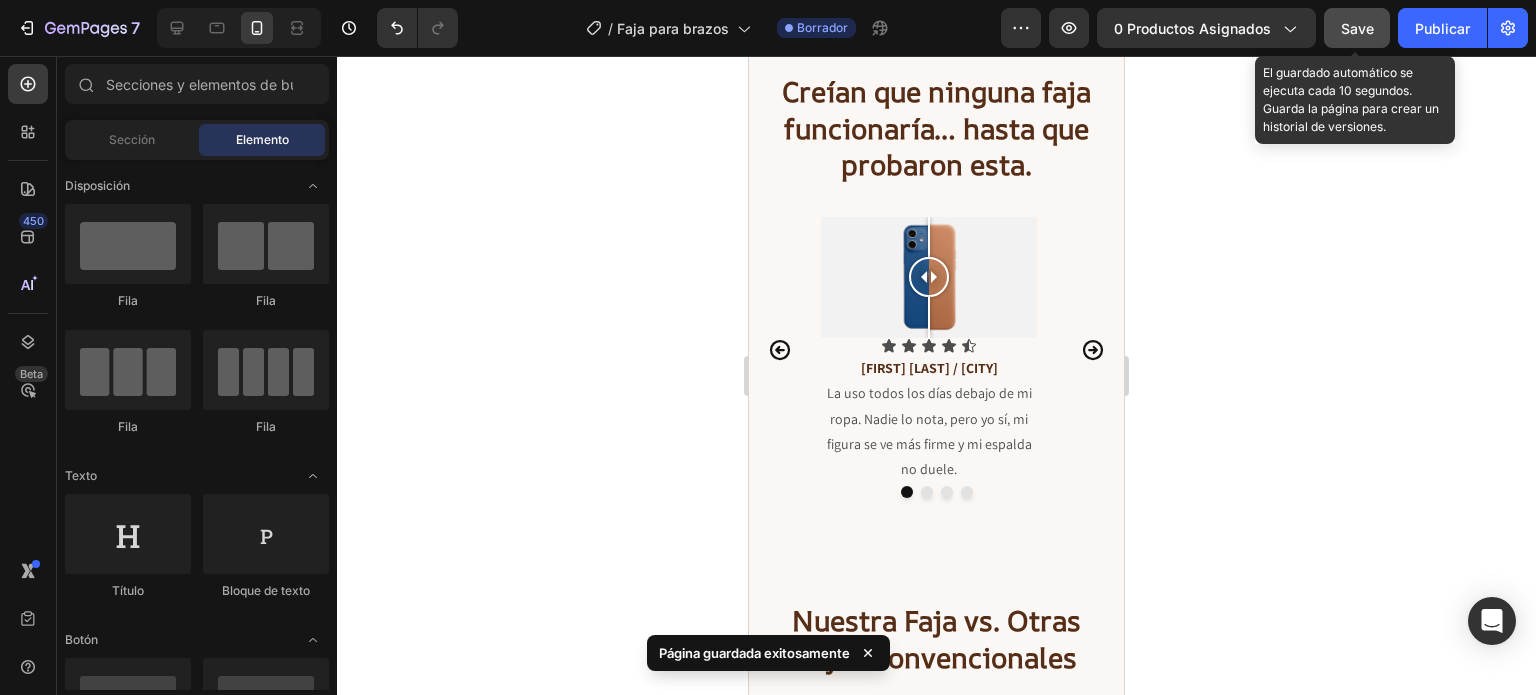 click on "Save" at bounding box center (1357, 28) 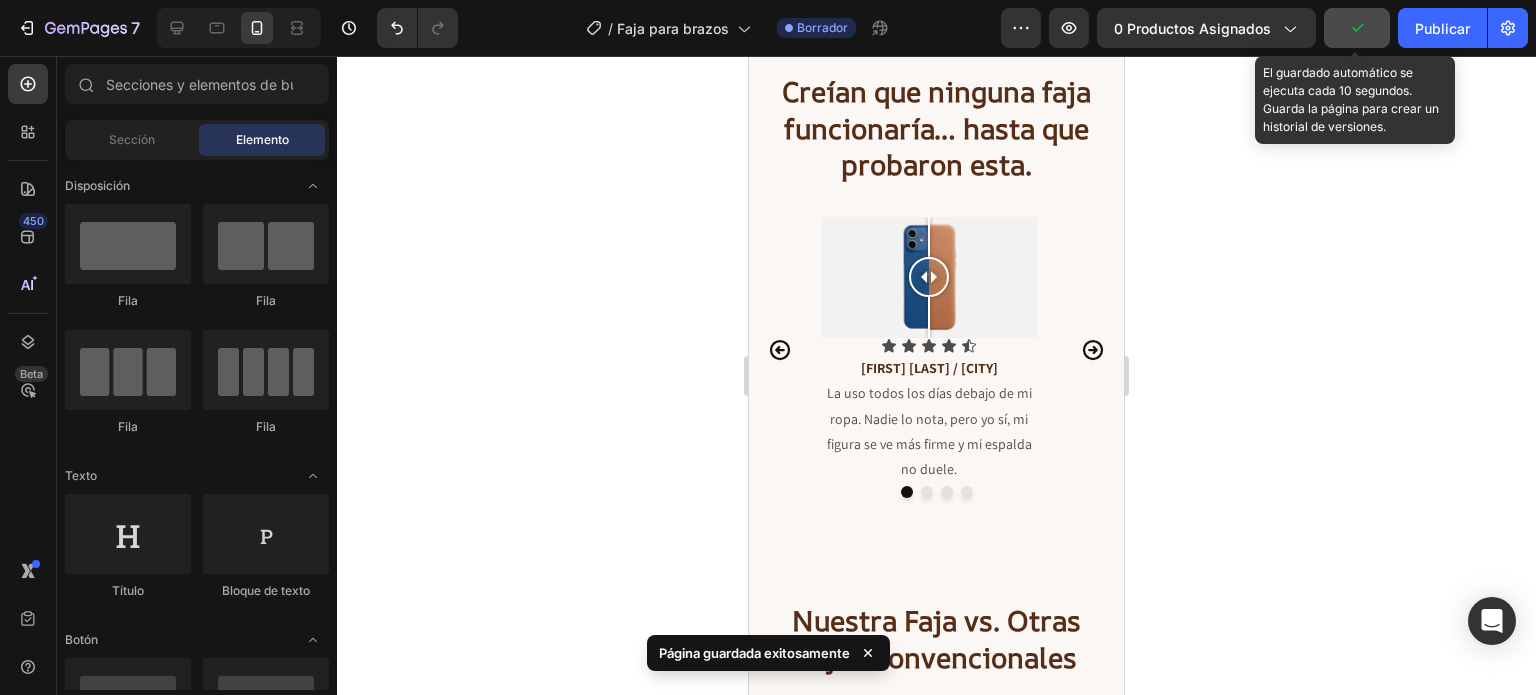 click 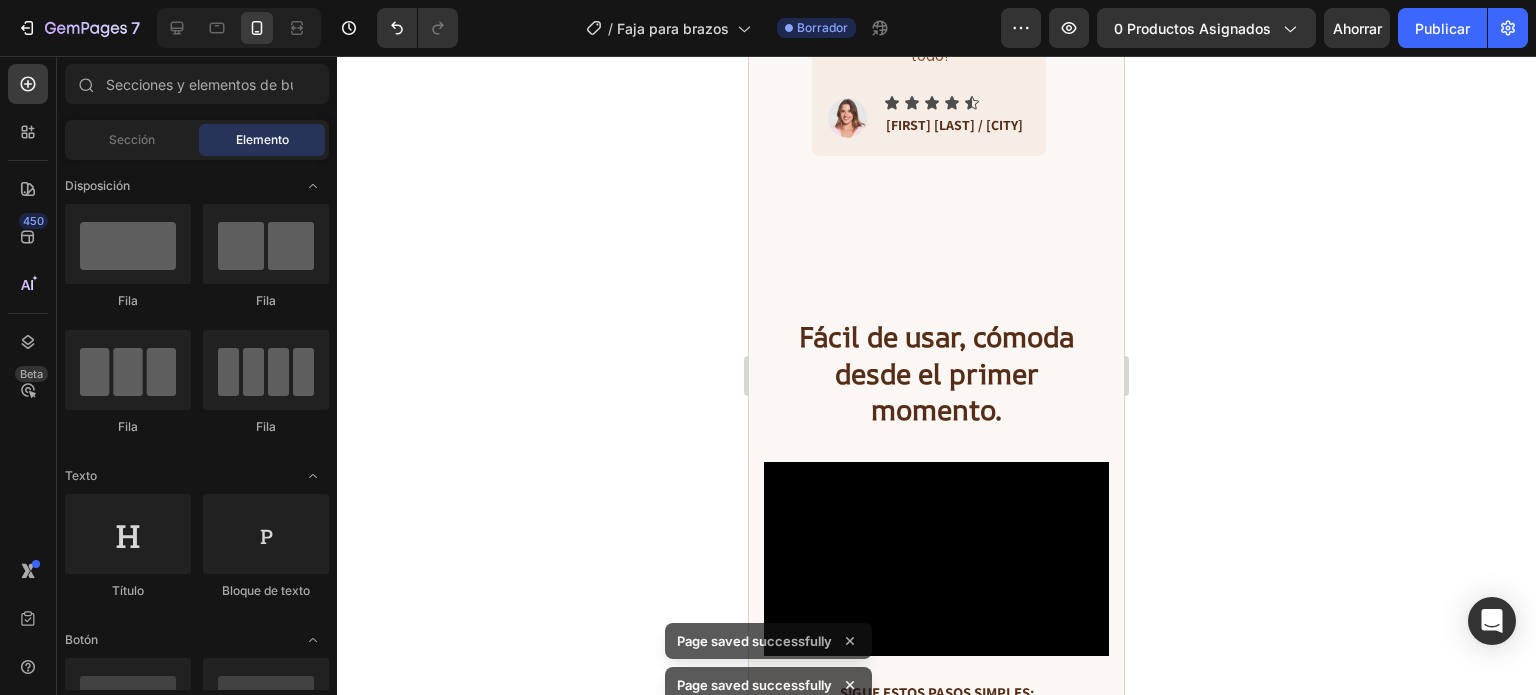 scroll, scrollTop: 6112, scrollLeft: 0, axis: vertical 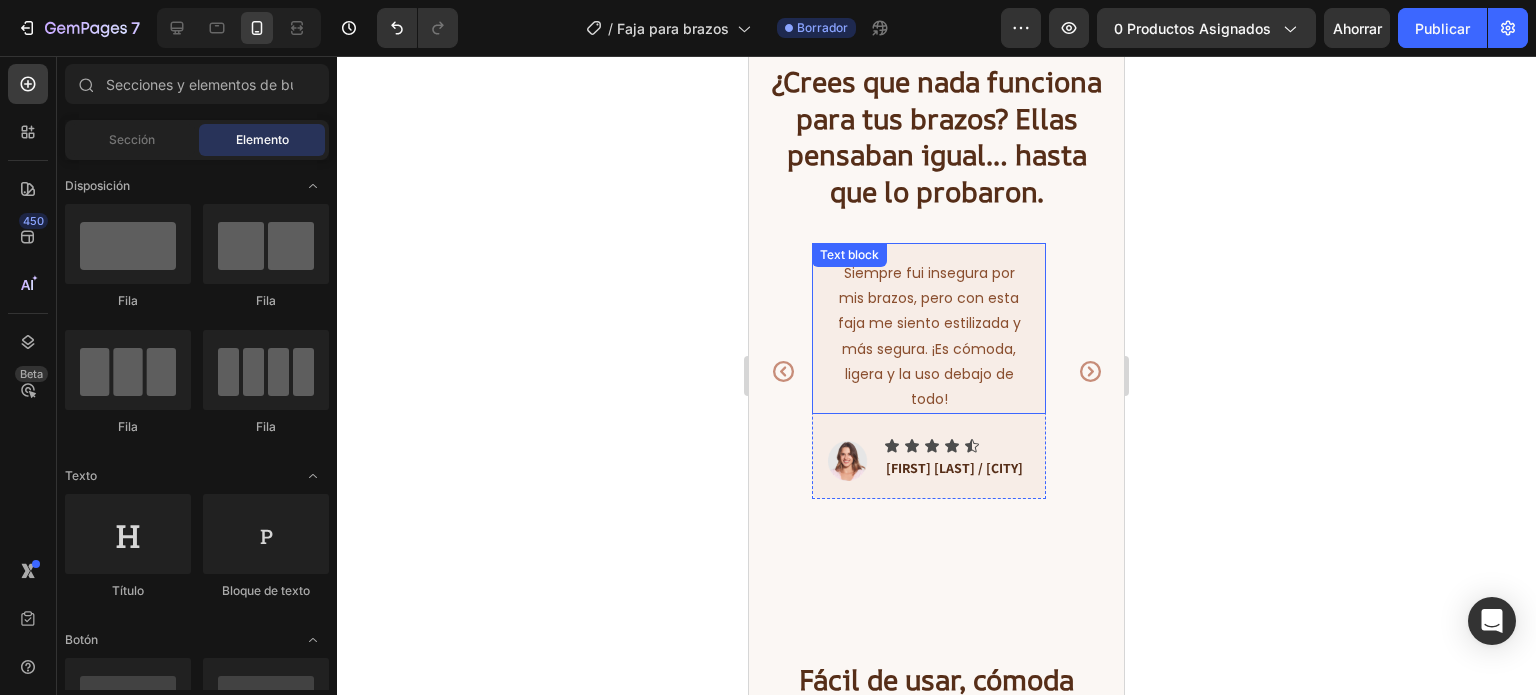 click on "Siempre fui insegura por mis brazos, pero con esta faja me siento estilizada y más segura. ¡Es cómoda, ligera y la uso debajo de todo!" at bounding box center (929, 336) 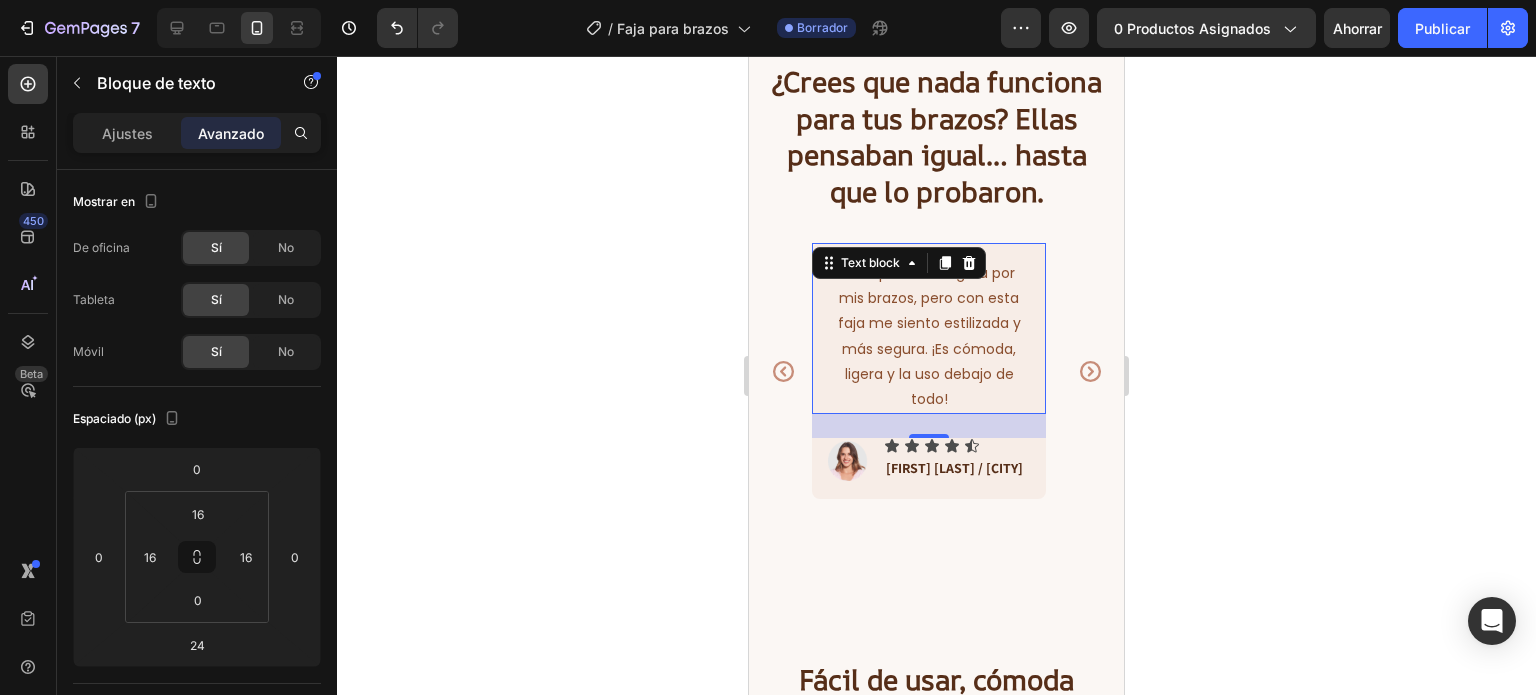 click 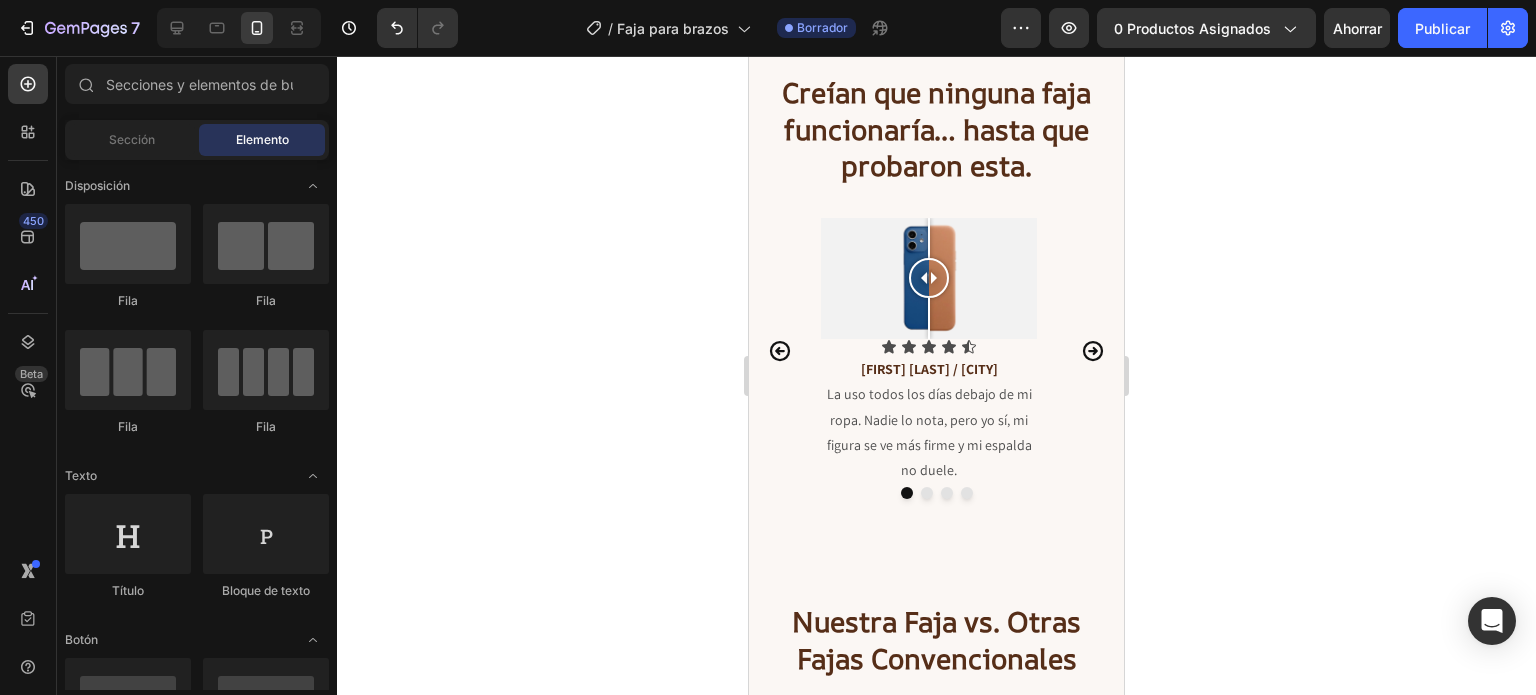 scroll, scrollTop: 8683, scrollLeft: 0, axis: vertical 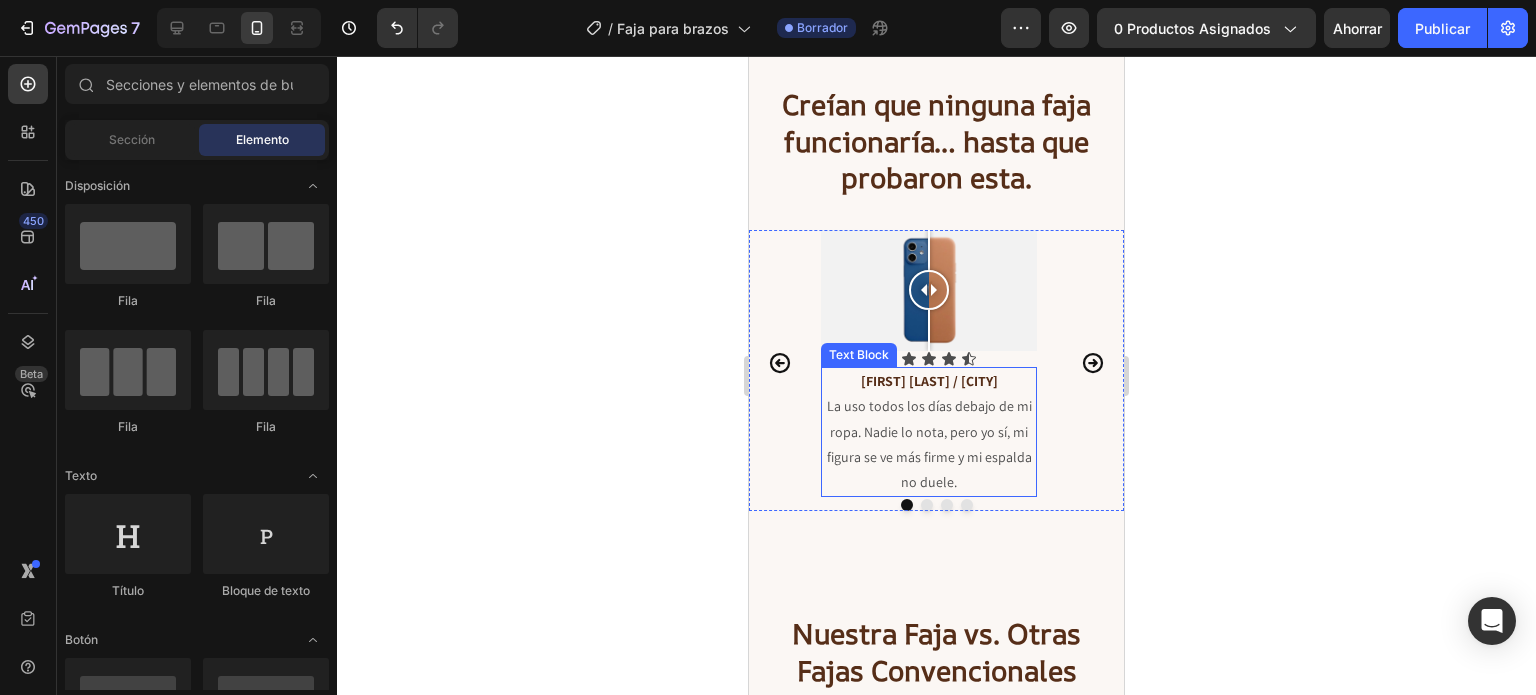 click on "La uso todos los días debajo de mi ropa. Nadie lo nota, pero yo sí, mi figura se ve más firme y mi espalda no duele." at bounding box center (929, 444) 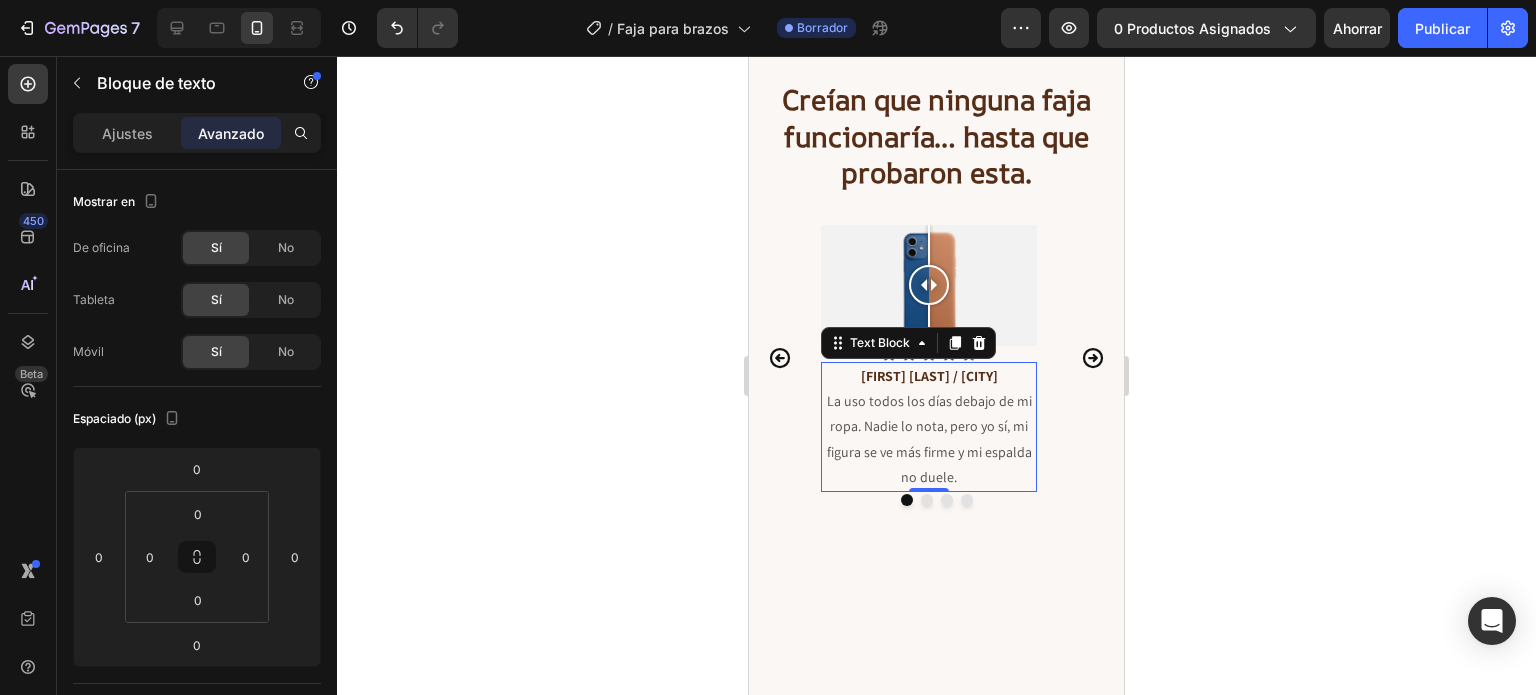 scroll, scrollTop: 8395, scrollLeft: 0, axis: vertical 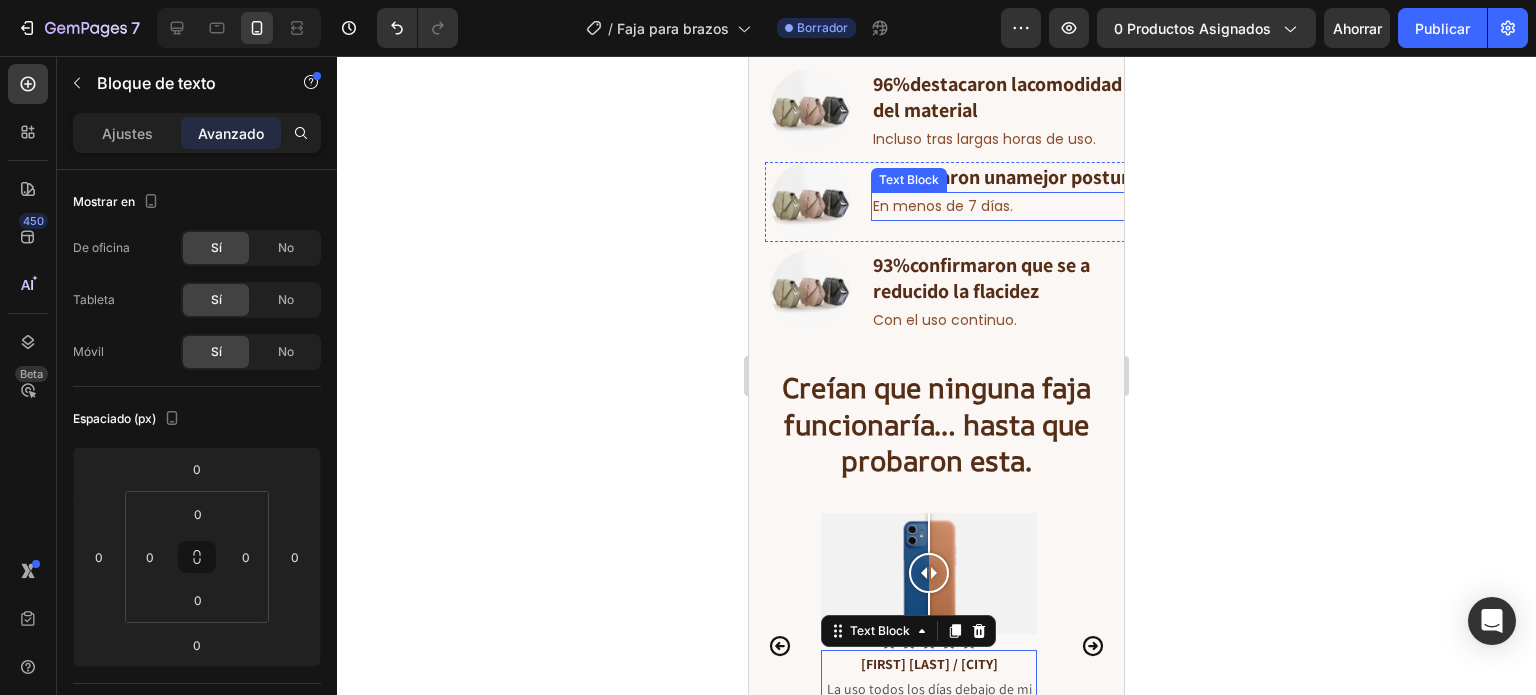click on "En menos de 7 días." at bounding box center [1005, 206] 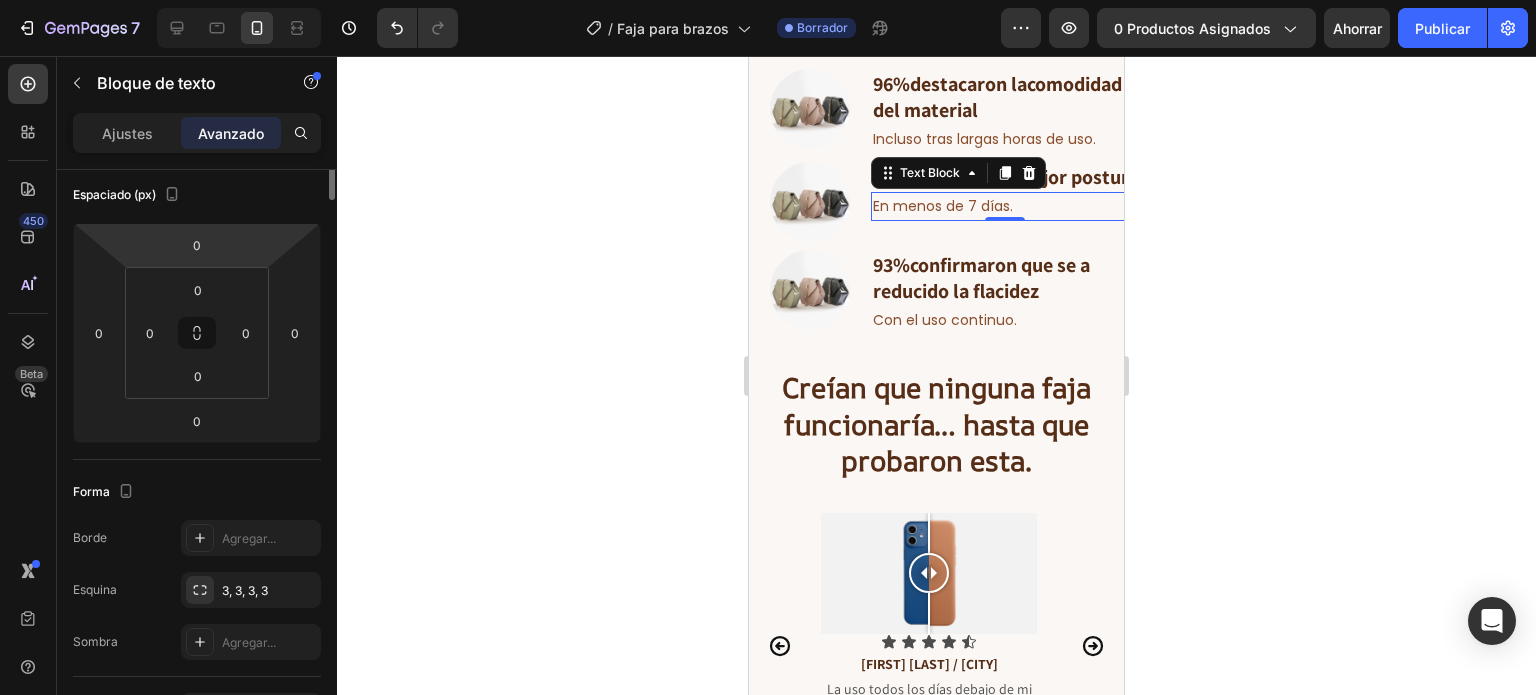 scroll, scrollTop: 0, scrollLeft: 0, axis: both 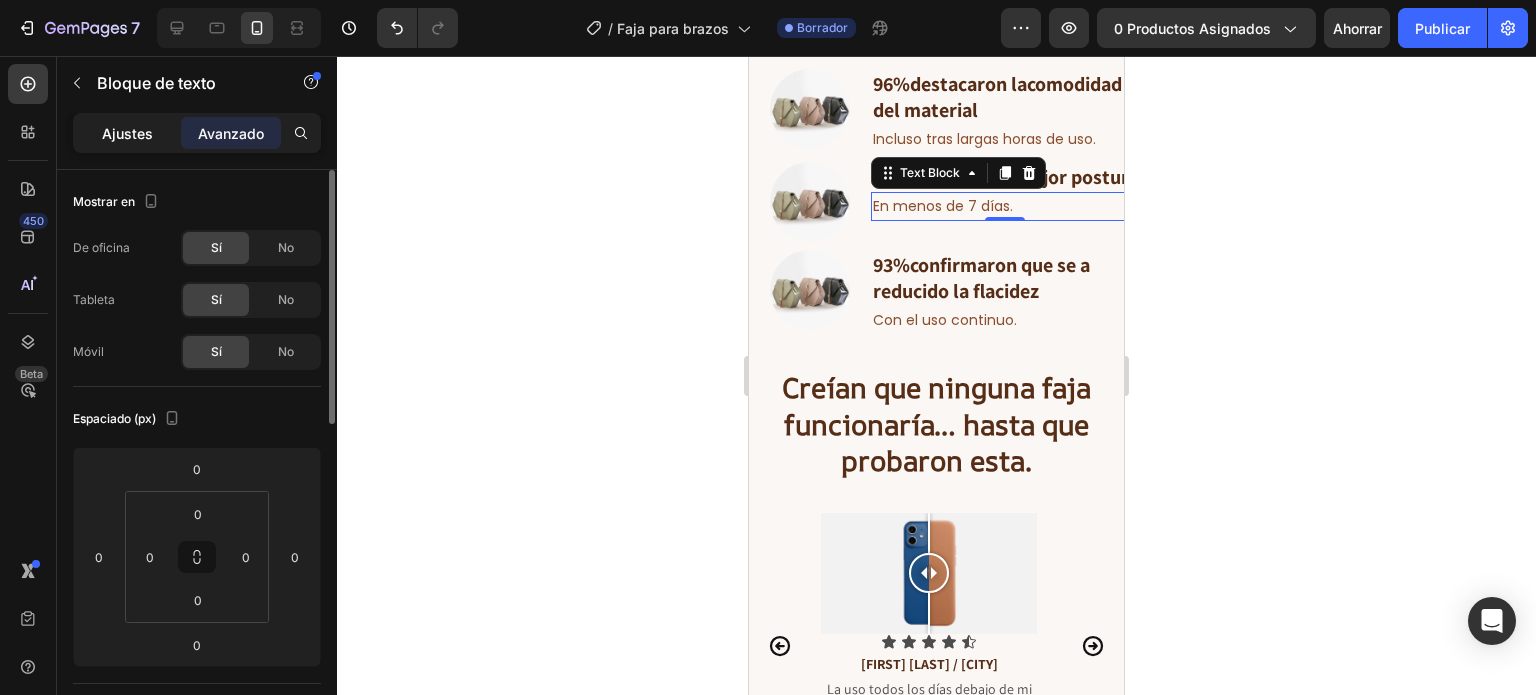 click on "Ajustes" at bounding box center (127, 133) 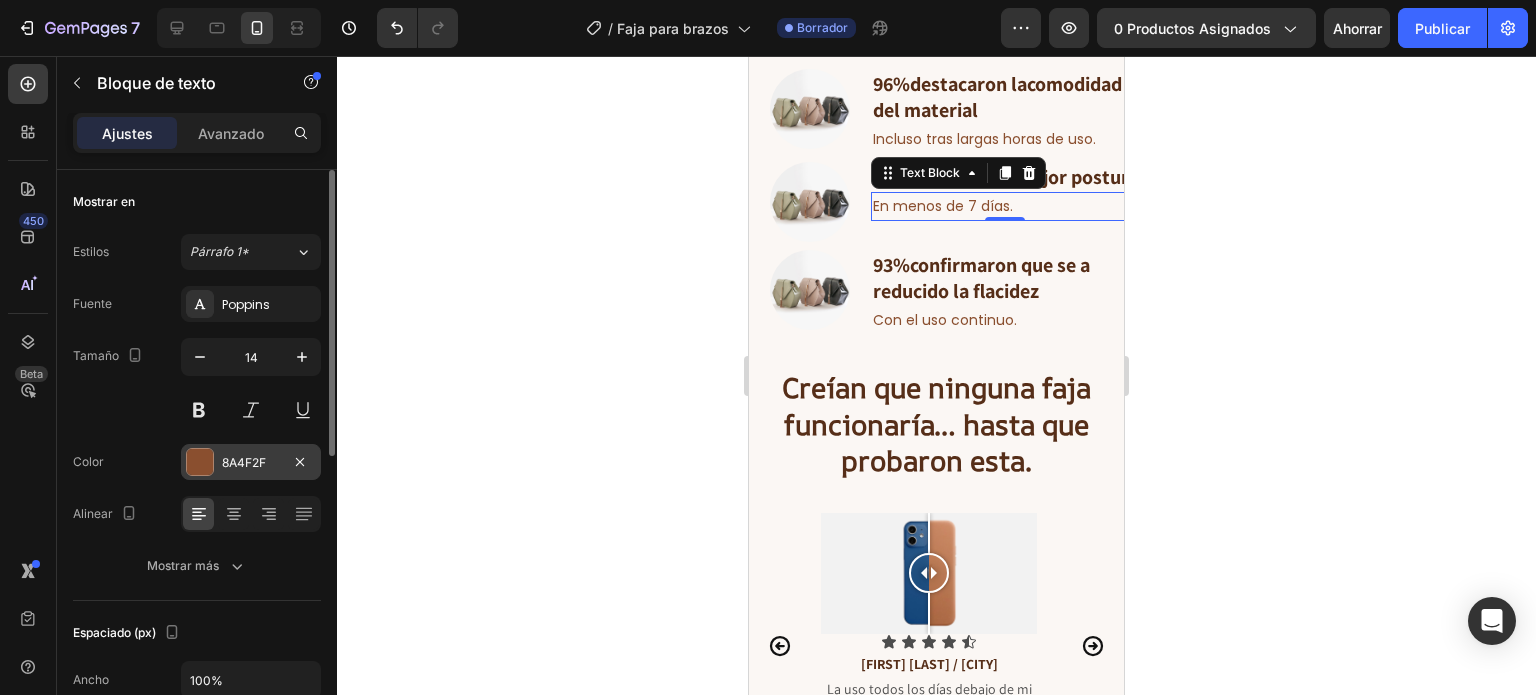 click on "8A4F2F" at bounding box center [244, 462] 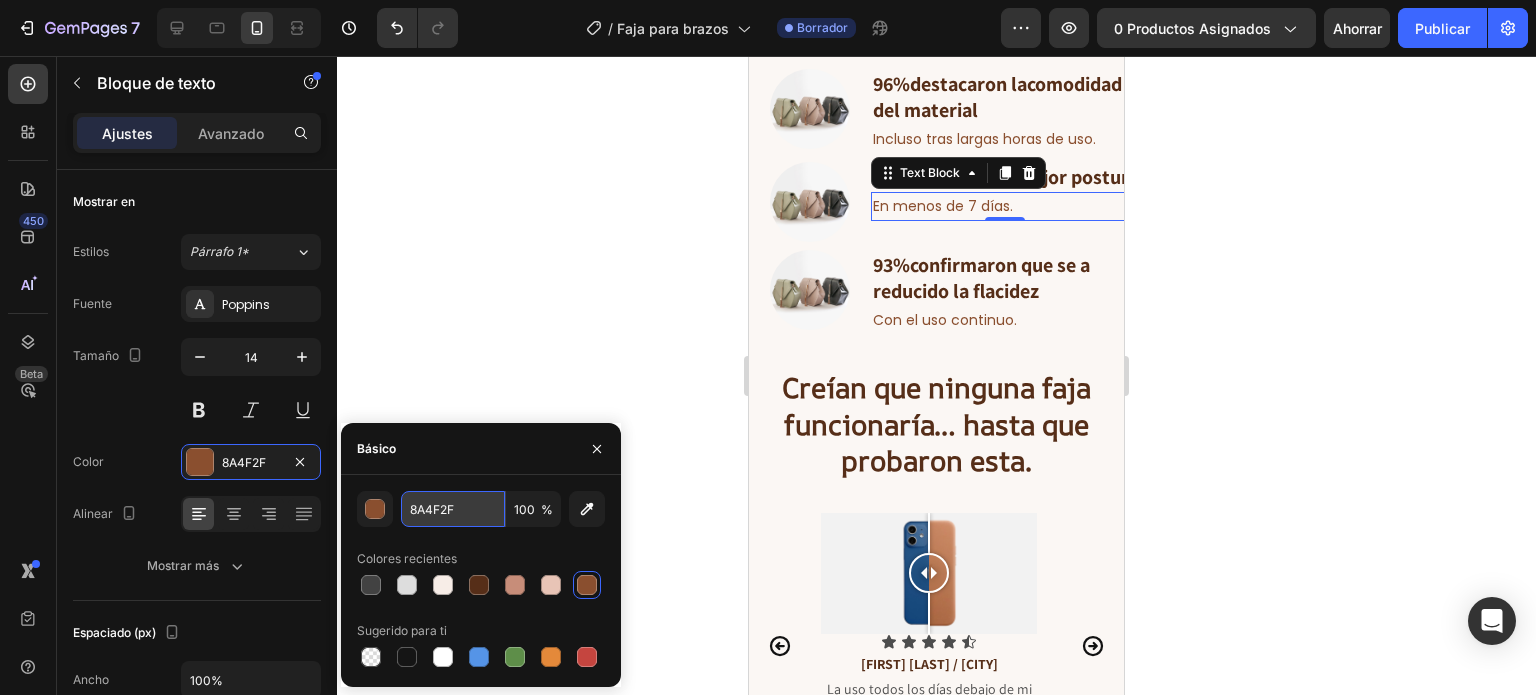 click on "8A4F2F" at bounding box center (453, 509) 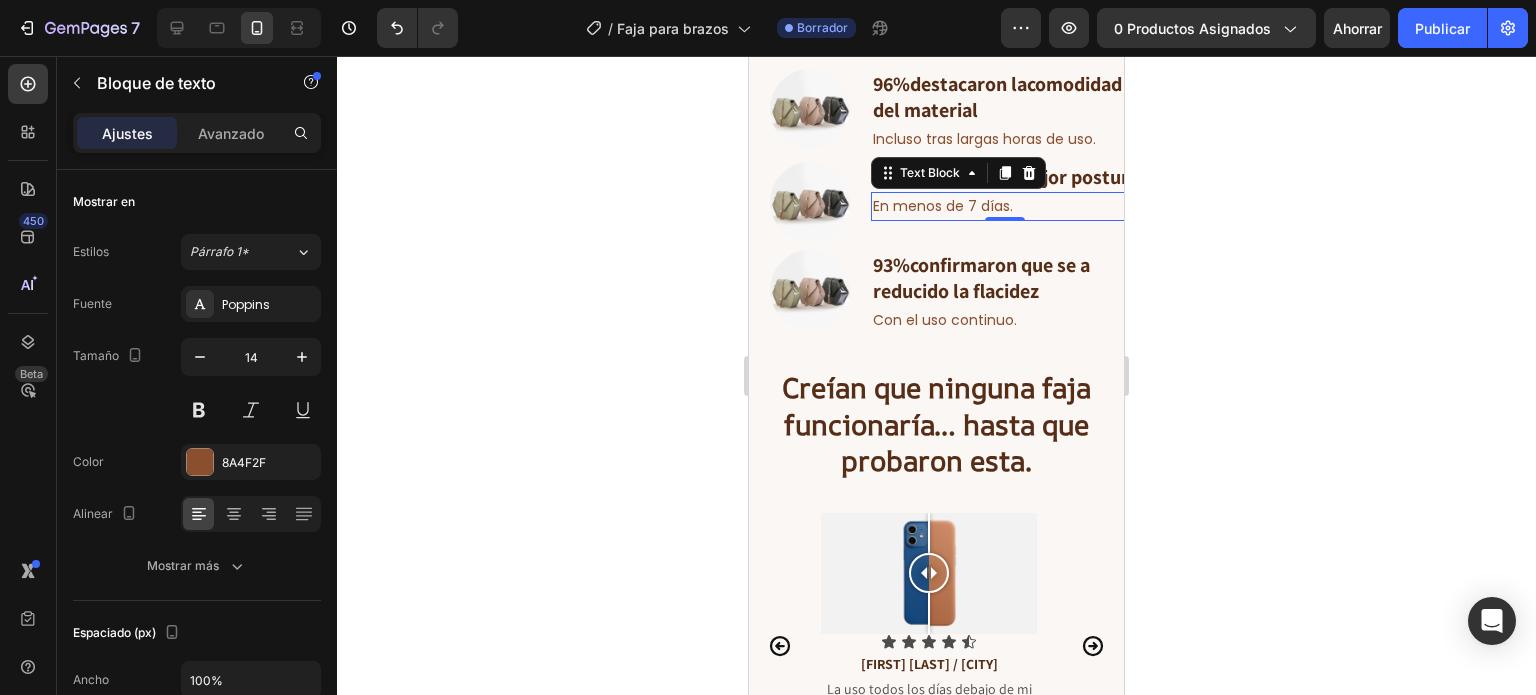click 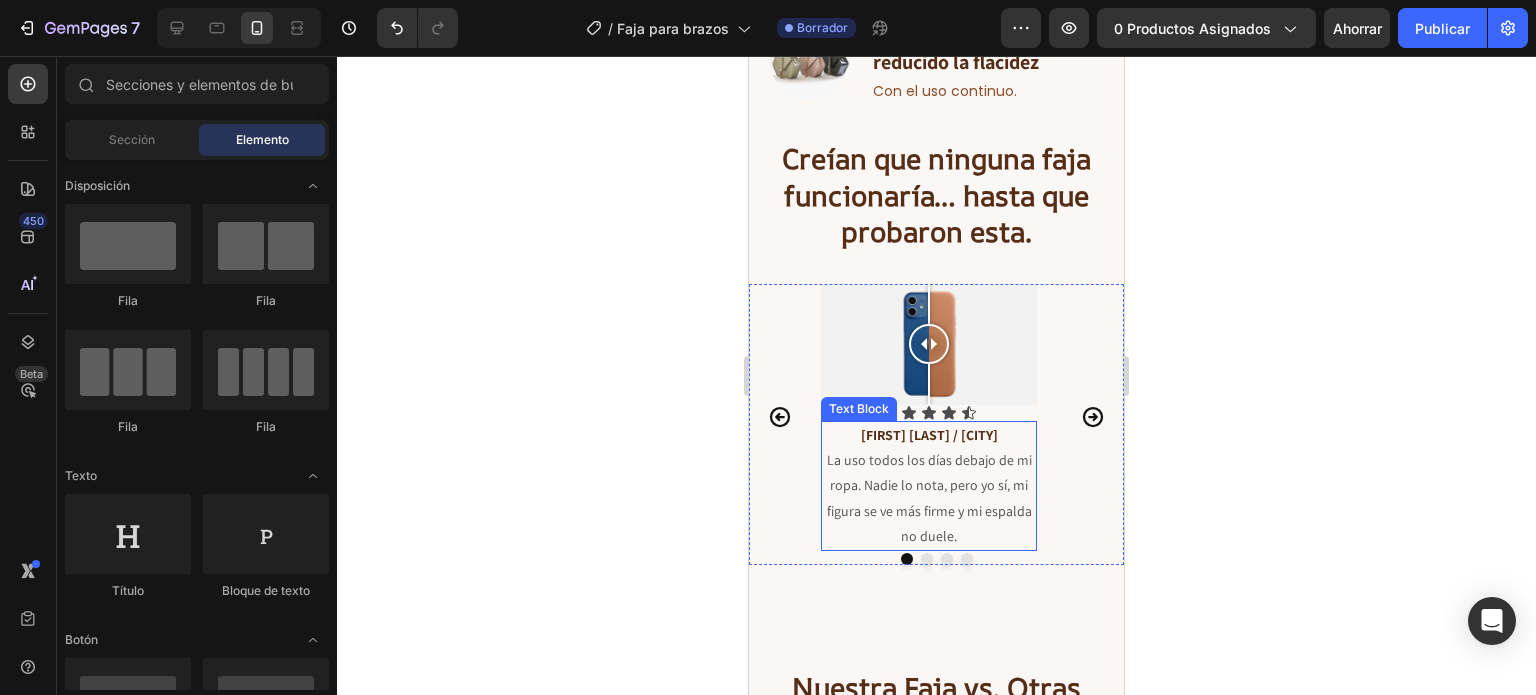 scroll, scrollTop: 8652, scrollLeft: 0, axis: vertical 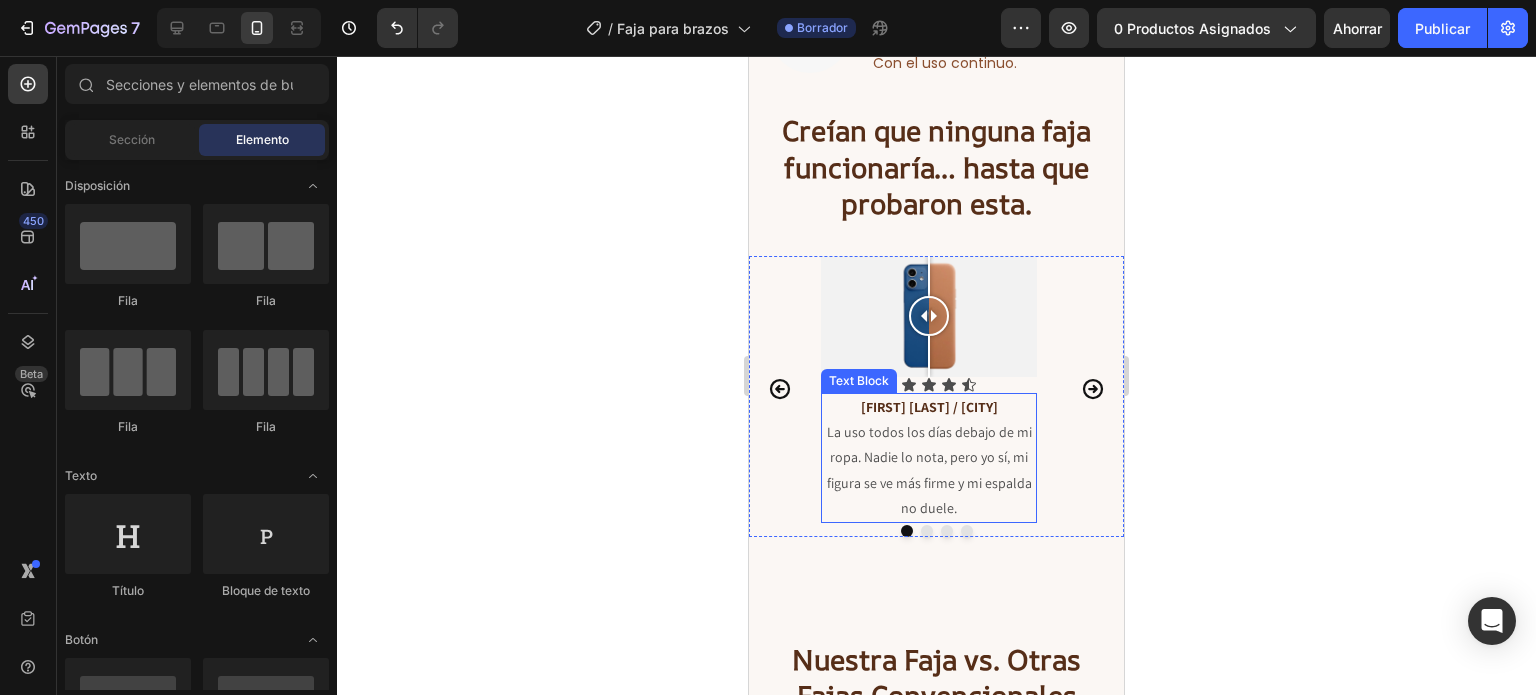 click on "La uso todos los días debajo de mi ropa. Nadie lo nota, pero yo sí, mi figura se ve más firme y mi espalda no duele." at bounding box center [929, 470] 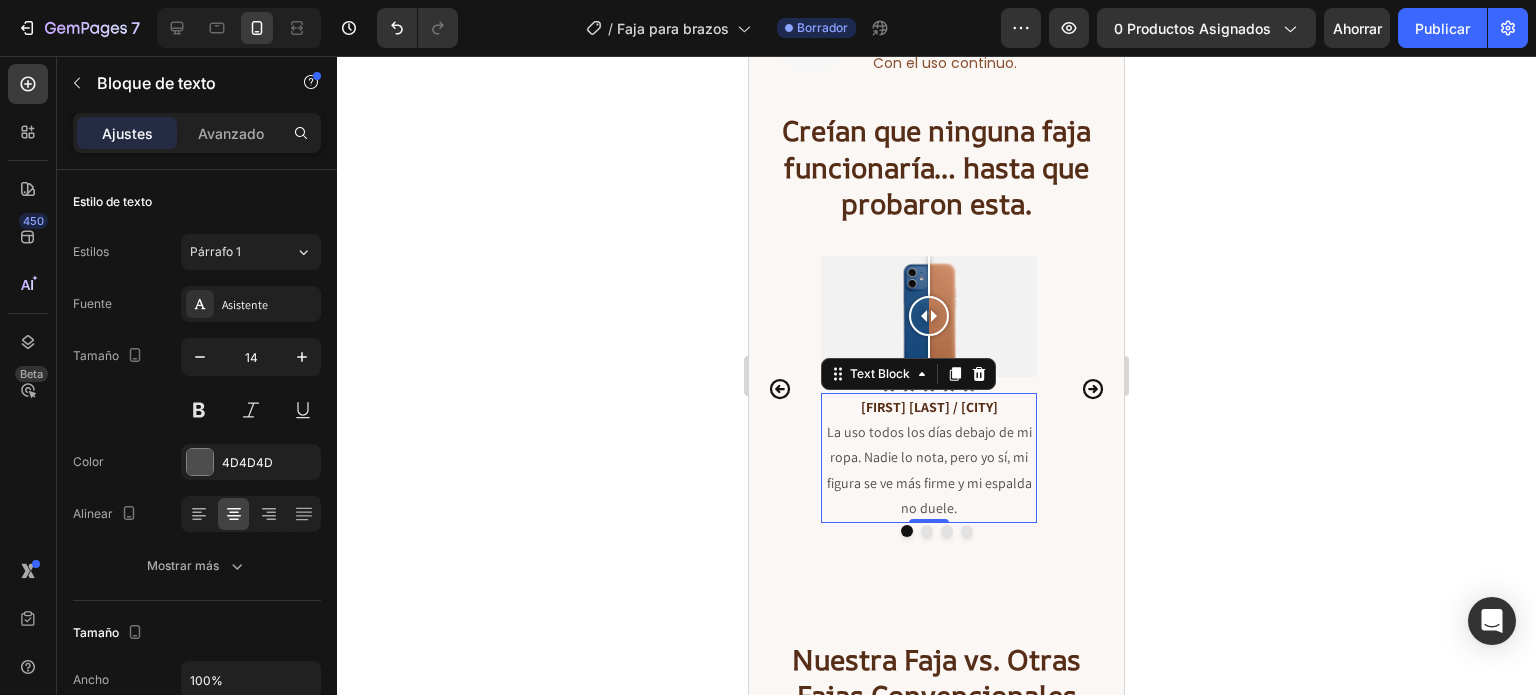 click on "La uso todos los días debajo de mi ropa. Nadie lo nota, pero yo sí, mi figura se ve más firme y mi espalda no duele." at bounding box center (929, 470) 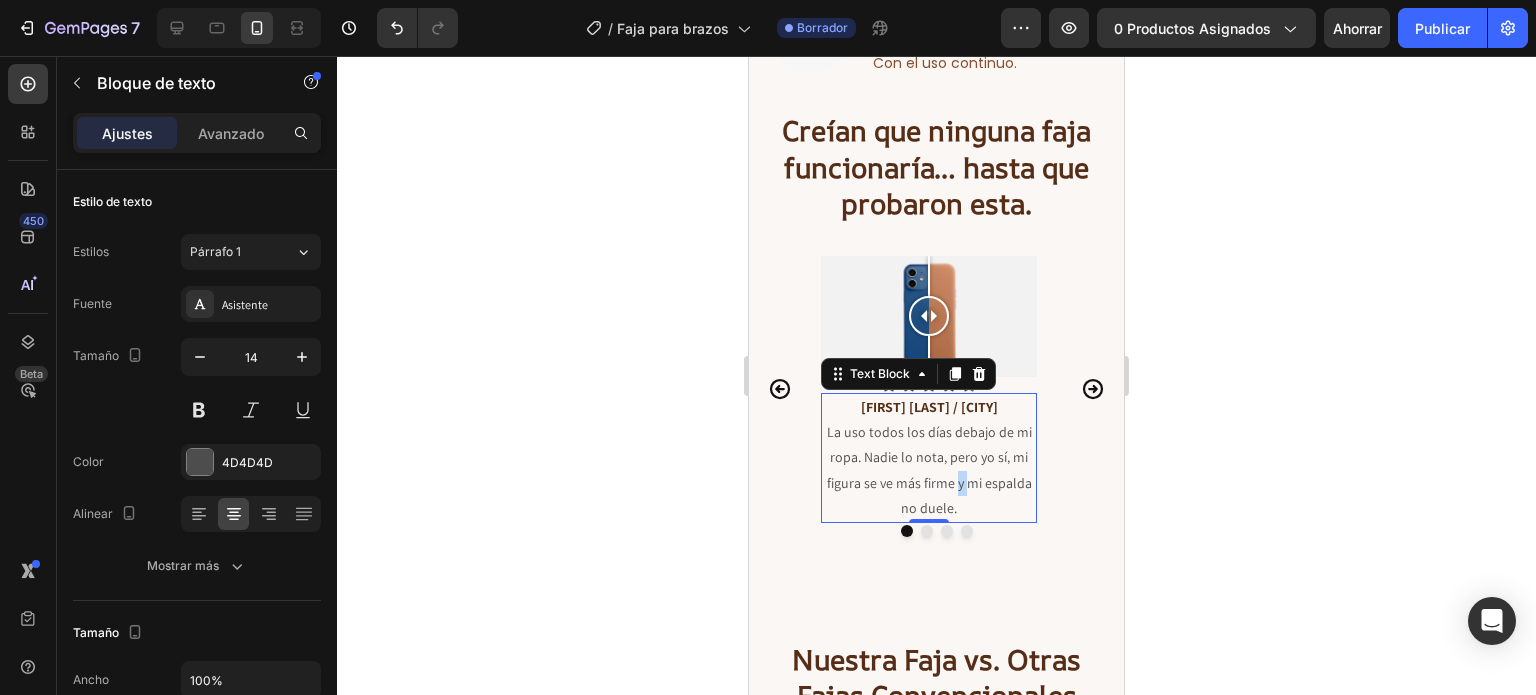 click on "La uso todos los días debajo de mi ropa. Nadie lo nota, pero yo sí, mi figura se ve más firme y mi espalda no duele." at bounding box center [929, 470] 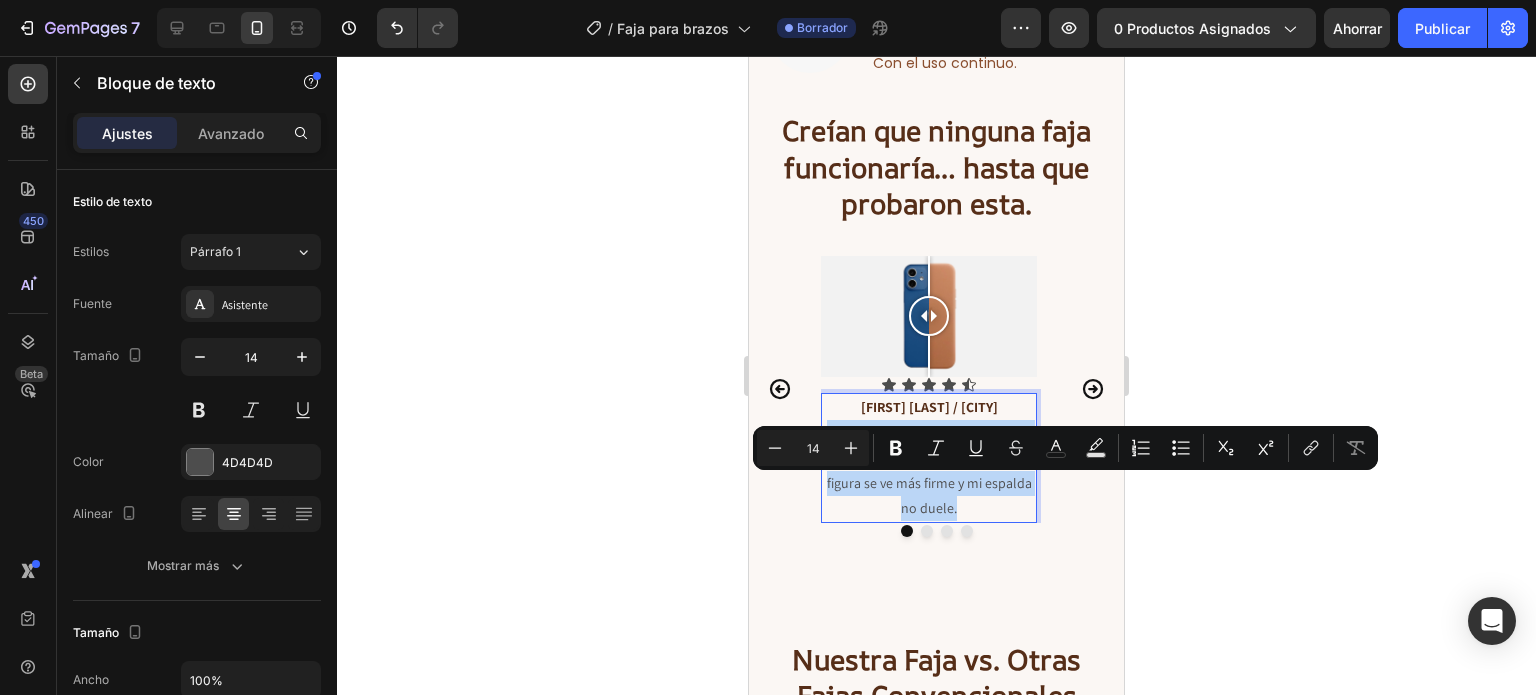 click on "La uso todos los días debajo de mi ropa. Nadie lo nota, pero yo sí, mi figura se ve más firme y mi espalda no duele." at bounding box center [929, 470] 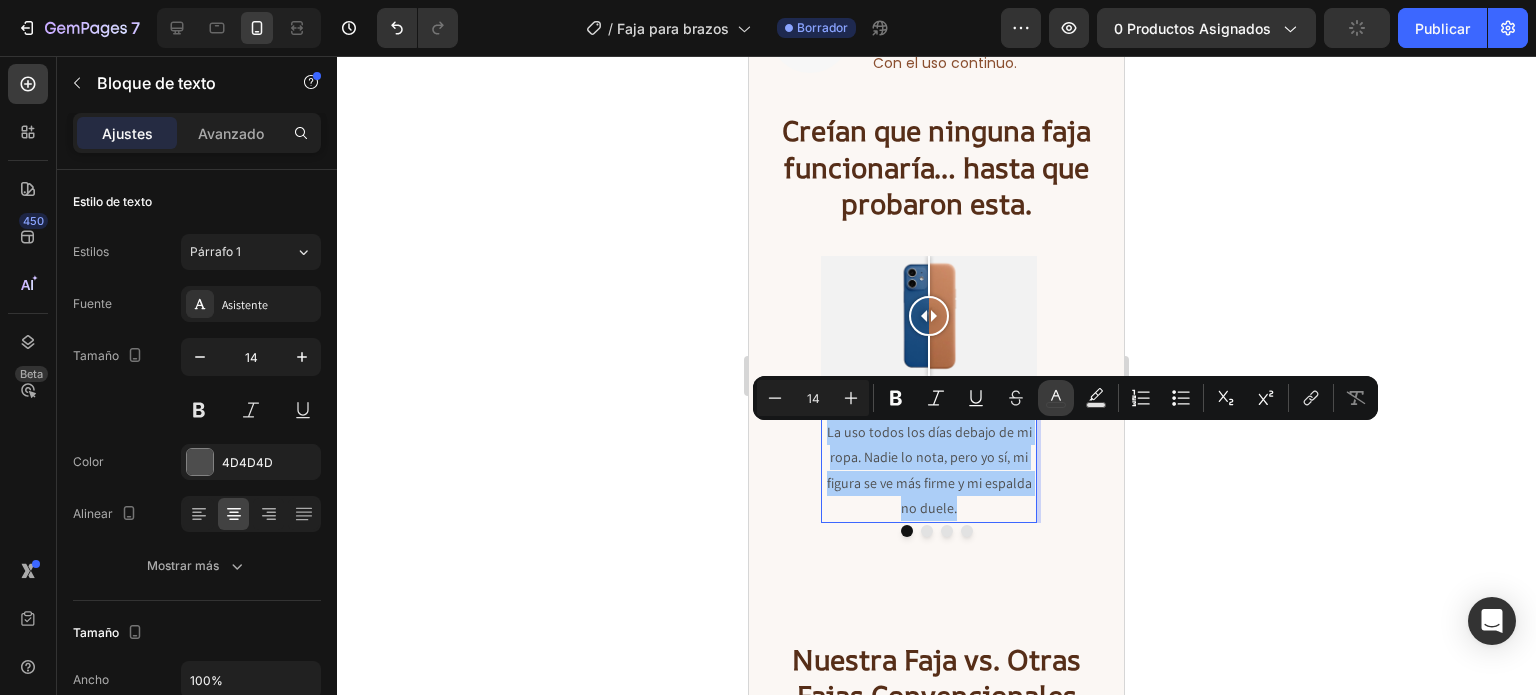 click on "color" at bounding box center [1056, 398] 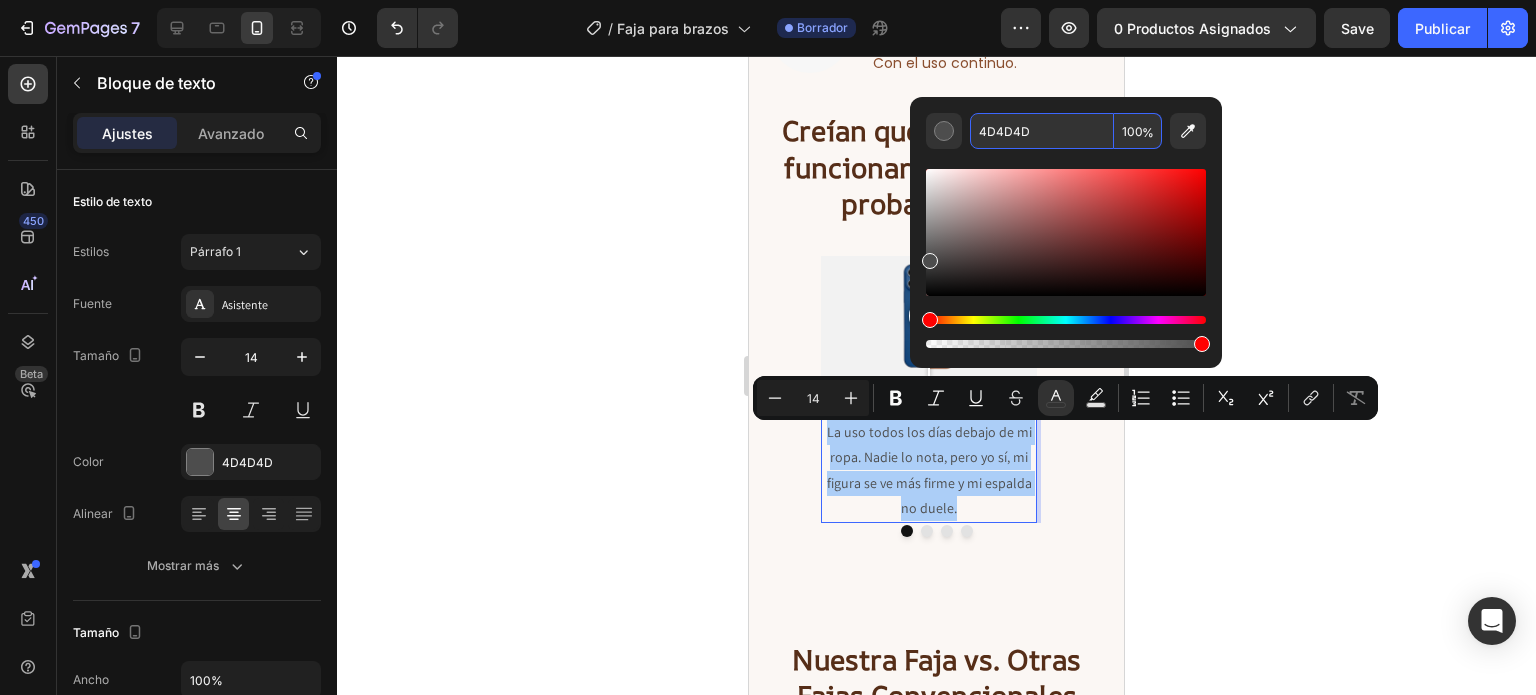 click on "4D4D4D" at bounding box center [1042, 131] 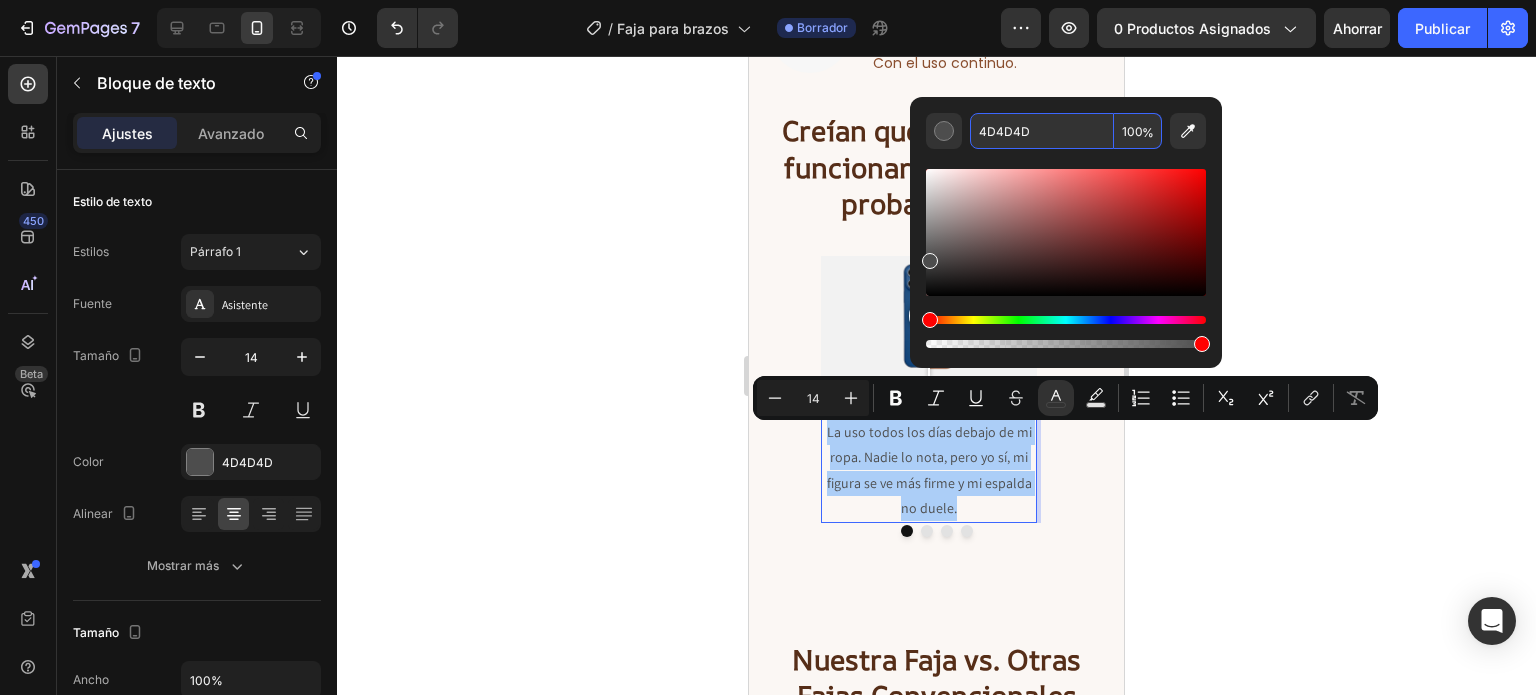 paste on "8A4F2F" 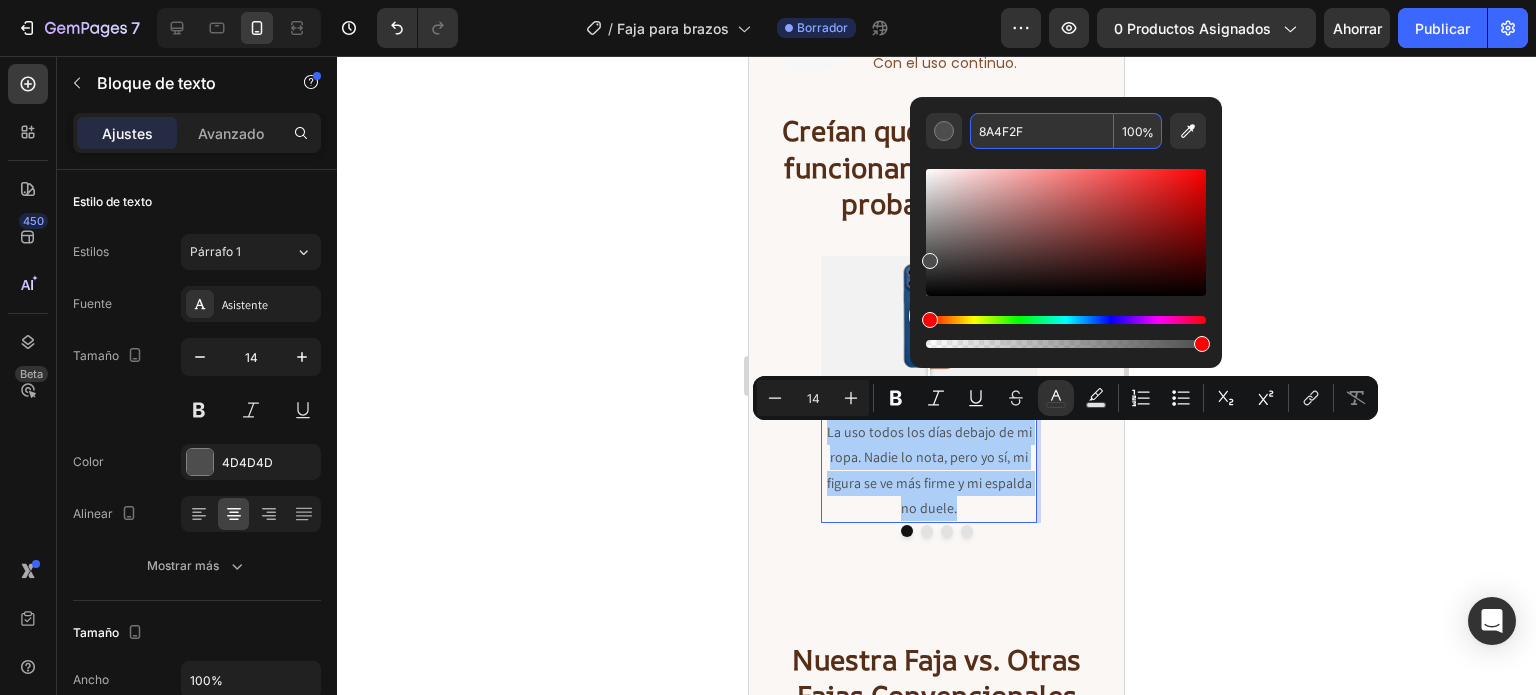 type on "8A4F2F" 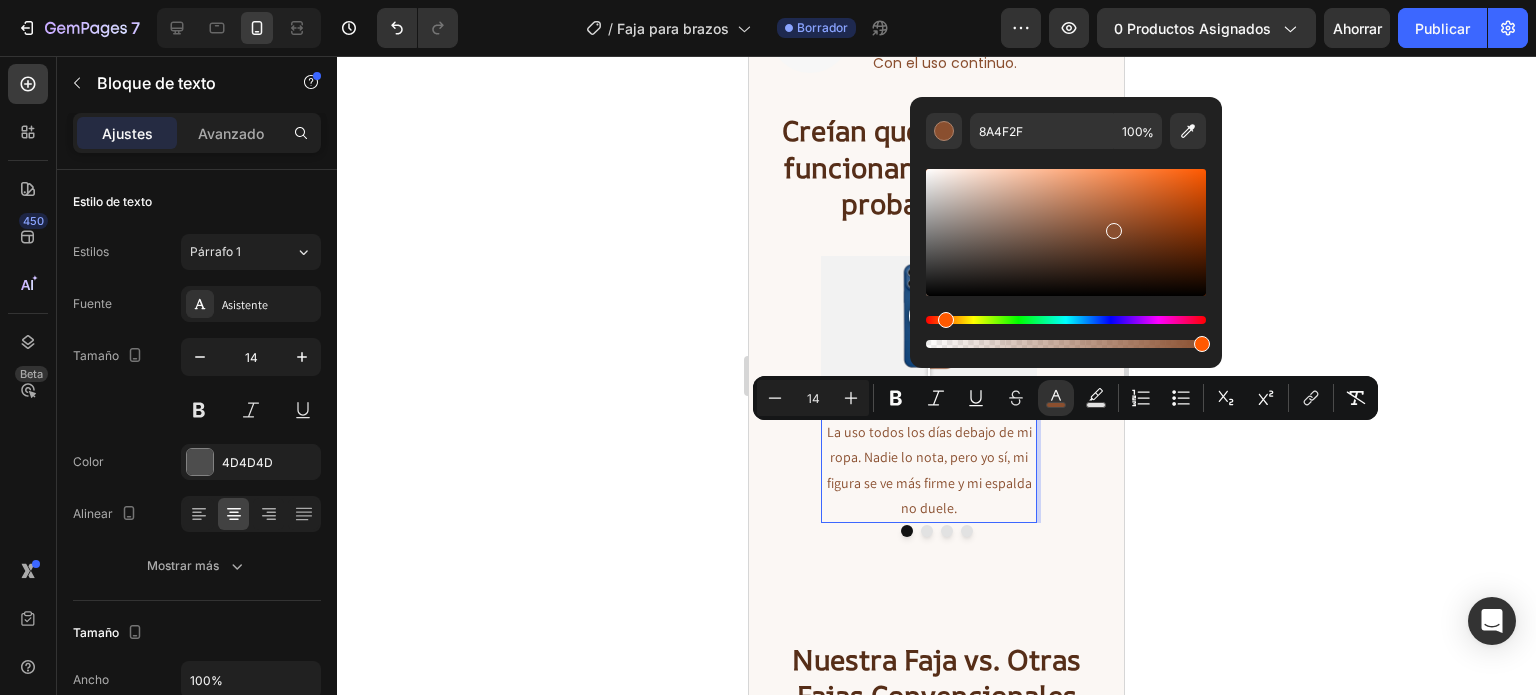 click 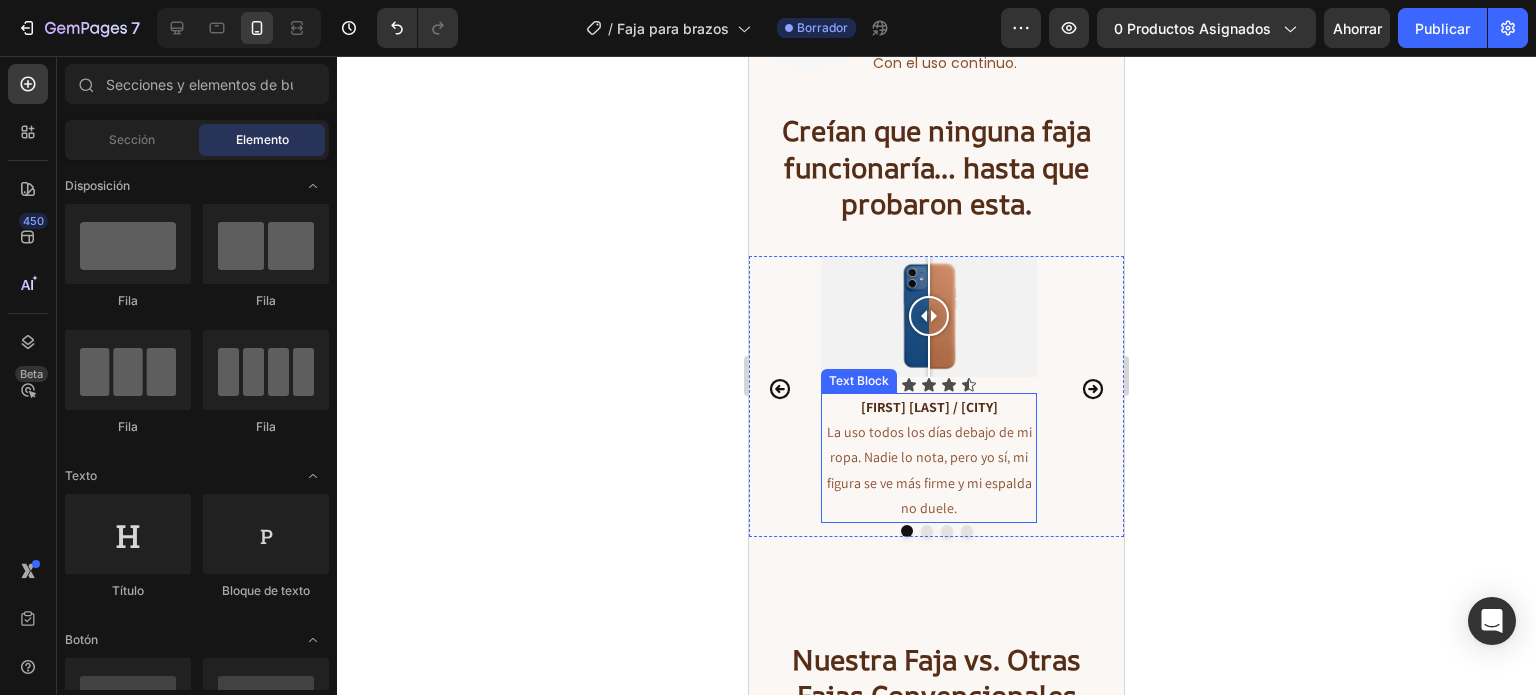 click on "La uso todos los días debajo de mi ropa. Nadie lo nota, pero yo sí, mi figura se ve más firme y mi espalda no duele." at bounding box center (929, 470) 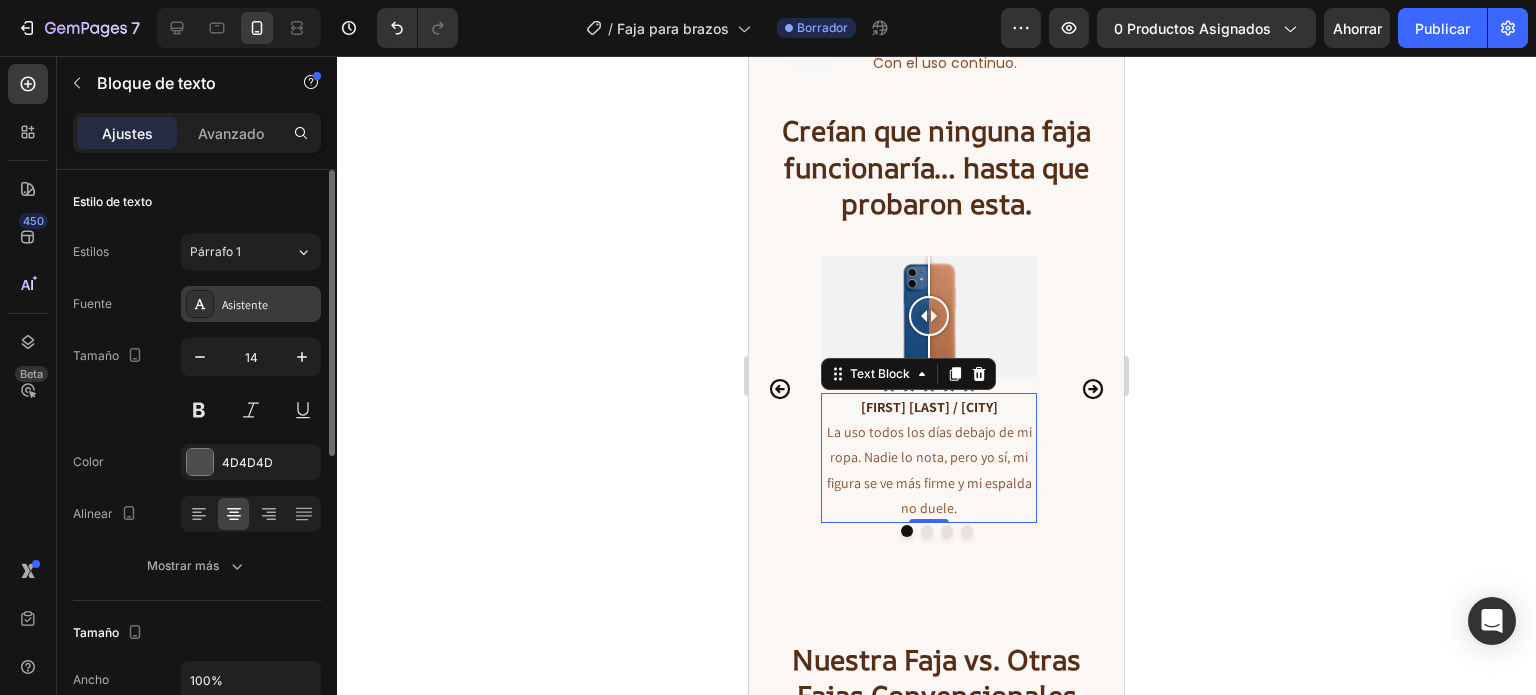 click on "Asistente" at bounding box center [251, 304] 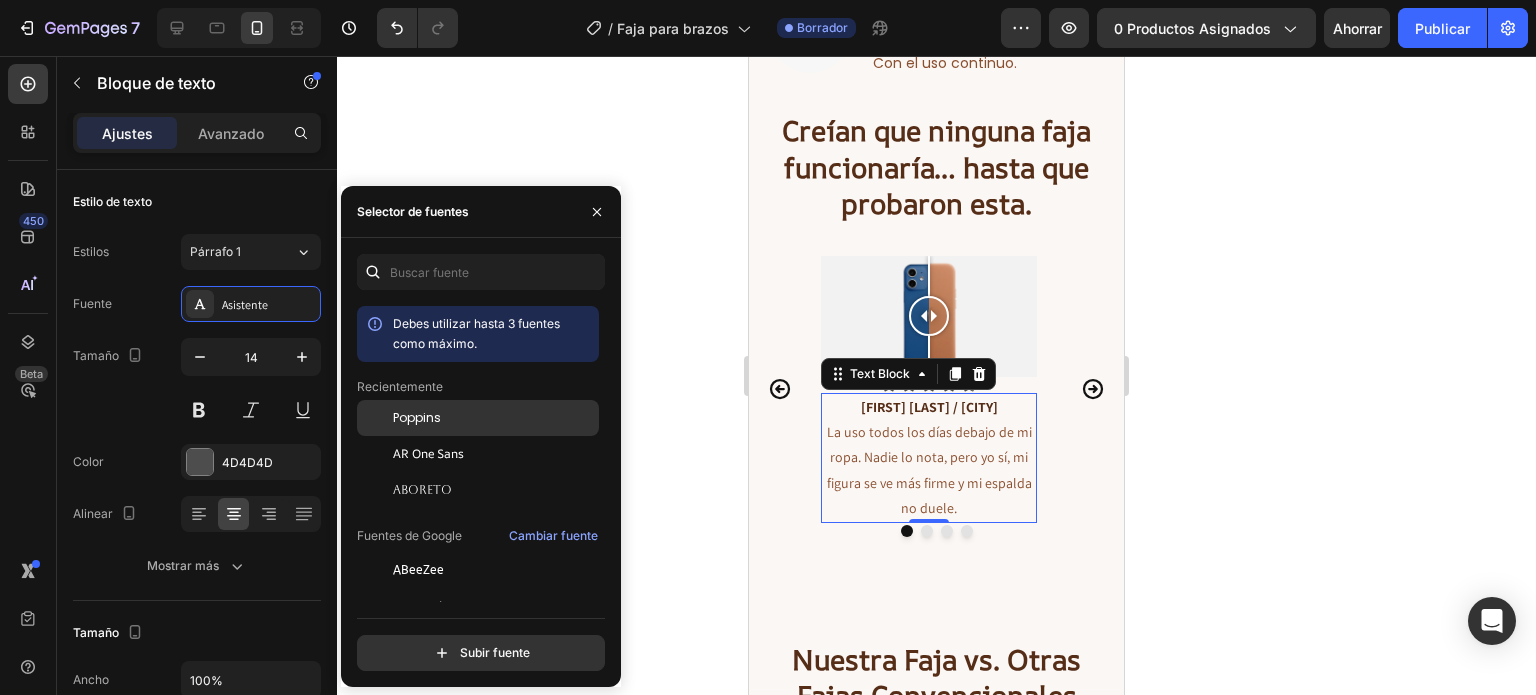 click on "Poppins" at bounding box center (494, 418) 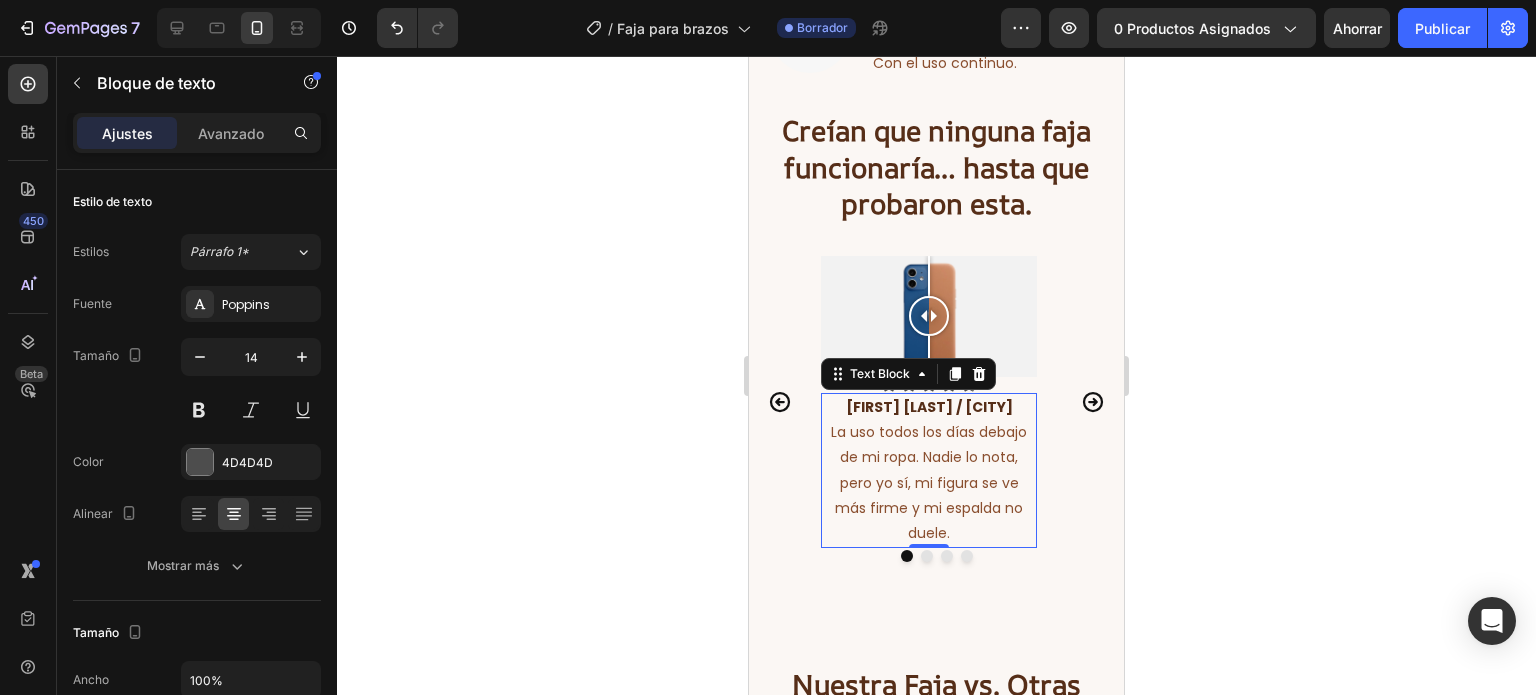 click 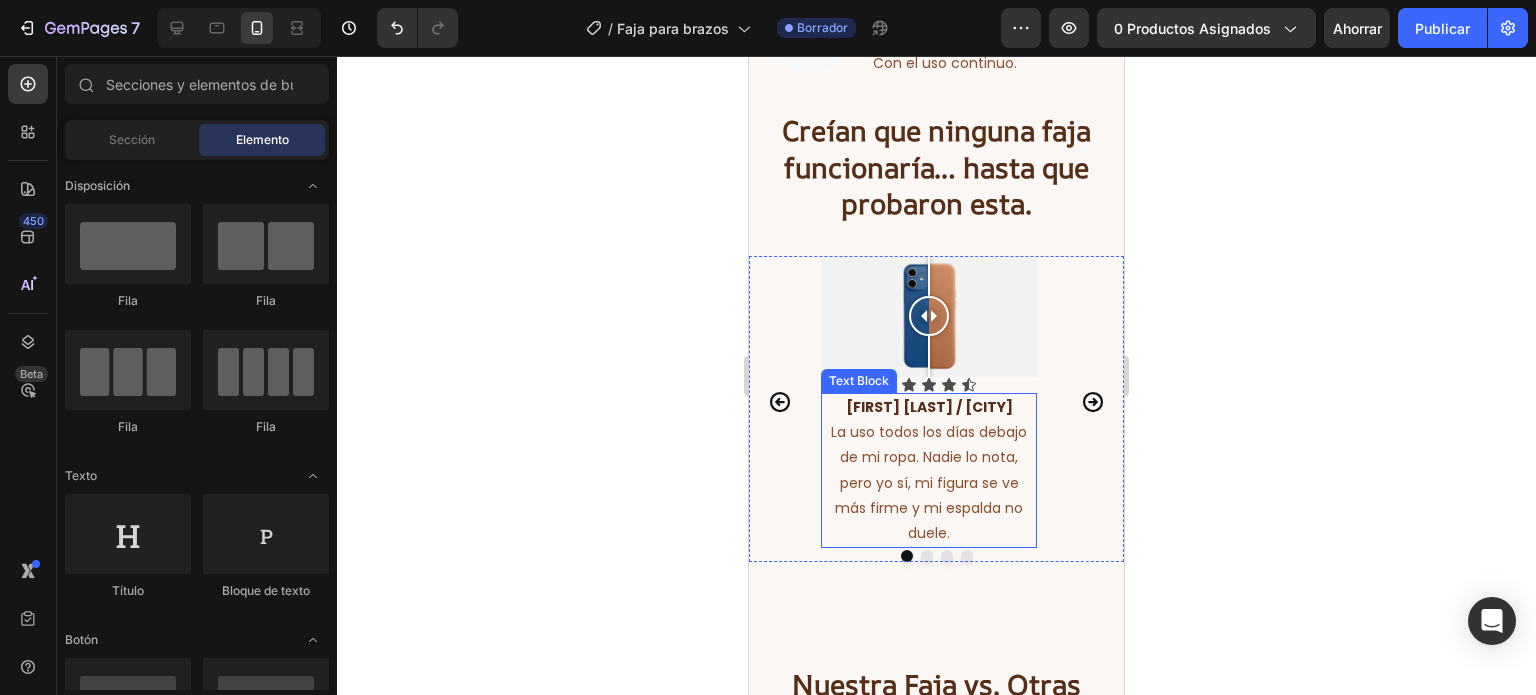 click on "La uso todos los días debajo de mi ropa. Nadie lo nota, pero yo sí, mi figura se ve más firme y mi espalda no duele." at bounding box center (929, 482) 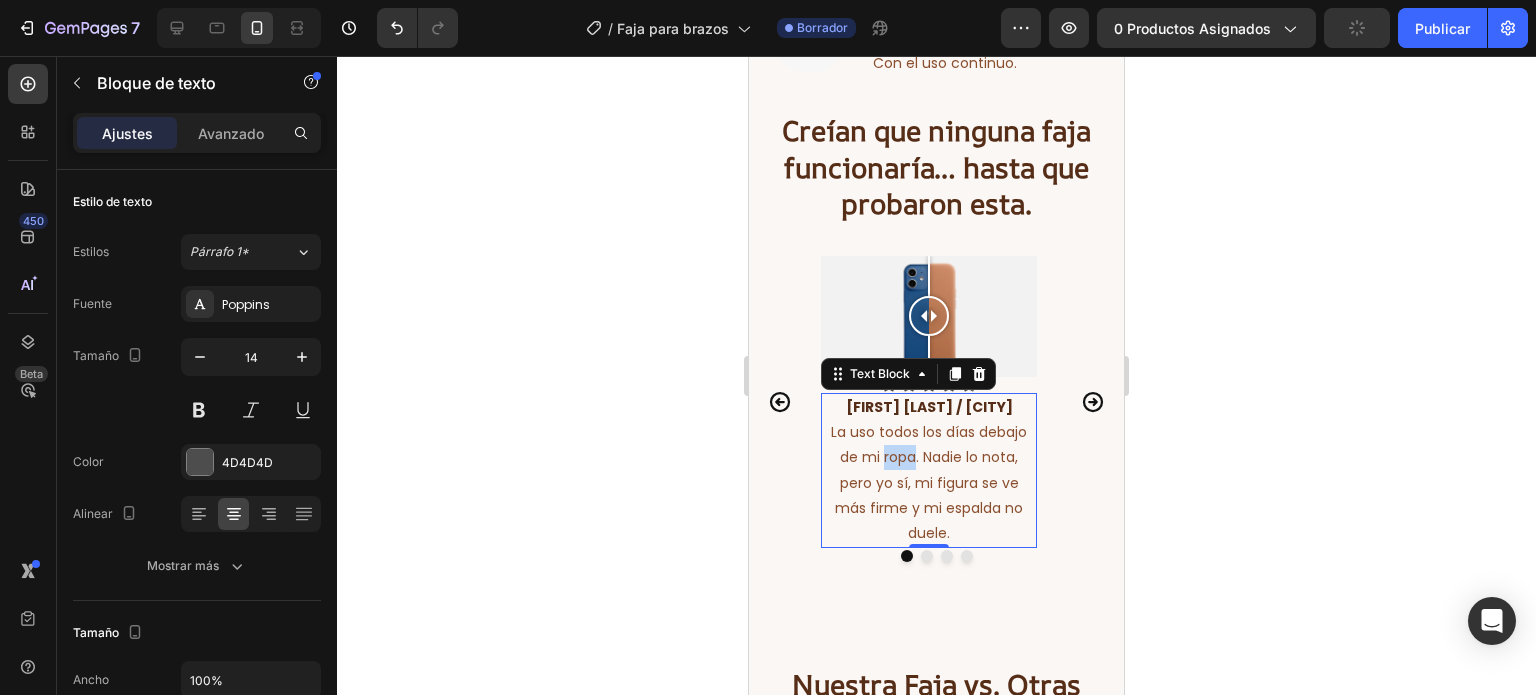 click on "La uso todos los días debajo de mi ropa. Nadie lo nota, pero yo sí, mi figura se ve más firme y mi espalda no duele." at bounding box center (929, 482) 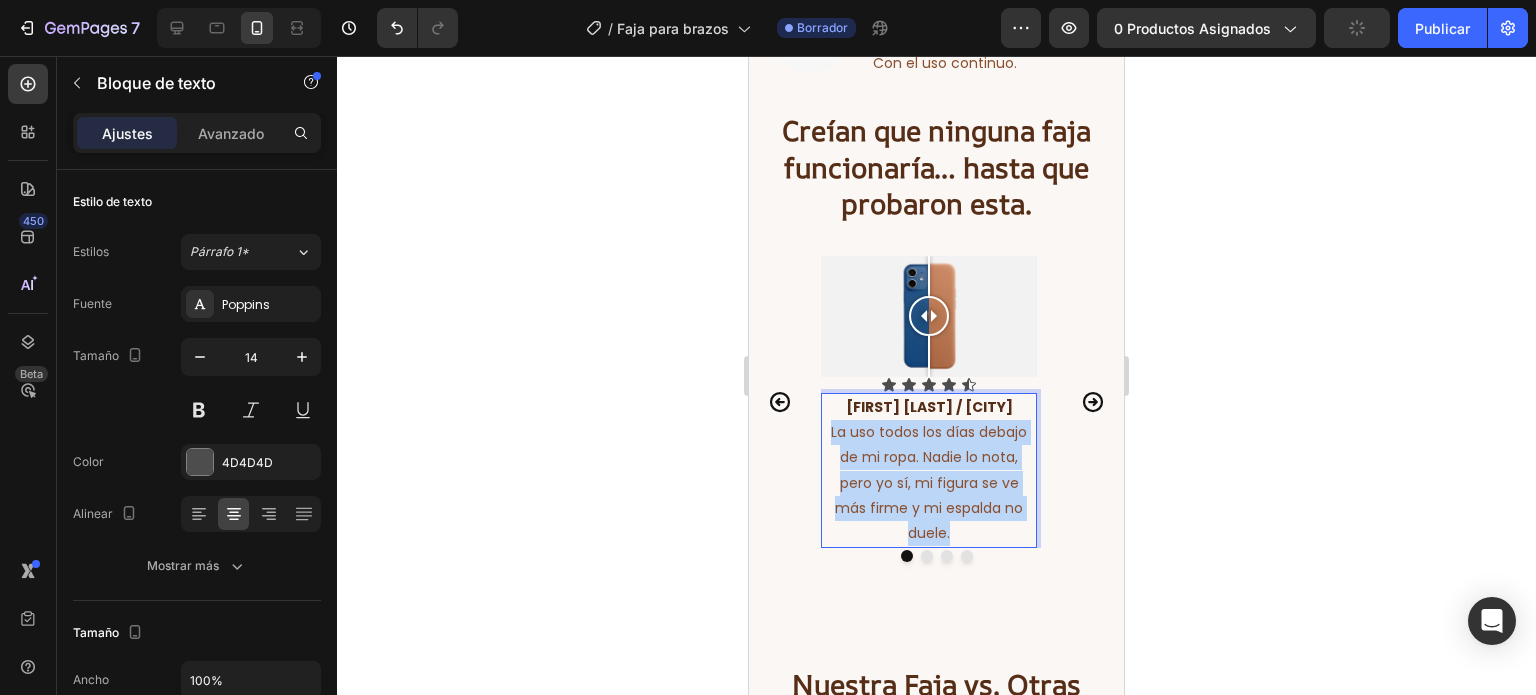 click on "La uso todos los días debajo de mi ropa. Nadie lo nota, pero yo sí, mi figura se ve más firme y mi espalda no duele." at bounding box center (929, 482) 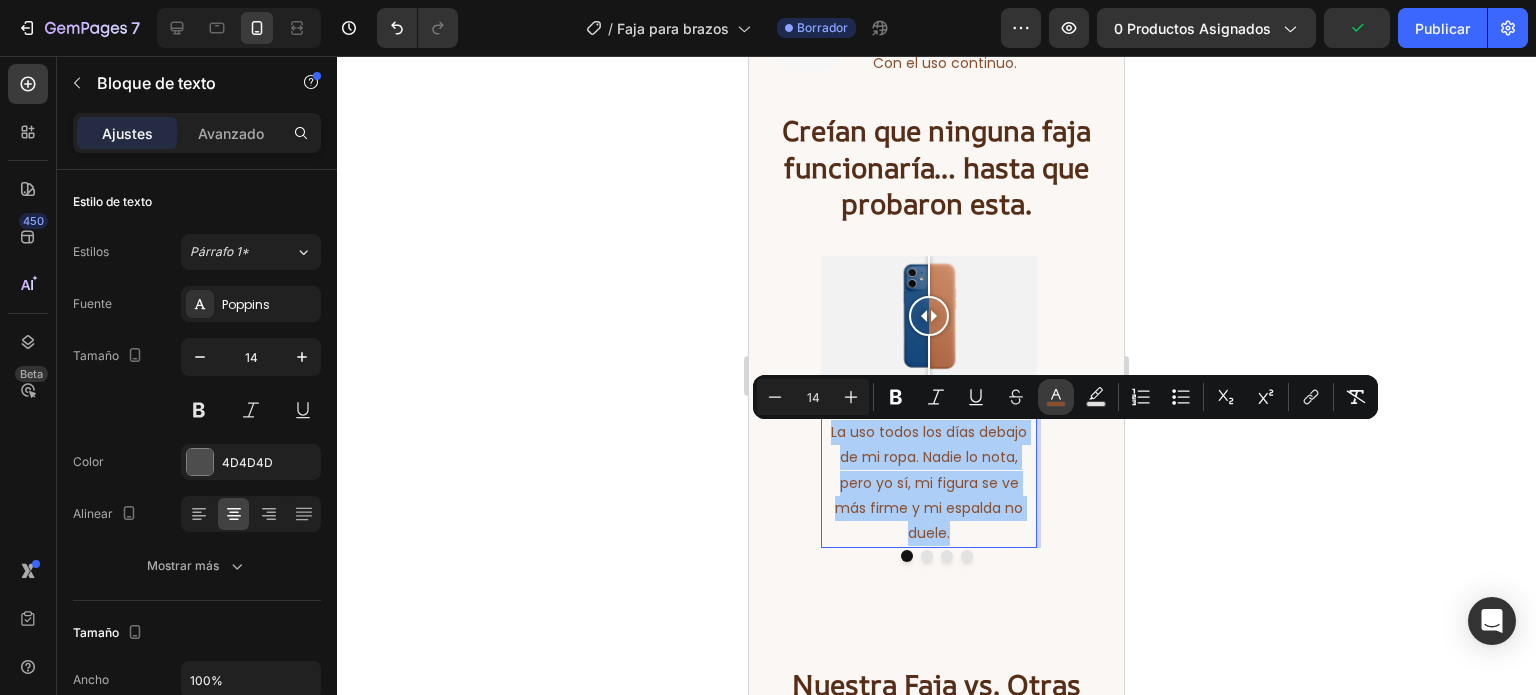 click 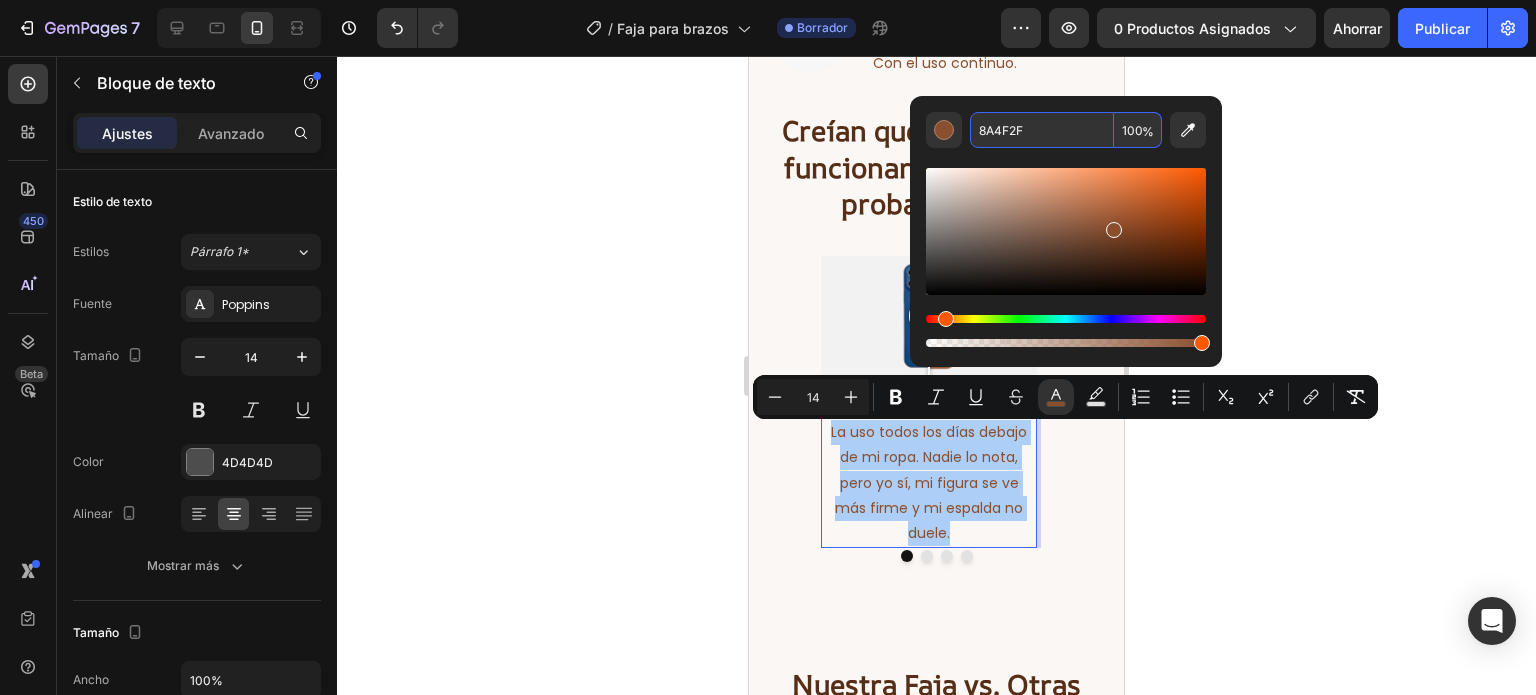 click on "8A4F2F" at bounding box center (1042, 130) 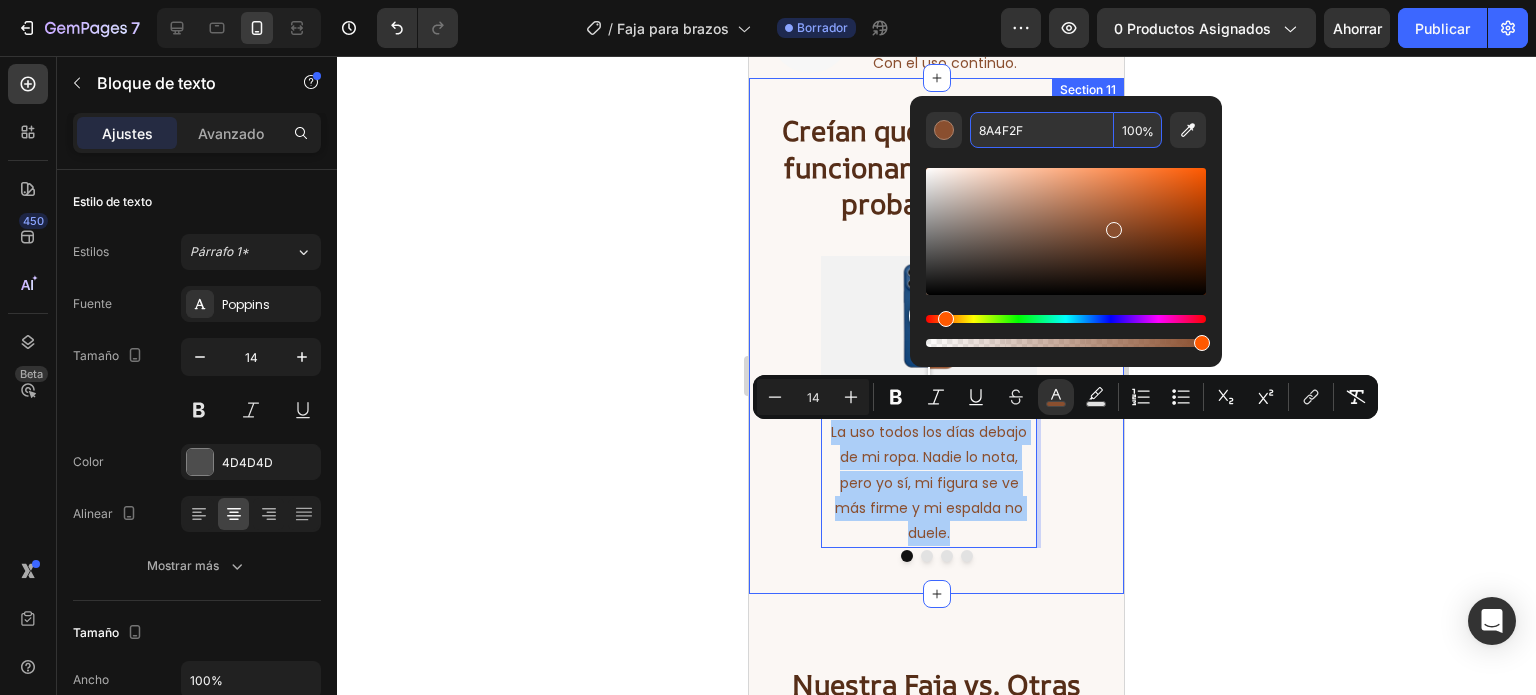 click 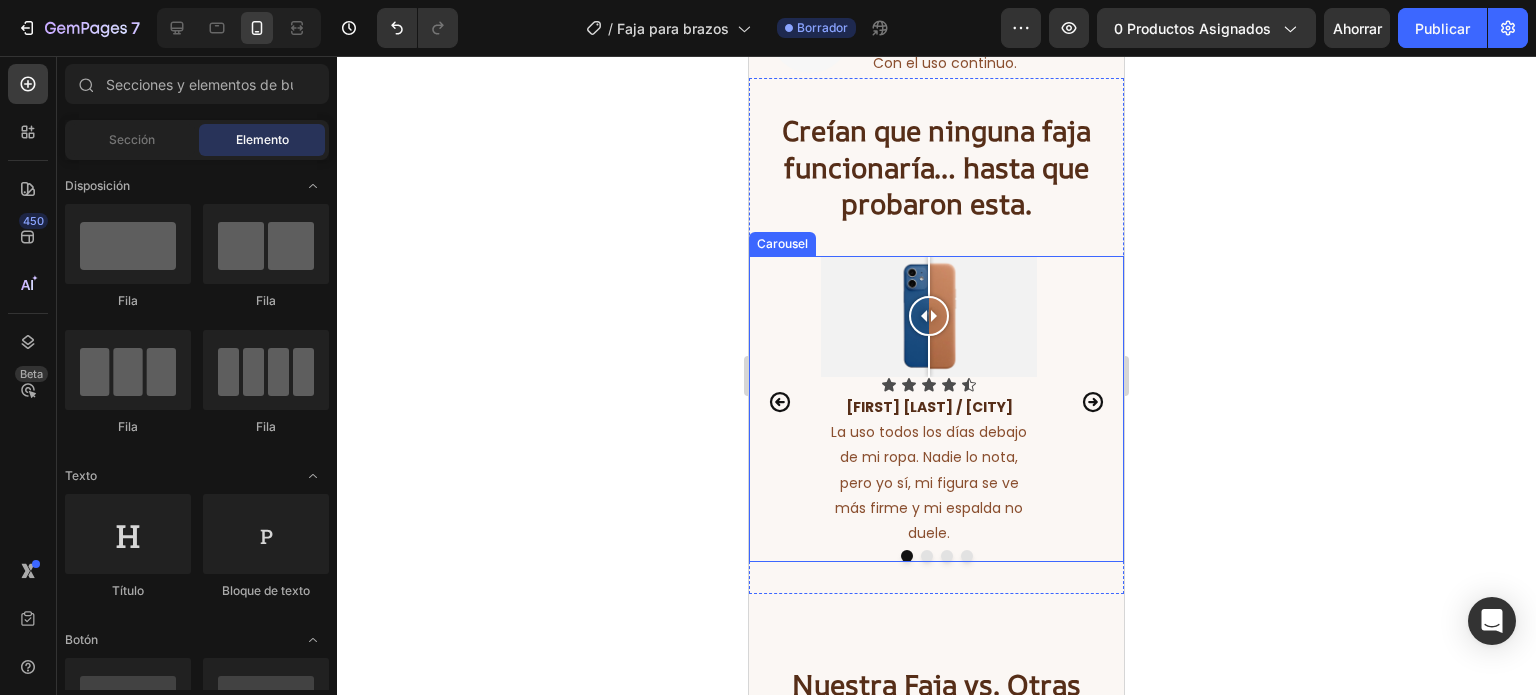 click 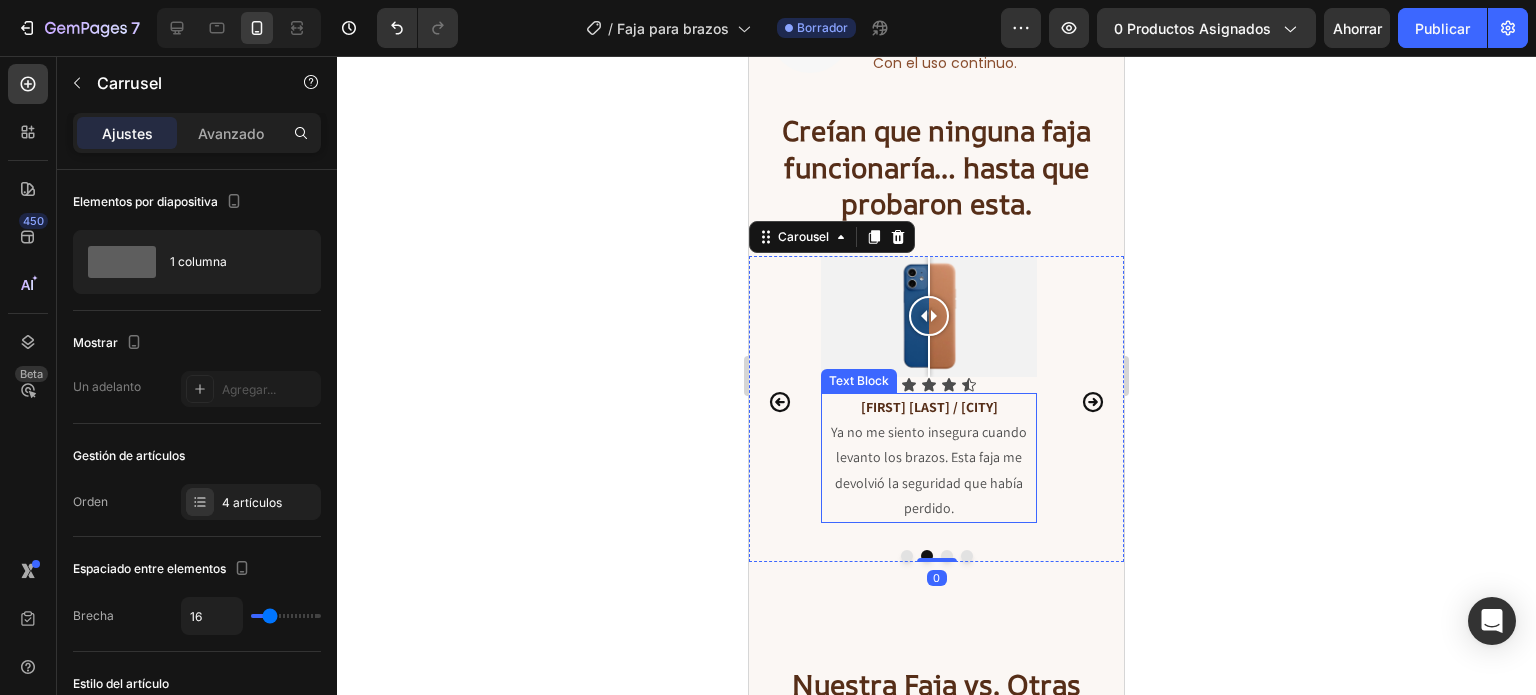 click on "Ya no me siento insegura cuando levanto los brazos. Esta faja me devolvió la seguridad que había perdido." at bounding box center [929, 470] 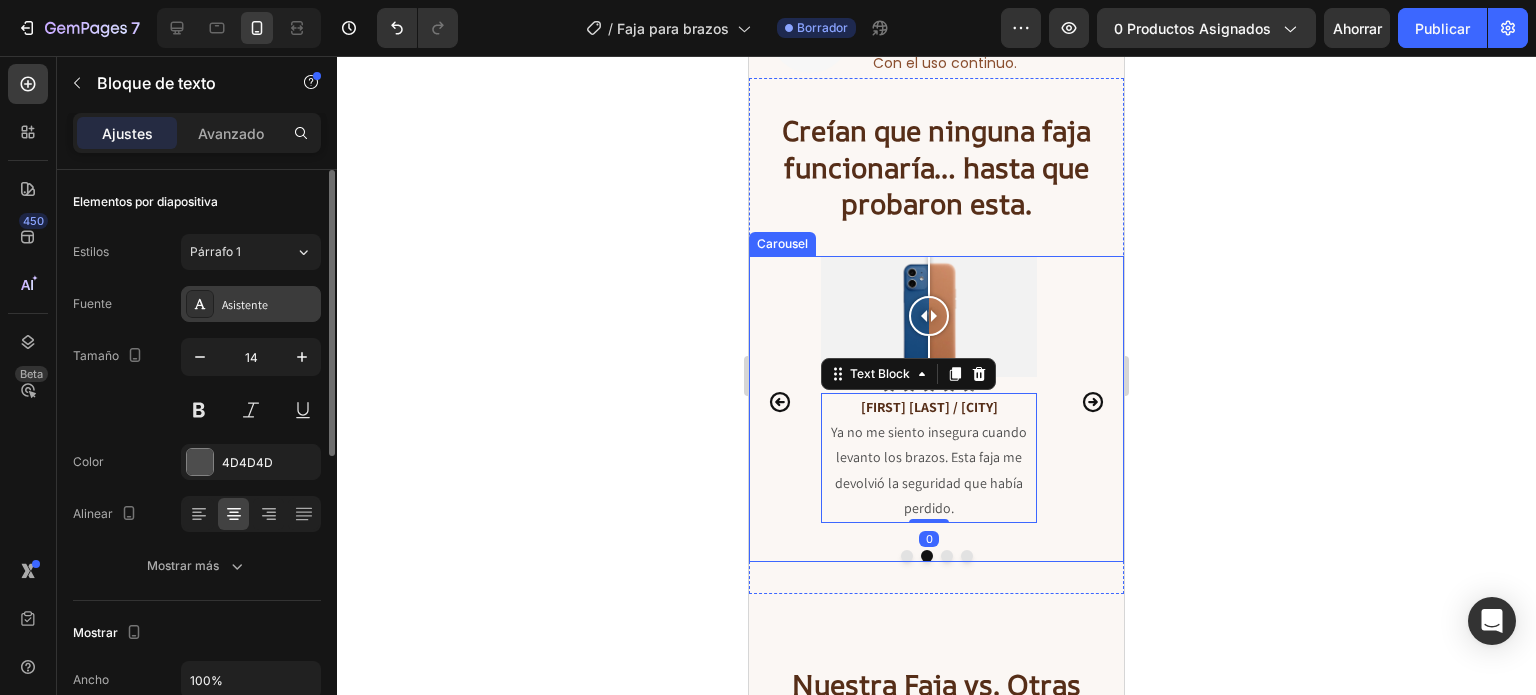 click on "Asistente" at bounding box center (251, 304) 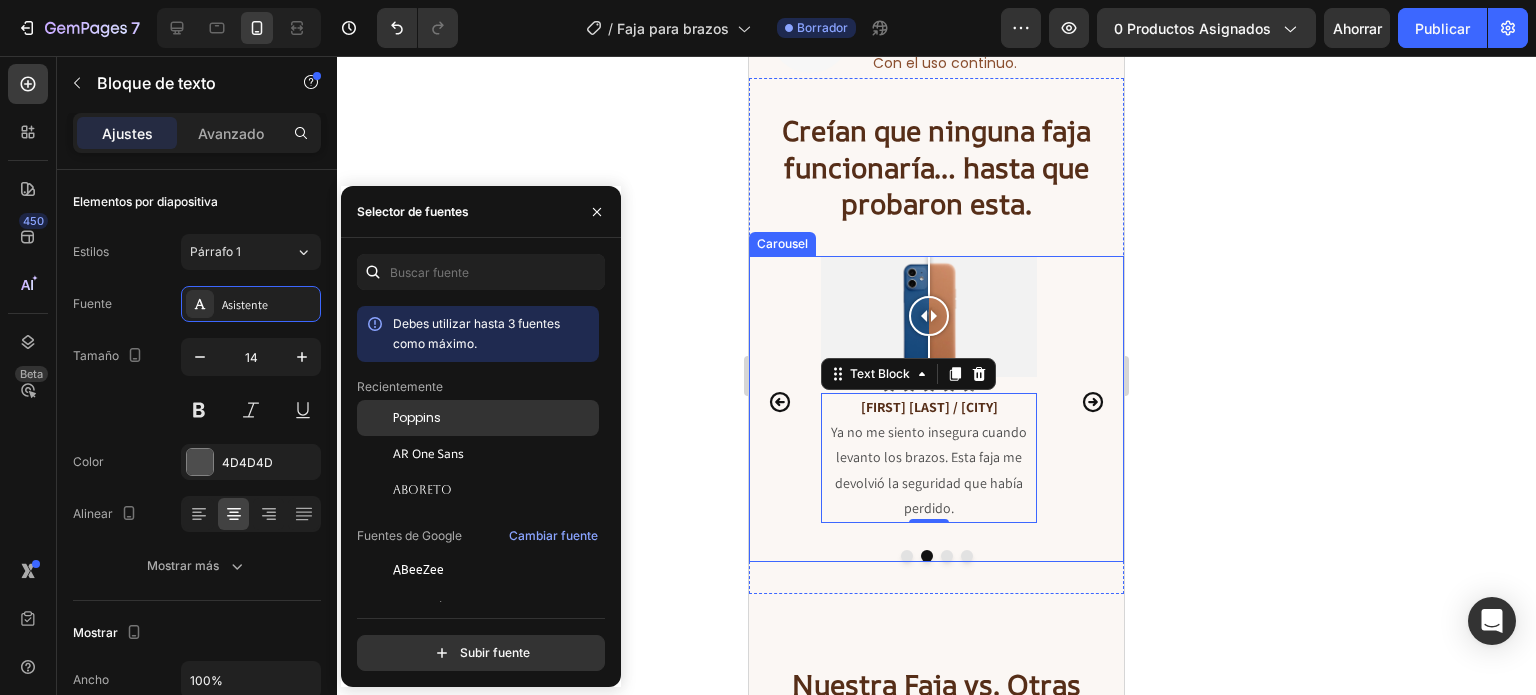 click on "Poppins" at bounding box center (417, 417) 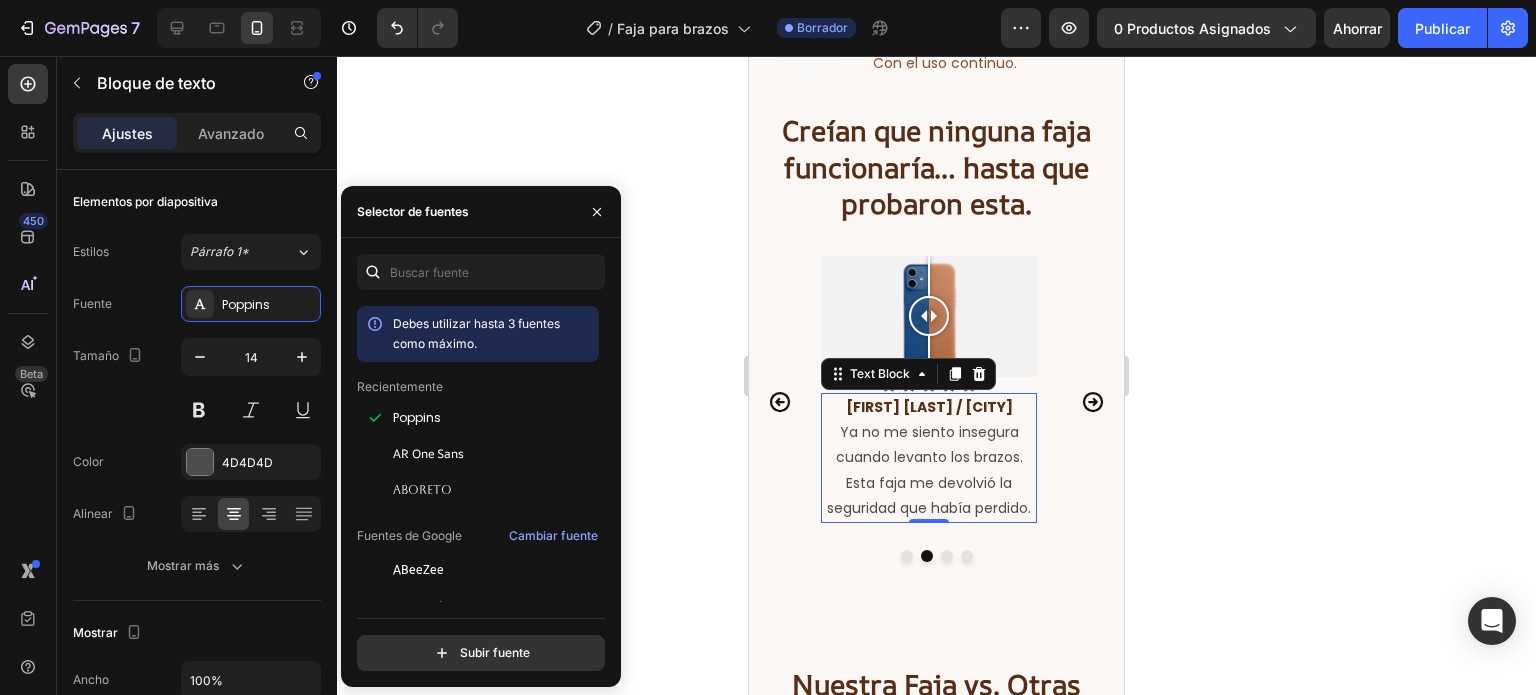 click on "Ya no me siento insegura cuando levanto los brazos. Esta faja me devolvió la seguridad que había perdido." at bounding box center (929, 470) 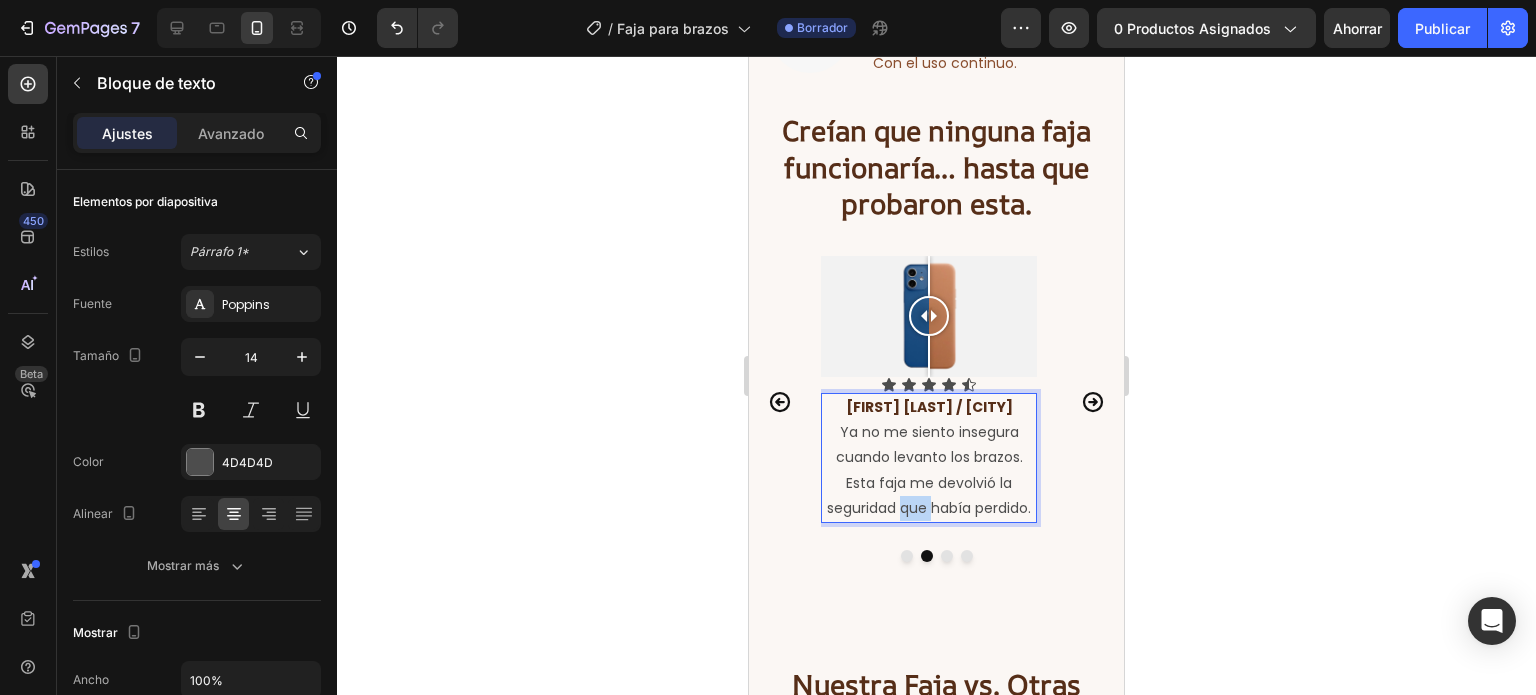 click on "Ya no me siento insegura cuando levanto los brazos. Esta faja me devolvió la seguridad que había perdido." at bounding box center (929, 470) 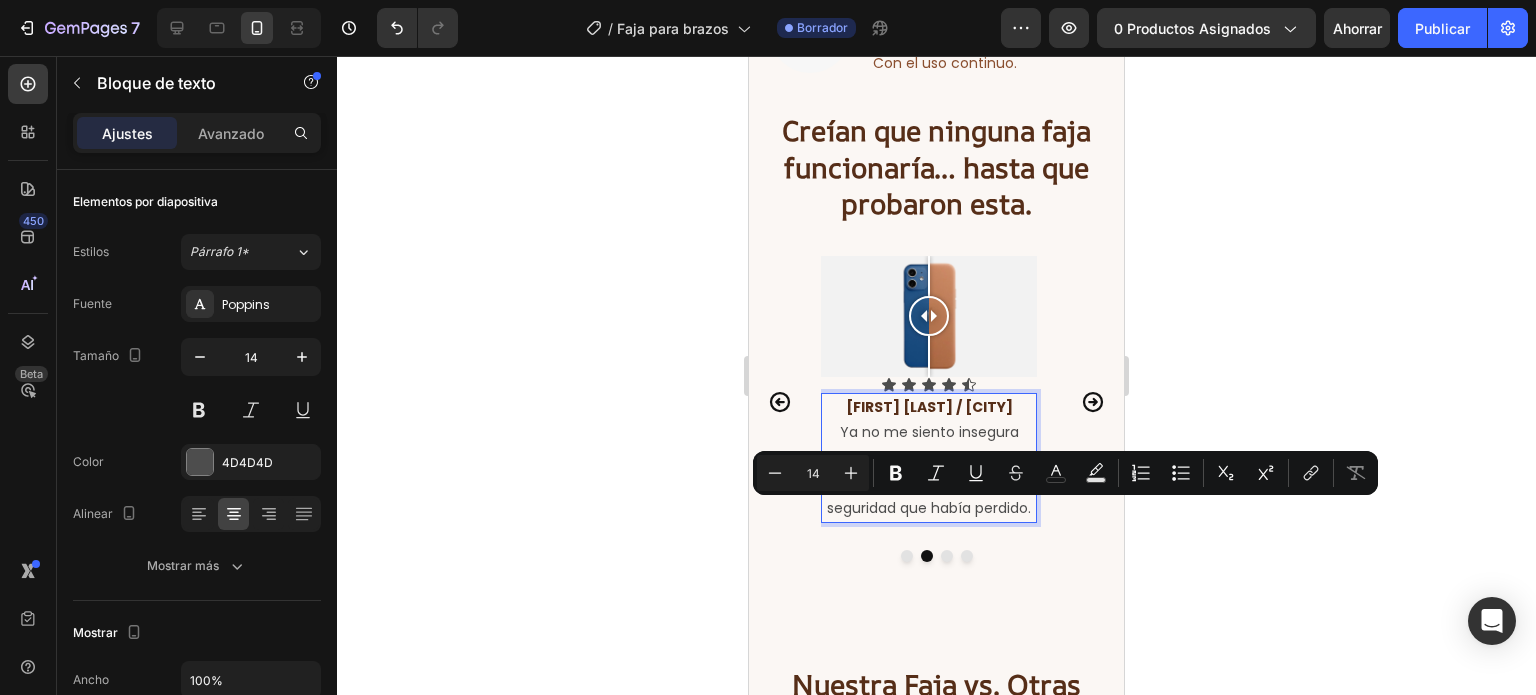 click on "Ya no me siento insegura cuando levanto los brazos. Esta faja me devolvió la seguridad que había perdido." at bounding box center (929, 470) 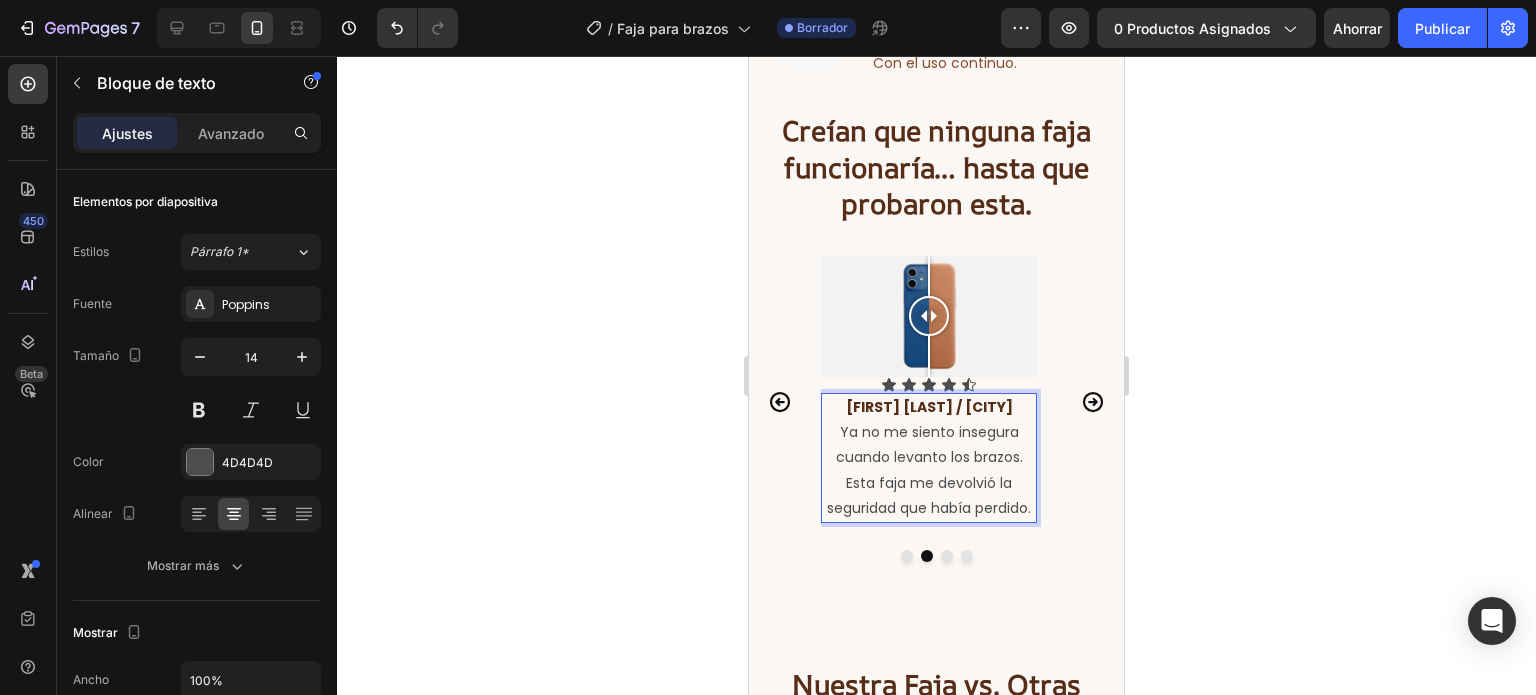 click on "Ya no me siento insegura cuando levanto los brazos. Esta faja me devolvió la seguridad que había perdido." at bounding box center [929, 470] 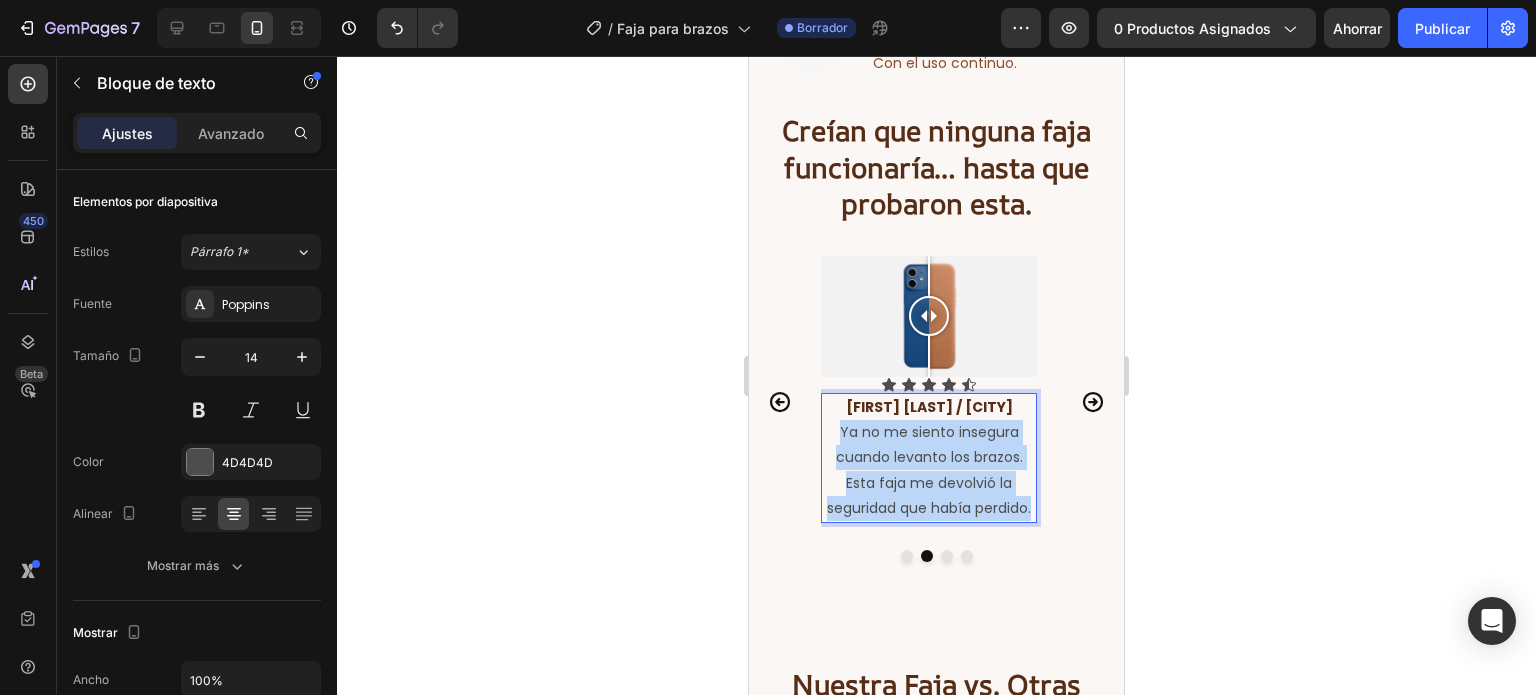 drag, startPoint x: 841, startPoint y: 439, endPoint x: 1033, endPoint y: 514, distance: 206.1286 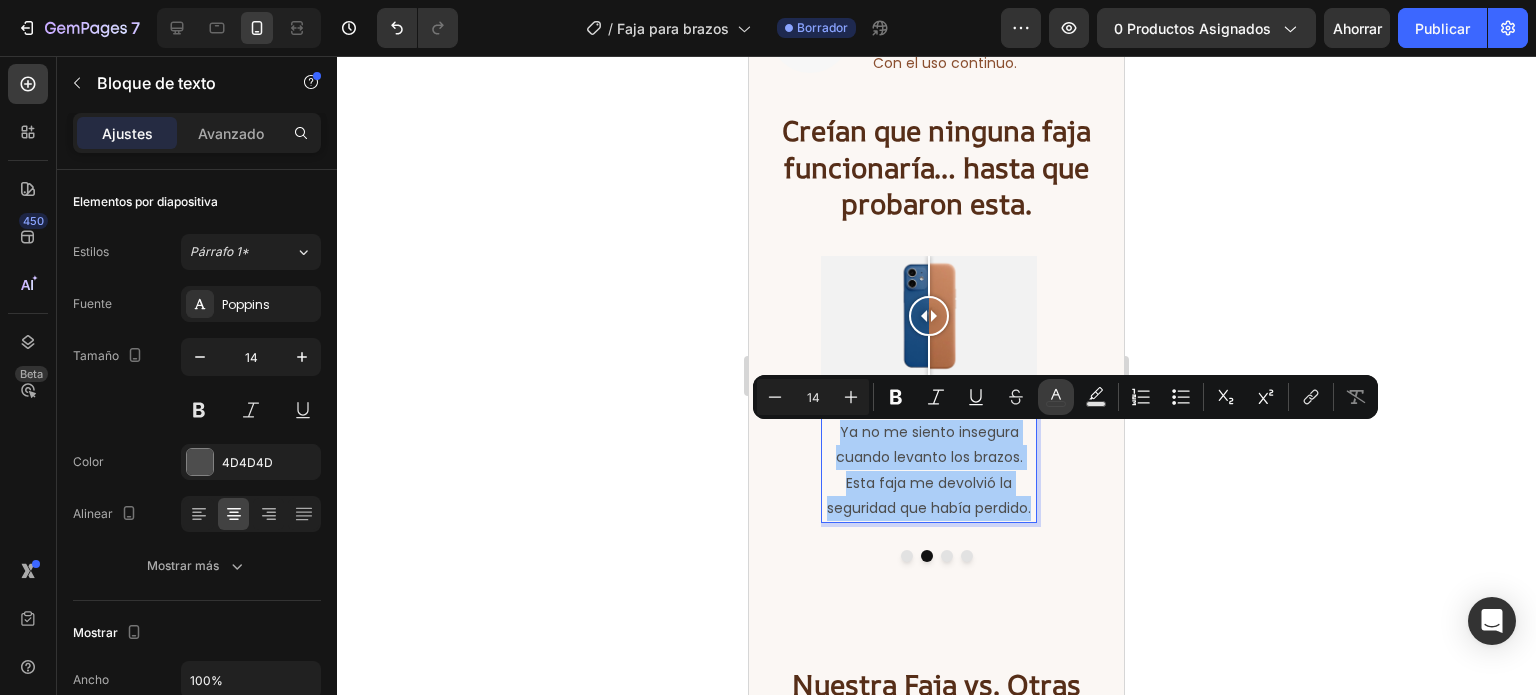 click 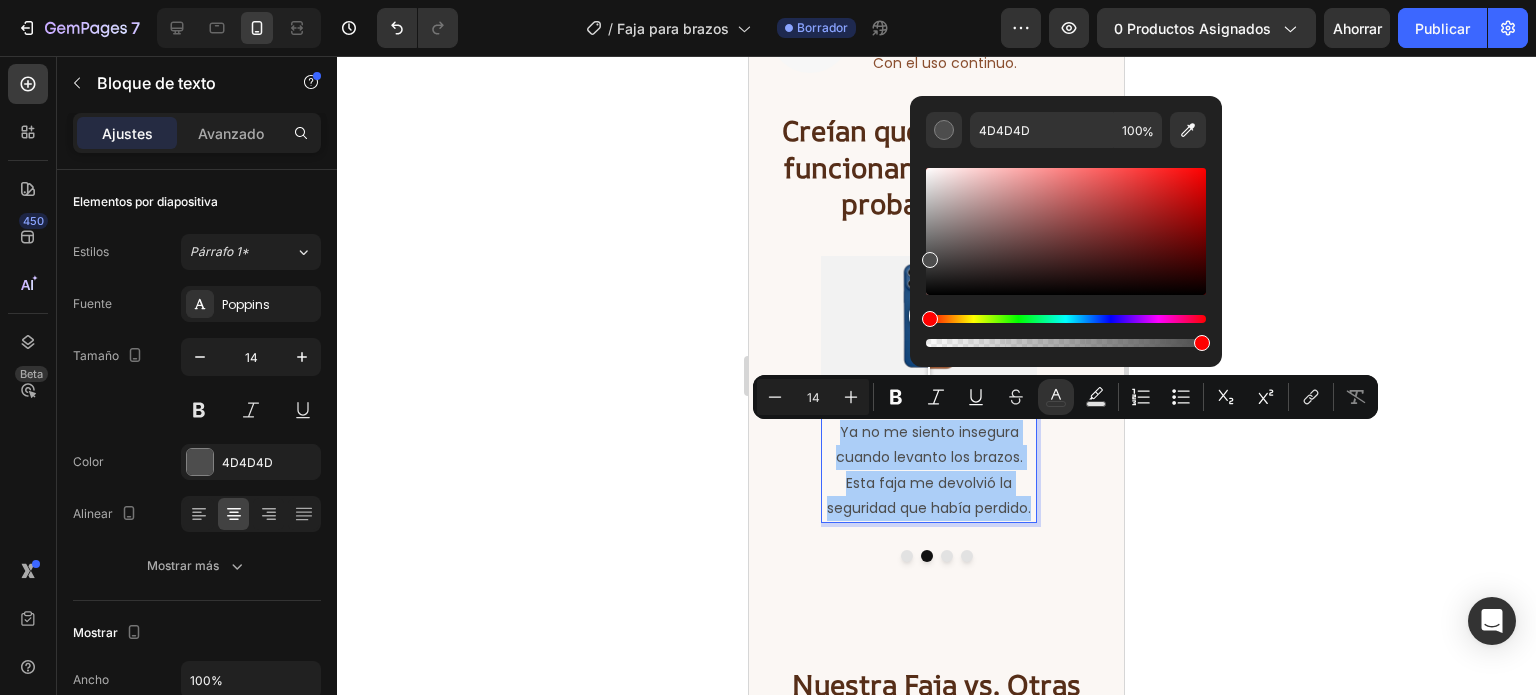 click on "4D4D4D 100 %" at bounding box center [1066, 223] 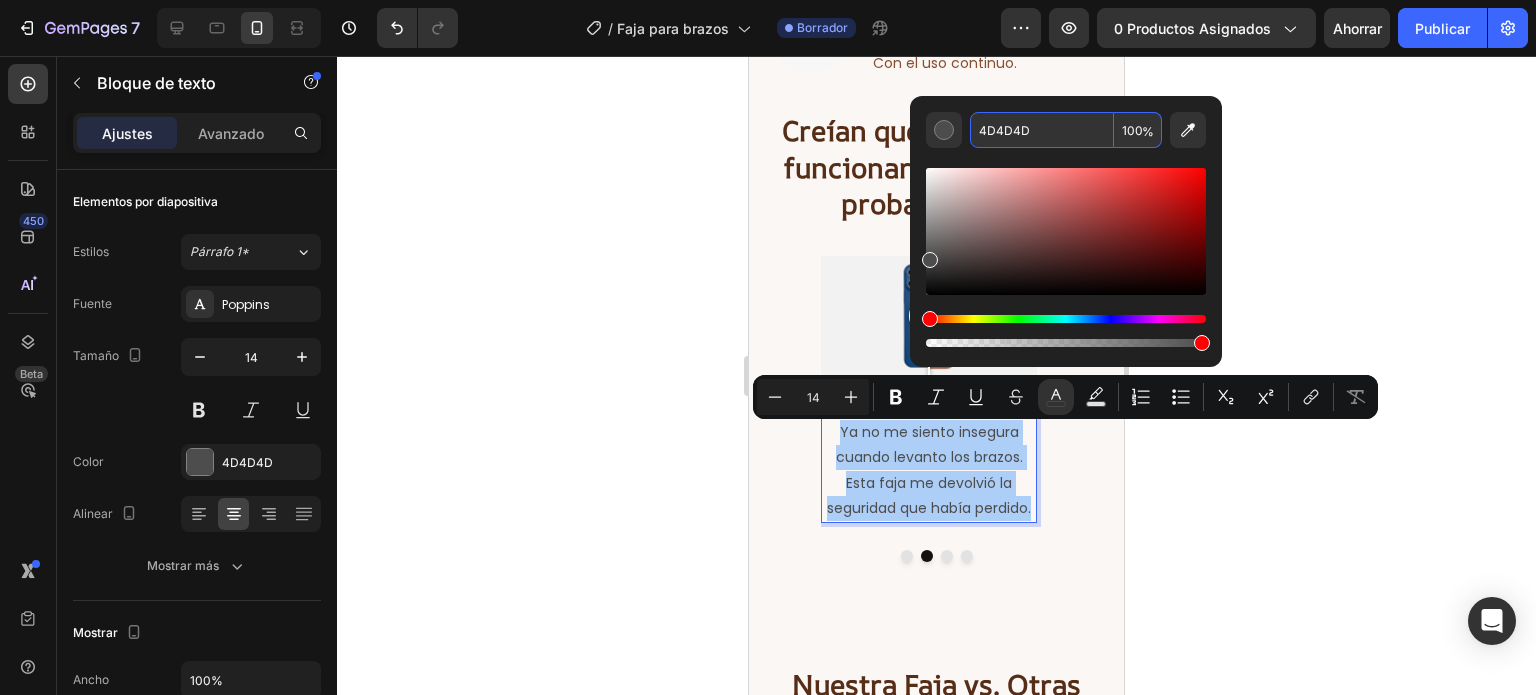 click on "4D4D4D" at bounding box center [1042, 130] 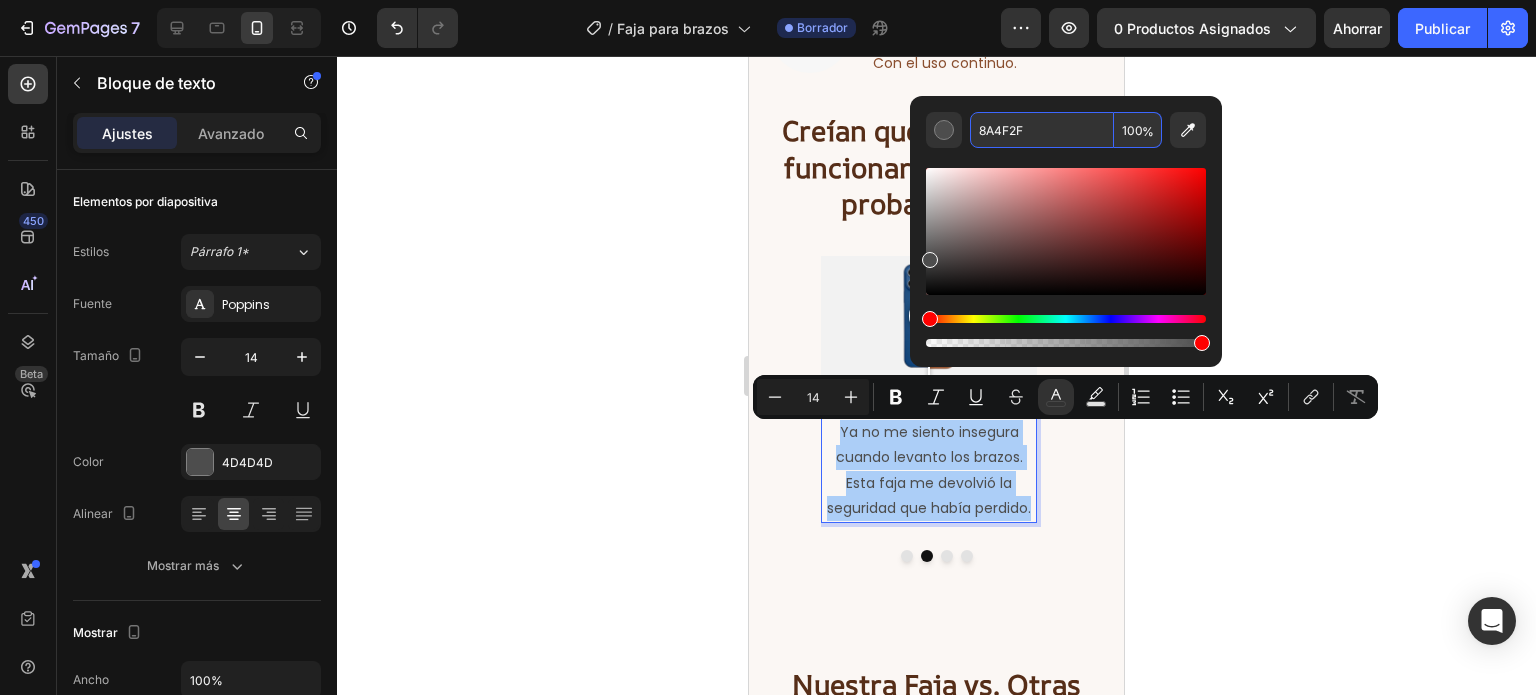type on "8A4F2F" 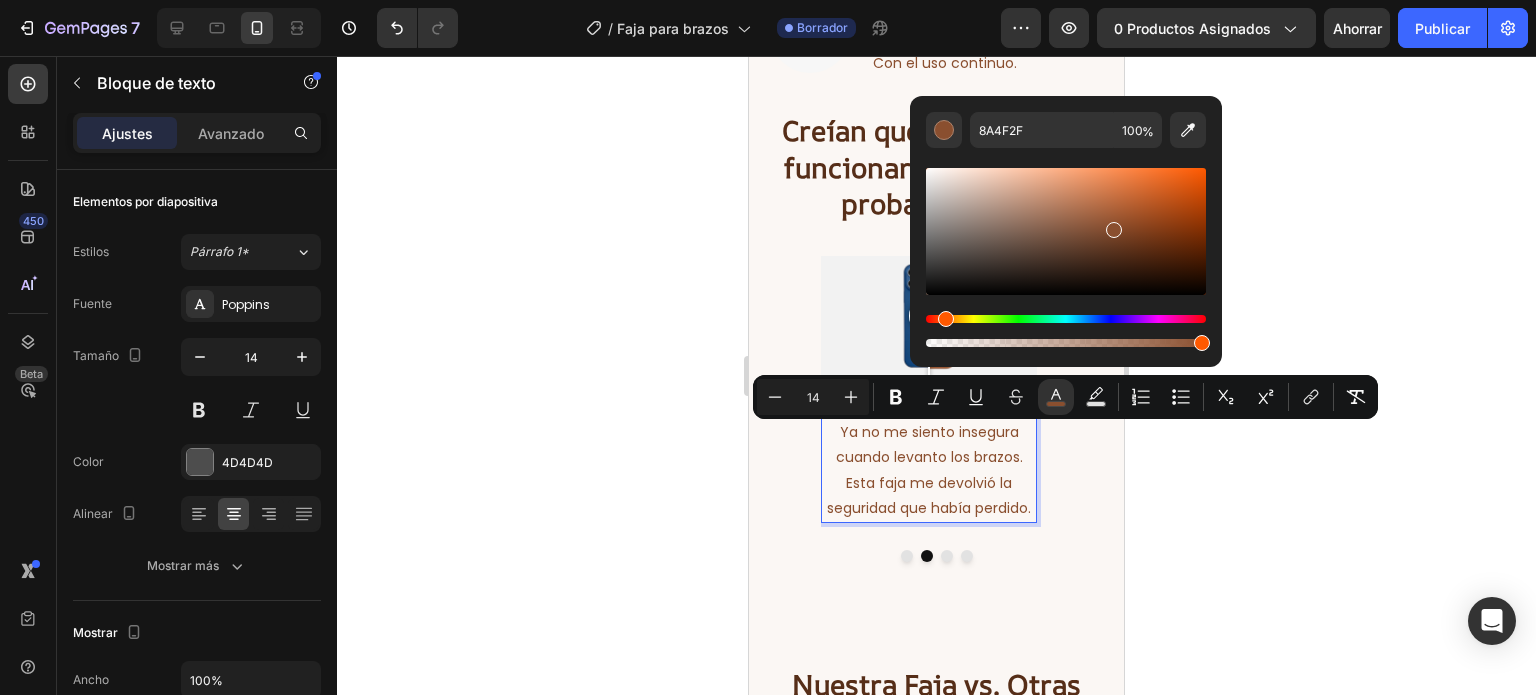 click 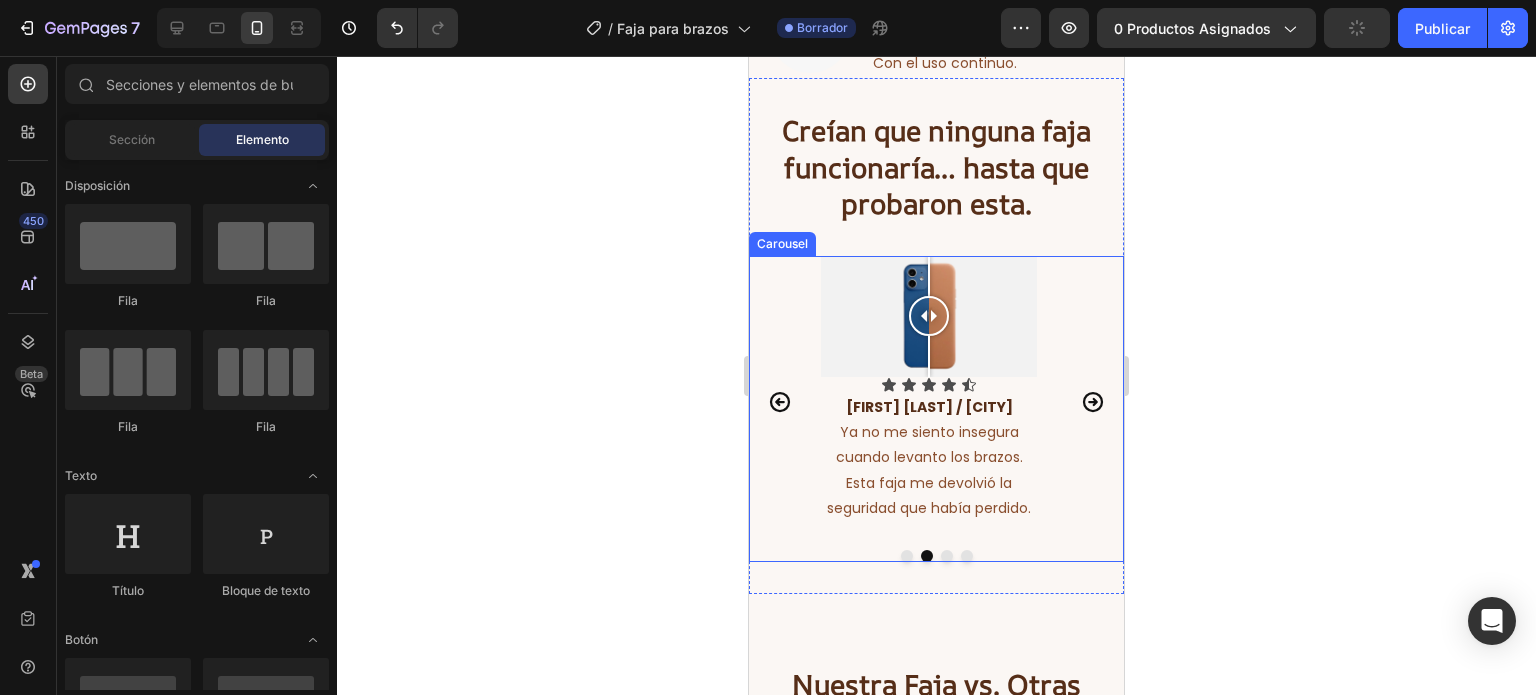 click 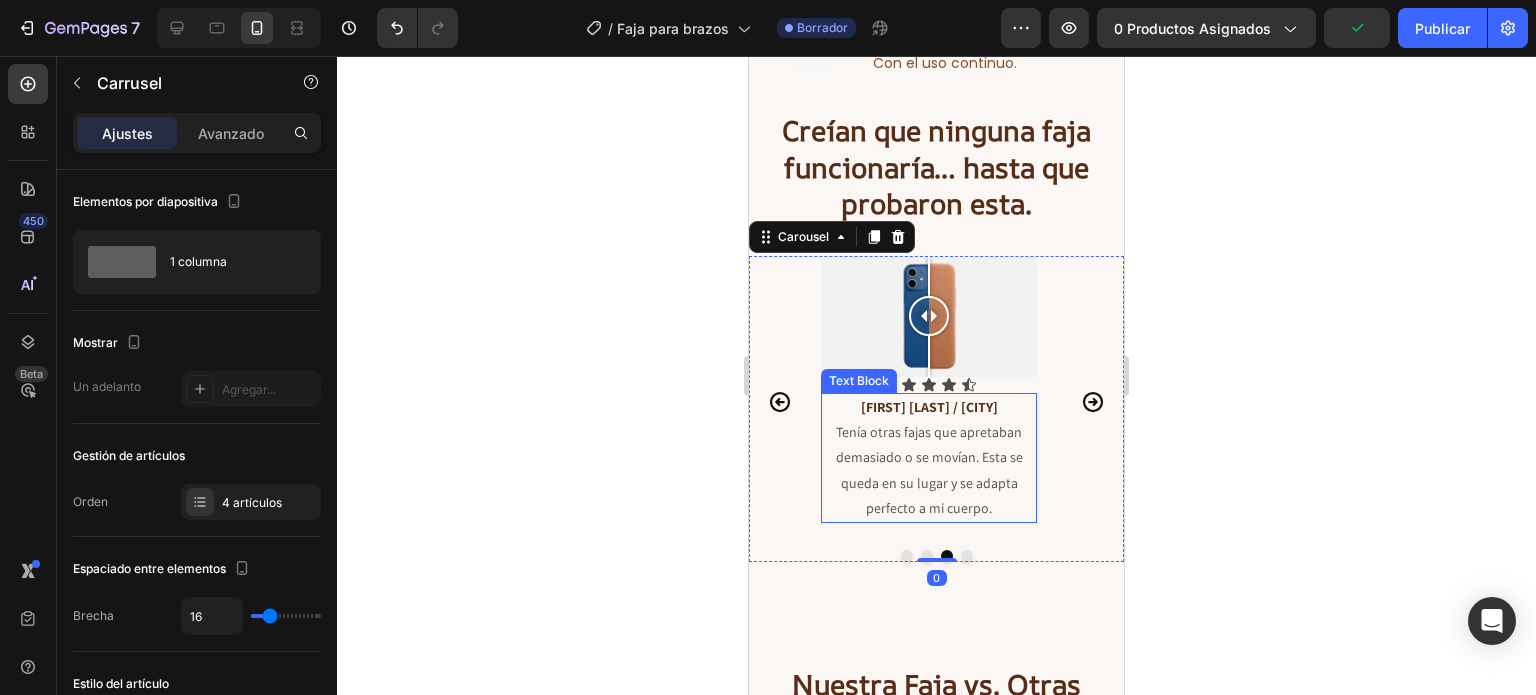 click on "Tenía otras fajas que apretaban demasiado o se movían. Esta se queda en su lugar y se adapta perfecto a mi cuerpo." at bounding box center [929, 470] 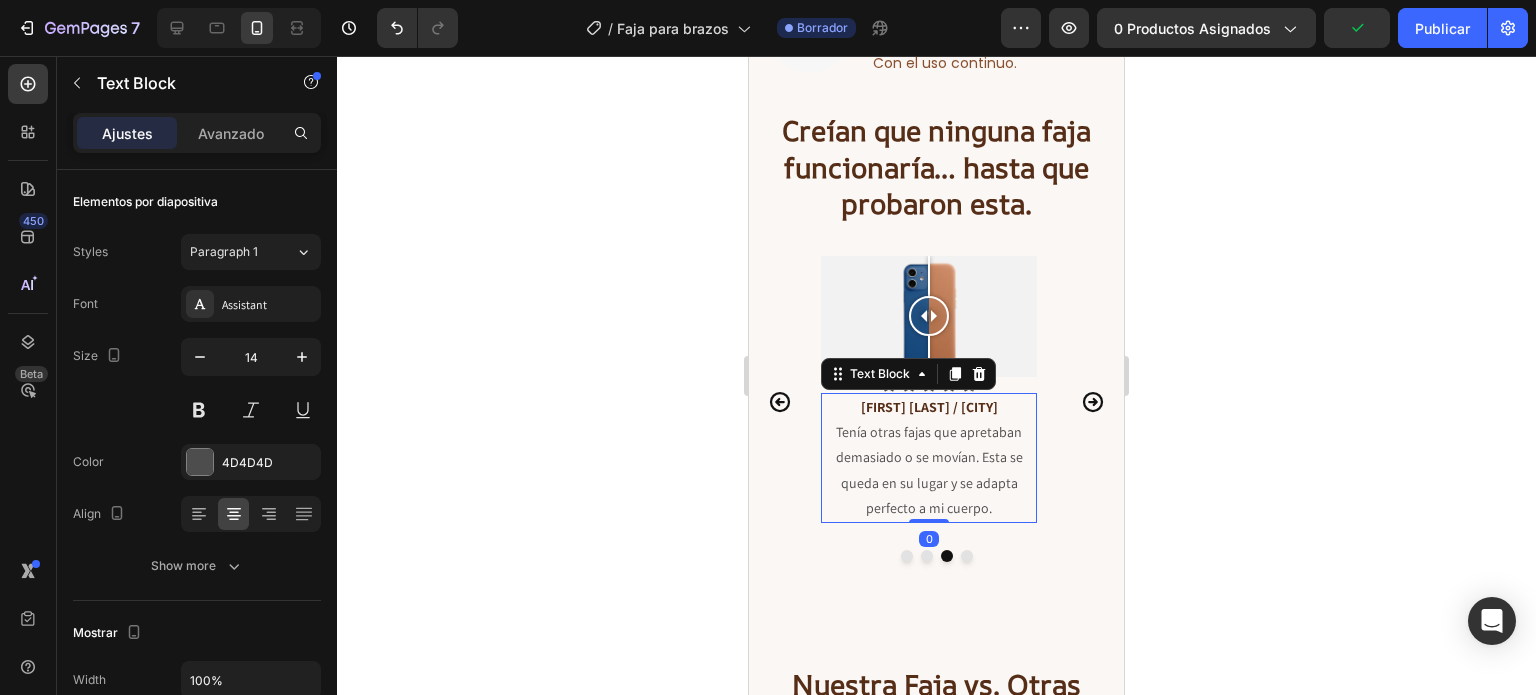 click on "Tenía otras fajas que apretaban demasiado o se movían. Esta se queda en su lugar y se adapta perfecto a mi cuerpo." at bounding box center [929, 470] 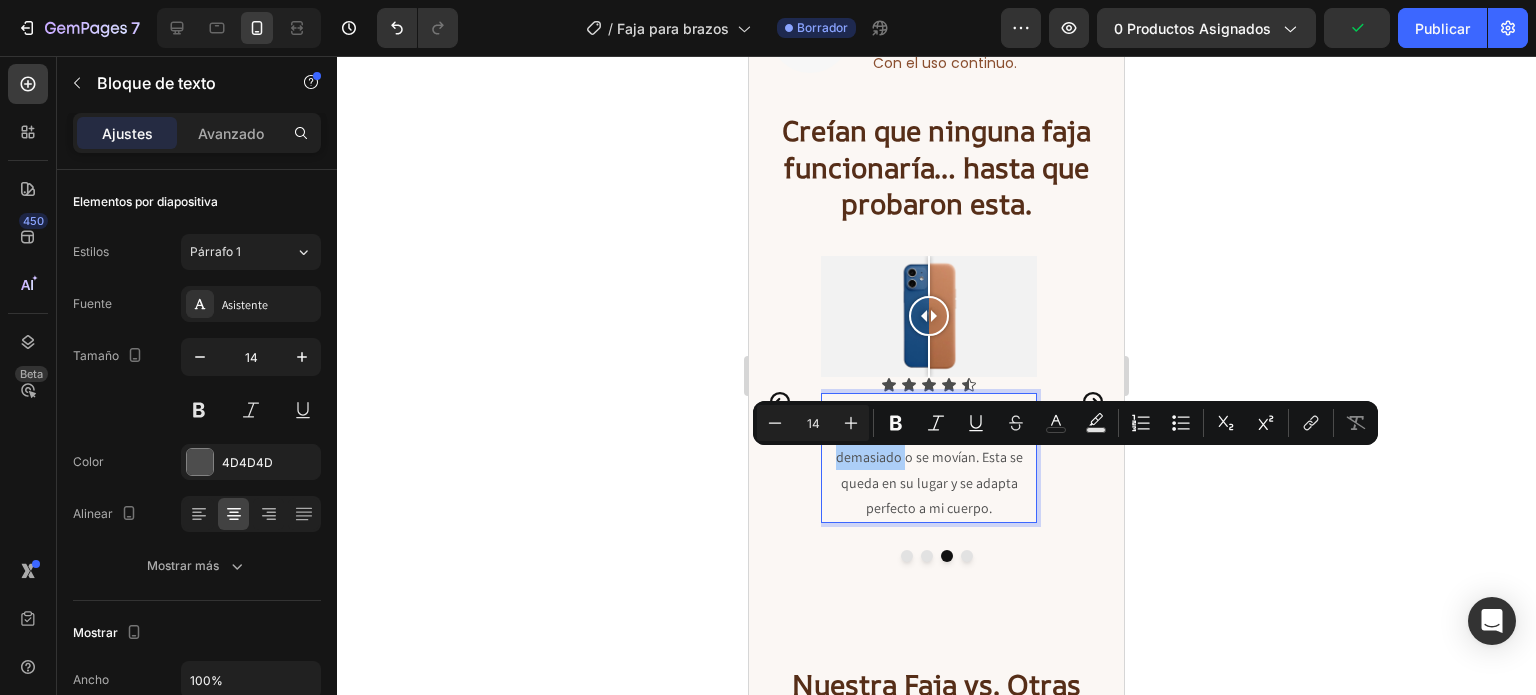 click 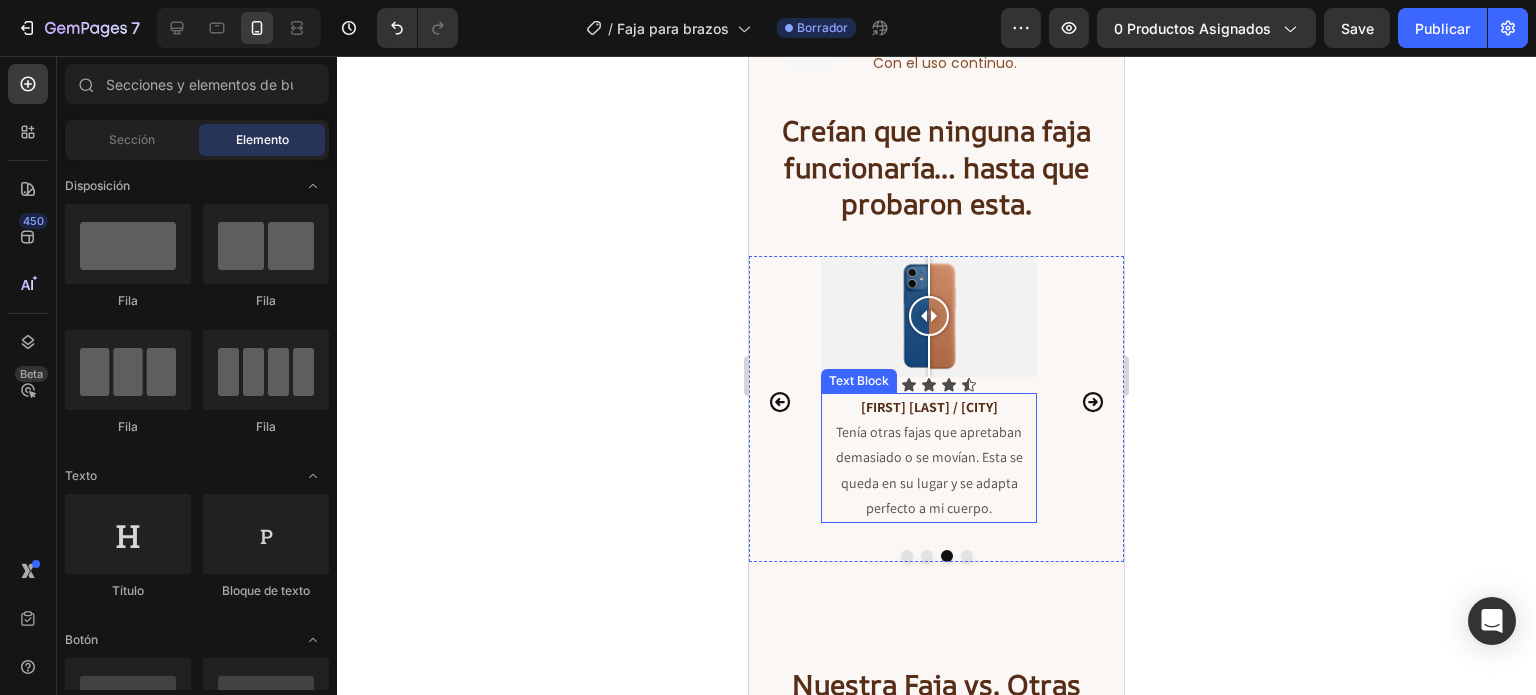 click on "Tenía otras fajas que apretaban demasiado o se movían. Esta se queda en su lugar y se adapta perfecto a mi cuerpo." at bounding box center (929, 470) 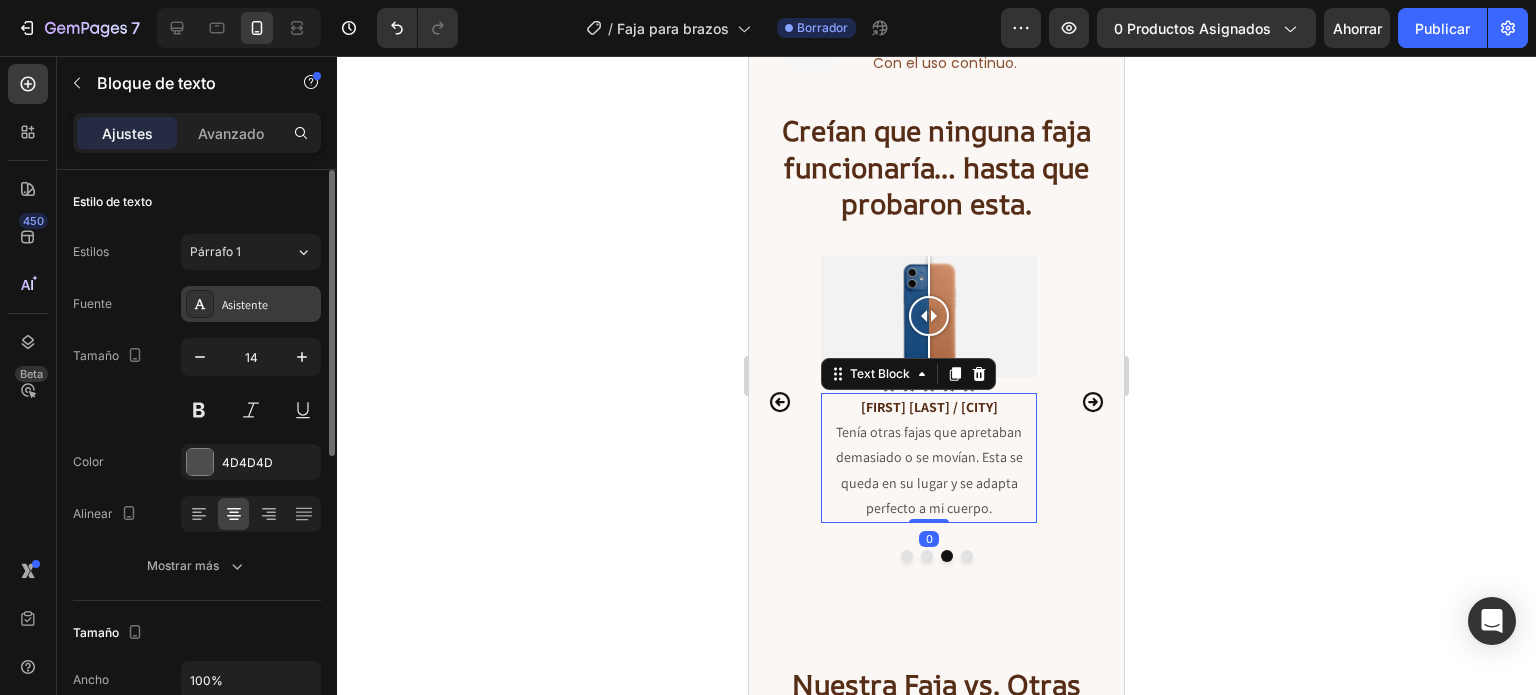 click on "Asistente" at bounding box center [245, 304] 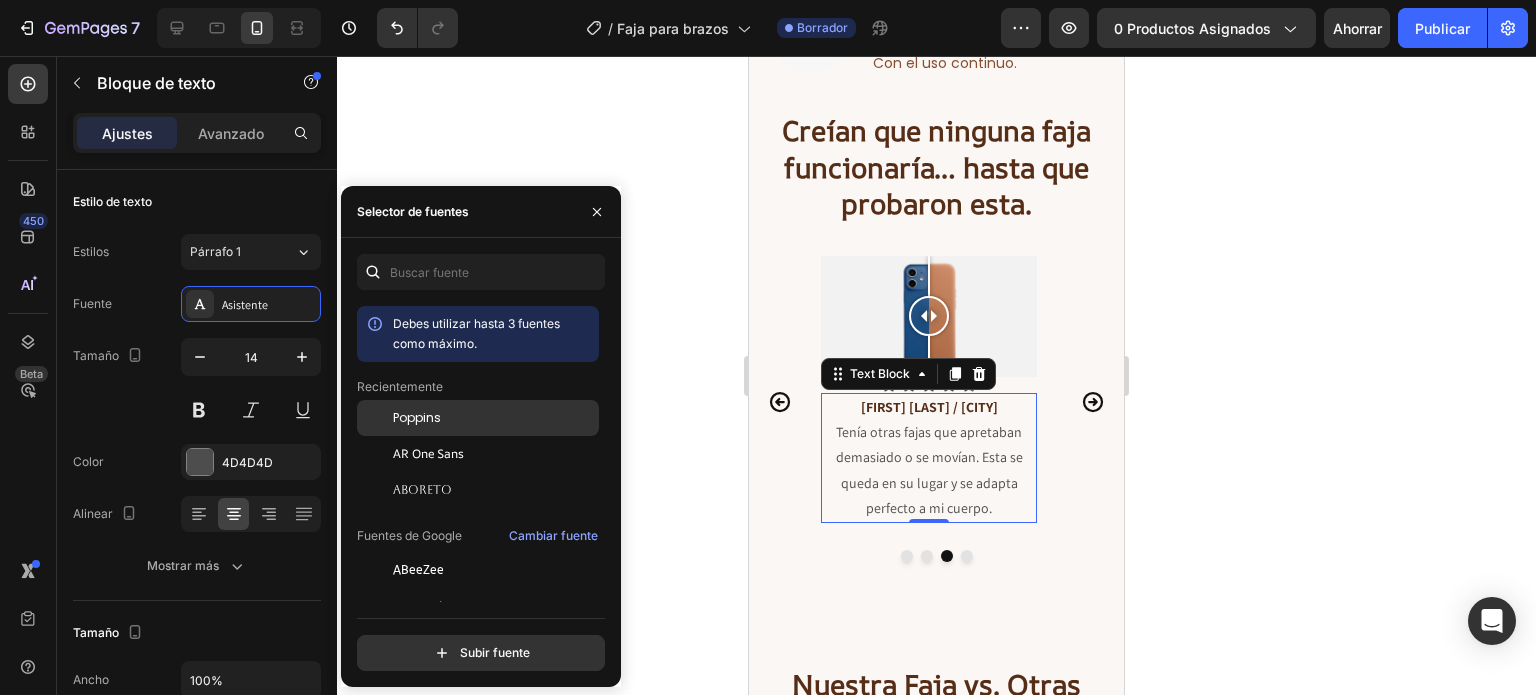 click on "Poppins" at bounding box center [494, 418] 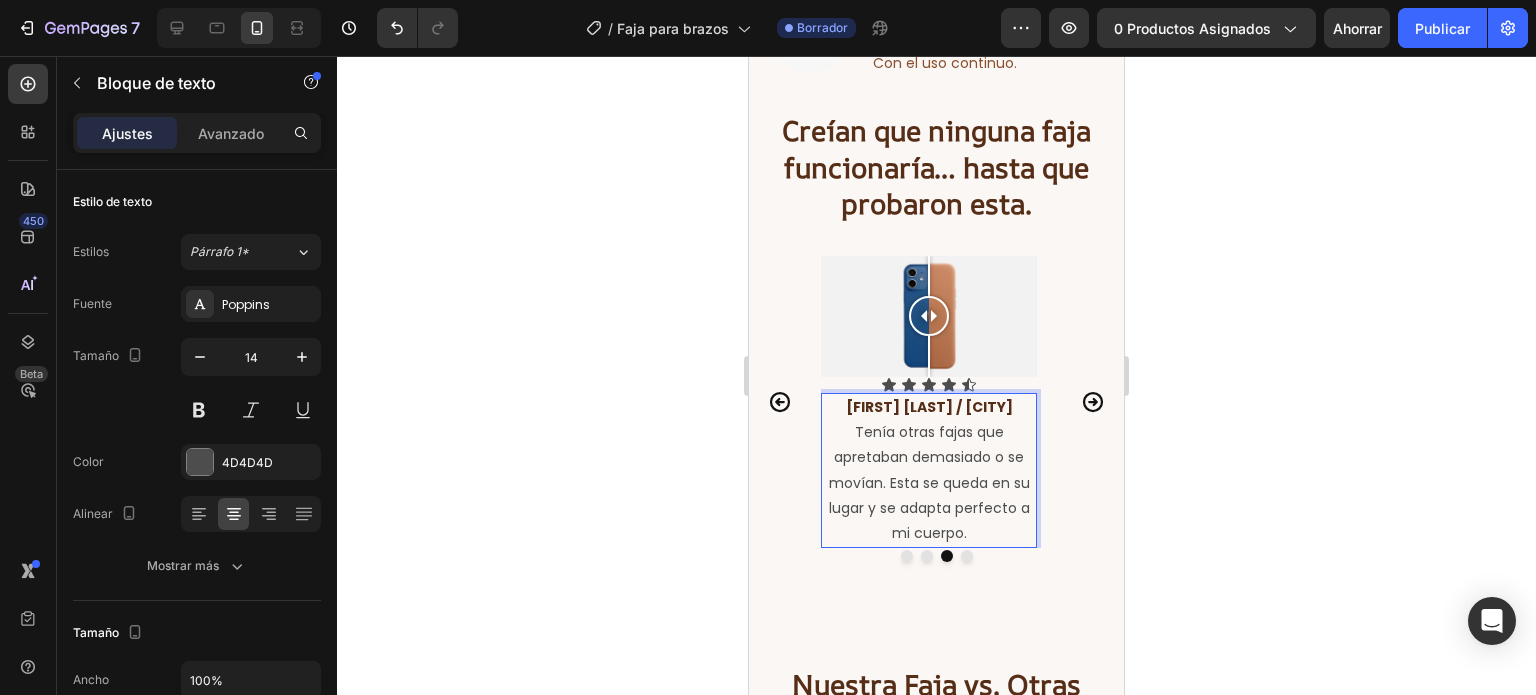 click on "Tenía otras fajas que apretaban demasiado o se movían. Esta se queda en su lugar y se adapta perfecto a mi cuerpo." at bounding box center (929, 483) 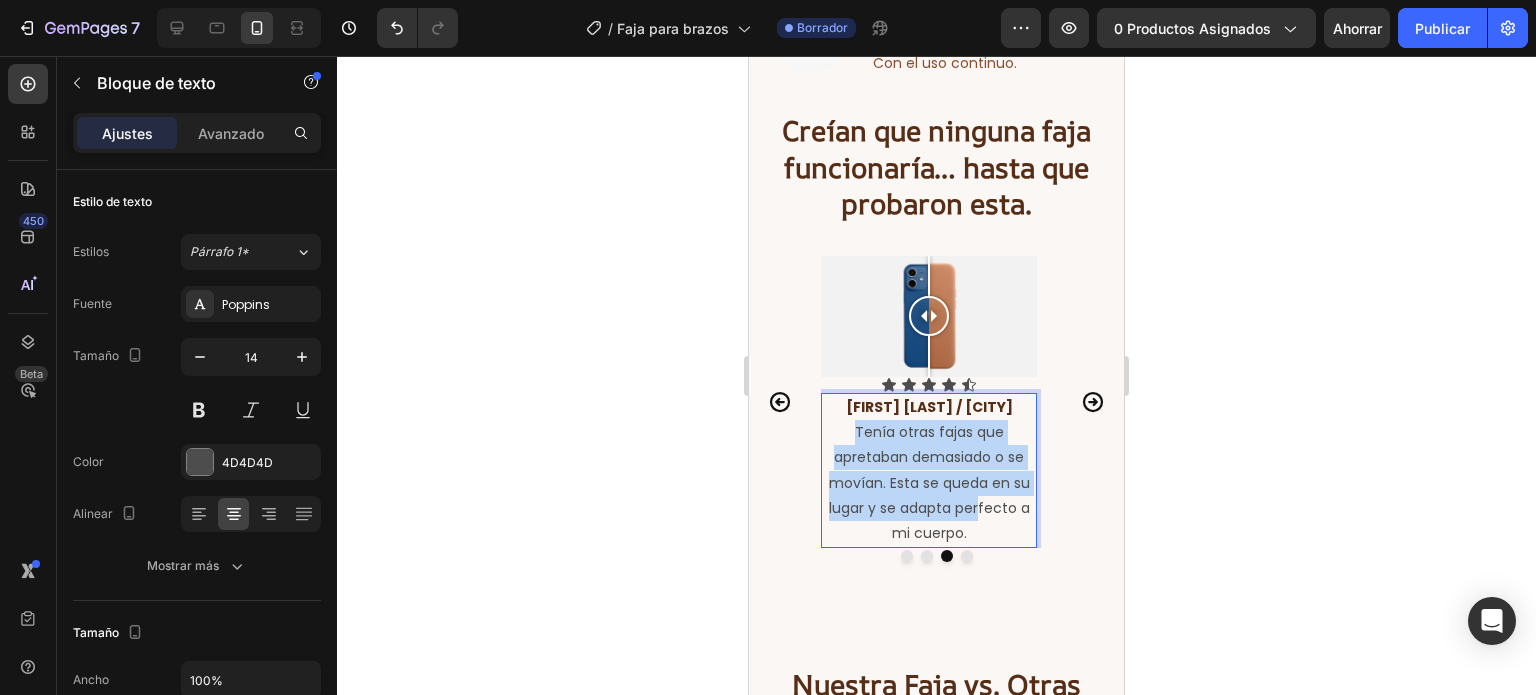 drag, startPoint x: 851, startPoint y: 434, endPoint x: 982, endPoint y: 526, distance: 160.07811 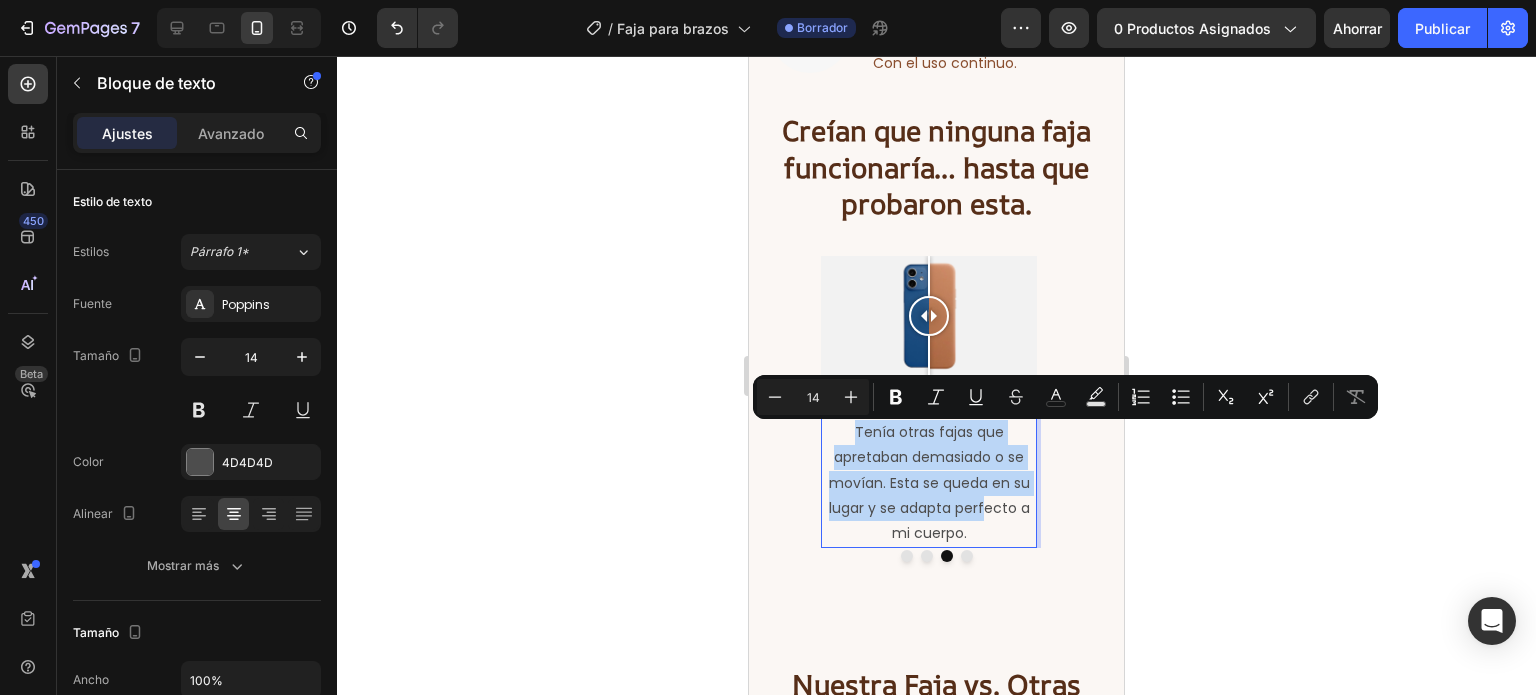 click on "Tenía otras fajas que apretaban demasiado o se movían. Esta se queda en su lugar y se adapta perfecto a mi cuerpo." at bounding box center [929, 483] 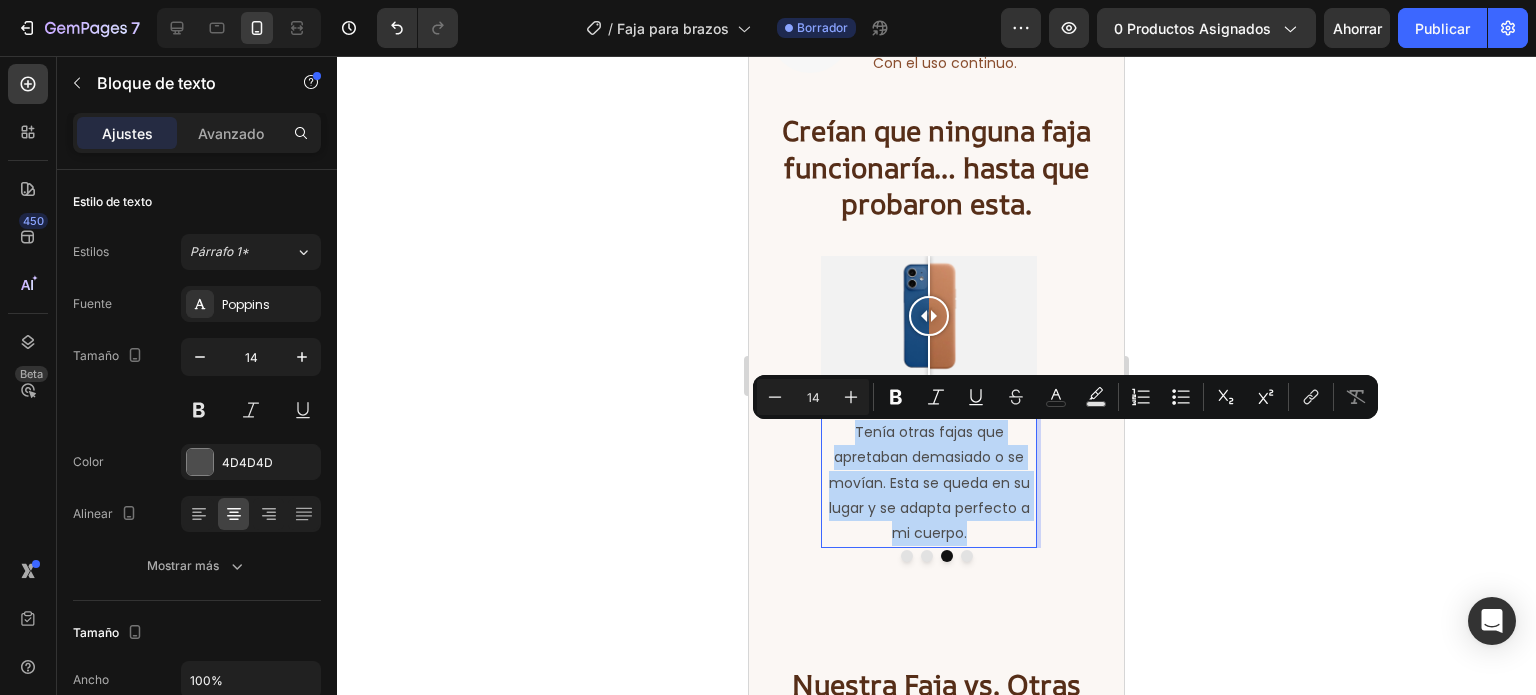 drag, startPoint x: 976, startPoint y: 534, endPoint x: 856, endPoint y: 443, distance: 150.60213 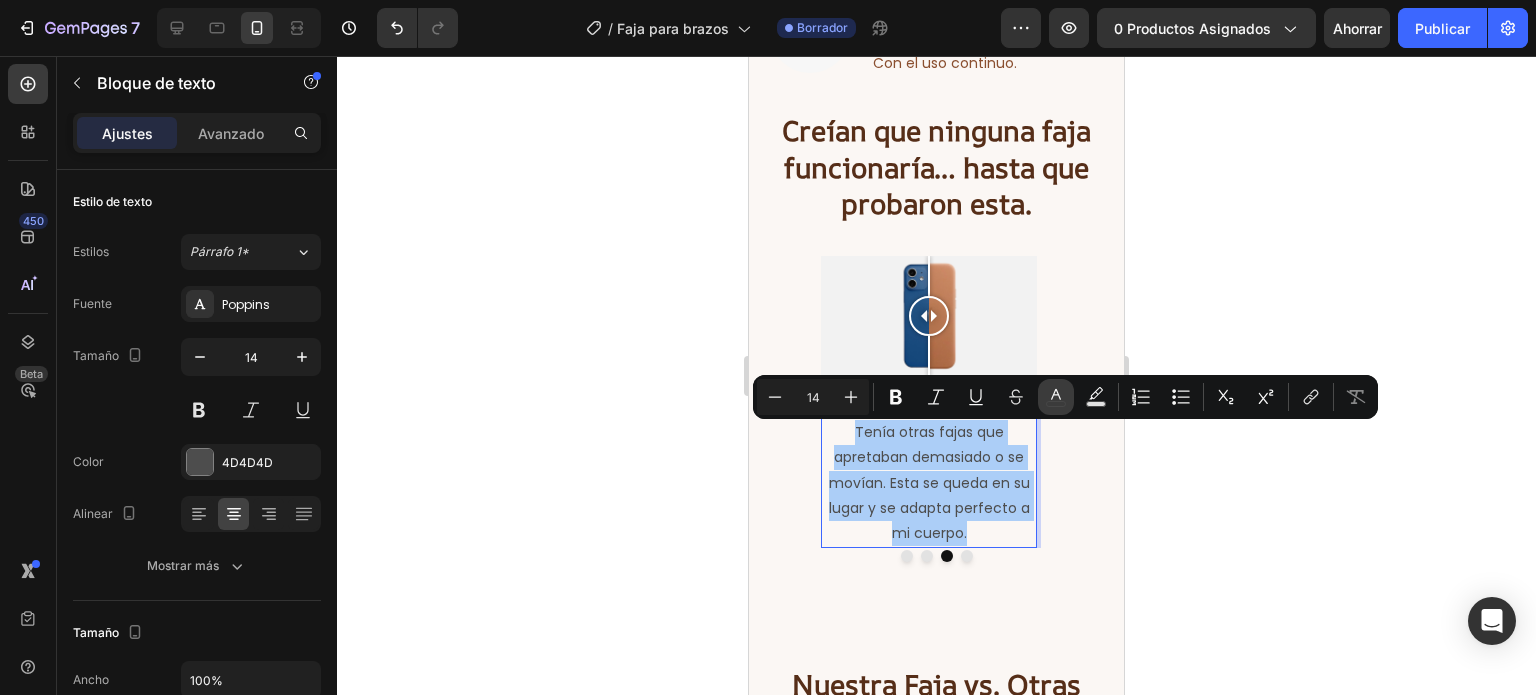 click on "color" at bounding box center (1056, 397) 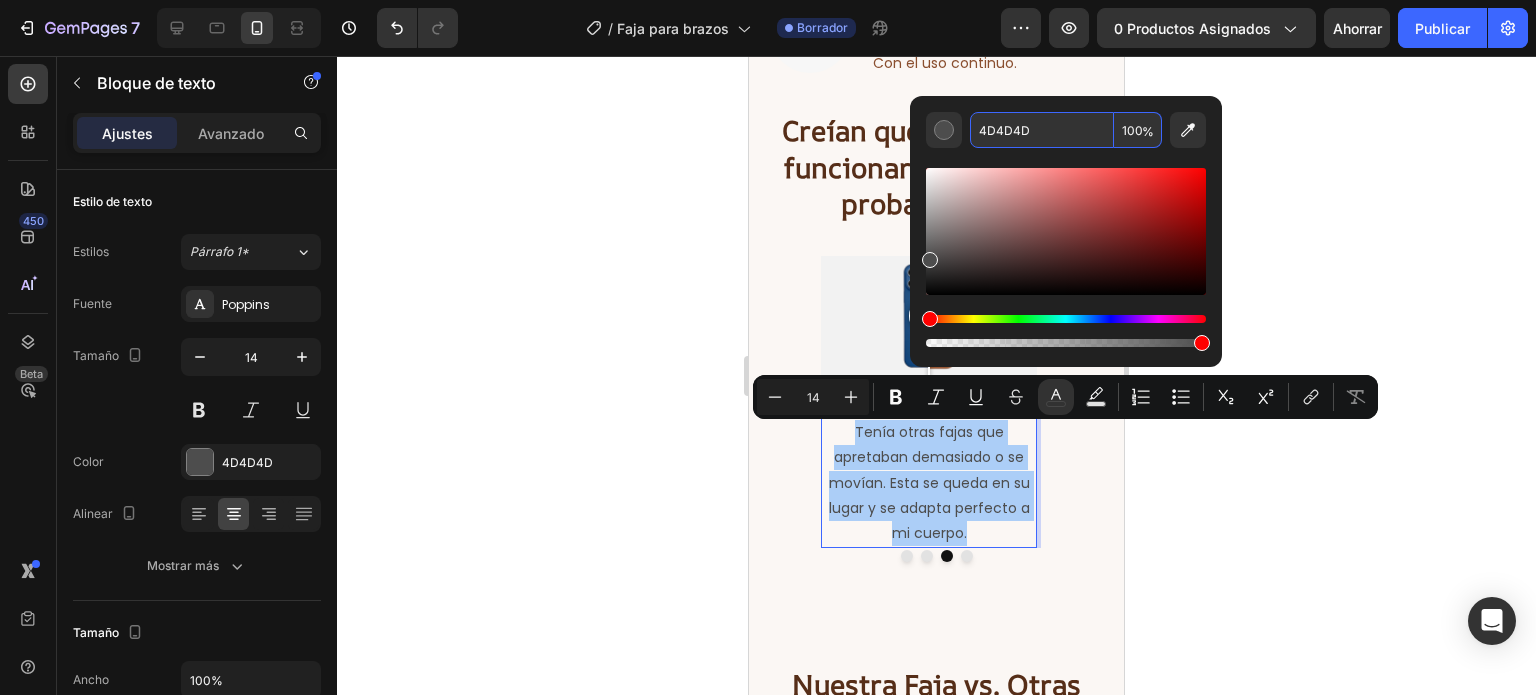 click on "4D4D4D" at bounding box center (1042, 130) 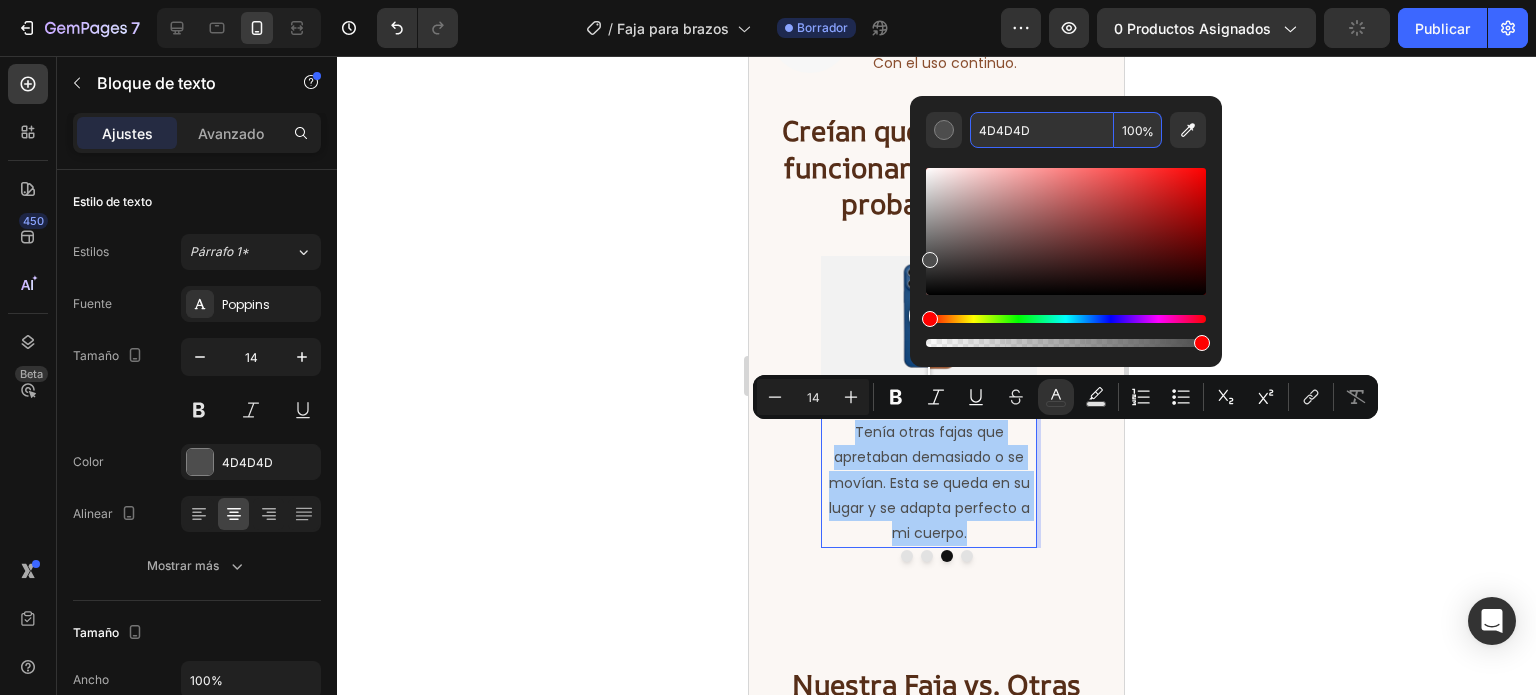 paste on "8A4F2F" 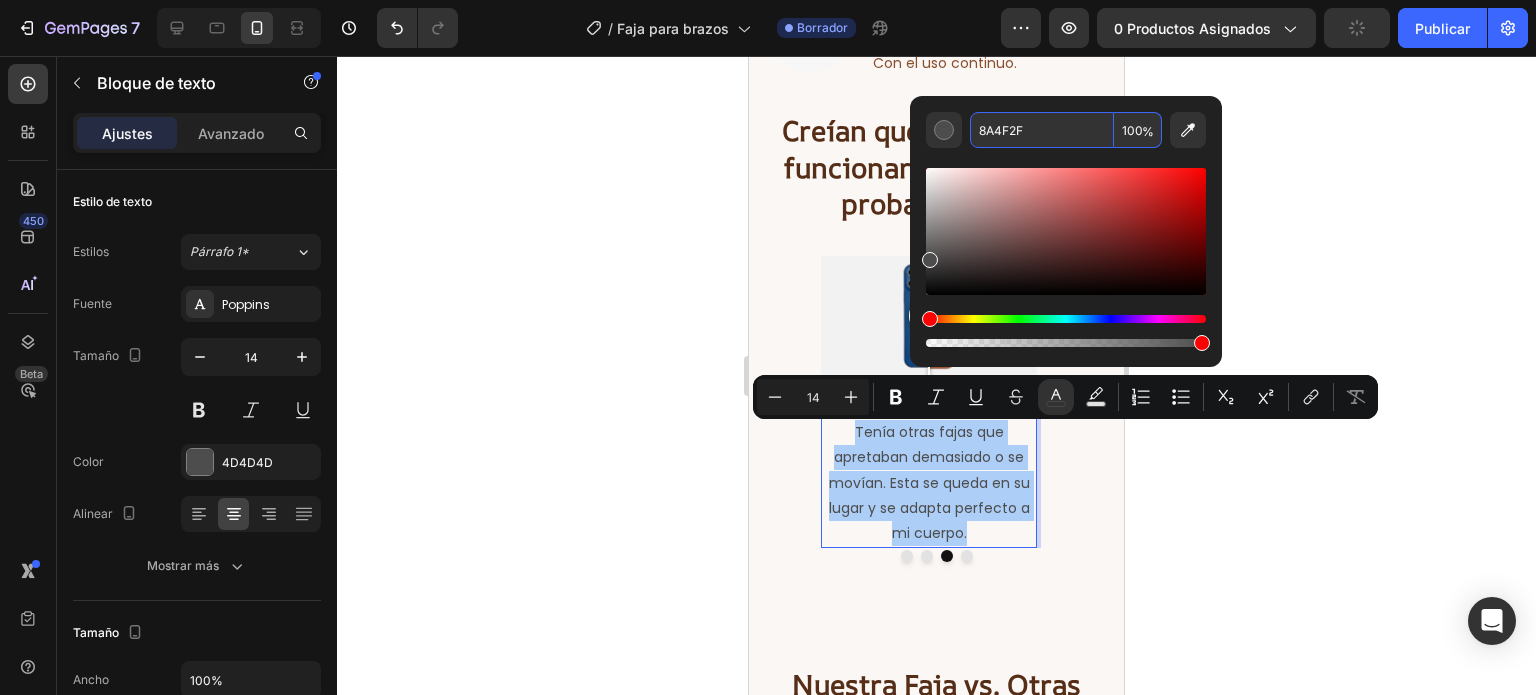 type on "8A4F2F" 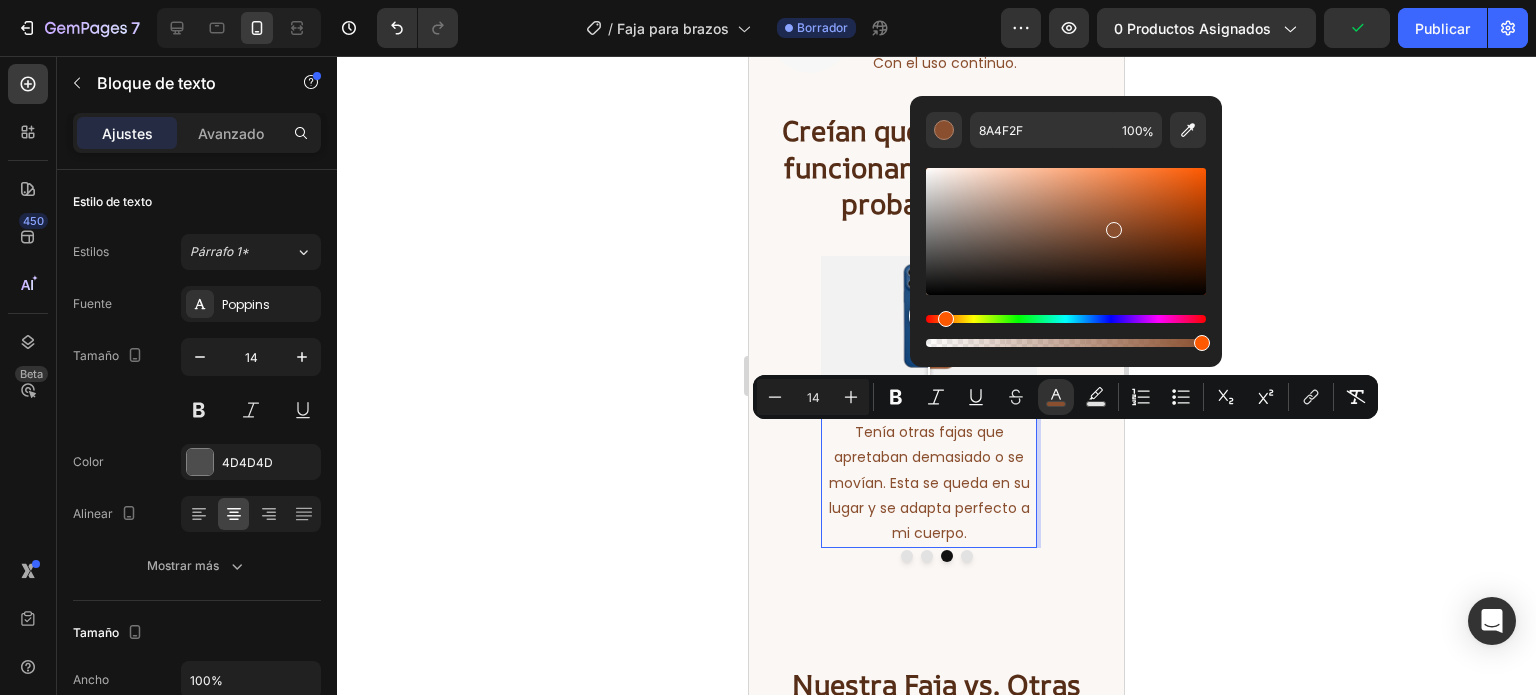 click 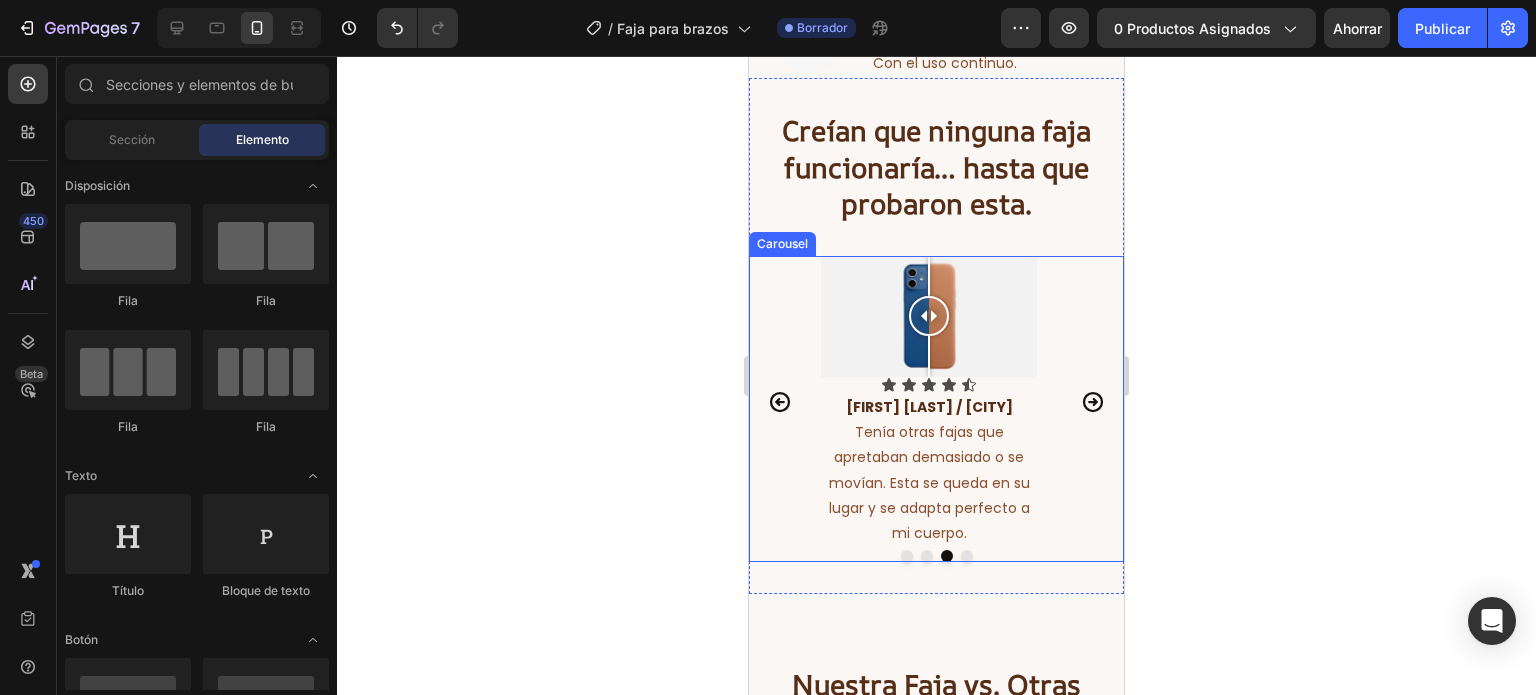 click 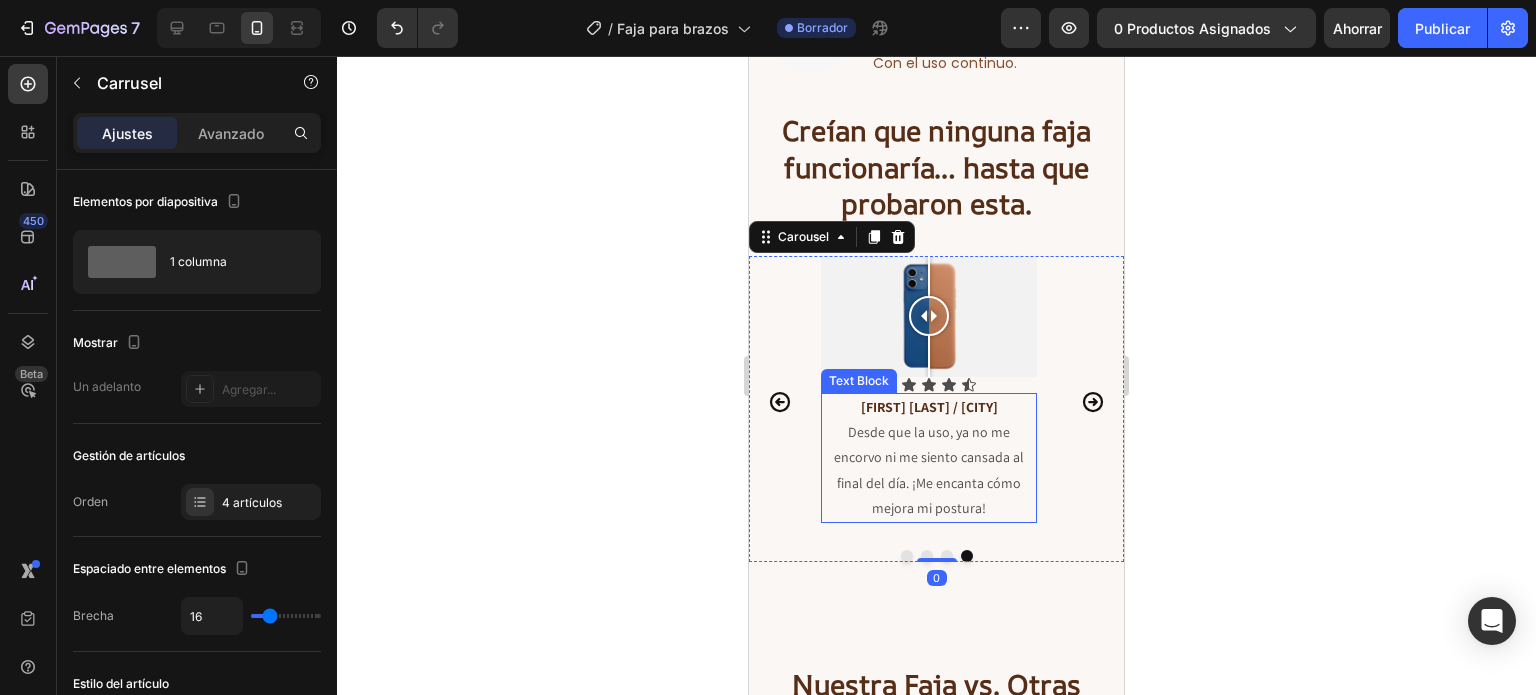 click on "Desde que la uso, ya no me encorvo ni me siento cansada al final del día. ¡Me encanta cómo mejora mi postura!" at bounding box center (929, 470) 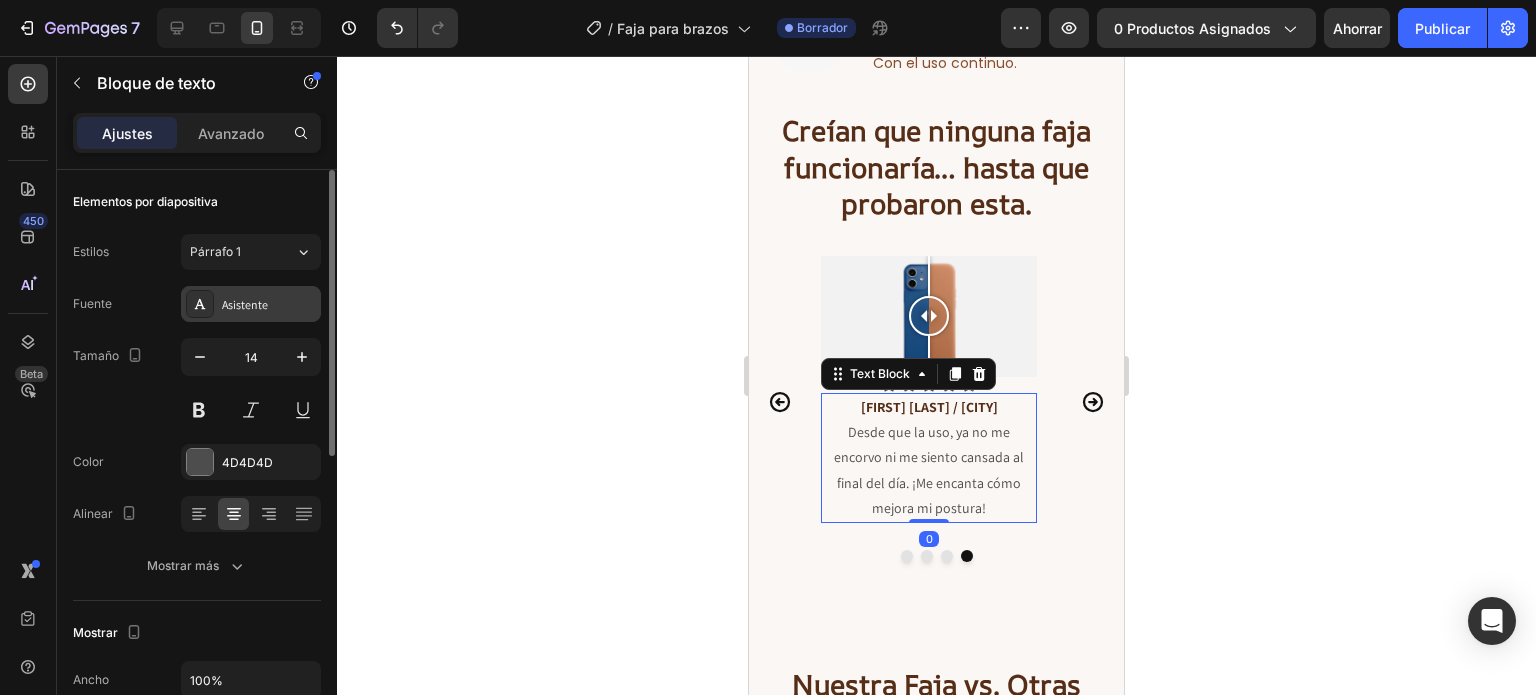click on "Asistente" at bounding box center (251, 304) 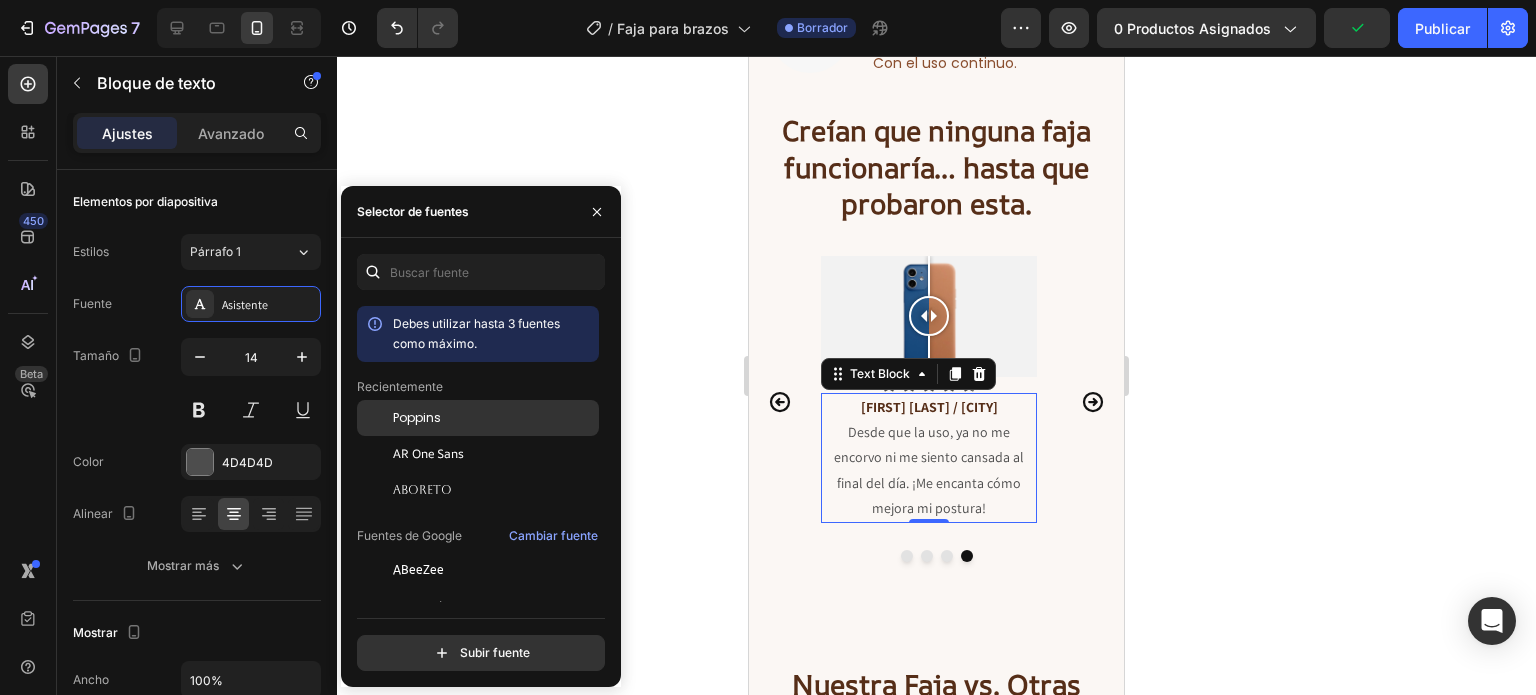 click on "Poppins" at bounding box center [494, 418] 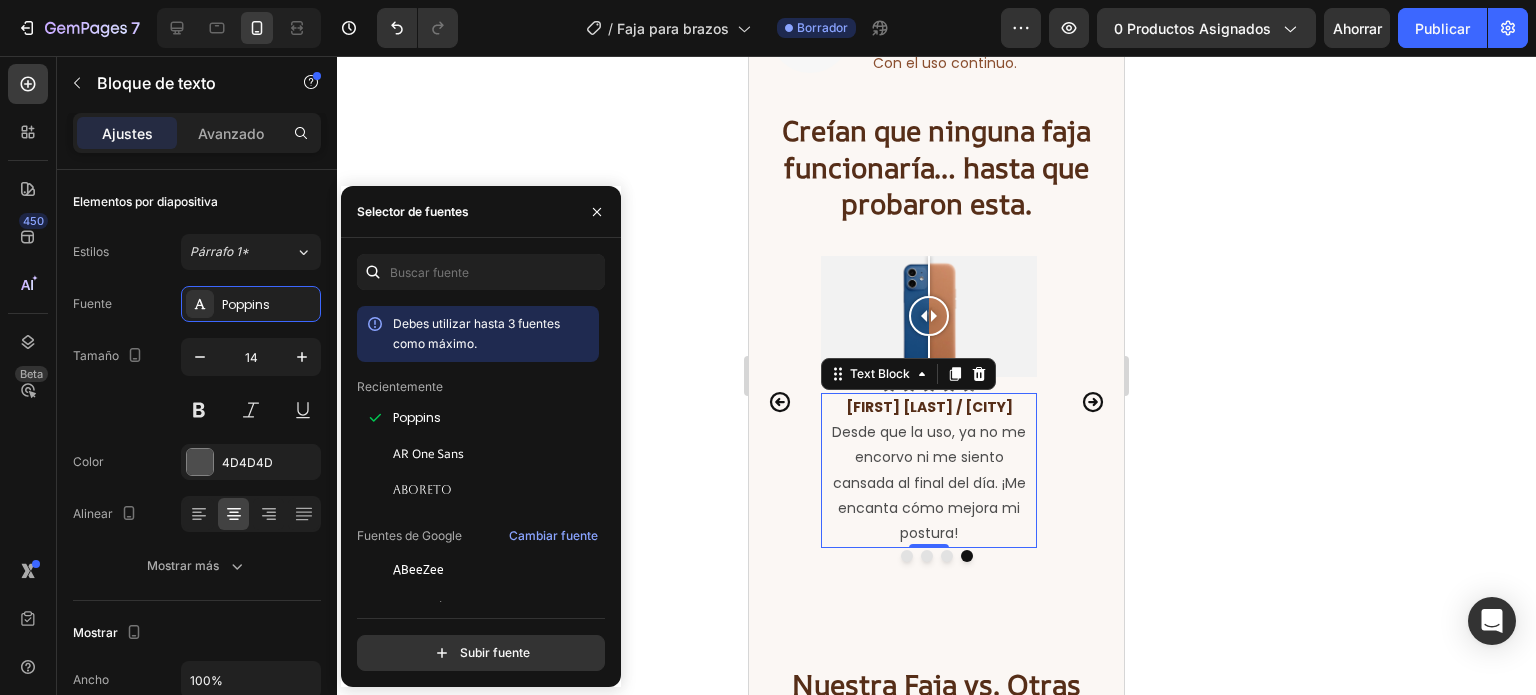 click on "Desde que la uso, ya no me encorvo ni me siento cansada al final del día. ¡Me encanta cómo mejora mi postura!" at bounding box center [929, 483] 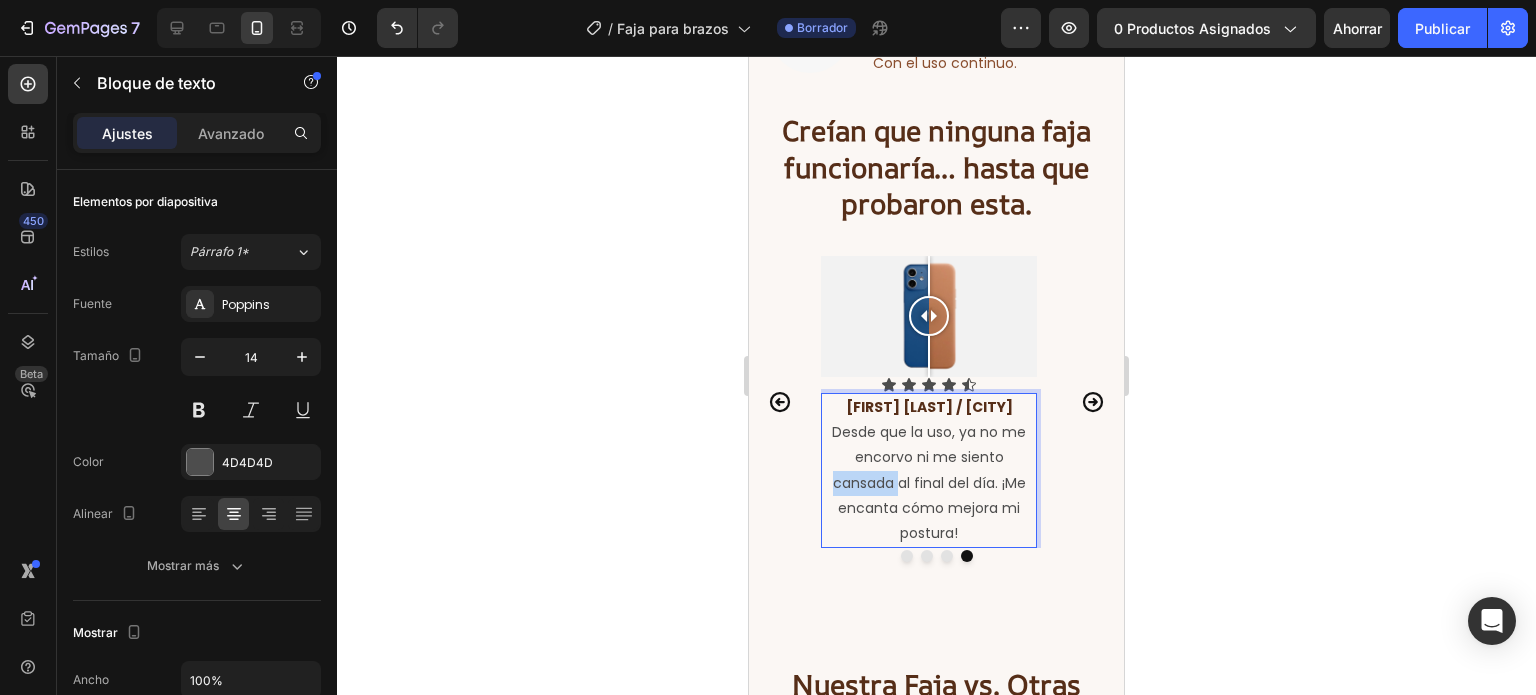 click on "Desde que la uso, ya no me encorvo ni me siento cansada al final del día. ¡Me encanta cómo mejora mi postura!" at bounding box center (929, 483) 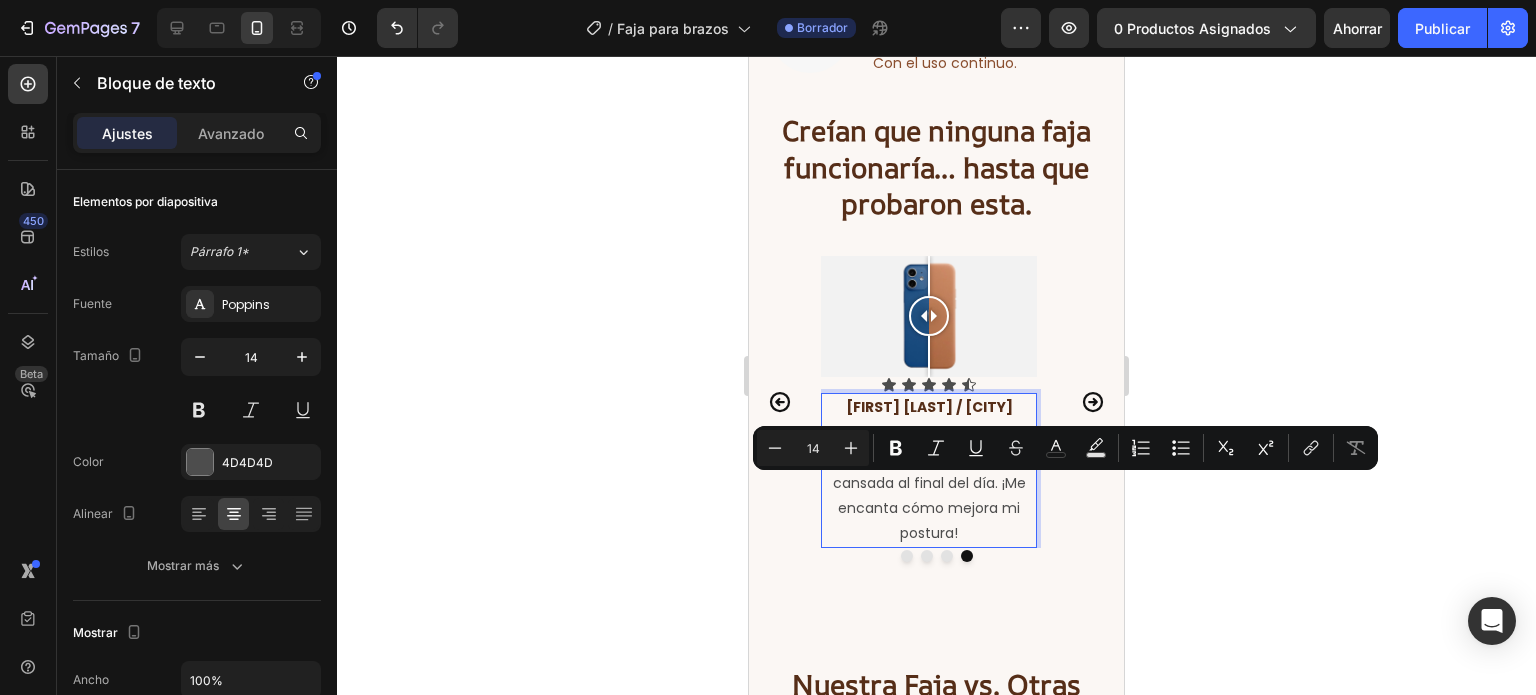 click on "Desde que la uso, ya no me encorvo ni me siento cansada al final del día. ¡Me encanta cómo mejora mi postura!" at bounding box center (929, 483) 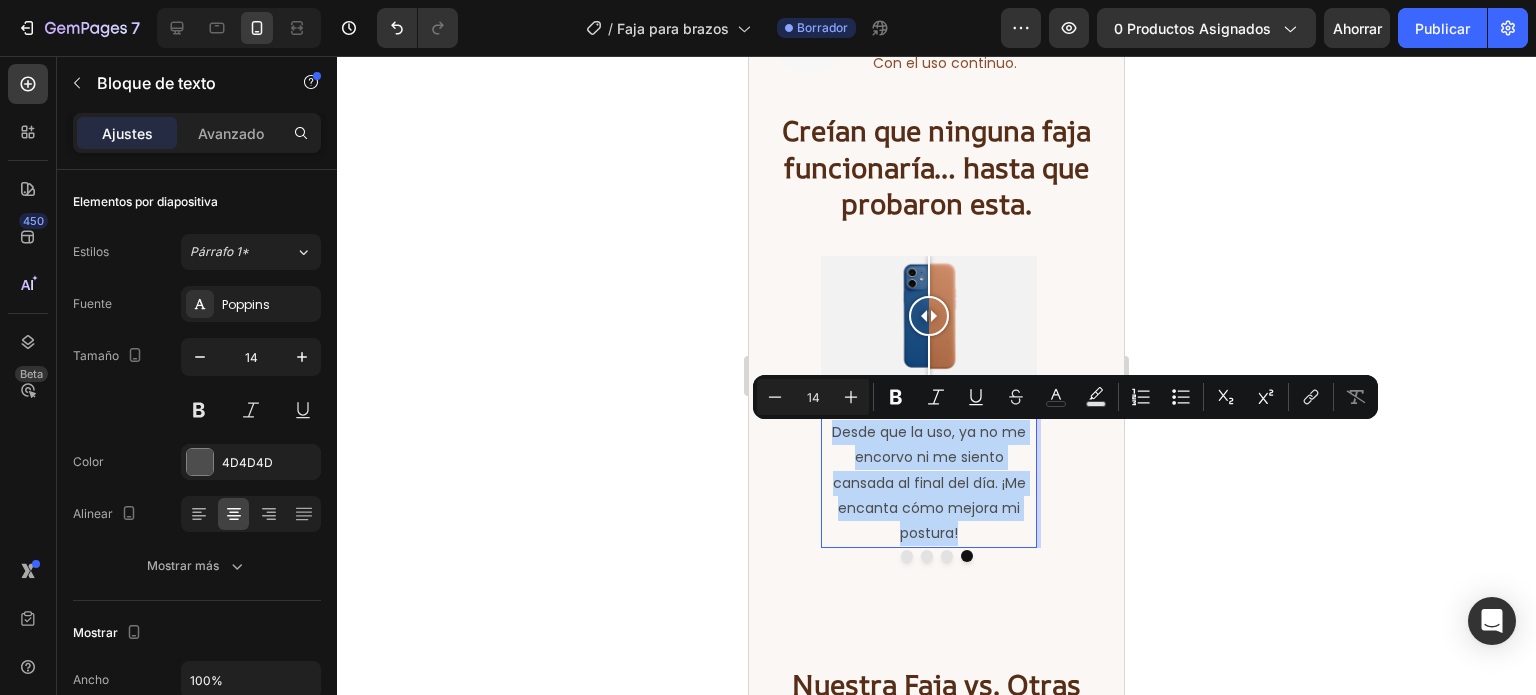 drag, startPoint x: 967, startPoint y: 539, endPoint x: 831, endPoint y: 432, distance: 173.04623 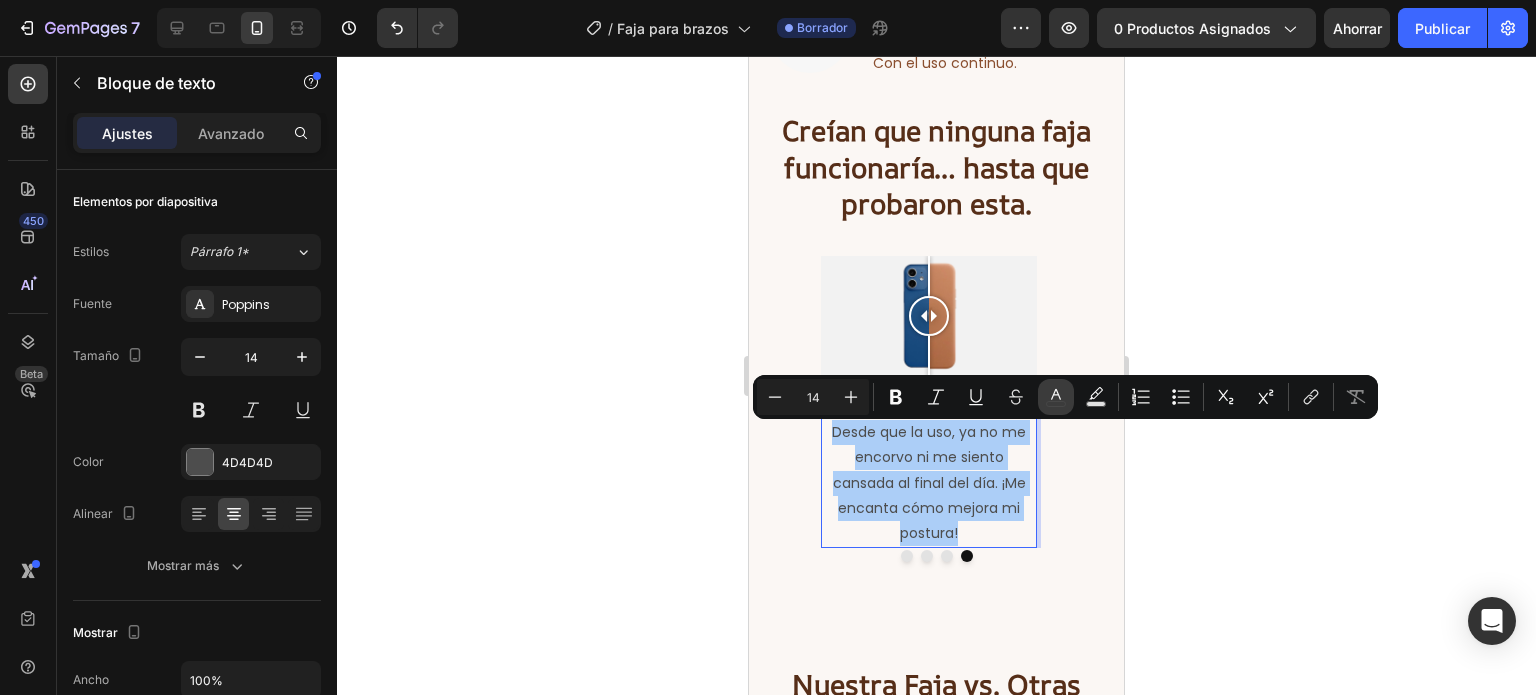 click 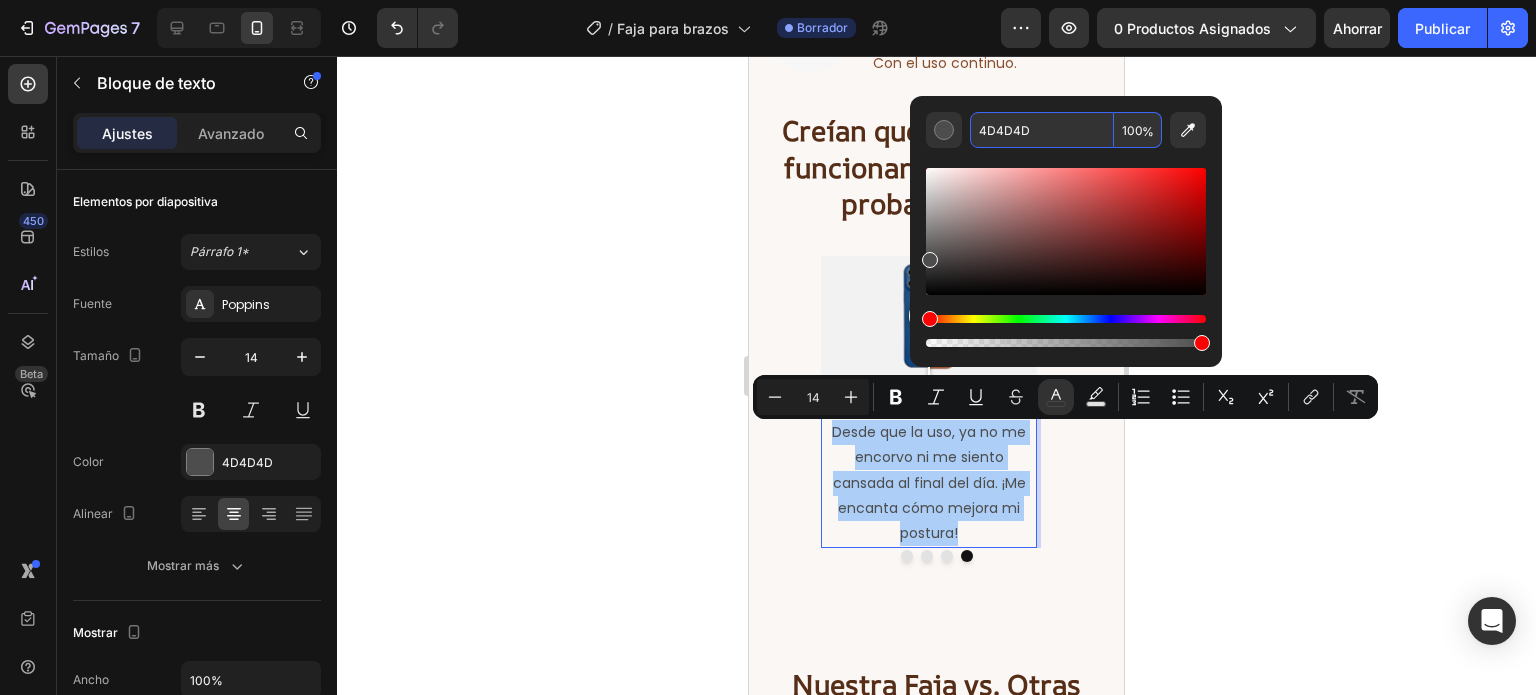 click on "4D4D4D" at bounding box center [1042, 130] 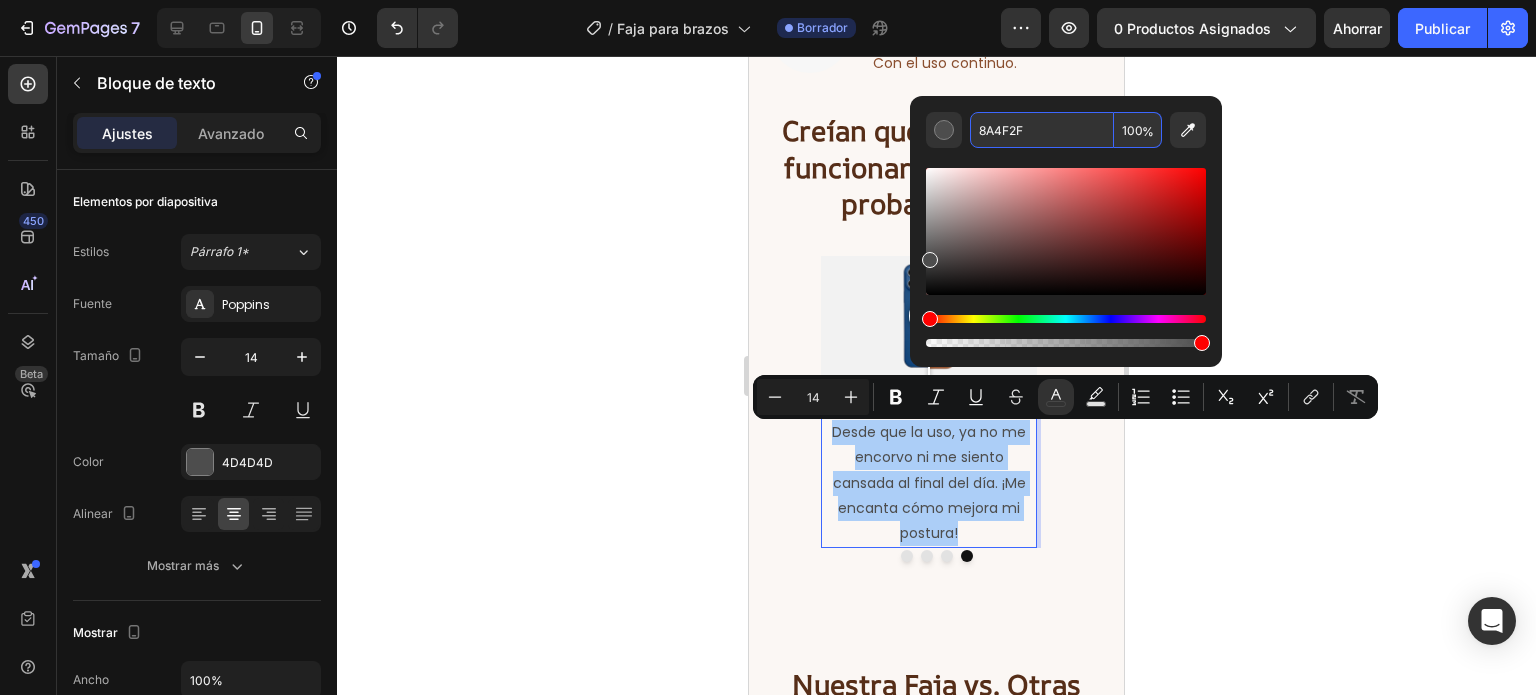 type on "8A4F2F" 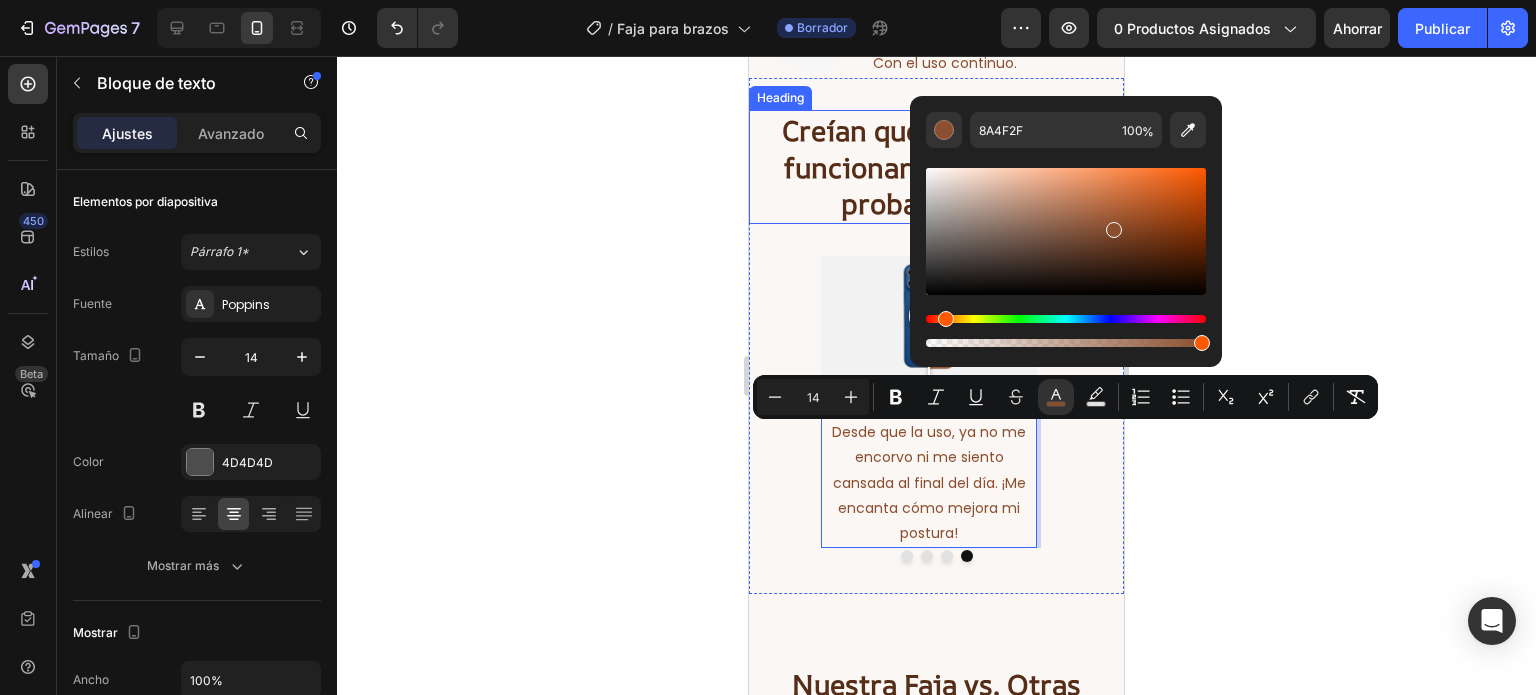 click 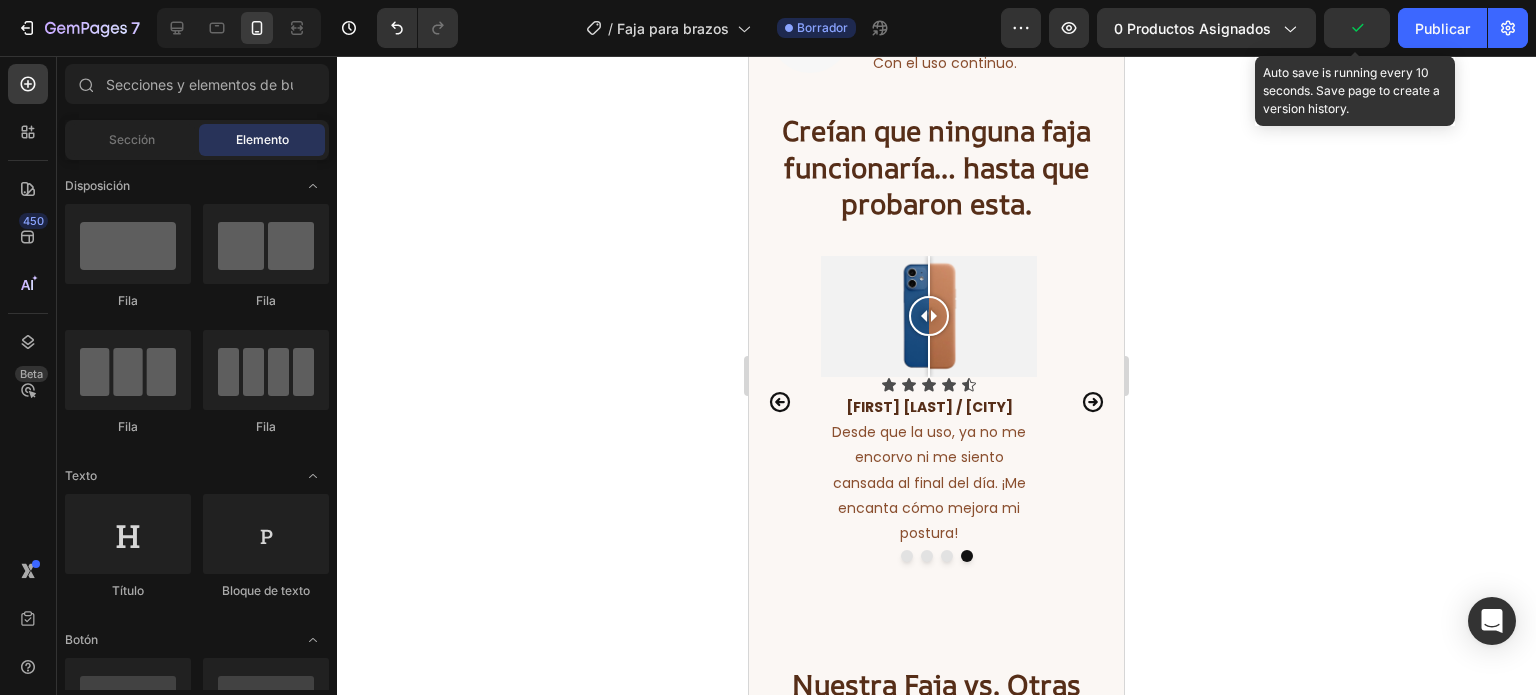 click 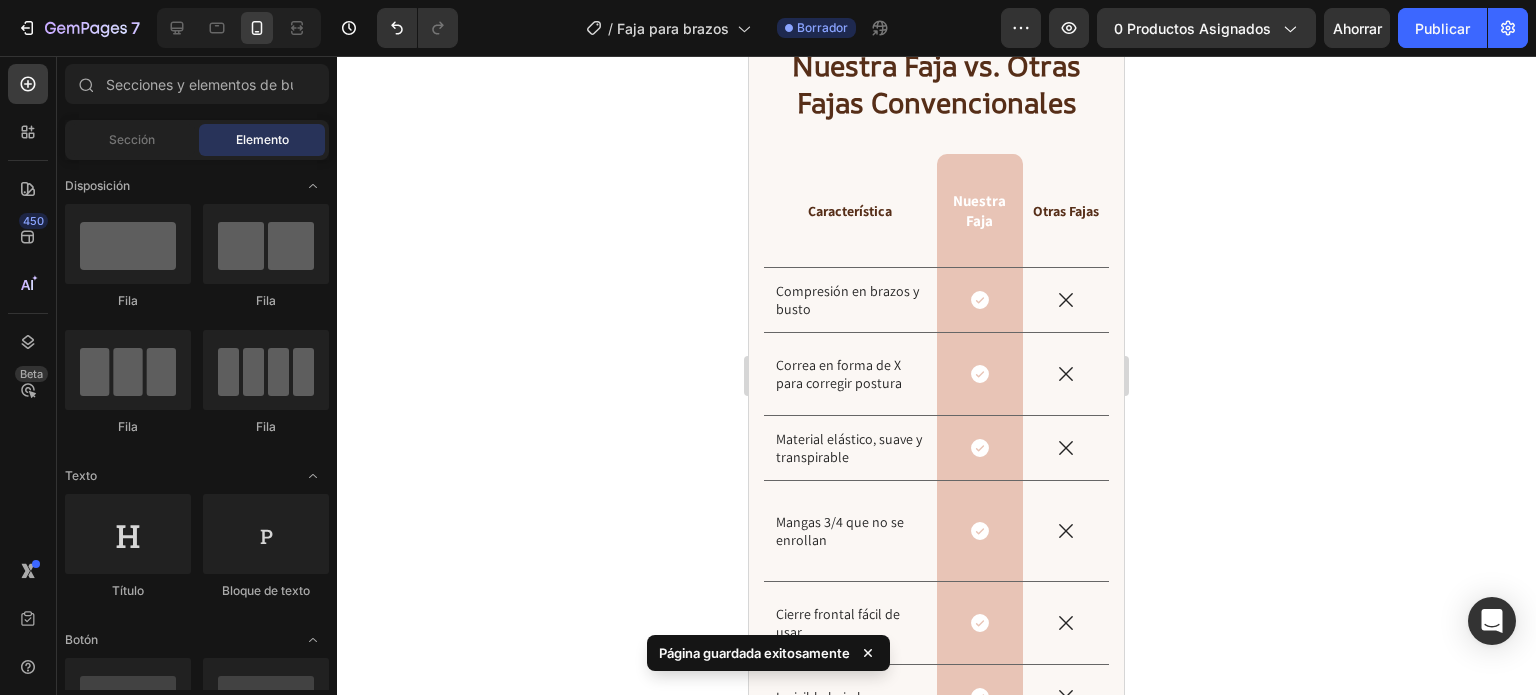 scroll, scrollTop: 9294, scrollLeft: 0, axis: vertical 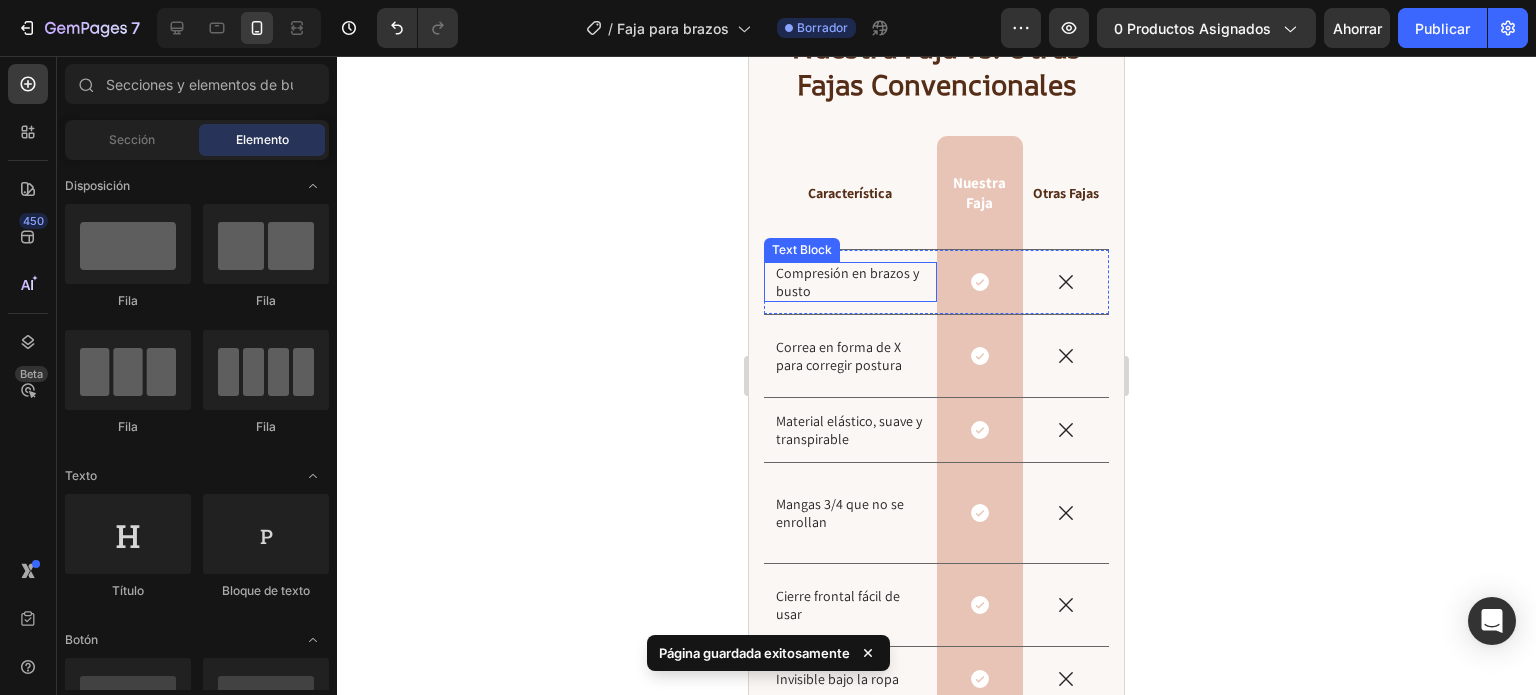 click on "Compresión en brazos y busto" at bounding box center [850, 282] 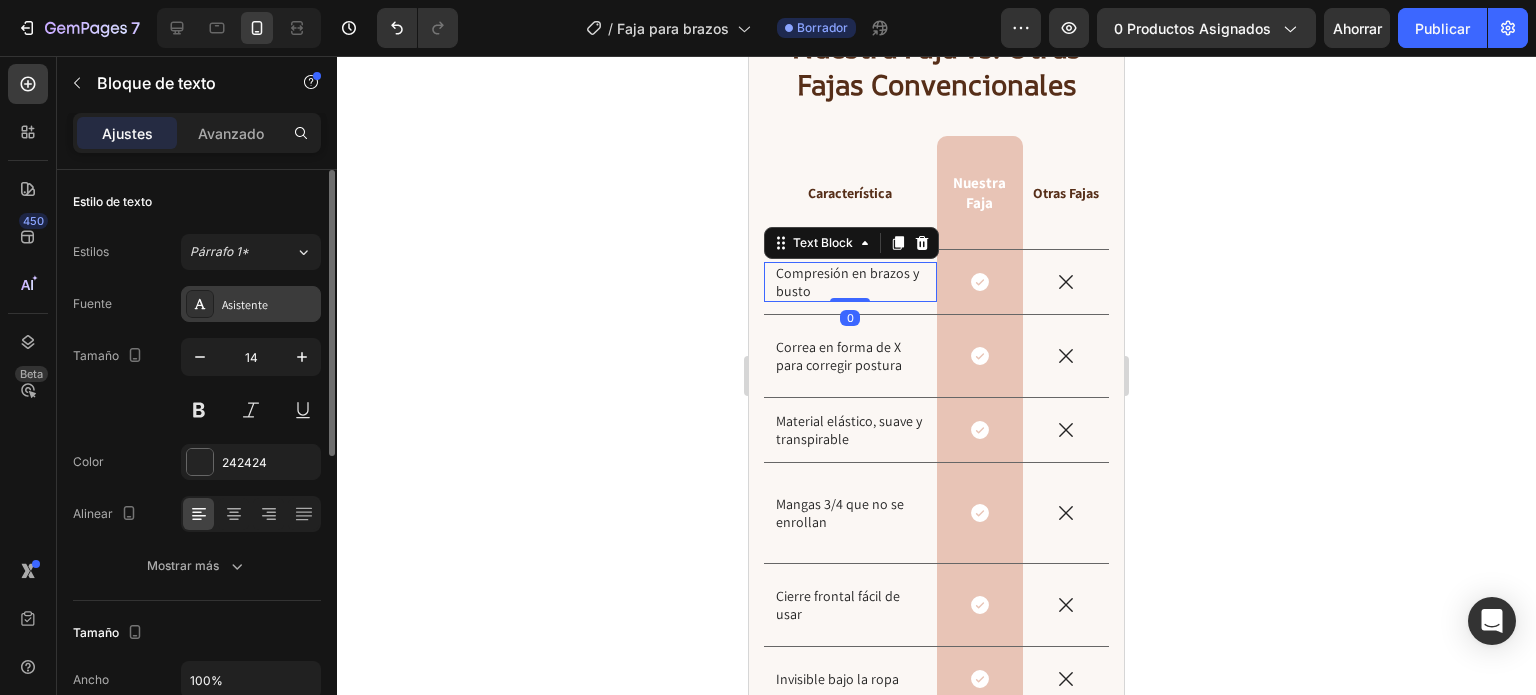 click on "Asistente" at bounding box center [245, 304] 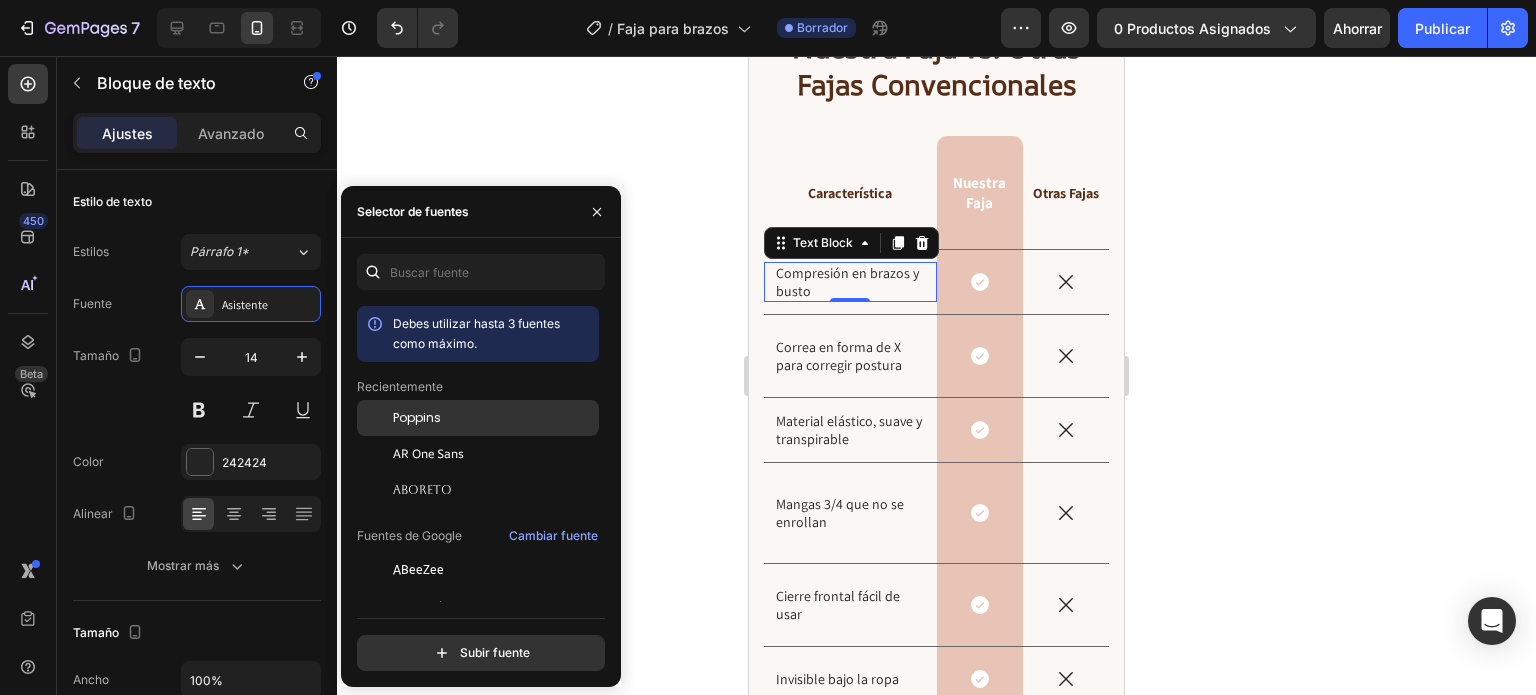 click on "Poppins" at bounding box center [417, 418] 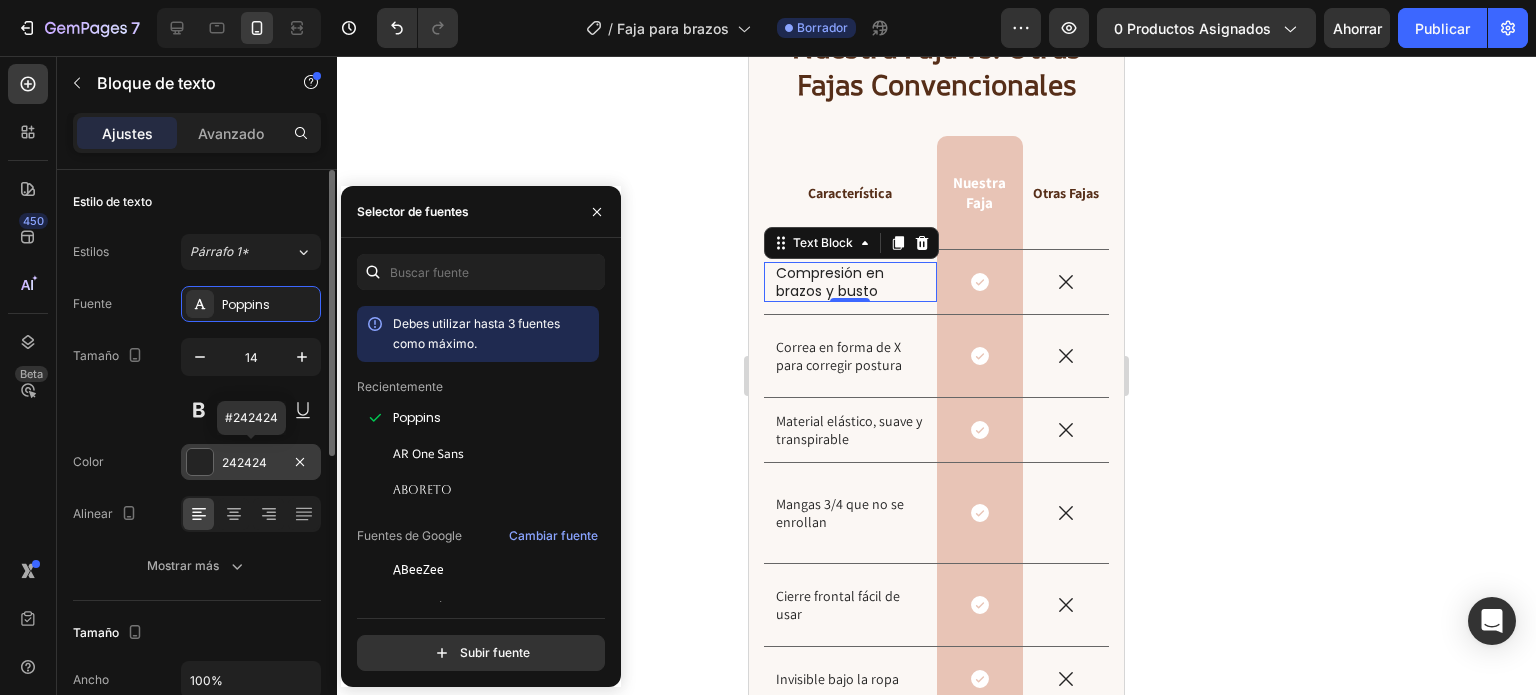 click on "242424" at bounding box center (244, 462) 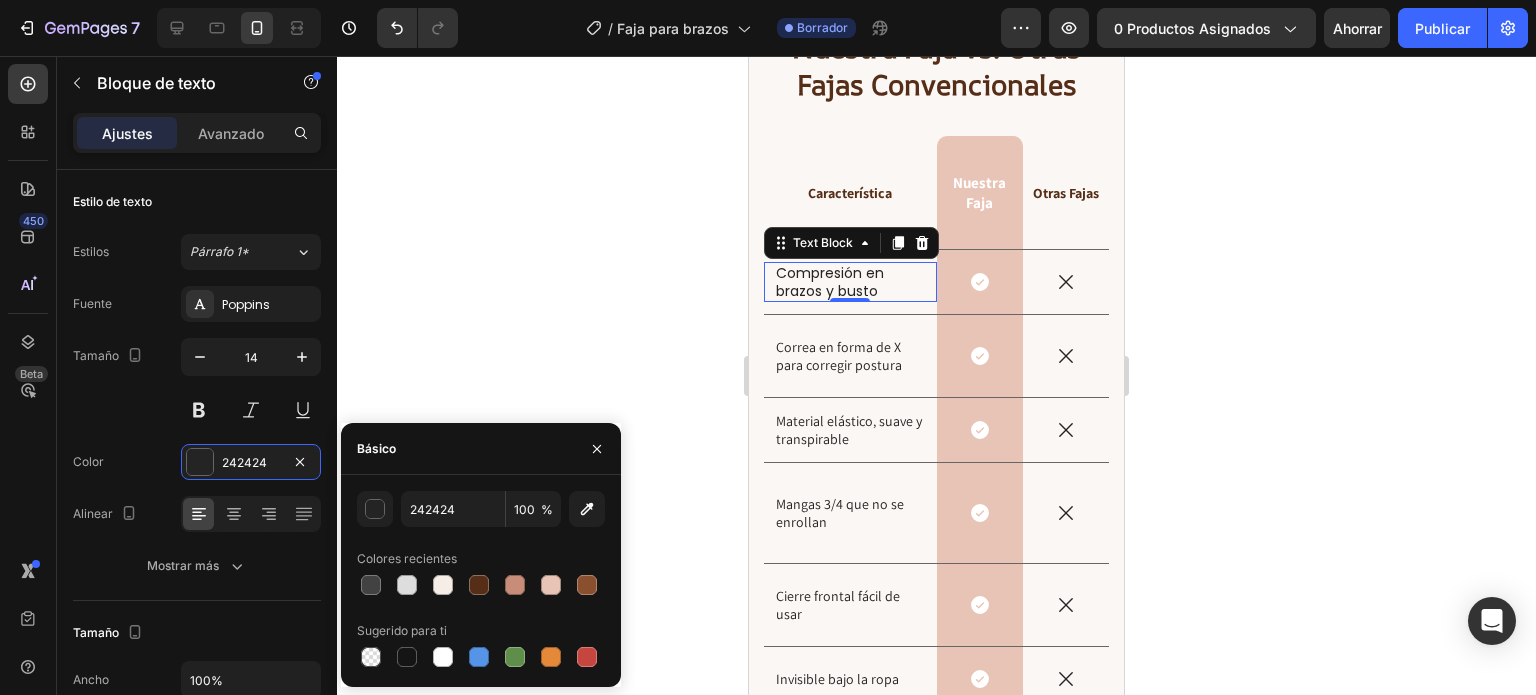 click on "242424 100 % Colores recientes Sugerido para ti" at bounding box center (481, 581) 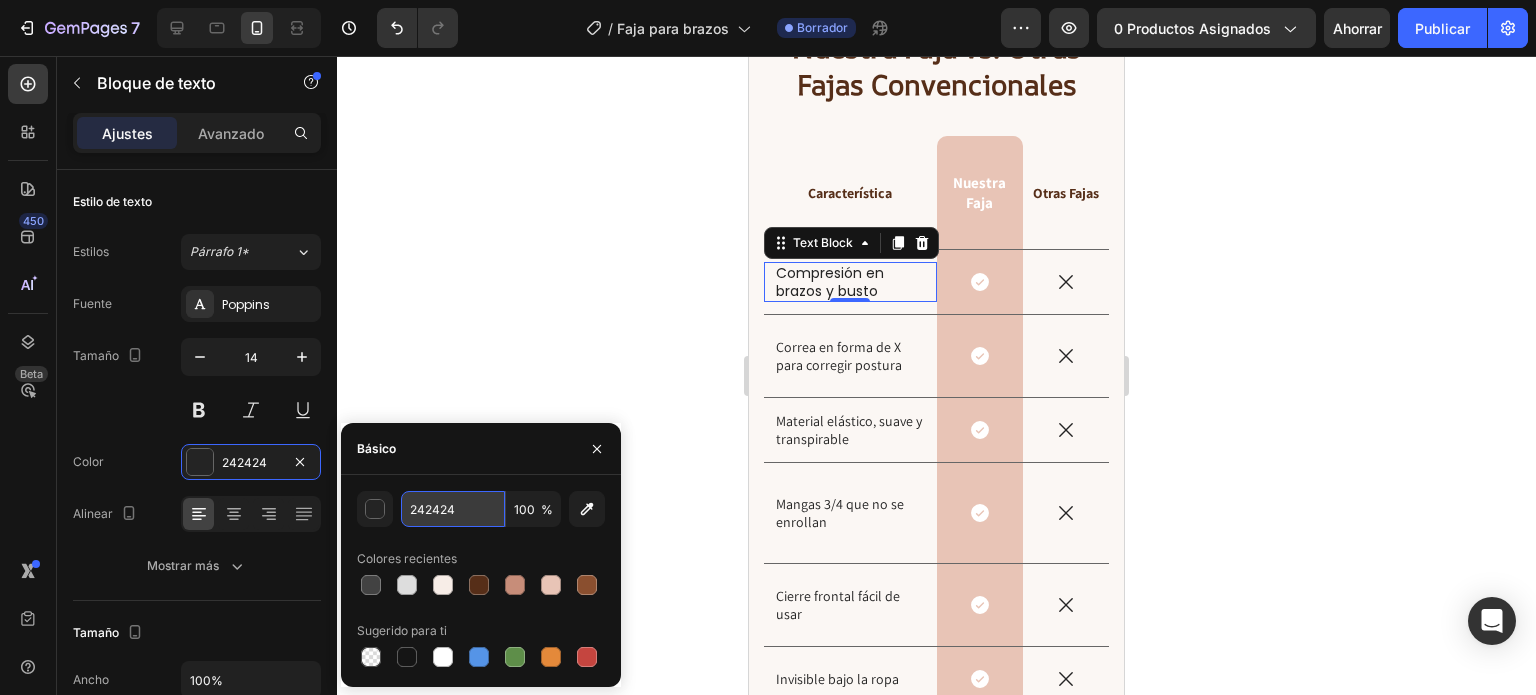 click on "242424" at bounding box center [453, 509] 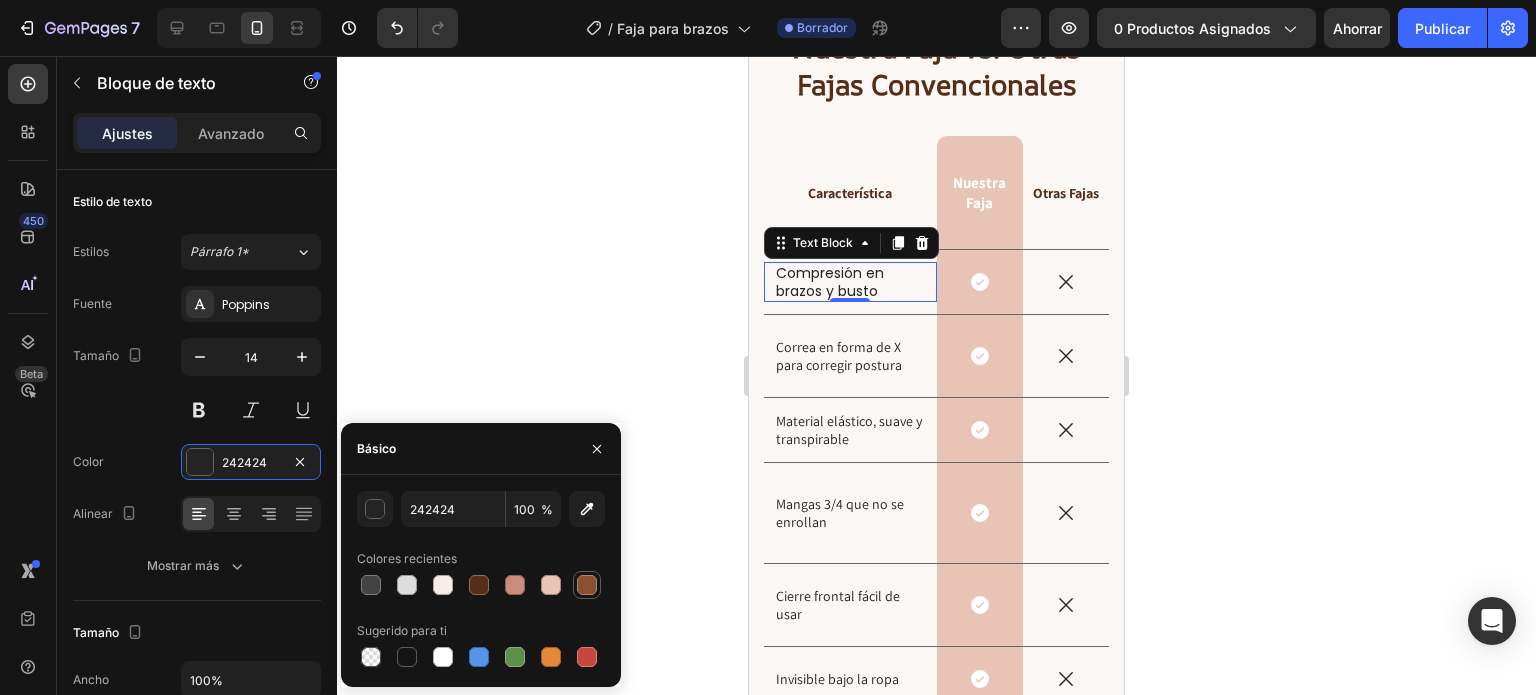 click at bounding box center [587, 585] 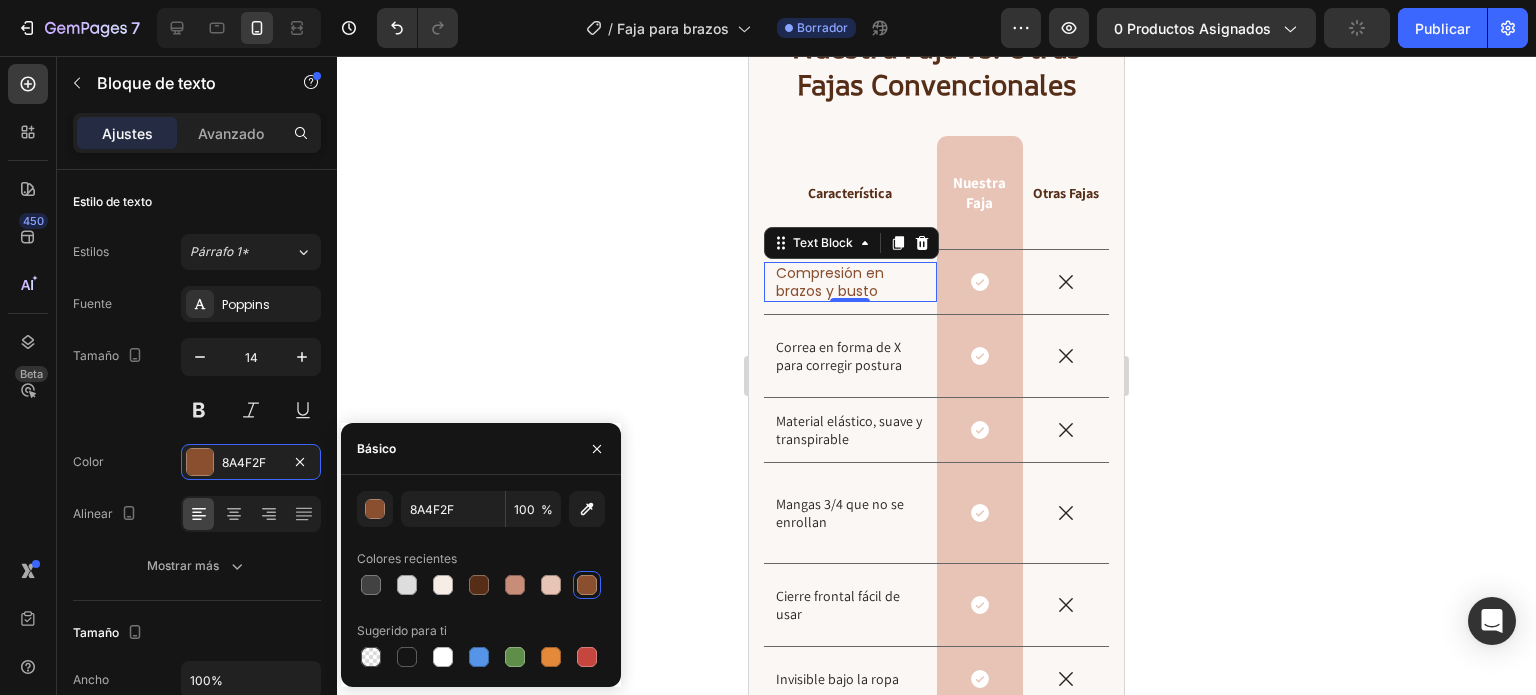 click 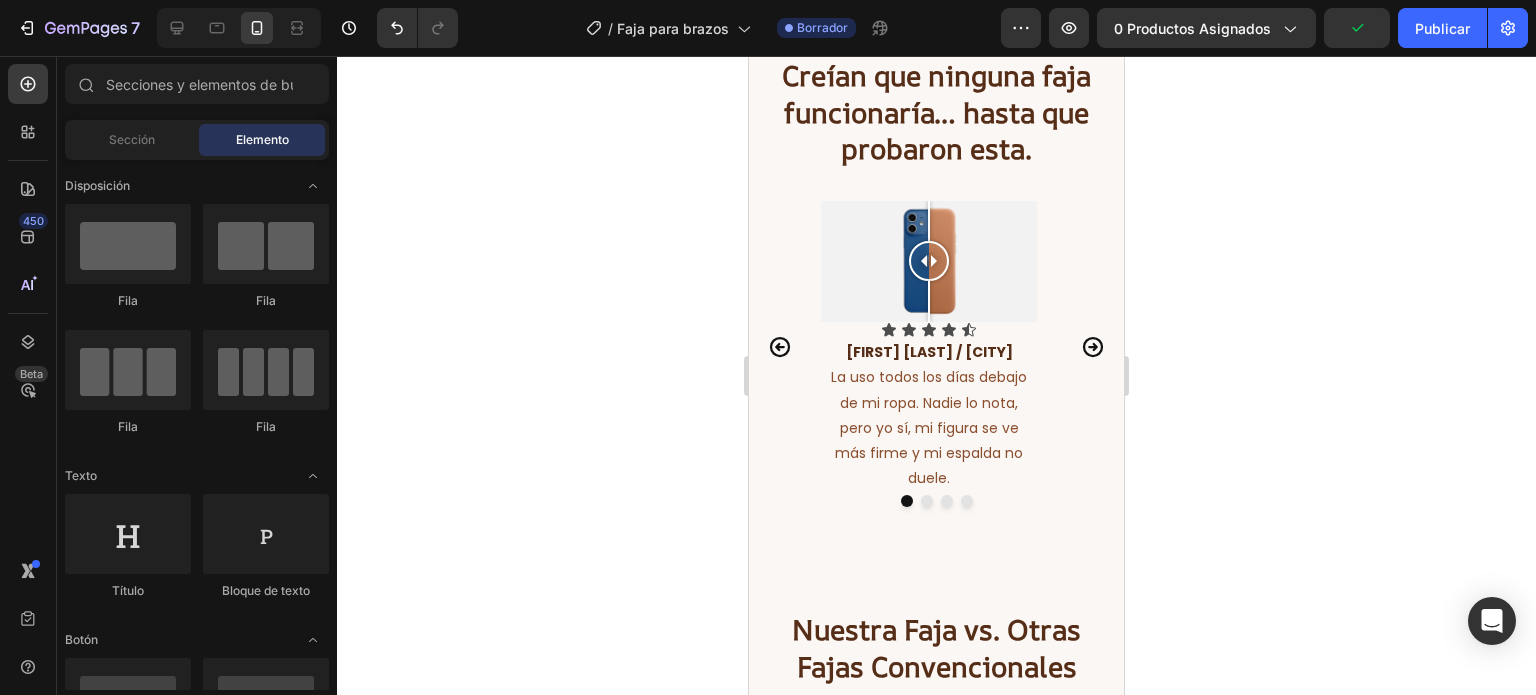 scroll, scrollTop: 8712, scrollLeft: 0, axis: vertical 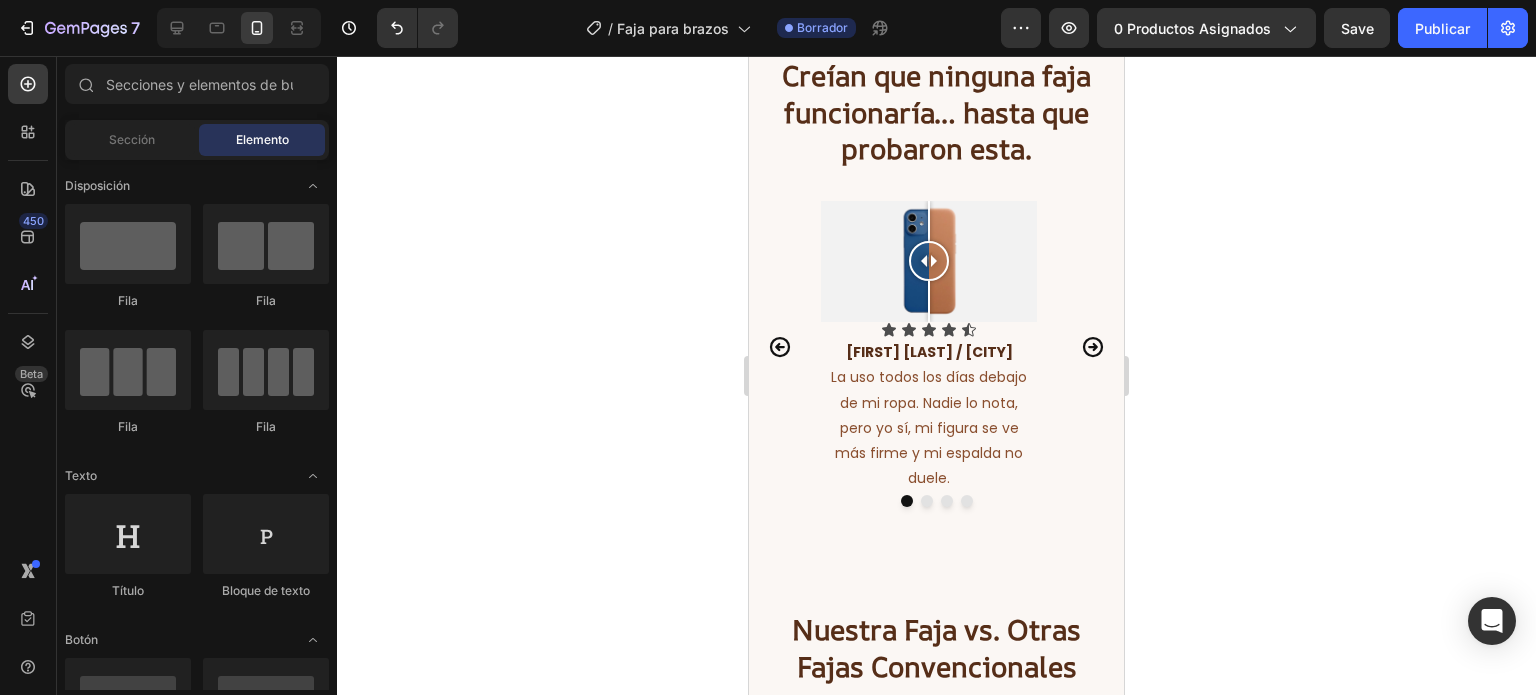 click on "La uso todos los días debajo de mi ropa. Nadie lo nota, pero yo sí, mi figura se ve más firme y mi espalda no duele." at bounding box center [929, 427] 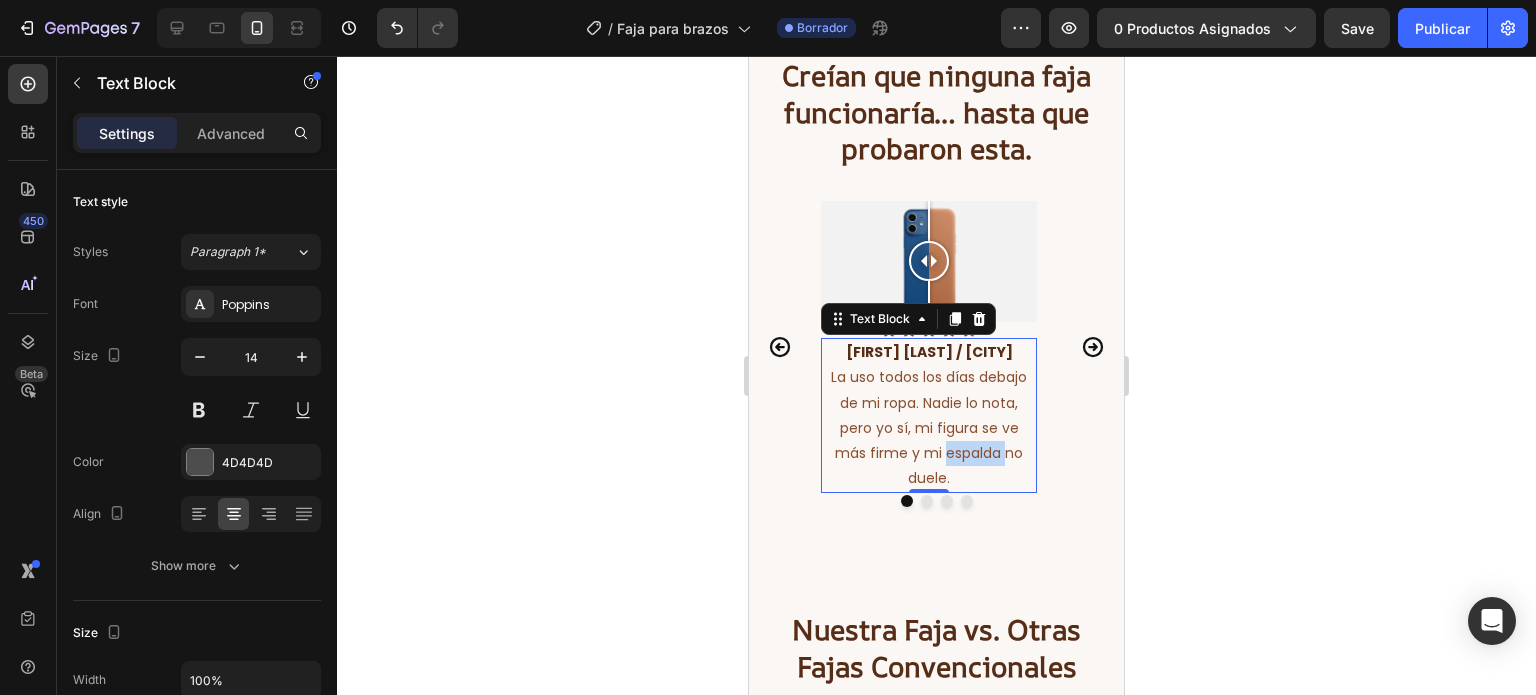 click on "La uso todos los días debajo de mi ropa. Nadie lo nota, pero yo sí, mi figura se ve más firme y mi espalda no duele." at bounding box center [929, 427] 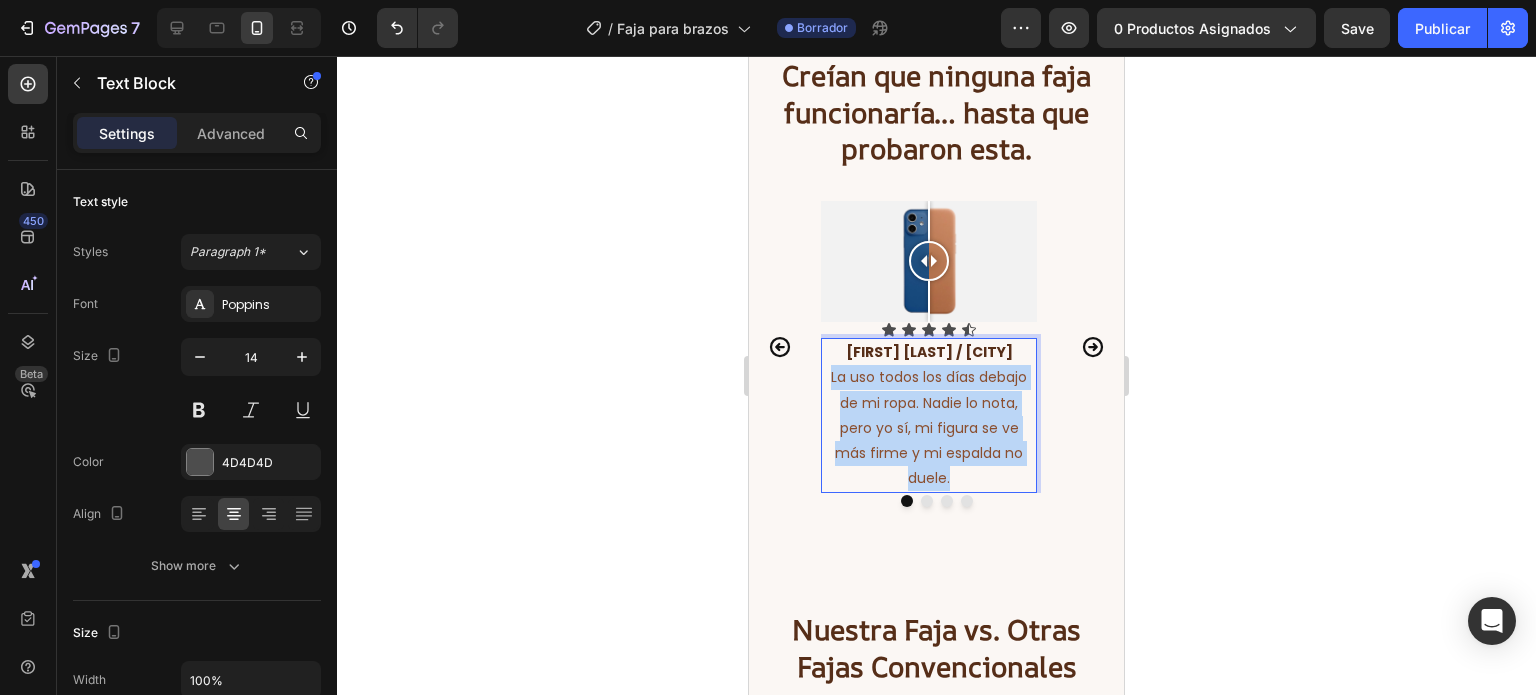 click on "La uso todos los días debajo de mi ropa. Nadie lo nota, pero yo sí, mi figura se ve más firme y mi espalda no duele." at bounding box center (929, 427) 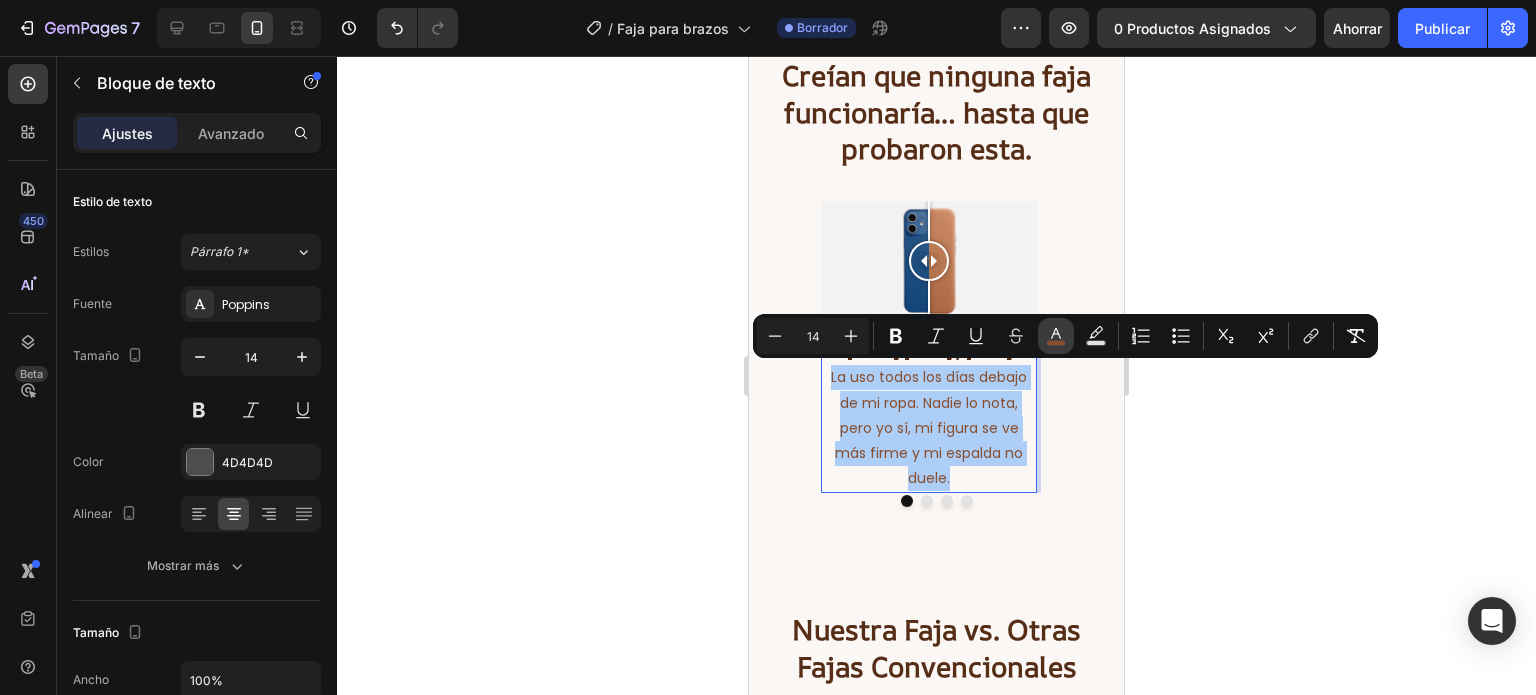 click 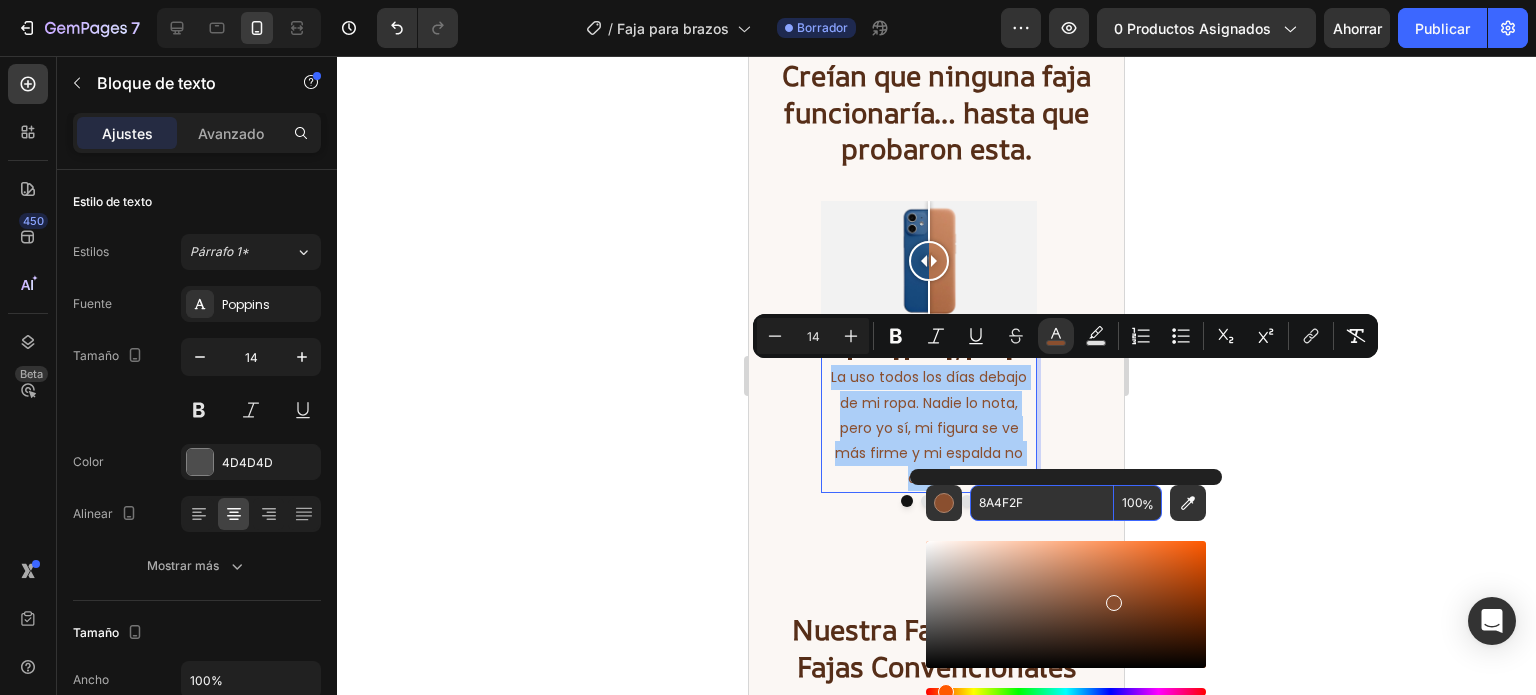 click on "8A4F2F" at bounding box center [1042, 503] 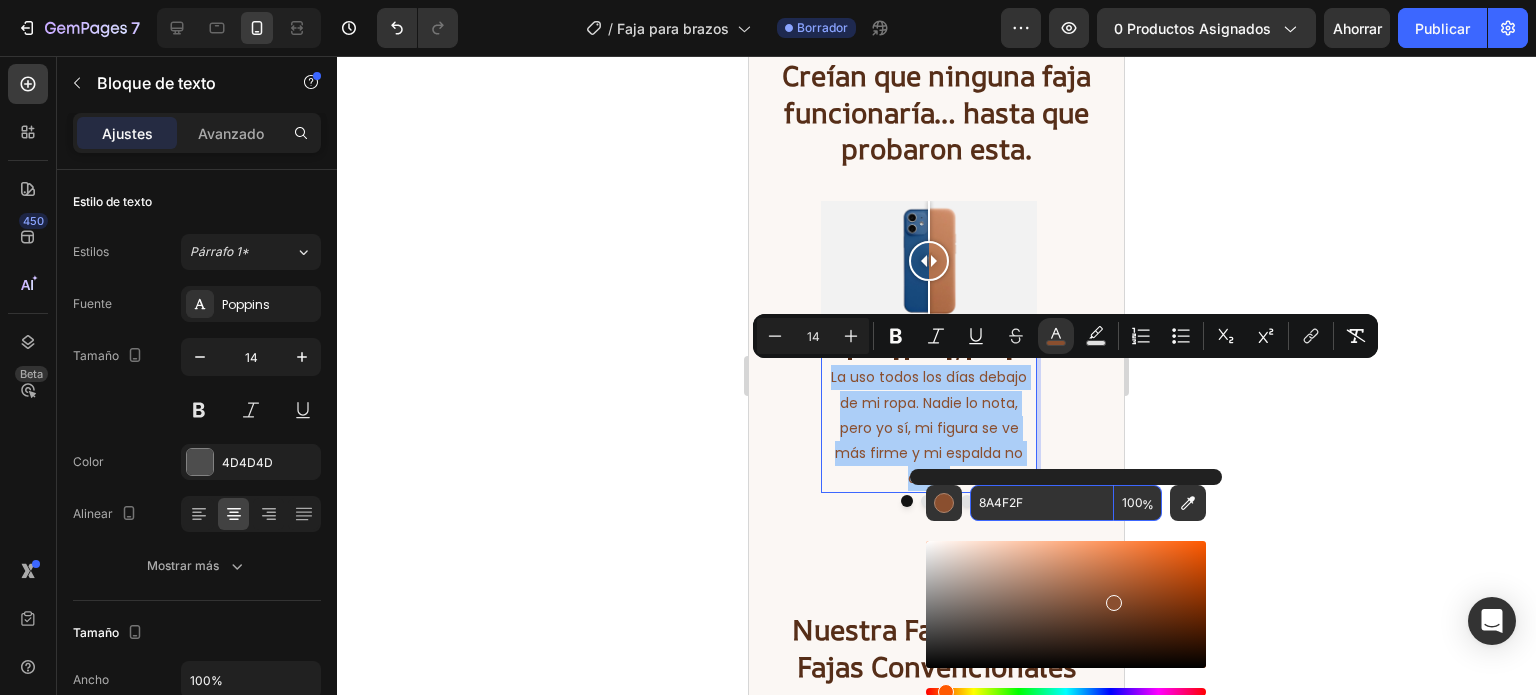 click 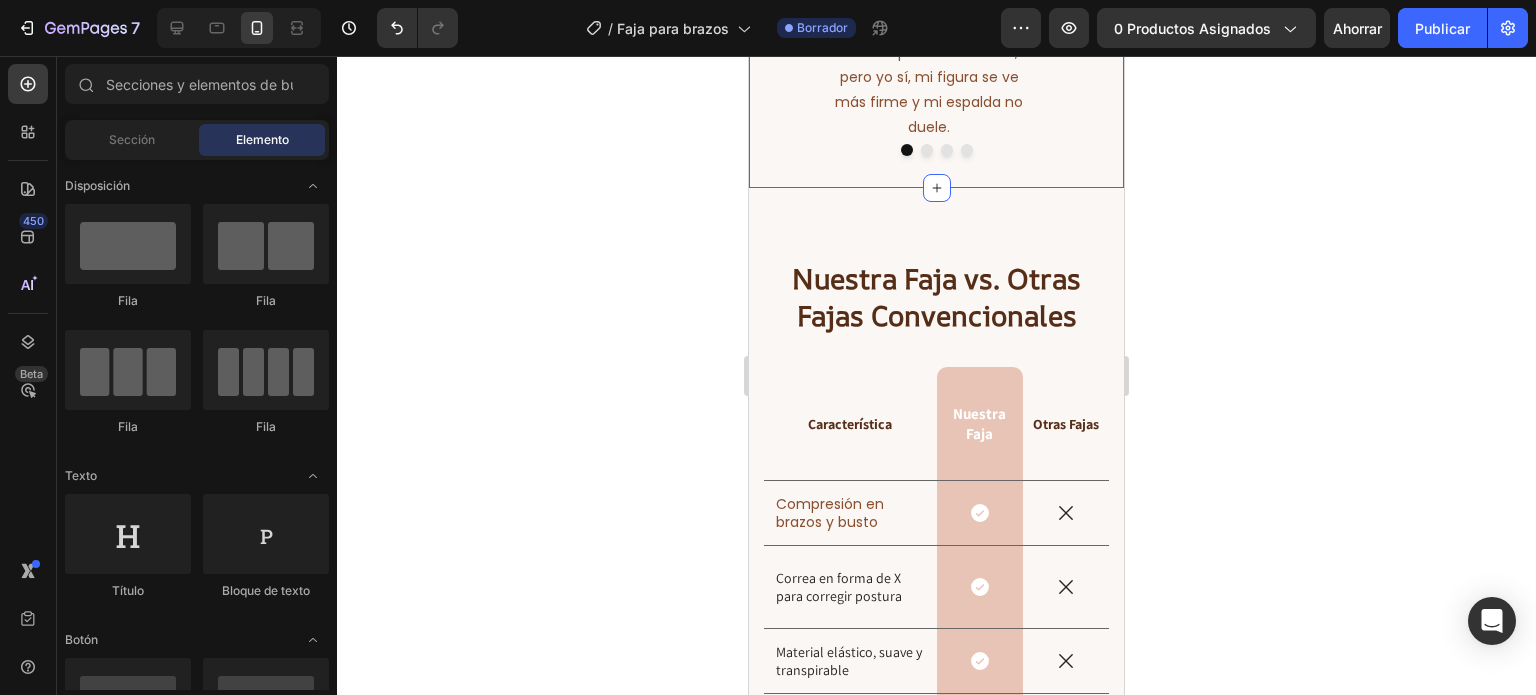scroll, scrollTop: 9064, scrollLeft: 0, axis: vertical 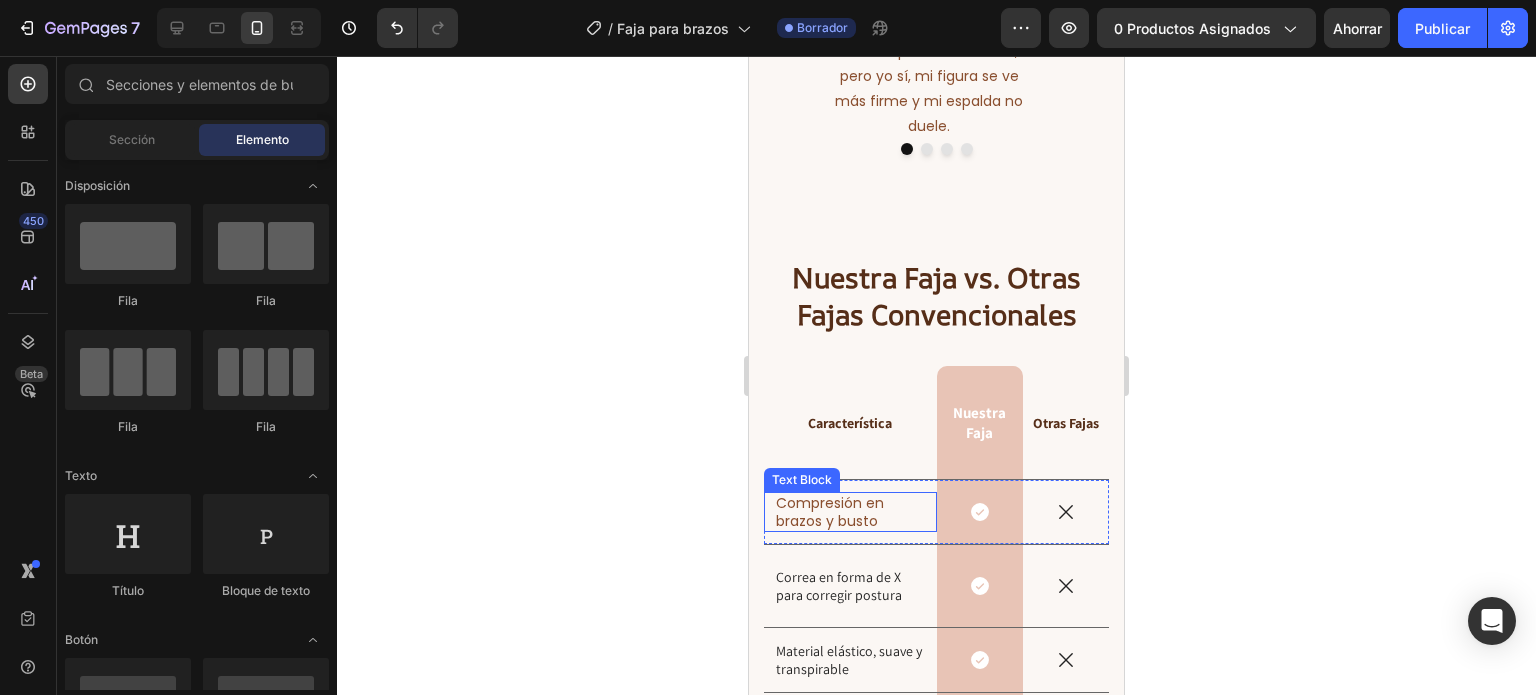 click on "Compresión en brazos y busto" at bounding box center (850, 512) 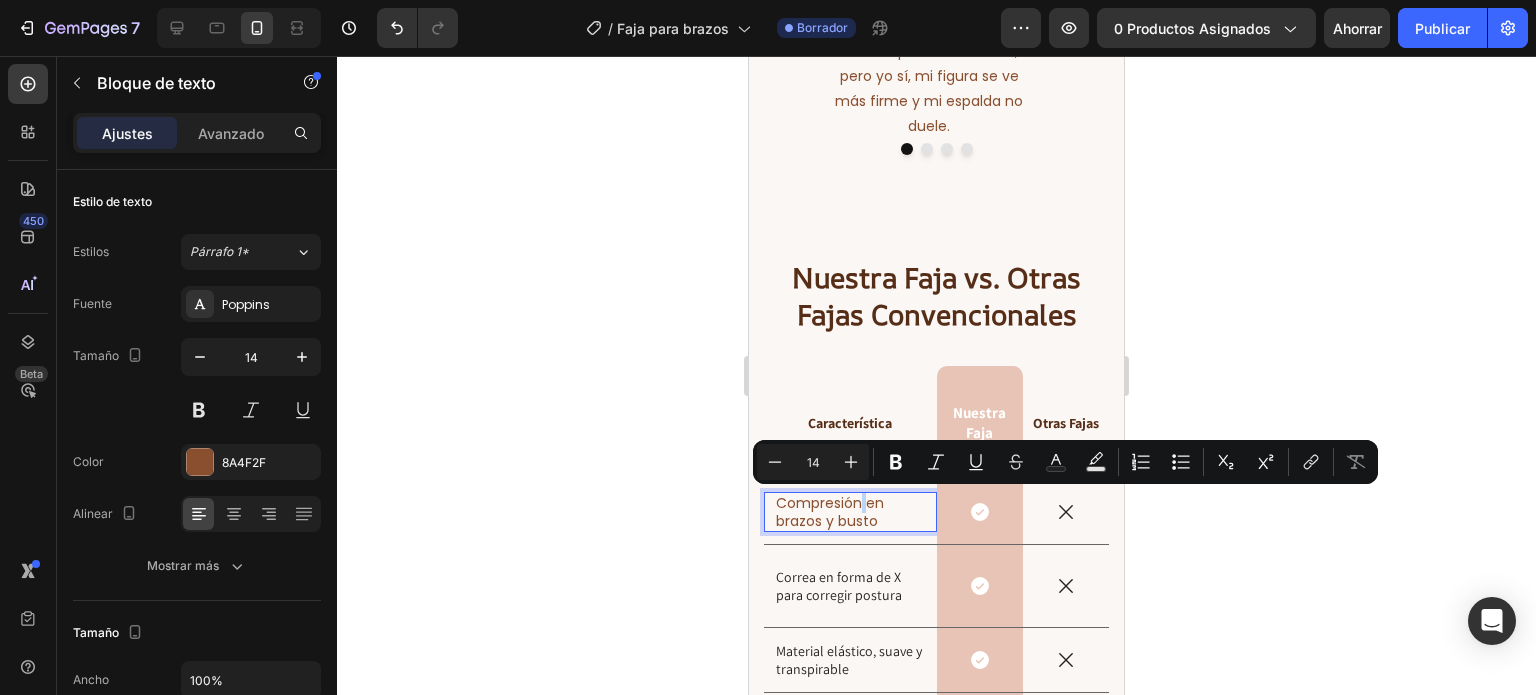 click on "Compresión en brazos y busto" at bounding box center [850, 512] 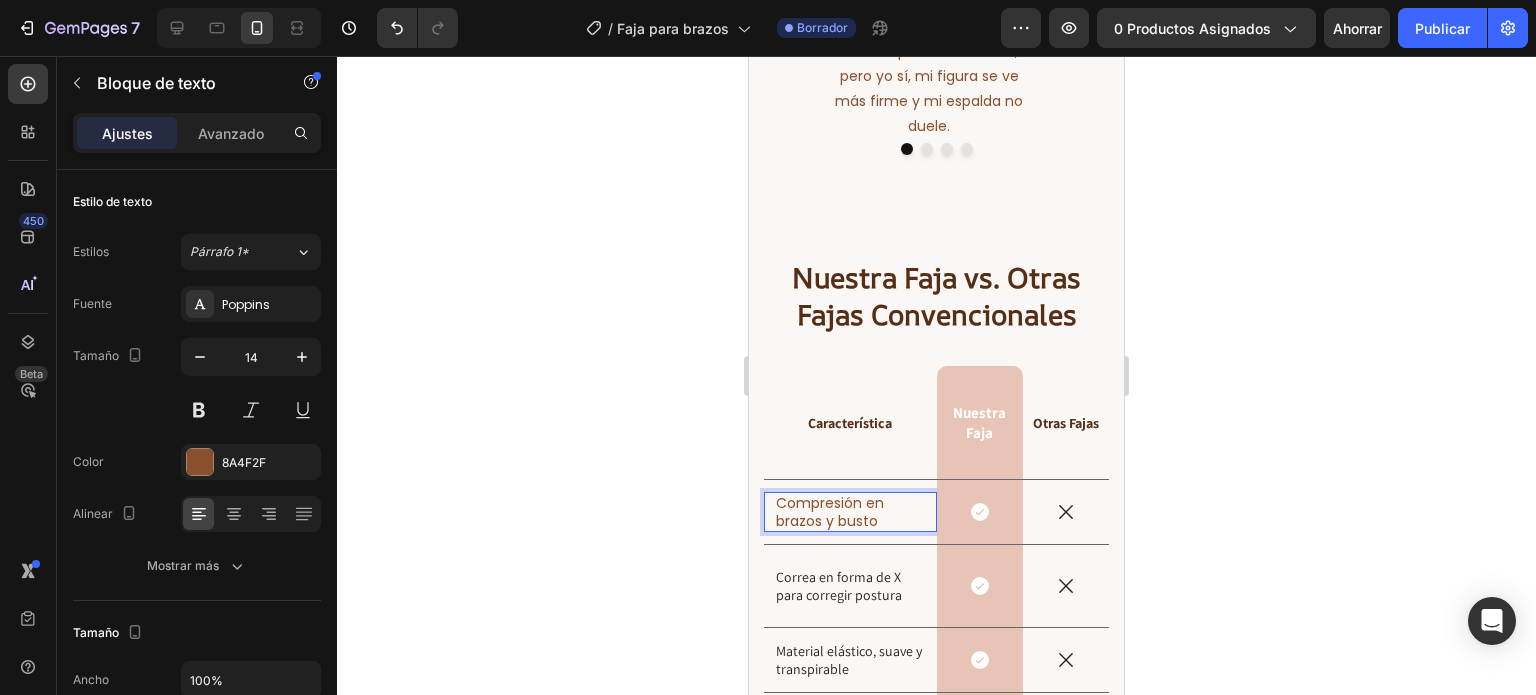 click on "Compresión en brazos y busto" at bounding box center [850, 512] 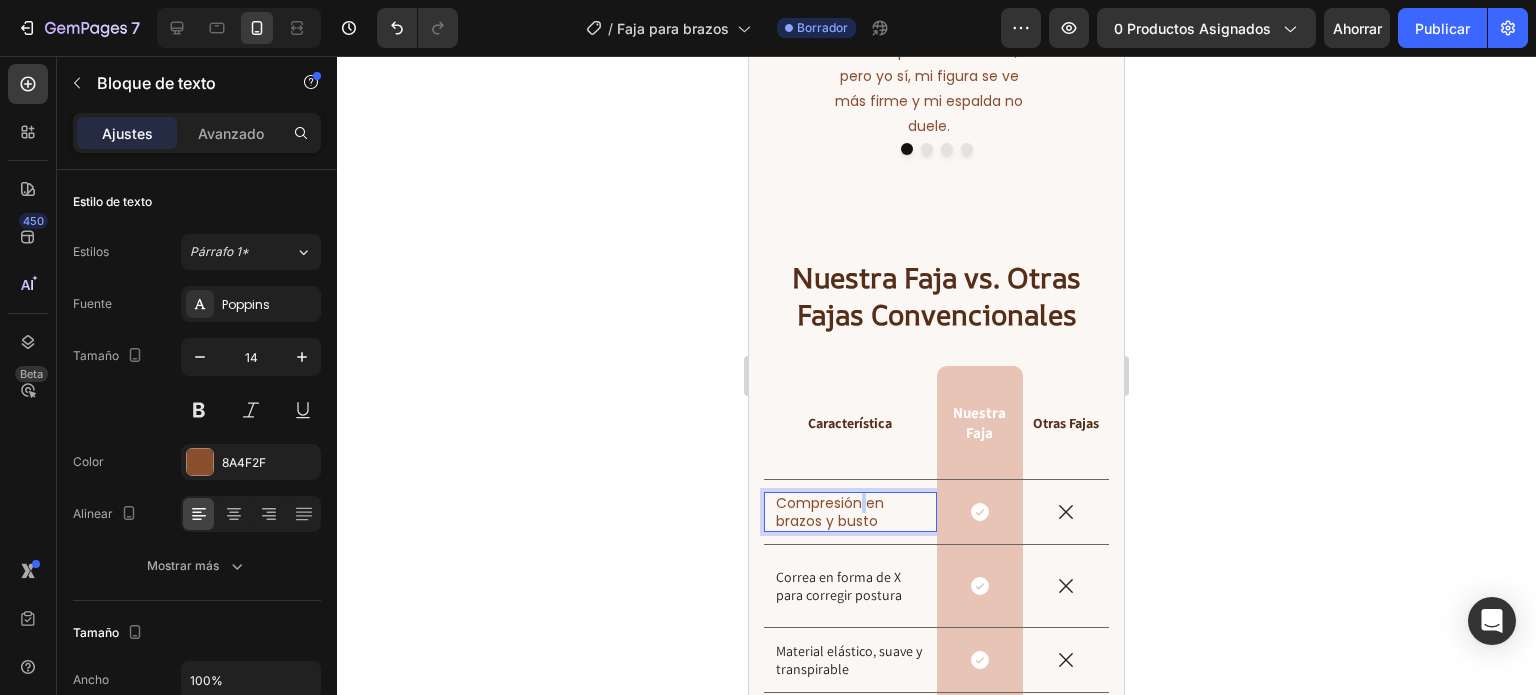 click on "Compresión en brazos y busto" at bounding box center (850, 512) 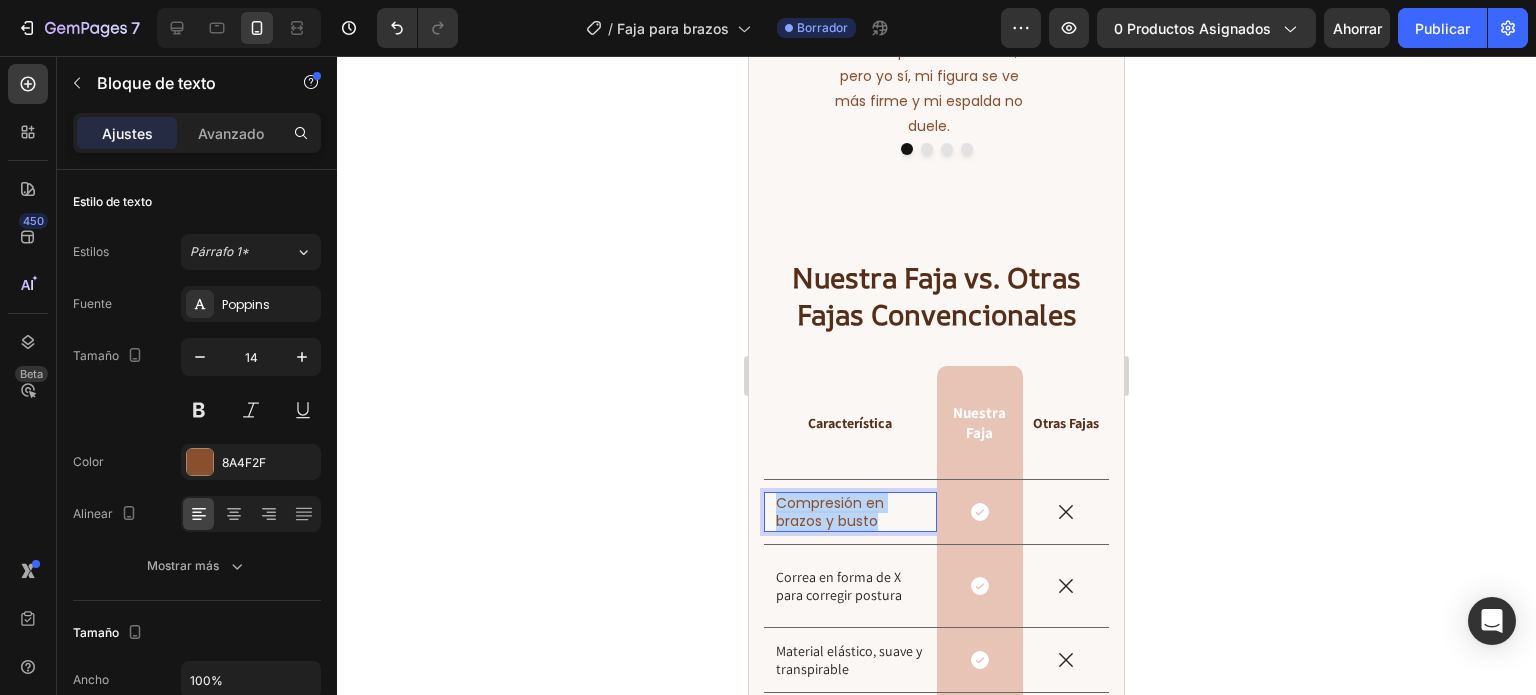 click on "Compresión en brazos y busto" at bounding box center [850, 512] 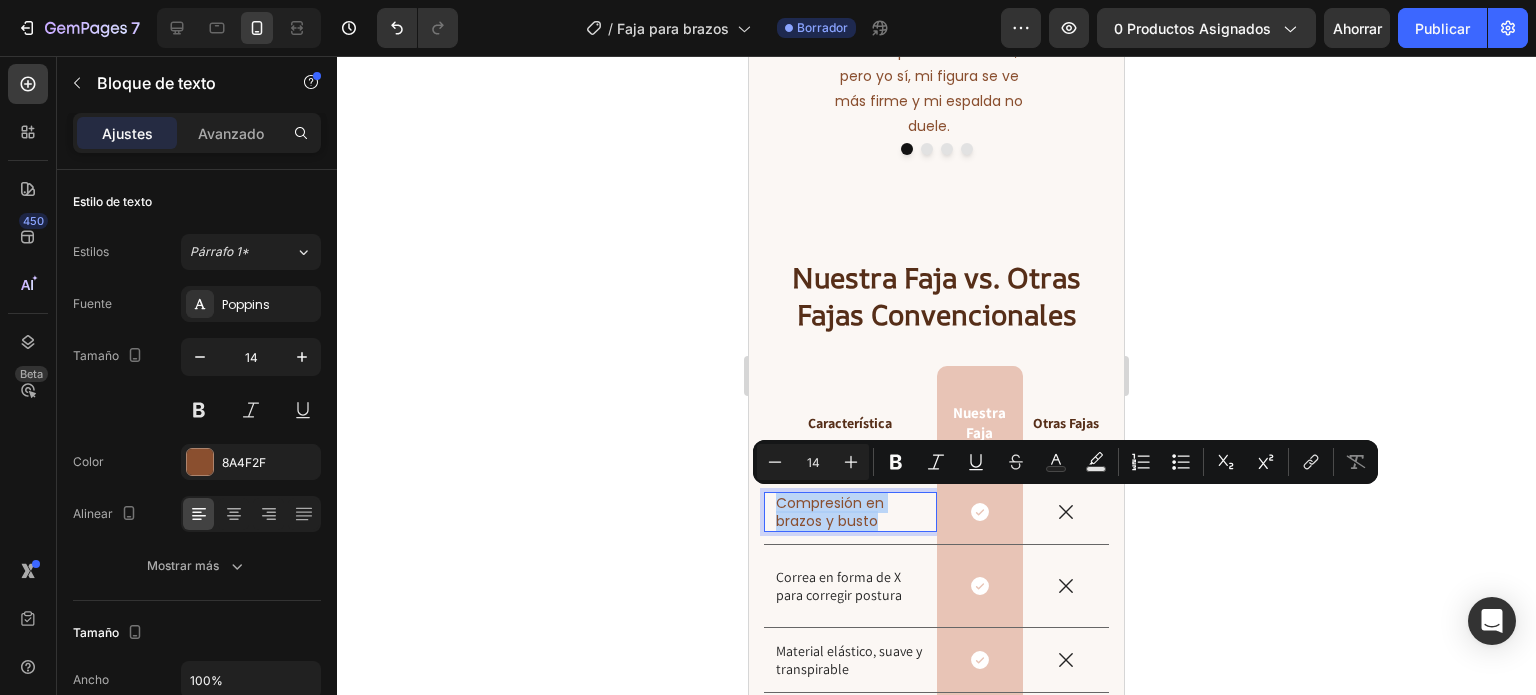 click on "Compresión en brazos y busto" at bounding box center [850, 512] 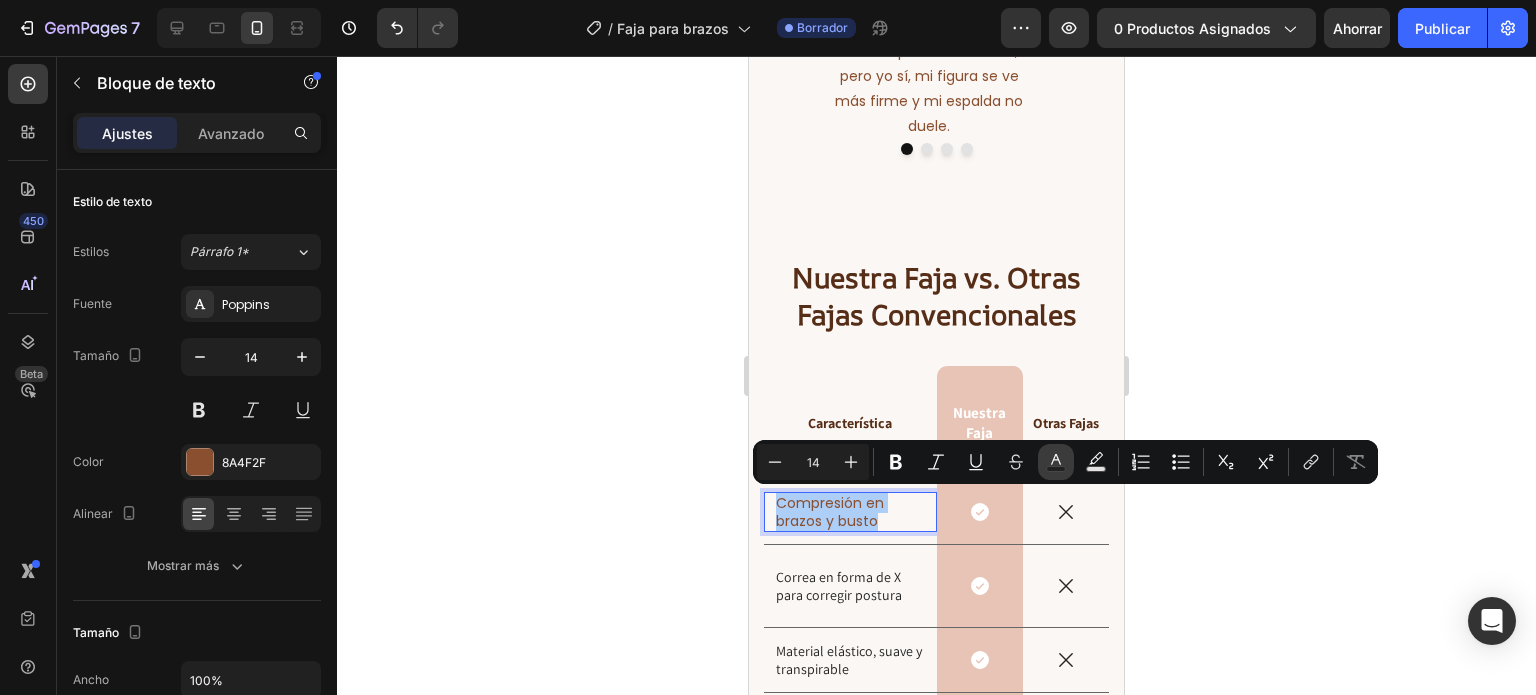 click 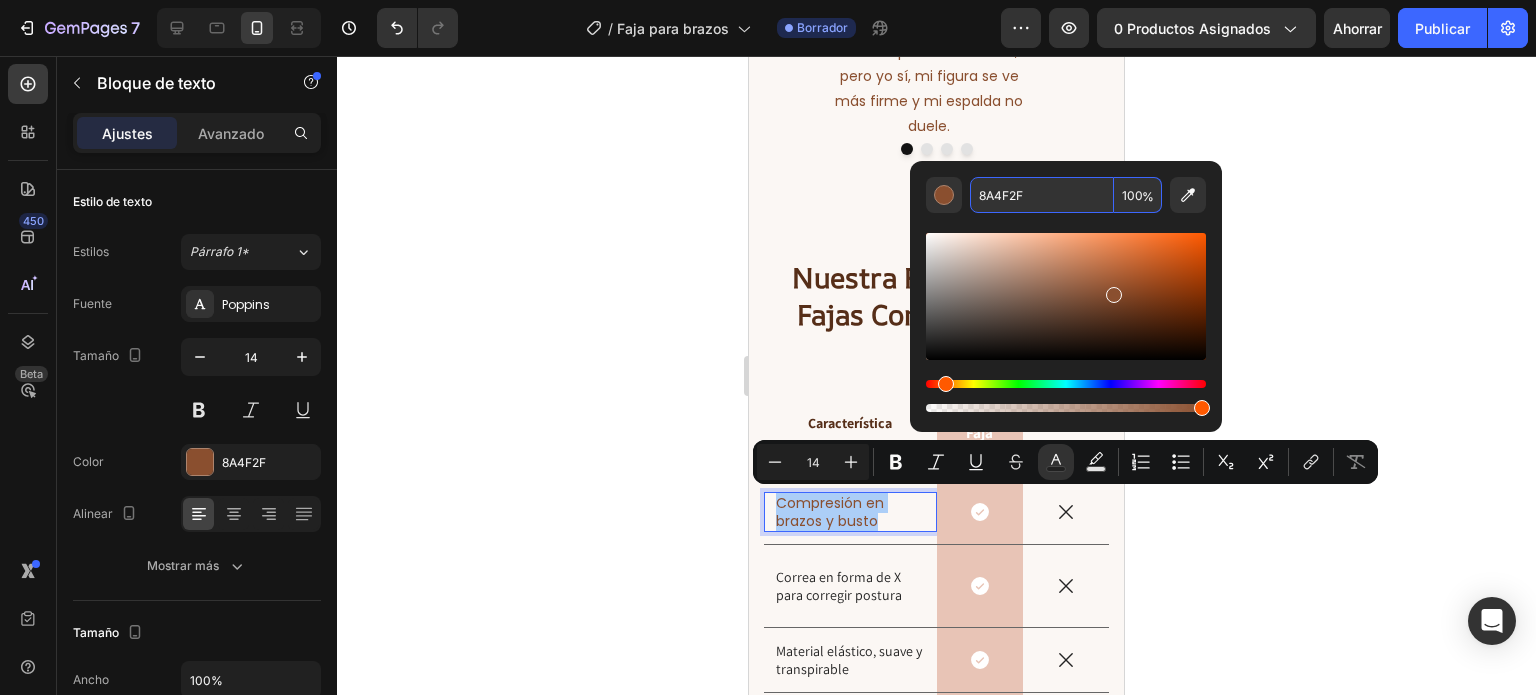 click on "8A4F2F" at bounding box center (1042, 195) 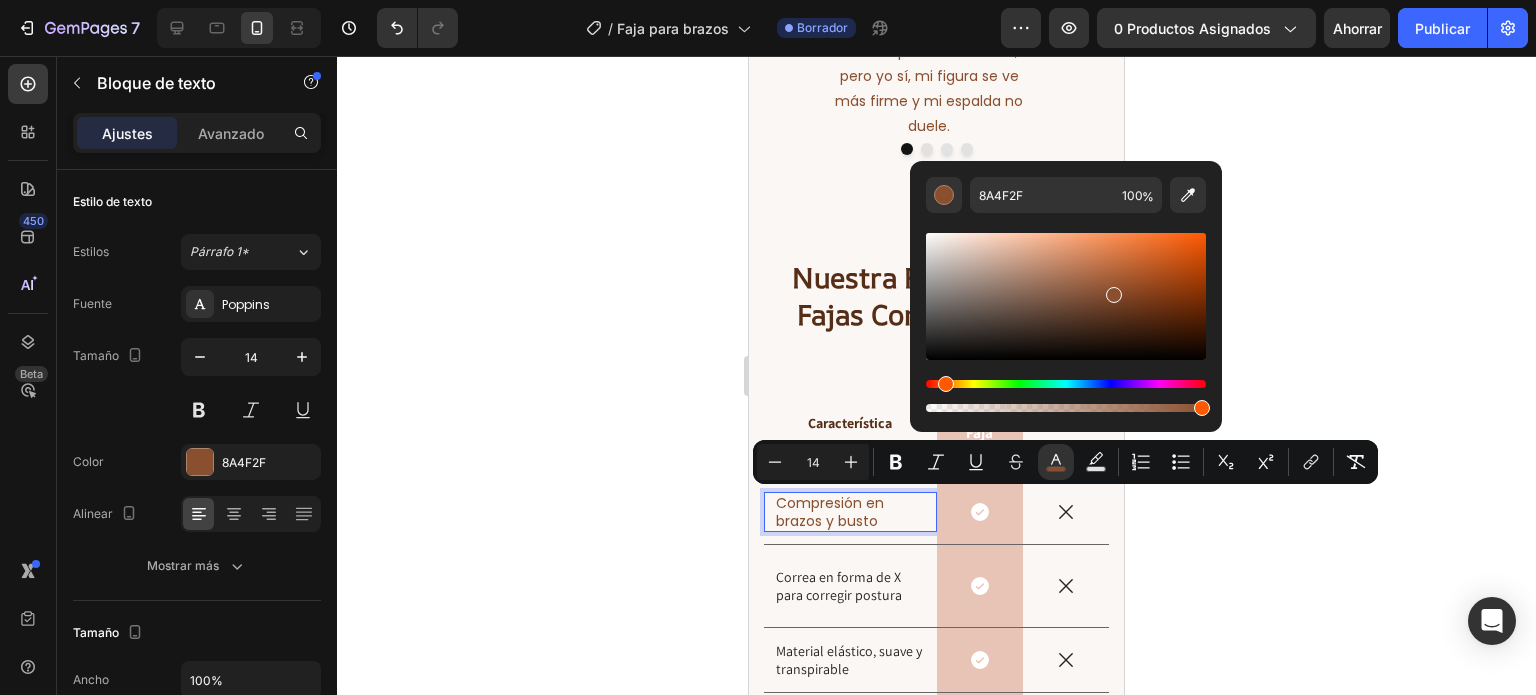 click 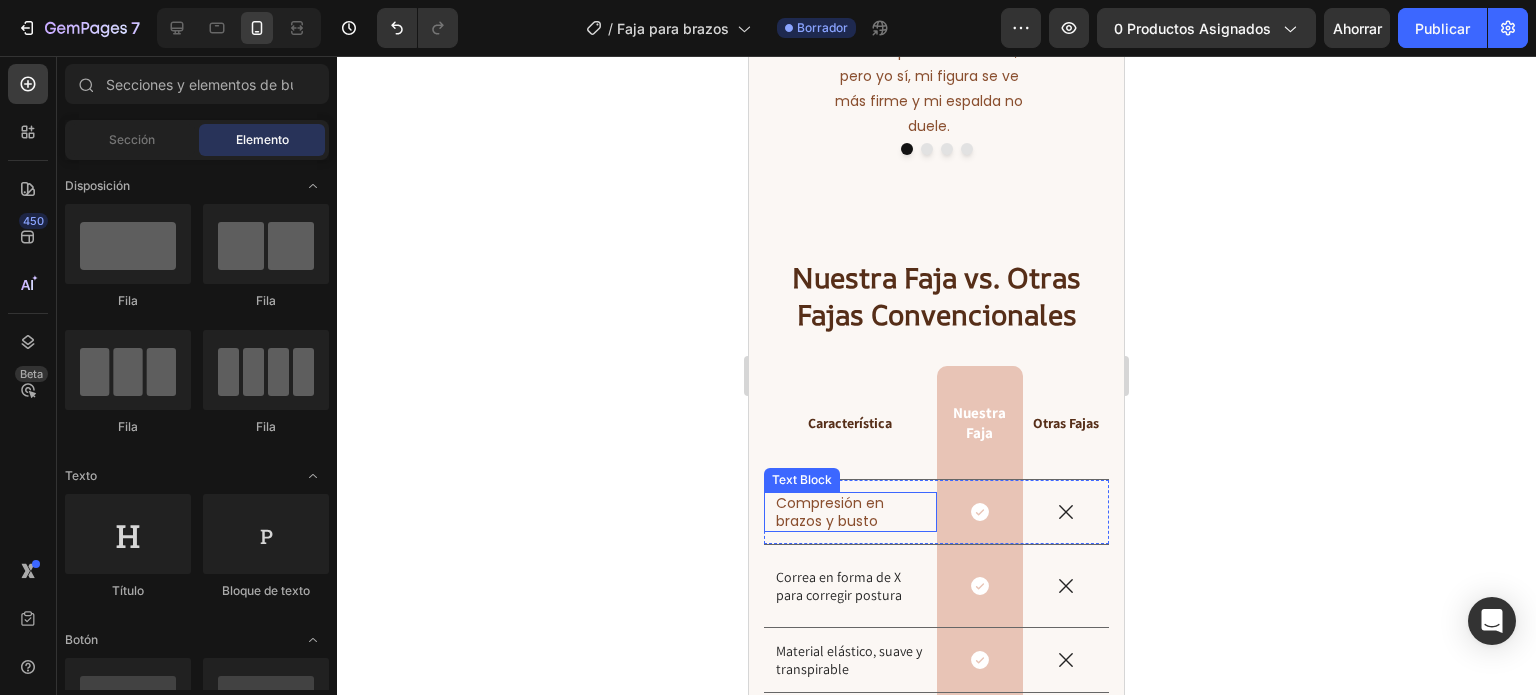click on "Compresión en brazos y busto" at bounding box center [830, 512] 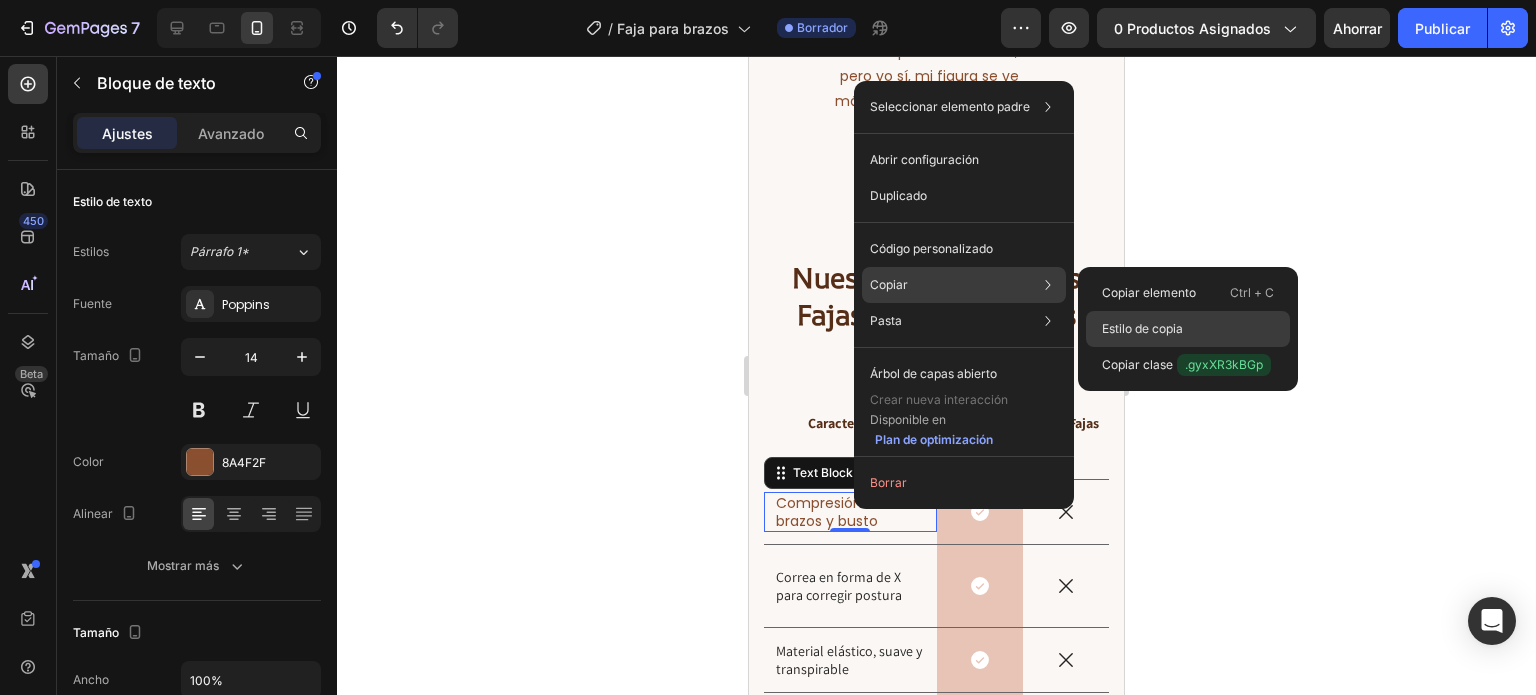 click on "Estilo de copia" at bounding box center [1142, 328] 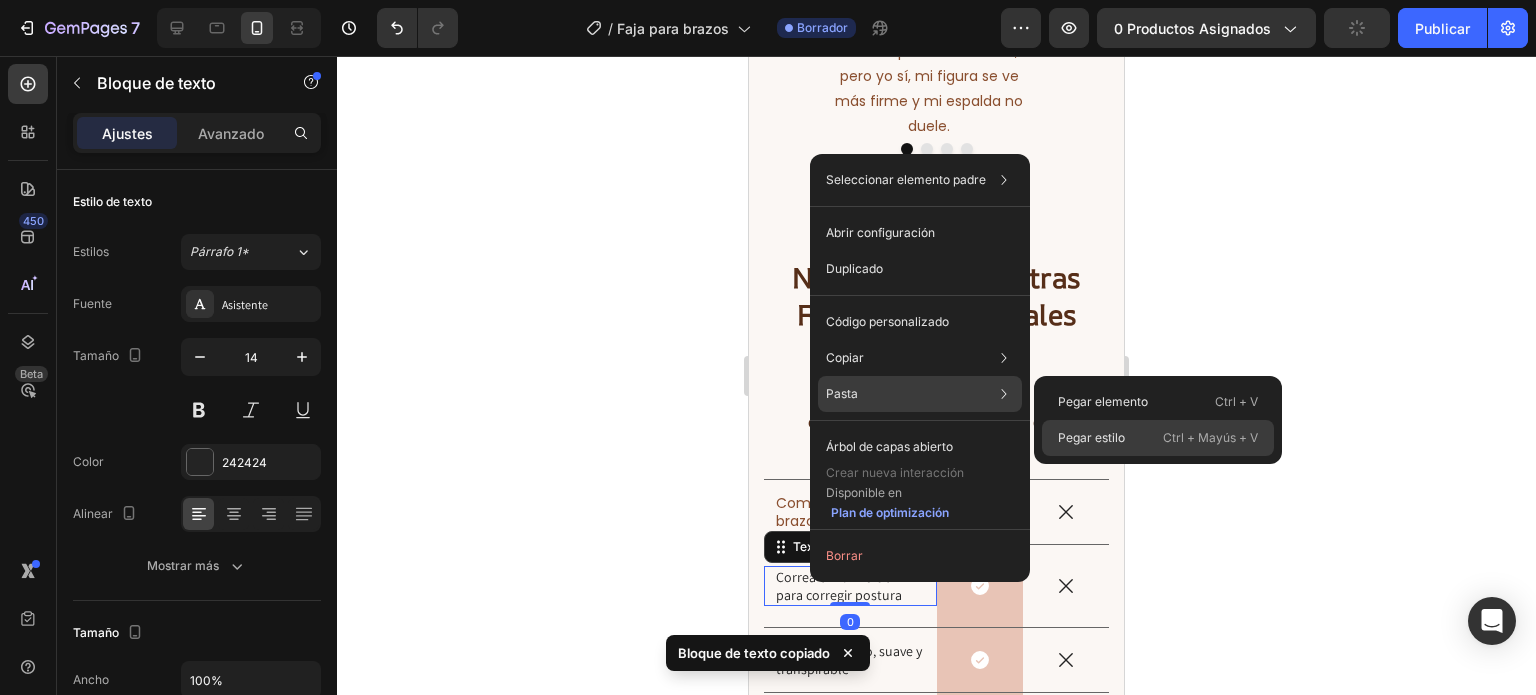 click on "Pegar estilo" at bounding box center (1091, 437) 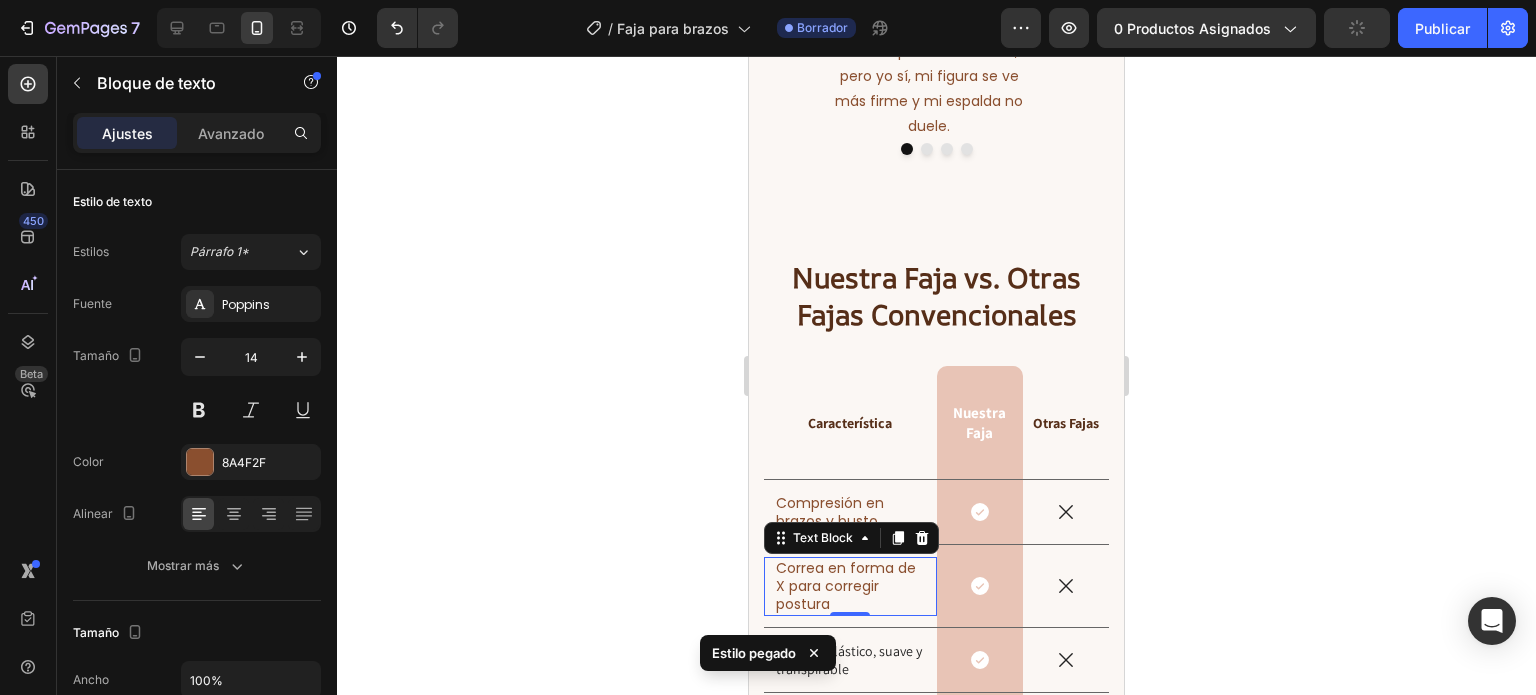 click 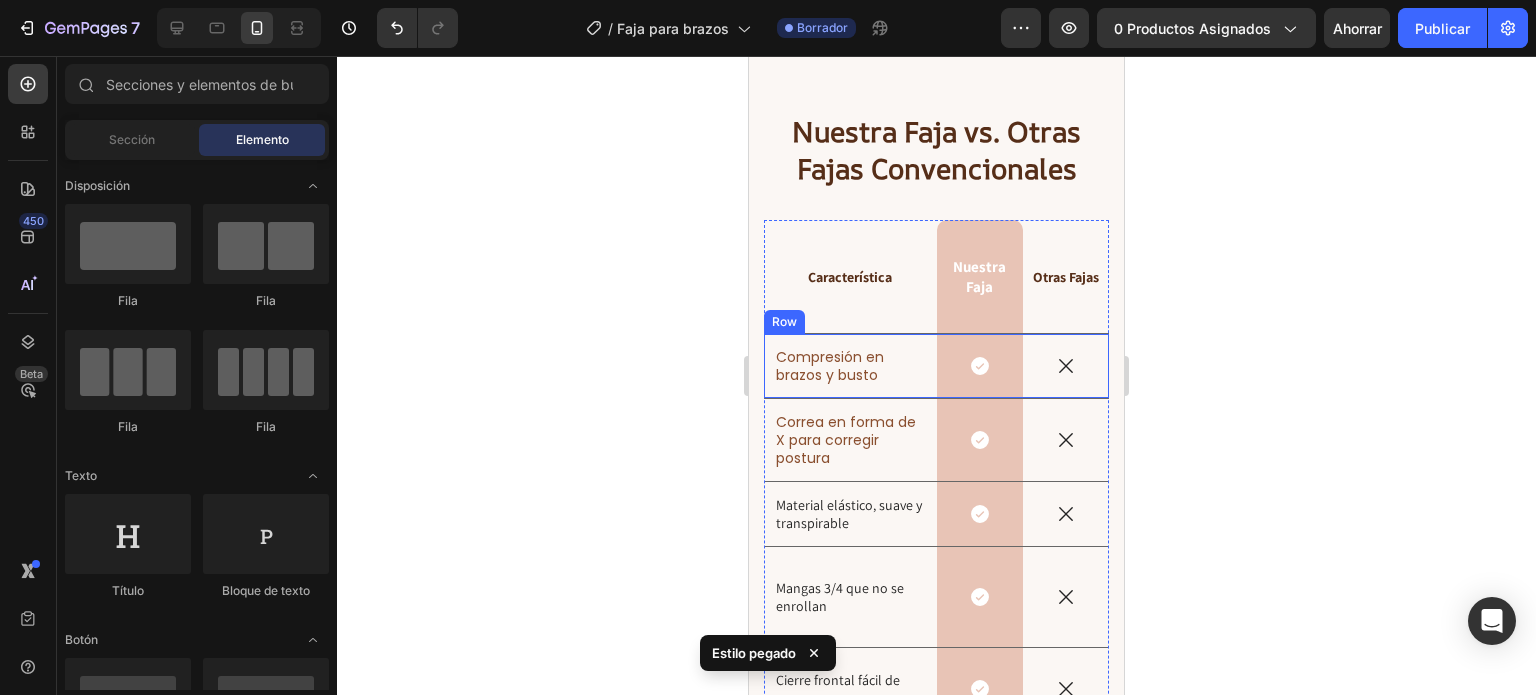 scroll, scrollTop: 9300, scrollLeft: 0, axis: vertical 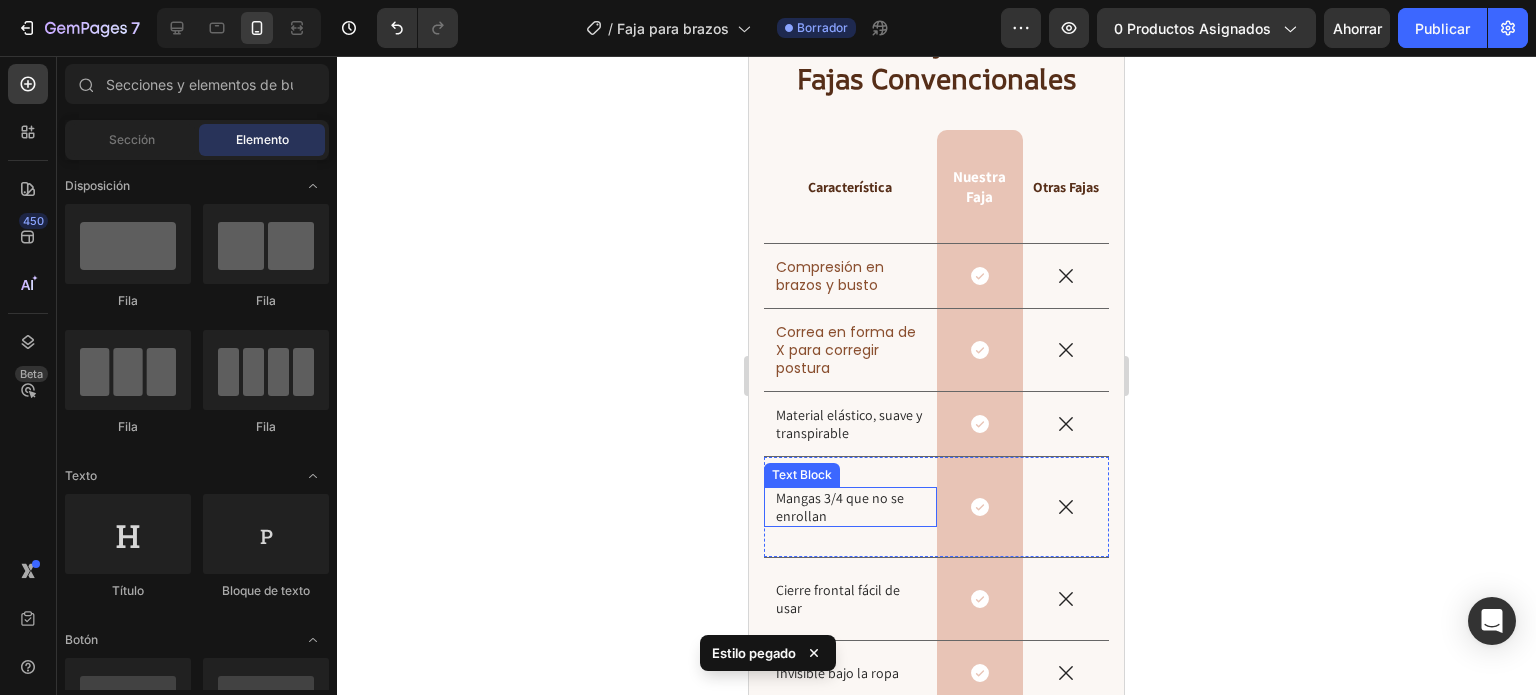 click on "Mangas 3/4 que no se enrollan" at bounding box center [850, 507] 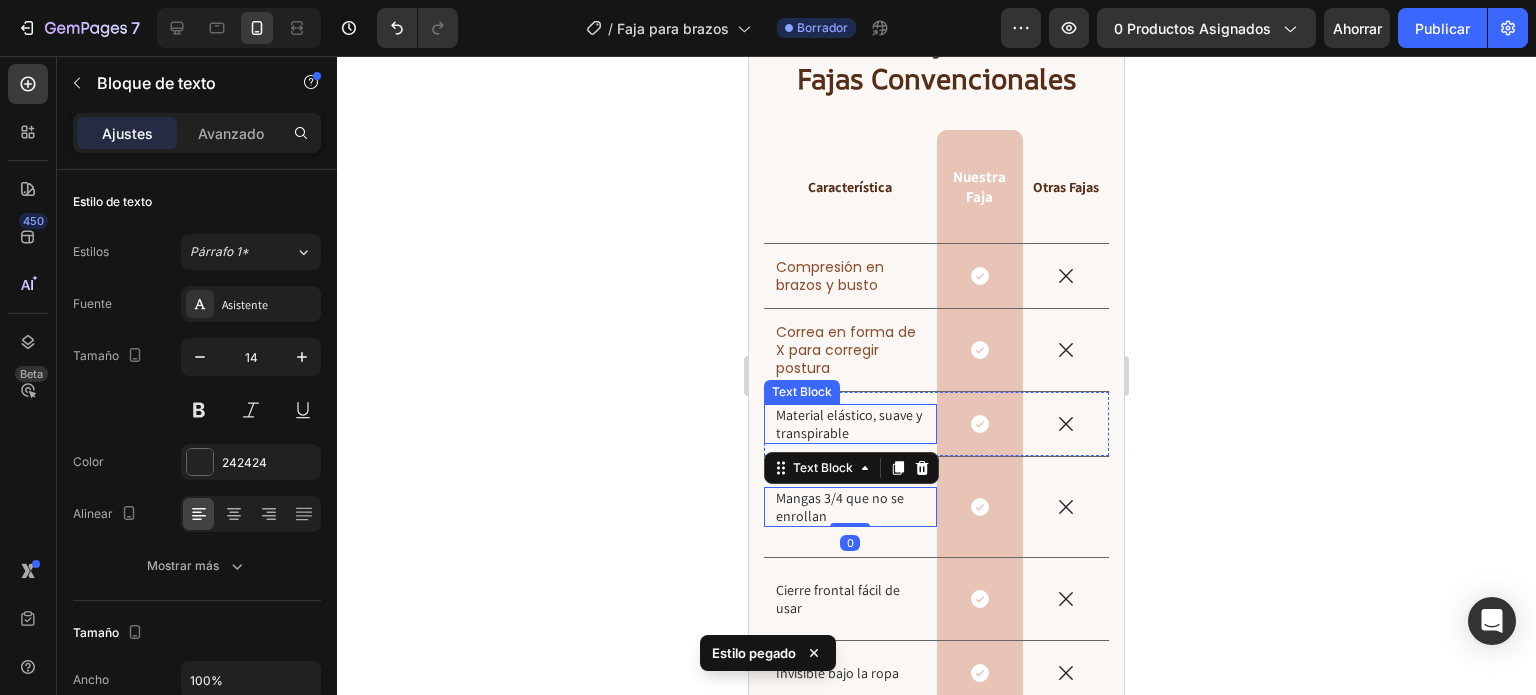 click on "Material elástico, suave y transpirable" at bounding box center (850, 424) 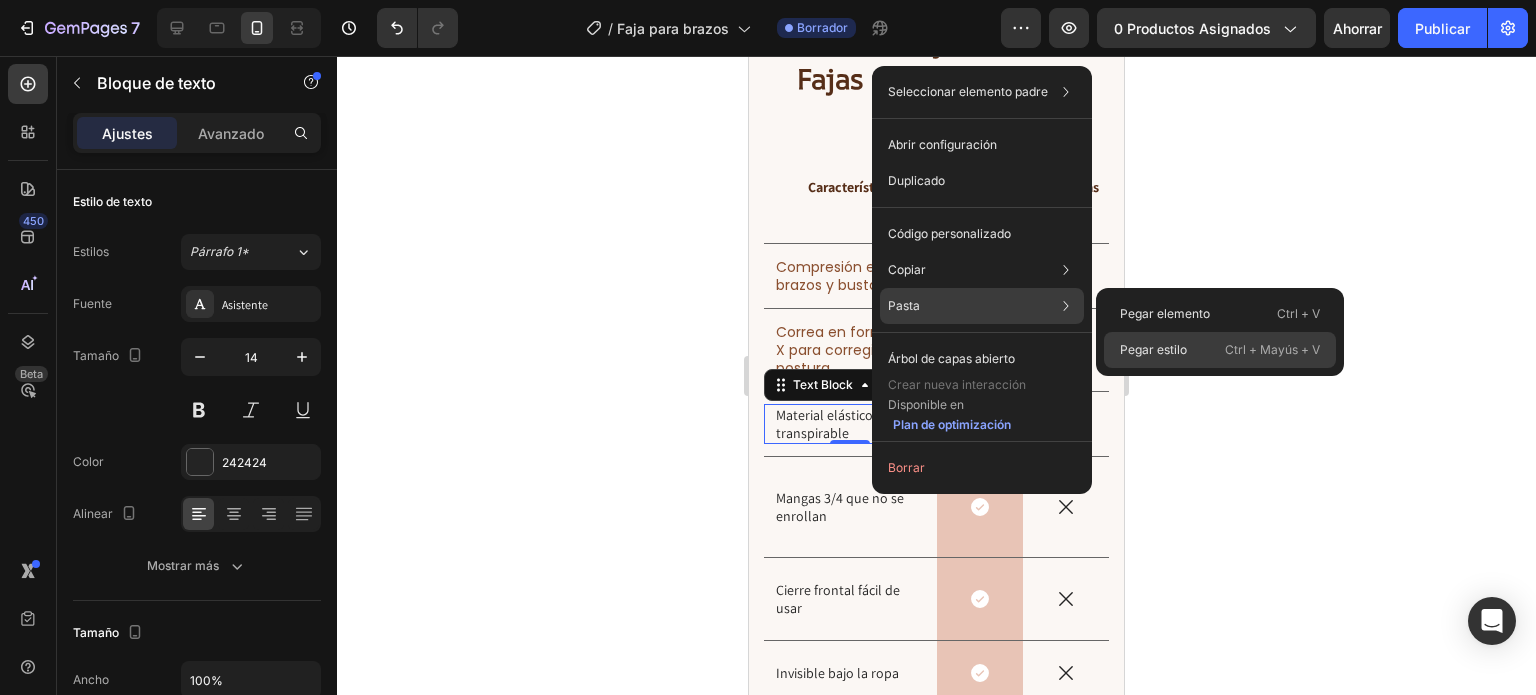 click on "Pegar estilo" at bounding box center (1153, 349) 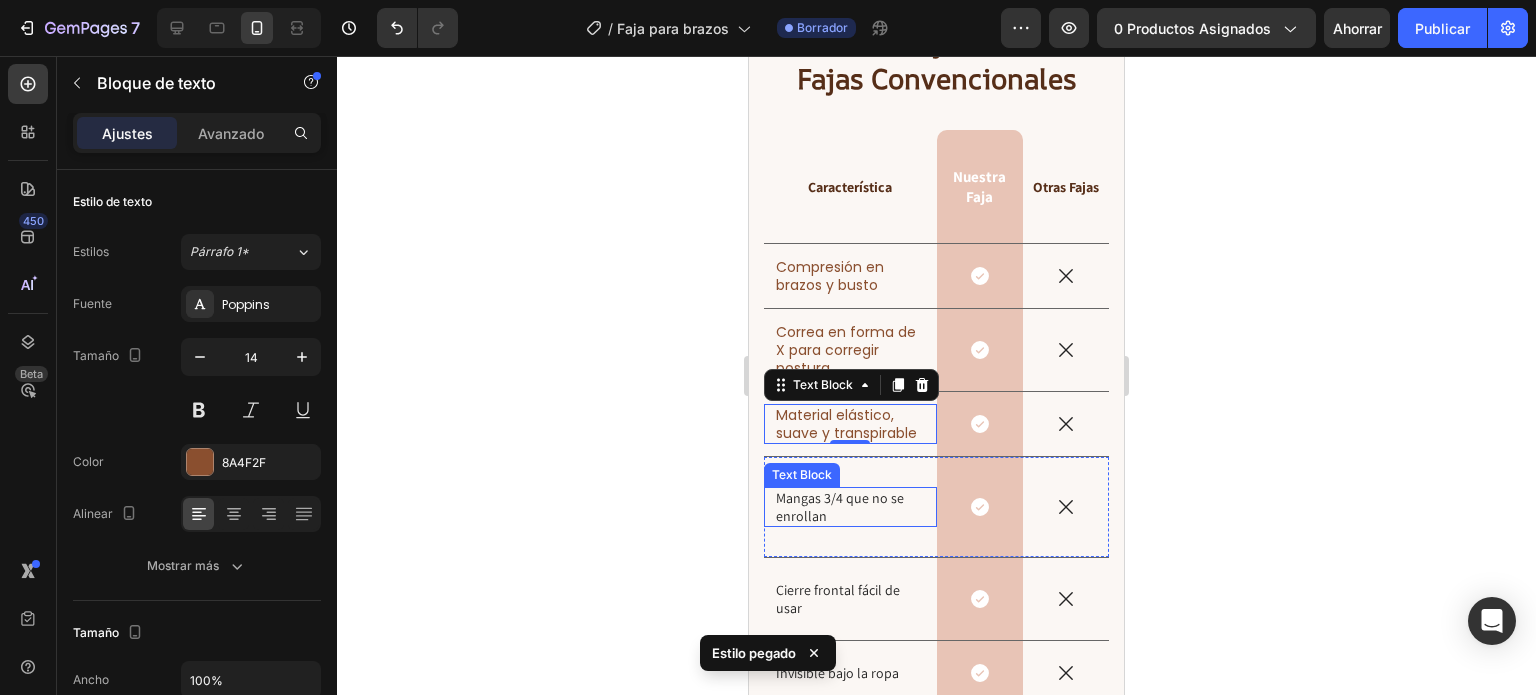 click on "Mangas 3/4 que no se enrollan" at bounding box center [850, 507] 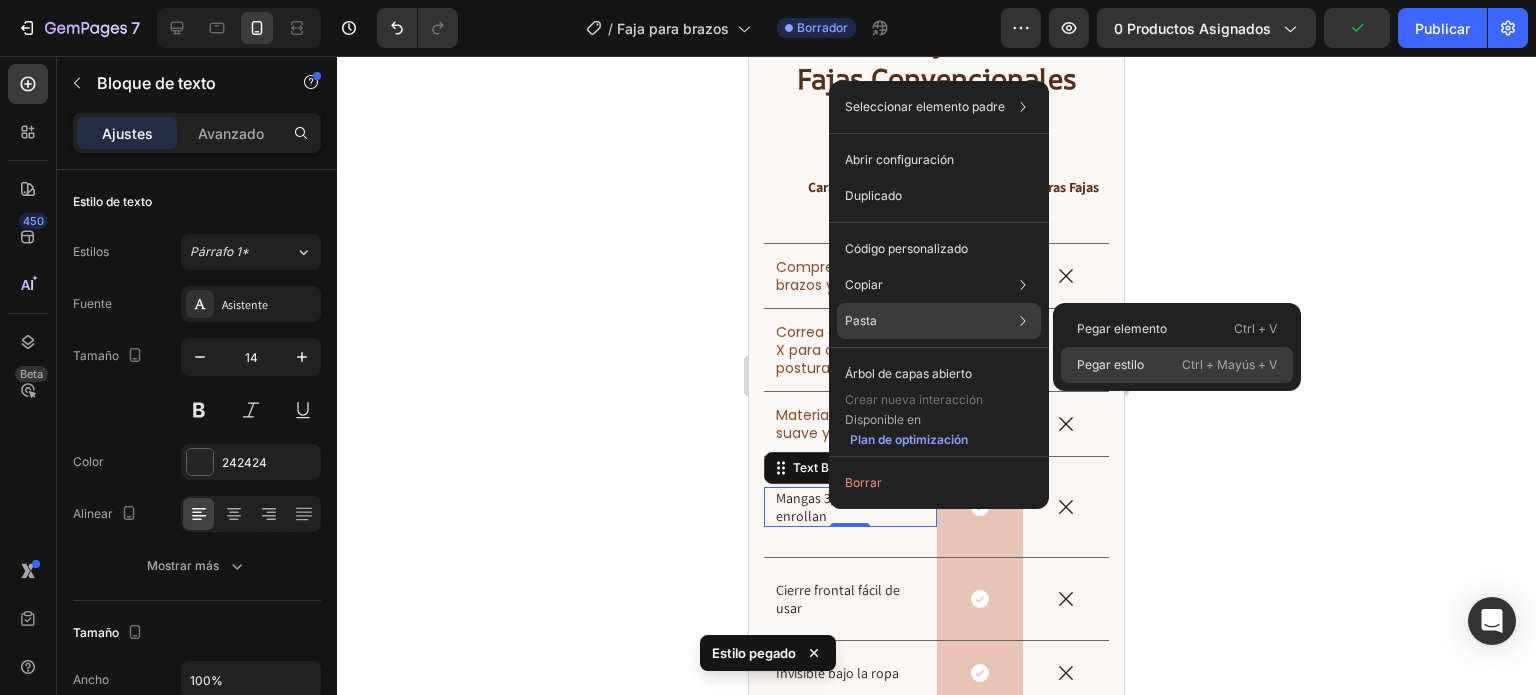 click on "Pegar estilo" at bounding box center [1110, 364] 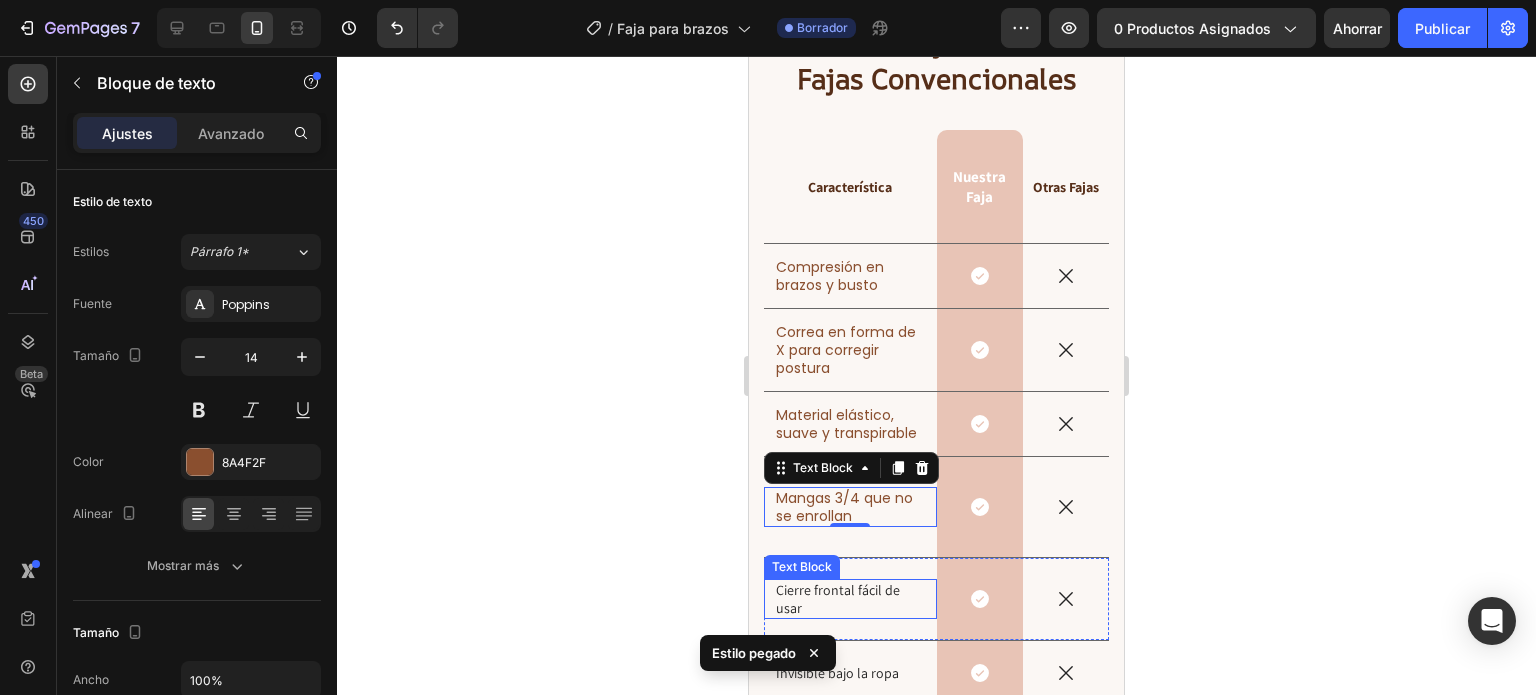 click on "Cierre frontal fácil de usar" at bounding box center (850, 599) 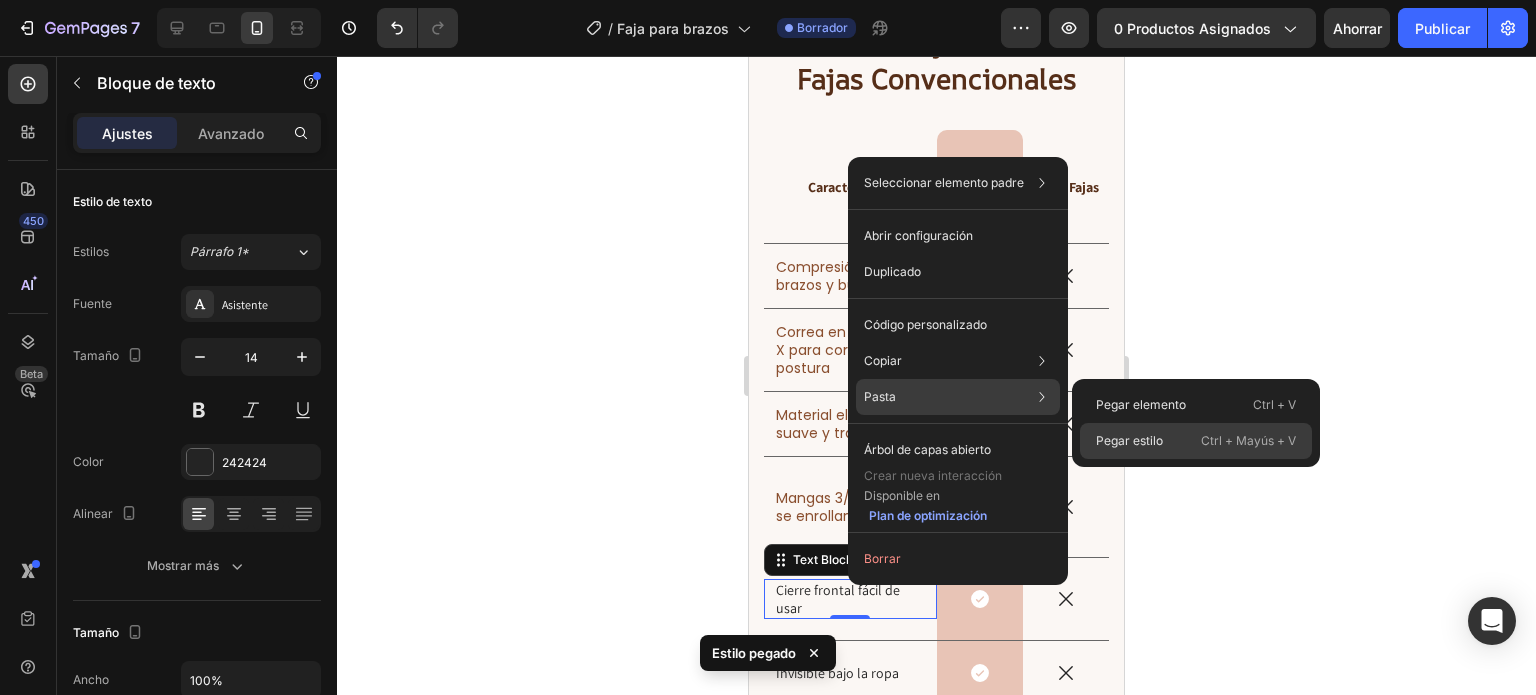 click on "Pegar estilo" at bounding box center [1129, 440] 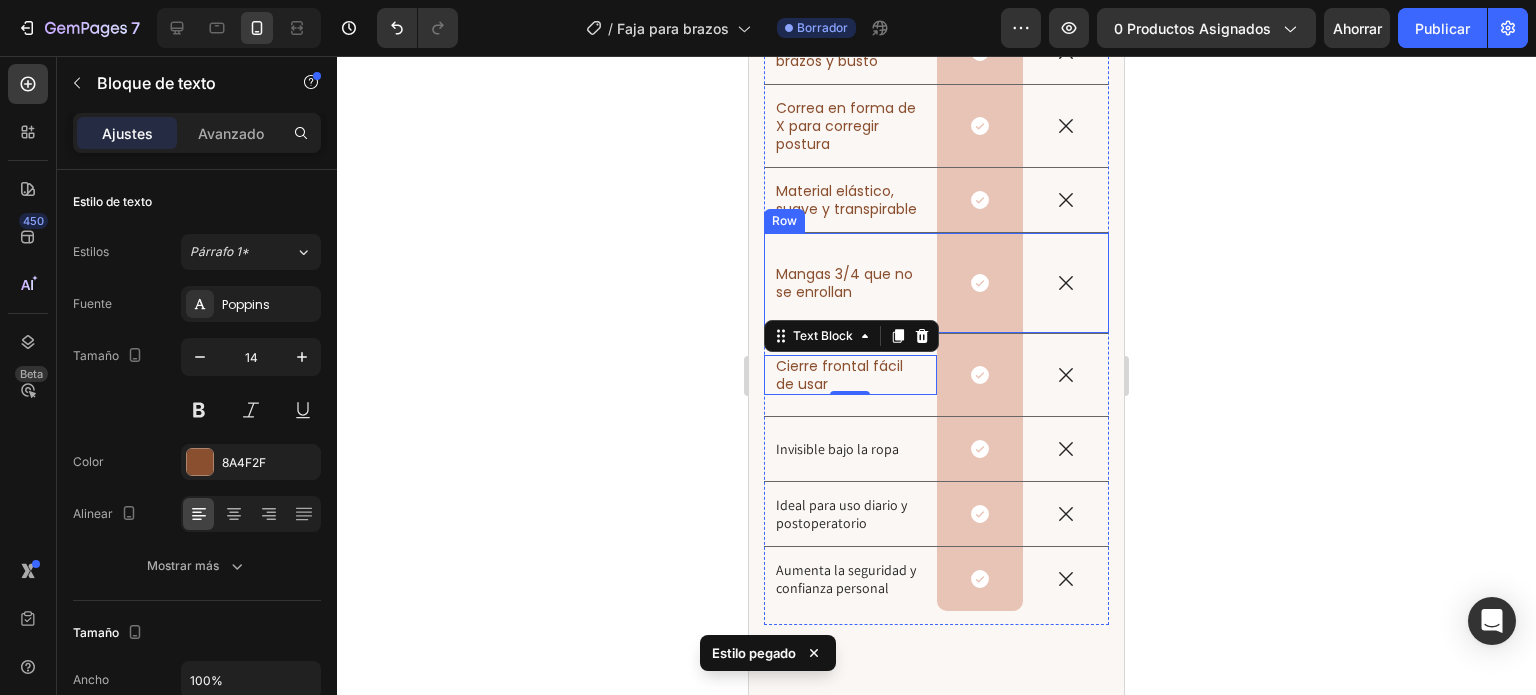 scroll, scrollTop: 9544, scrollLeft: 0, axis: vertical 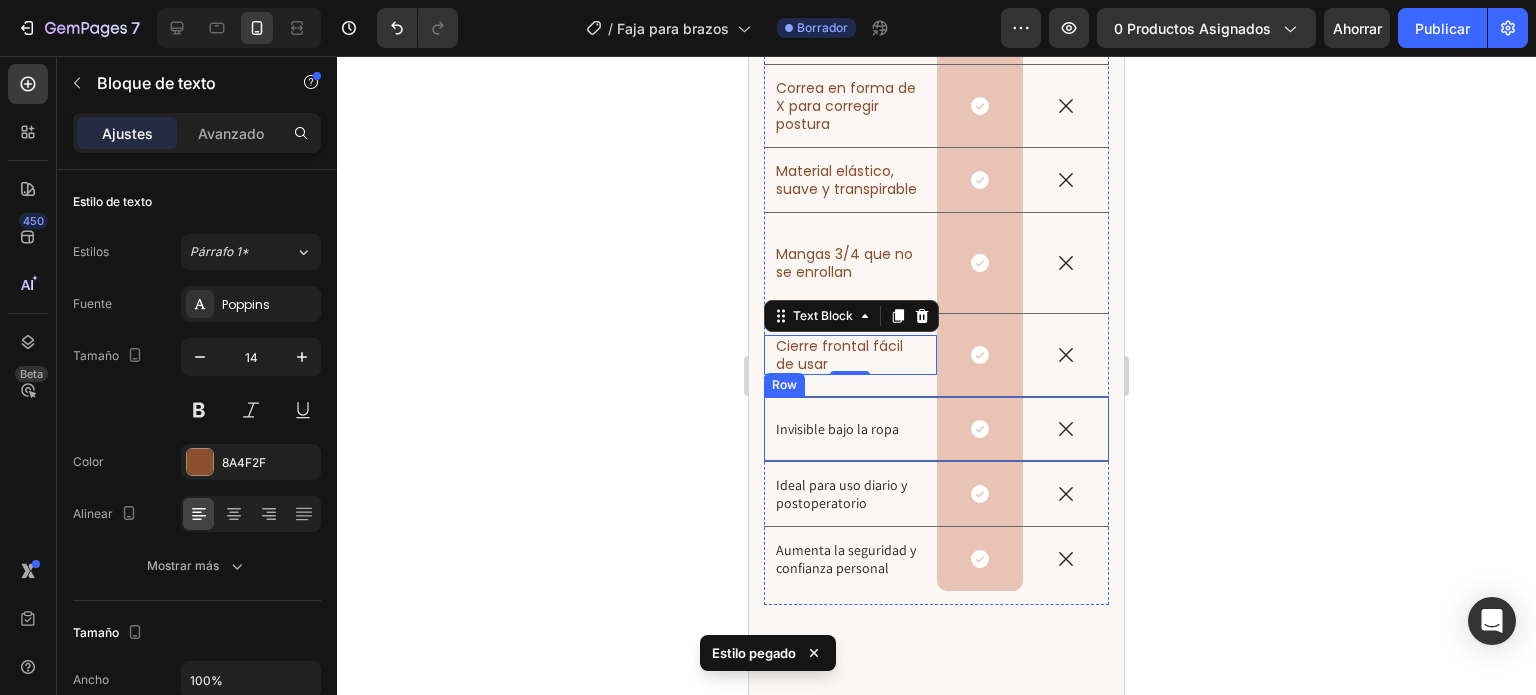 click on "Invisible bajo la ropa Text Block" at bounding box center (850, 429) 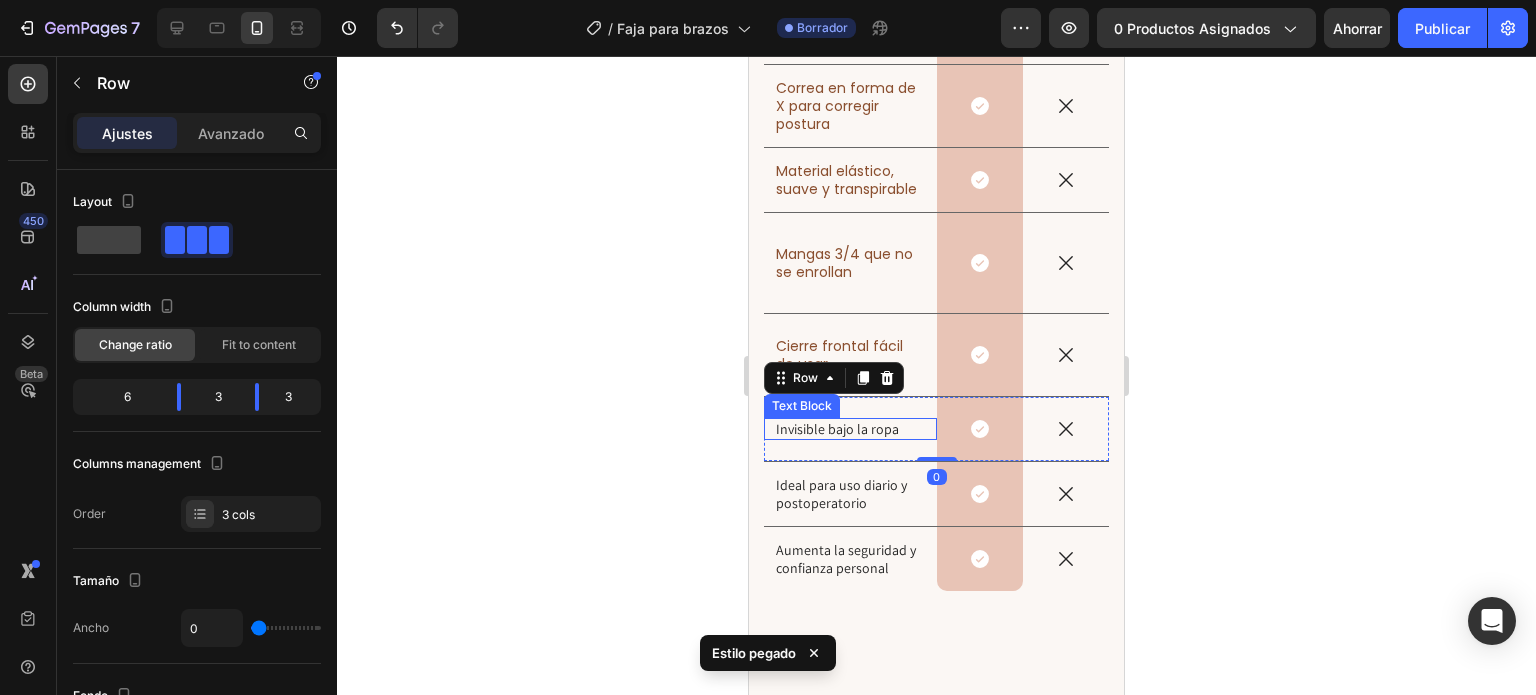 click on "Invisible bajo la ropa" at bounding box center [850, 429] 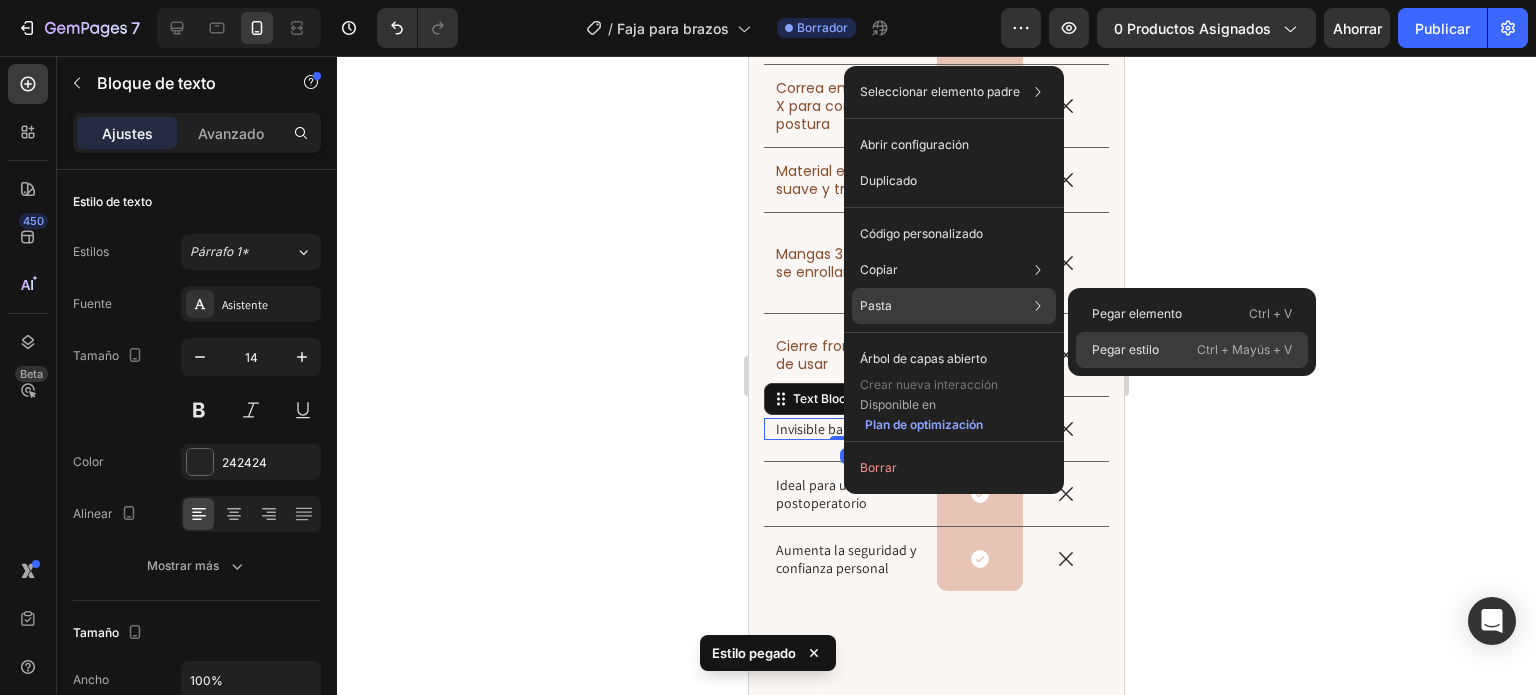 click on "Pegar estilo" at bounding box center (1125, 349) 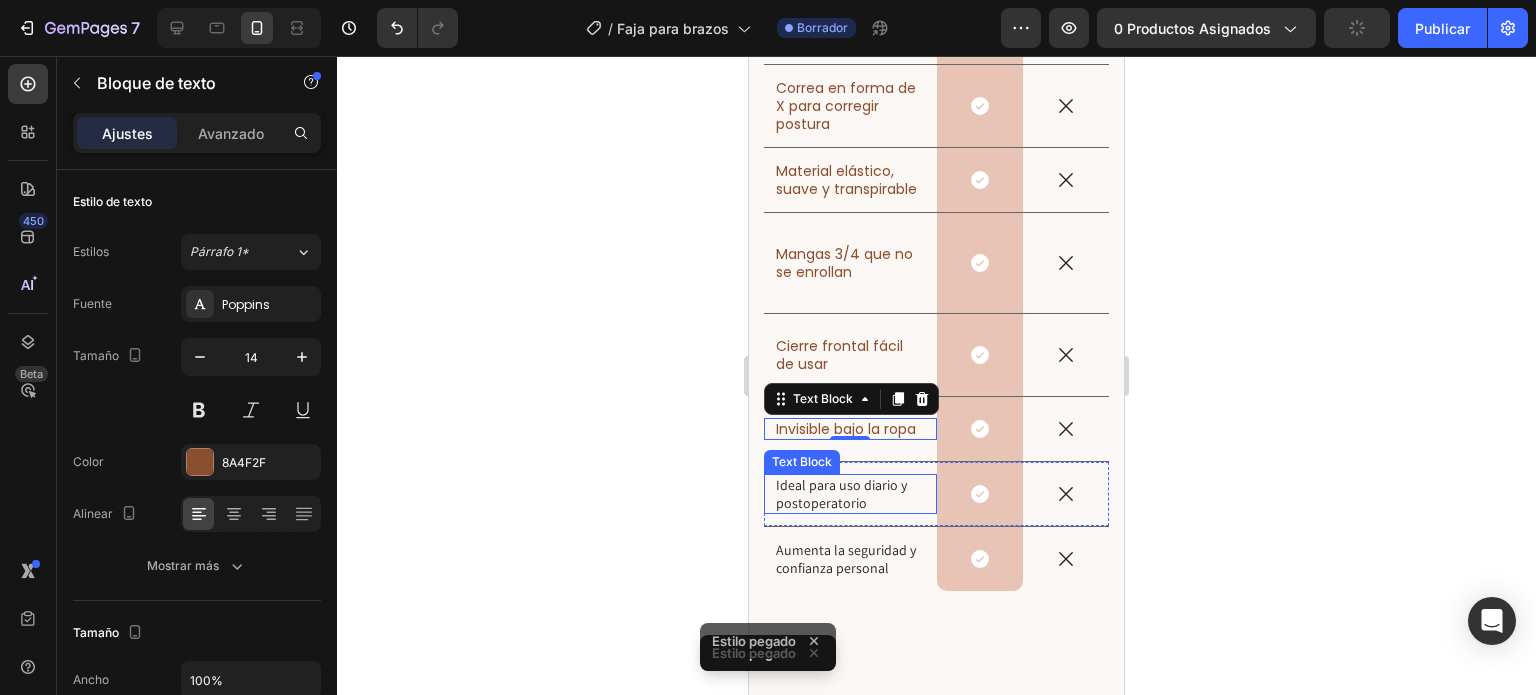 click on "Ideal para uso diario y postoperatorio" at bounding box center (850, 494) 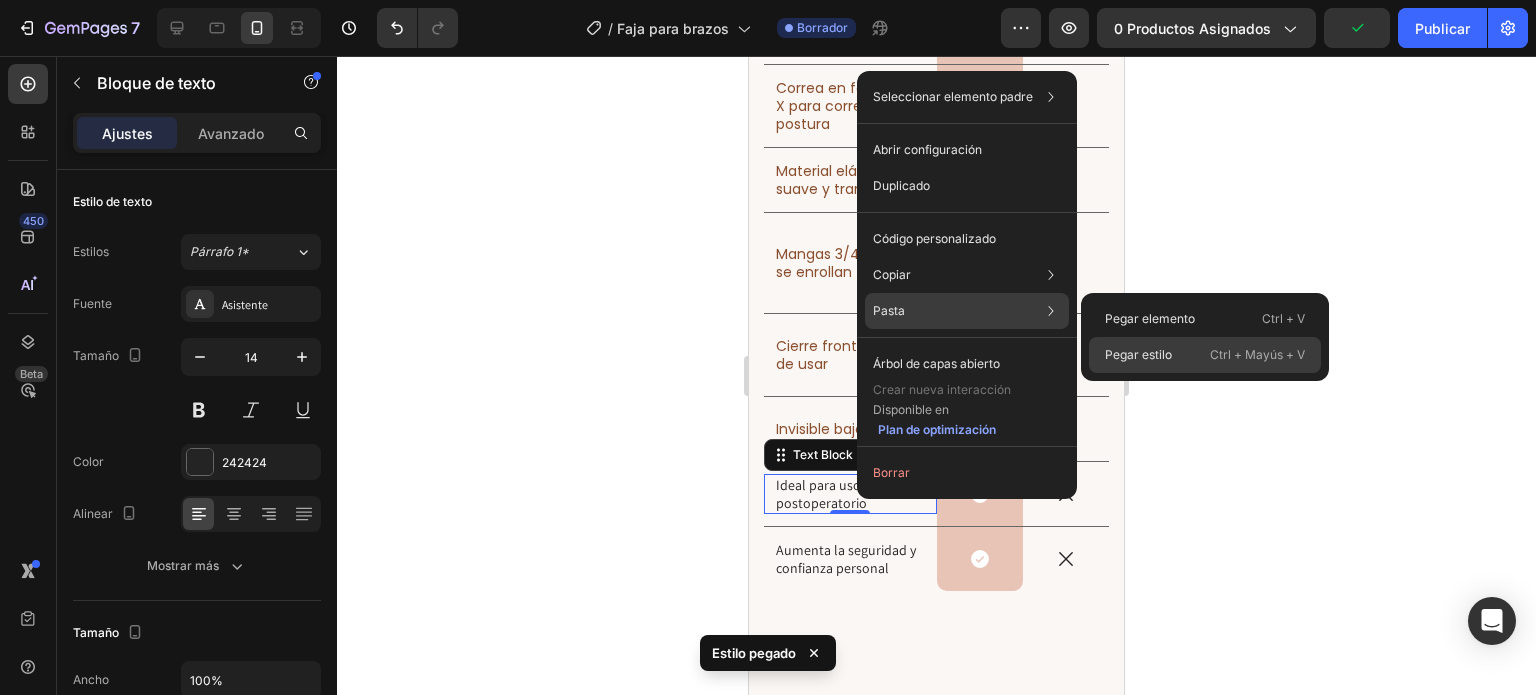 click on "Pegar estilo" at bounding box center (1138, 355) 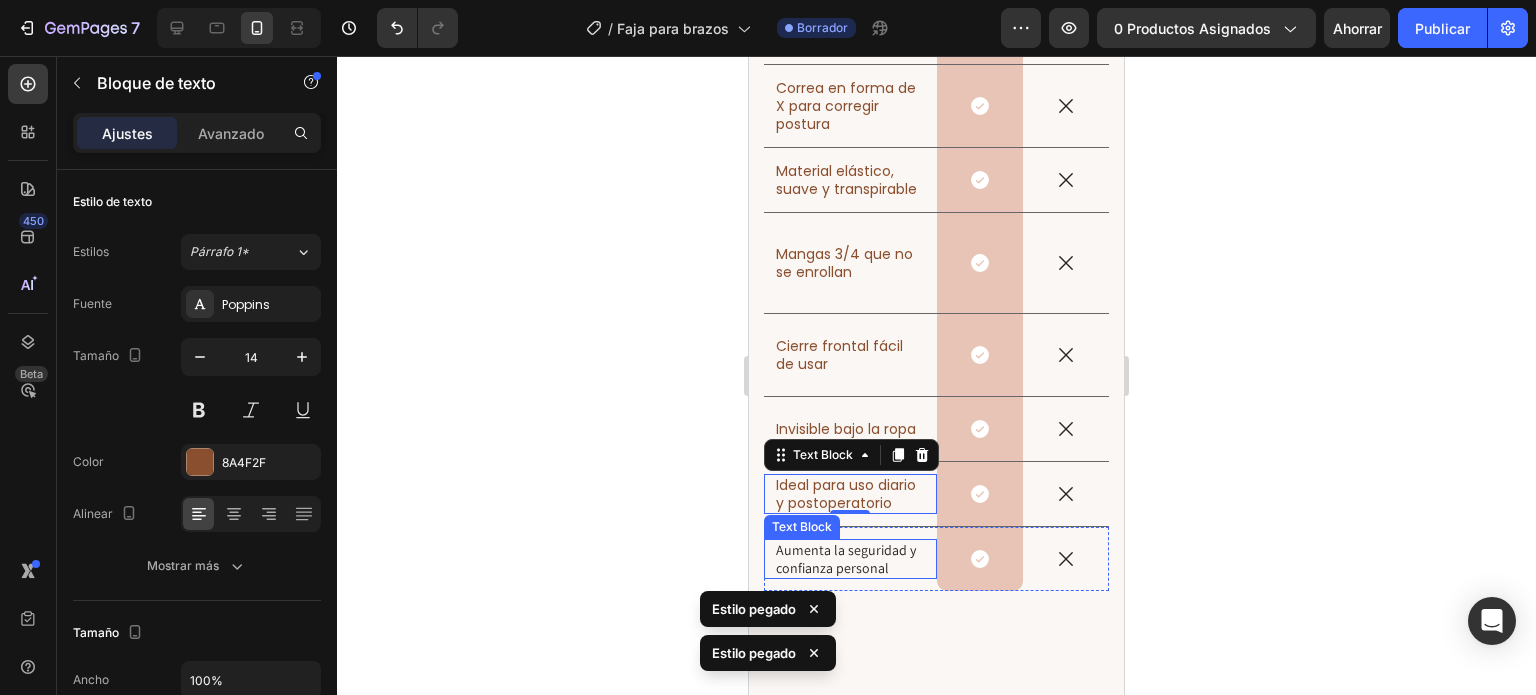 click on "Aumenta la seguridad y confianza personal" at bounding box center [850, 559] 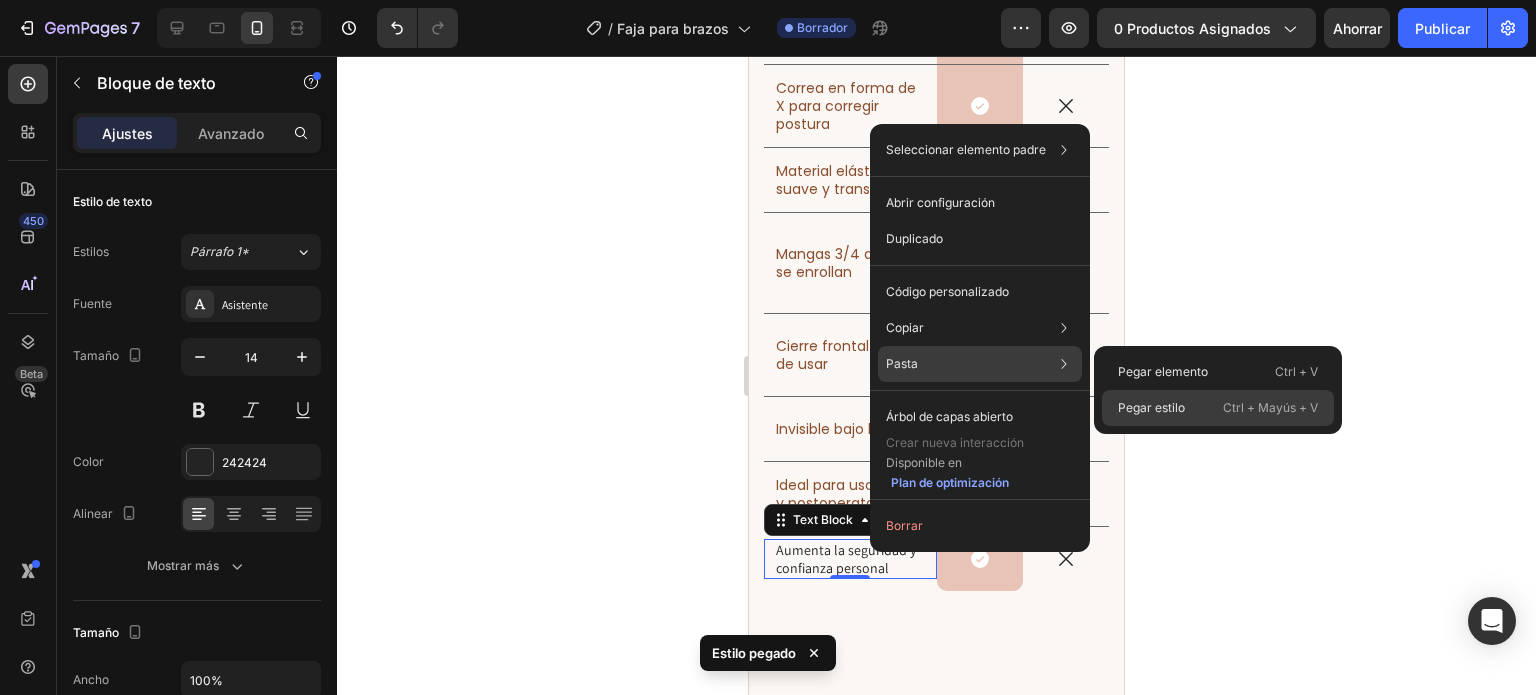 click on "Pegar estilo" at bounding box center [1151, 407] 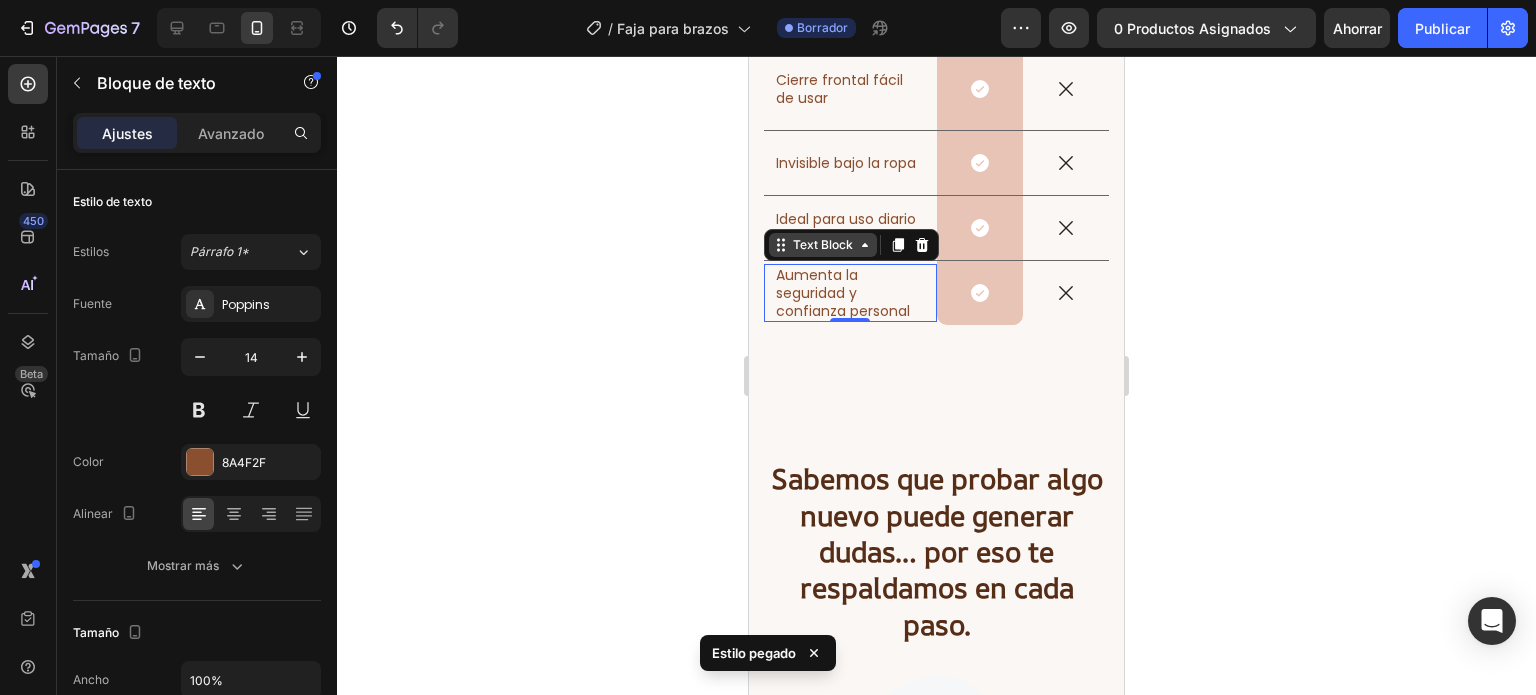 scroll, scrollTop: 9838, scrollLeft: 0, axis: vertical 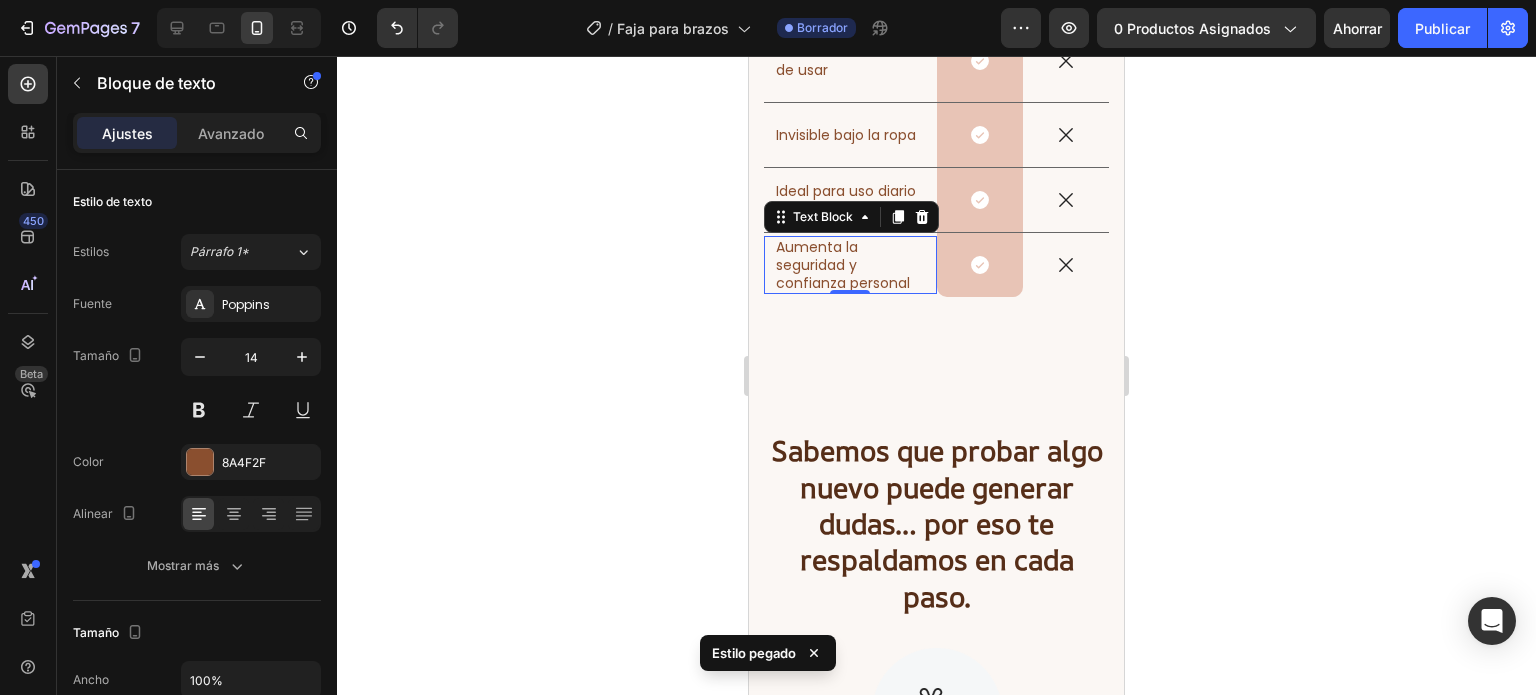 click 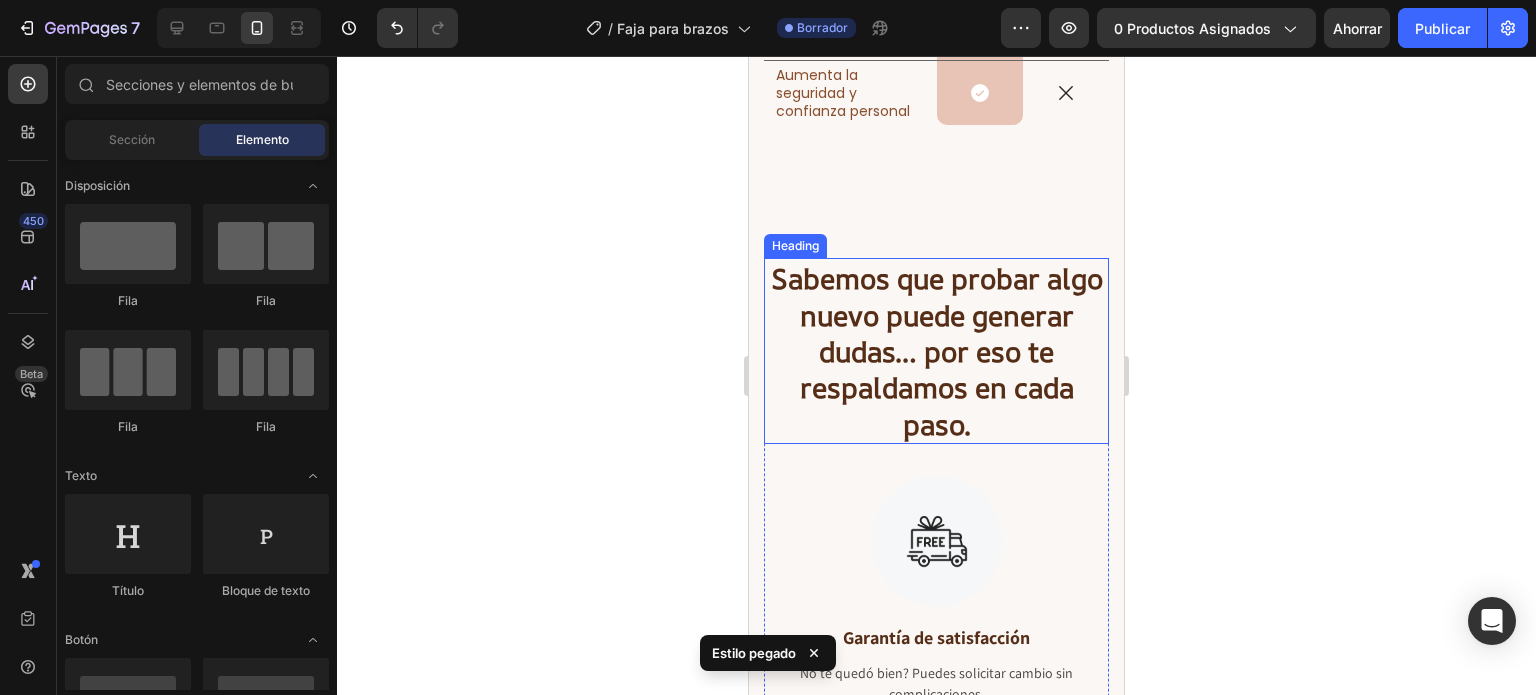scroll, scrollTop: 9970, scrollLeft: 0, axis: vertical 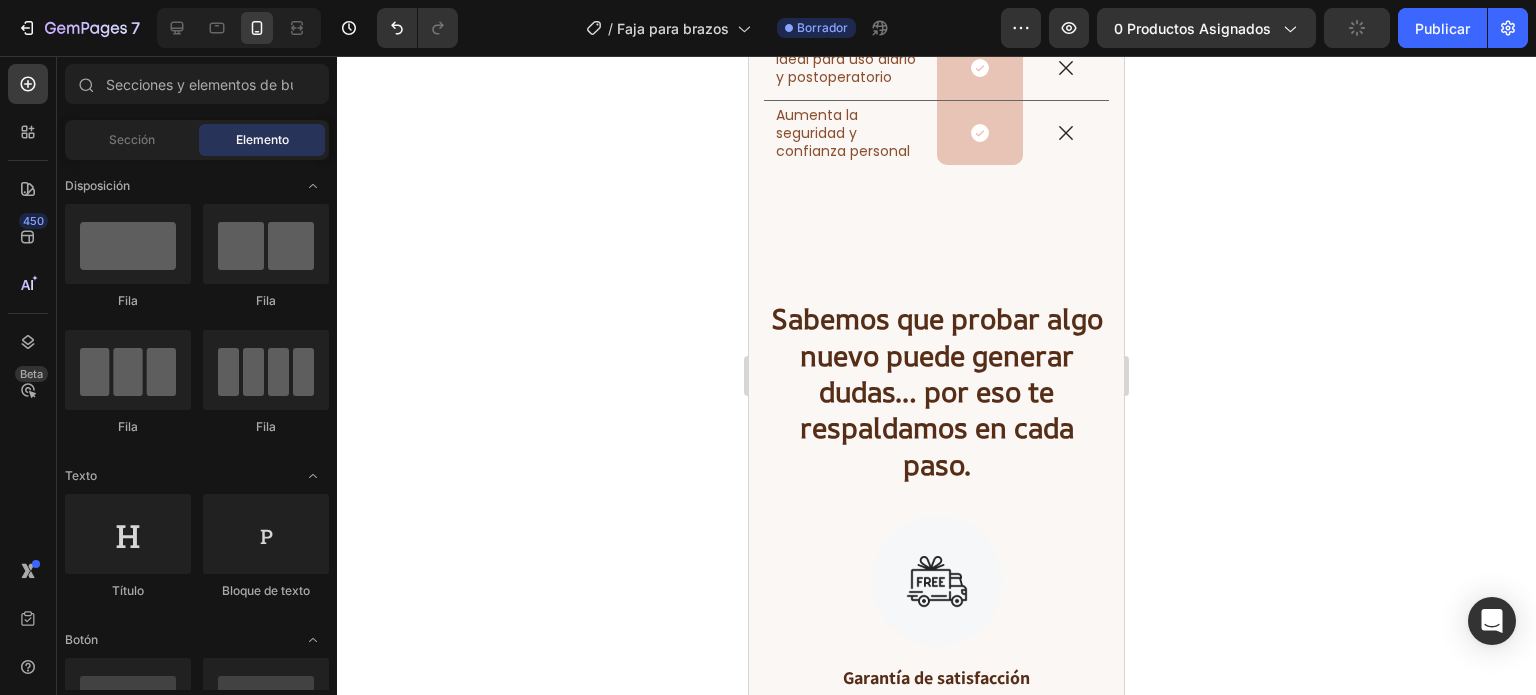 click on "7 Historial de versiones / Faja para brazos Borrador Avance 0 productos asignados Publicar" 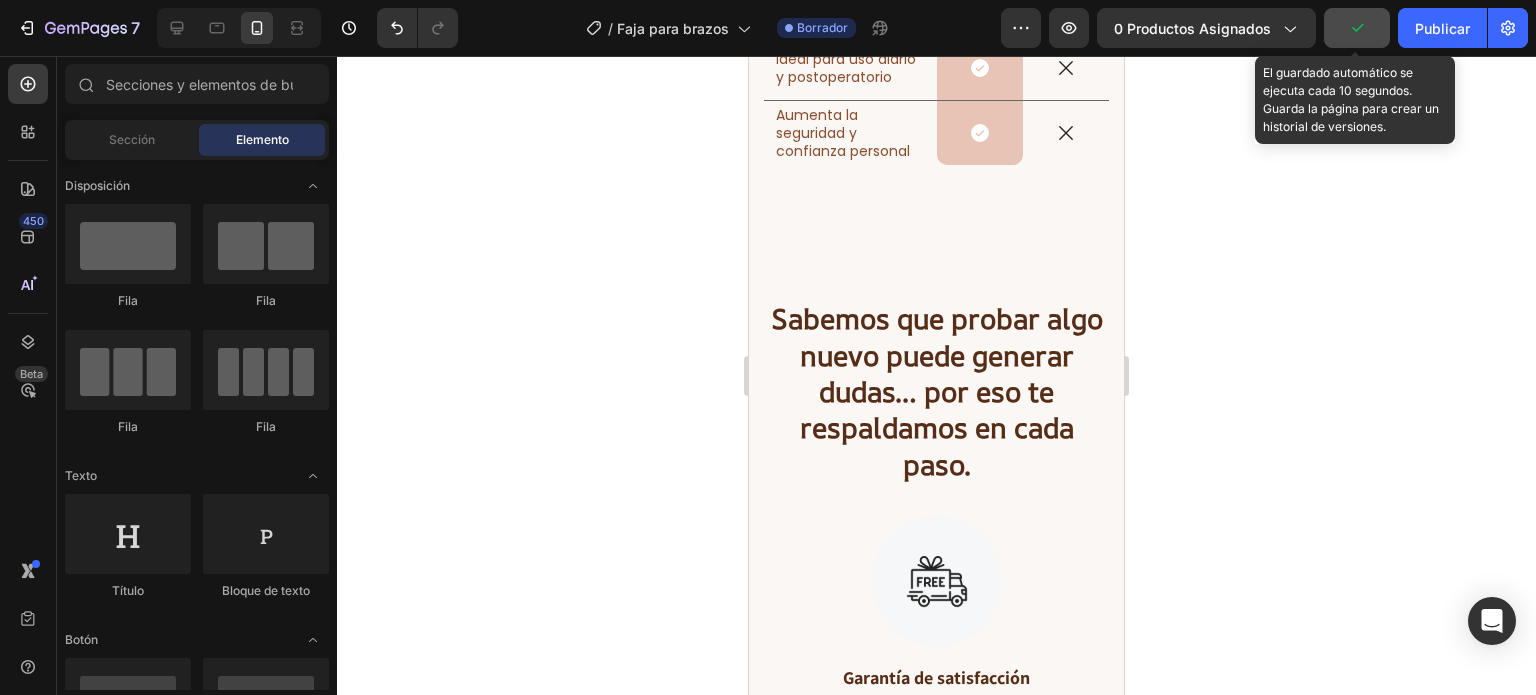 click 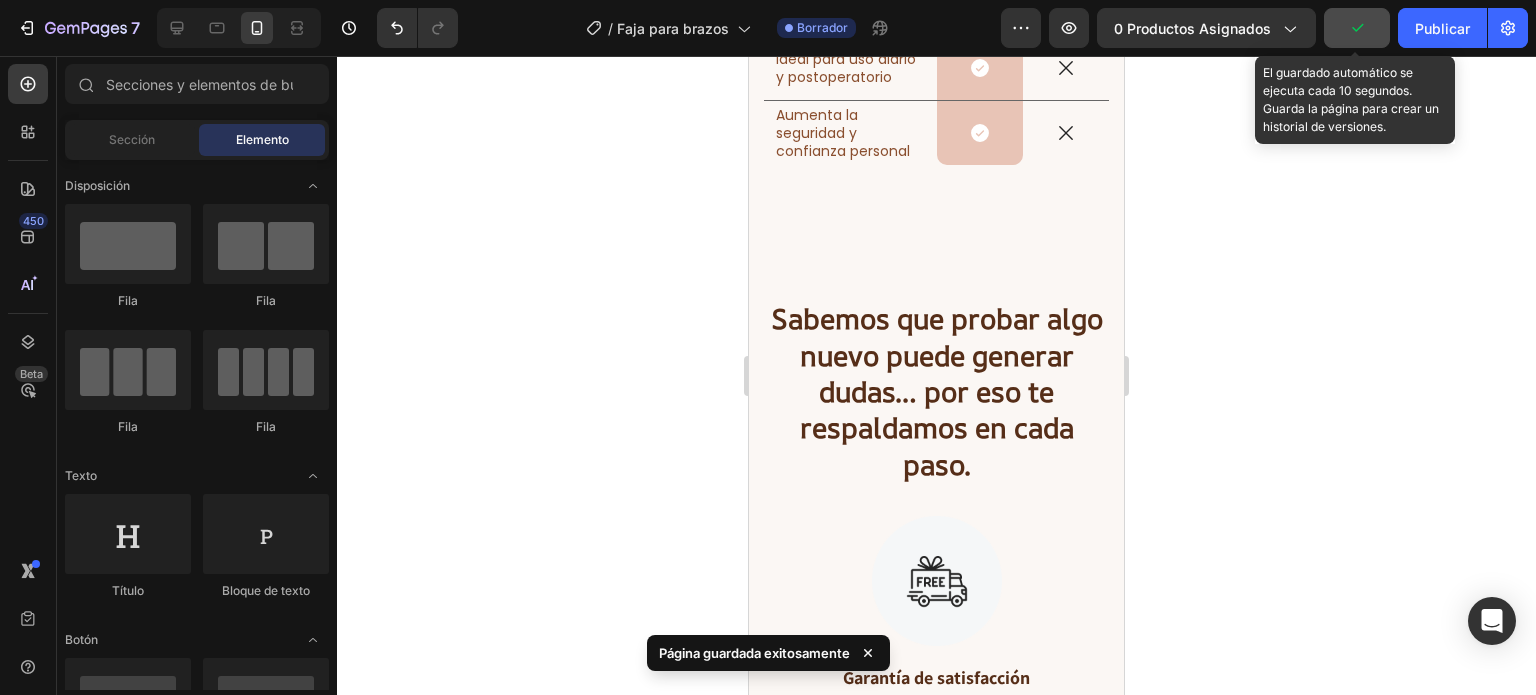 click 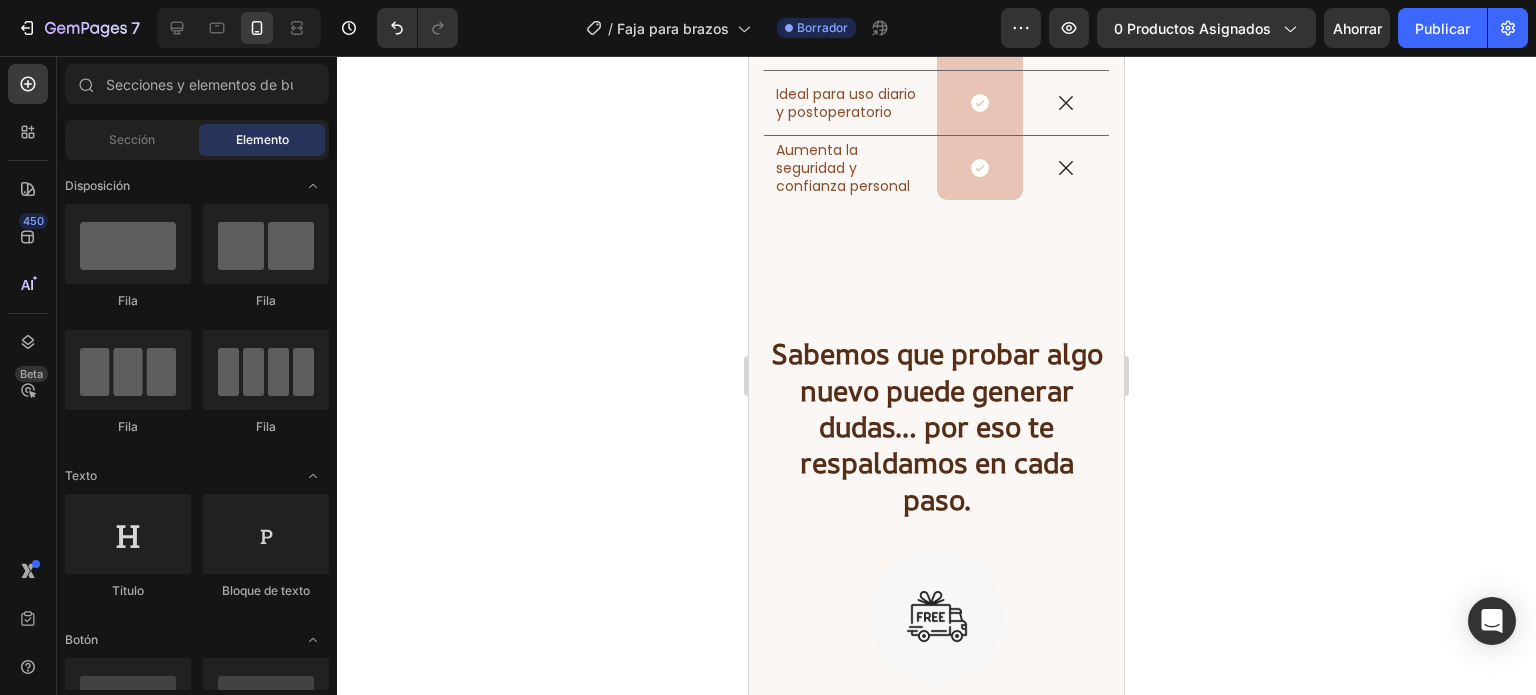 scroll, scrollTop: 9923, scrollLeft: 0, axis: vertical 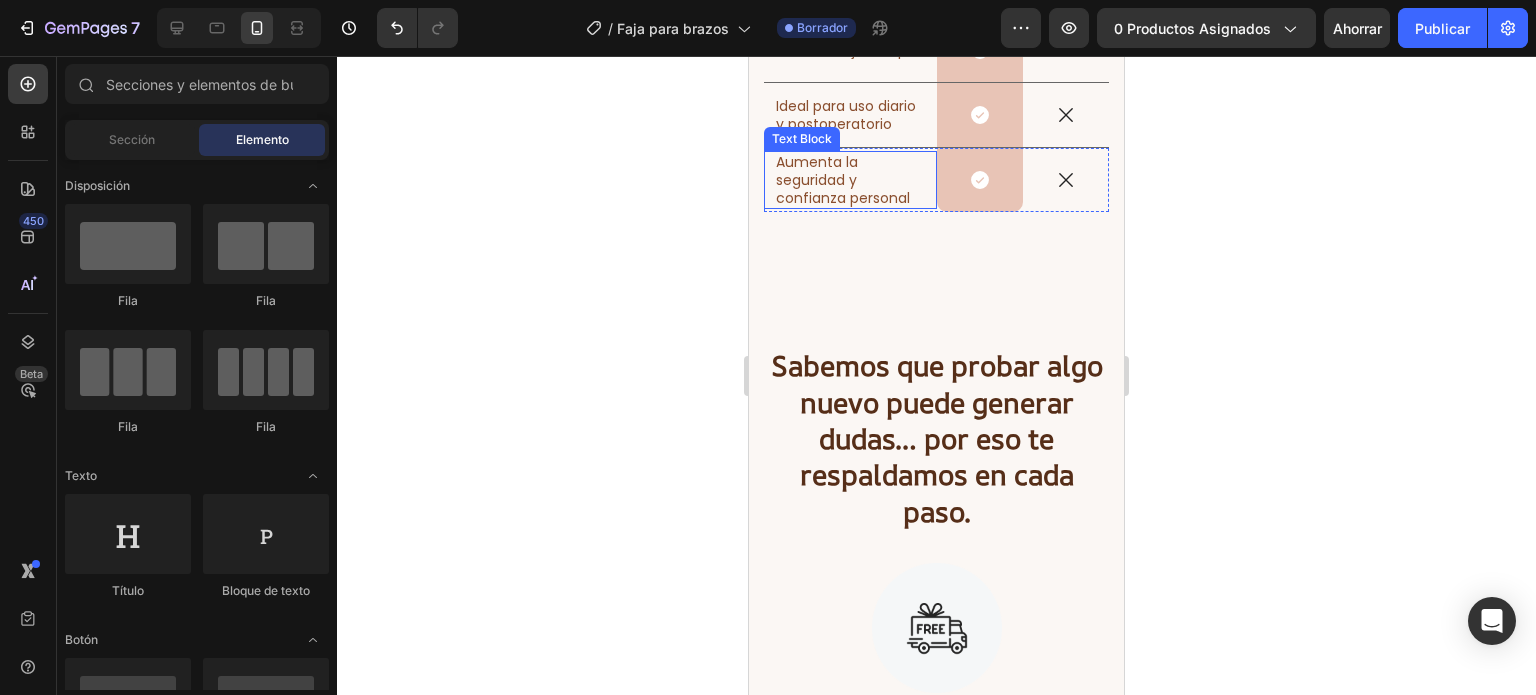 click on "Aumenta la seguridad y confianza personal" at bounding box center (850, 180) 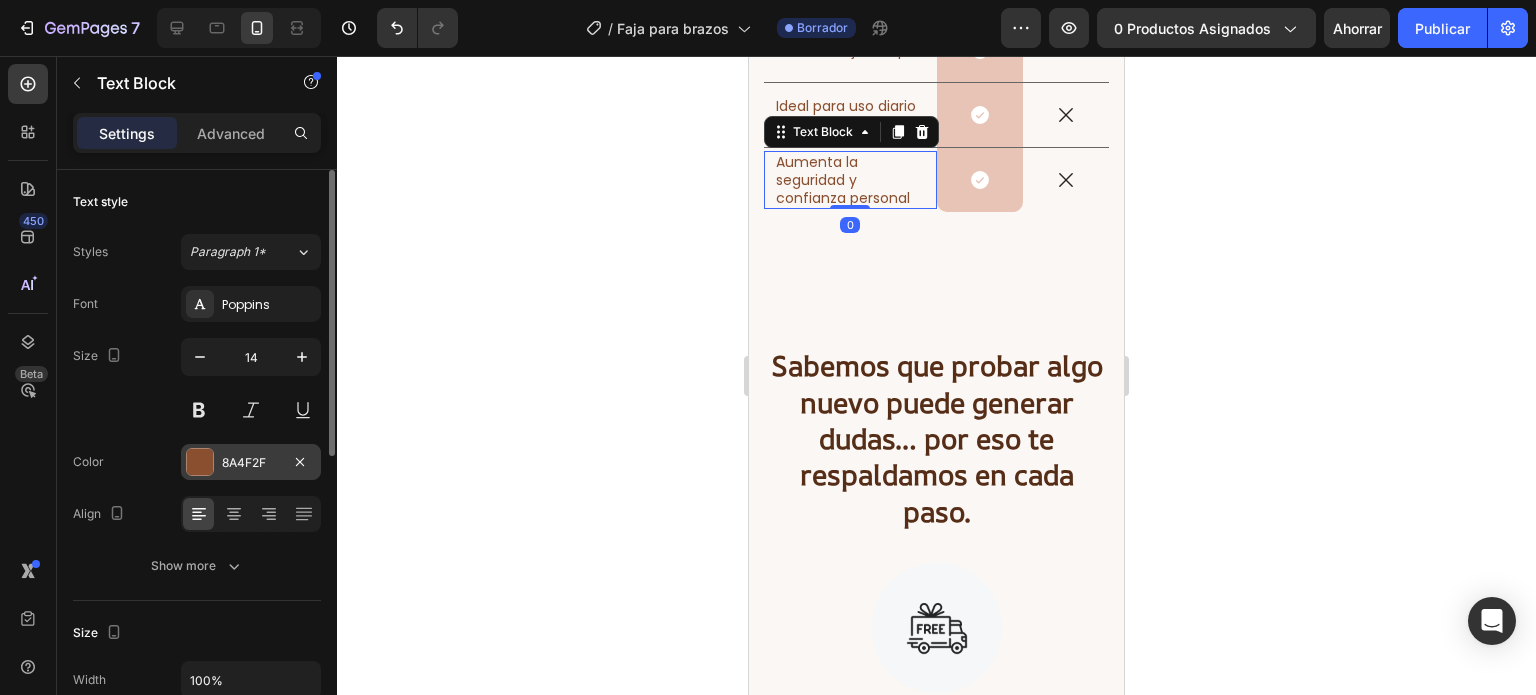 click on "8A4F2F" at bounding box center (251, 463) 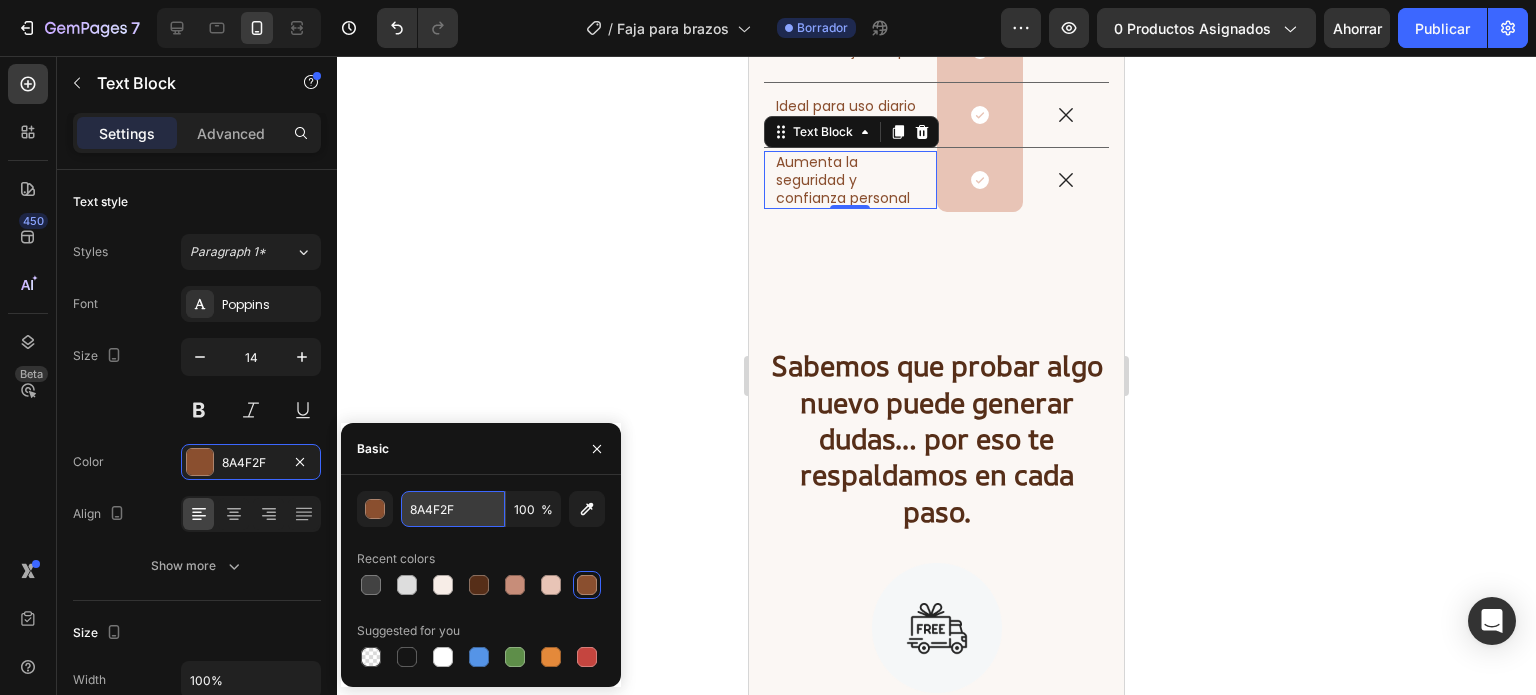 click on "8A4F2F" at bounding box center (453, 509) 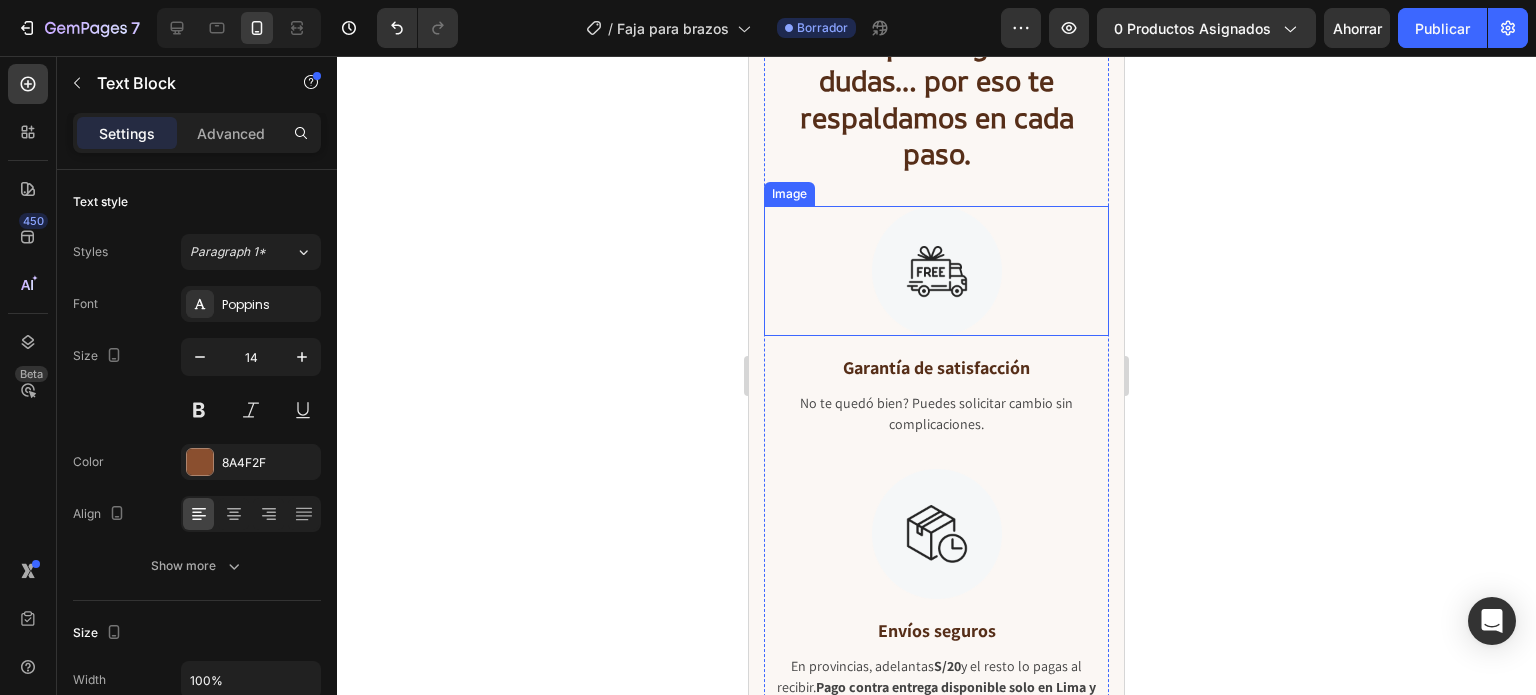 scroll, scrollTop: 10284, scrollLeft: 0, axis: vertical 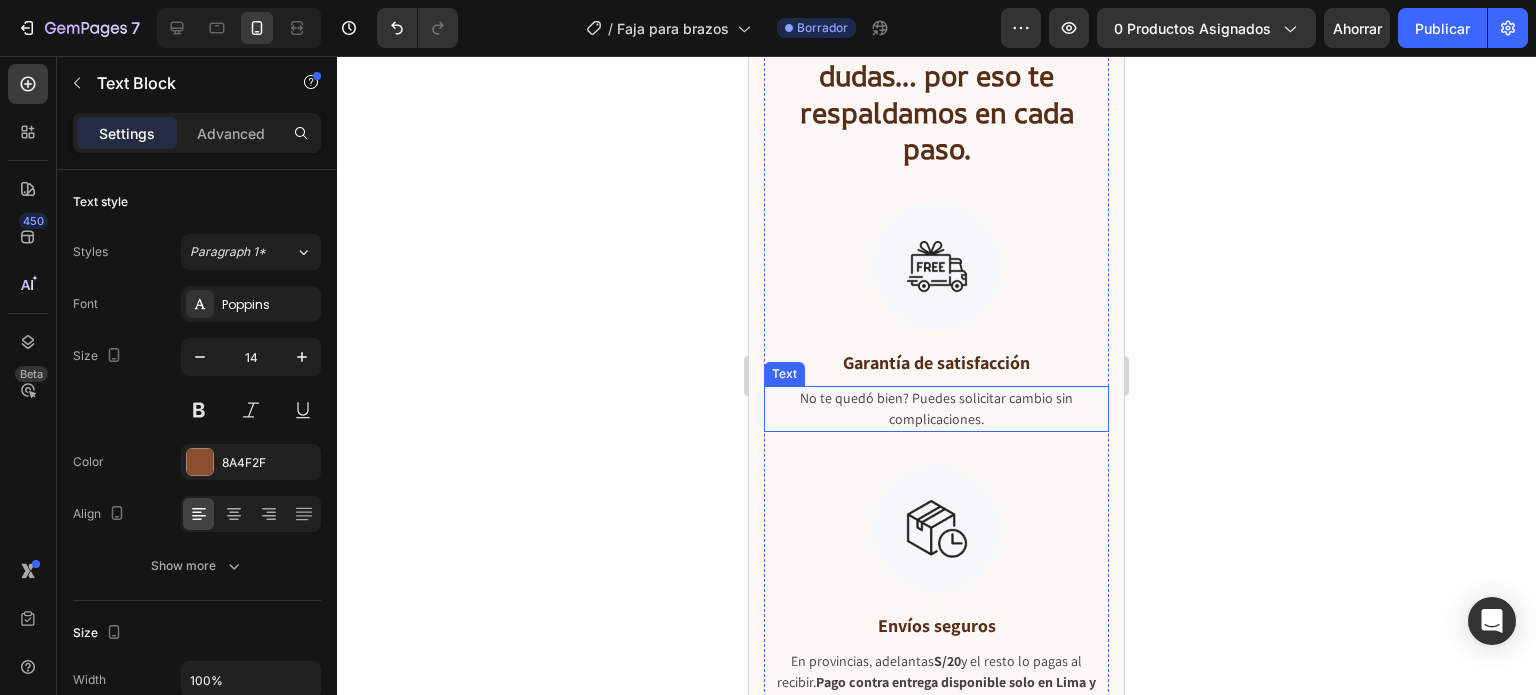 click on "No te quedó bien? Puedes solicitar cambio sin complicaciones." at bounding box center (936, 409) 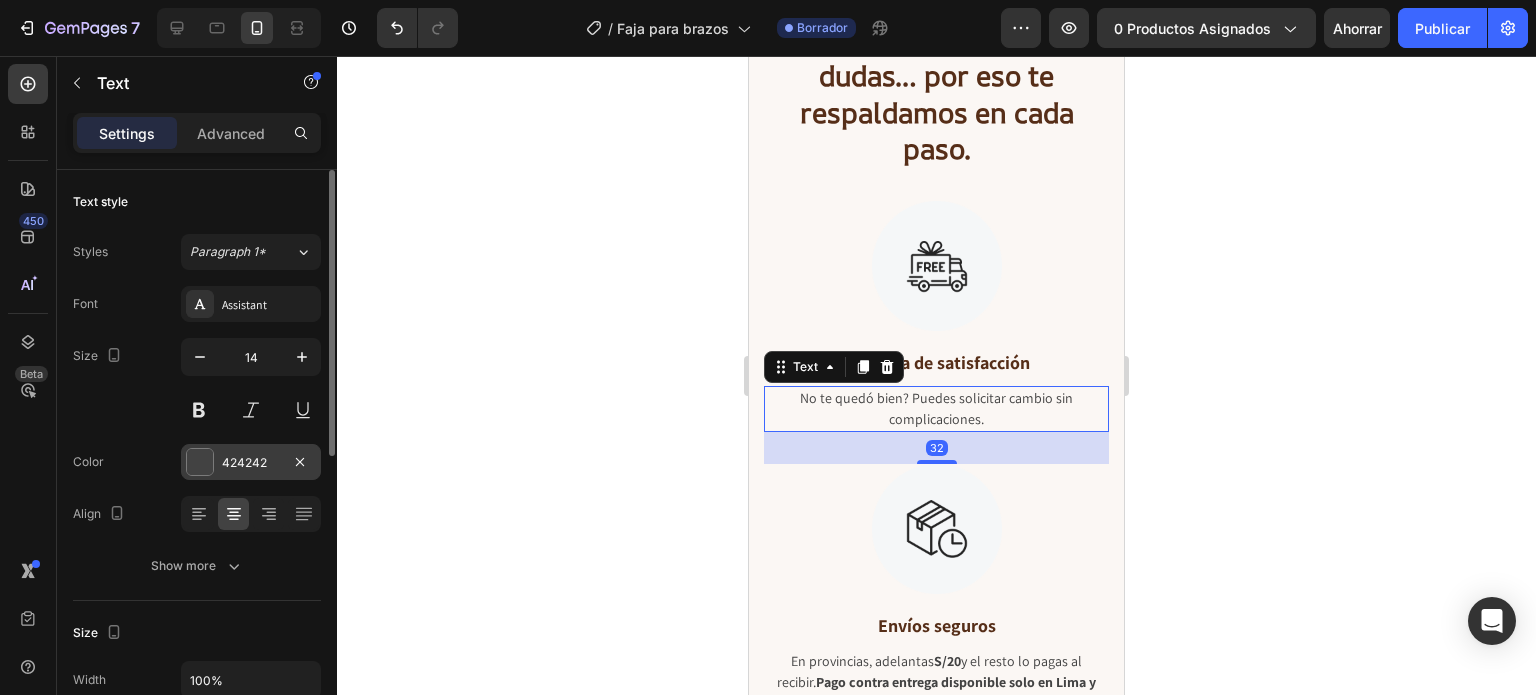click on "424242" at bounding box center [251, 463] 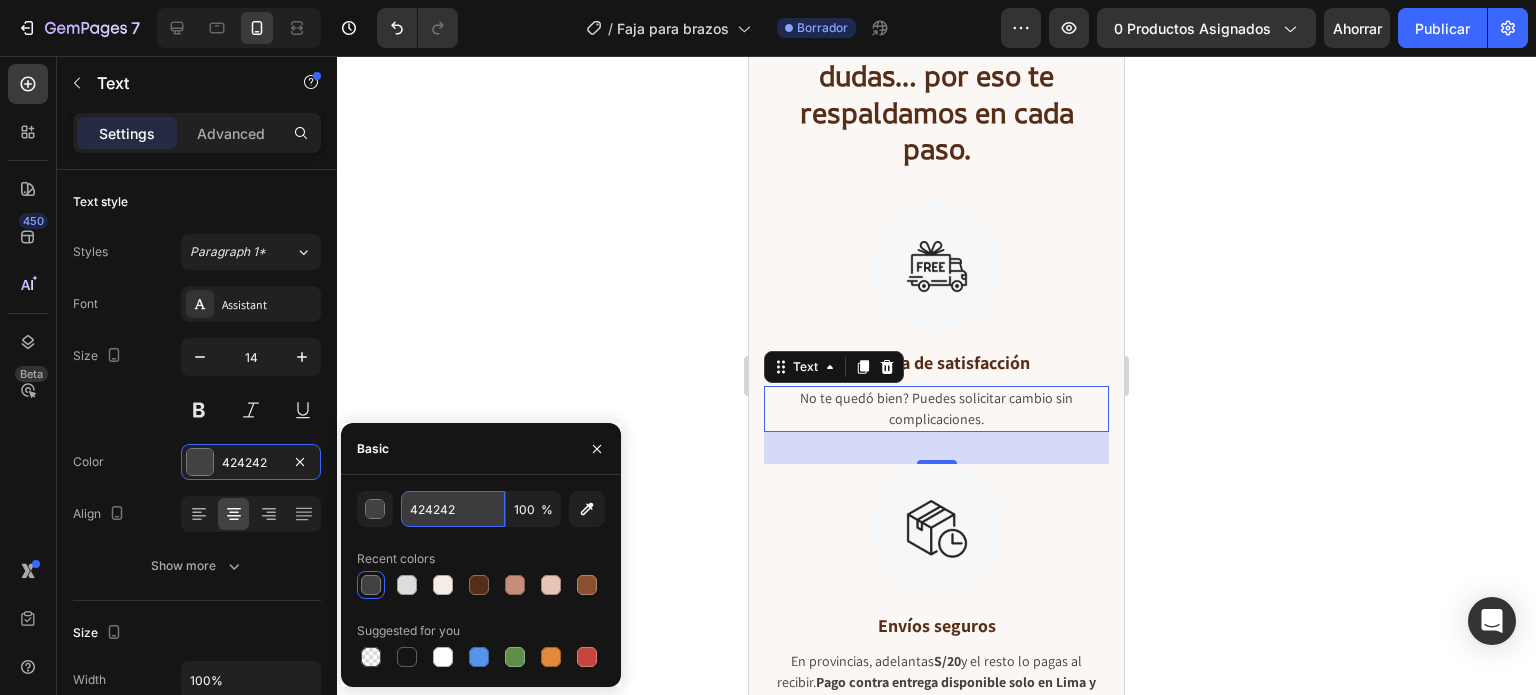 click on "424242" at bounding box center [453, 509] 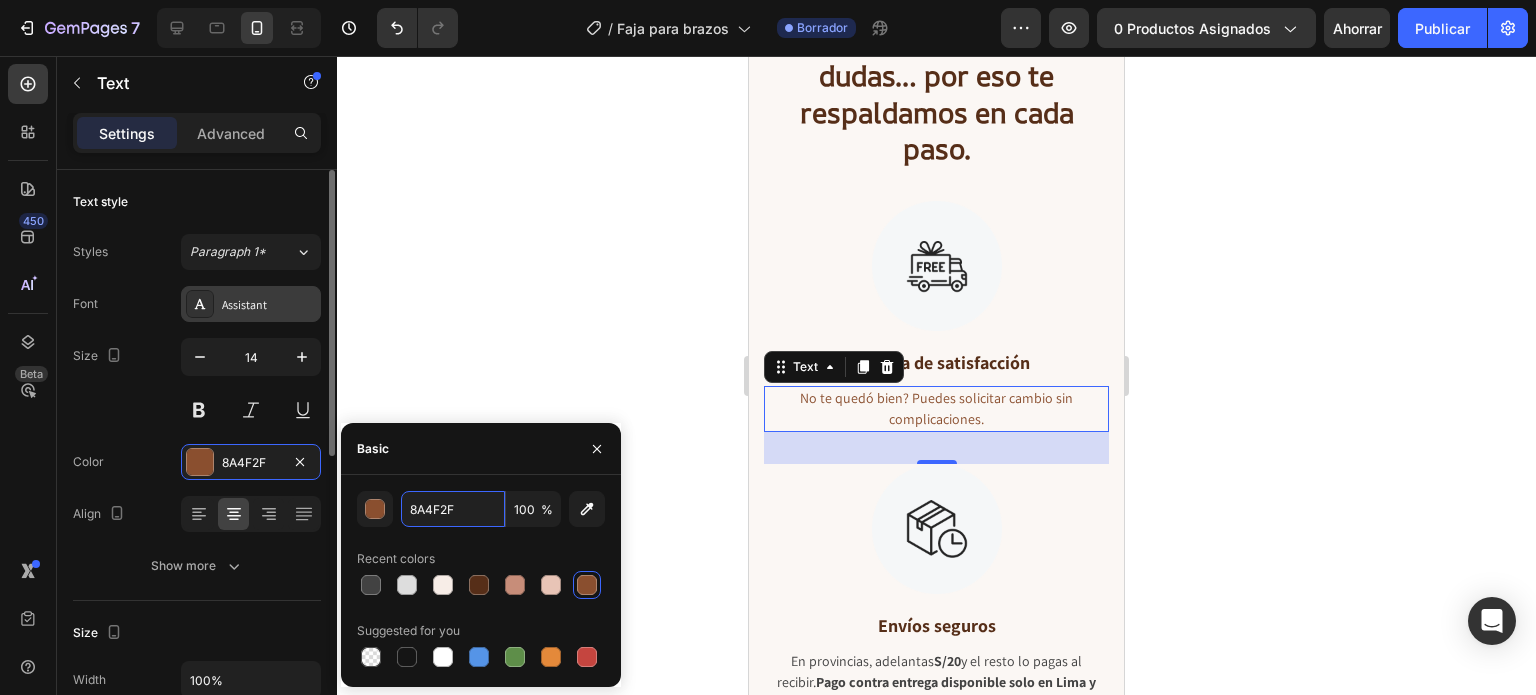 type on "8A4F2F" 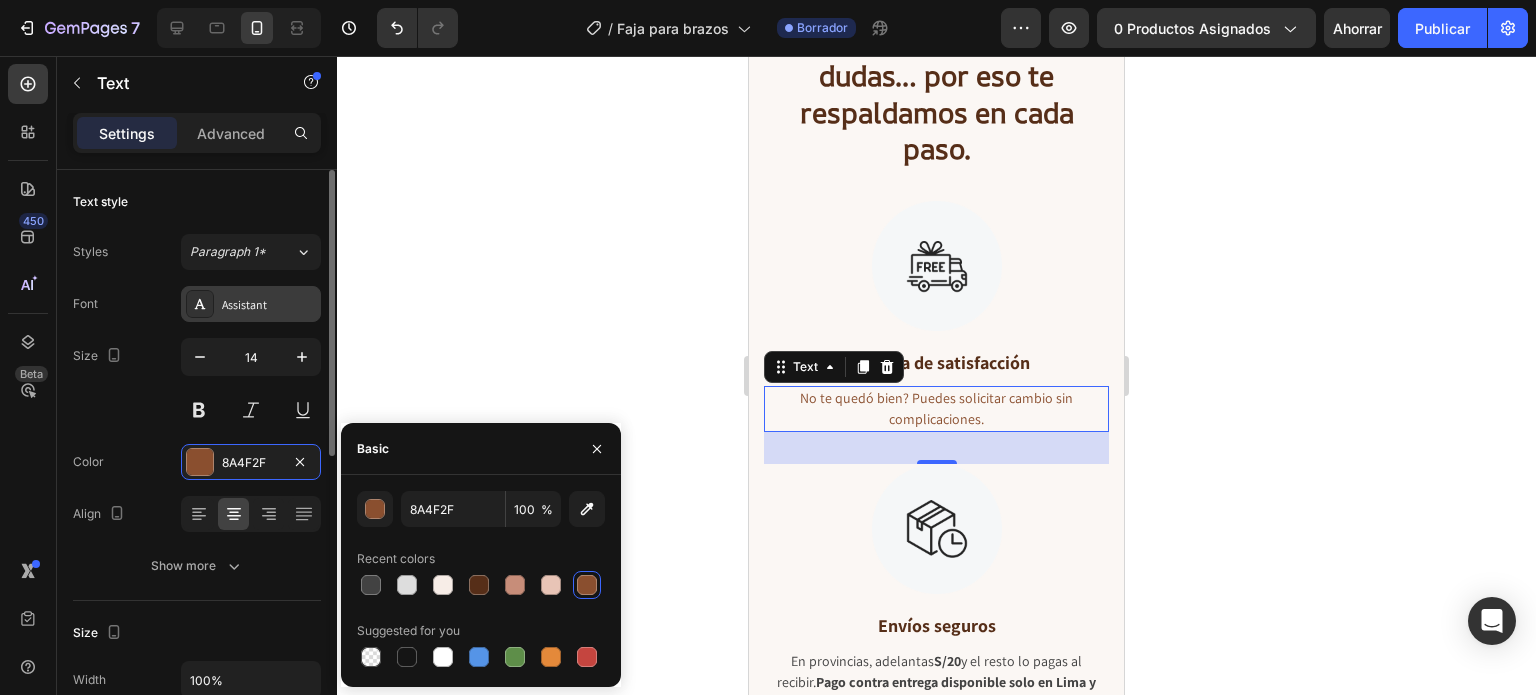 click on "Assistant" at bounding box center (269, 305) 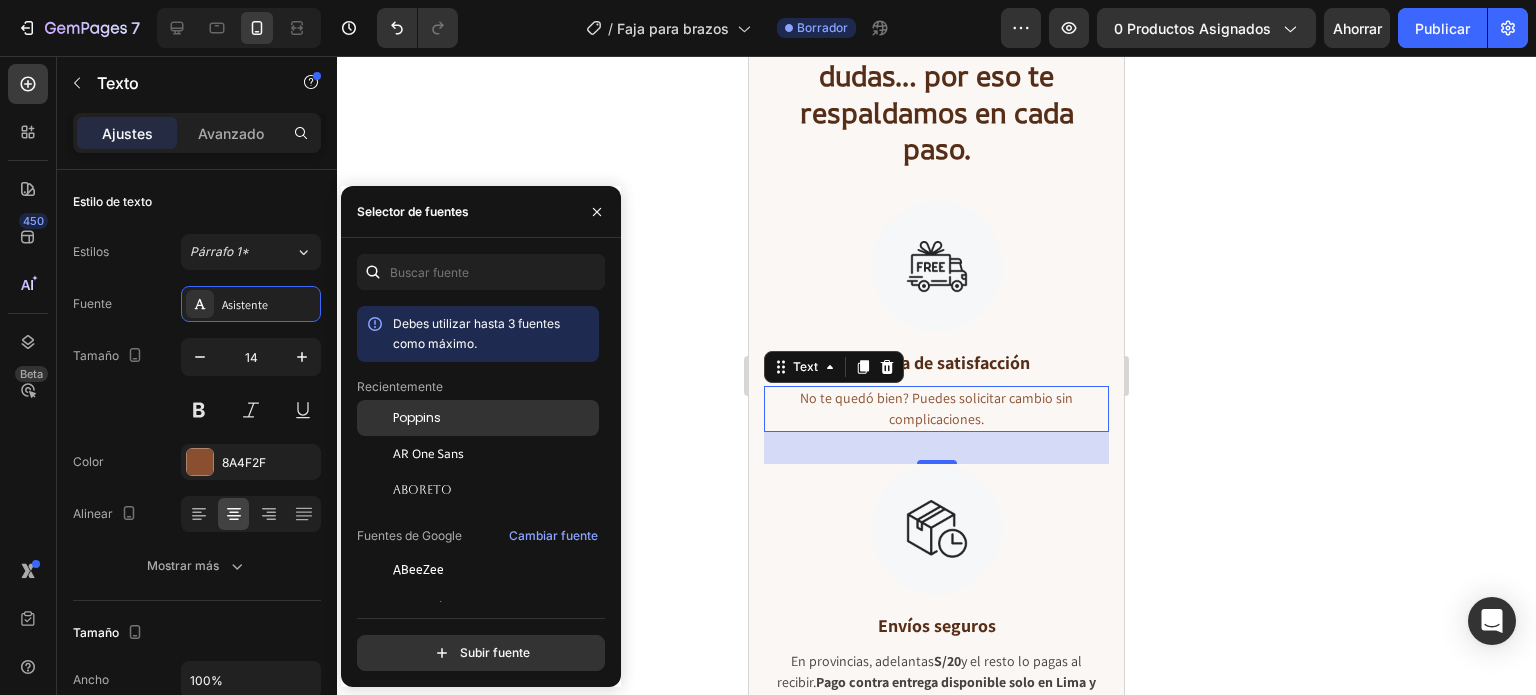 click on "Poppins" 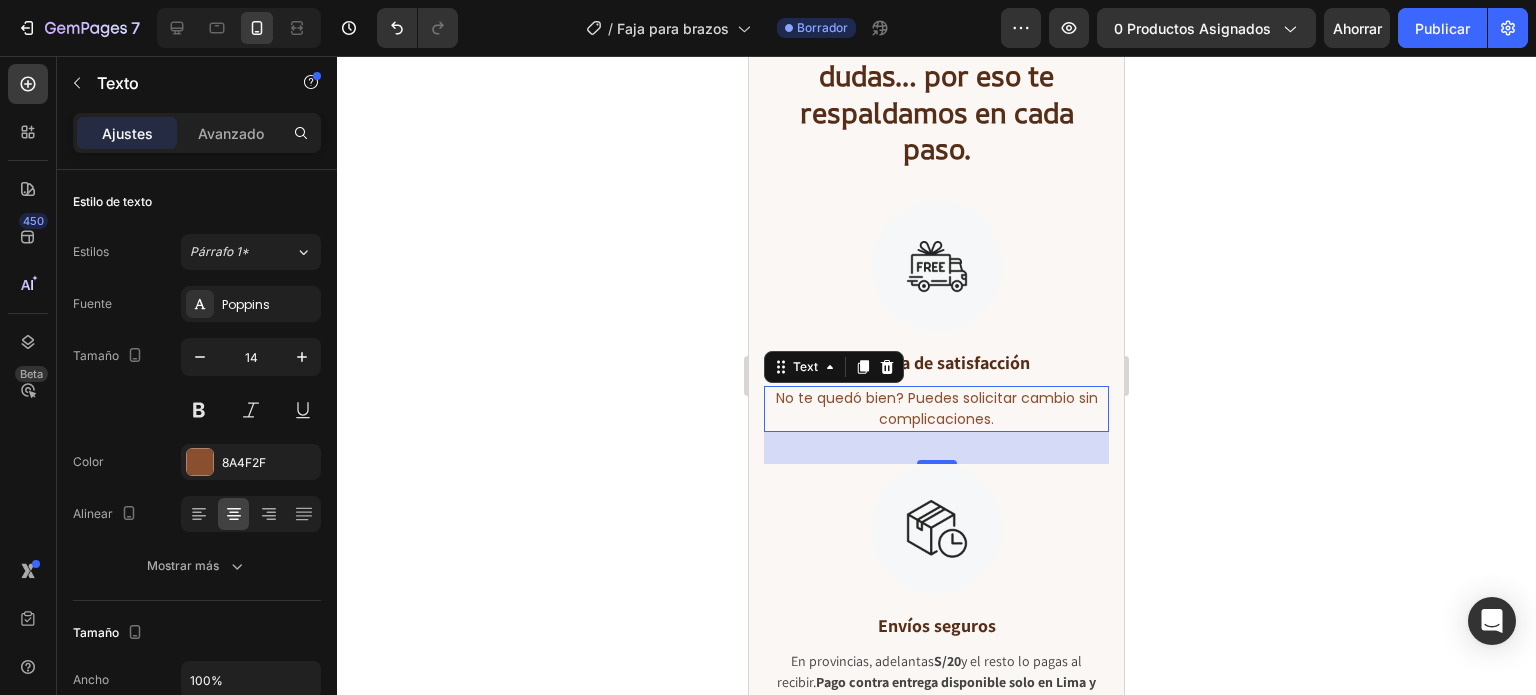 click 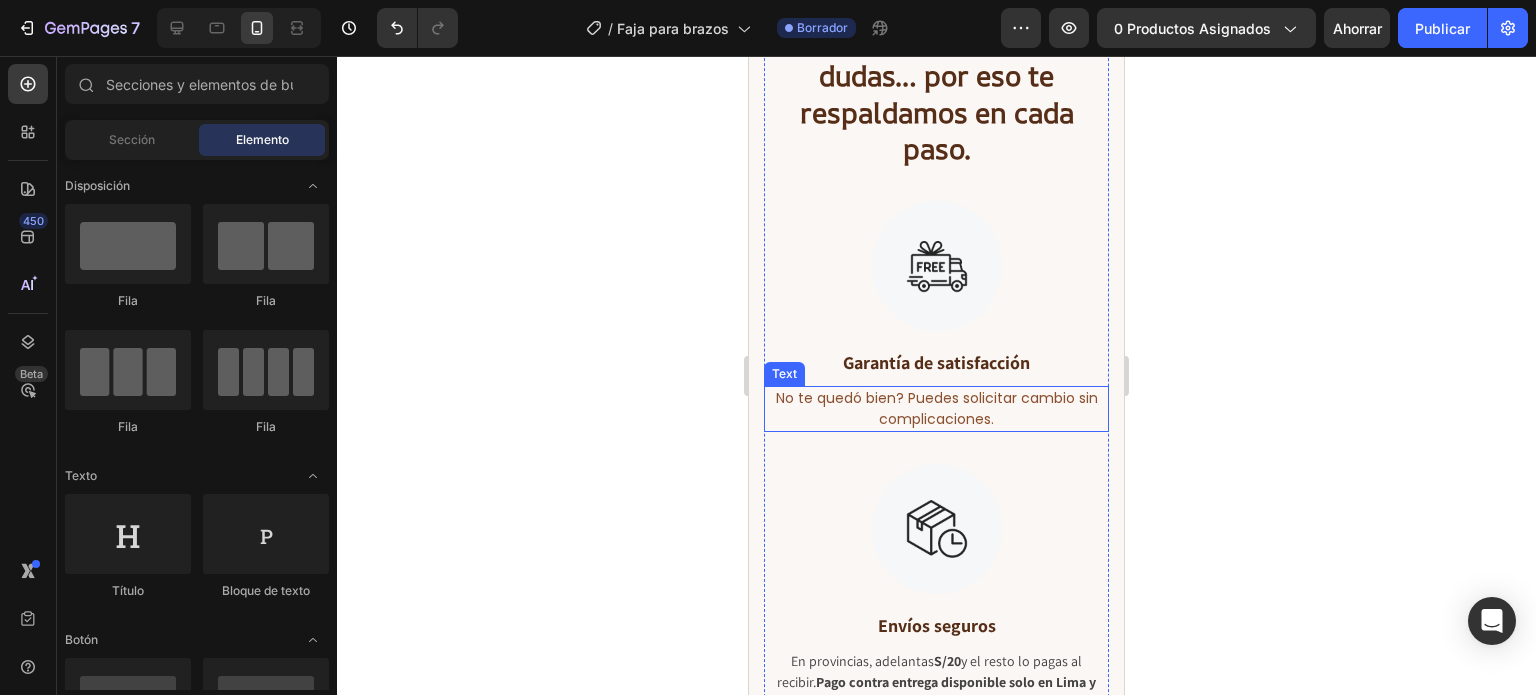 click on "No te quedó bien? Puedes solicitar cambio sin complicaciones." at bounding box center (936, 409) 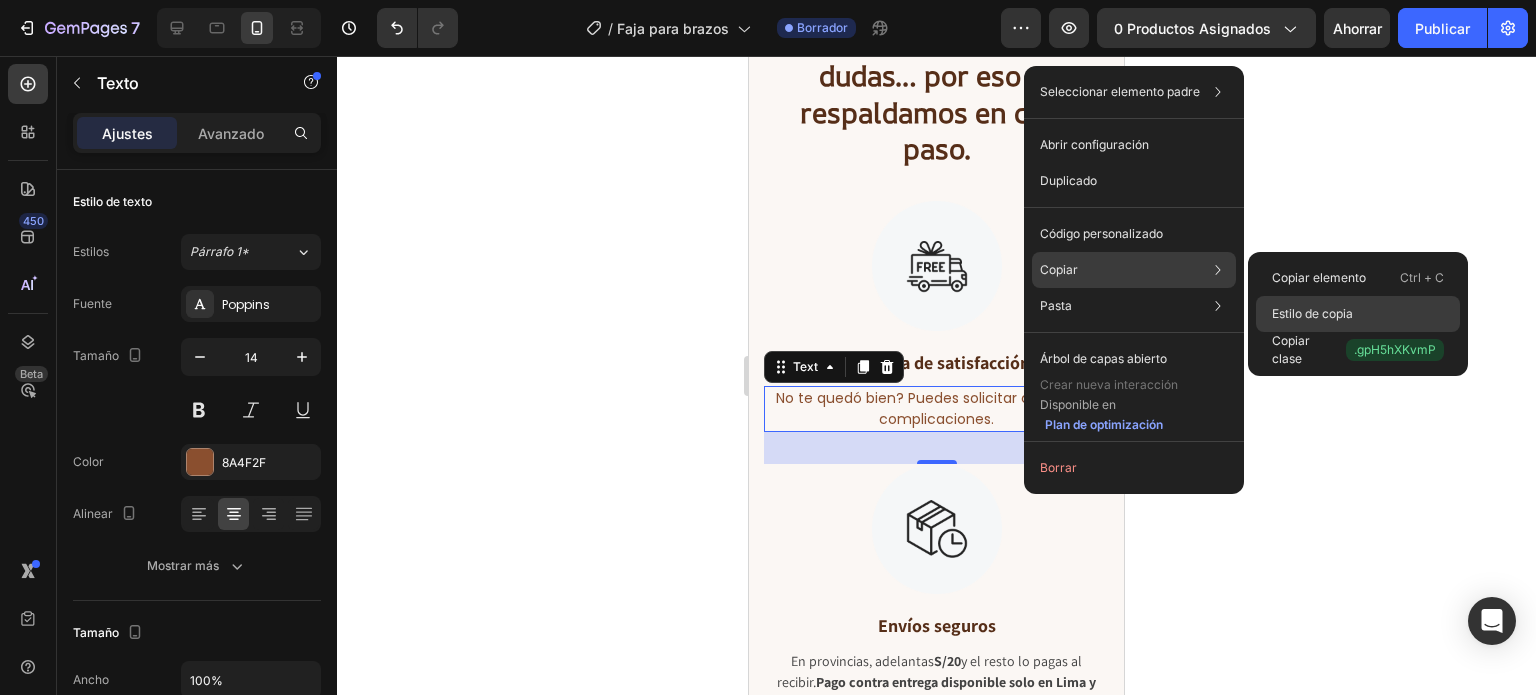 click on "Estilo de copia" at bounding box center (1312, 313) 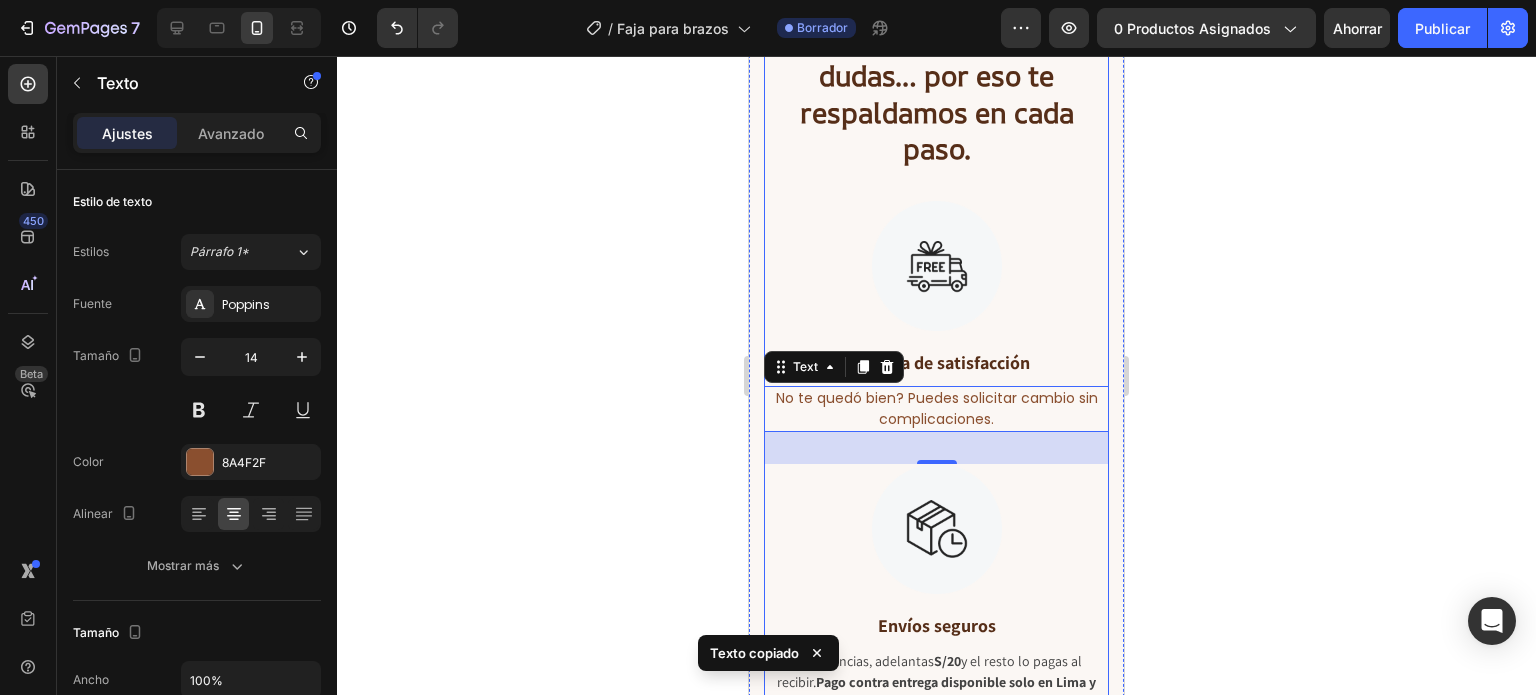 scroll, scrollTop: 10575, scrollLeft: 0, axis: vertical 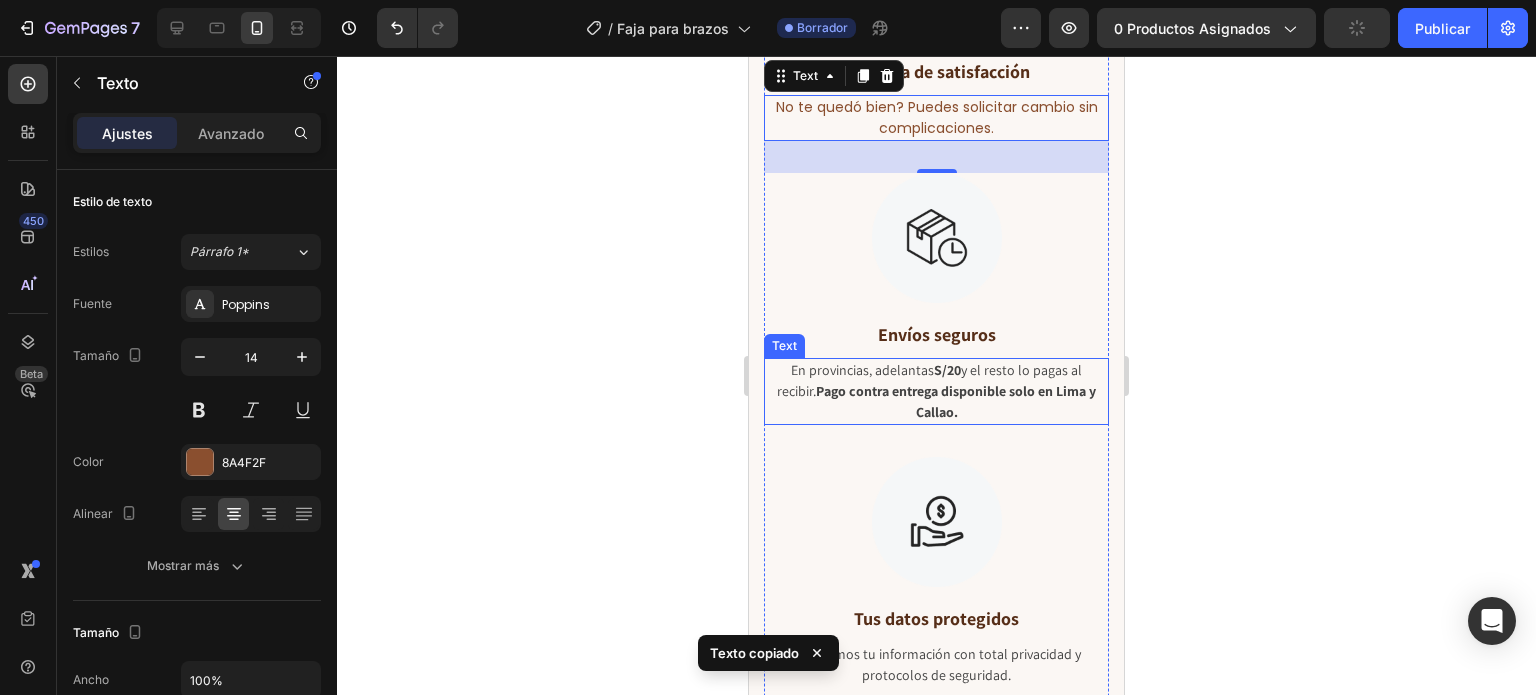 click on "Pago contra entrega disponible solo en Lima y Callao." at bounding box center (956, 401) 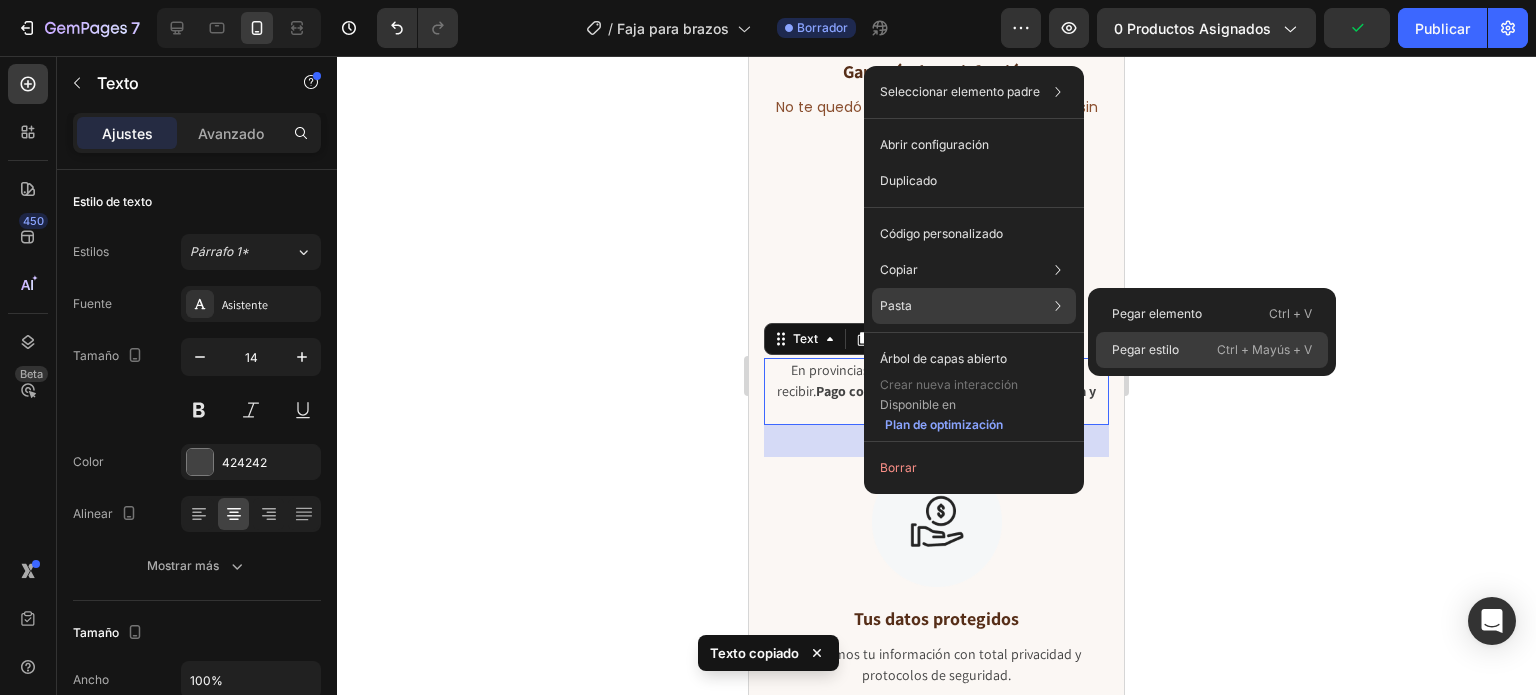 click on "Pegar estilo" at bounding box center (1145, 349) 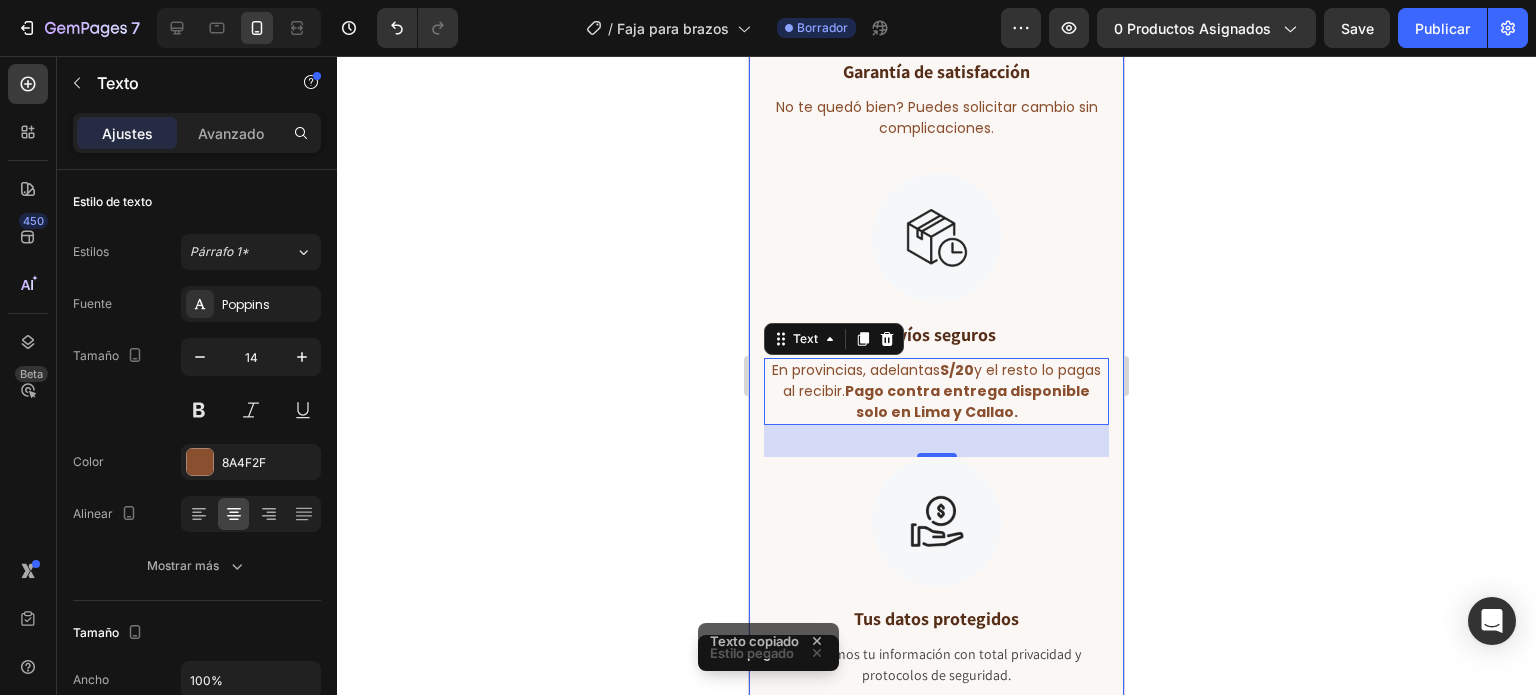 click 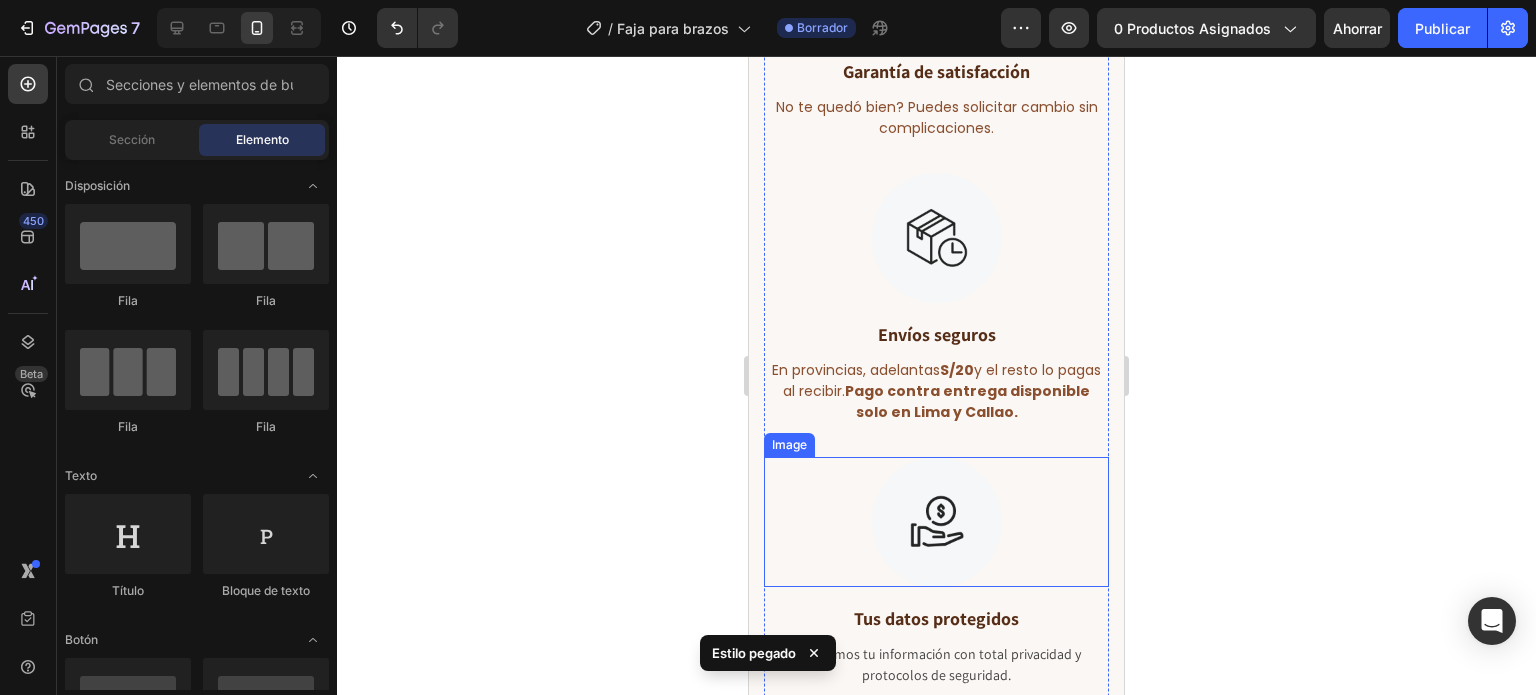 scroll, scrollTop: 10923, scrollLeft: 0, axis: vertical 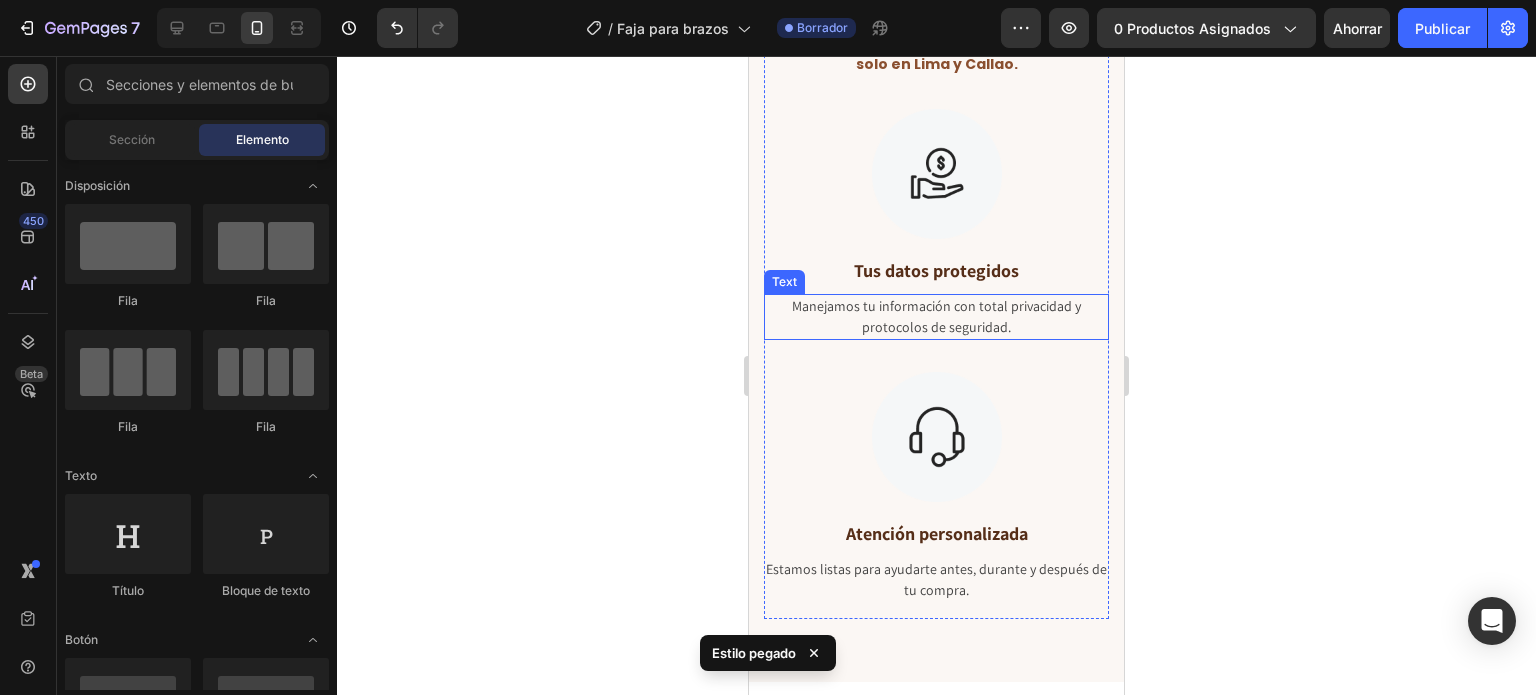 click on "Manejamos tu información con total privacidad y protocolos de seguridad." at bounding box center (936, 317) 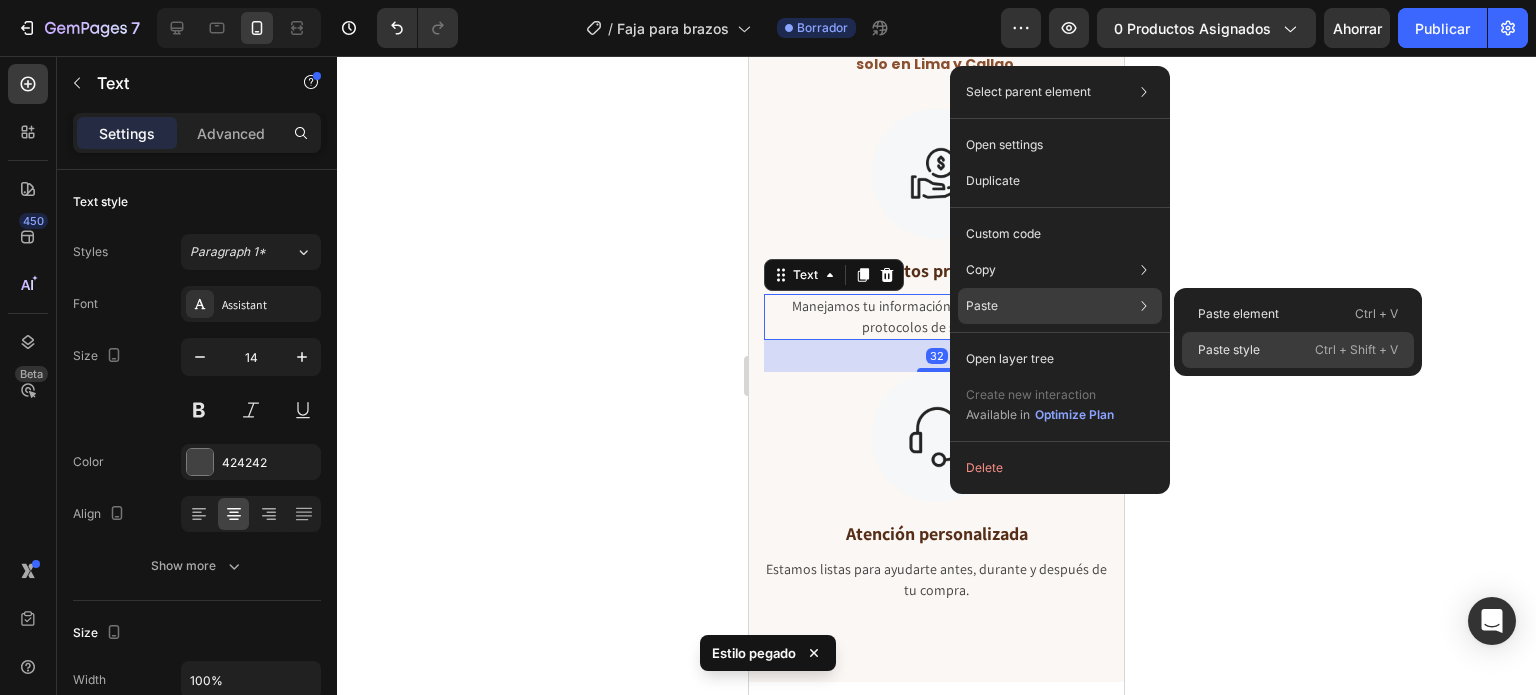 click on "Paste style" at bounding box center [1229, 350] 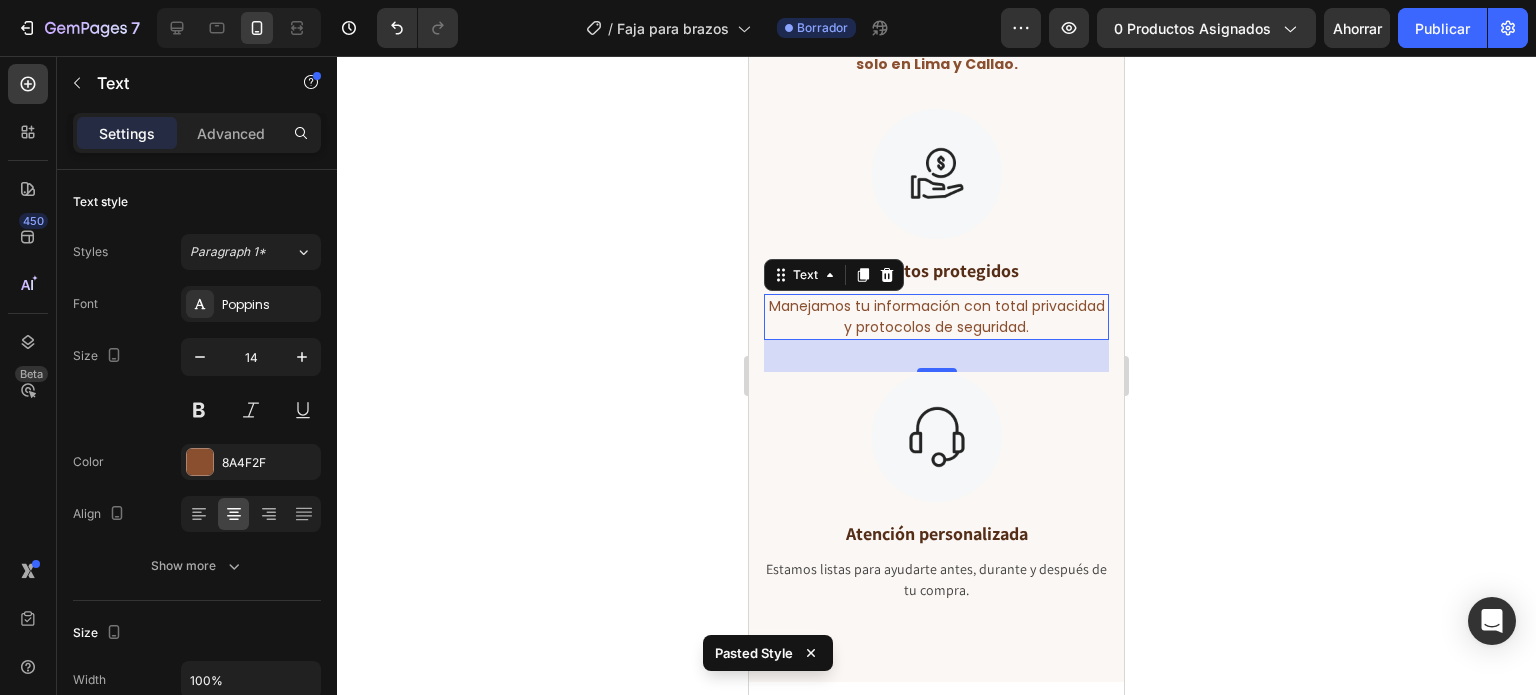 click 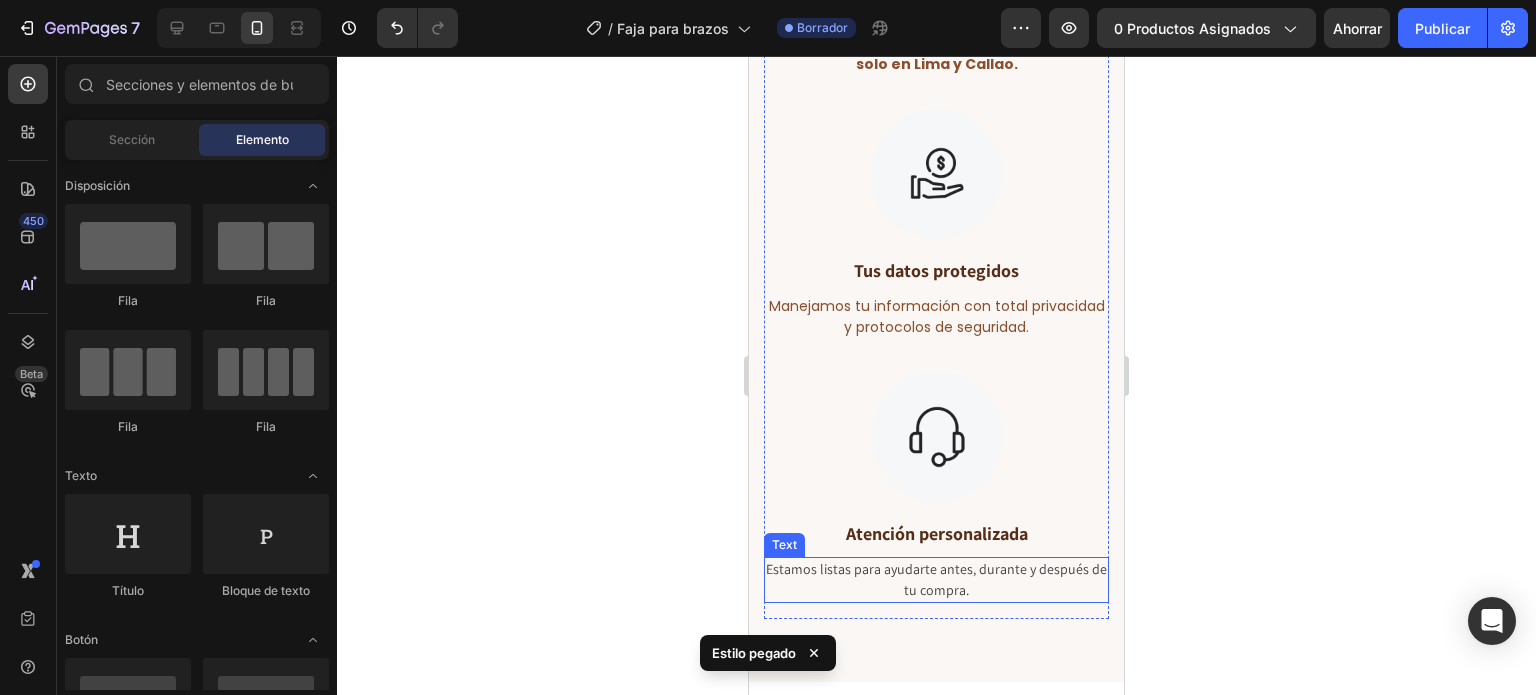 click on "Estamos listas para ayudarte antes, durante y después de tu compra." at bounding box center [936, 580] 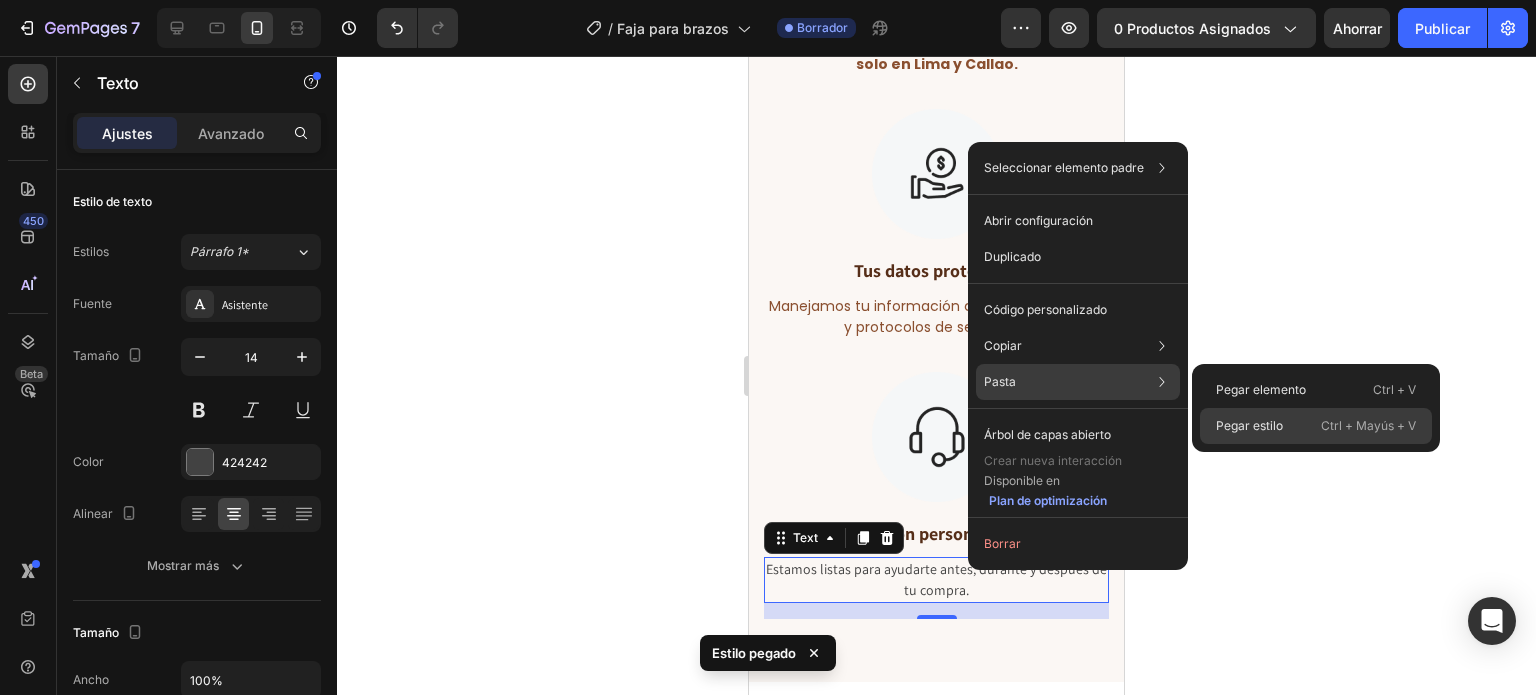 click on "Pegar estilo" at bounding box center [1249, 425] 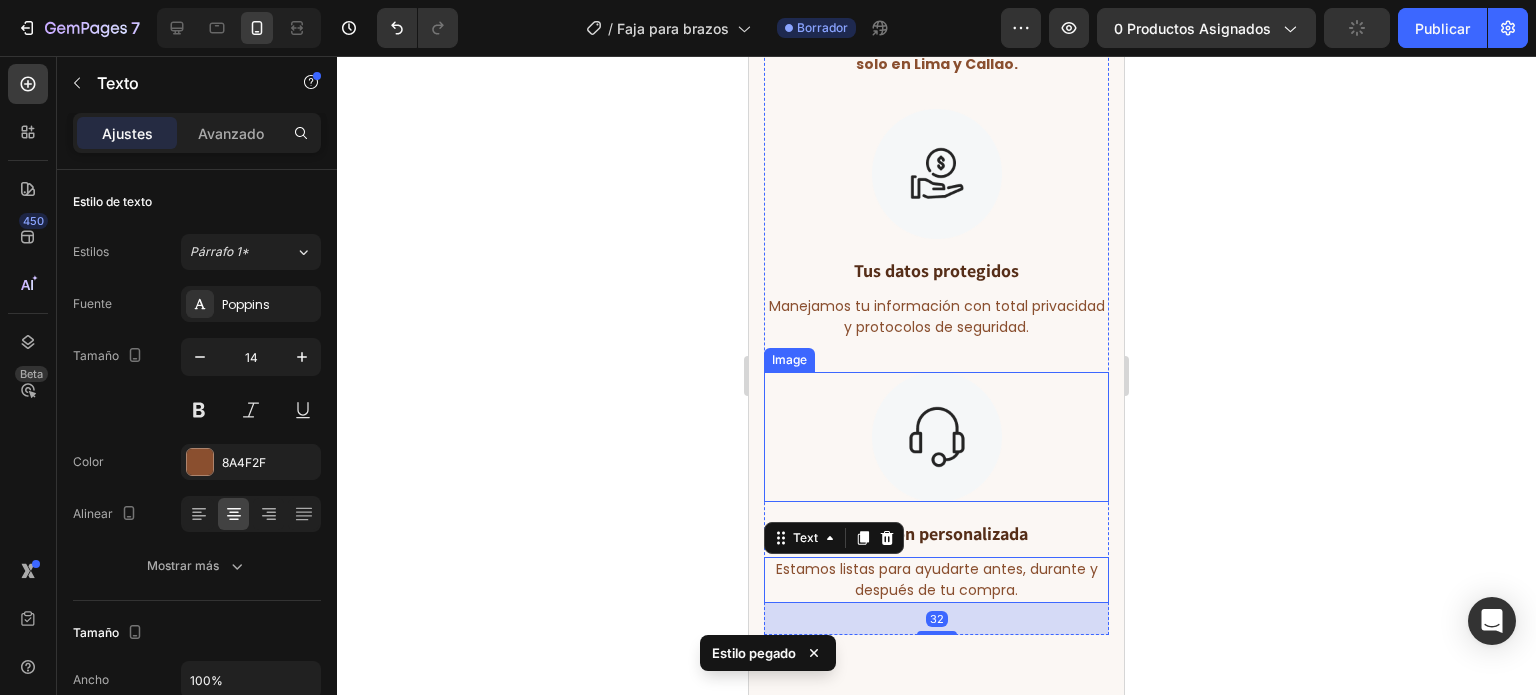 scroll, scrollTop: 11220, scrollLeft: 0, axis: vertical 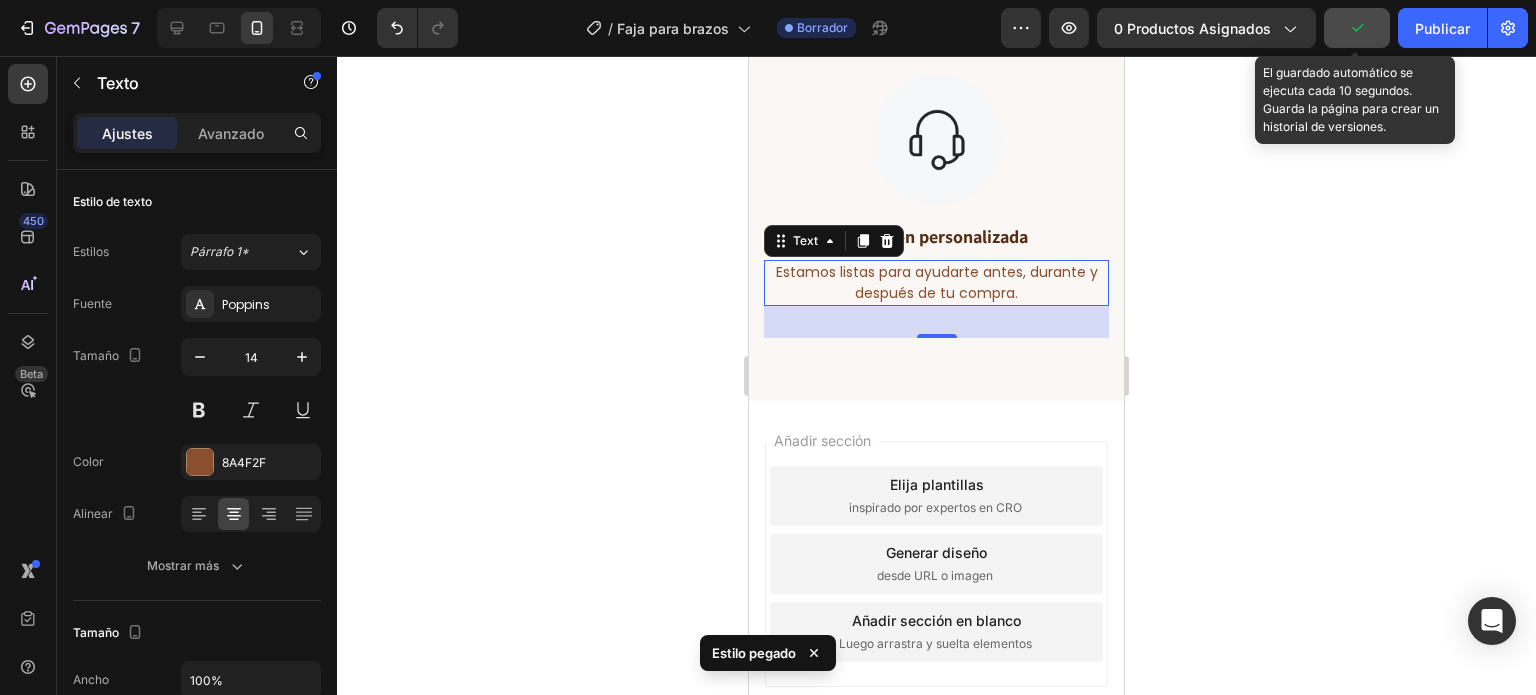 click 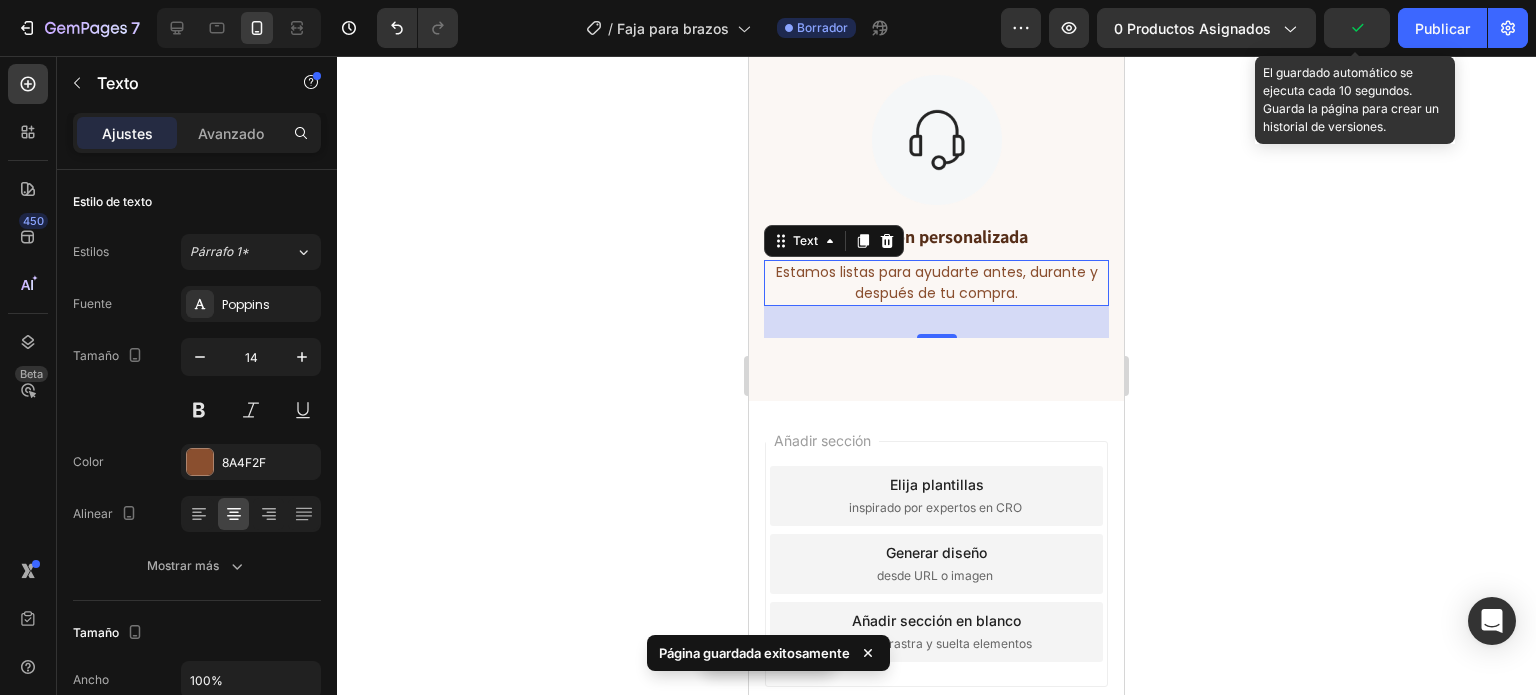 click 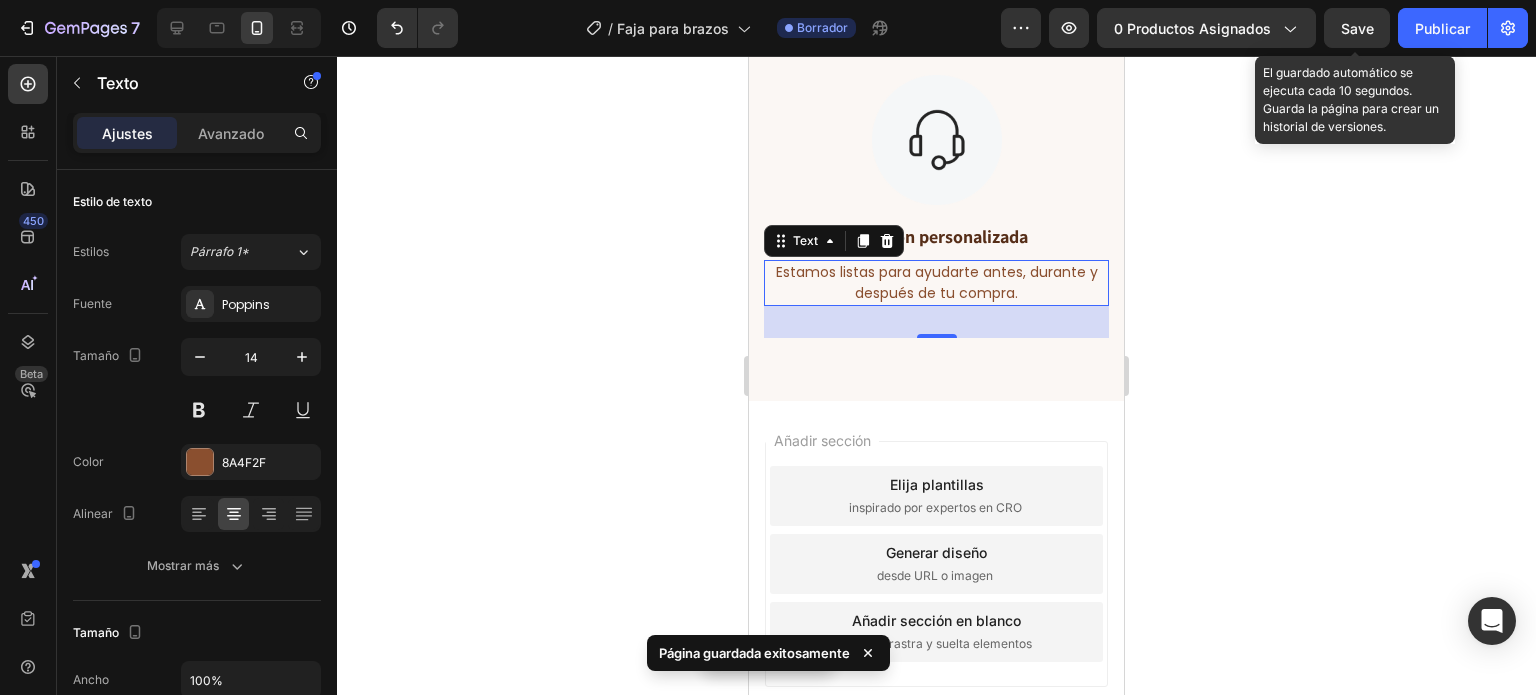 click on "Save" at bounding box center (1357, 28) 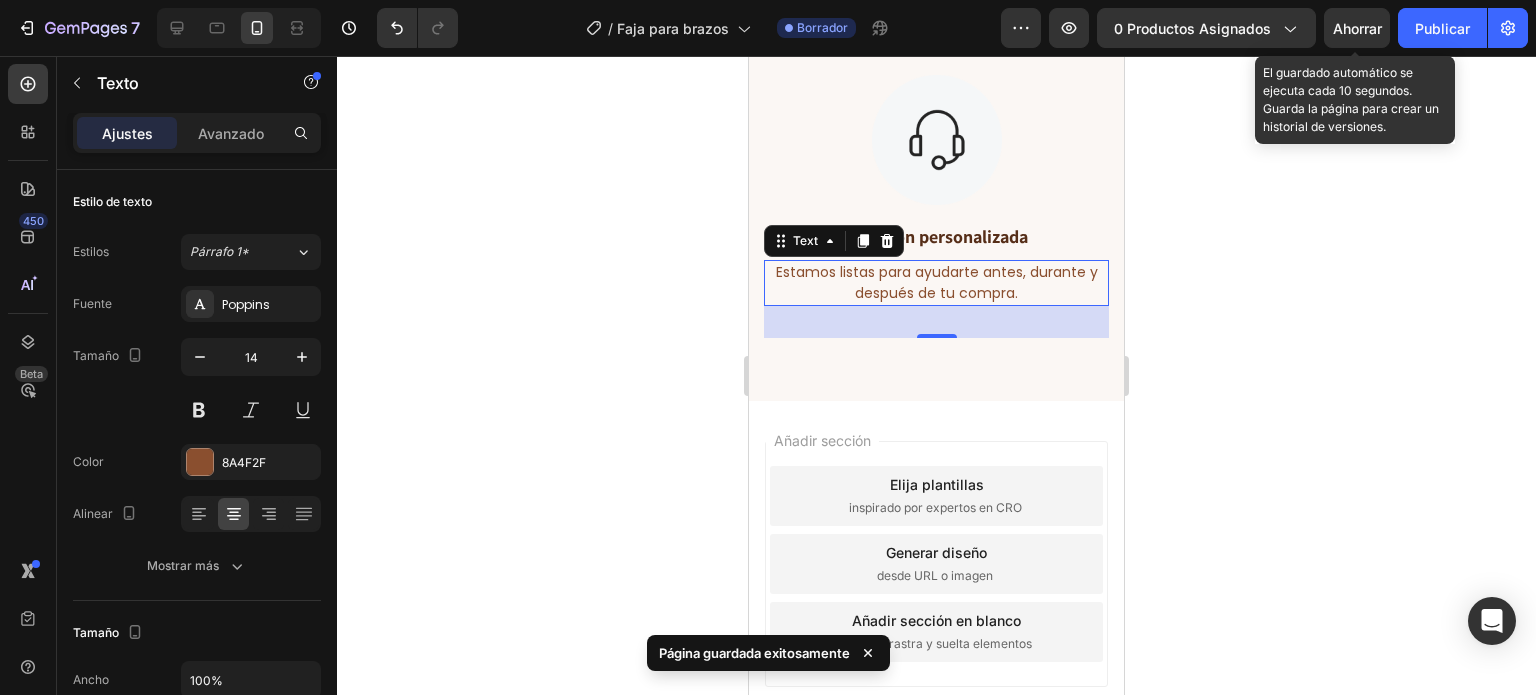 click on "Ahorrar" at bounding box center (1357, 28) 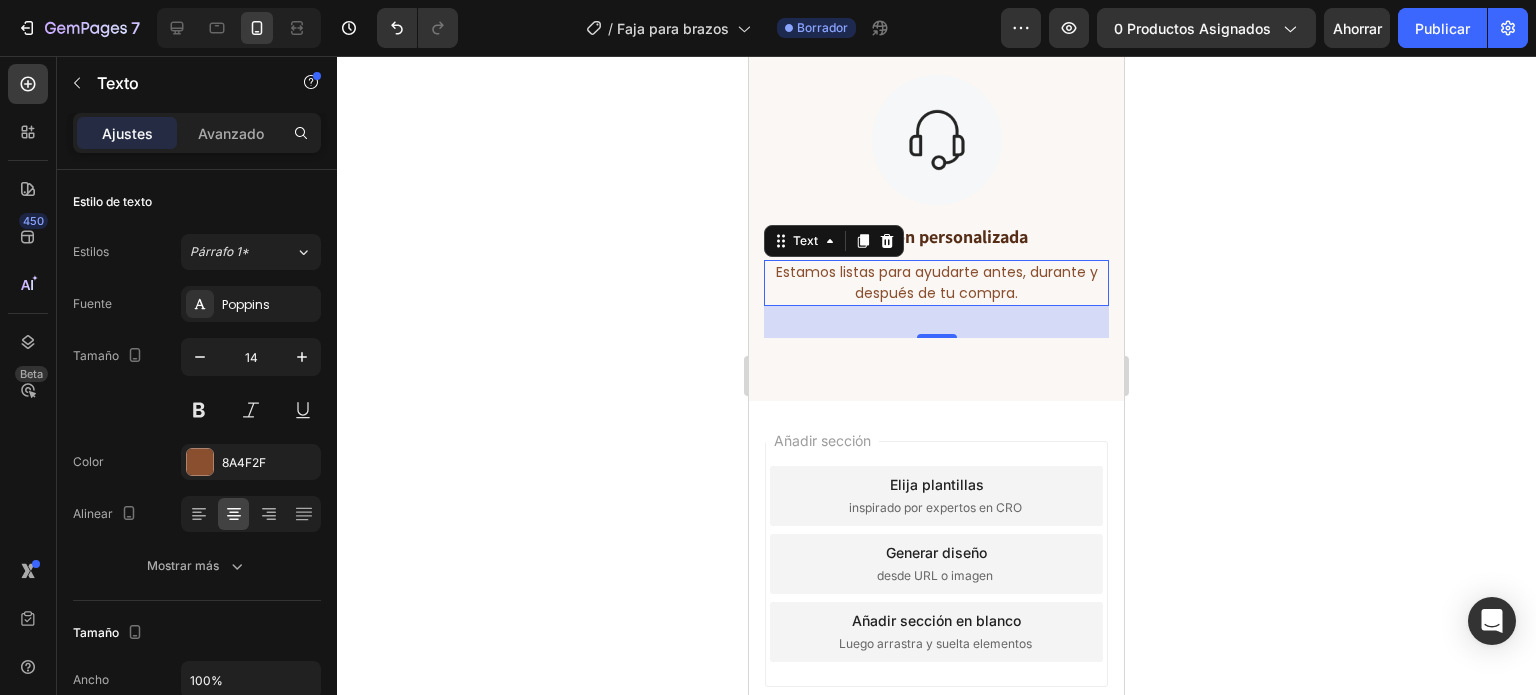 click 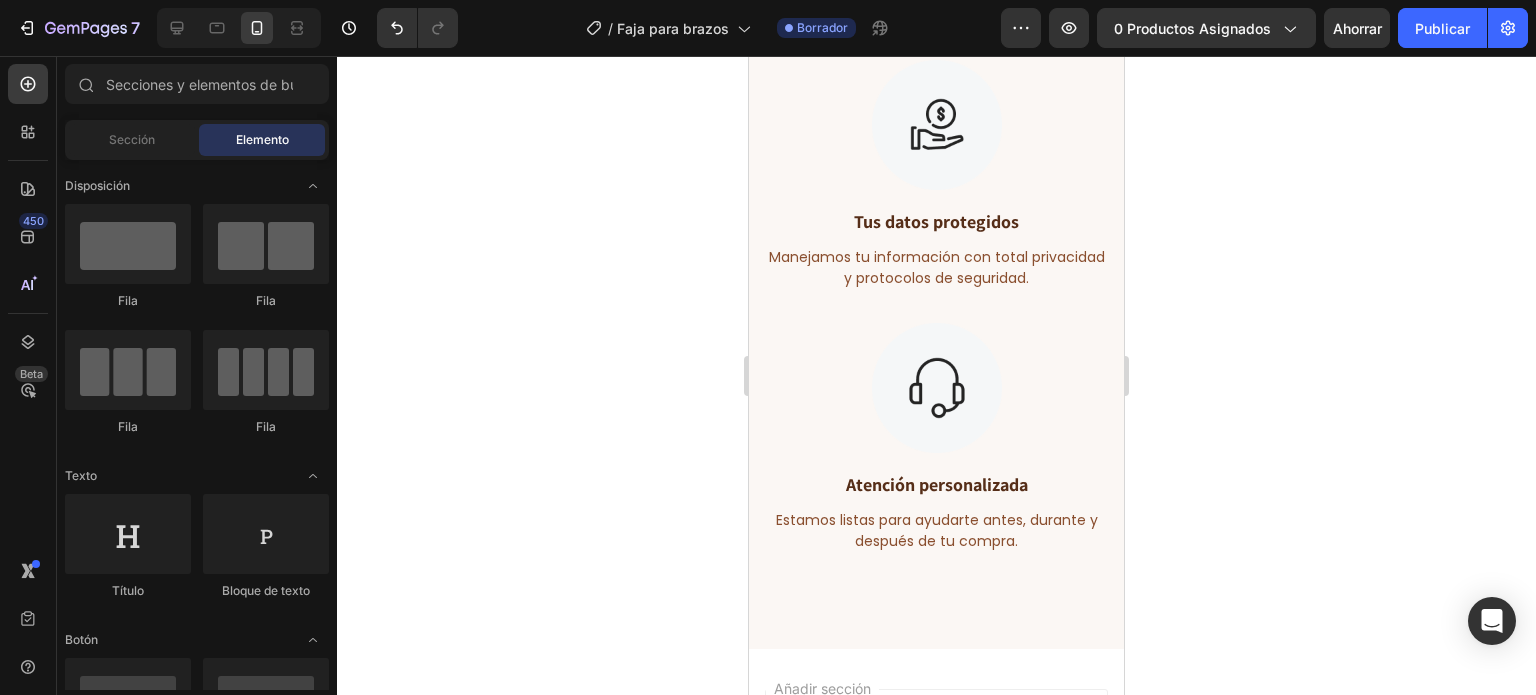 scroll, scrollTop: 11220, scrollLeft: 0, axis: vertical 